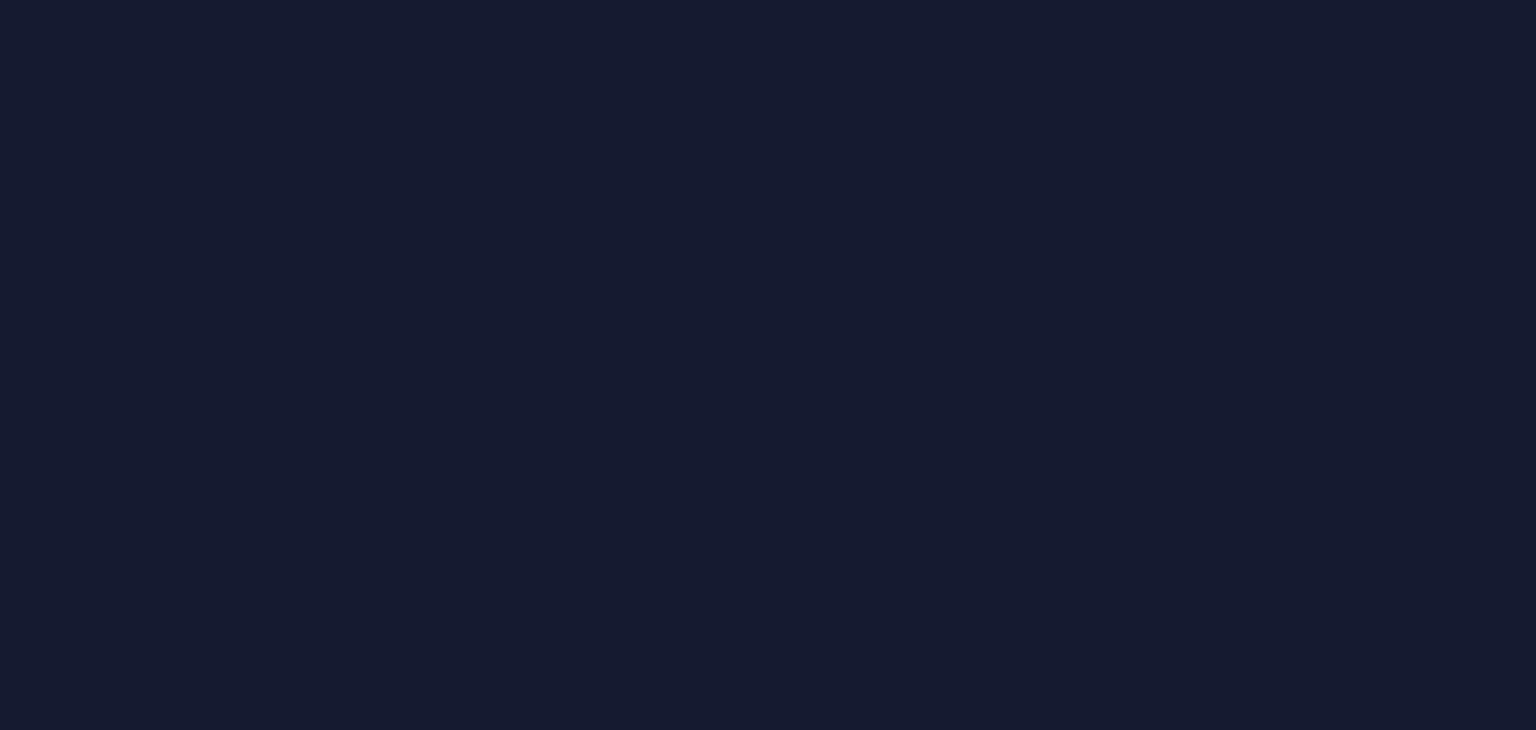 scroll, scrollTop: 0, scrollLeft: 0, axis: both 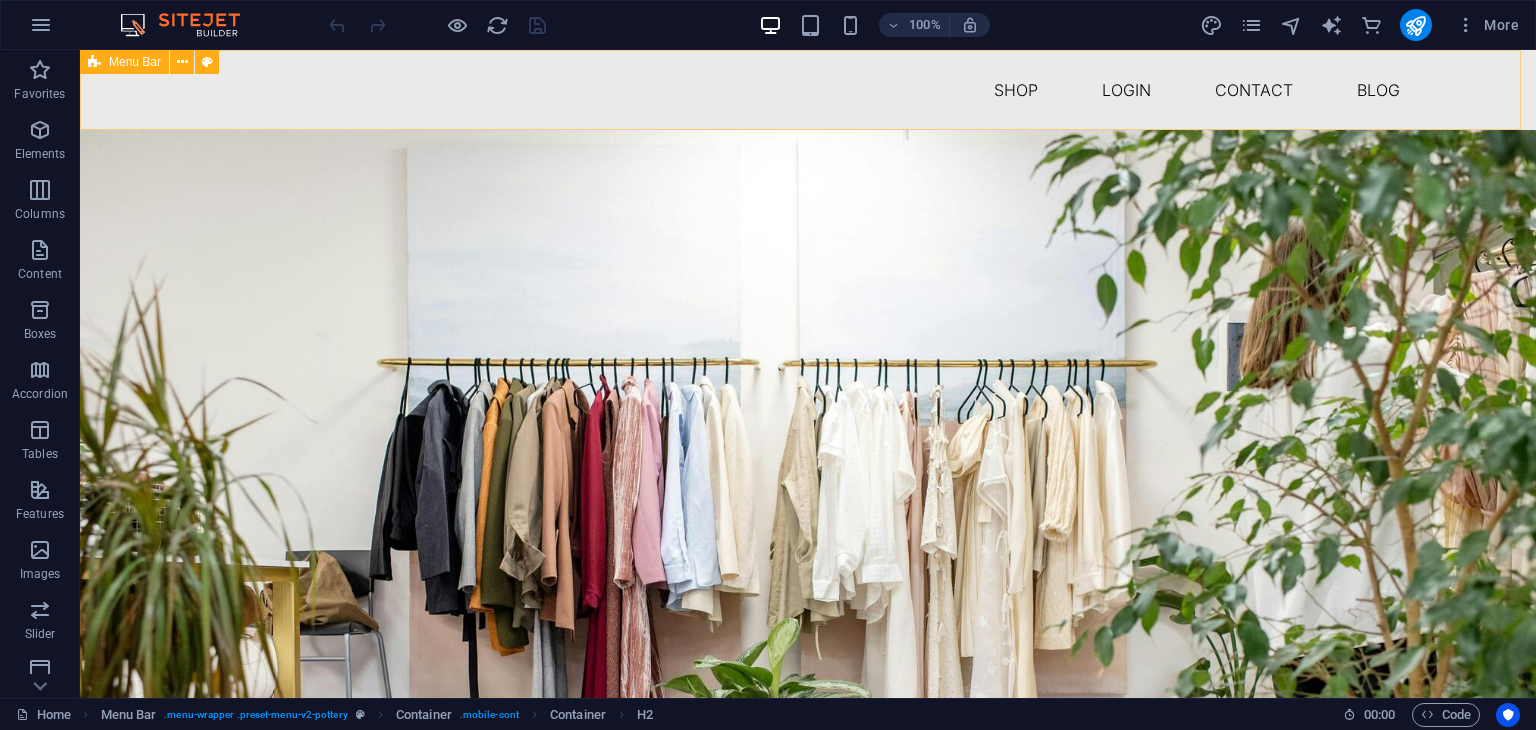 click on "Menu Bar" at bounding box center [135, 62] 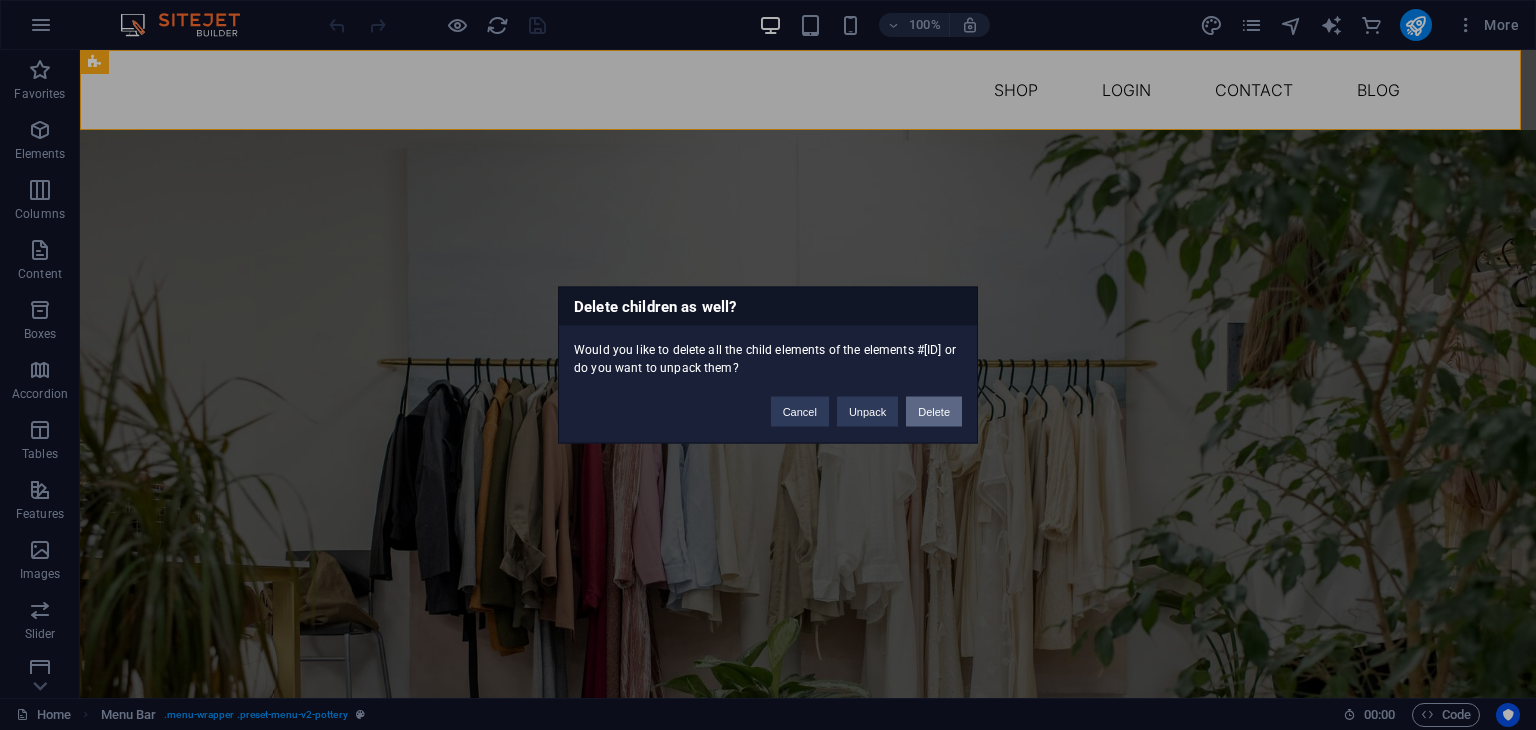 click on "Delete" at bounding box center (934, 412) 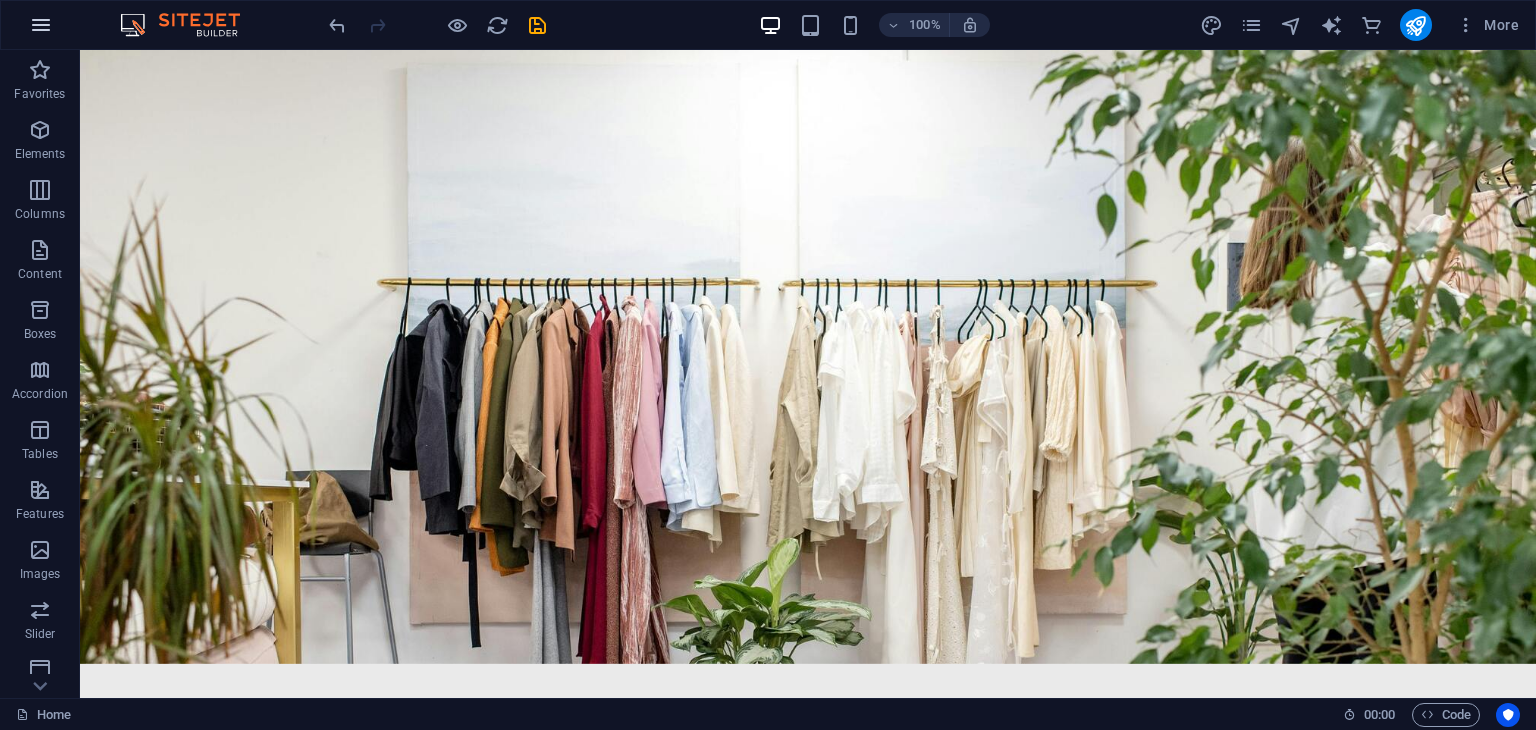 click at bounding box center [41, 25] 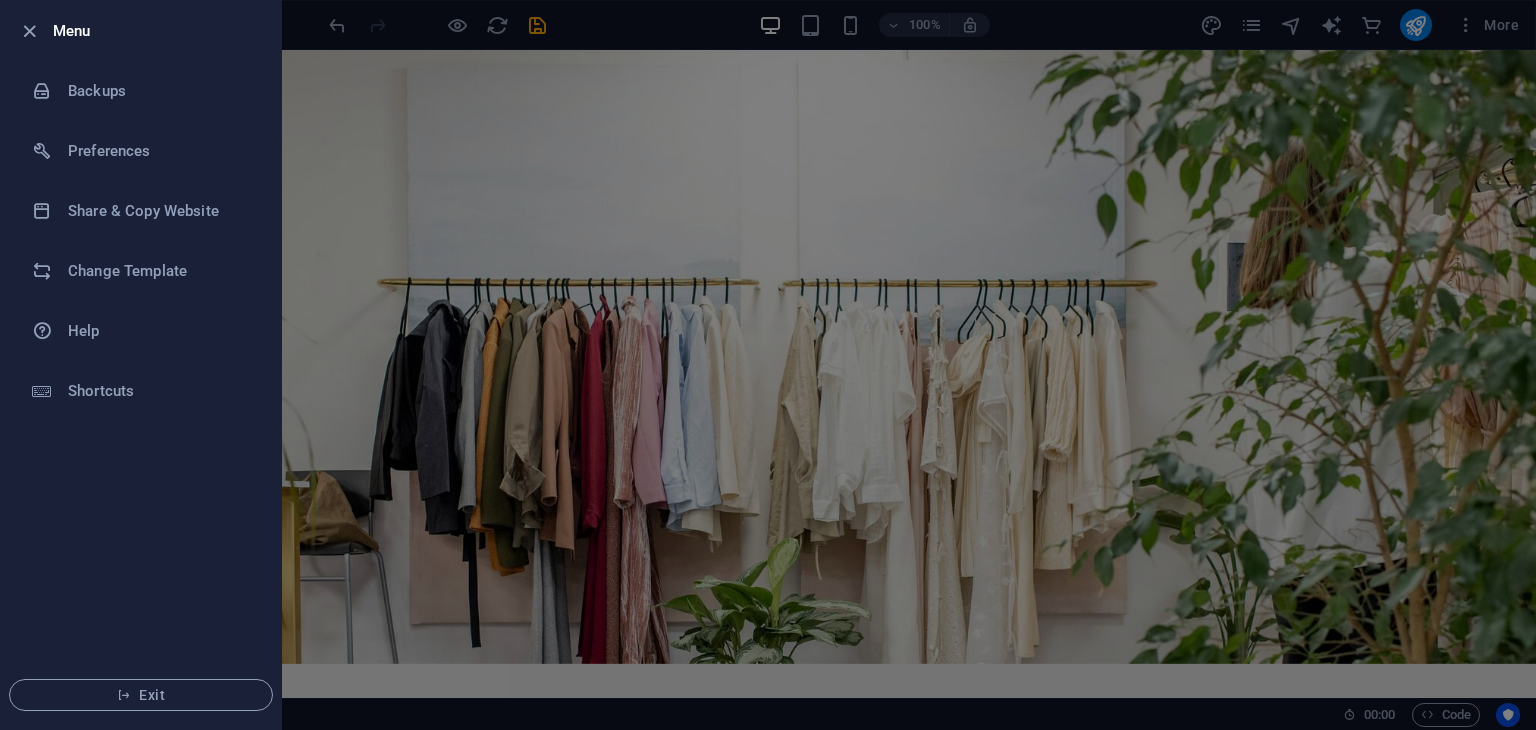 click at bounding box center [768, 365] 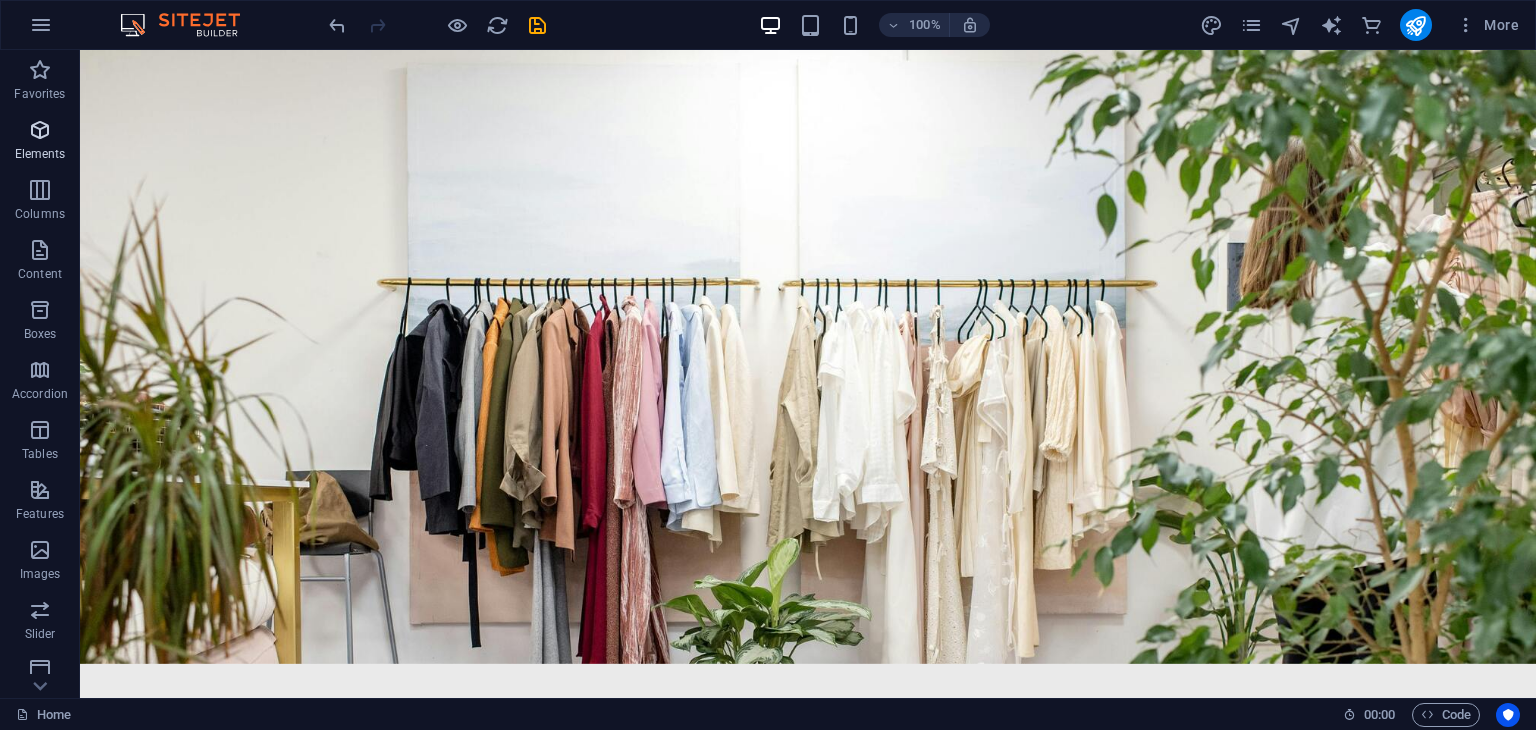click at bounding box center (40, 130) 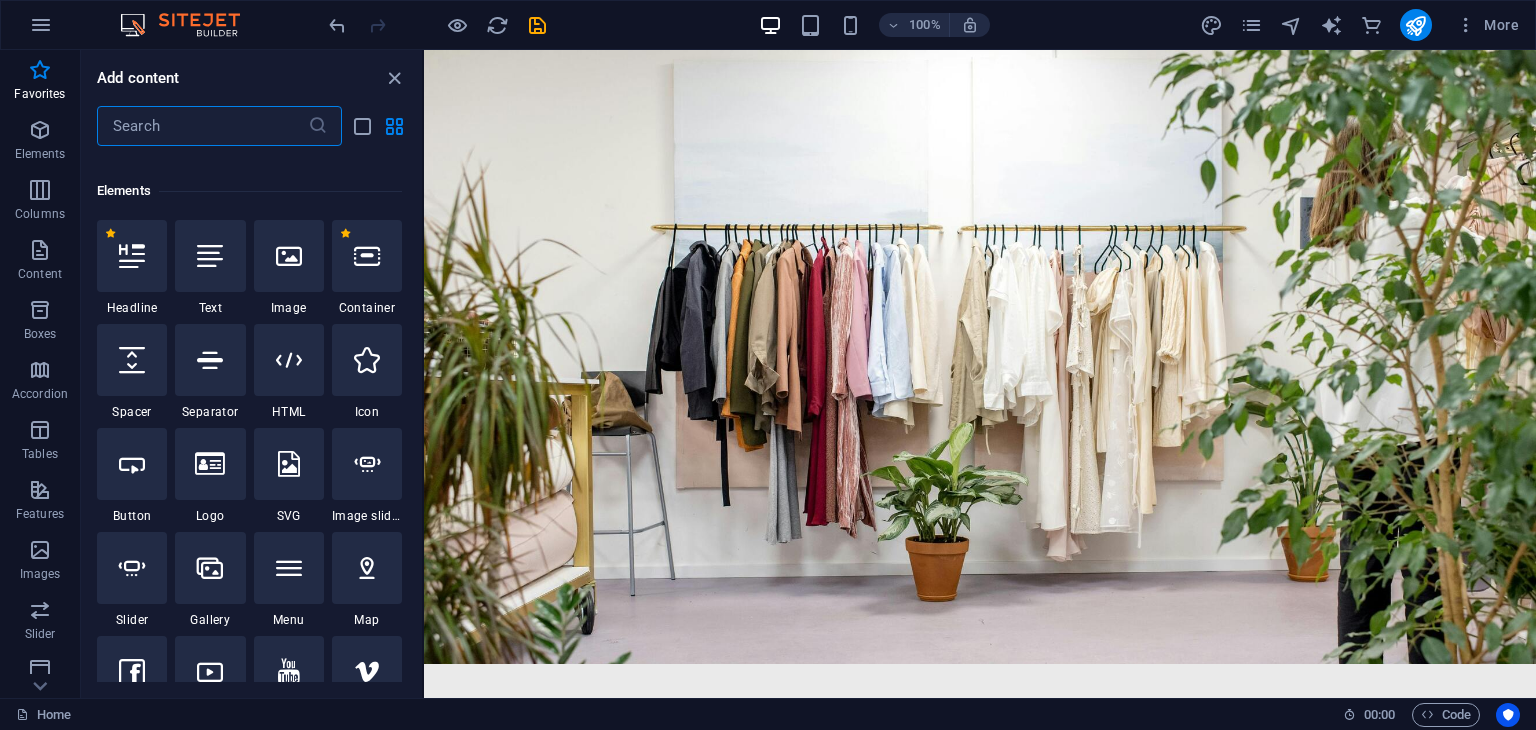 scroll, scrollTop: 195, scrollLeft: 0, axis: vertical 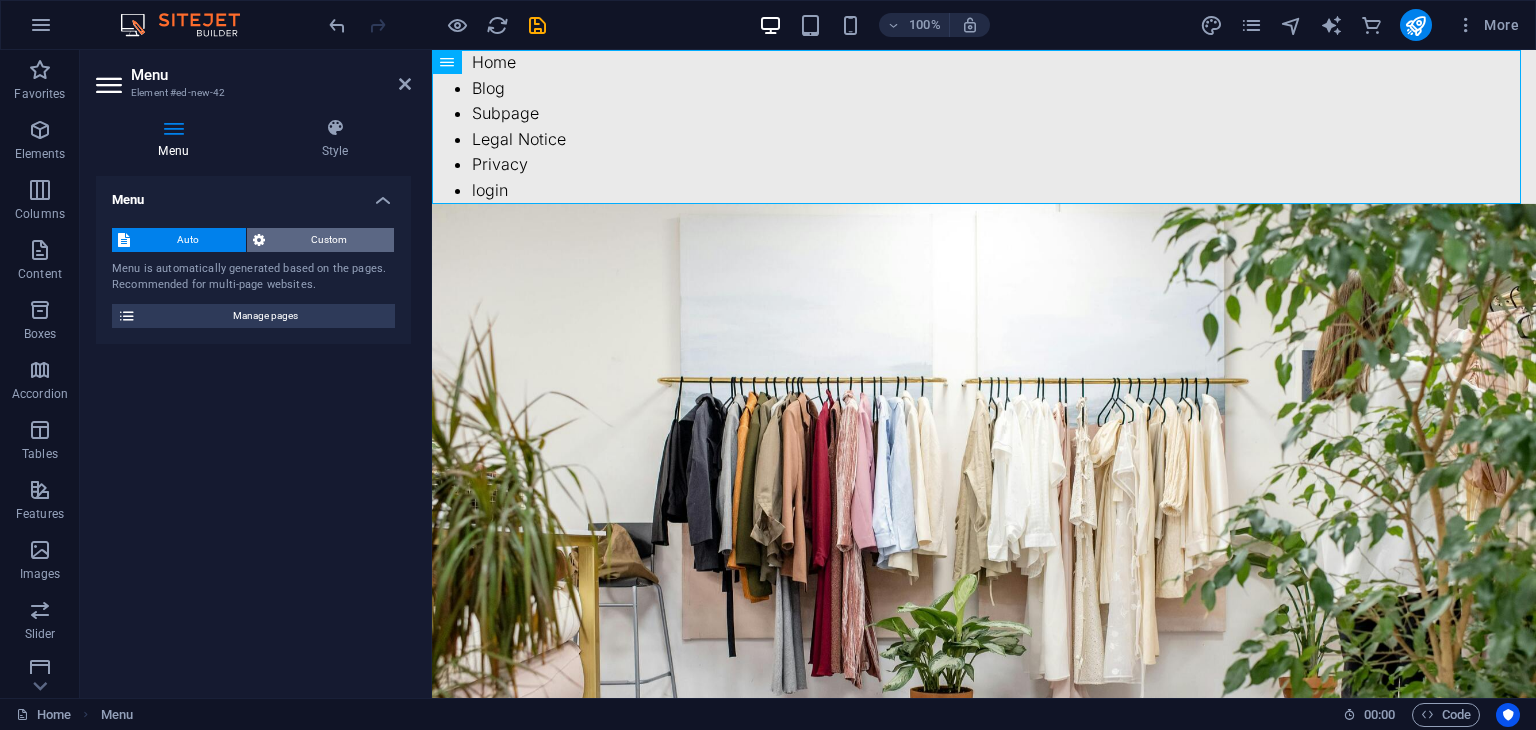 click on "Custom" at bounding box center [330, 240] 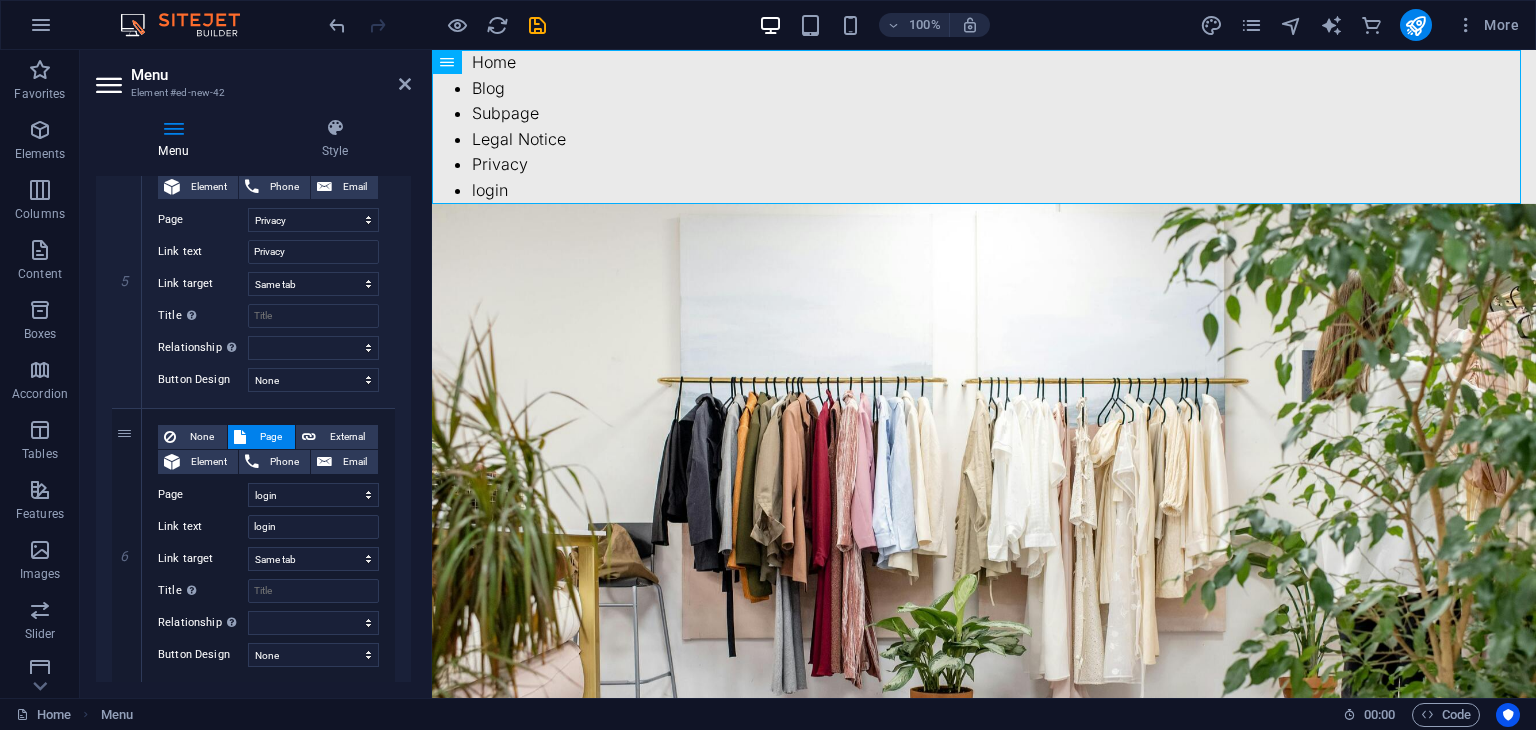 scroll, scrollTop: 1388, scrollLeft: 0, axis: vertical 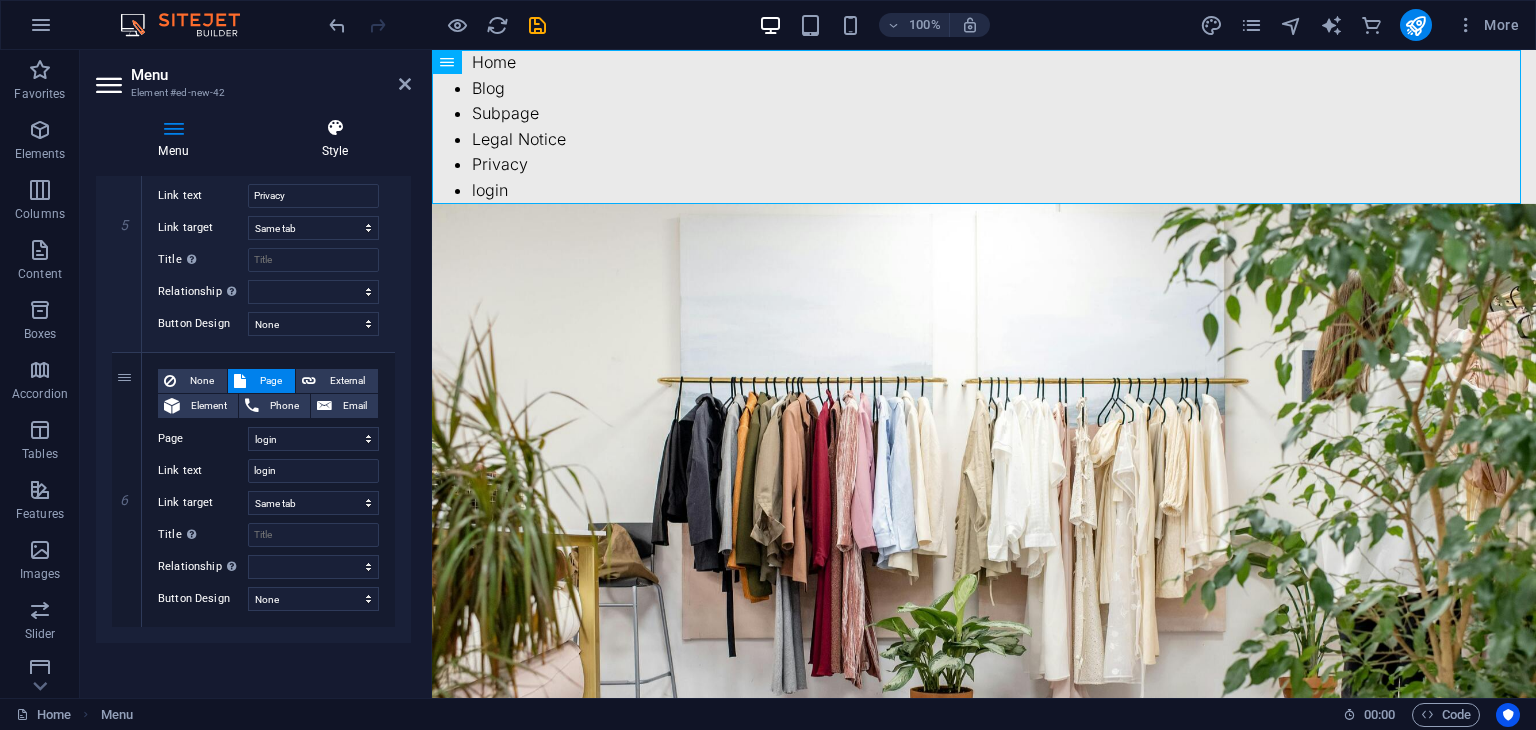 click on "Style" at bounding box center (335, 139) 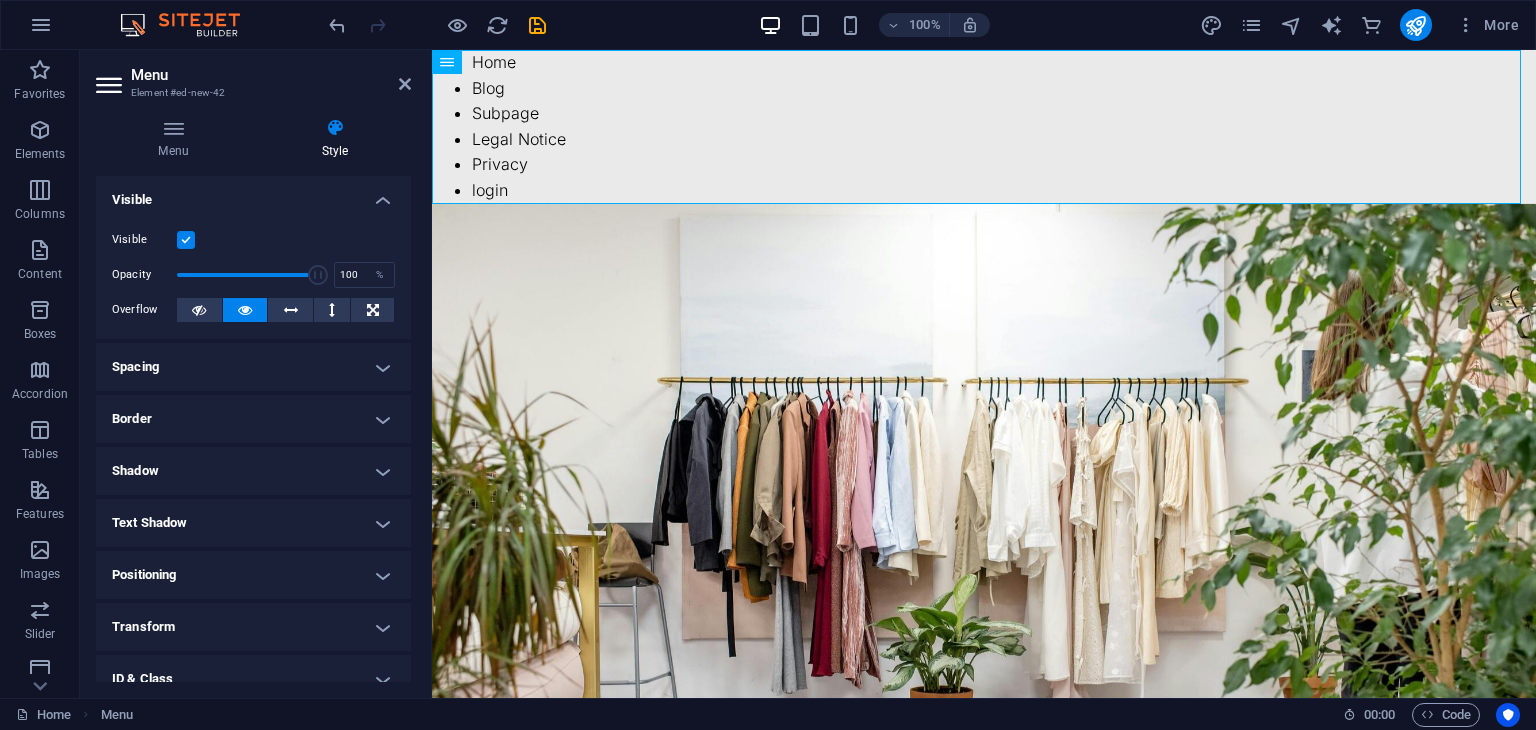 drag, startPoint x: 485, startPoint y: 65, endPoint x: 467, endPoint y: 71, distance: 18.973665 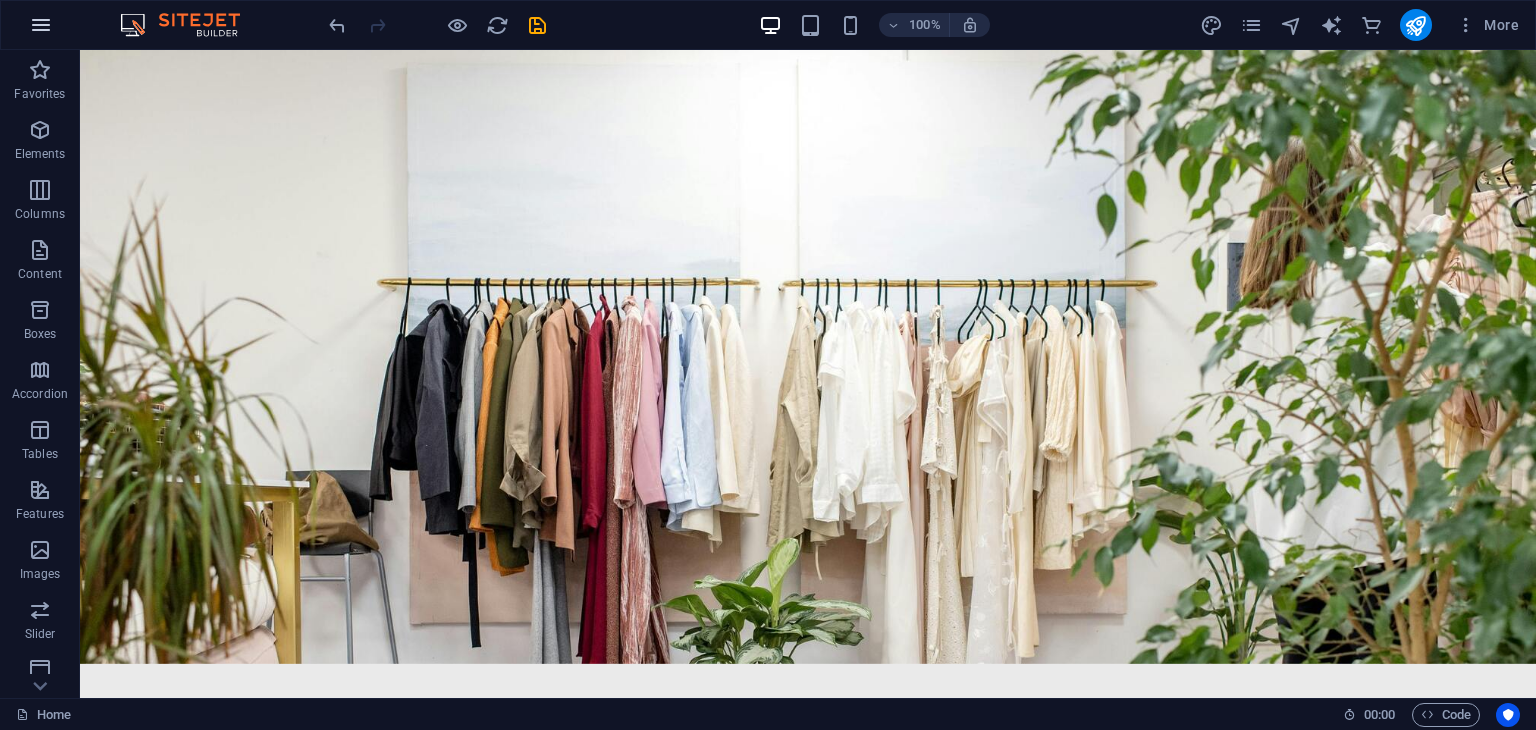 click at bounding box center [41, 25] 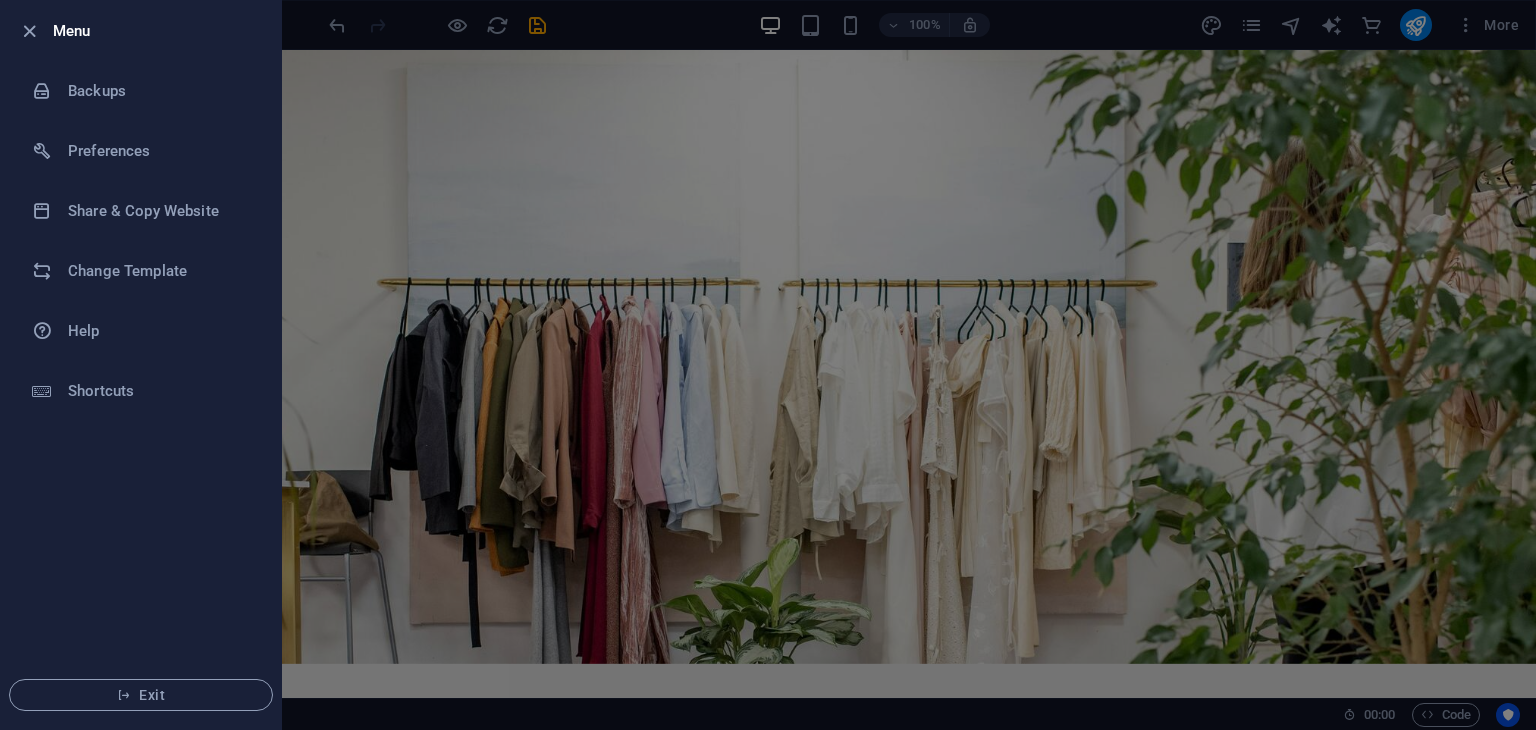 click at bounding box center (768, 365) 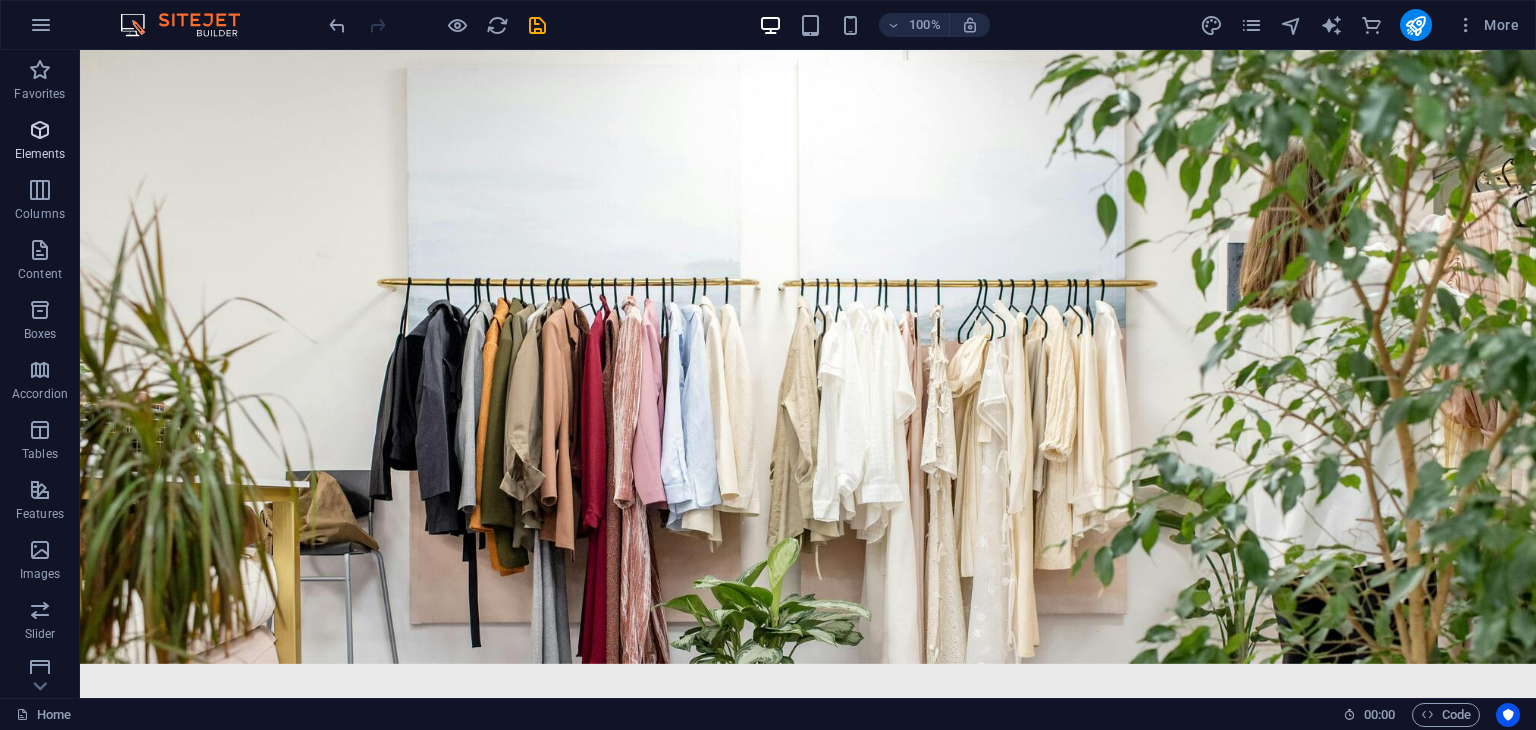 click on "Elements" at bounding box center (40, 154) 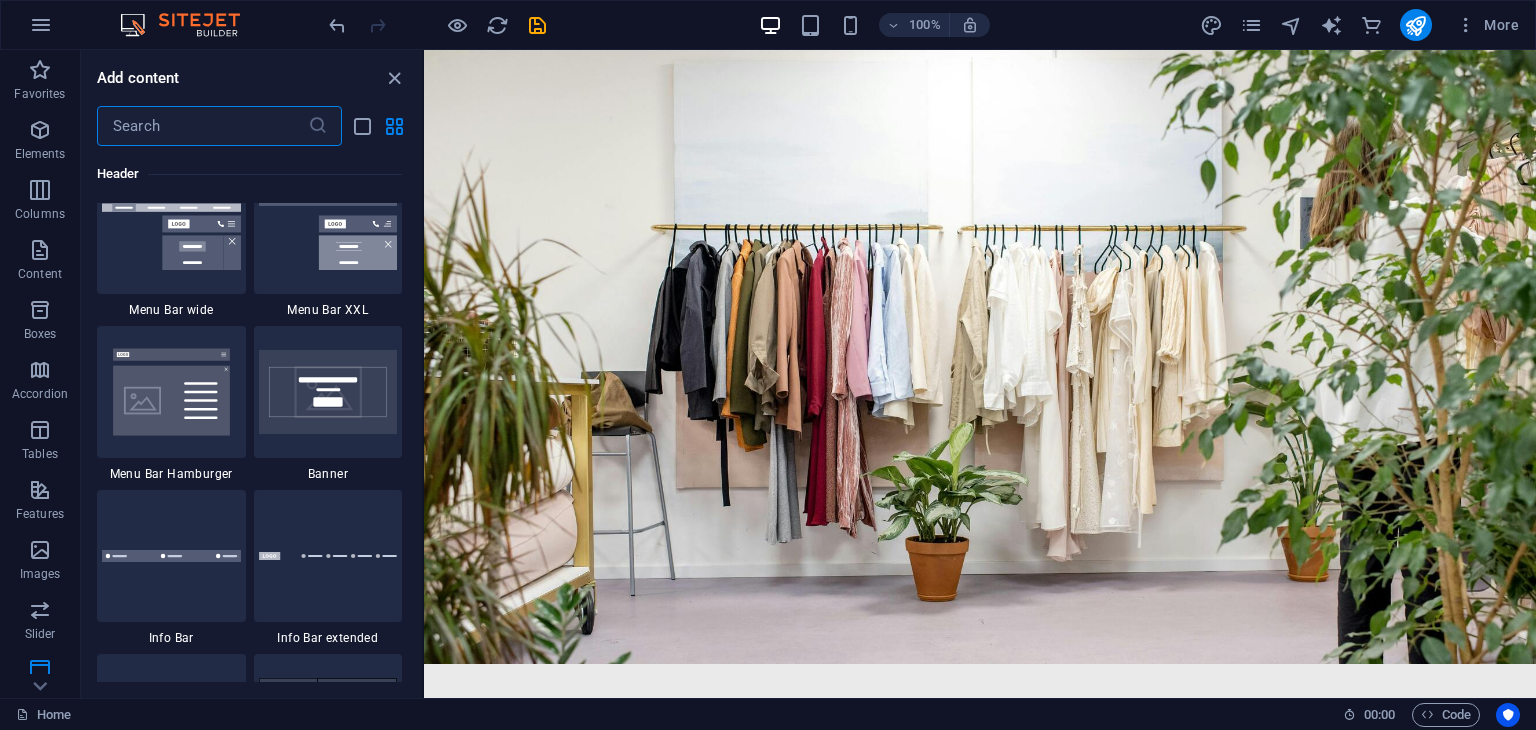 scroll, scrollTop: 12573, scrollLeft: 0, axis: vertical 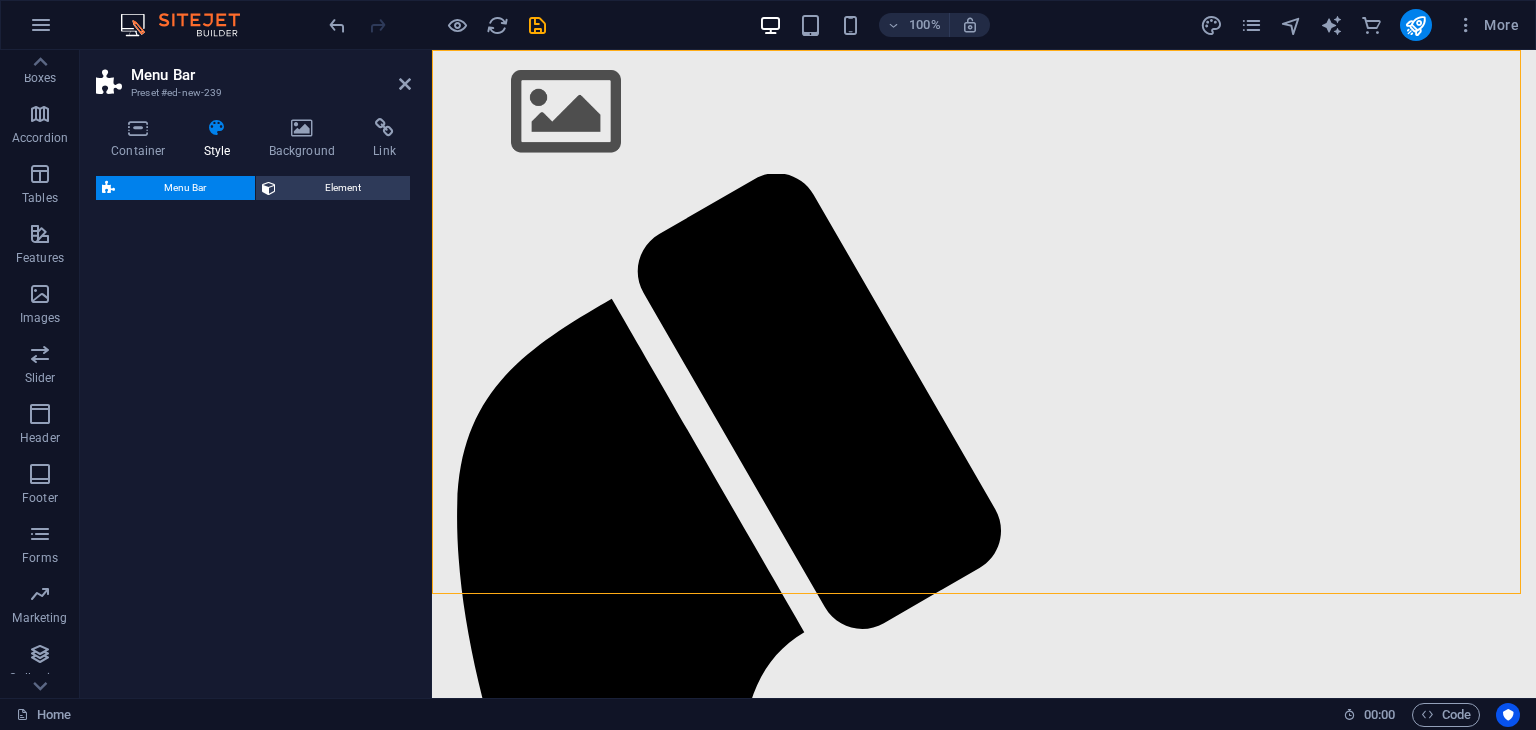 select on "rem" 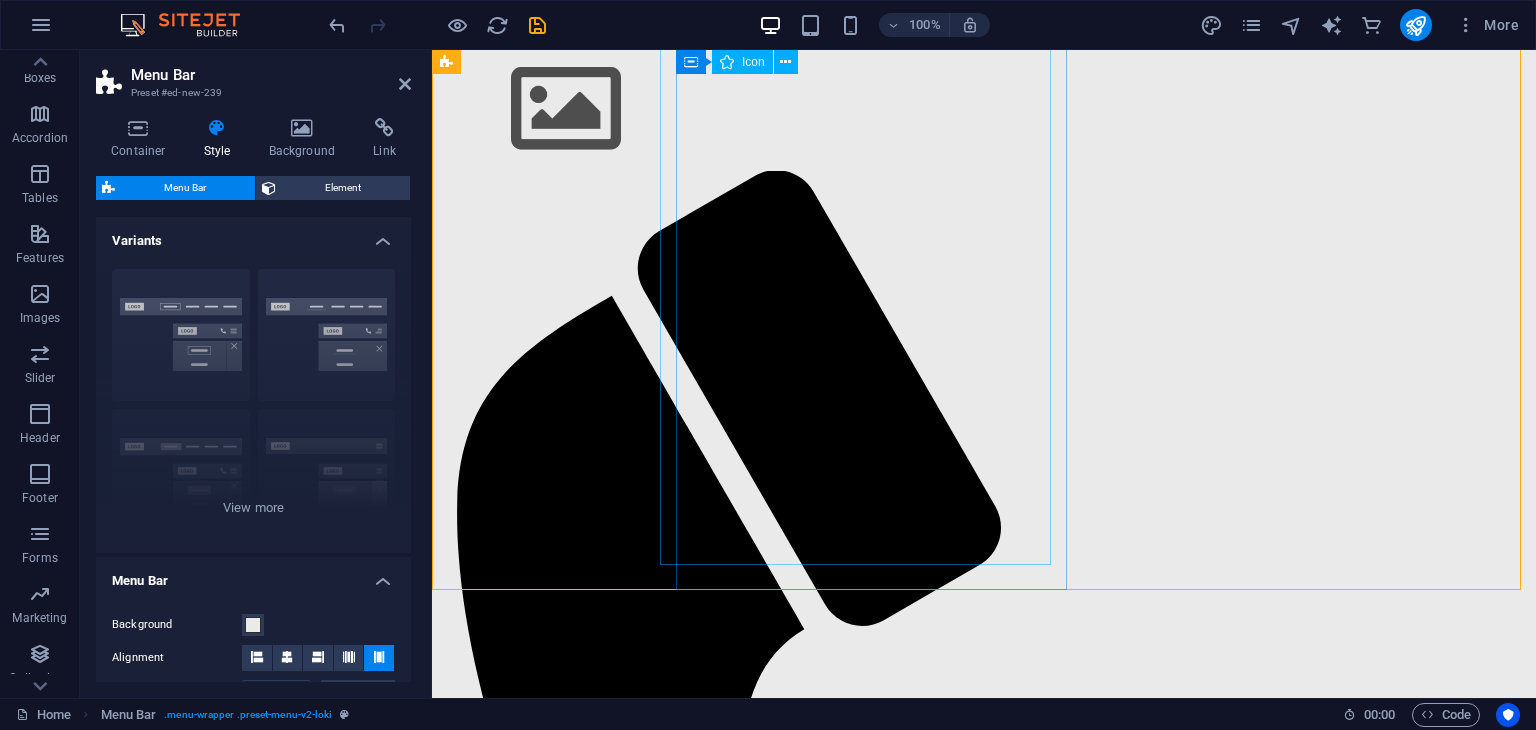 scroll, scrollTop: 0, scrollLeft: 0, axis: both 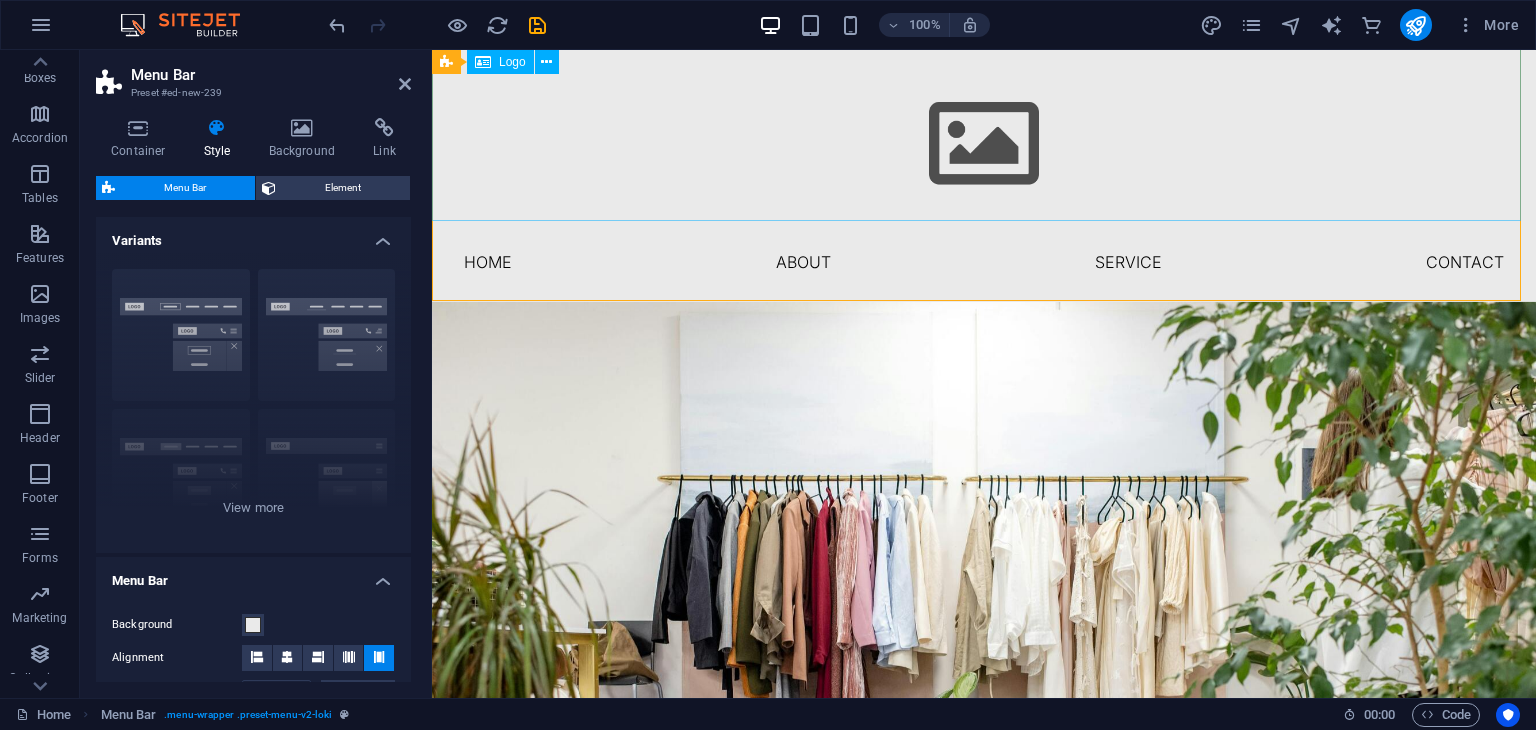 click at bounding box center (984, 136) 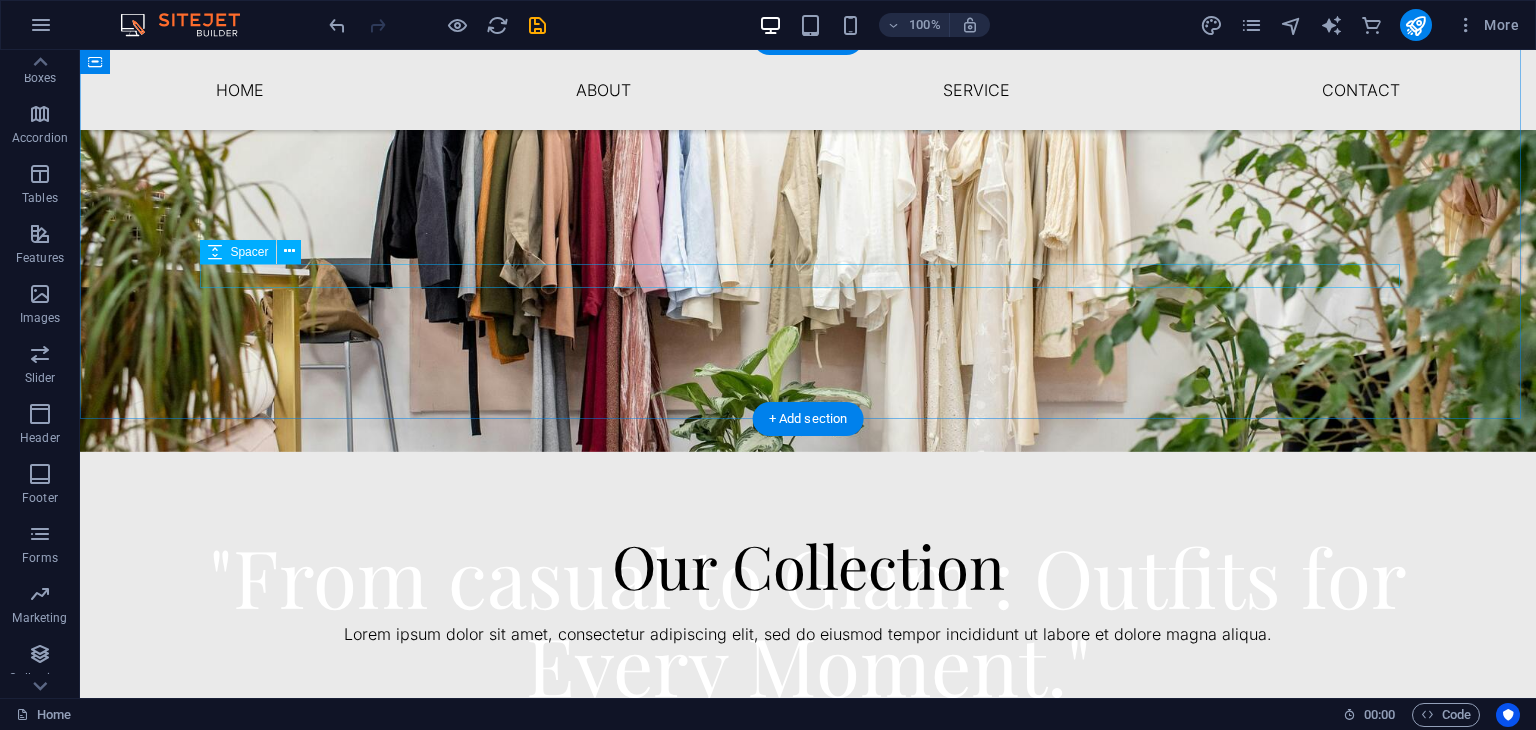 scroll, scrollTop: 0, scrollLeft: 0, axis: both 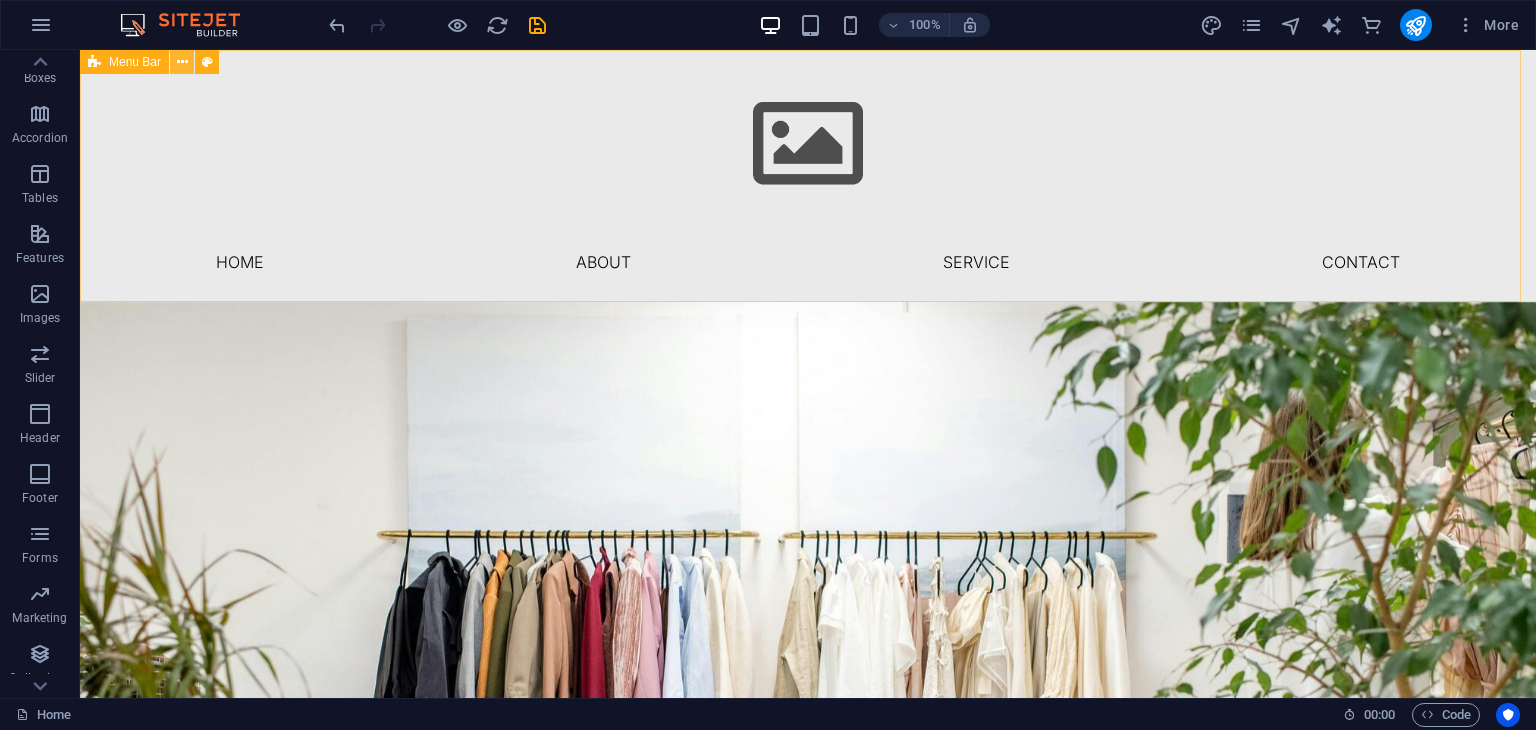 click at bounding box center [182, 62] 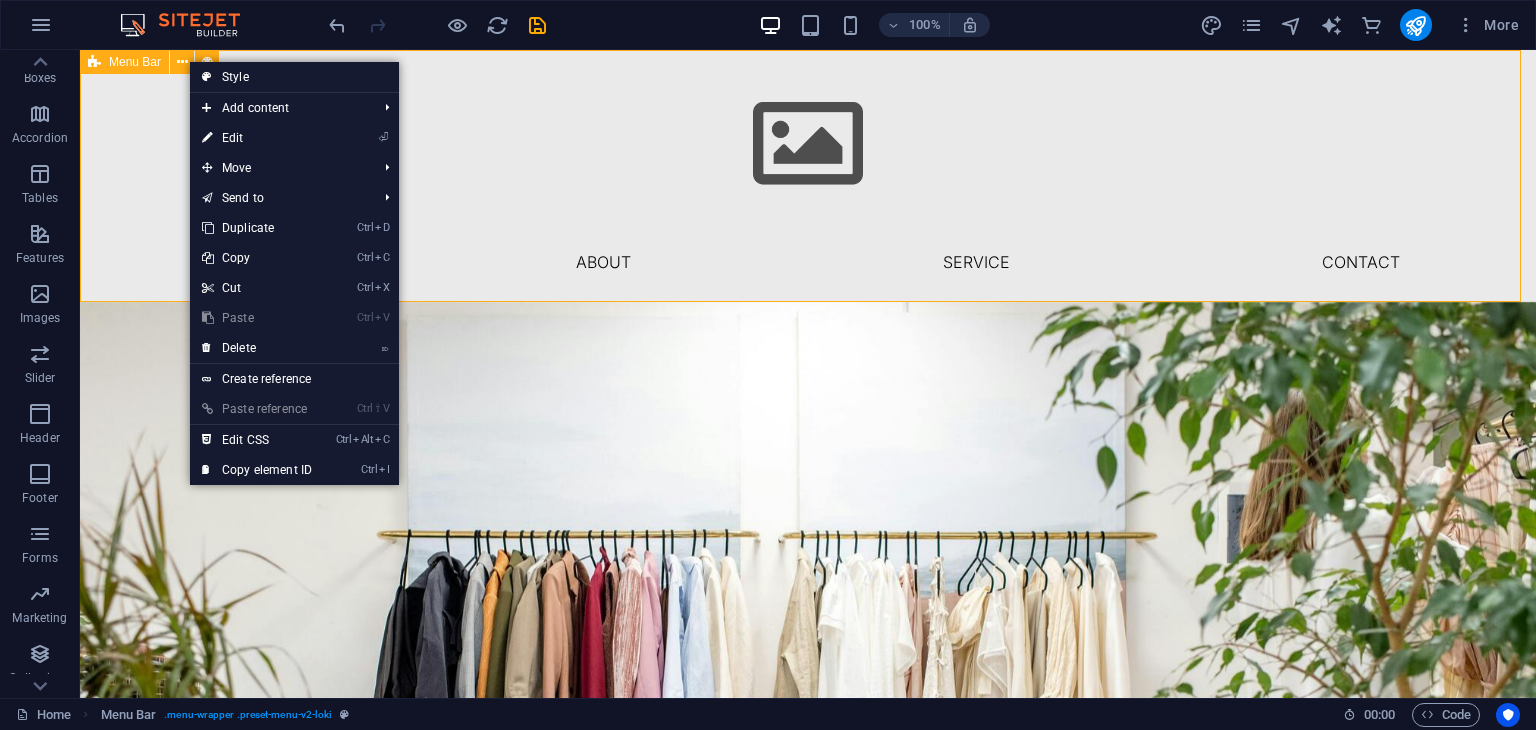 click on "Menu Bar" at bounding box center [135, 62] 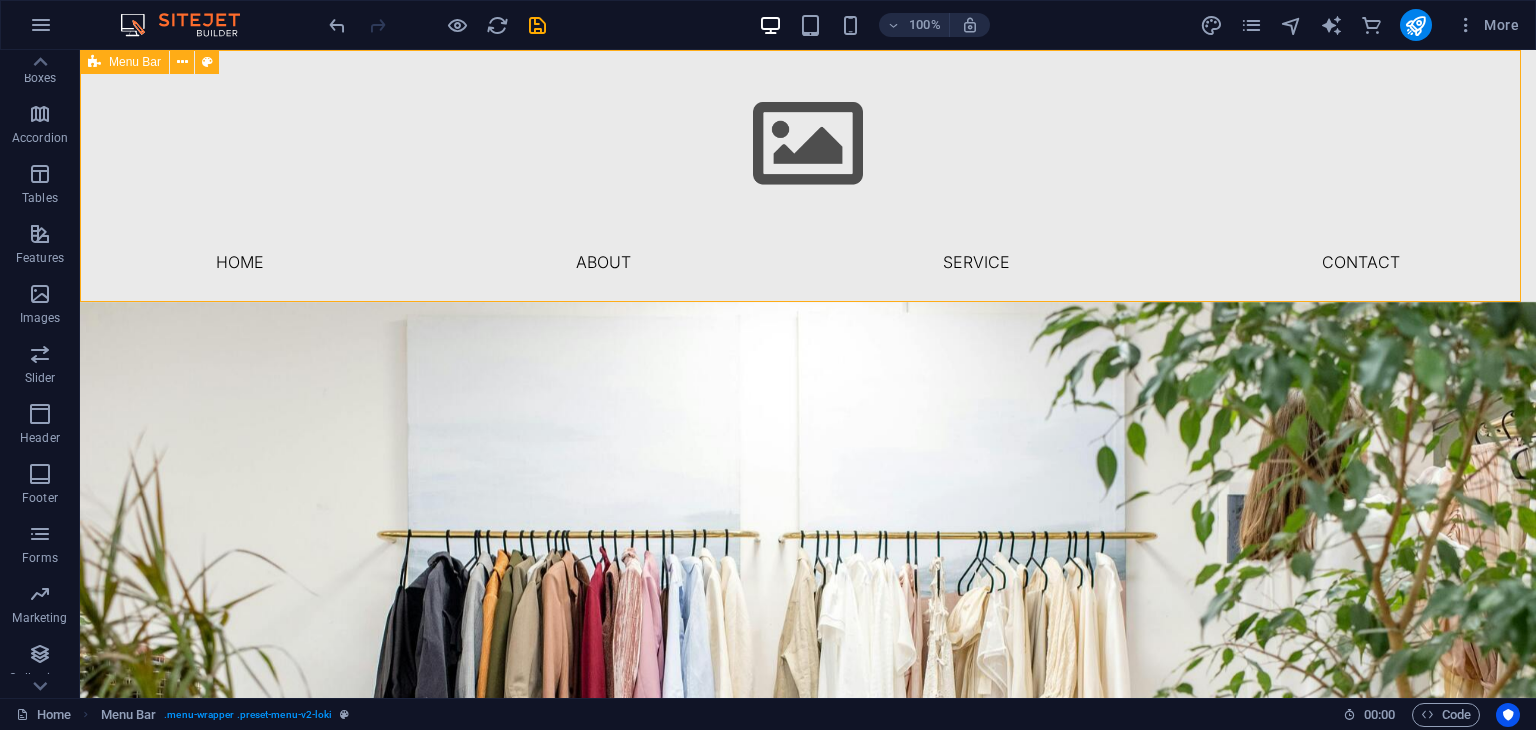 select on "rem" 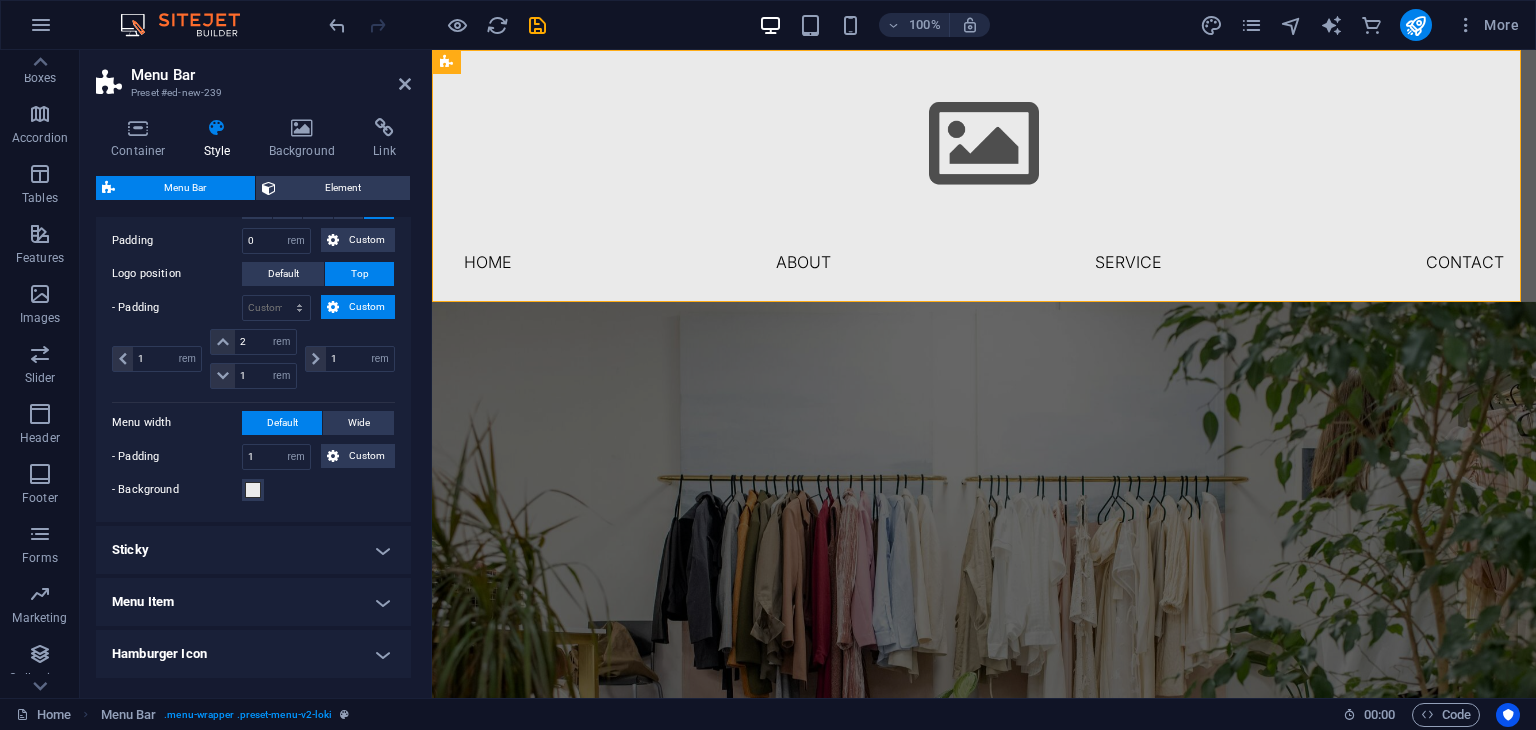 scroll, scrollTop: 629, scrollLeft: 0, axis: vertical 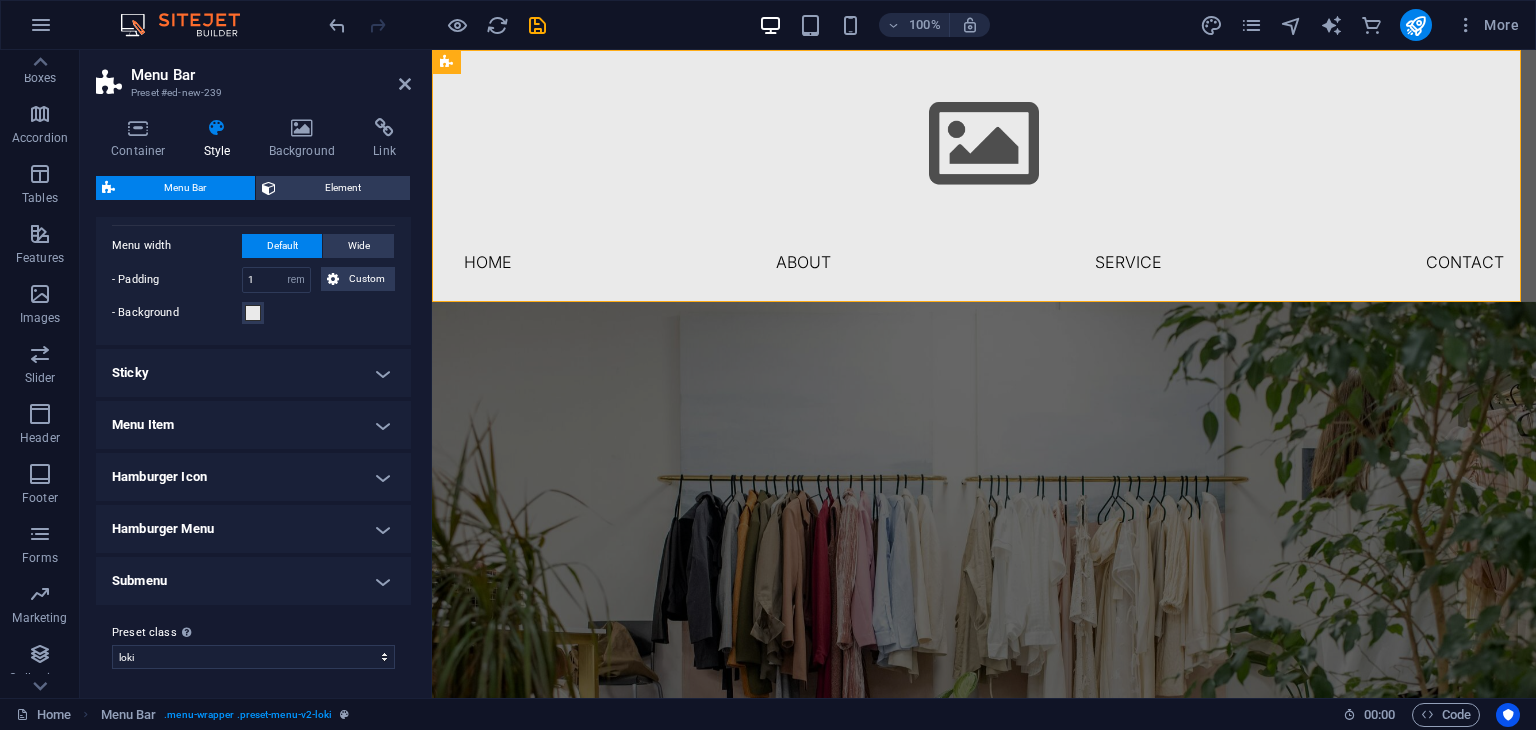click on "Menu Item" at bounding box center (253, 425) 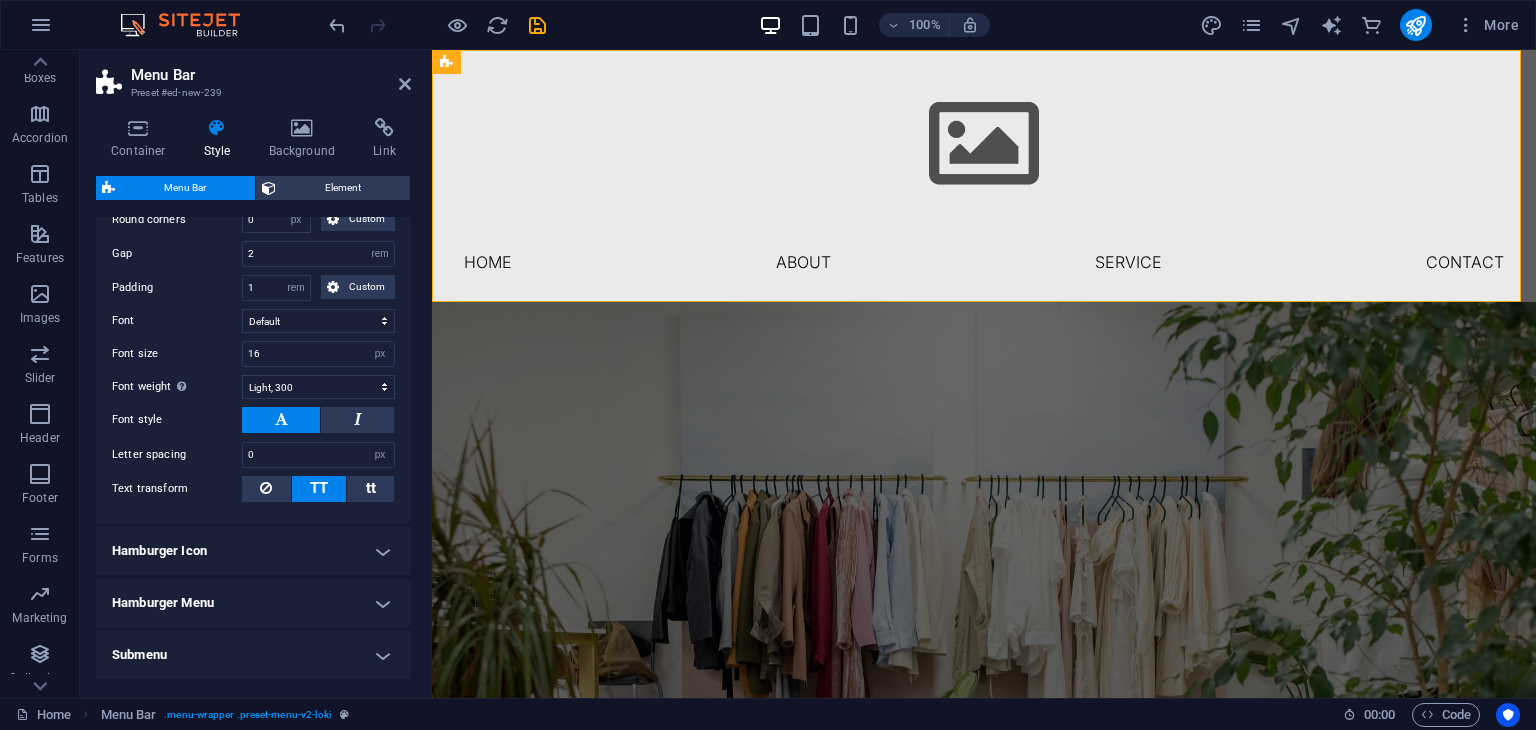 scroll, scrollTop: 1112, scrollLeft: 0, axis: vertical 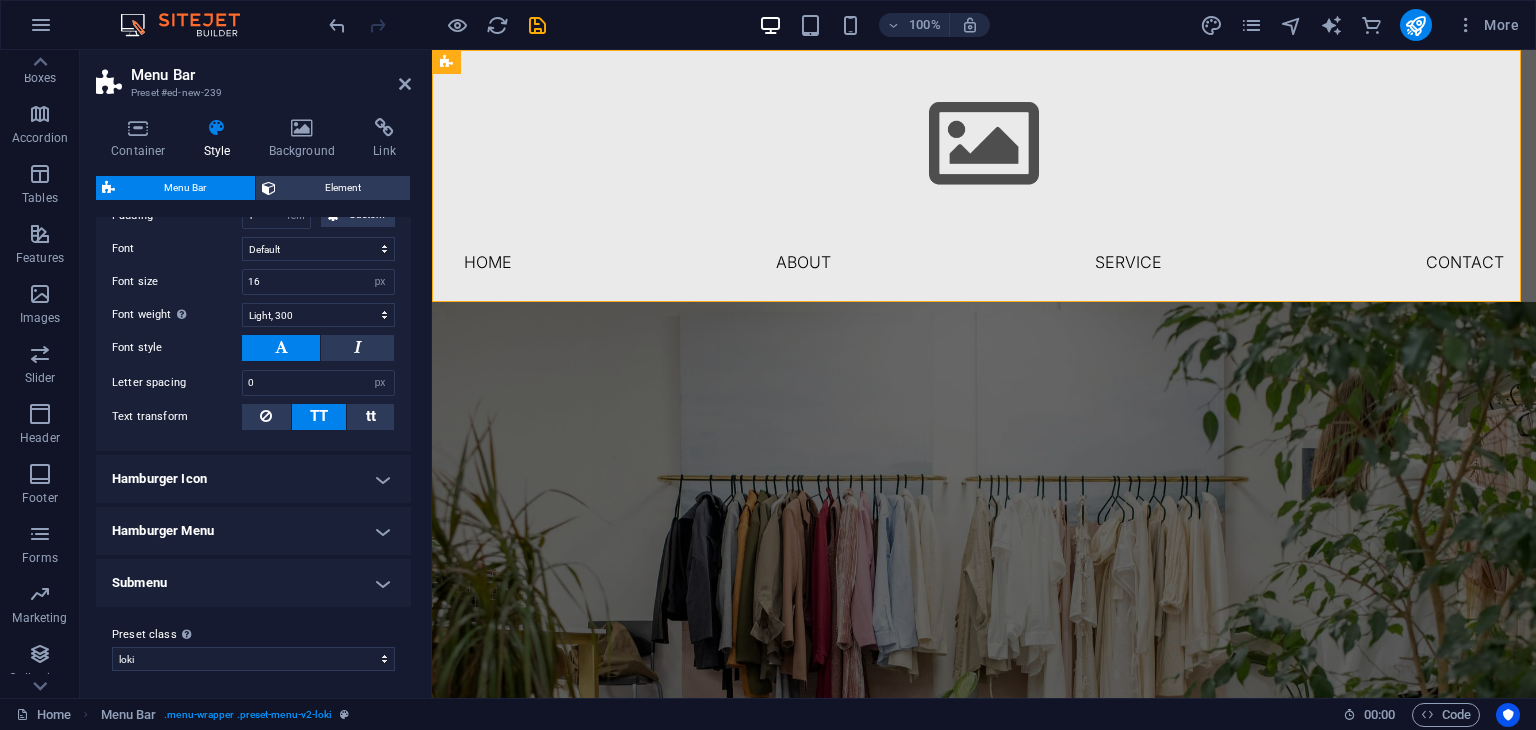 click on "Submenu" at bounding box center (253, 583) 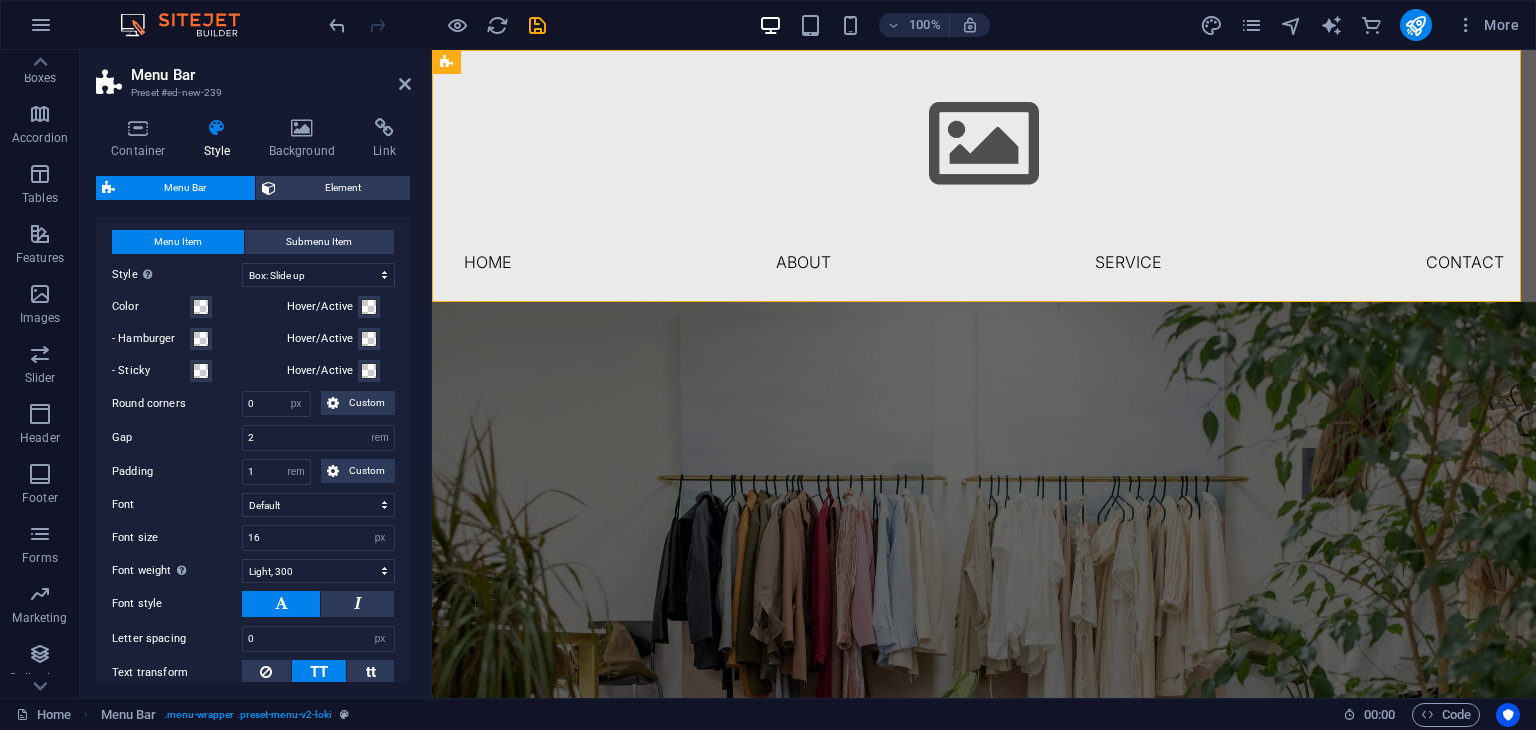 scroll, scrollTop: 820, scrollLeft: 0, axis: vertical 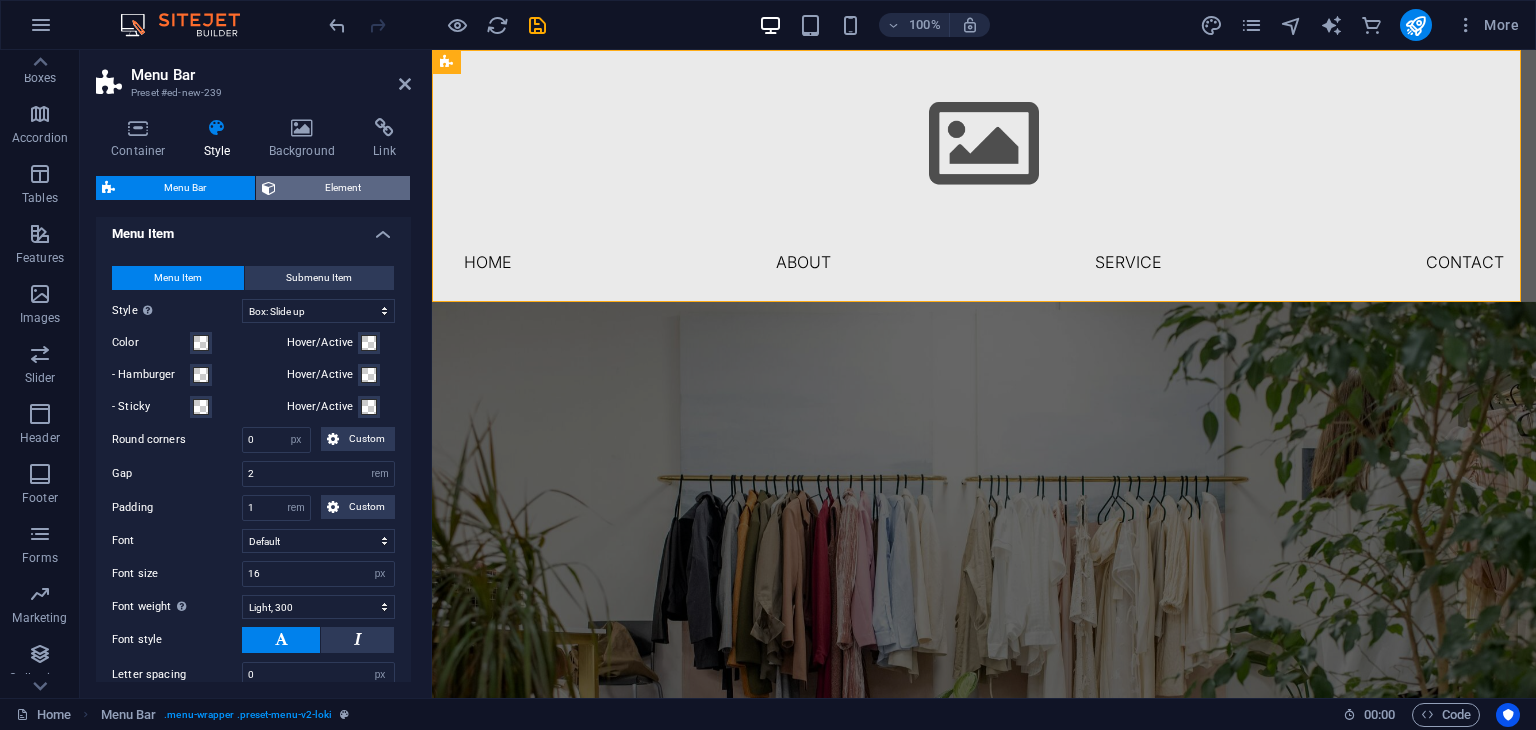 click on "Element" at bounding box center [343, 188] 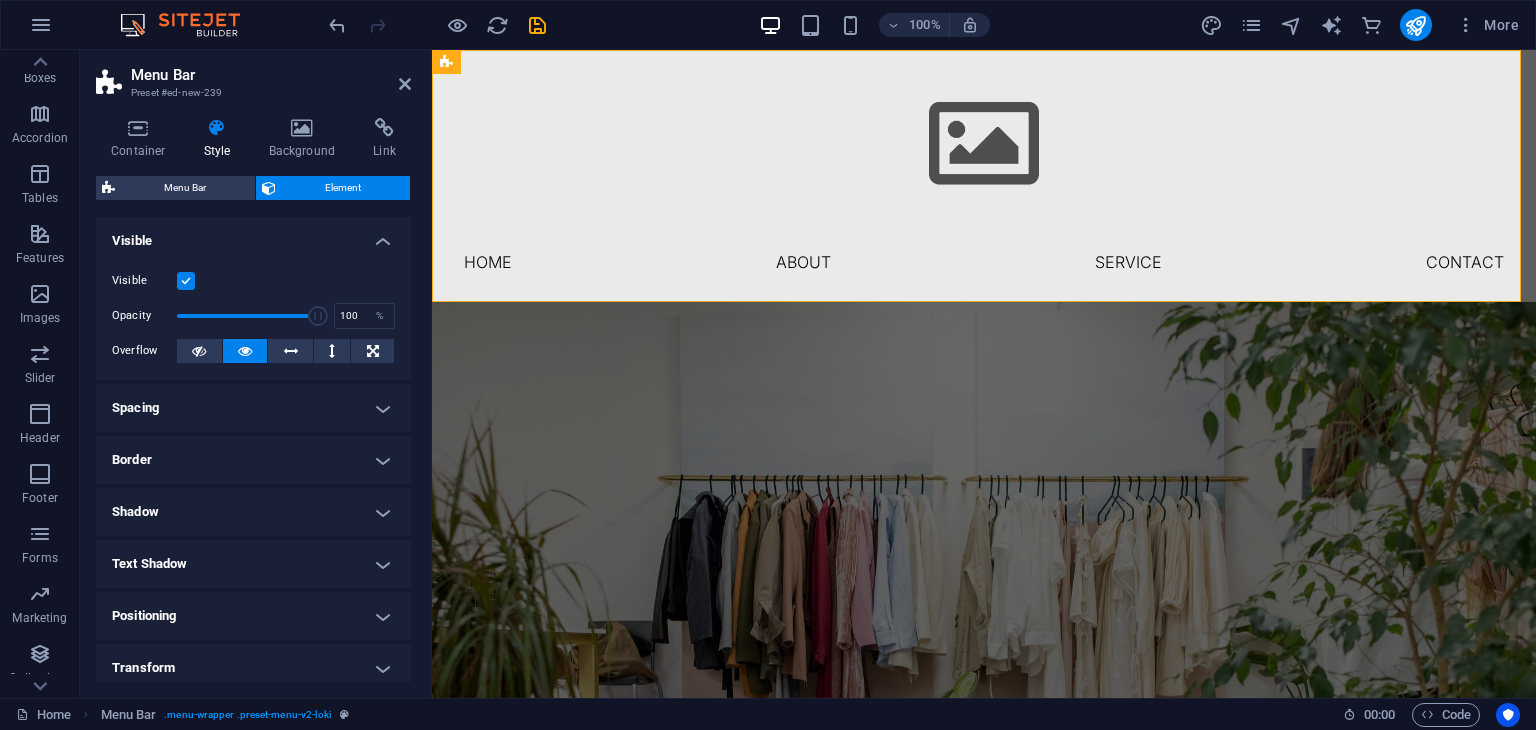 scroll, scrollTop: 166, scrollLeft: 0, axis: vertical 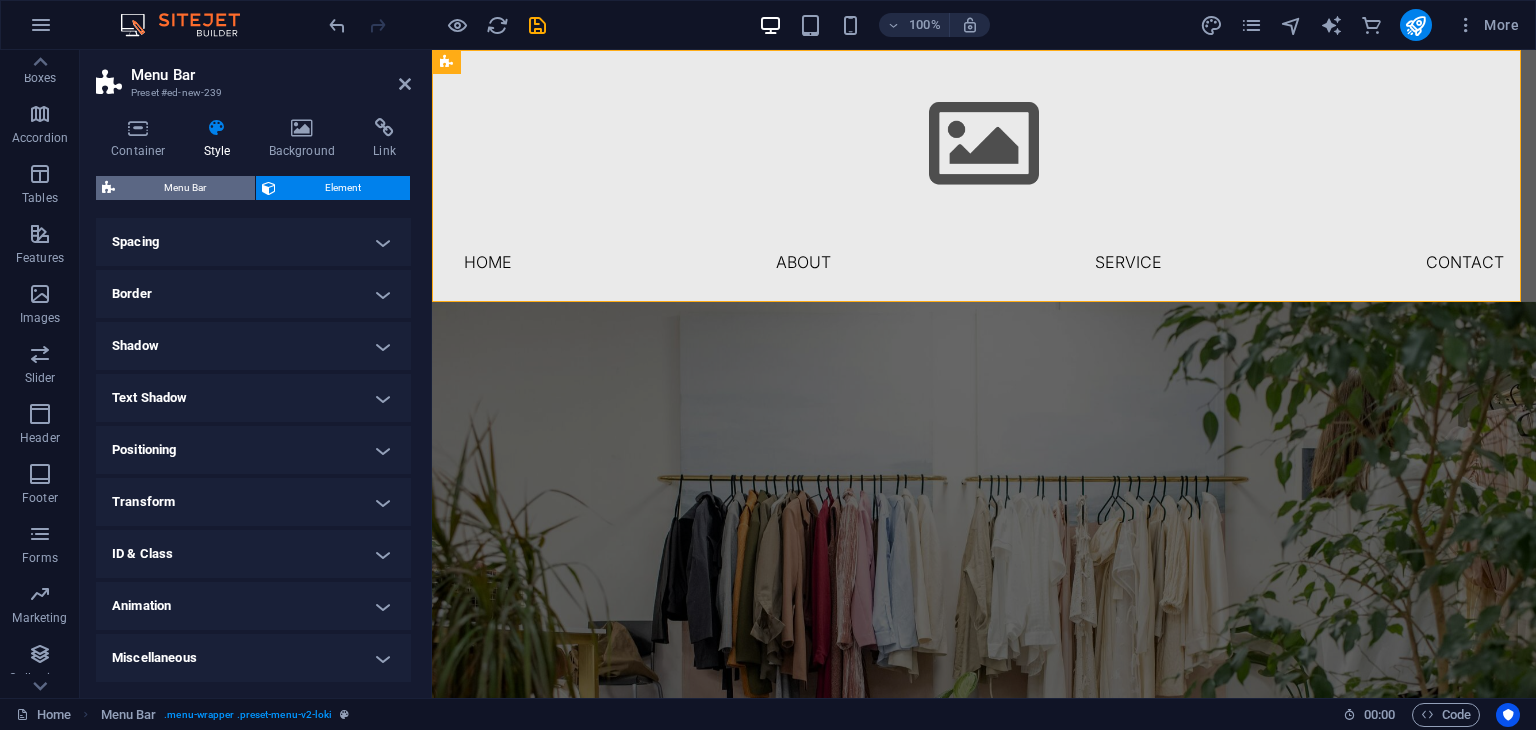 click on "Menu Bar" at bounding box center [185, 188] 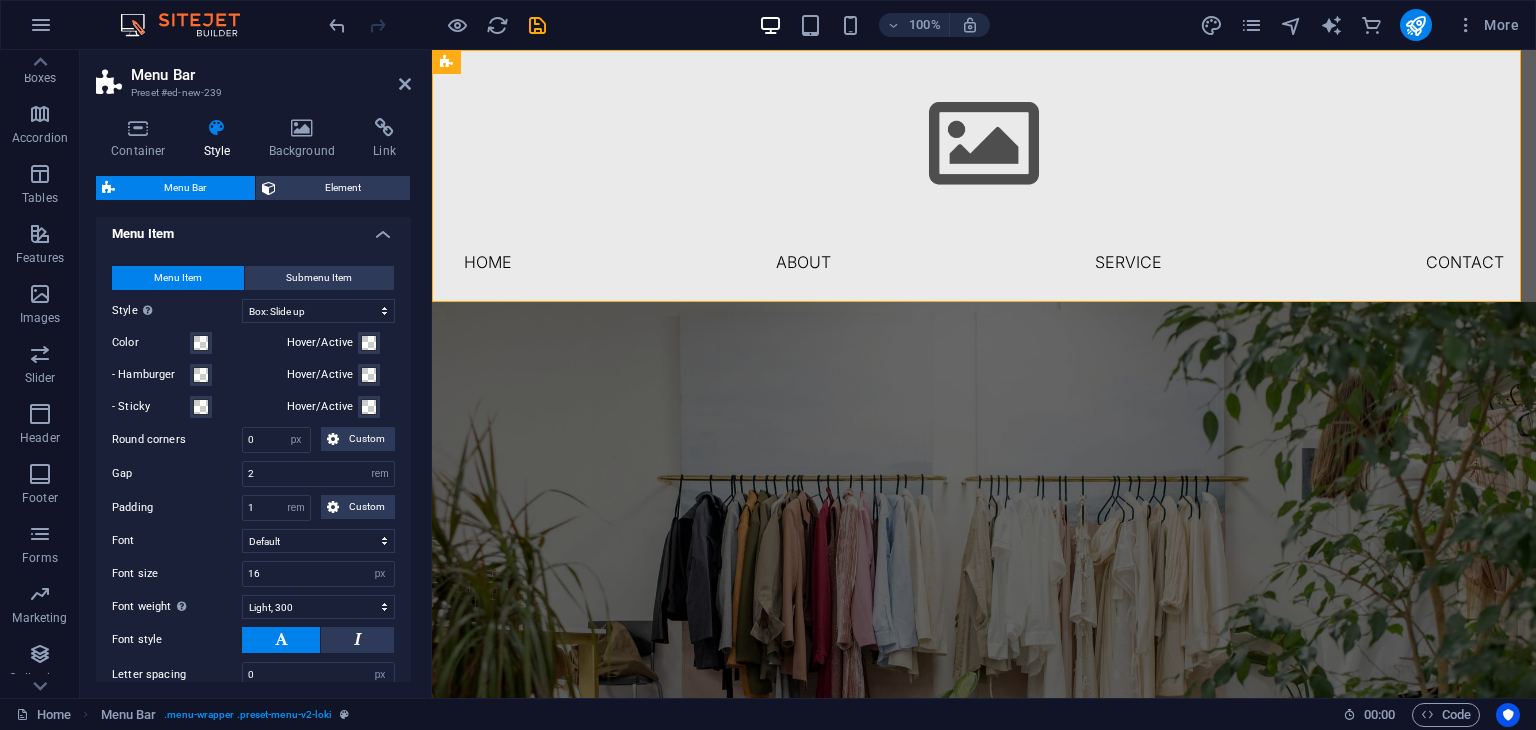 click on "Menu Item" at bounding box center [253, 228] 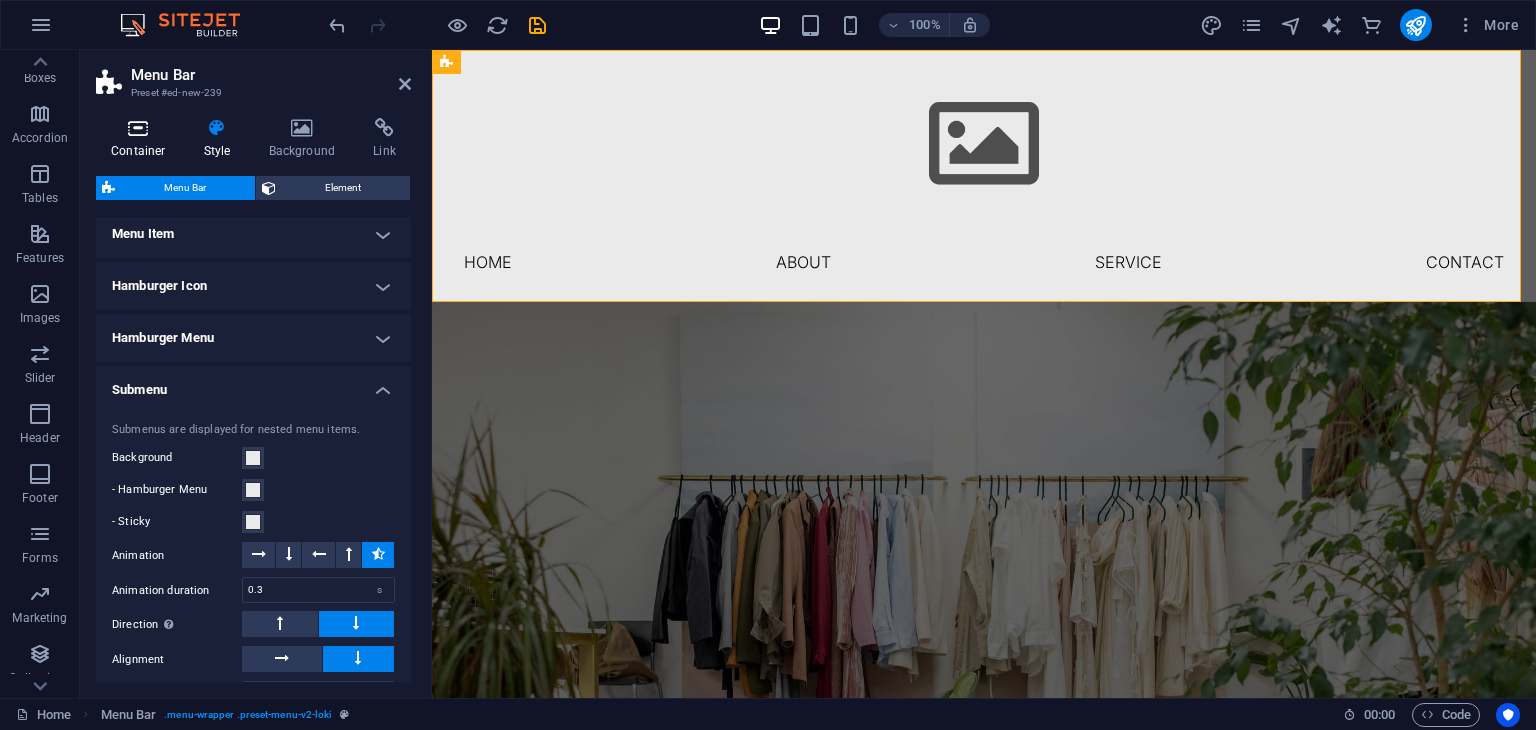 click on "Container" at bounding box center [142, 139] 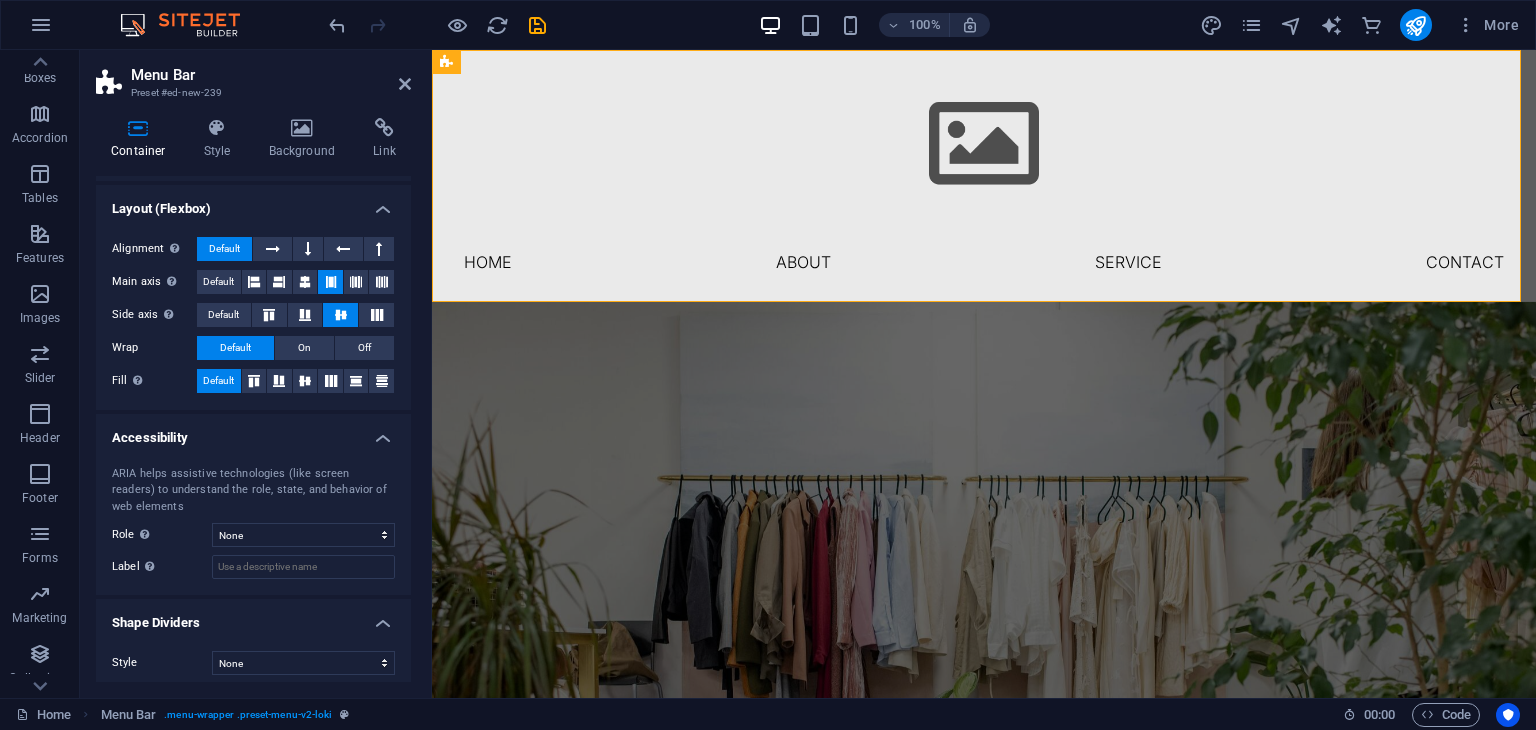 scroll, scrollTop: 268, scrollLeft: 0, axis: vertical 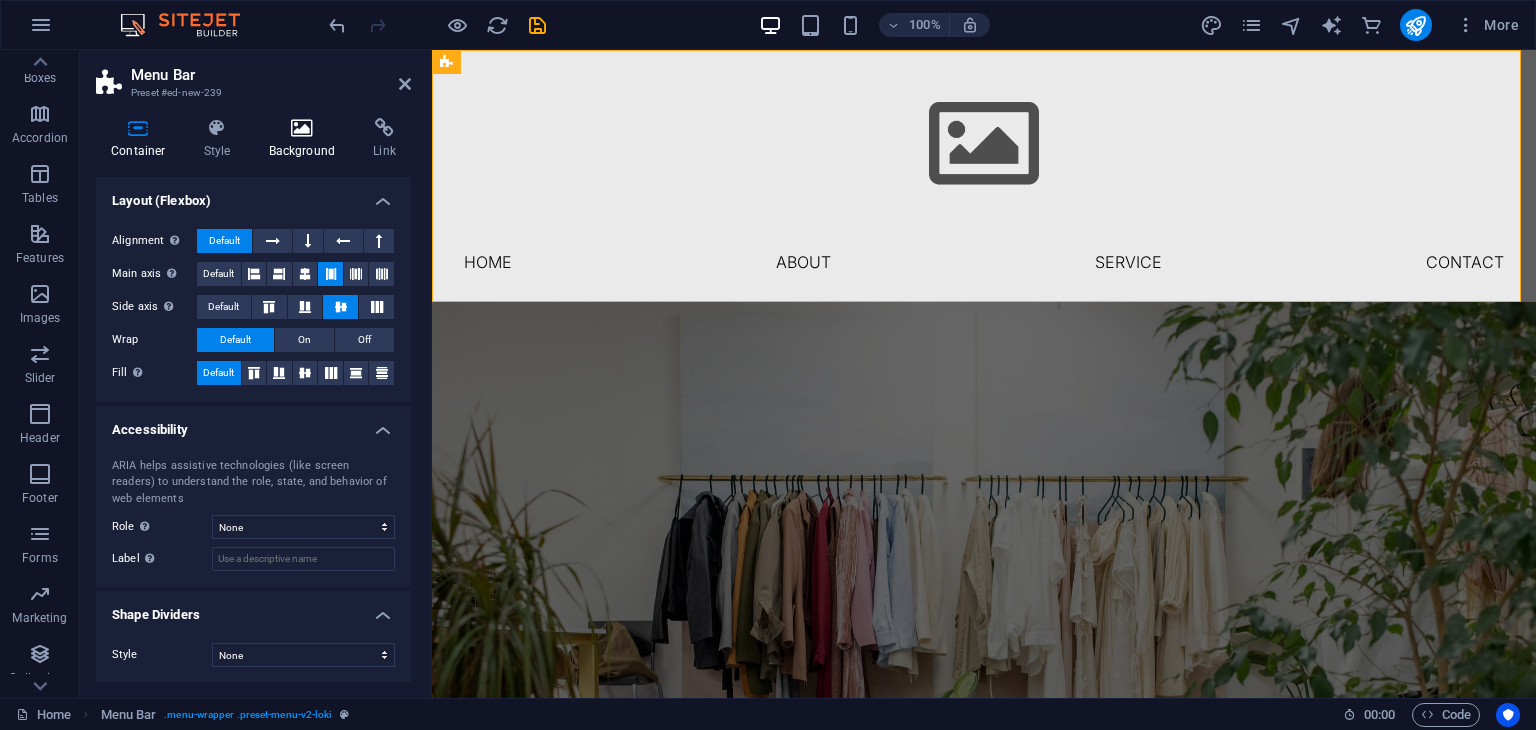 click at bounding box center (302, 128) 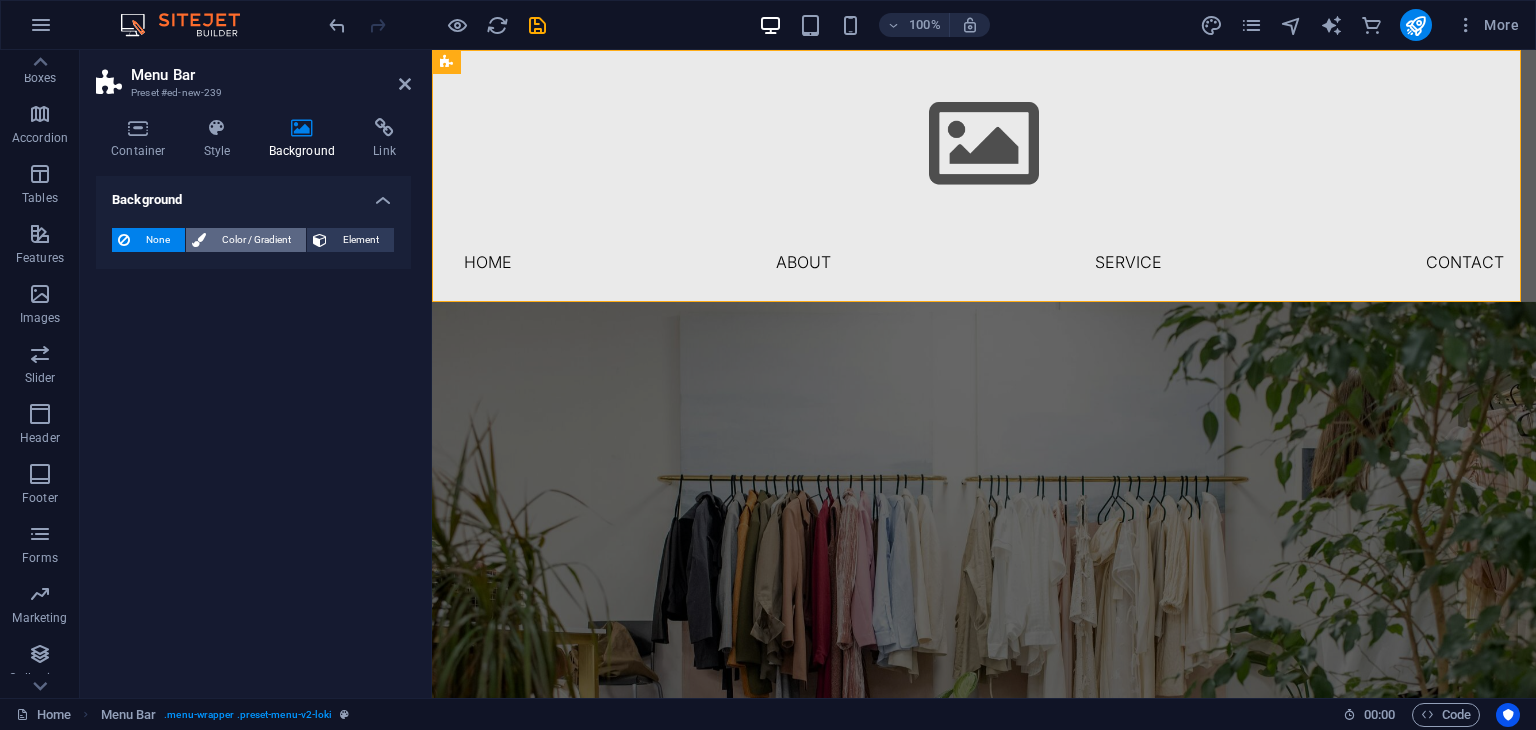 click on "Color / Gradient" at bounding box center [256, 240] 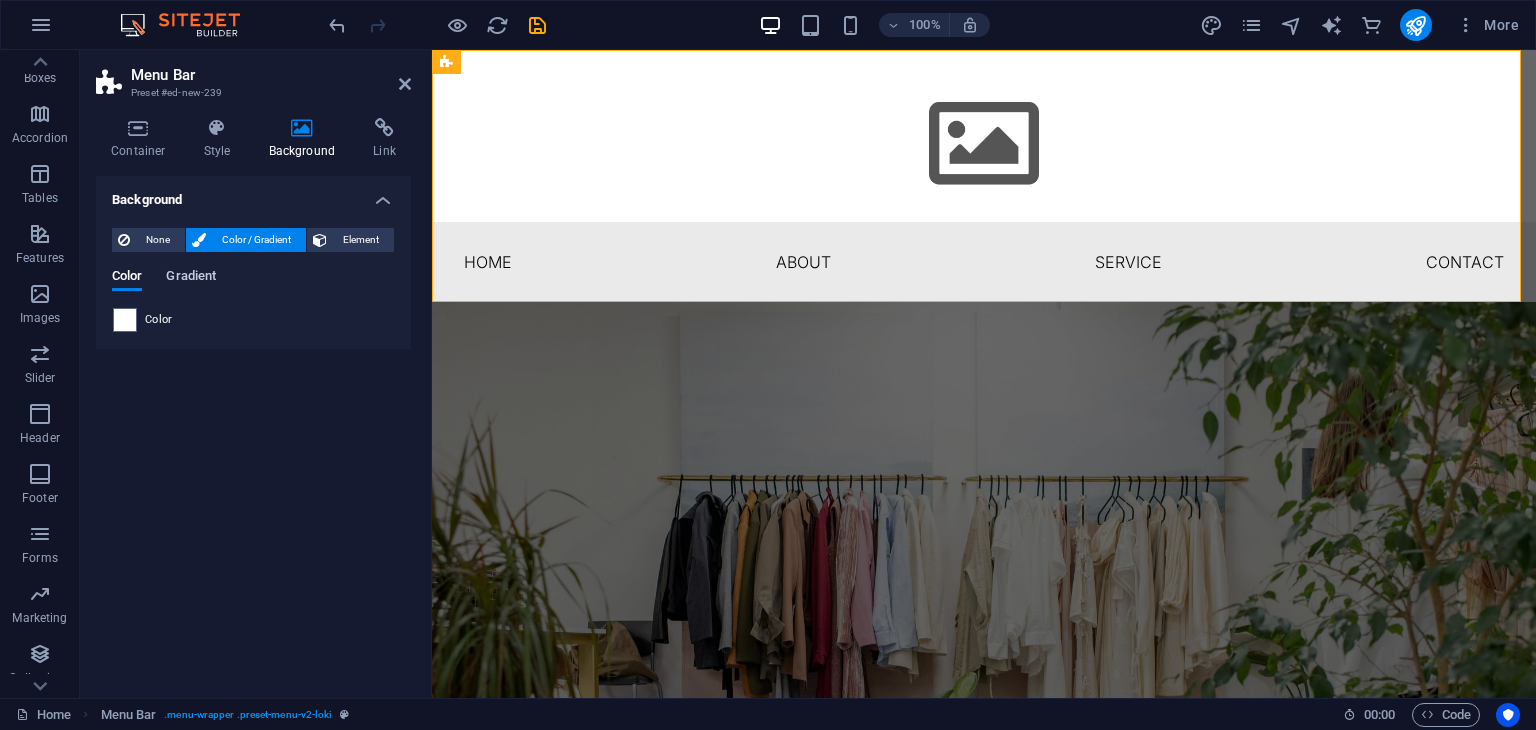 click on "Gradient" at bounding box center [191, 278] 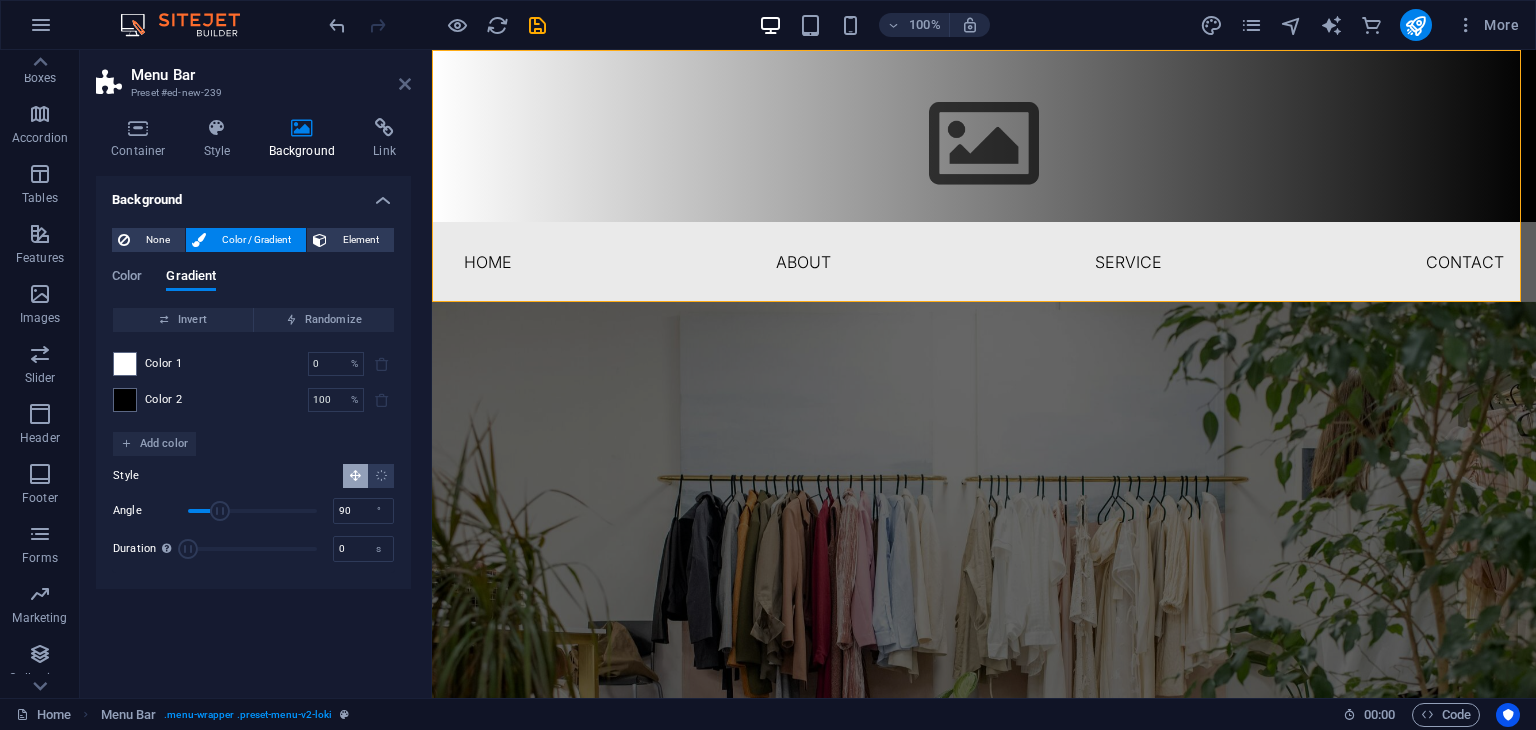 click at bounding box center [405, 84] 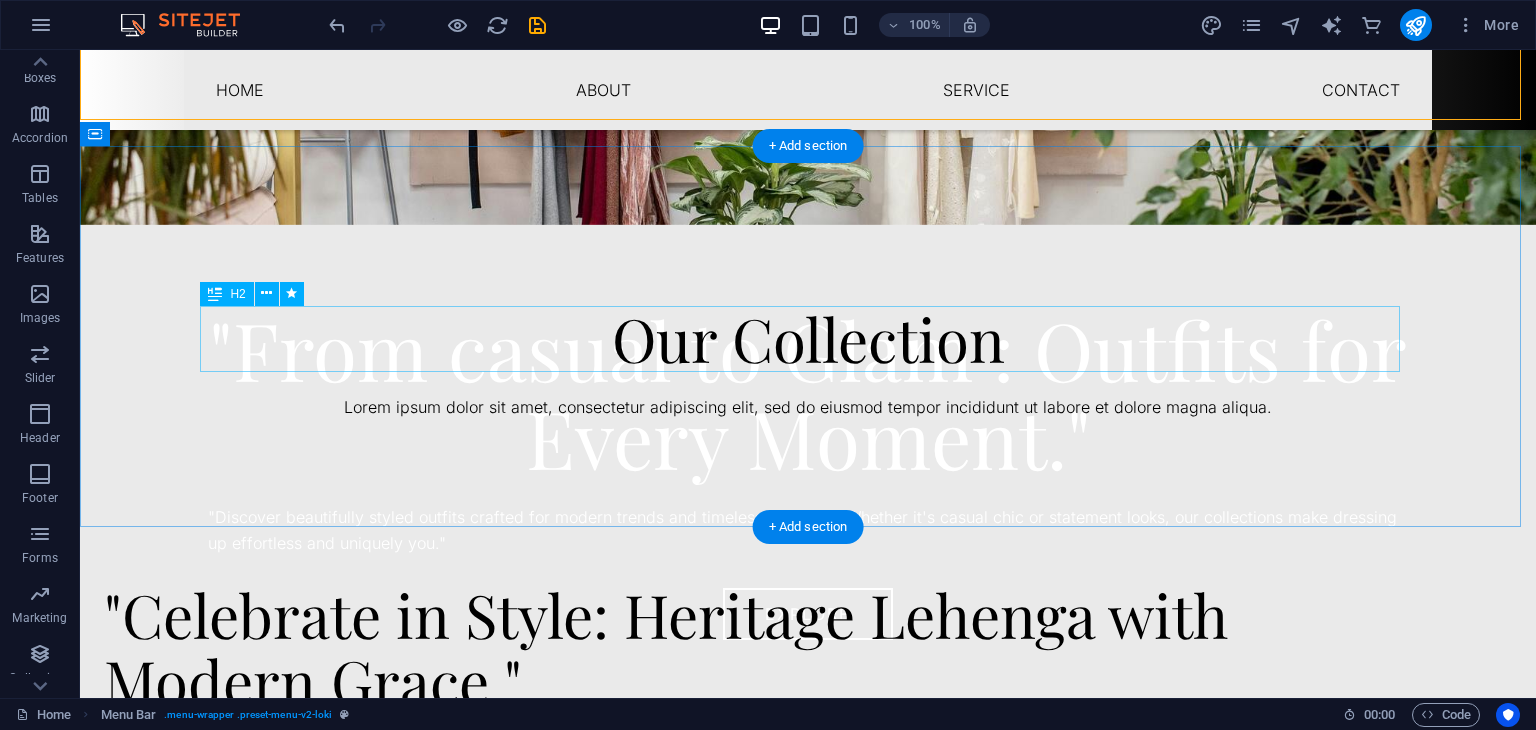 scroll, scrollTop: 520, scrollLeft: 0, axis: vertical 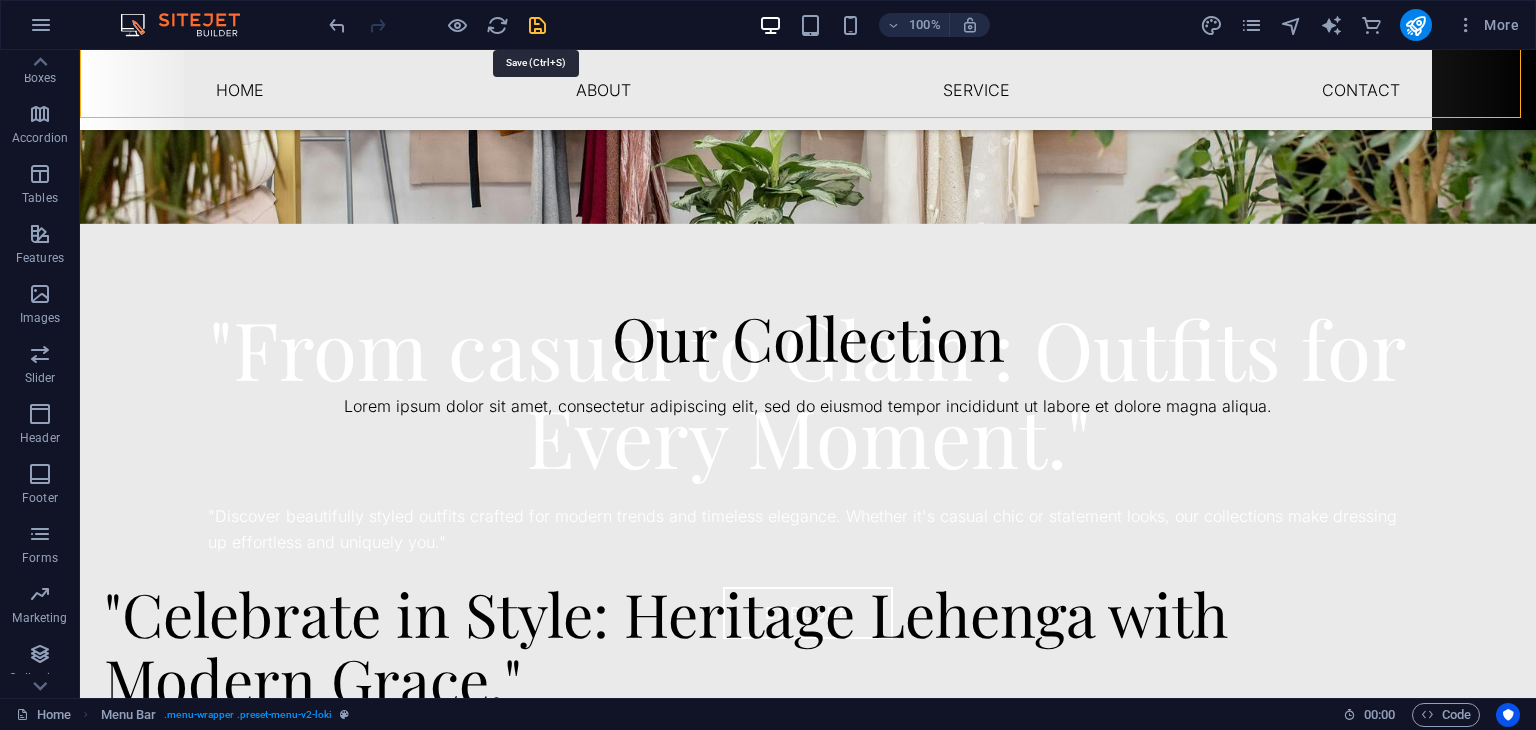 click at bounding box center [537, 25] 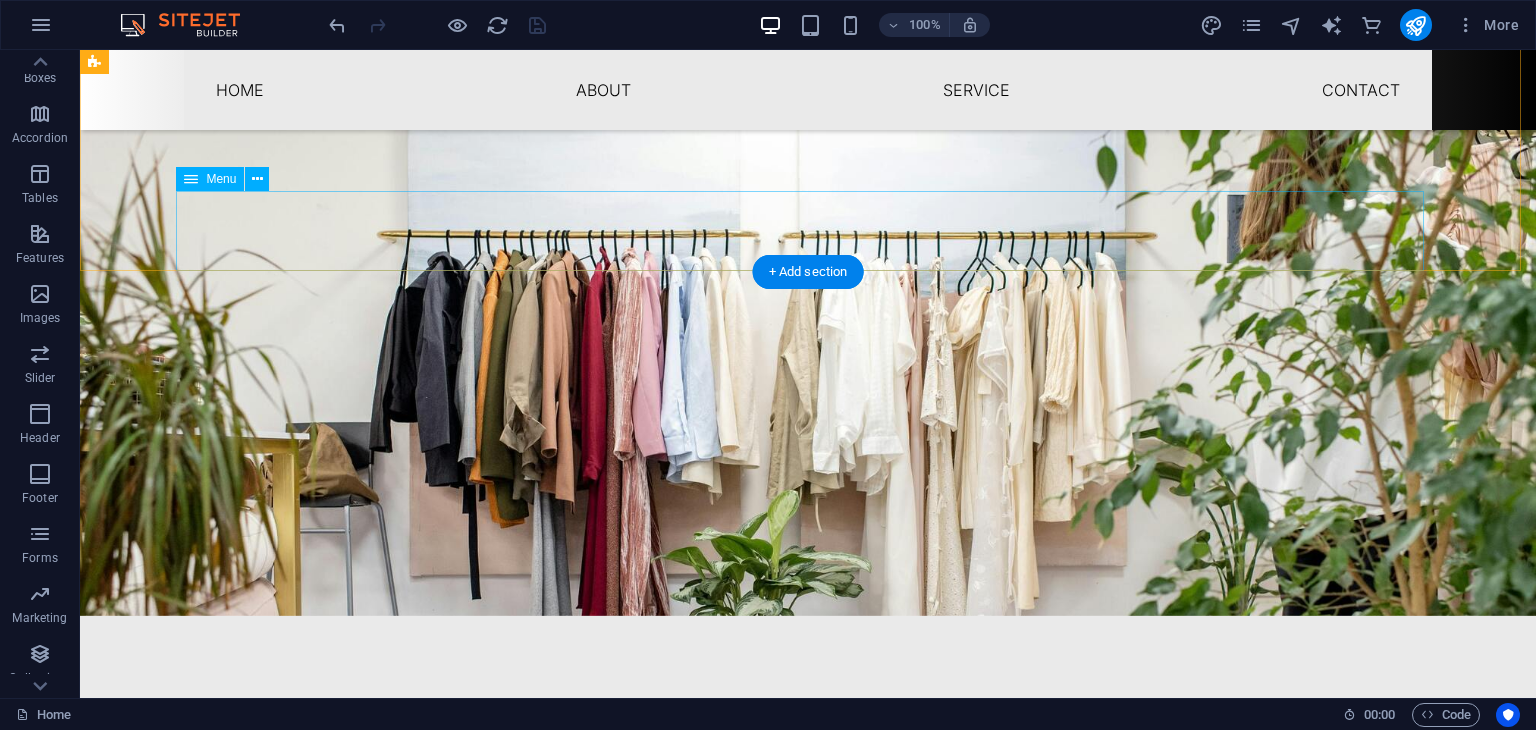 scroll, scrollTop: 0, scrollLeft: 0, axis: both 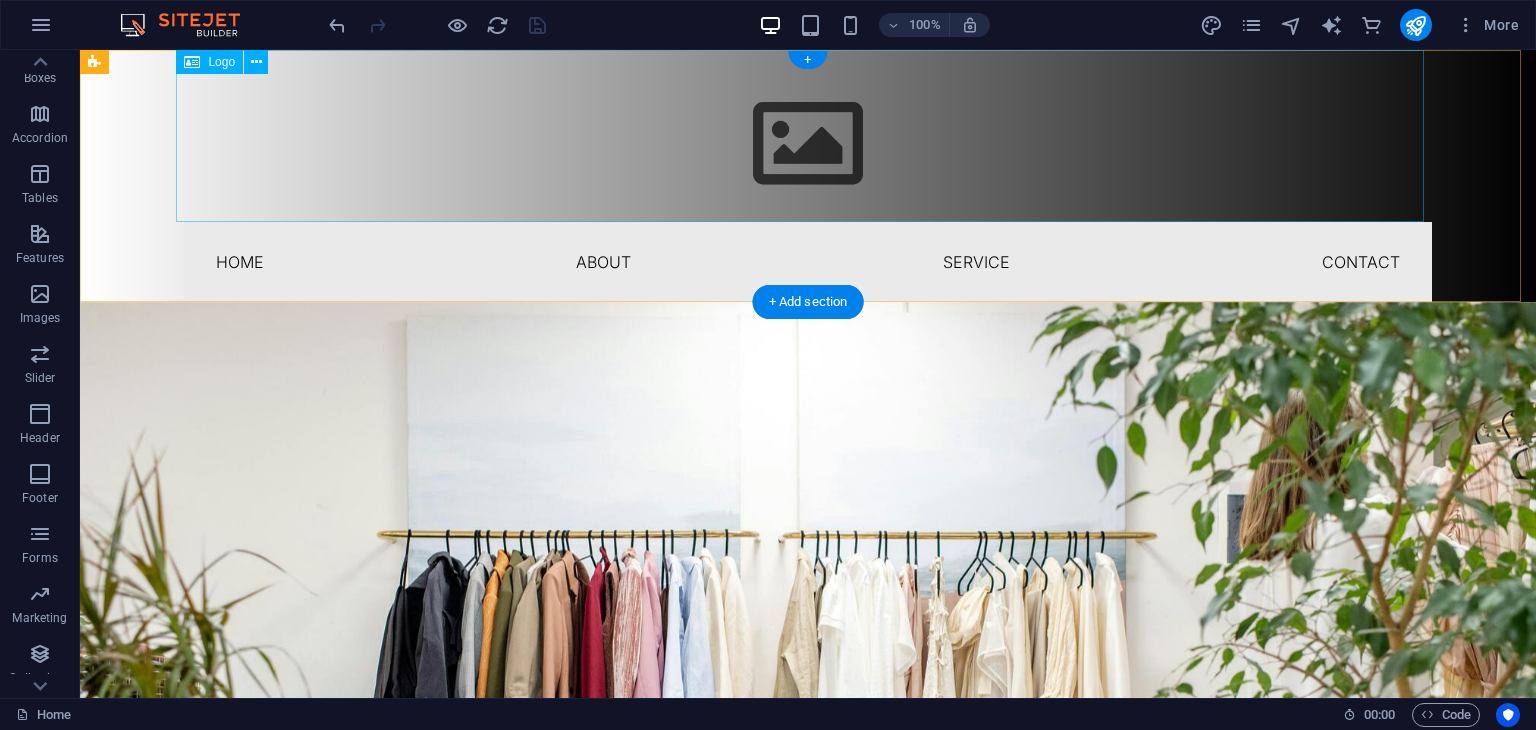 click at bounding box center [808, 136] 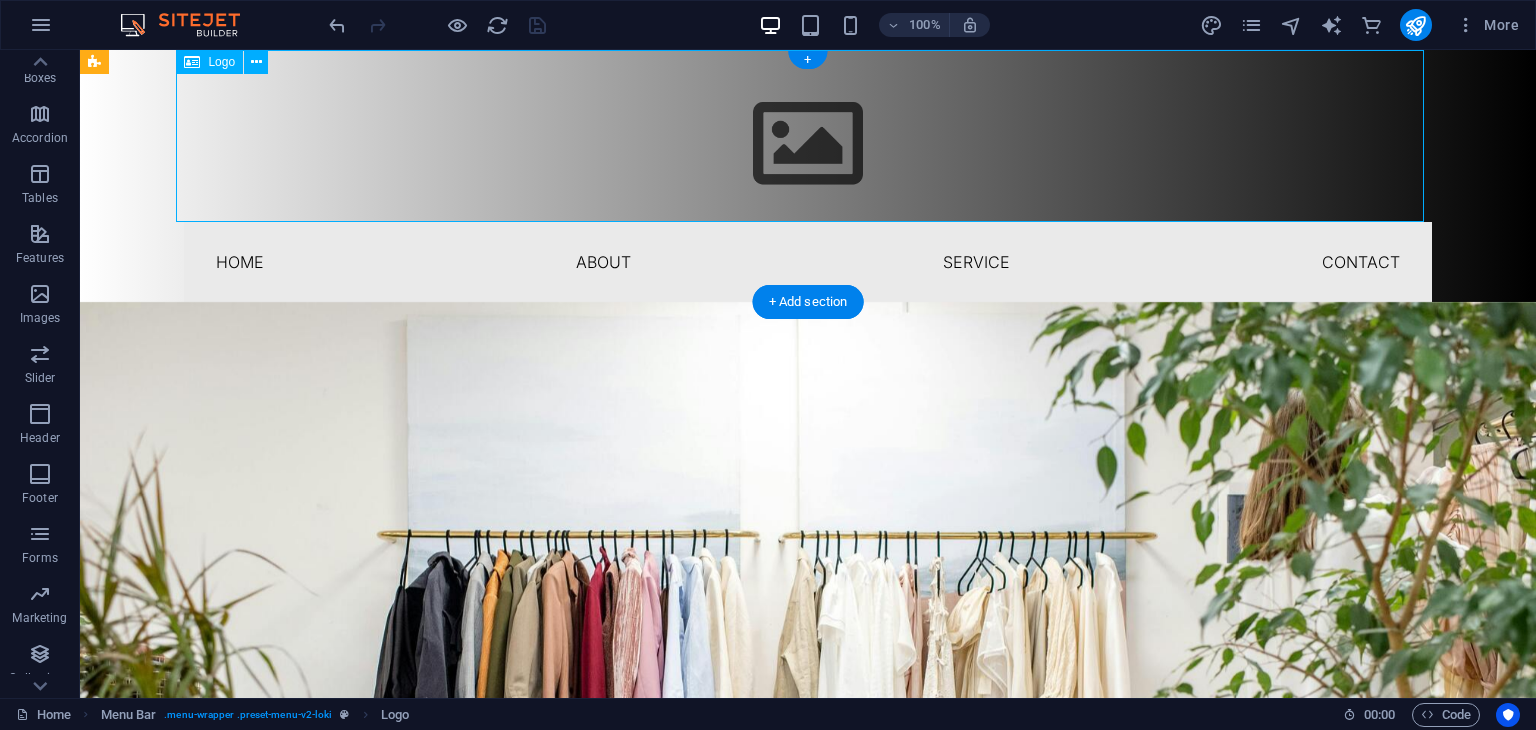 select on "px" 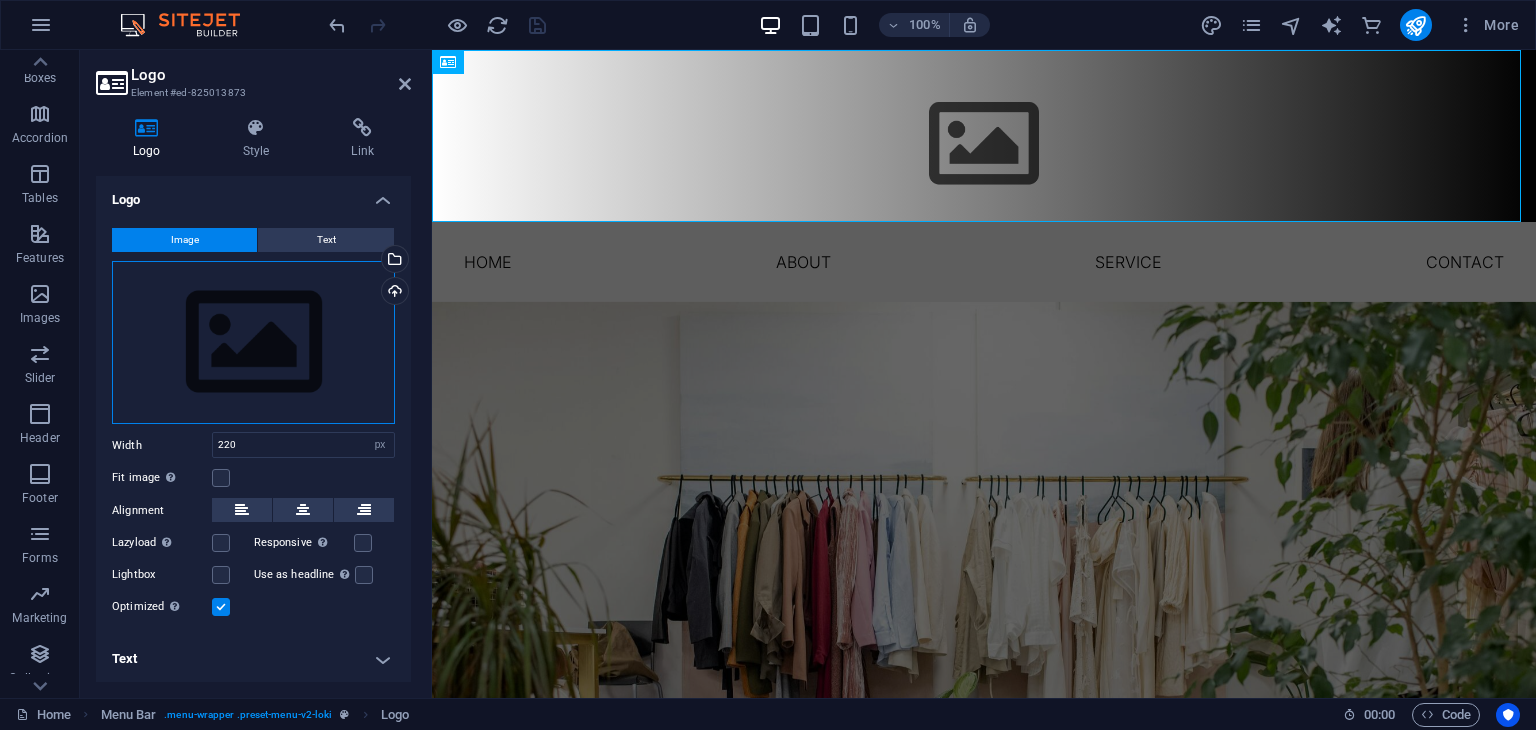 click on "Drag files here, click to choose files or select files from Files or our free stock photos & videos" at bounding box center (253, 343) 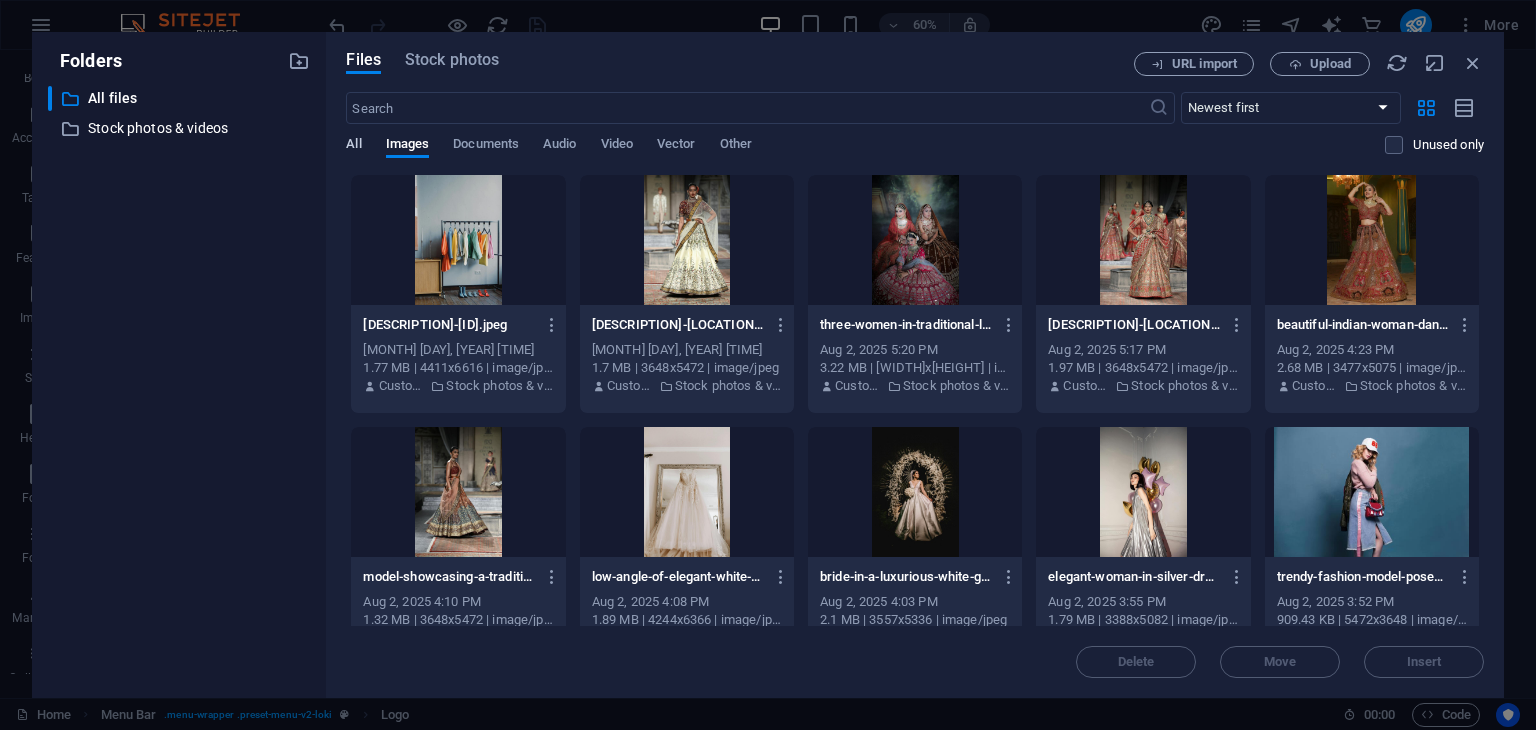 click on "All" at bounding box center [353, 146] 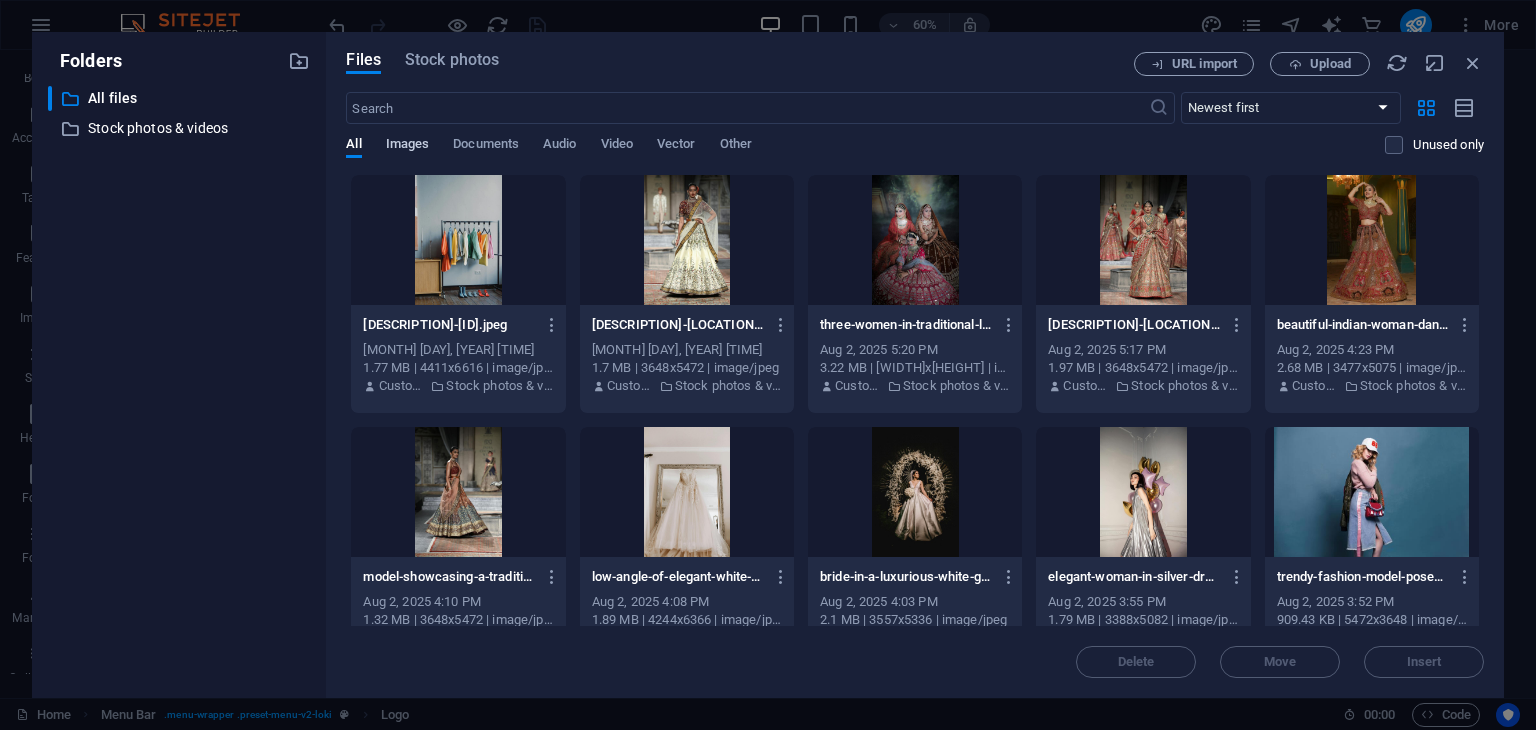 click on "Images" at bounding box center [408, 146] 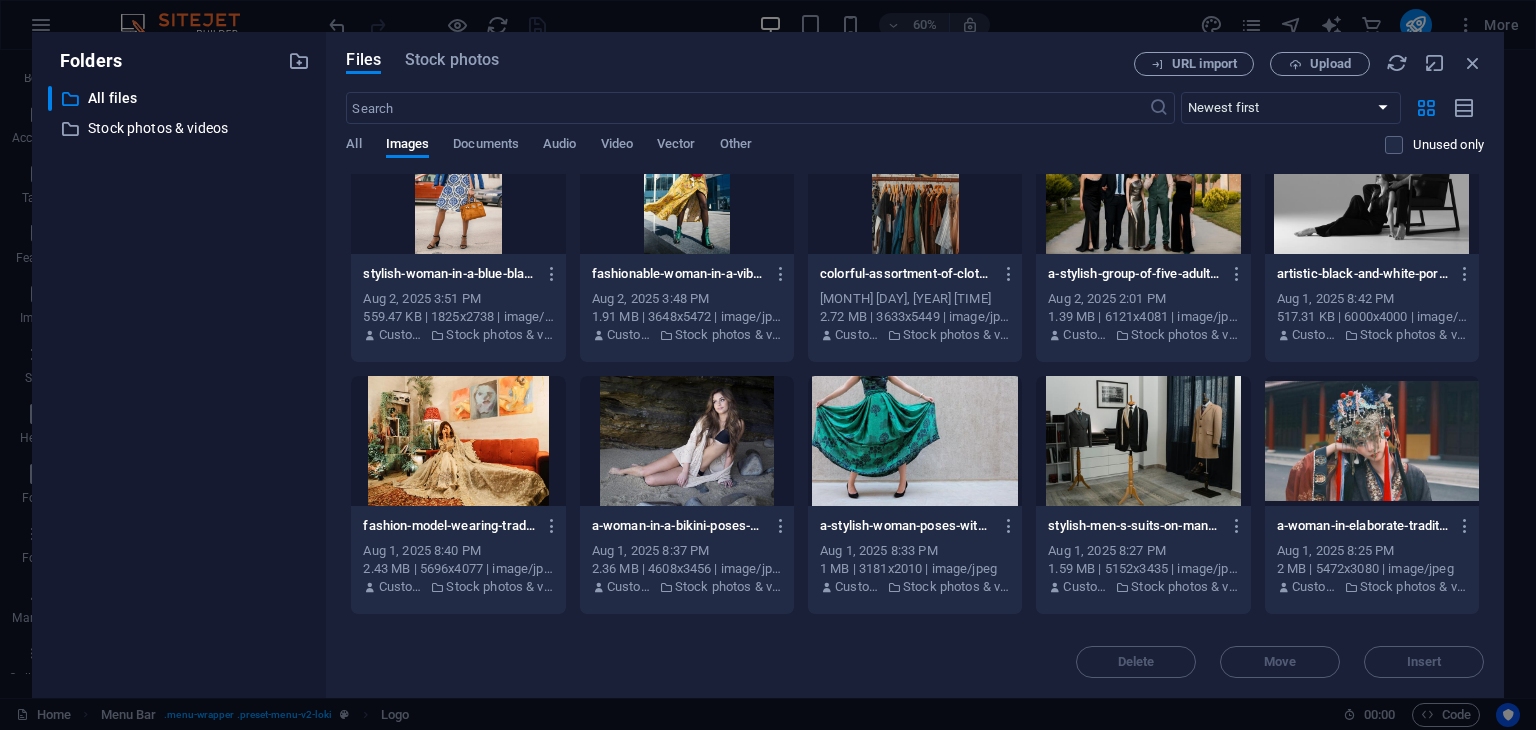 scroll, scrollTop: 0, scrollLeft: 0, axis: both 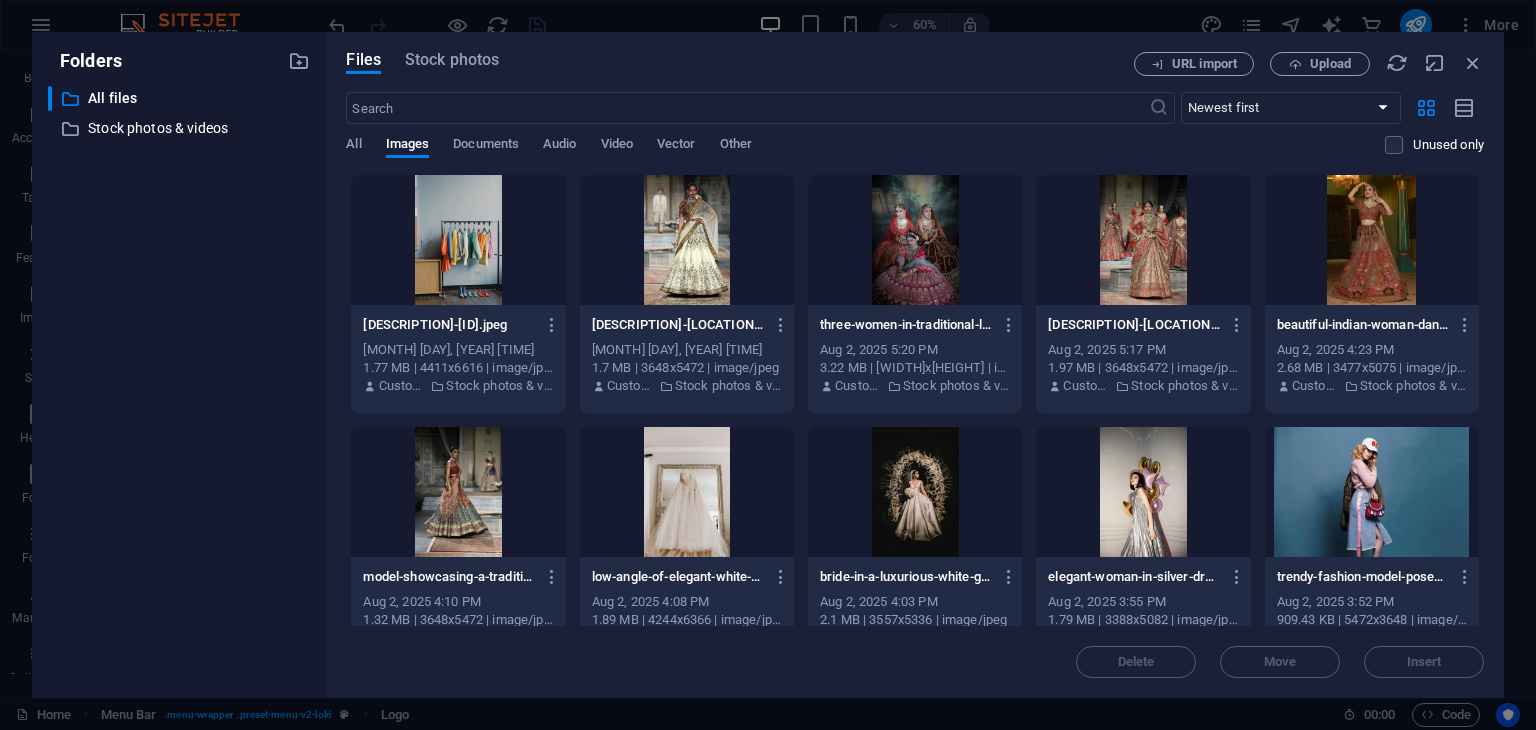 click on "All Images Documents Audio Video Vector Other" at bounding box center (865, 155) 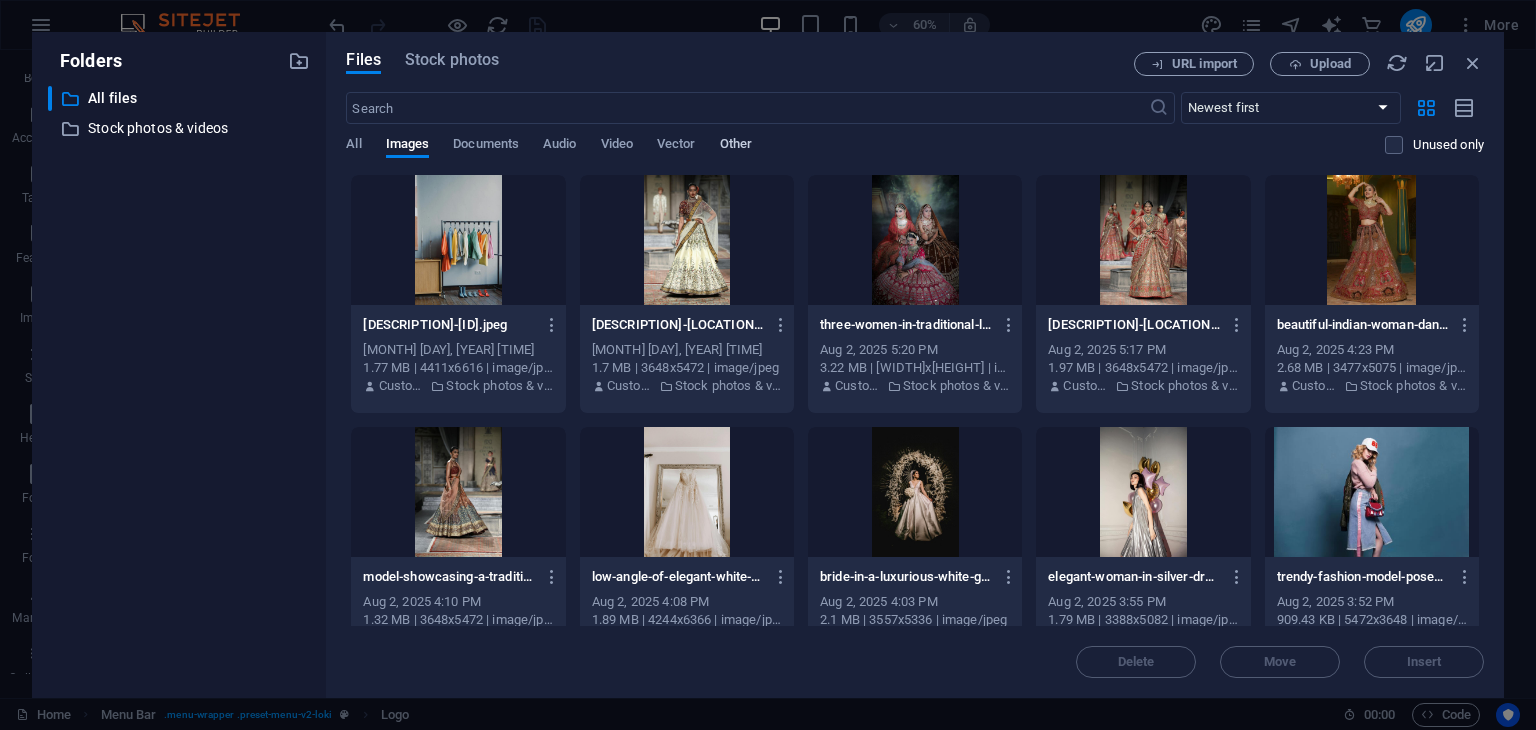 click on "Other" at bounding box center (736, 146) 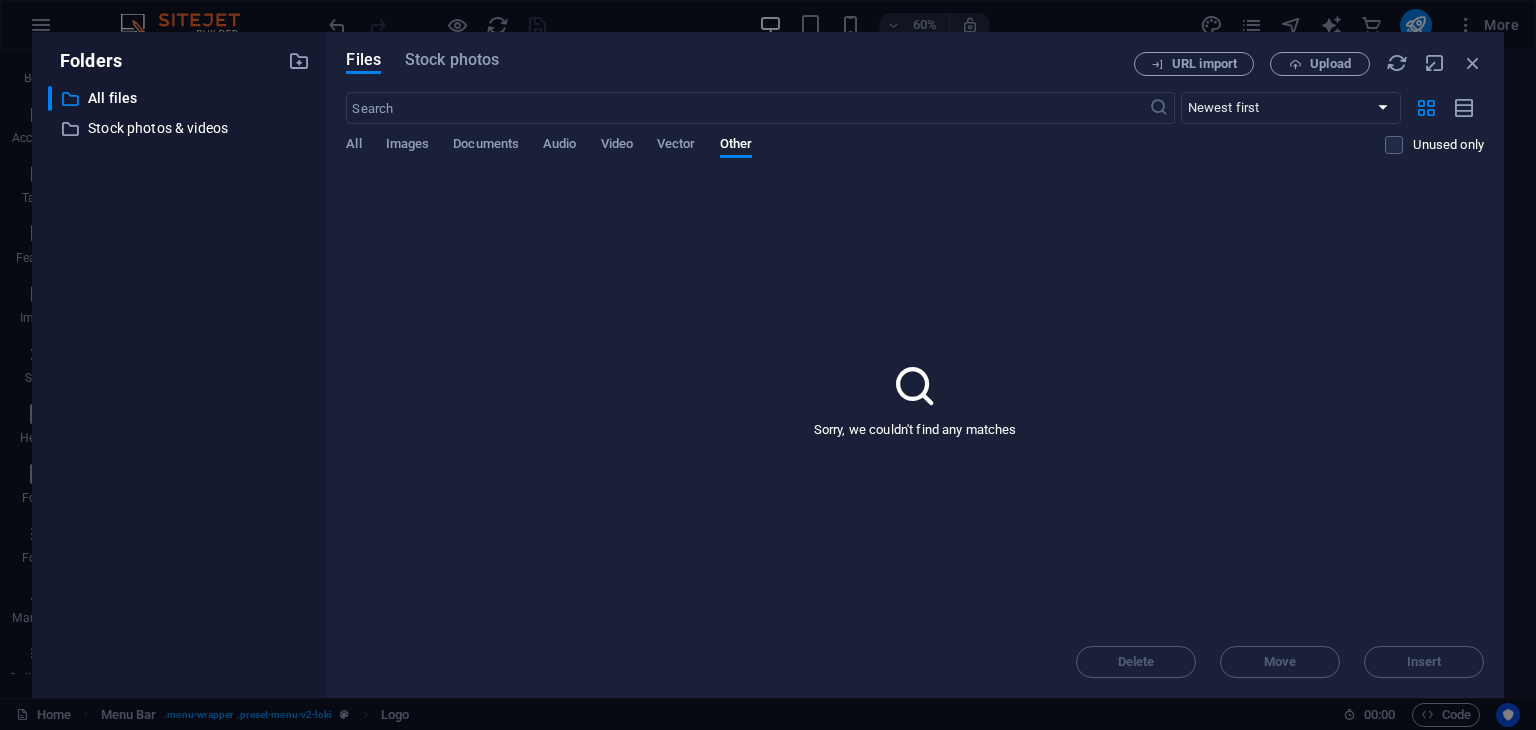 click on "Sorry, we couldn't find any matches" at bounding box center [915, 400] 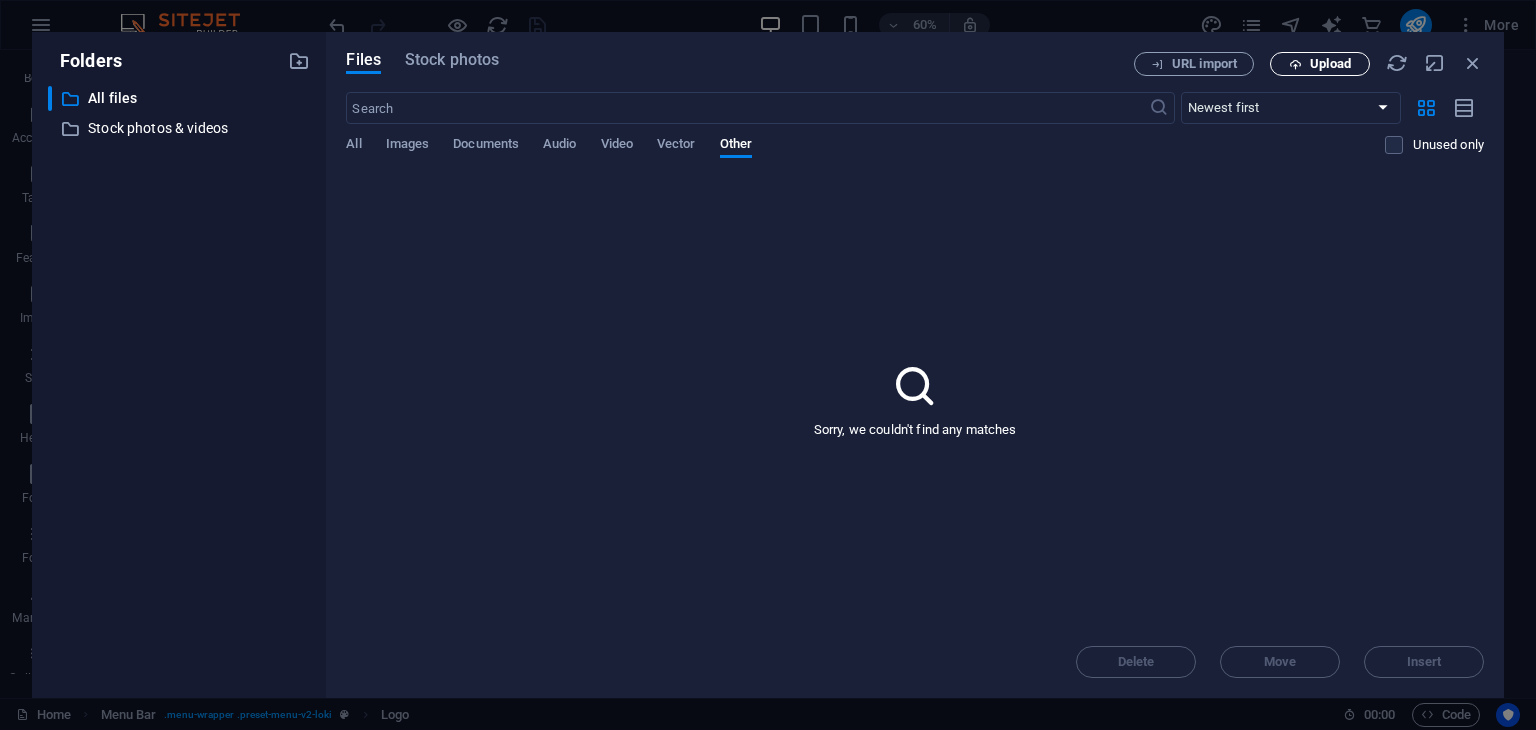click at bounding box center (1295, 64) 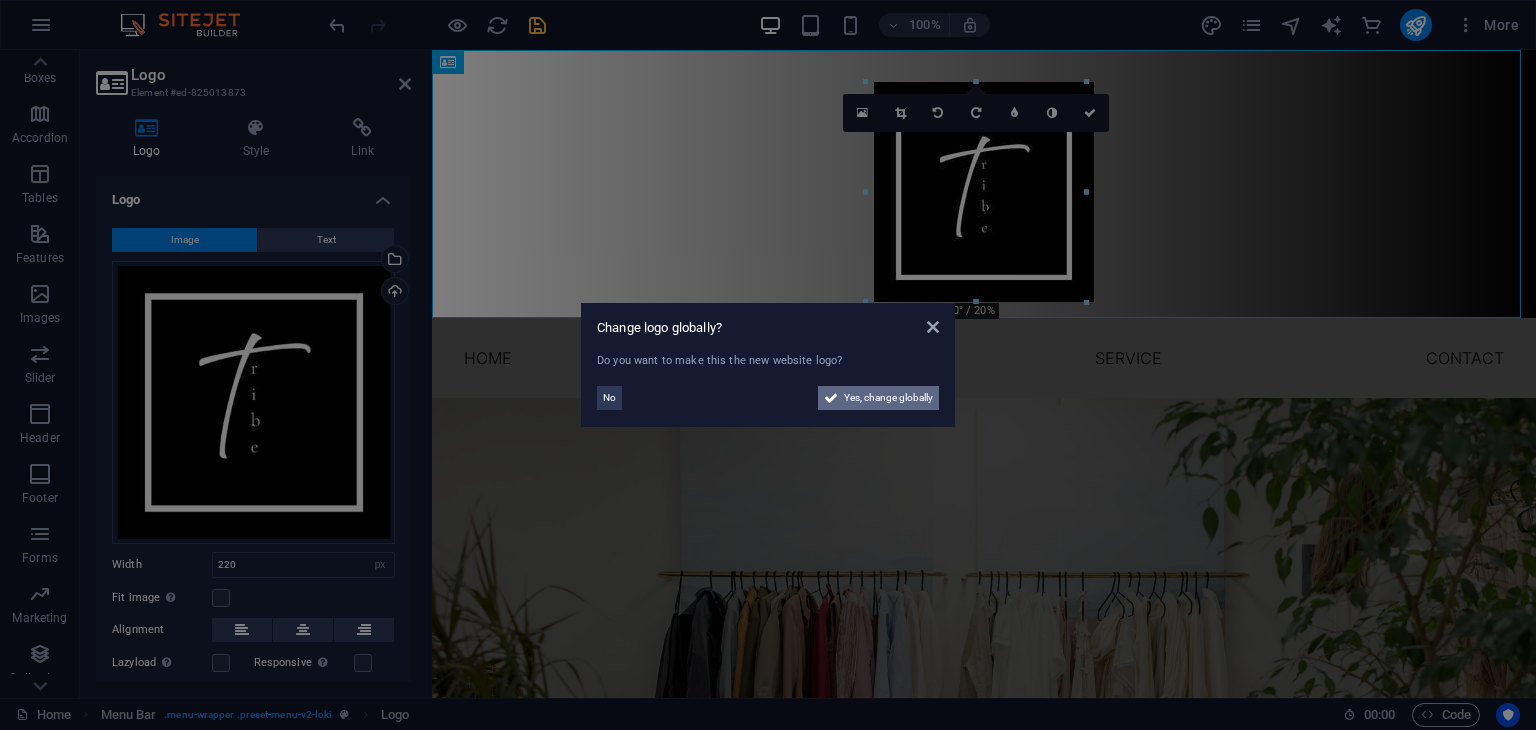 click on "Yes, change globally" at bounding box center (888, 398) 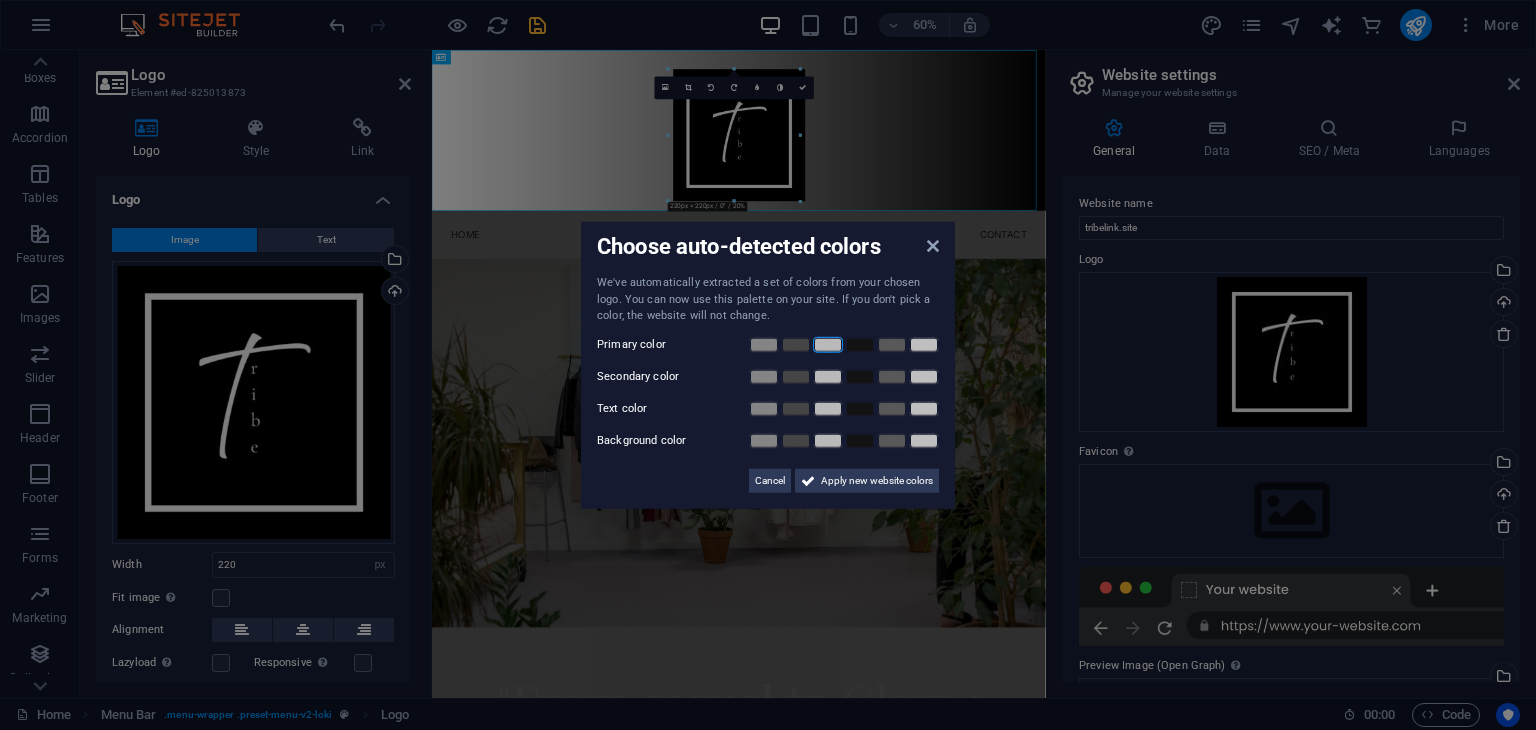 click at bounding box center [828, 344] 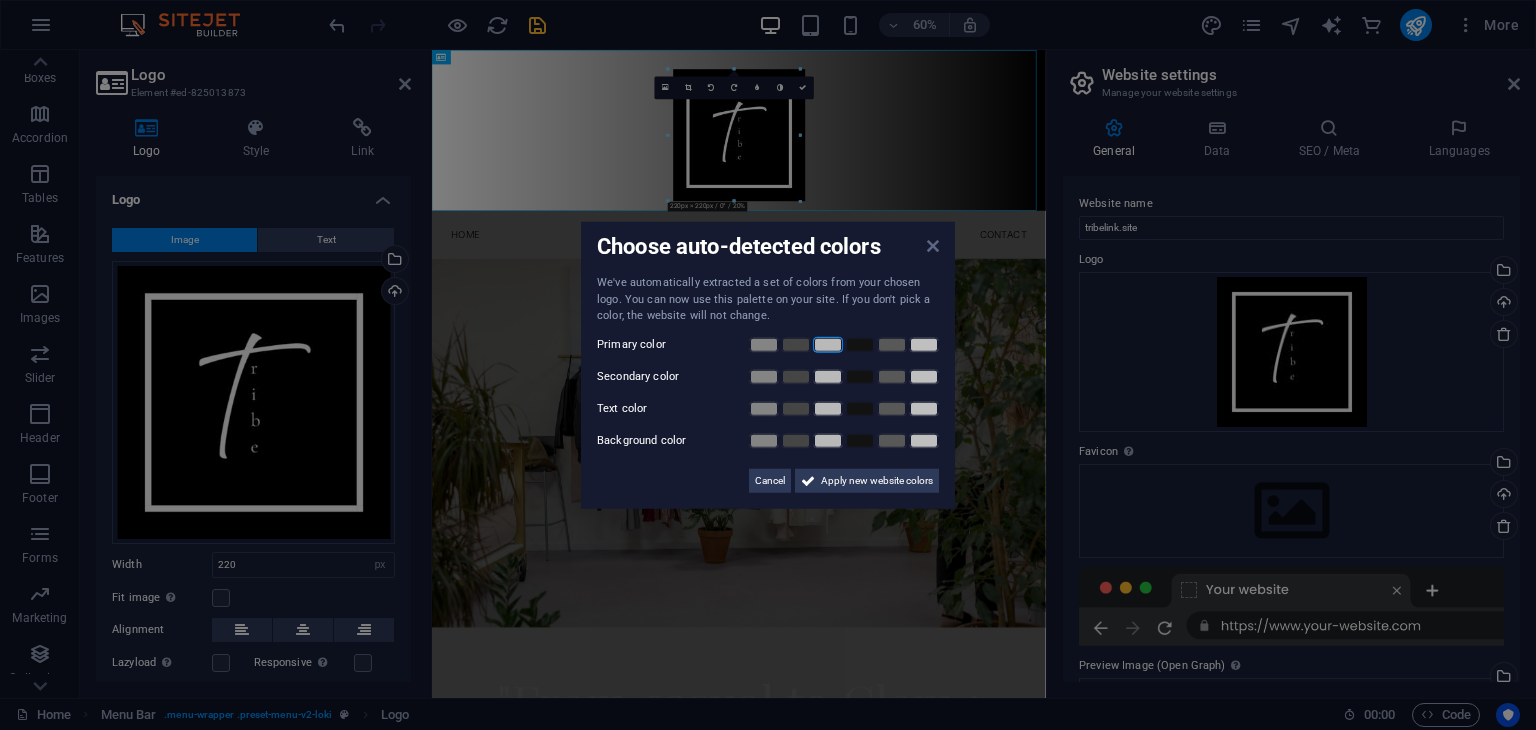 click at bounding box center [933, 246] 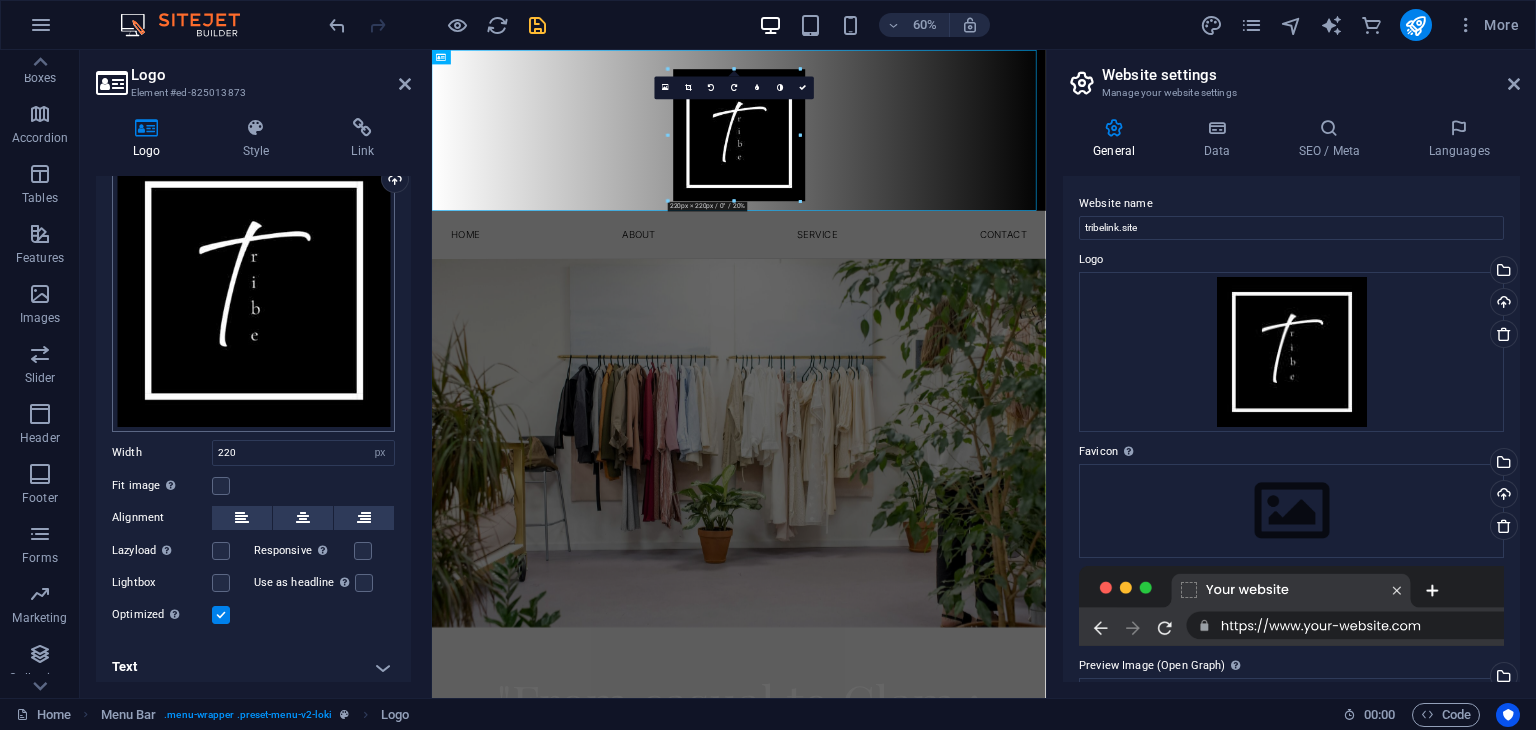 scroll, scrollTop: 116, scrollLeft: 0, axis: vertical 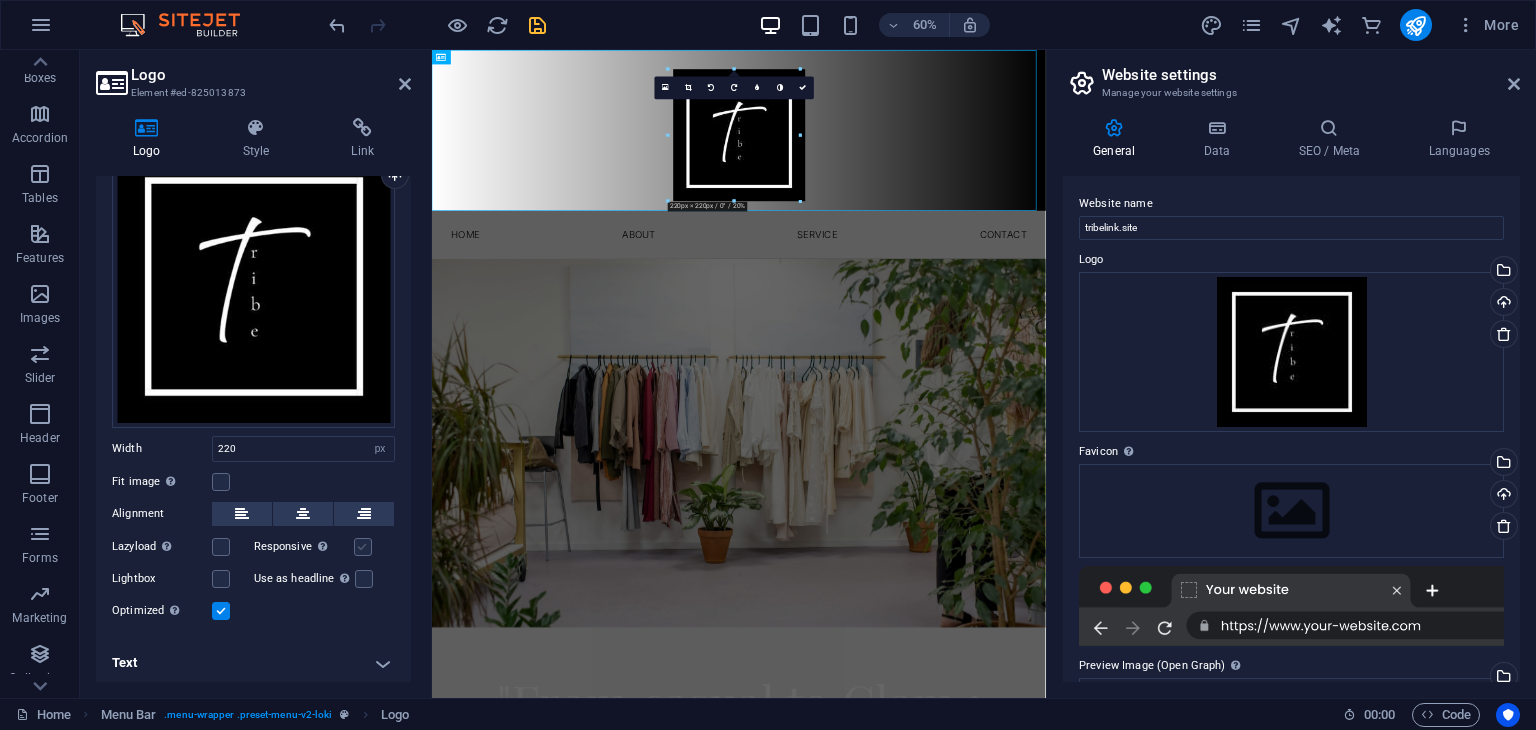 click at bounding box center (363, 547) 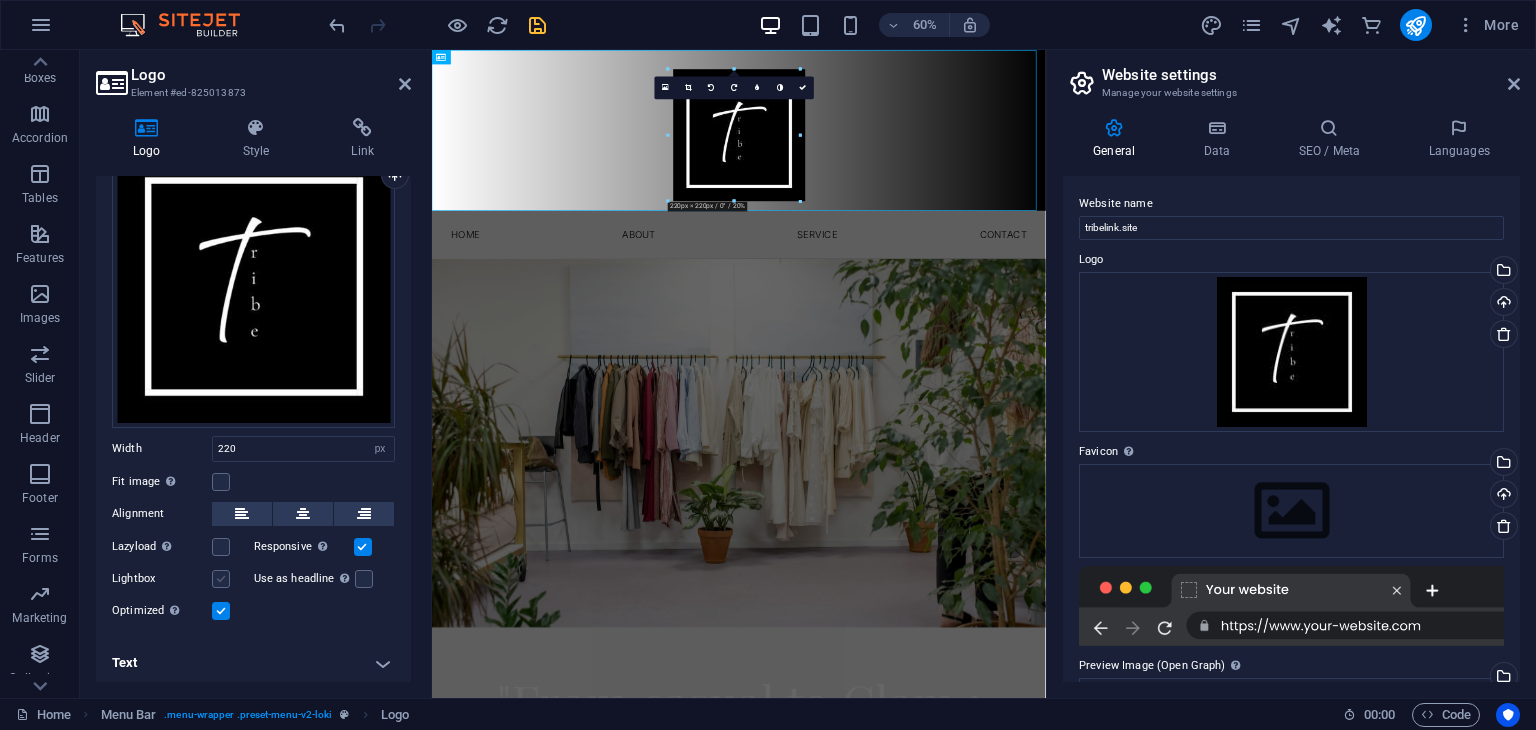 click at bounding box center [221, 579] 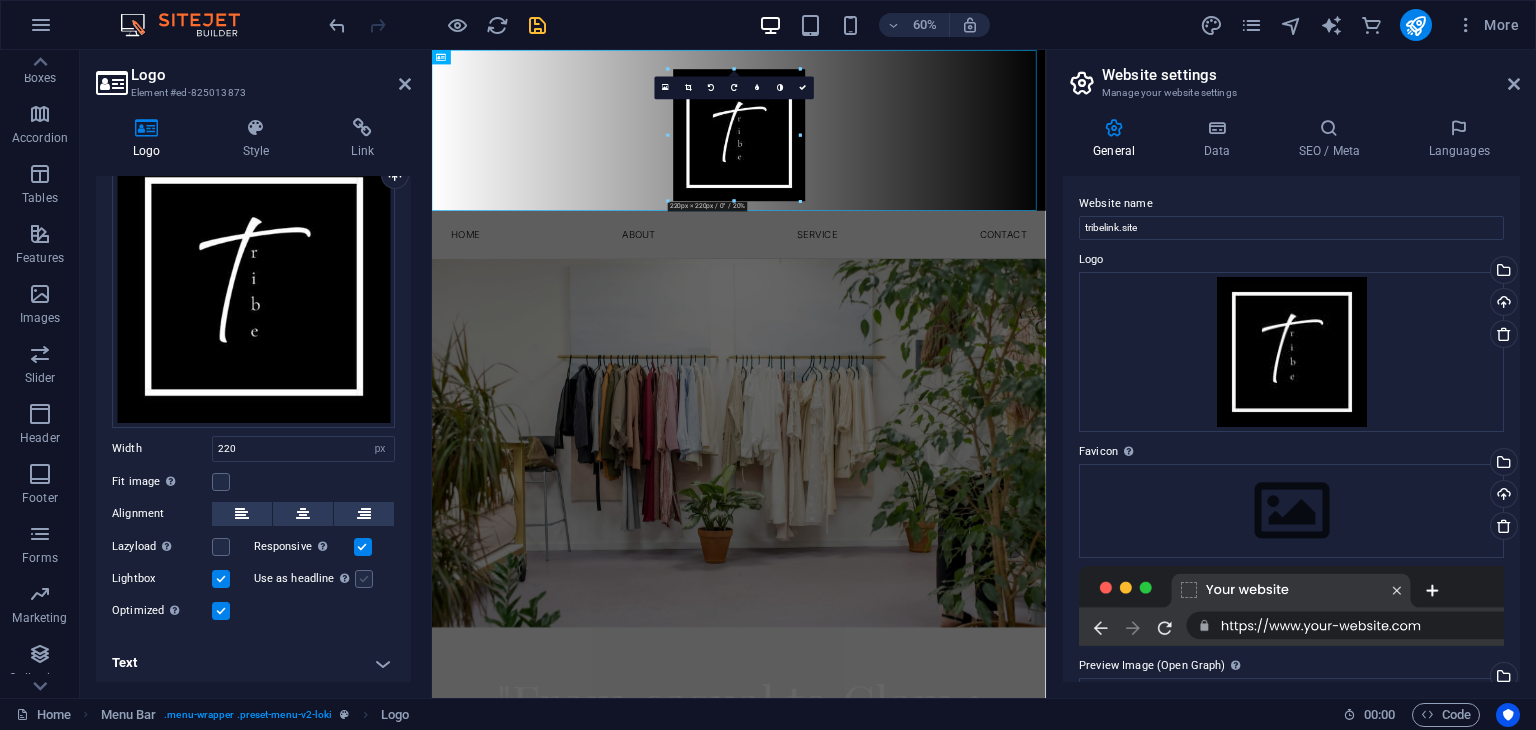 click at bounding box center [364, 579] 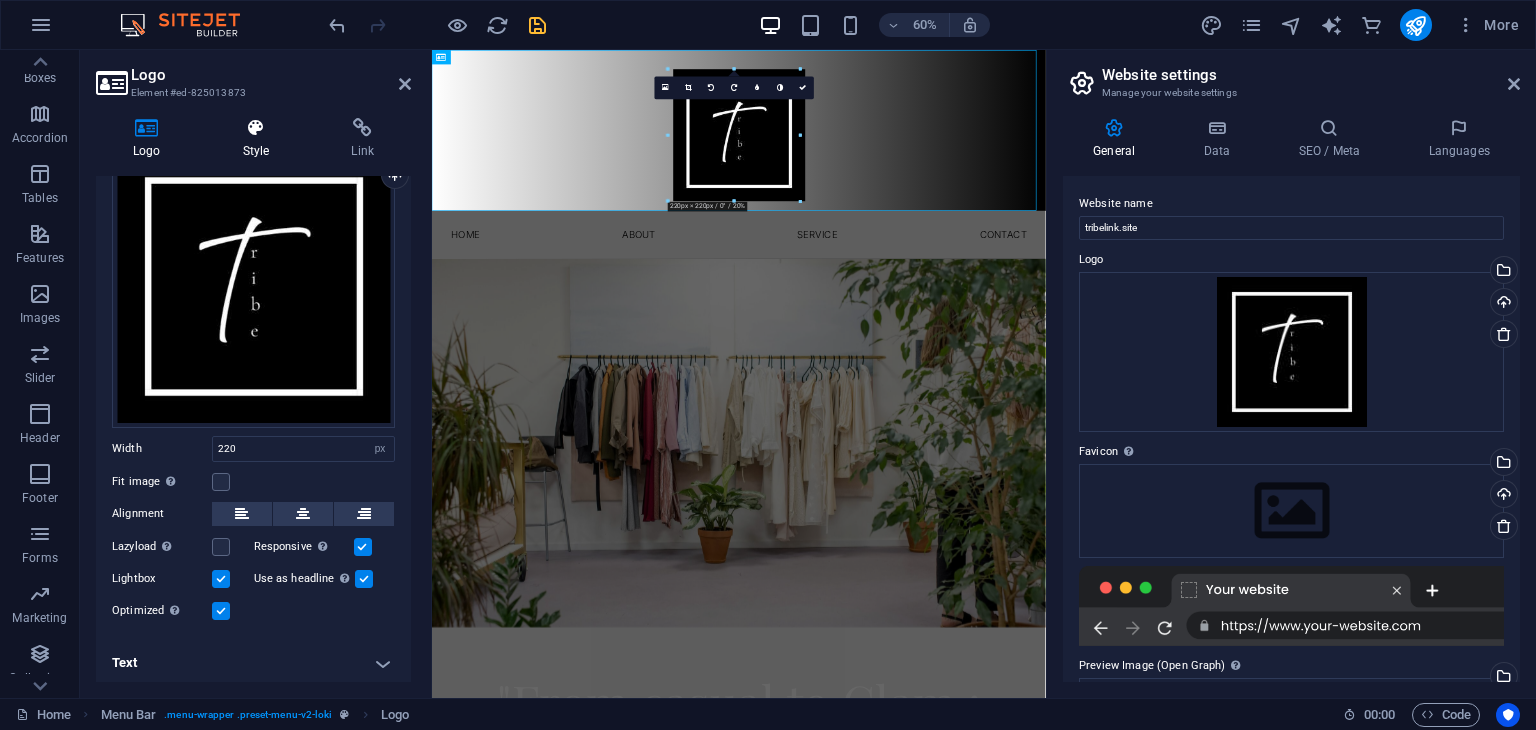 click on "Style" at bounding box center [260, 139] 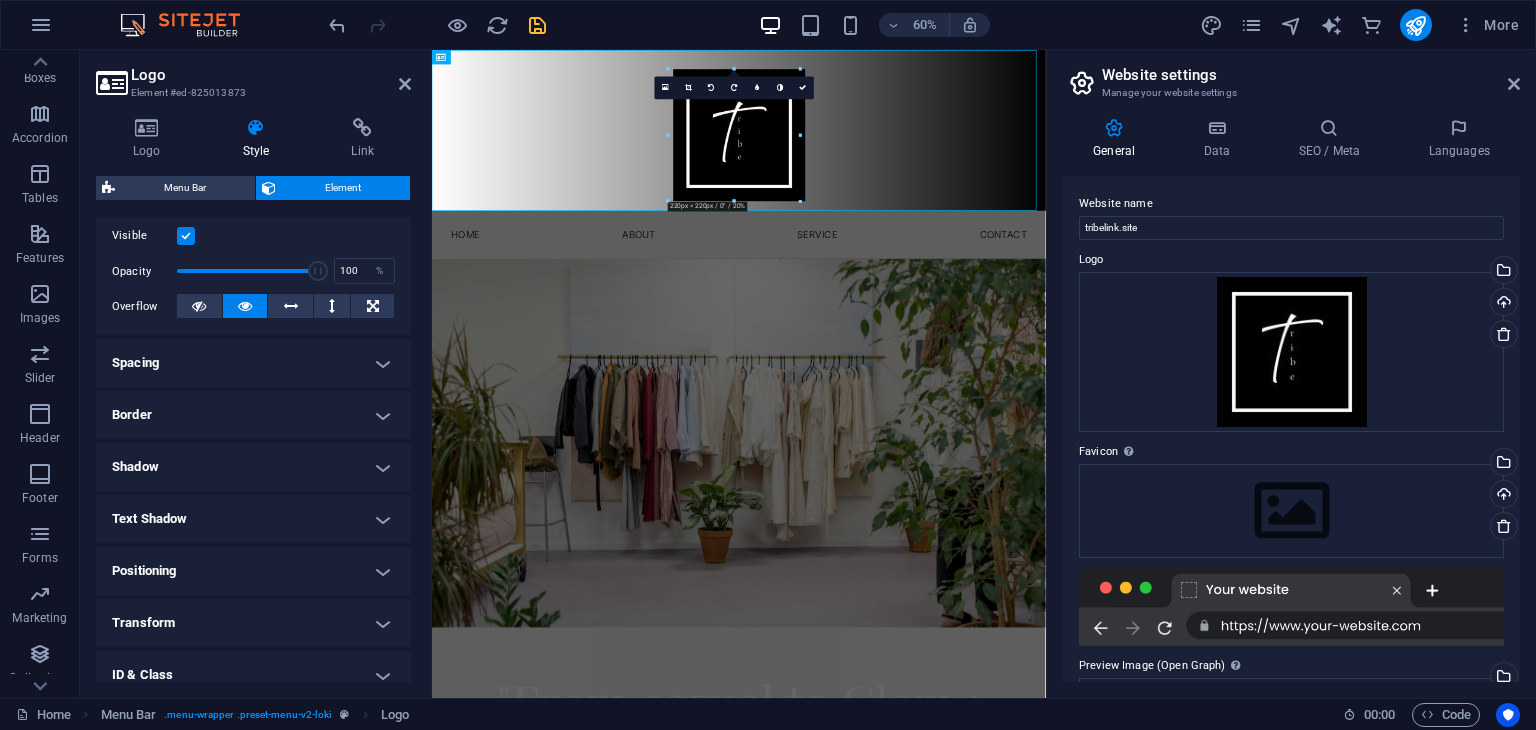 scroll, scrollTop: 260, scrollLeft: 0, axis: vertical 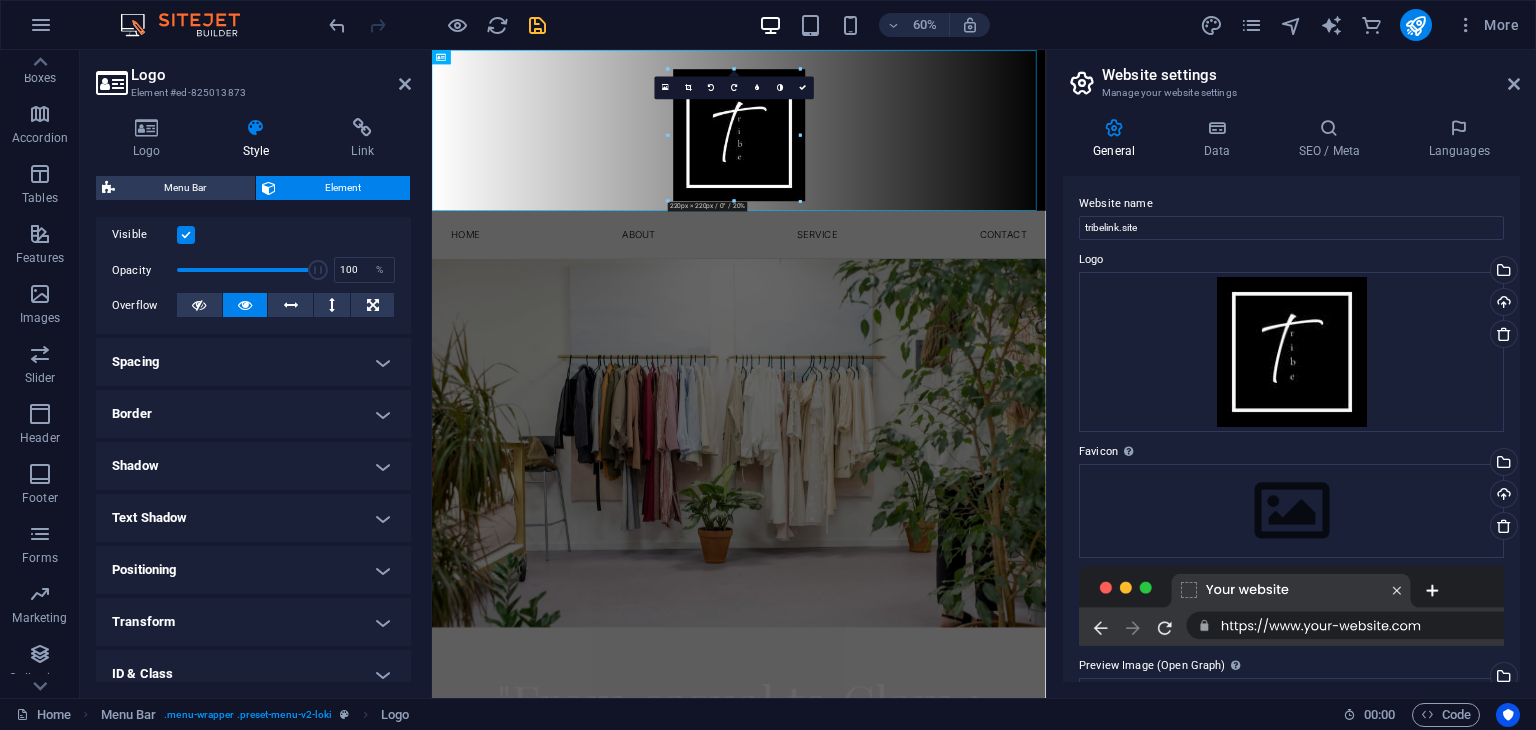 click on "Positioning" at bounding box center (253, 570) 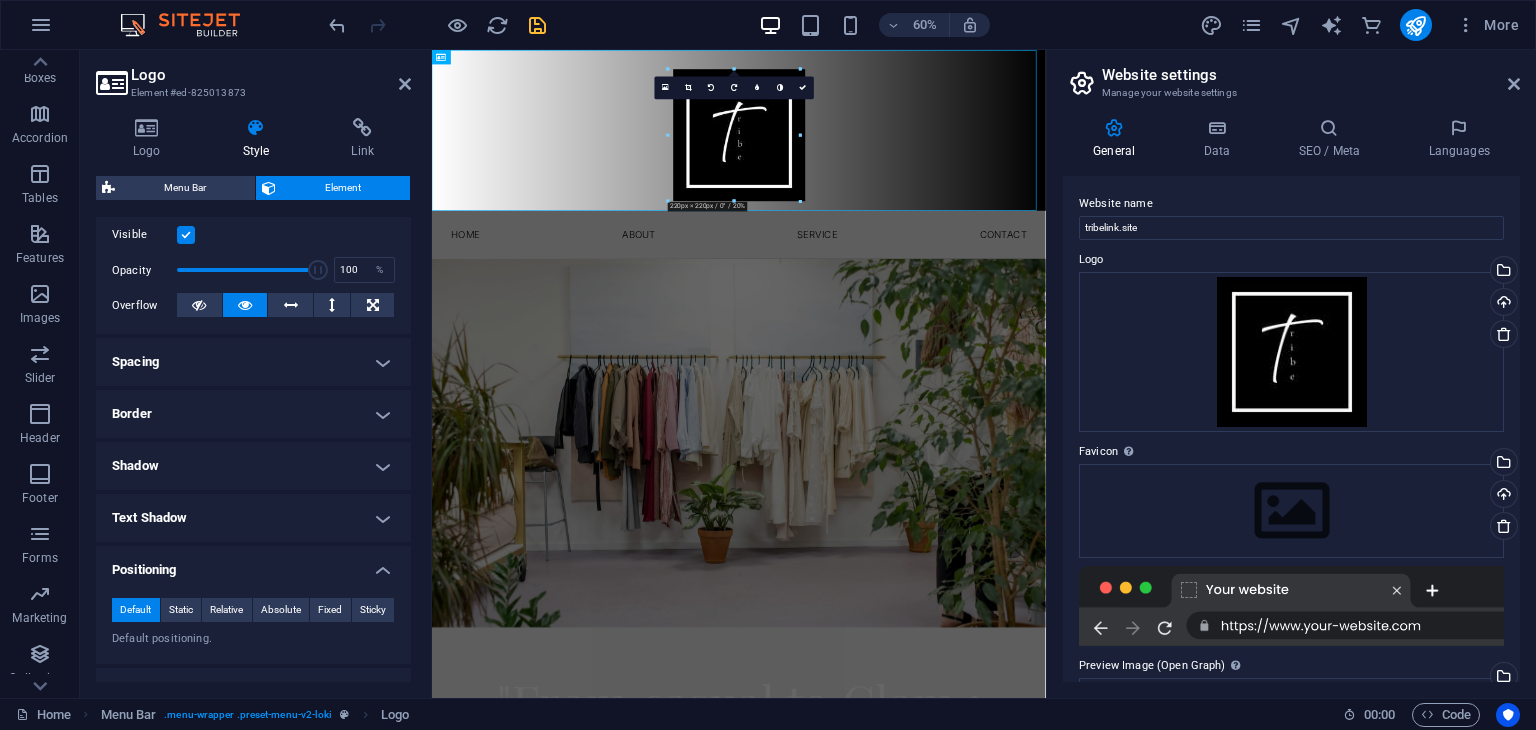 click on "Positioning" at bounding box center [253, 564] 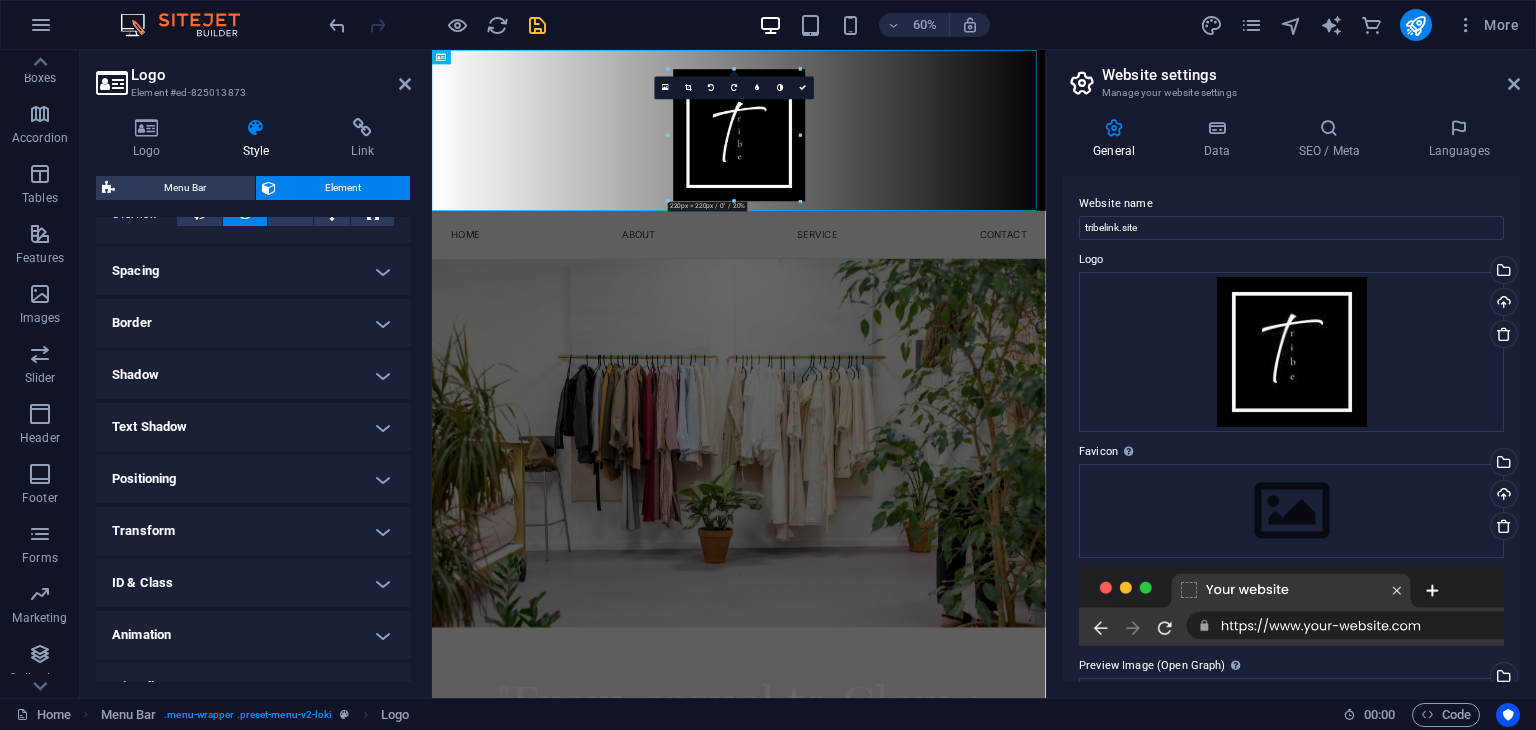 scroll, scrollTop: 380, scrollLeft: 0, axis: vertical 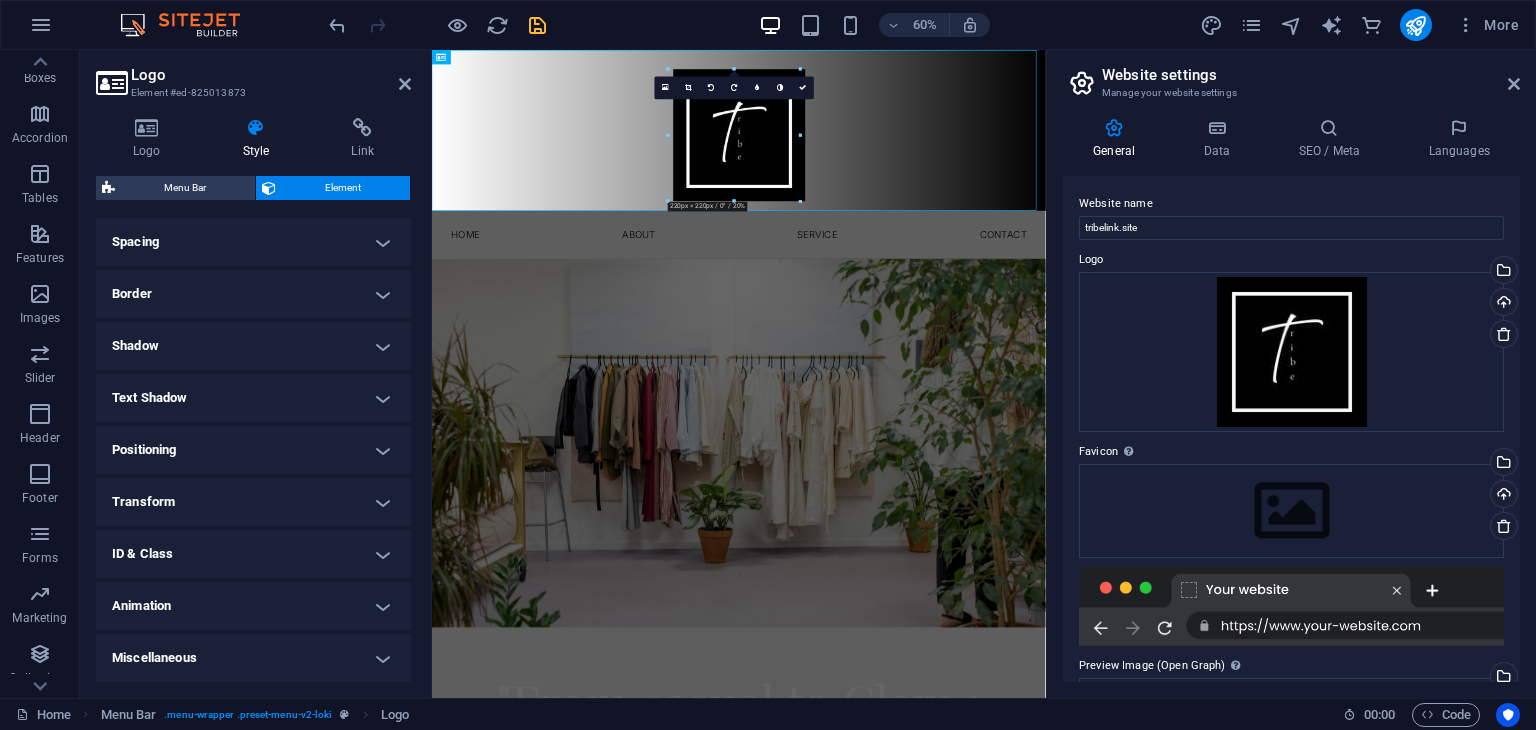 click on "Animation" at bounding box center [253, 606] 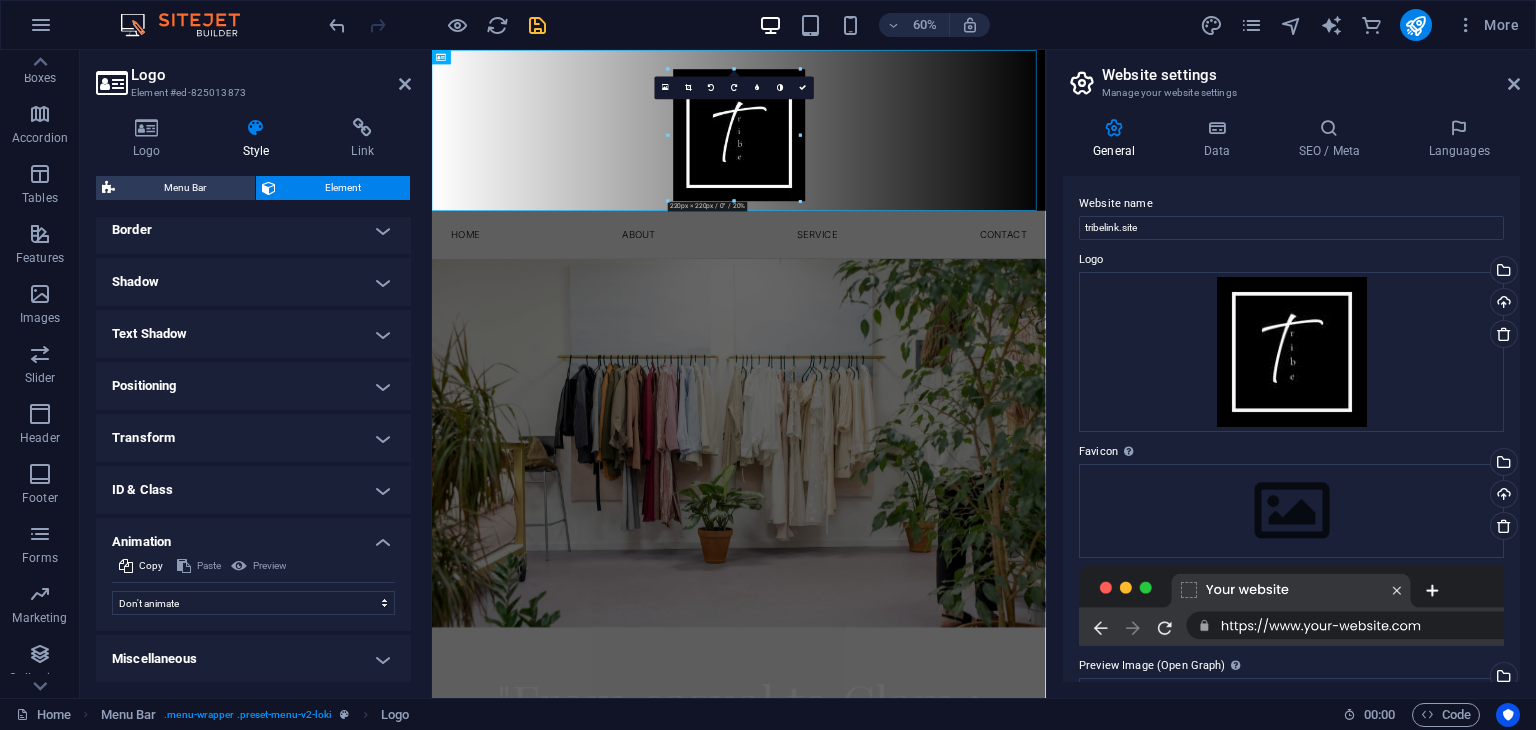 scroll, scrollTop: 444, scrollLeft: 0, axis: vertical 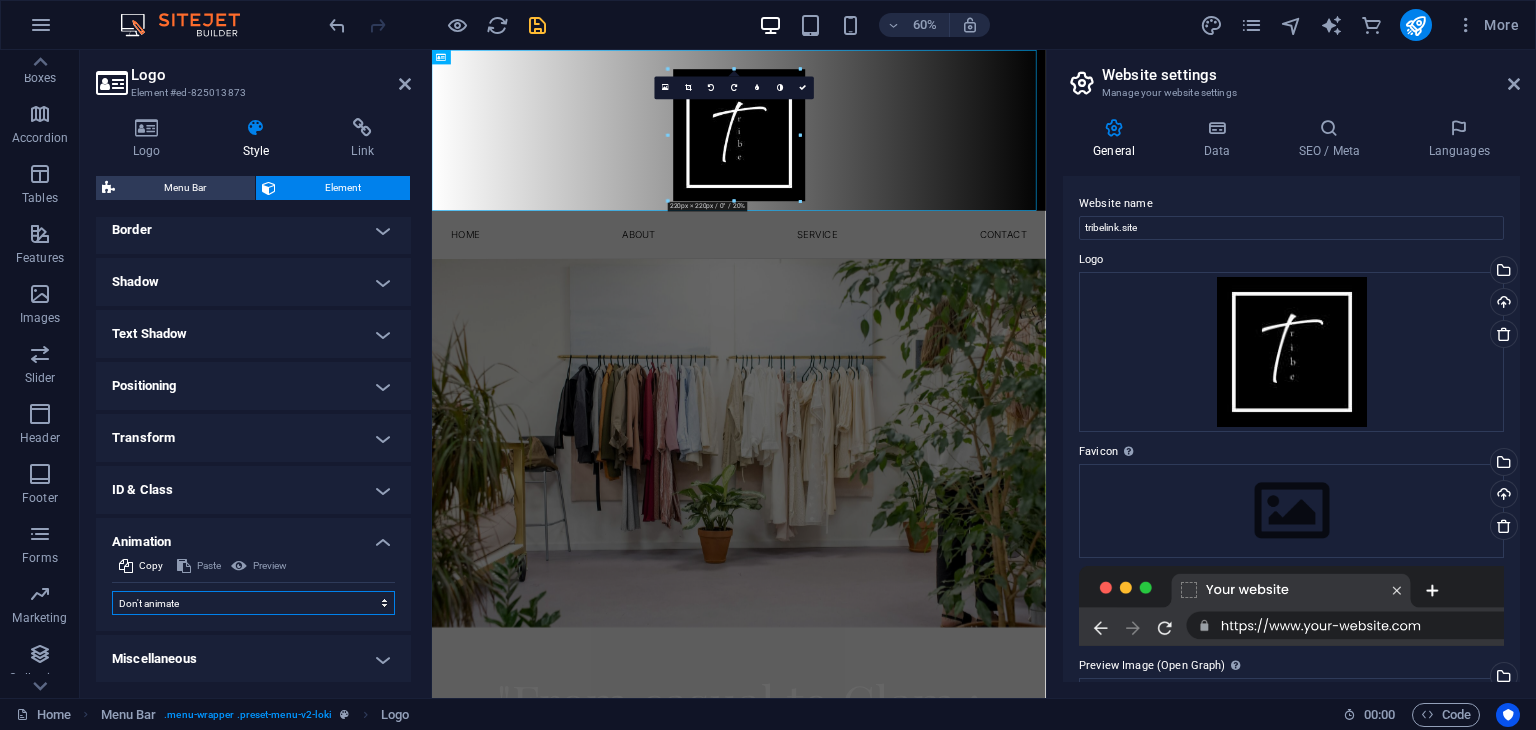 click on "Don't animate Show / Hide Slide up/down Zoom in/out Slide left to right Slide right to left Slide top to bottom Slide bottom to top Pulse Blink Open as overlay" at bounding box center (253, 603) 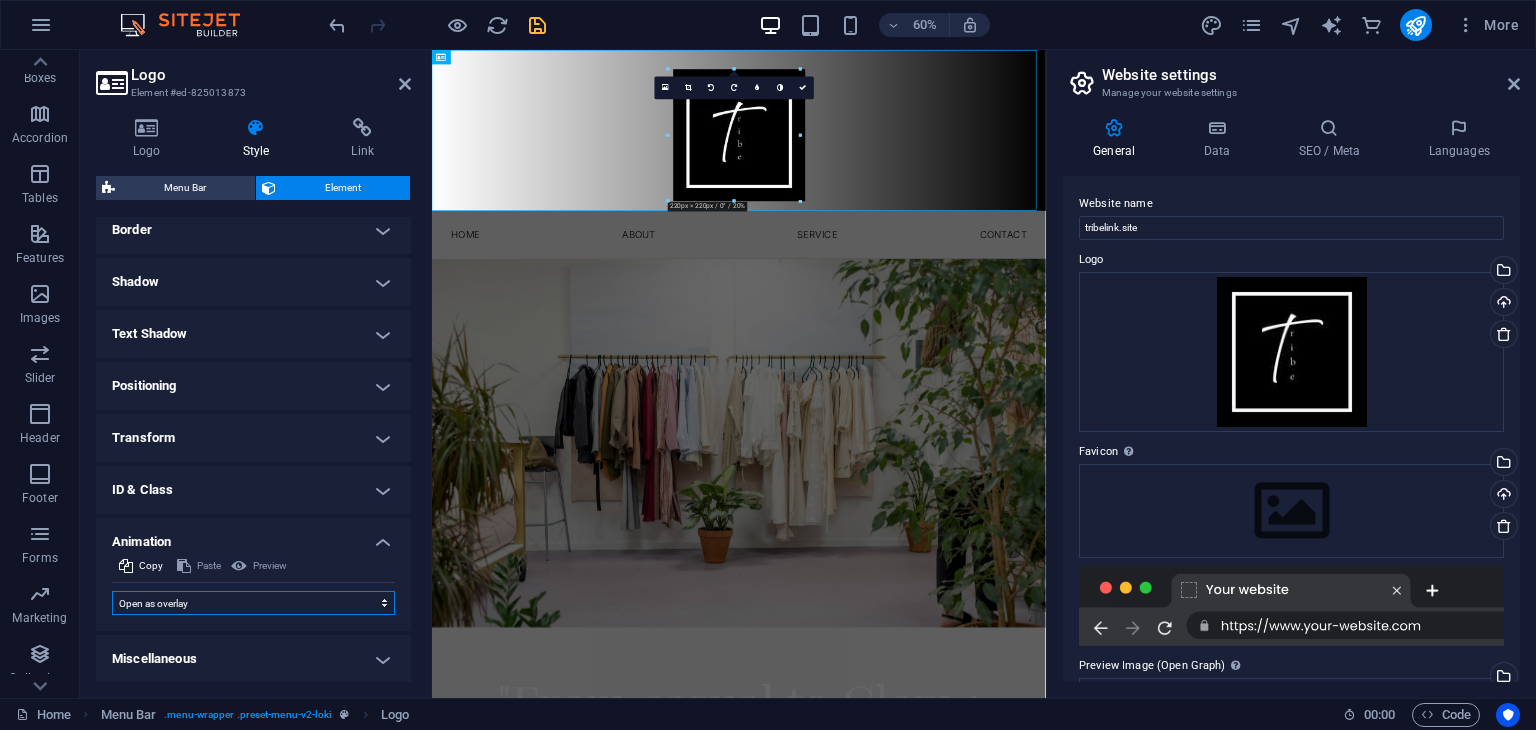 click on "Don't animate Show / Hide Slide up/down Zoom in/out Slide left to right Slide right to left Slide top to bottom Slide bottom to top Pulse Blink Open as overlay" at bounding box center [253, 603] 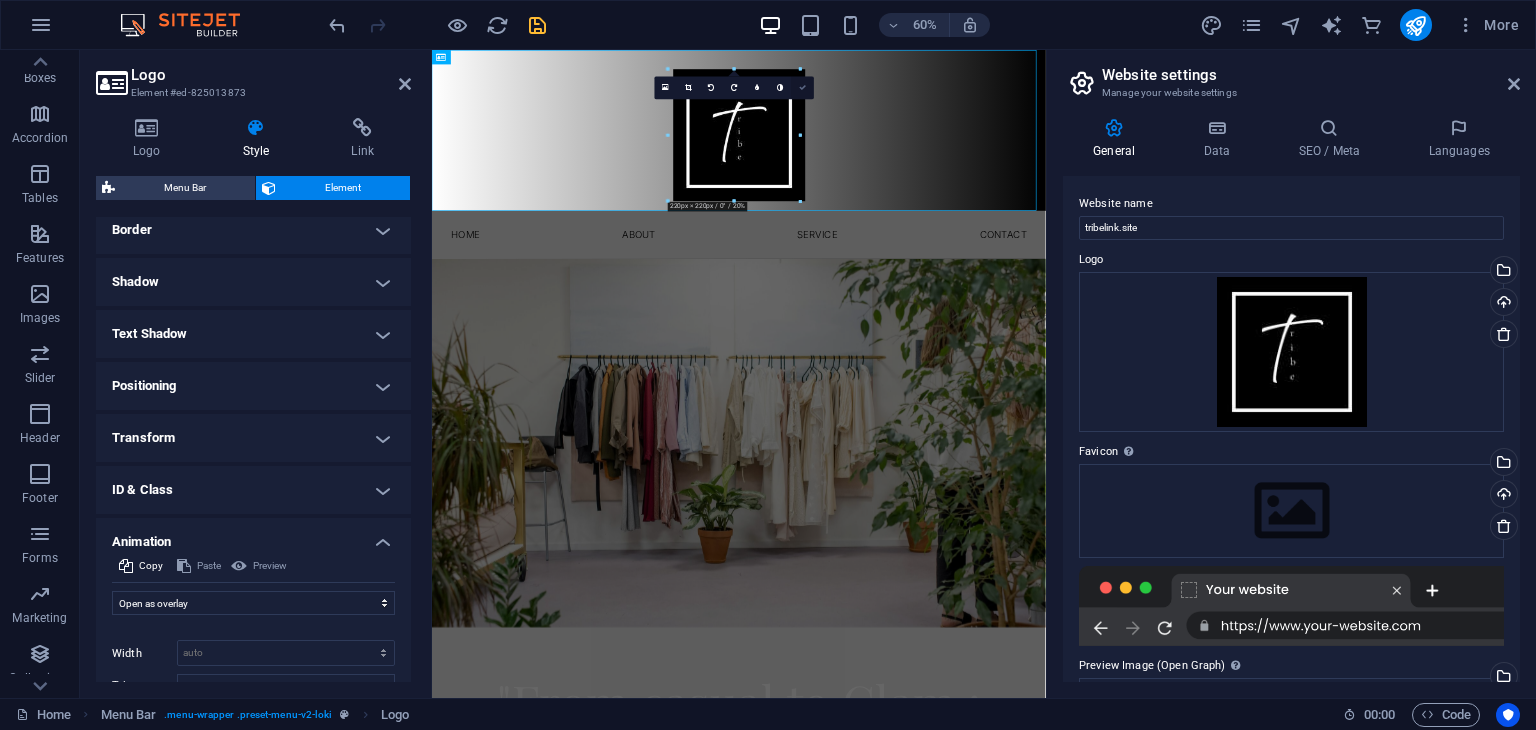 click at bounding box center [802, 87] 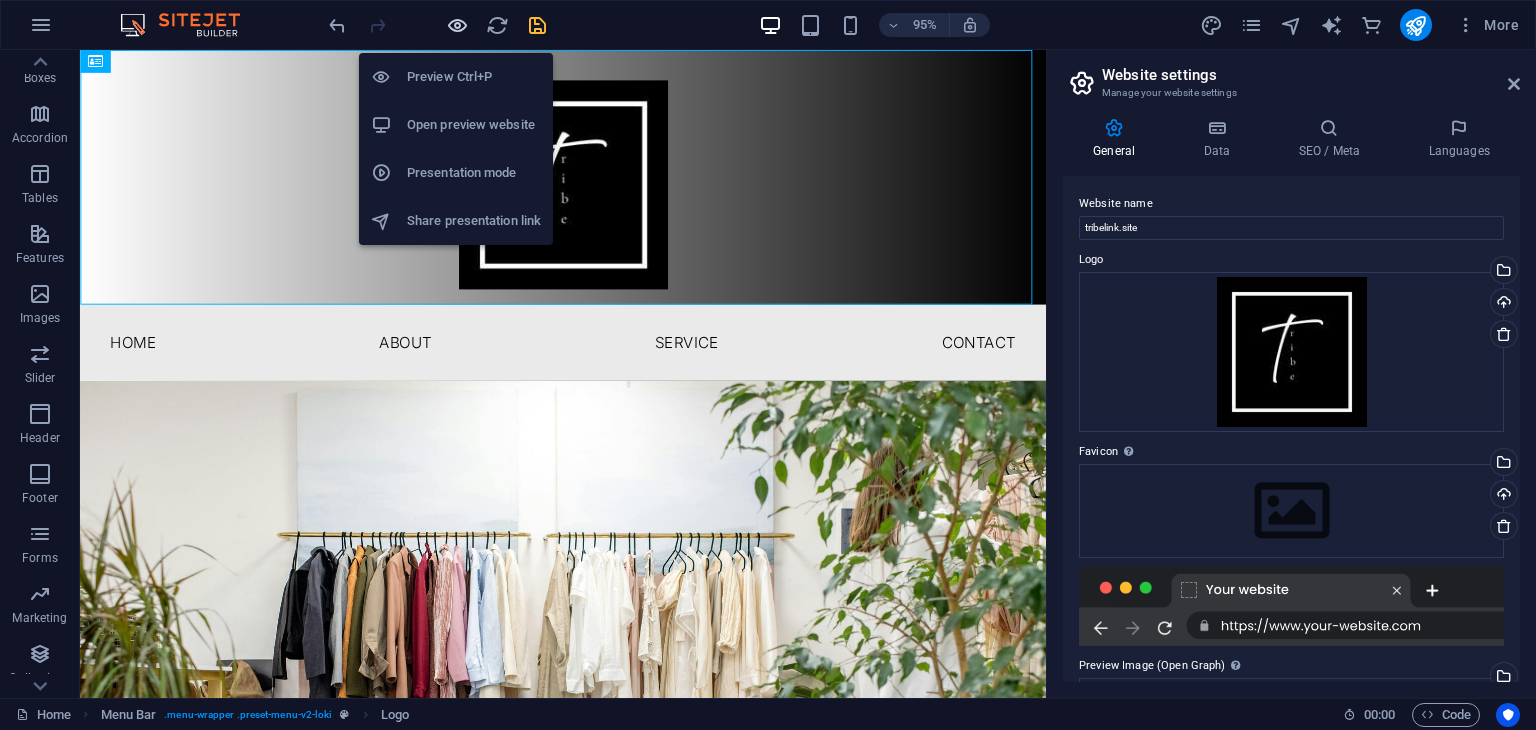 click at bounding box center (457, 25) 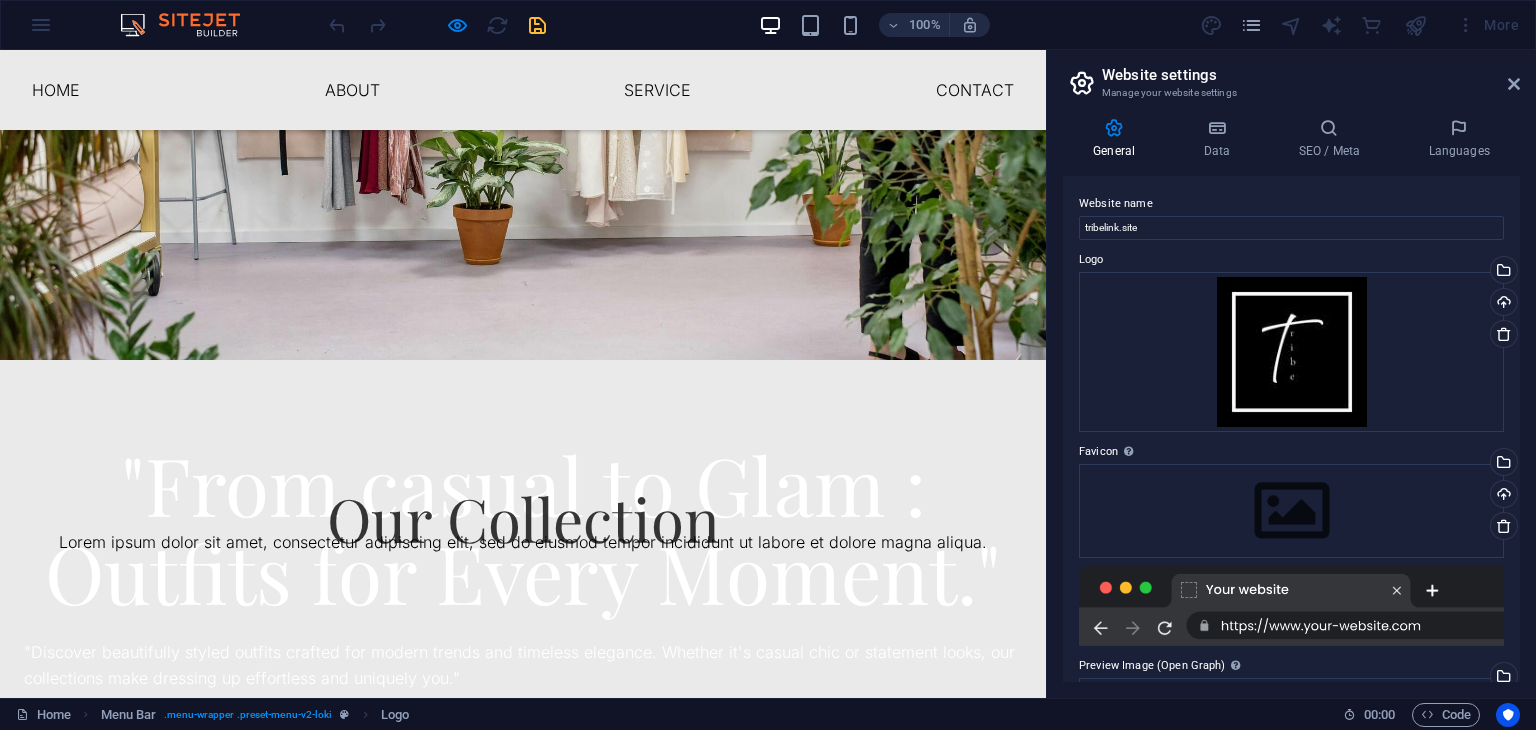 scroll, scrollTop: 0, scrollLeft: 0, axis: both 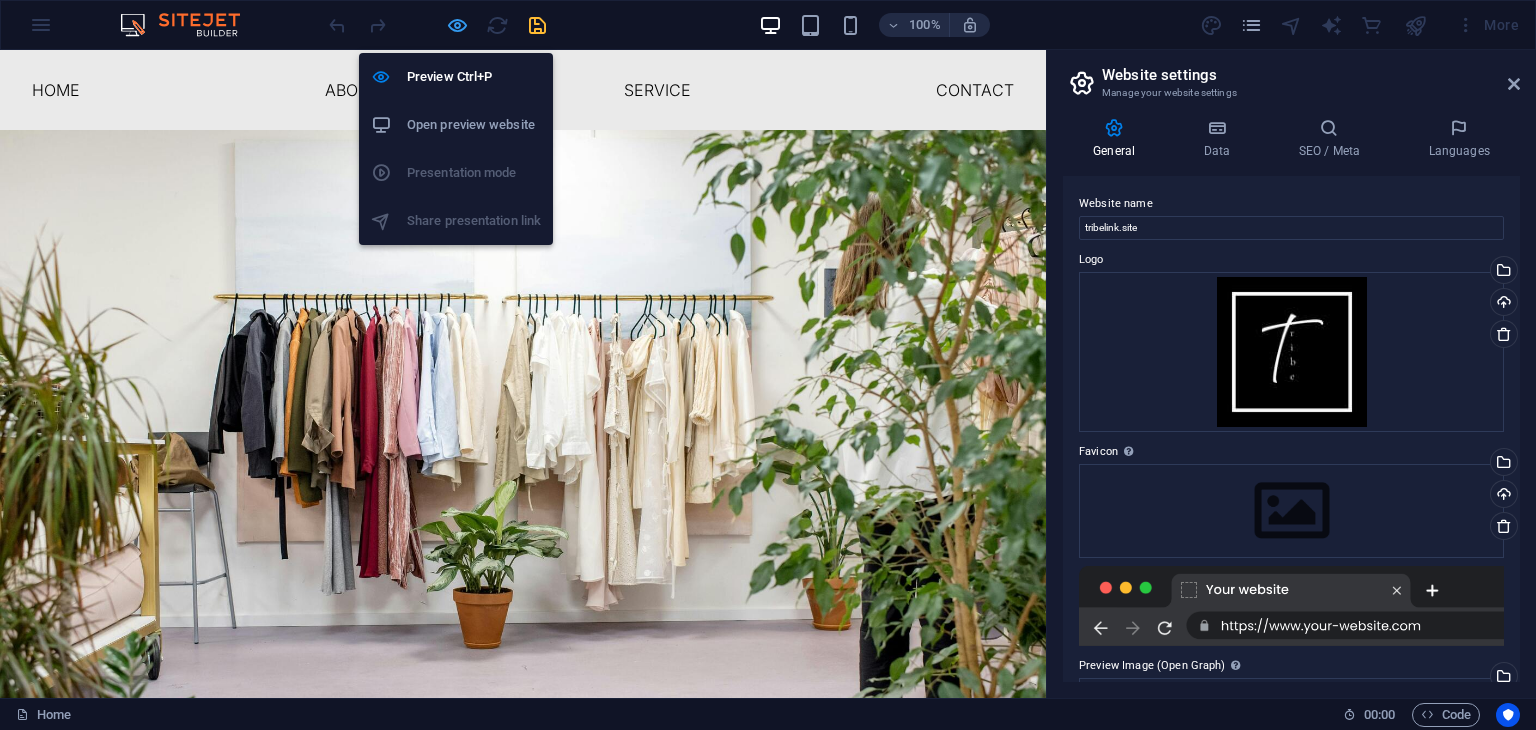click at bounding box center [457, 25] 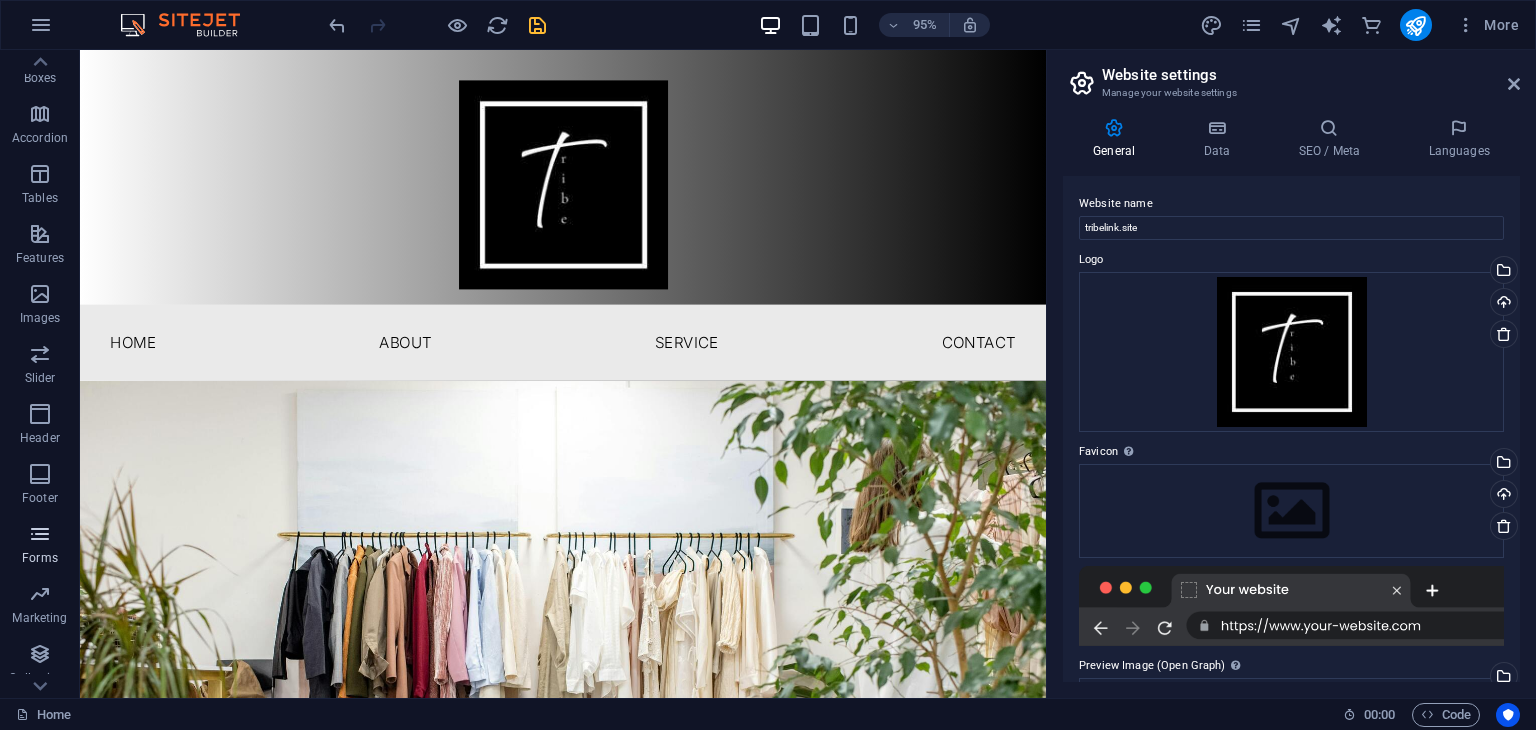 scroll, scrollTop: 312, scrollLeft: 0, axis: vertical 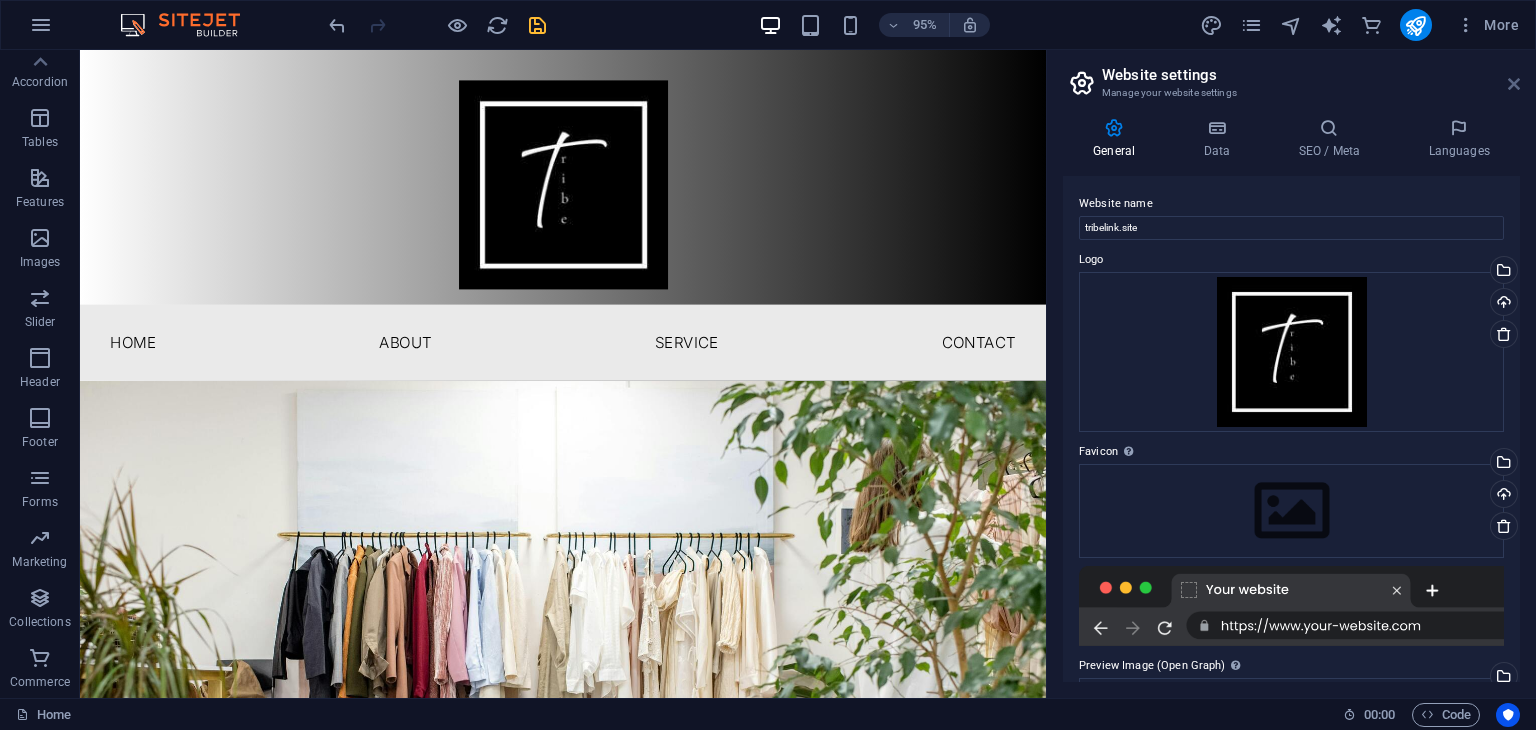click at bounding box center [1514, 84] 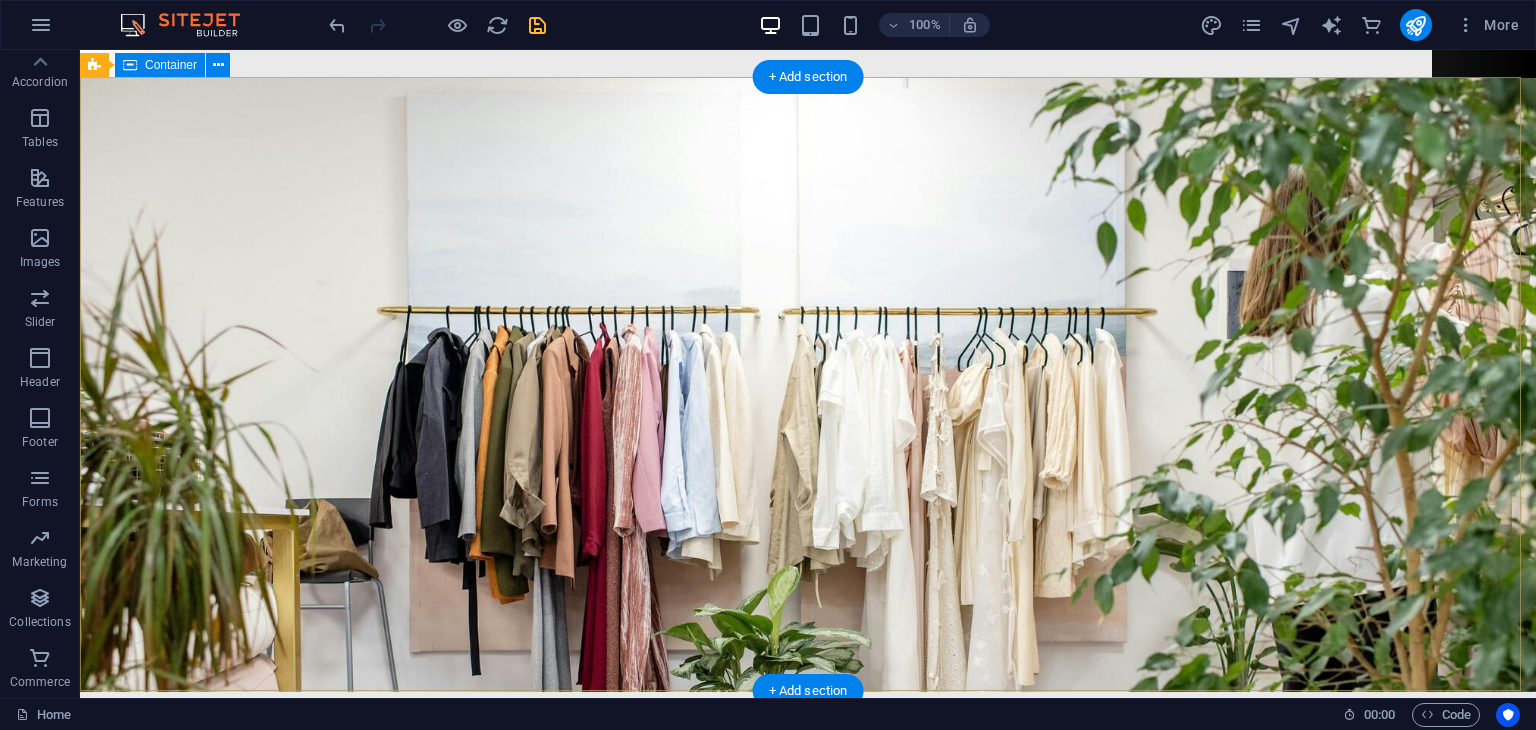 scroll, scrollTop: 0, scrollLeft: 0, axis: both 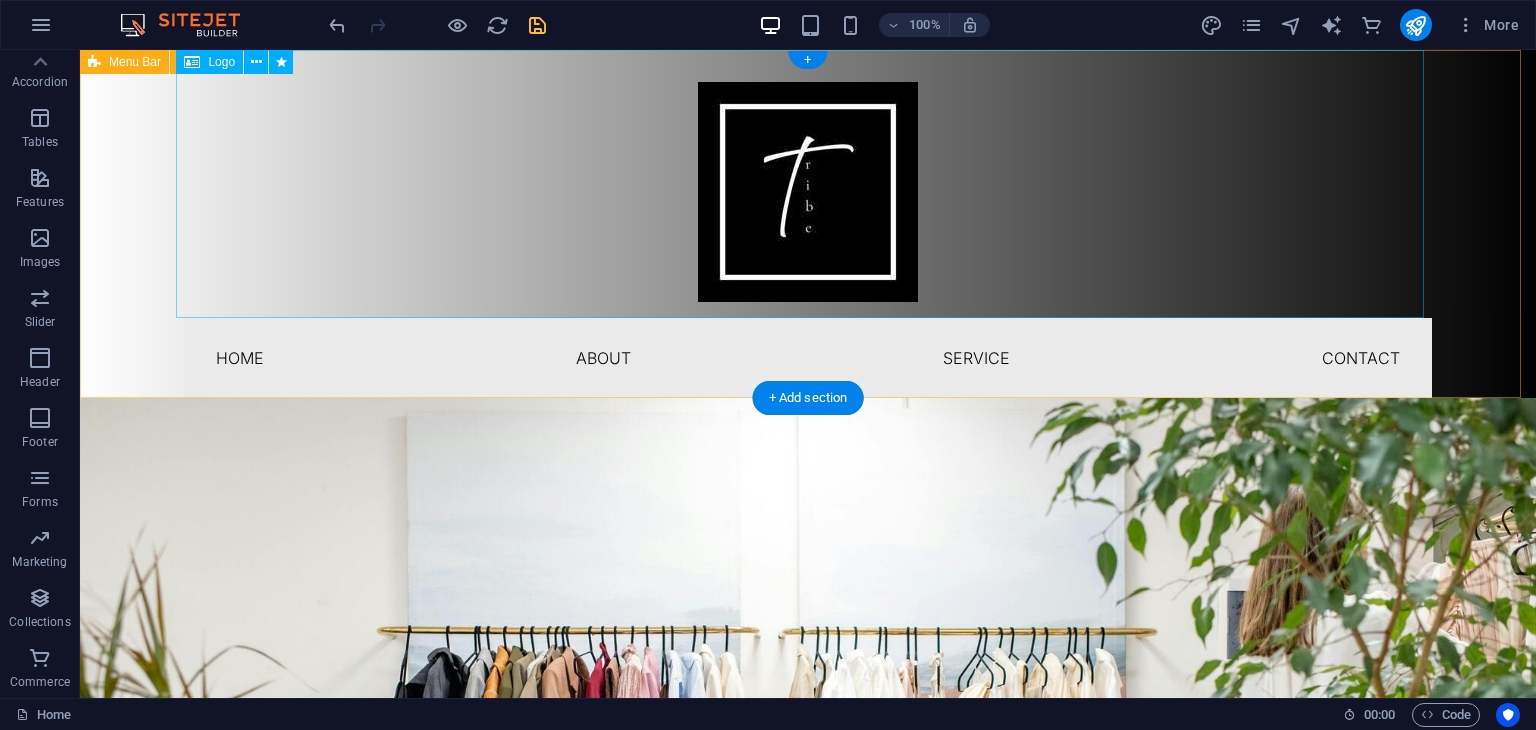 click at bounding box center (808, 184) 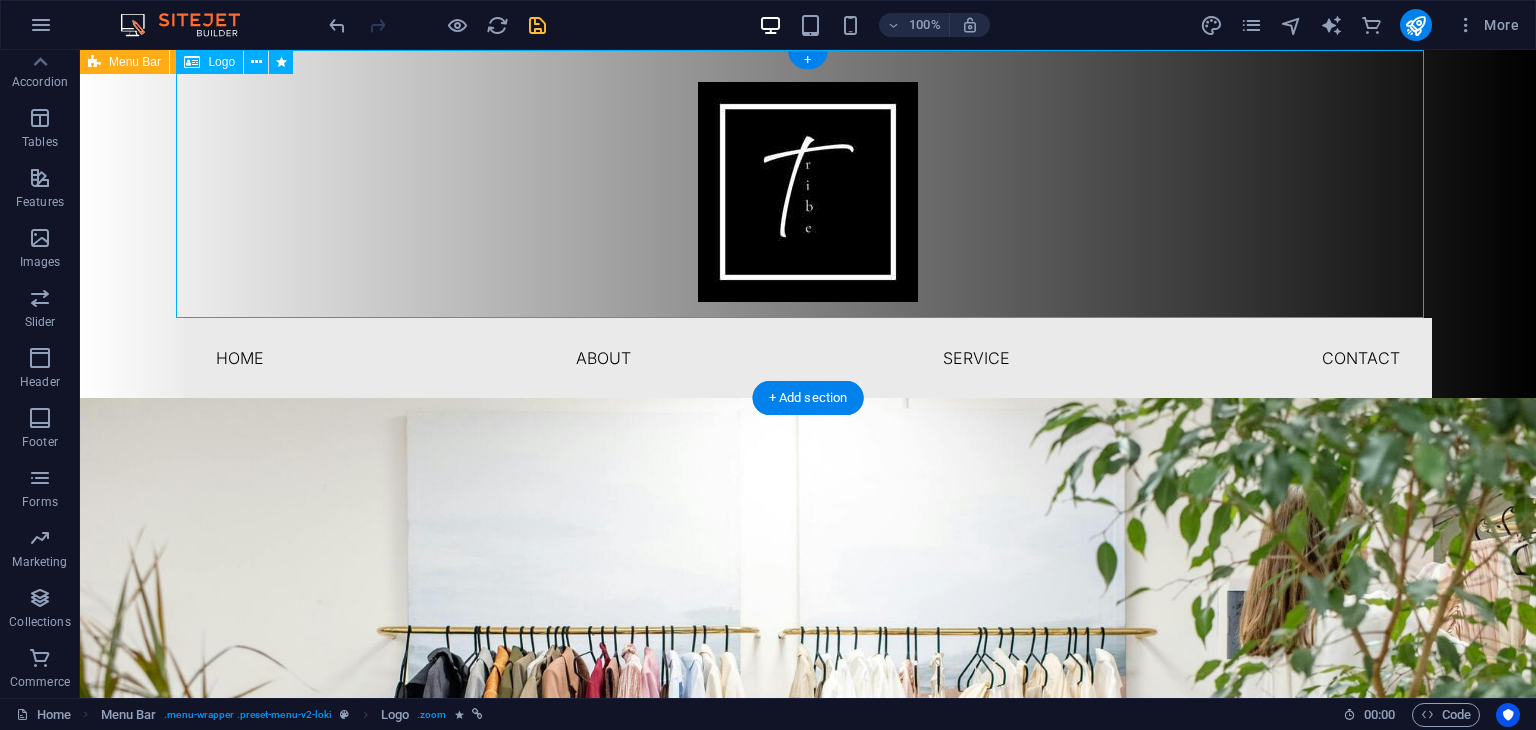 select on "overlay" 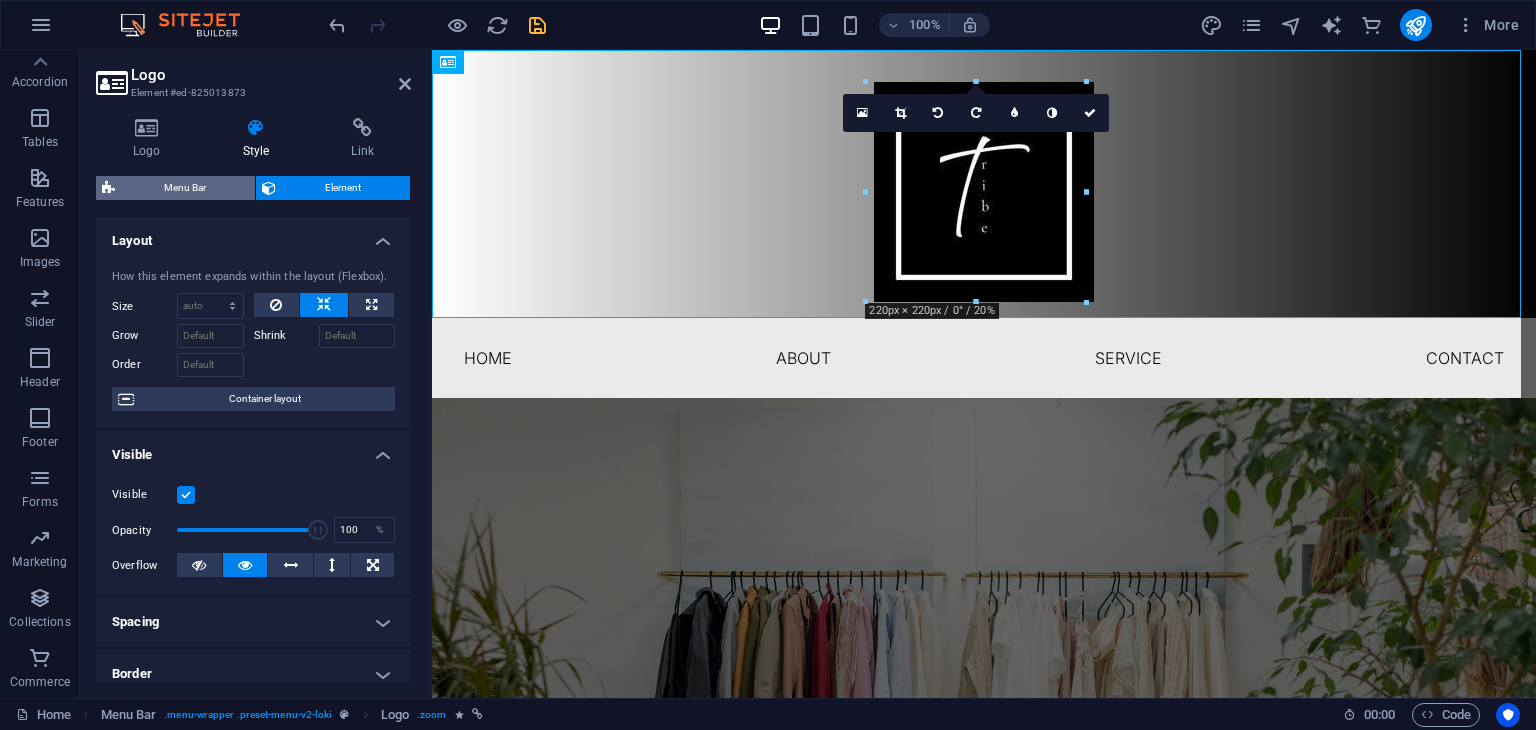 click on "Menu Bar" at bounding box center [185, 188] 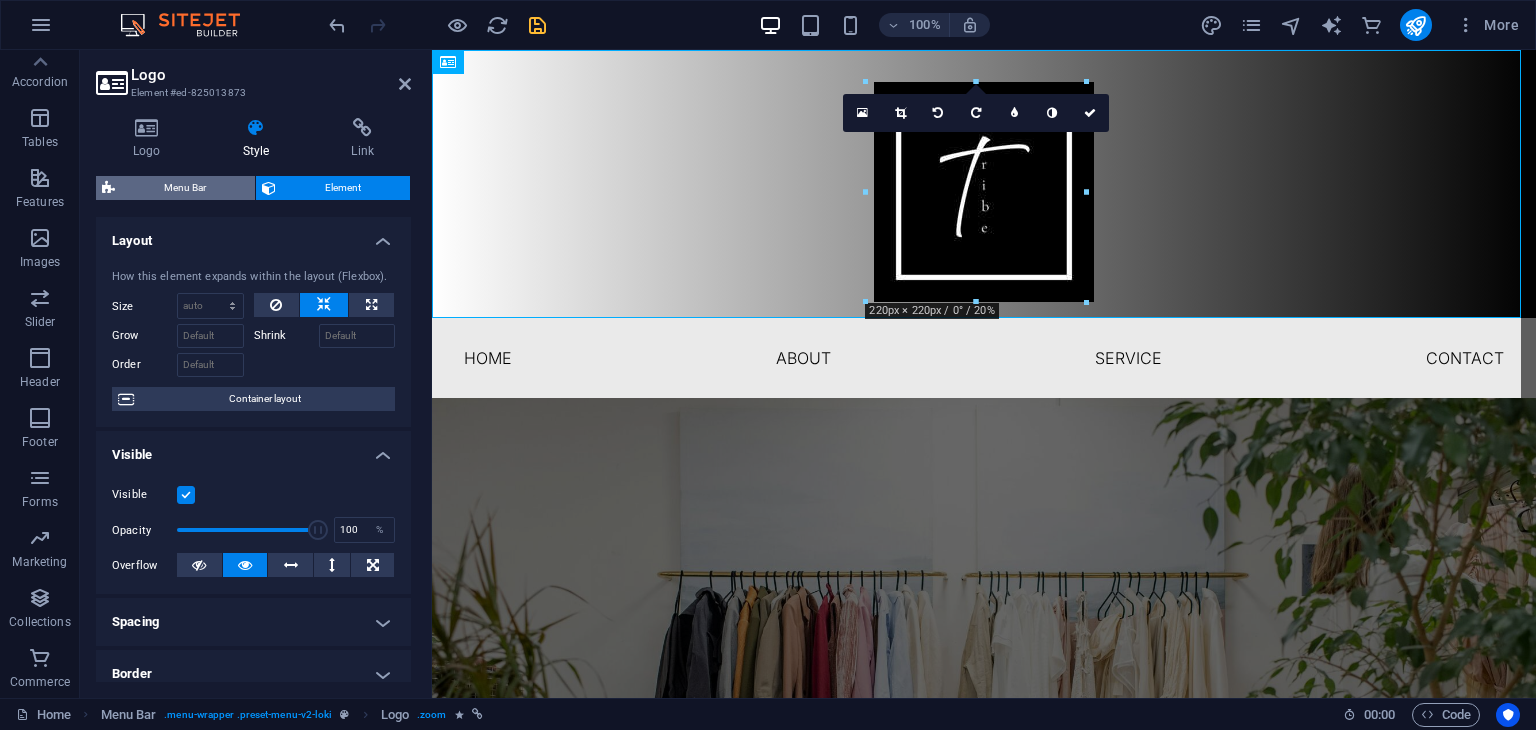 select on "rem" 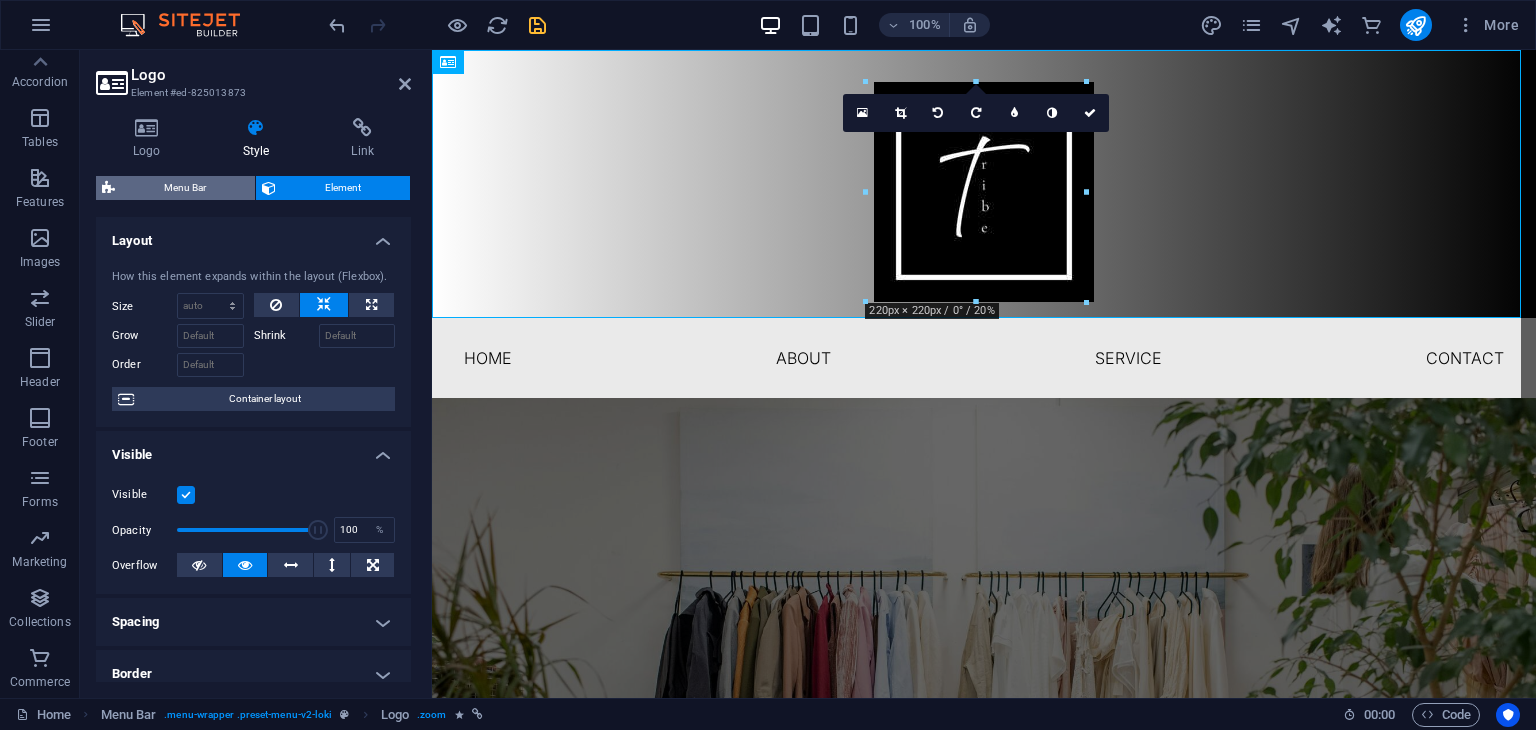 select on "rem" 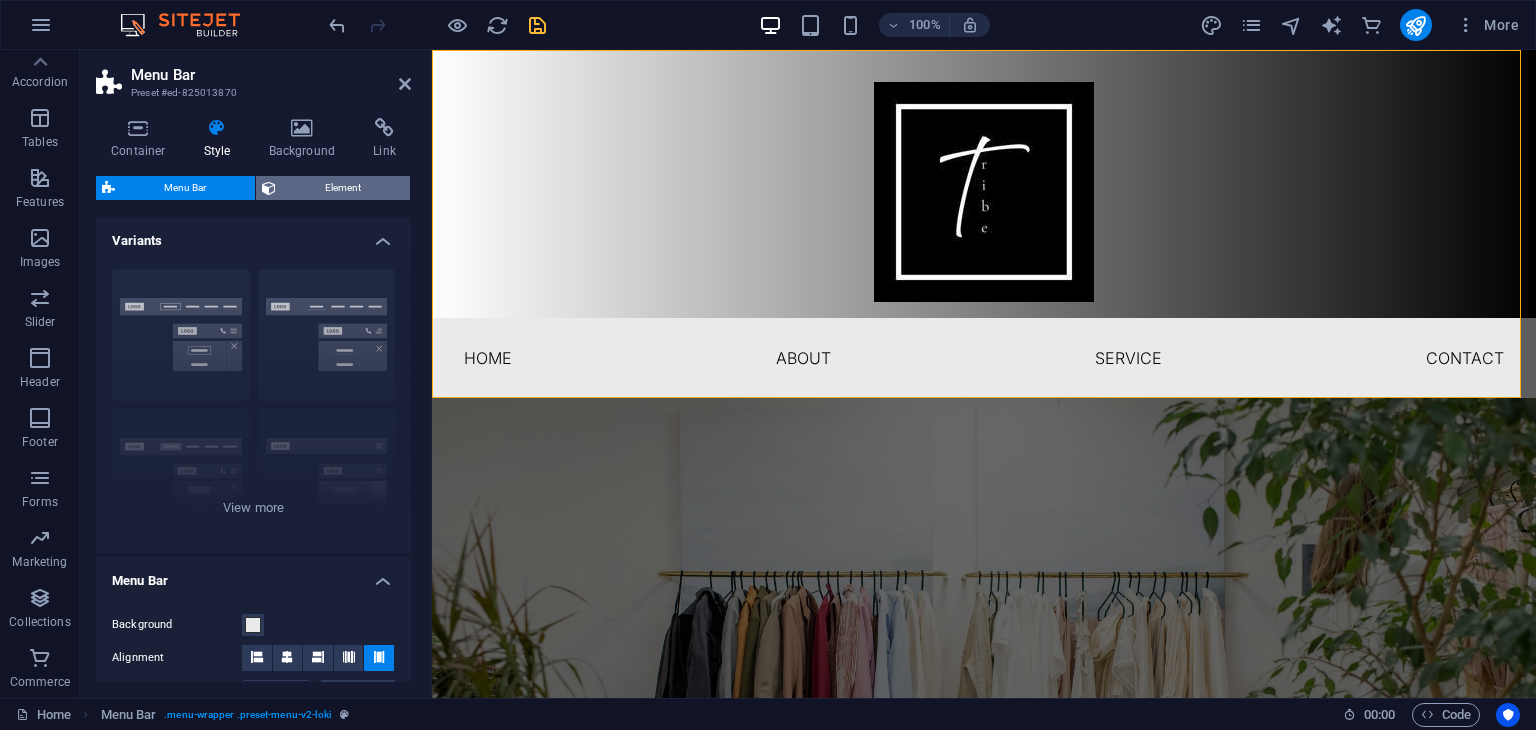 click on "Element" at bounding box center (343, 188) 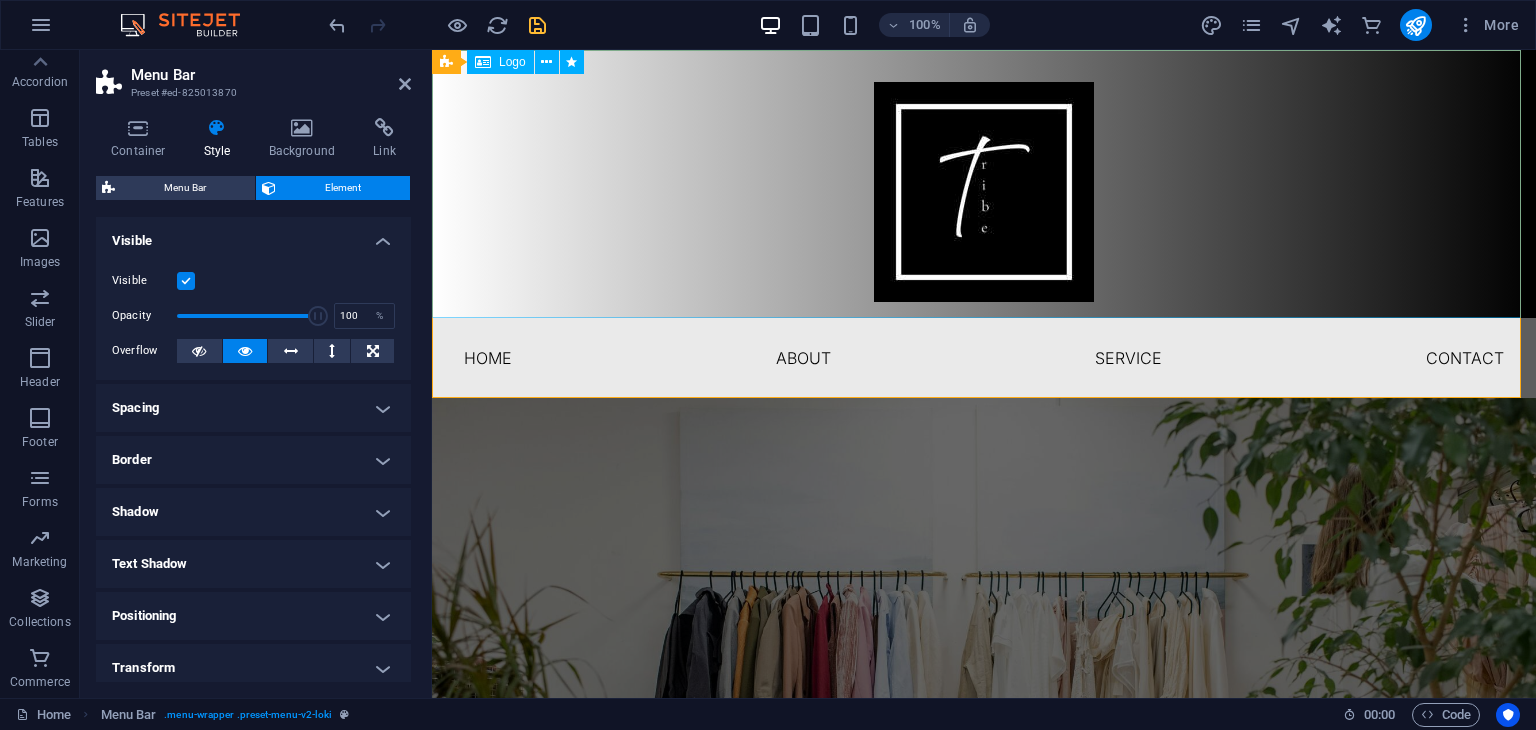 click at bounding box center [984, 184] 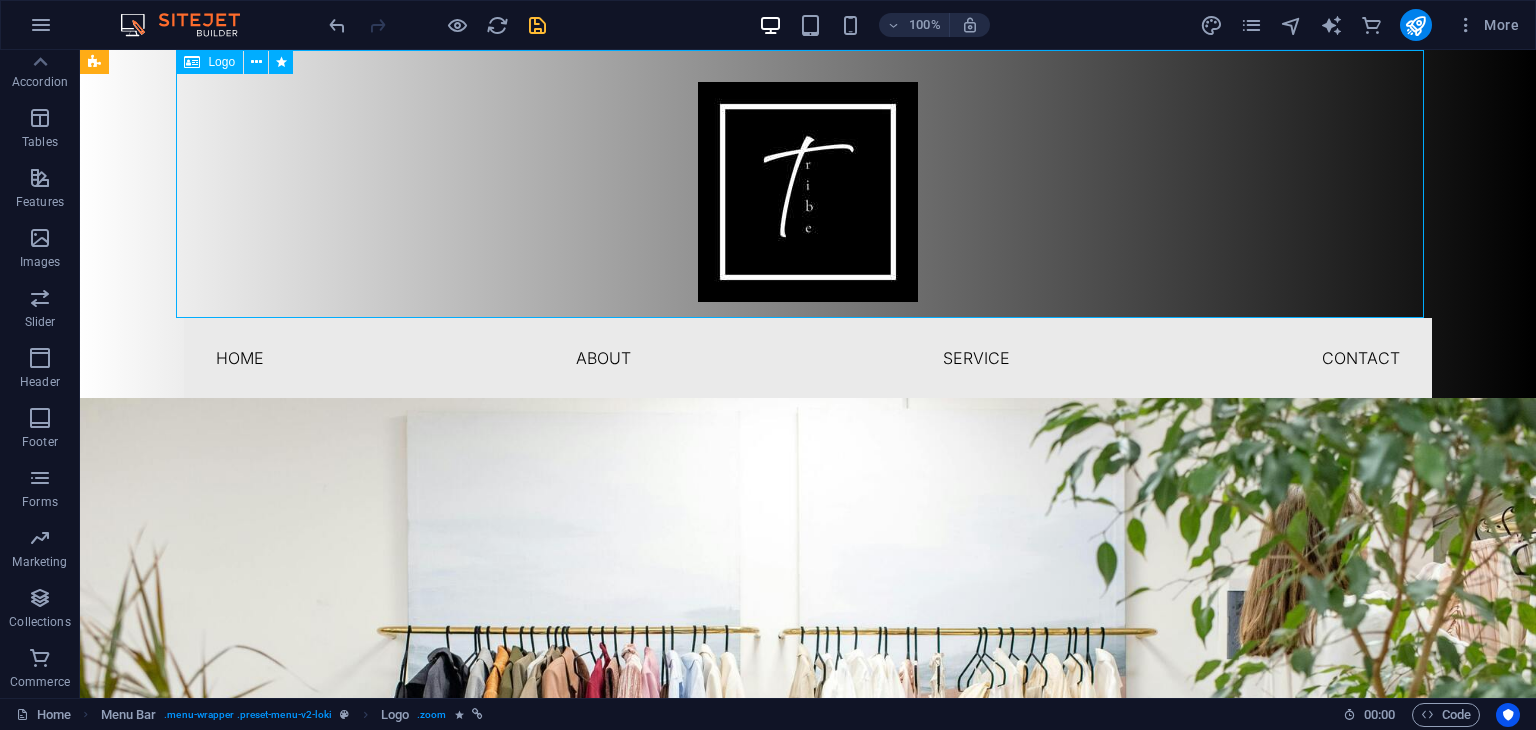 select on "overlay" 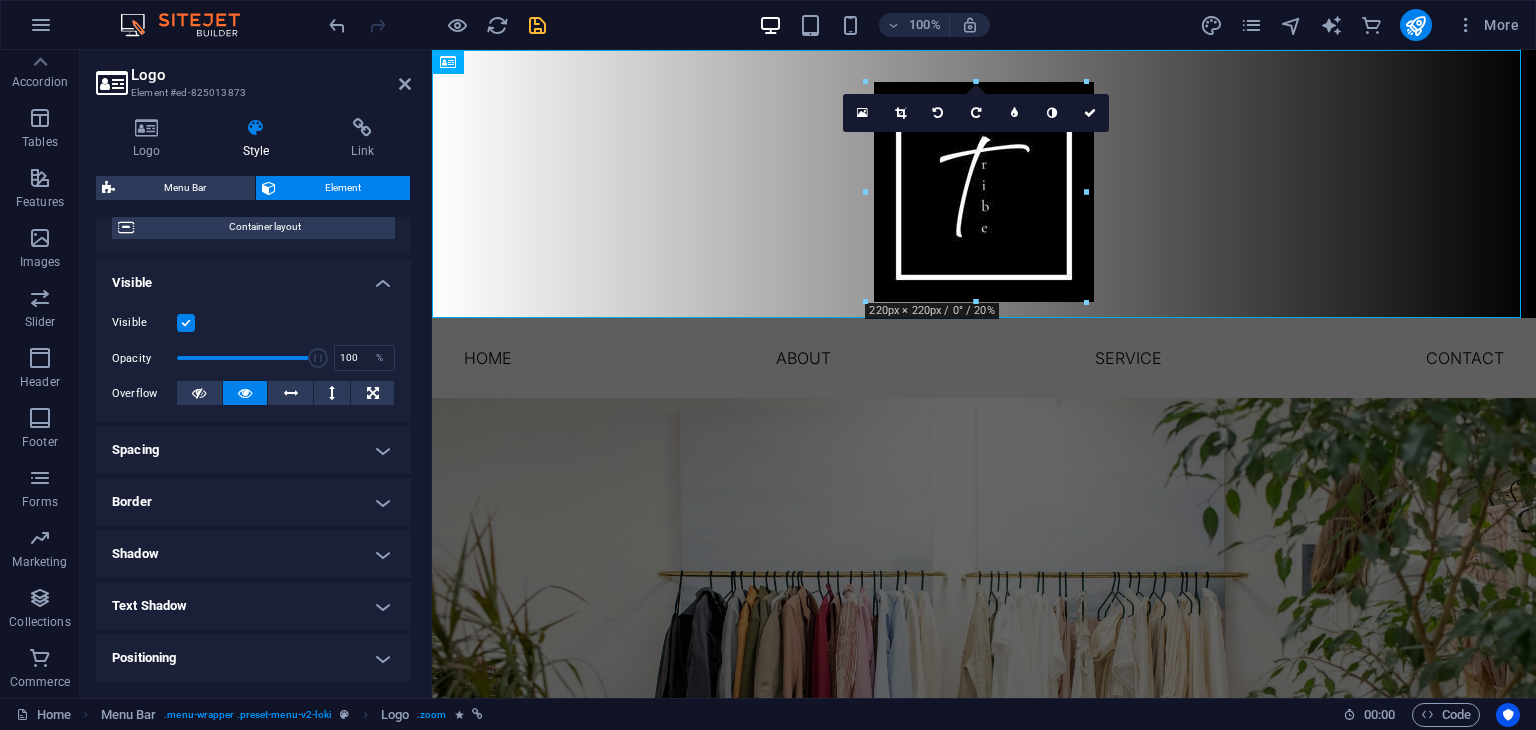 scroll, scrollTop: 168, scrollLeft: 0, axis: vertical 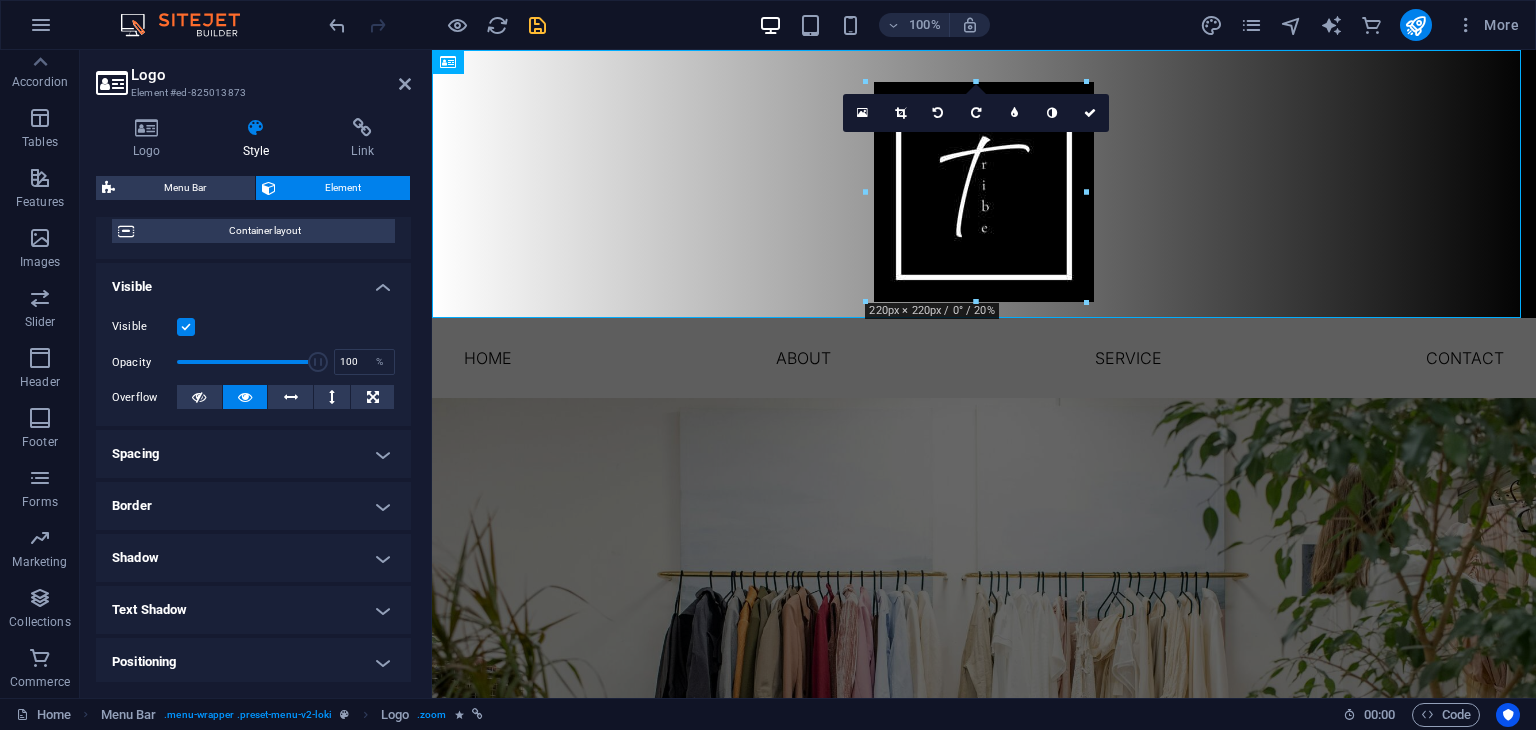 click on "Spacing" at bounding box center [253, 454] 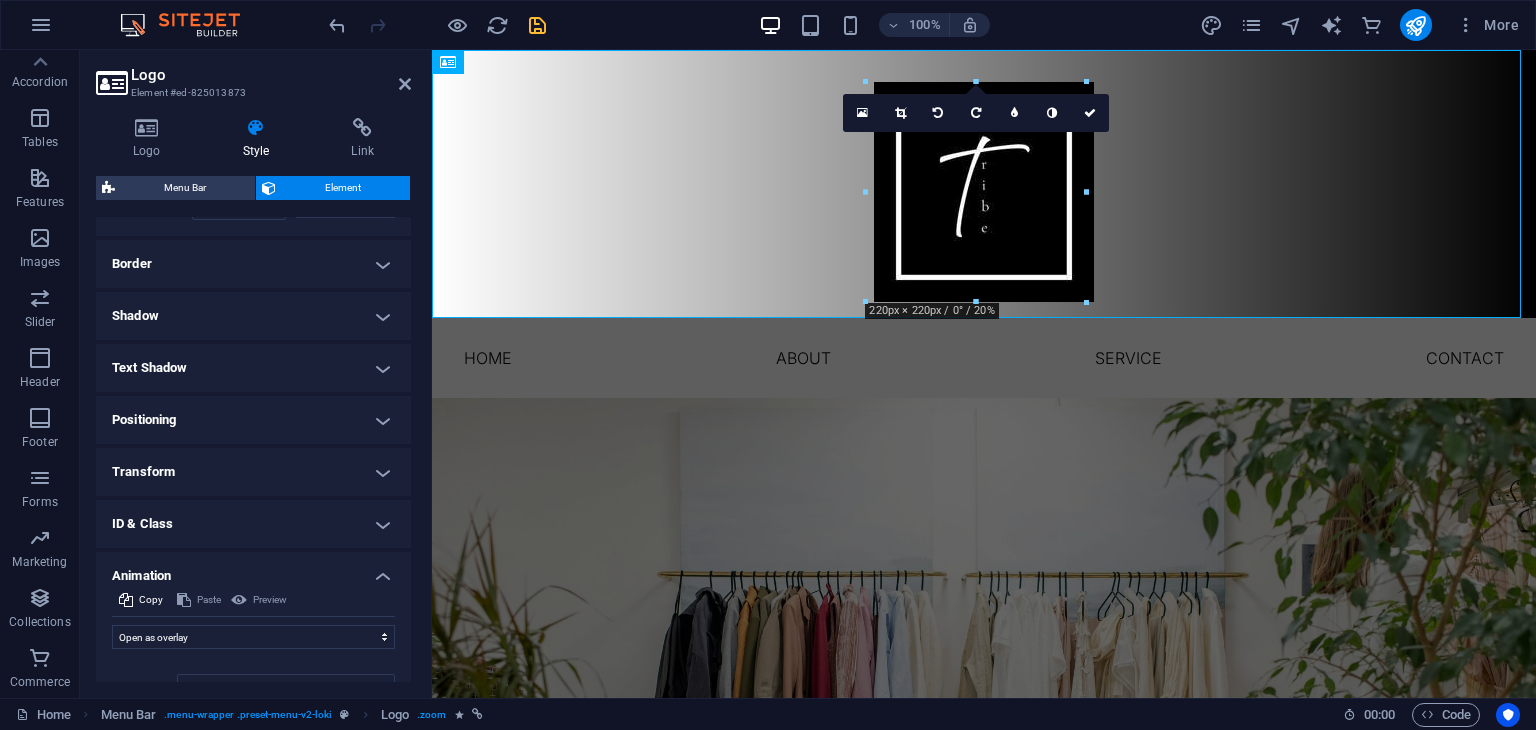 scroll, scrollTop: 649, scrollLeft: 0, axis: vertical 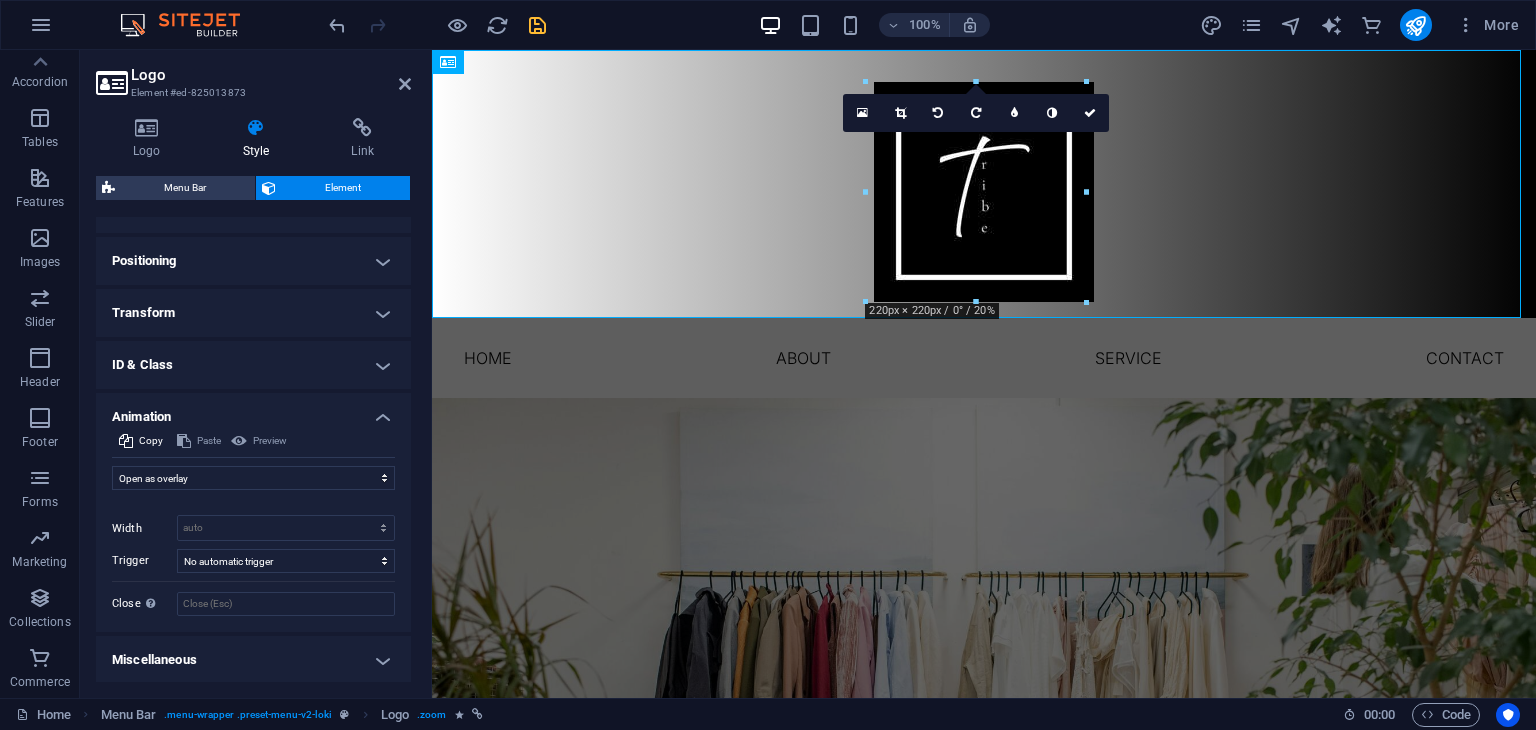 click on "Positioning" at bounding box center (253, 261) 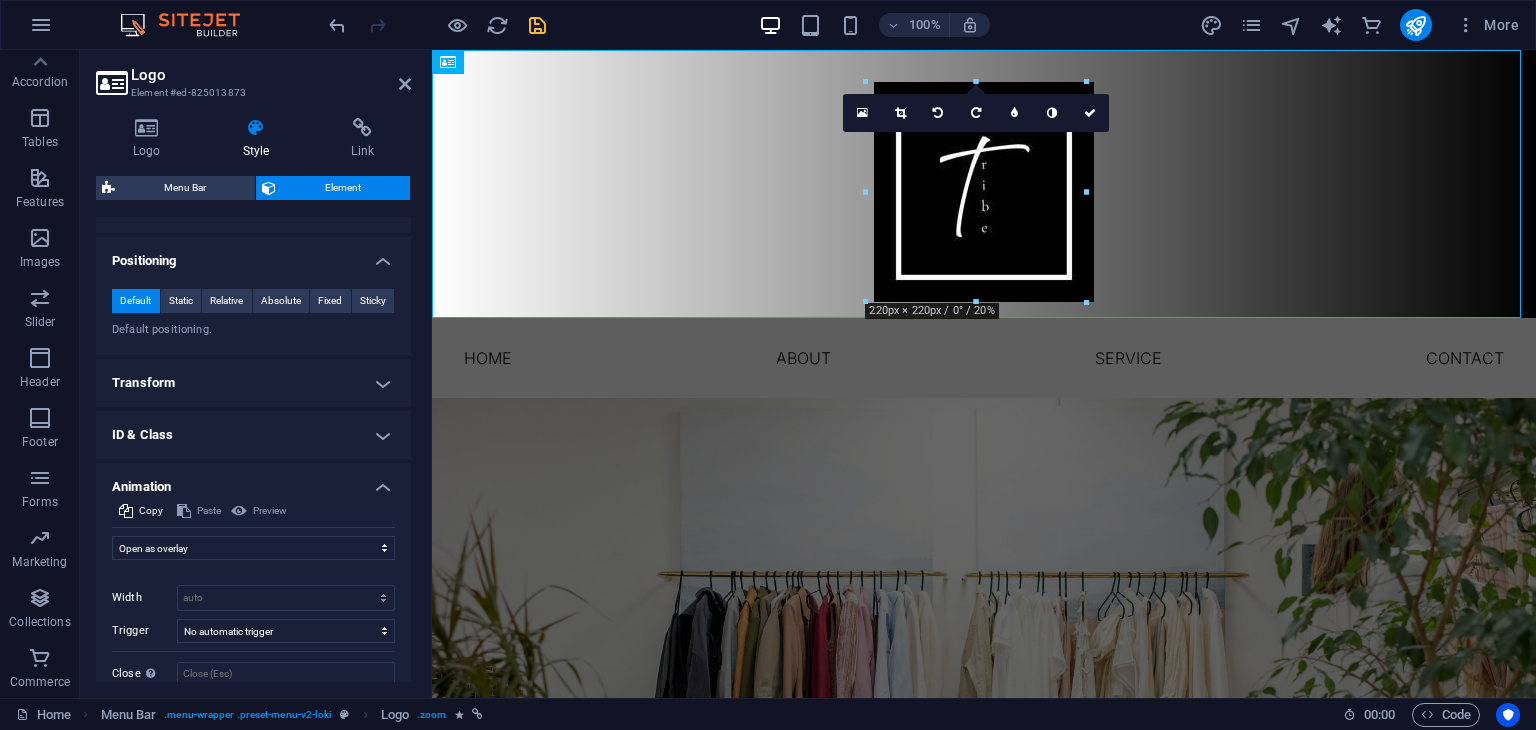 click on "Positioning" at bounding box center [253, 255] 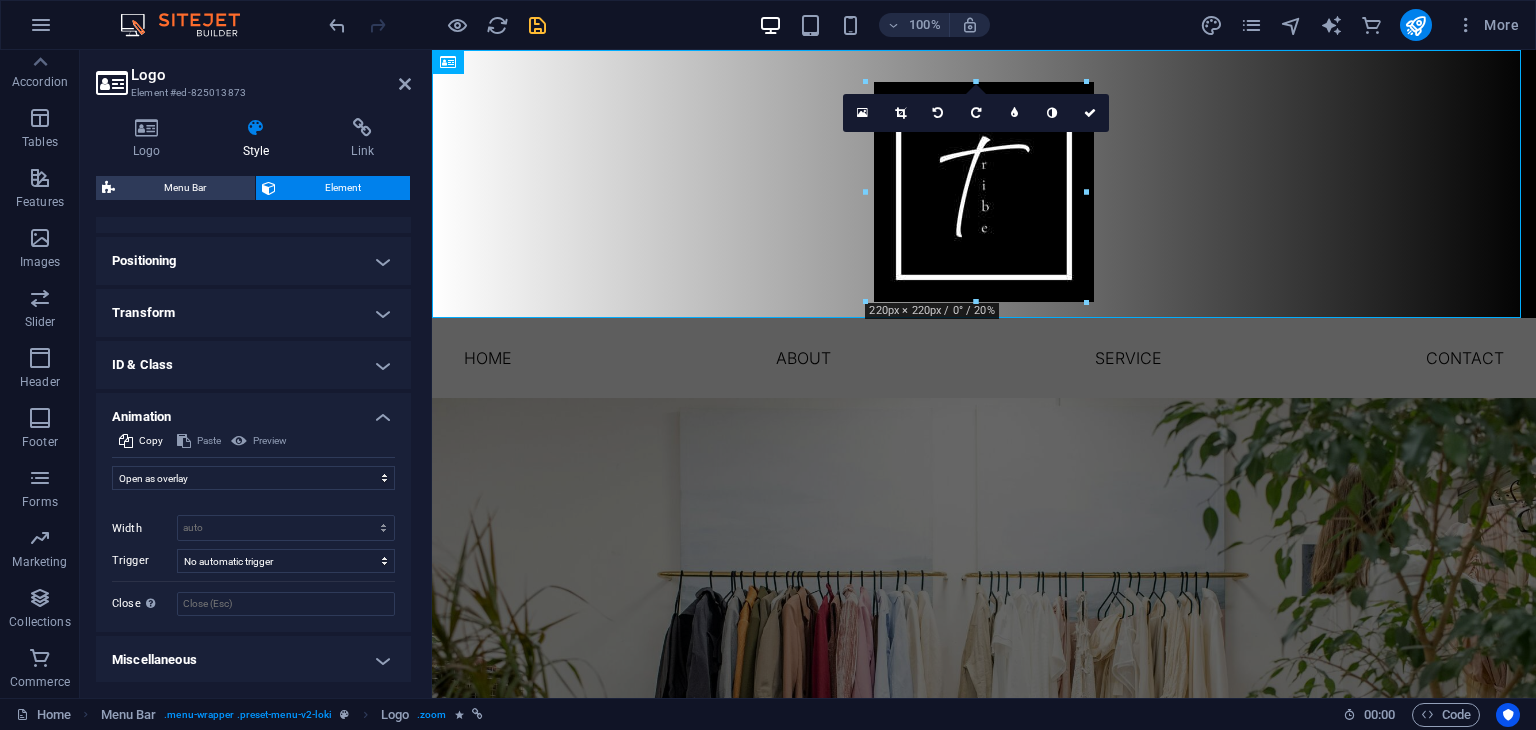 click on "Positioning" at bounding box center [253, 261] 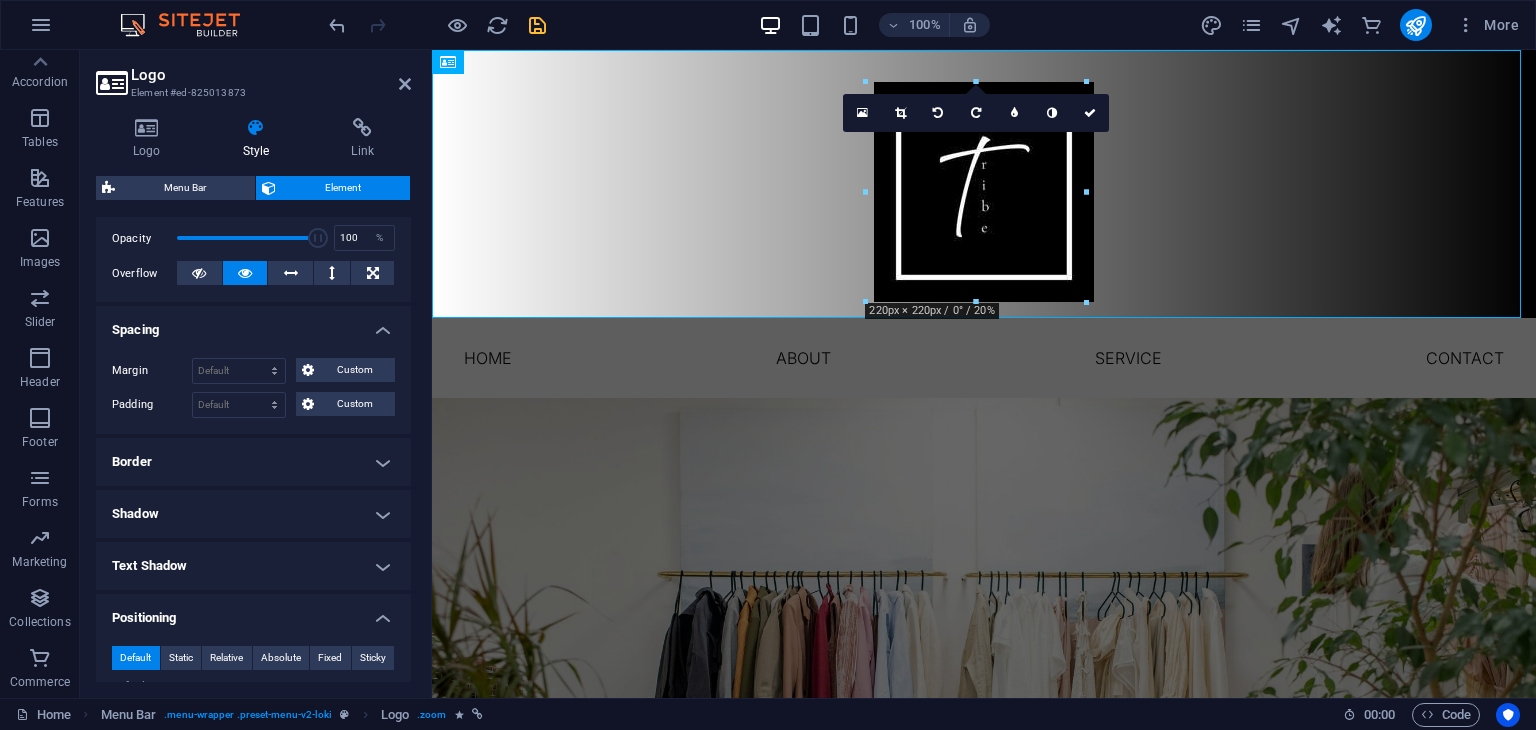 scroll, scrollTop: 292, scrollLeft: 0, axis: vertical 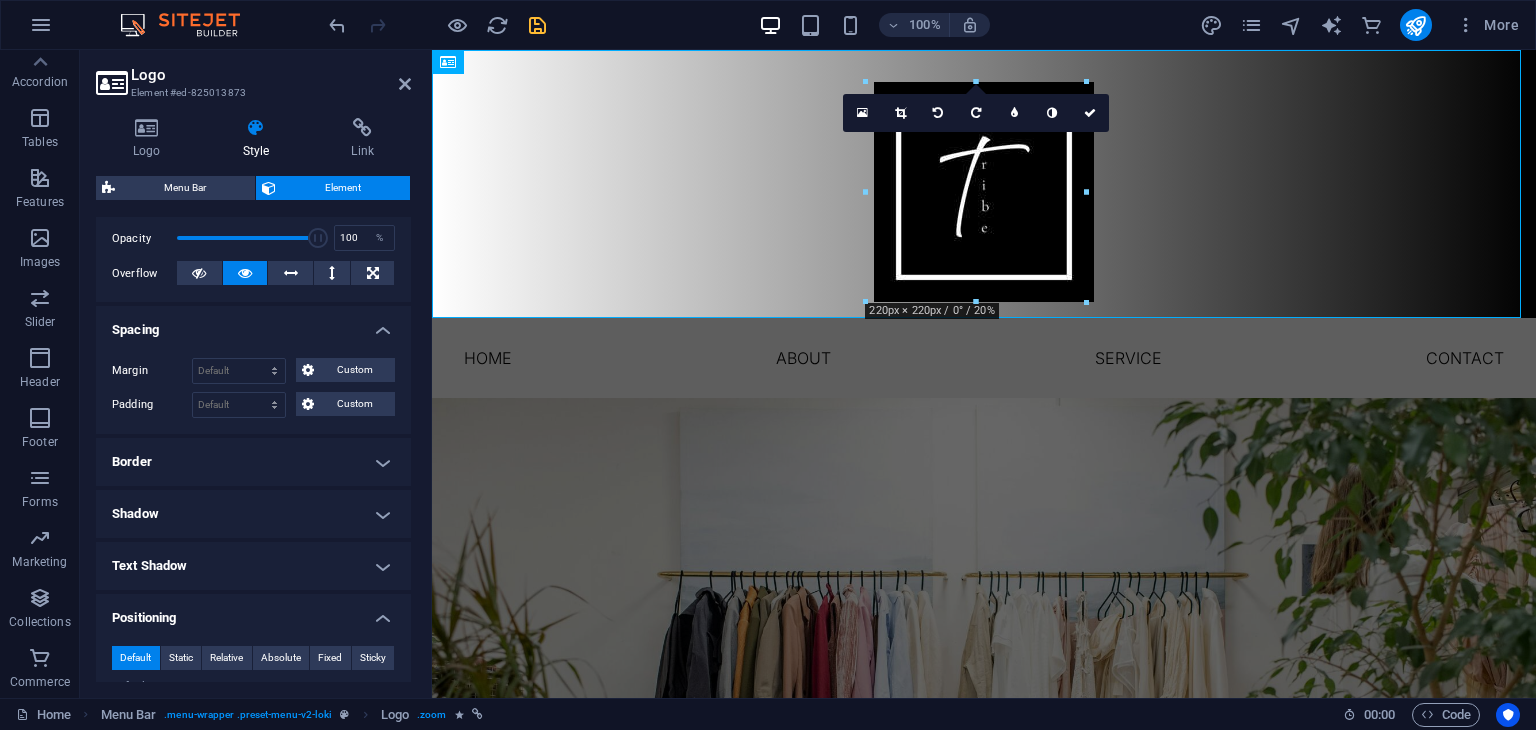click on "Border" at bounding box center [253, 462] 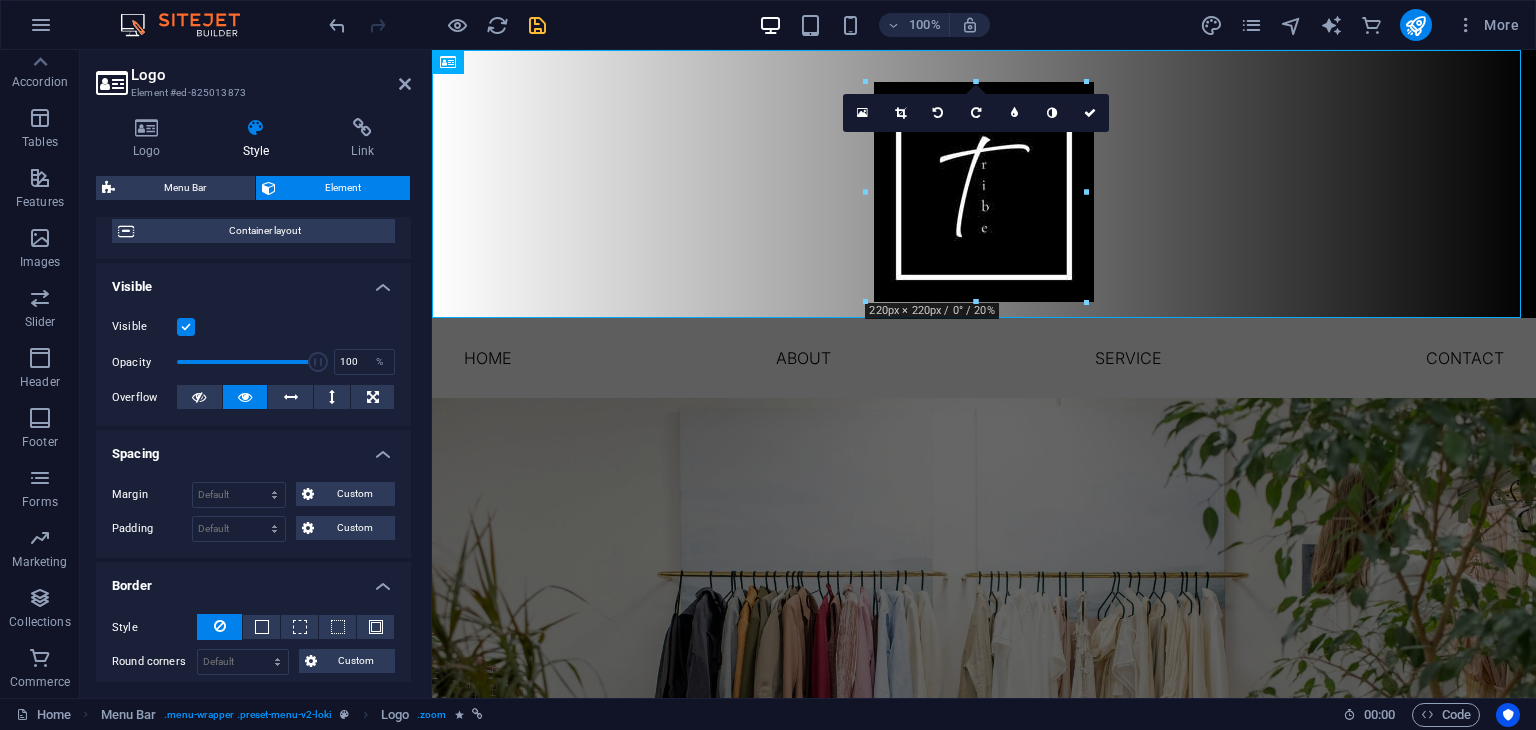 scroll, scrollTop: 0, scrollLeft: 0, axis: both 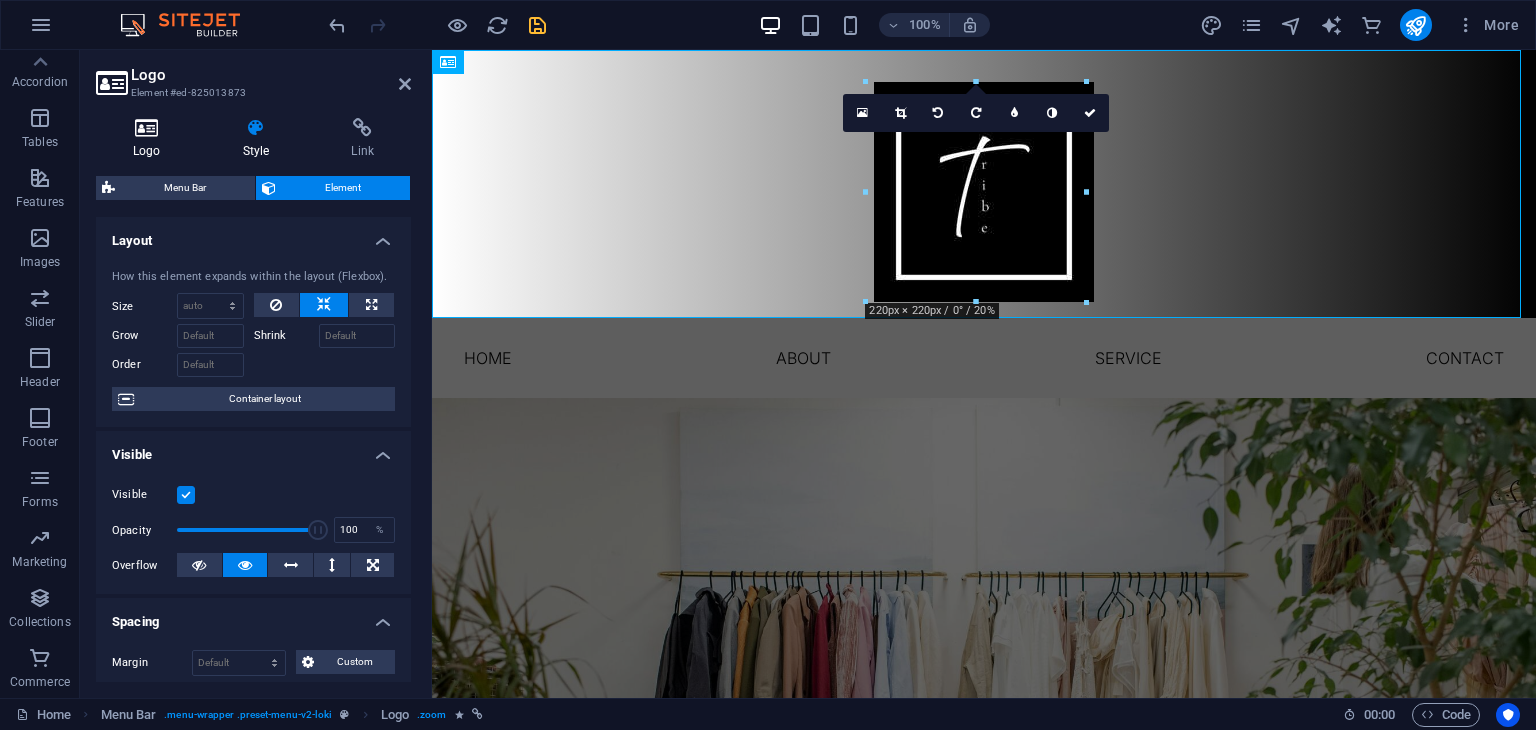 click at bounding box center [147, 128] 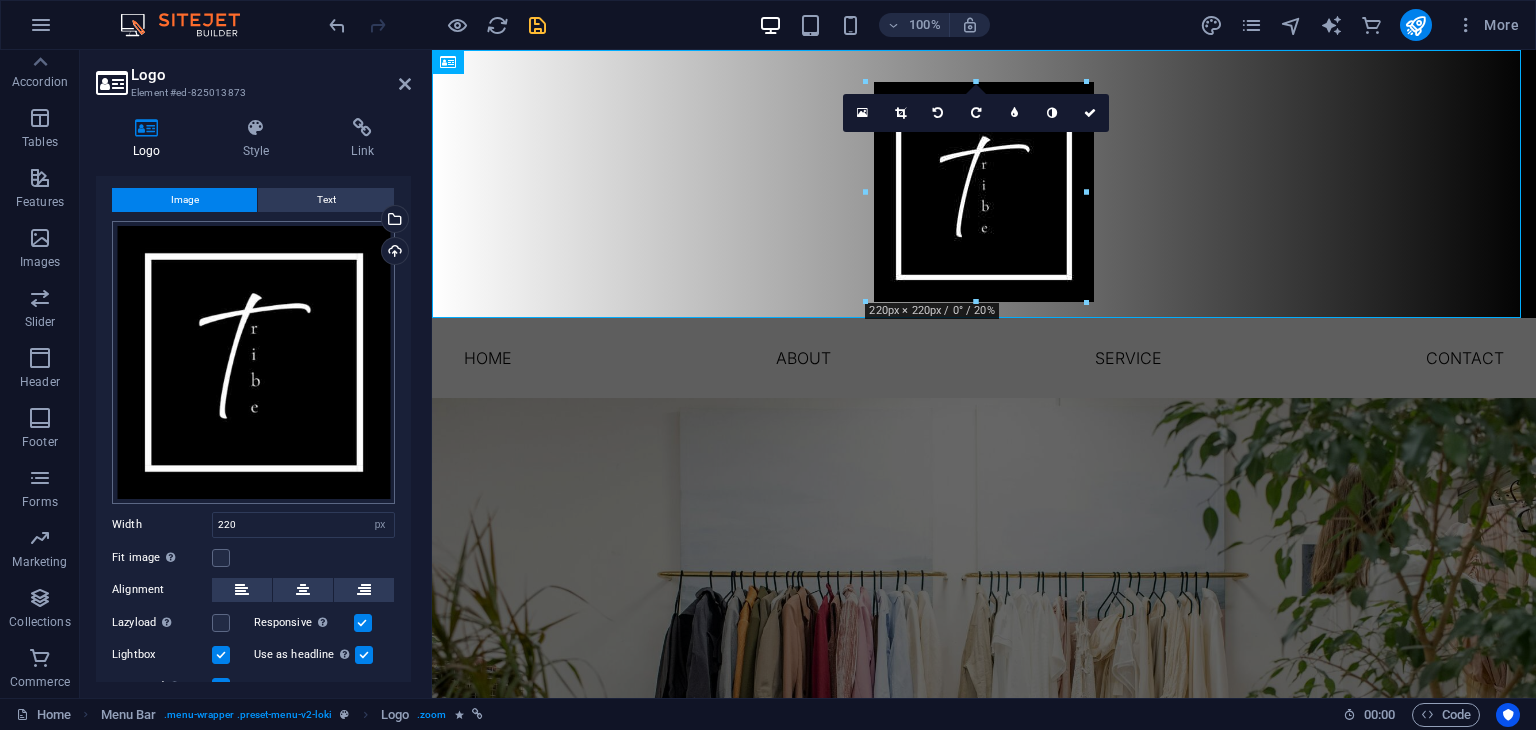 scroll, scrollTop: 40, scrollLeft: 0, axis: vertical 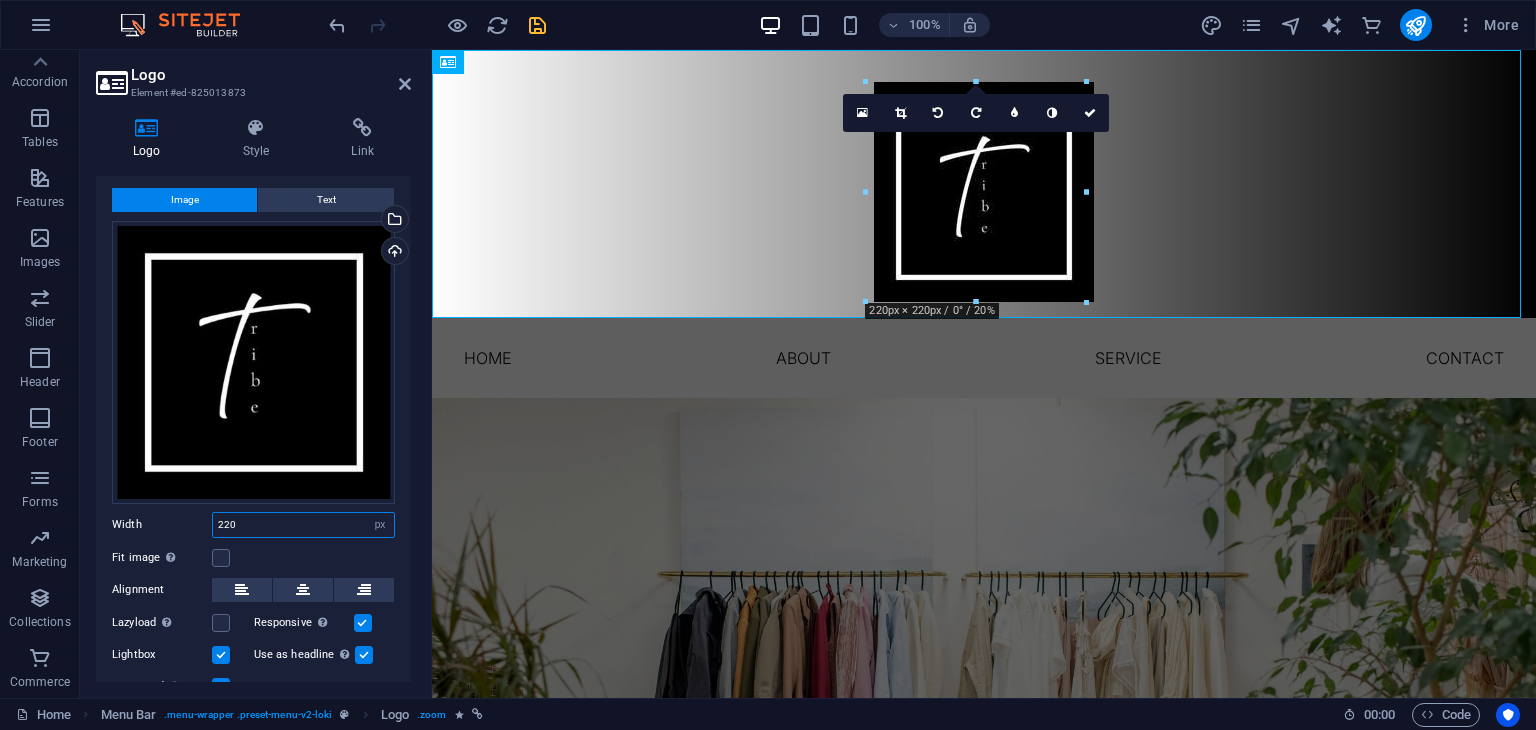 drag, startPoint x: 264, startPoint y: 518, endPoint x: 192, endPoint y: 533, distance: 73.545906 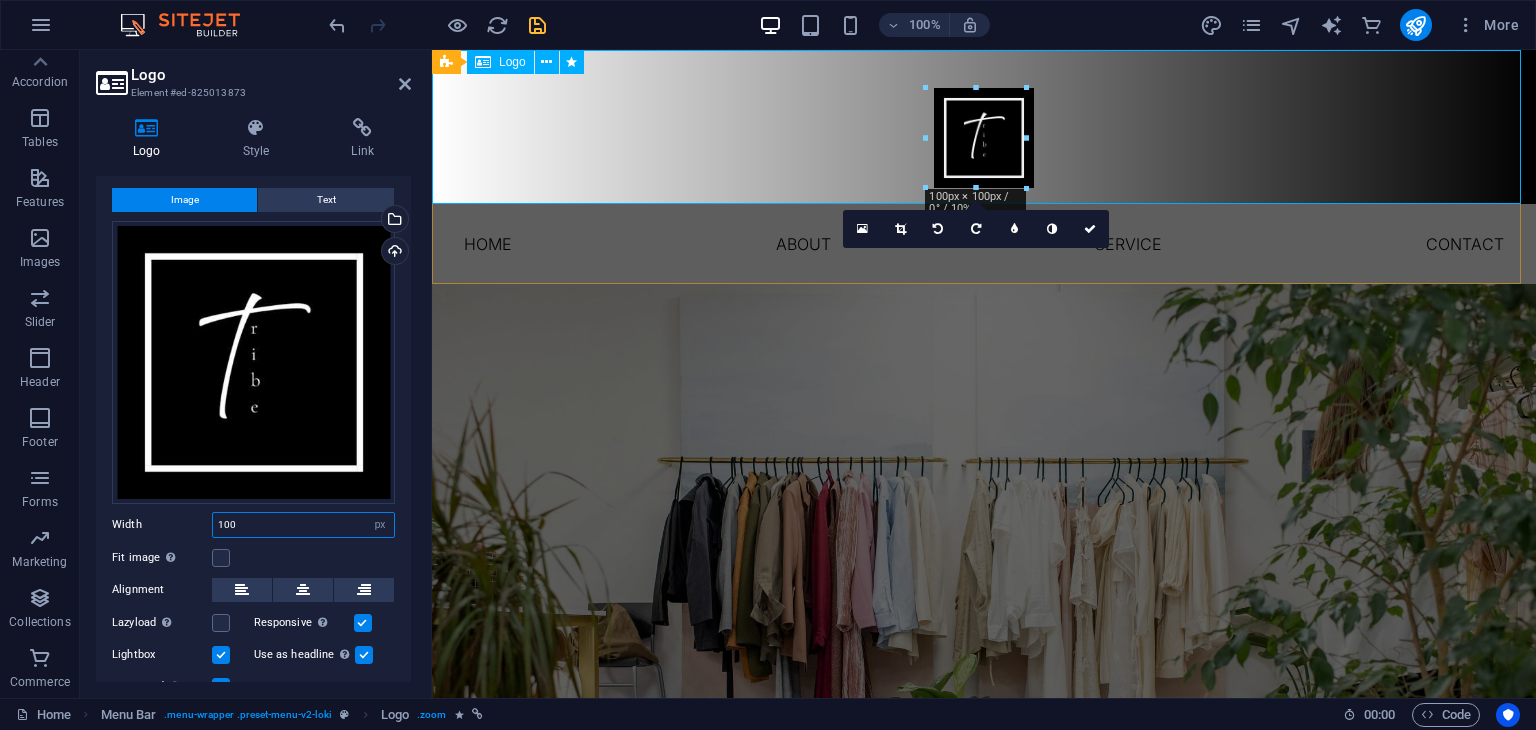 type on "100" 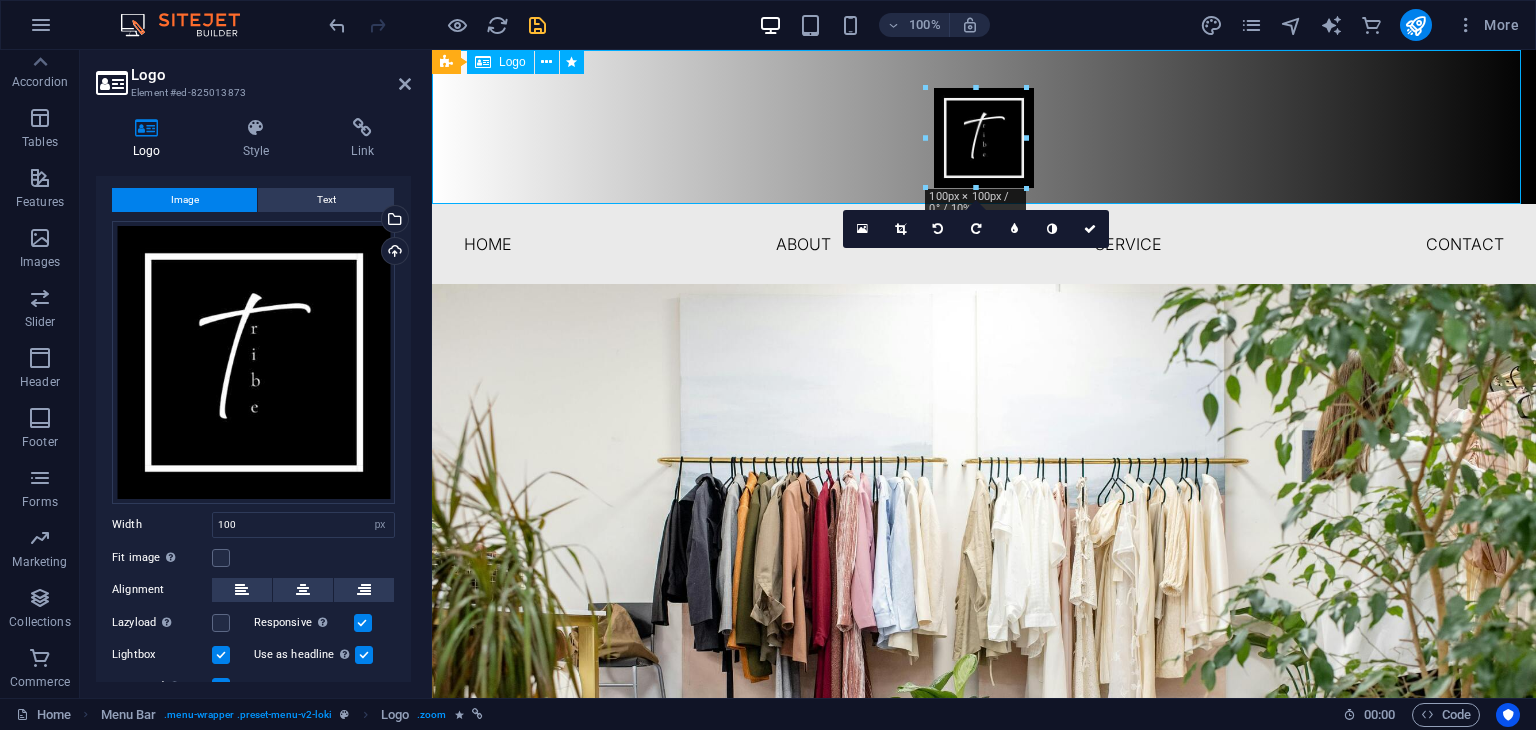 drag, startPoint x: 972, startPoint y: 107, endPoint x: 956, endPoint y: 125, distance: 24.083189 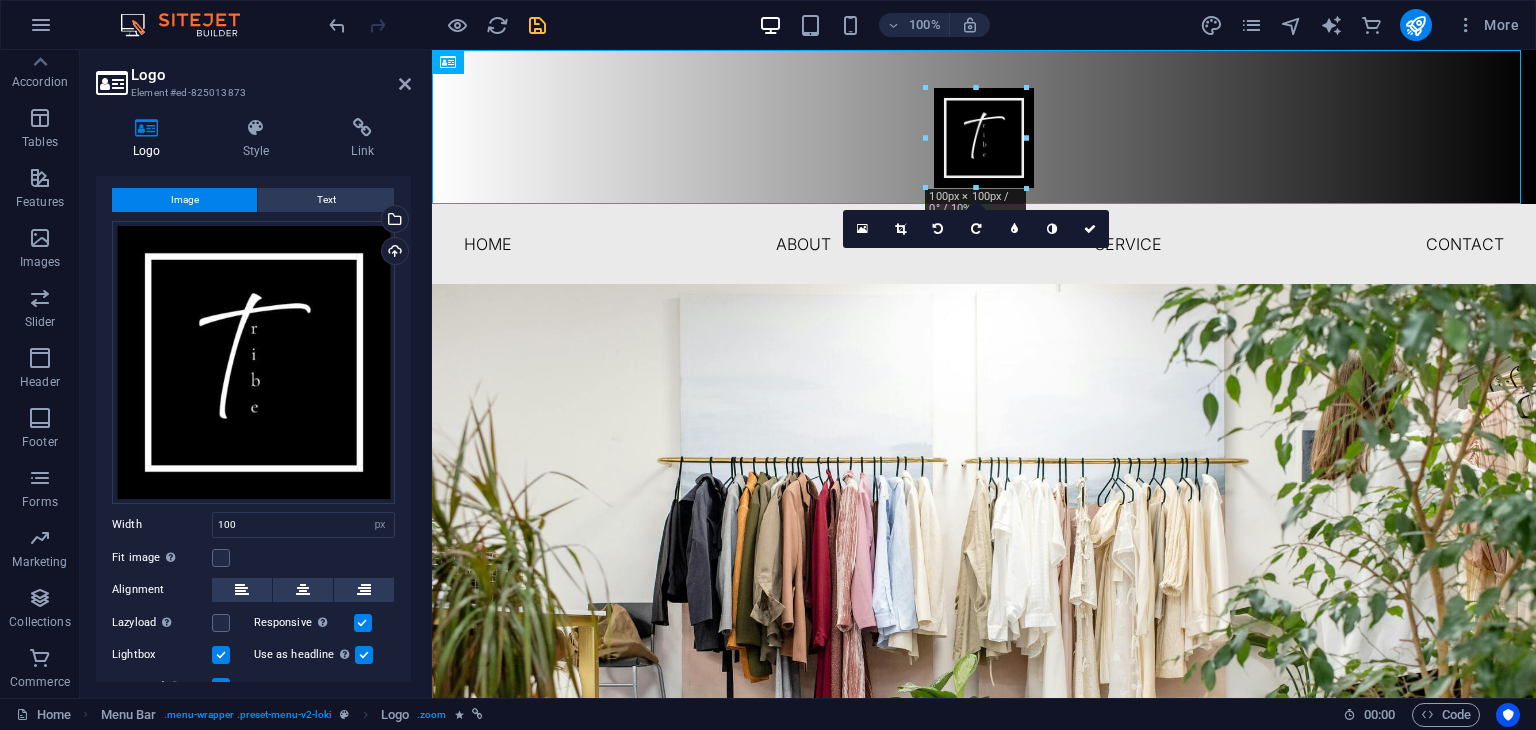 click at bounding box center (976, 87) 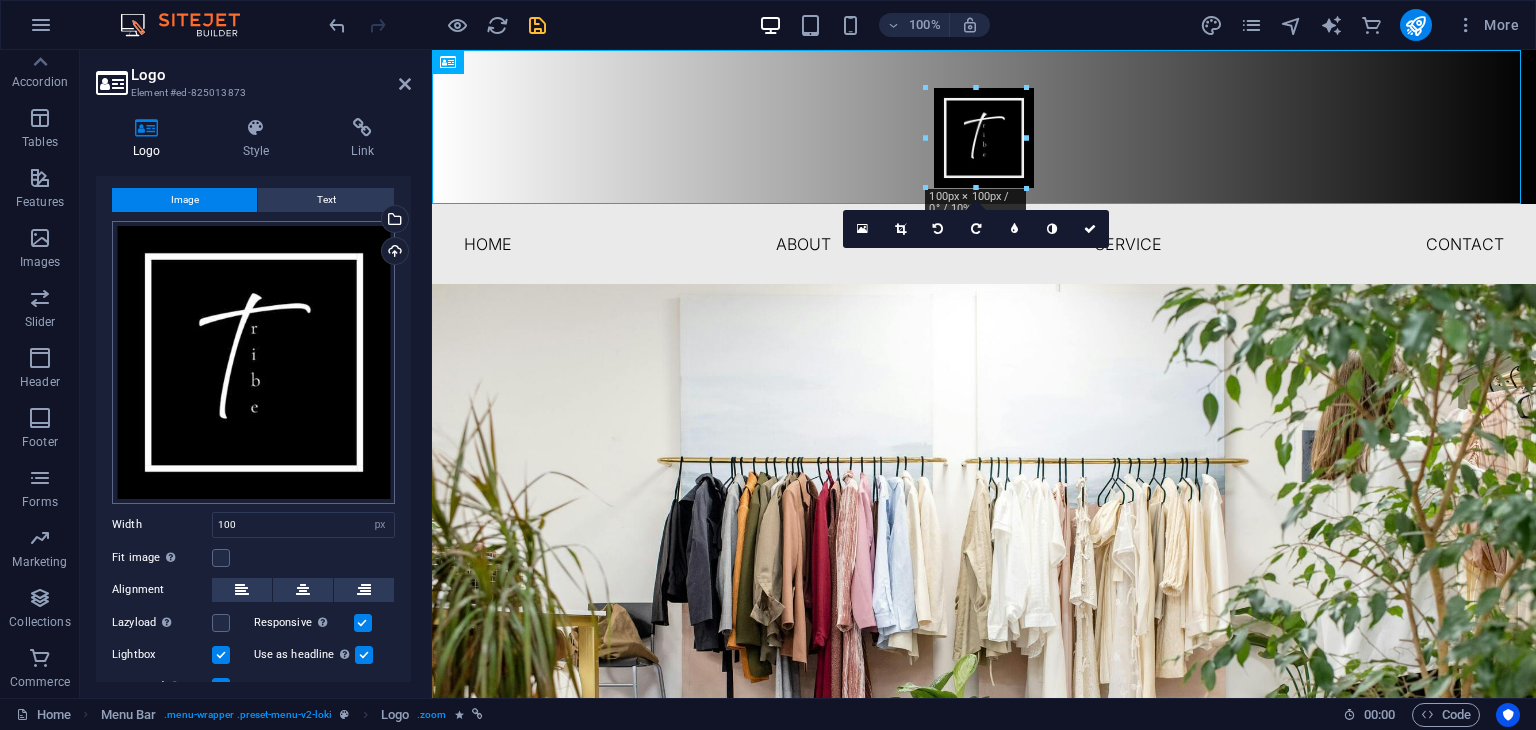 scroll, scrollTop: 116, scrollLeft: 0, axis: vertical 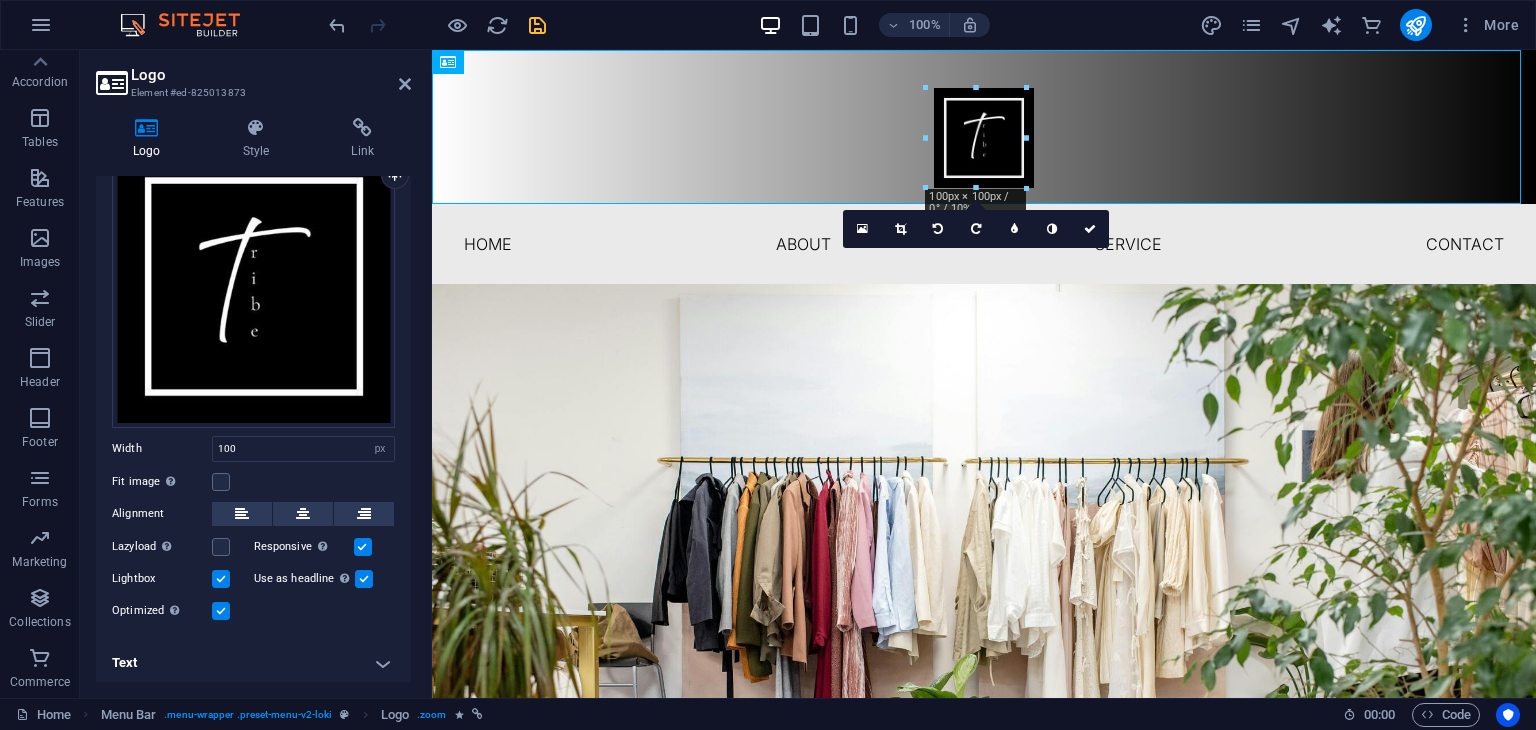 click on "Text" at bounding box center (253, 663) 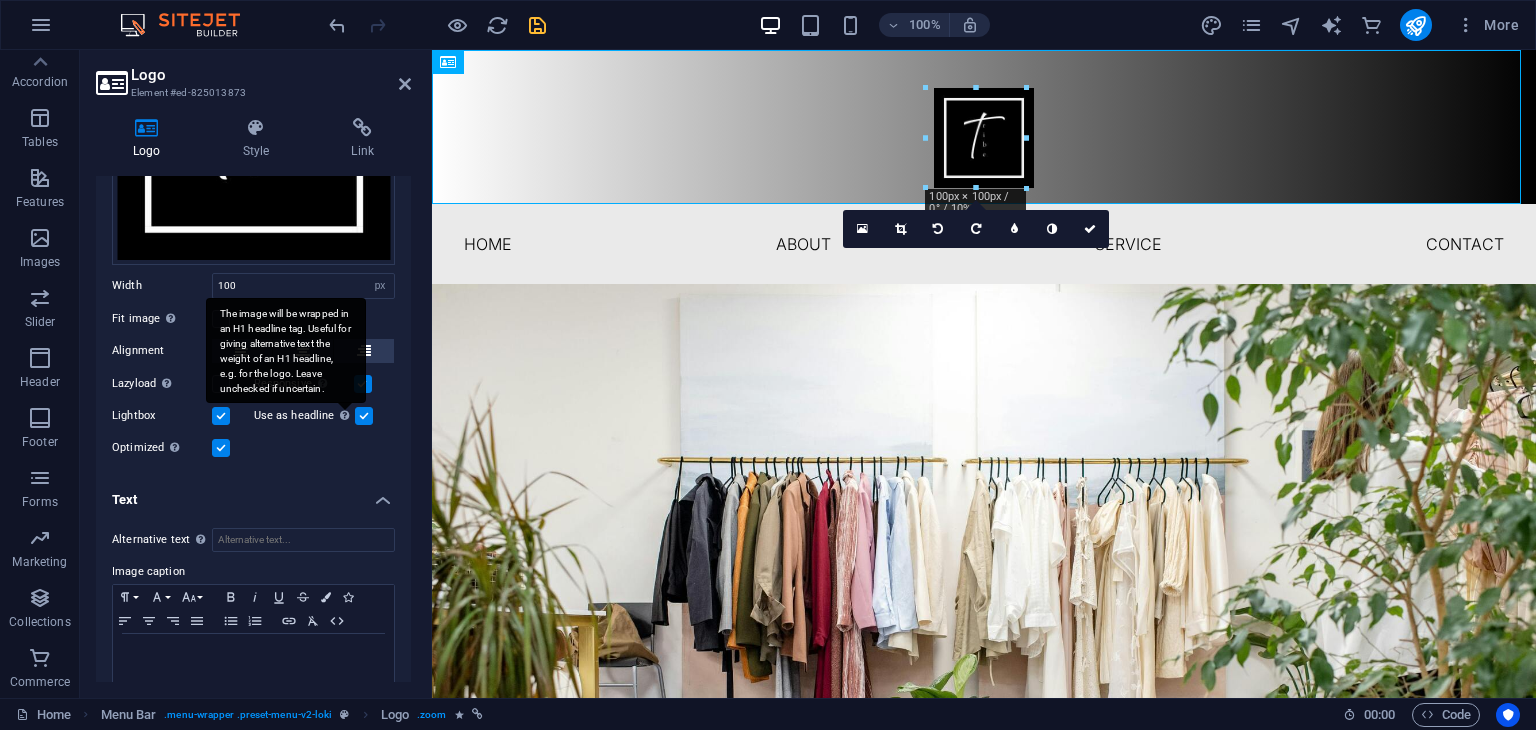 scroll, scrollTop: 304, scrollLeft: 0, axis: vertical 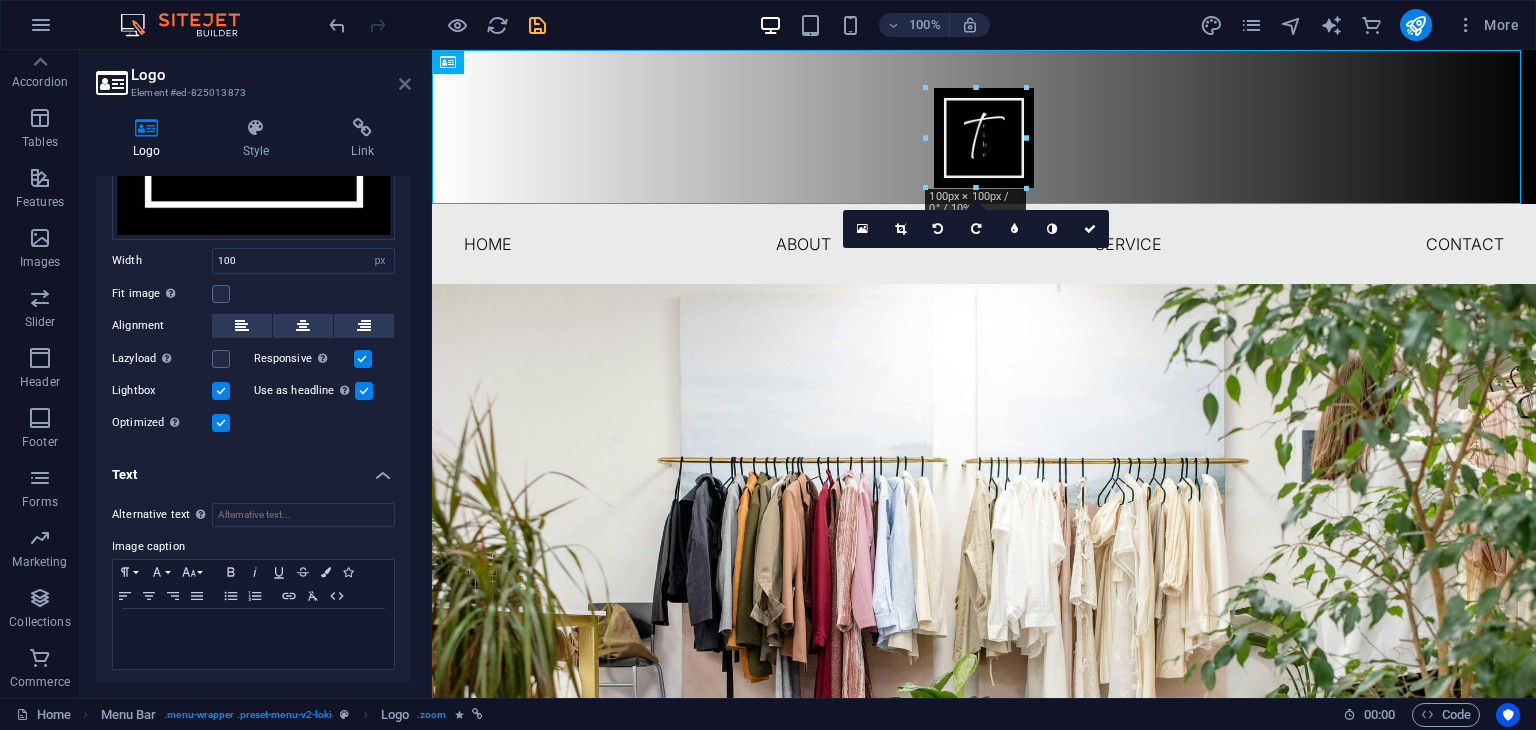 click at bounding box center (405, 84) 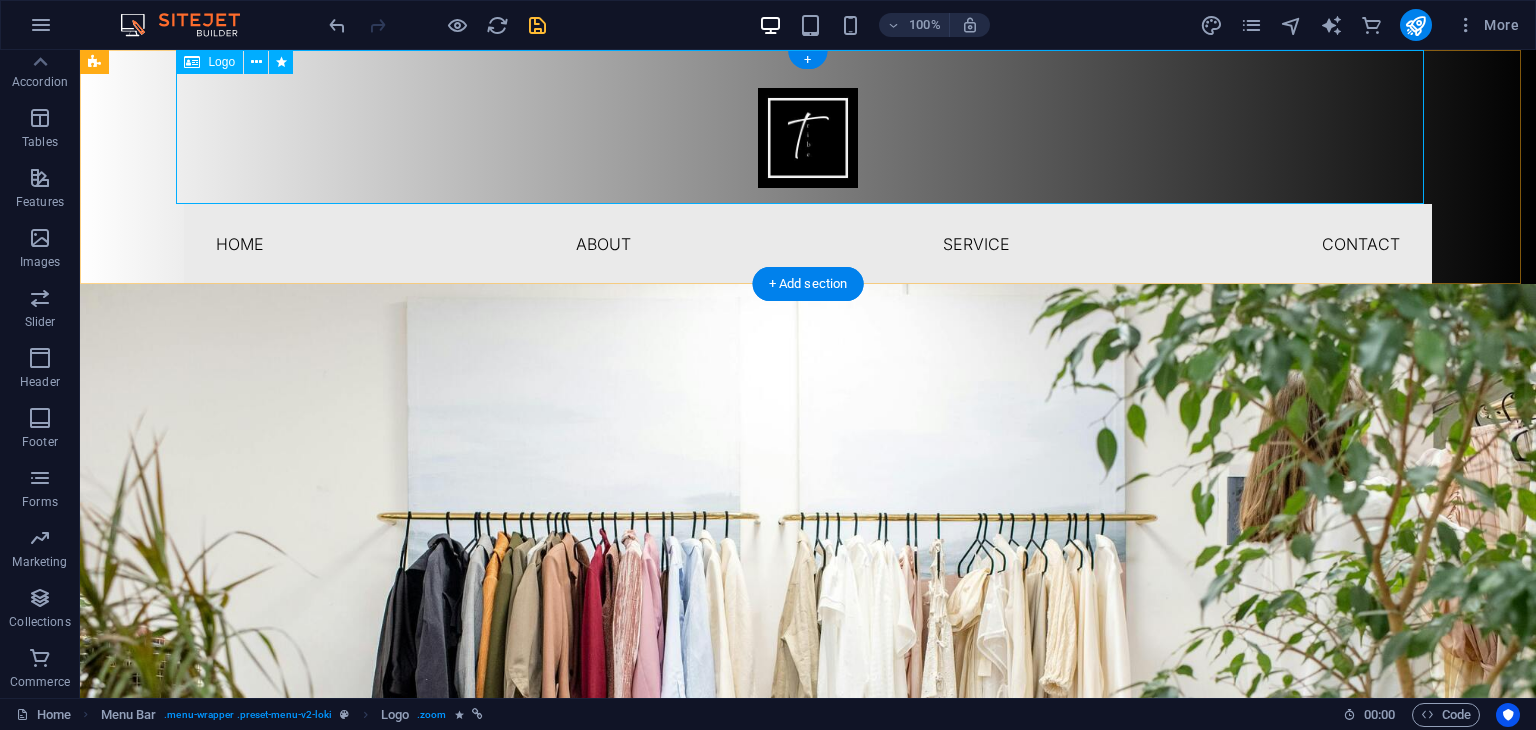 click at bounding box center [808, 127] 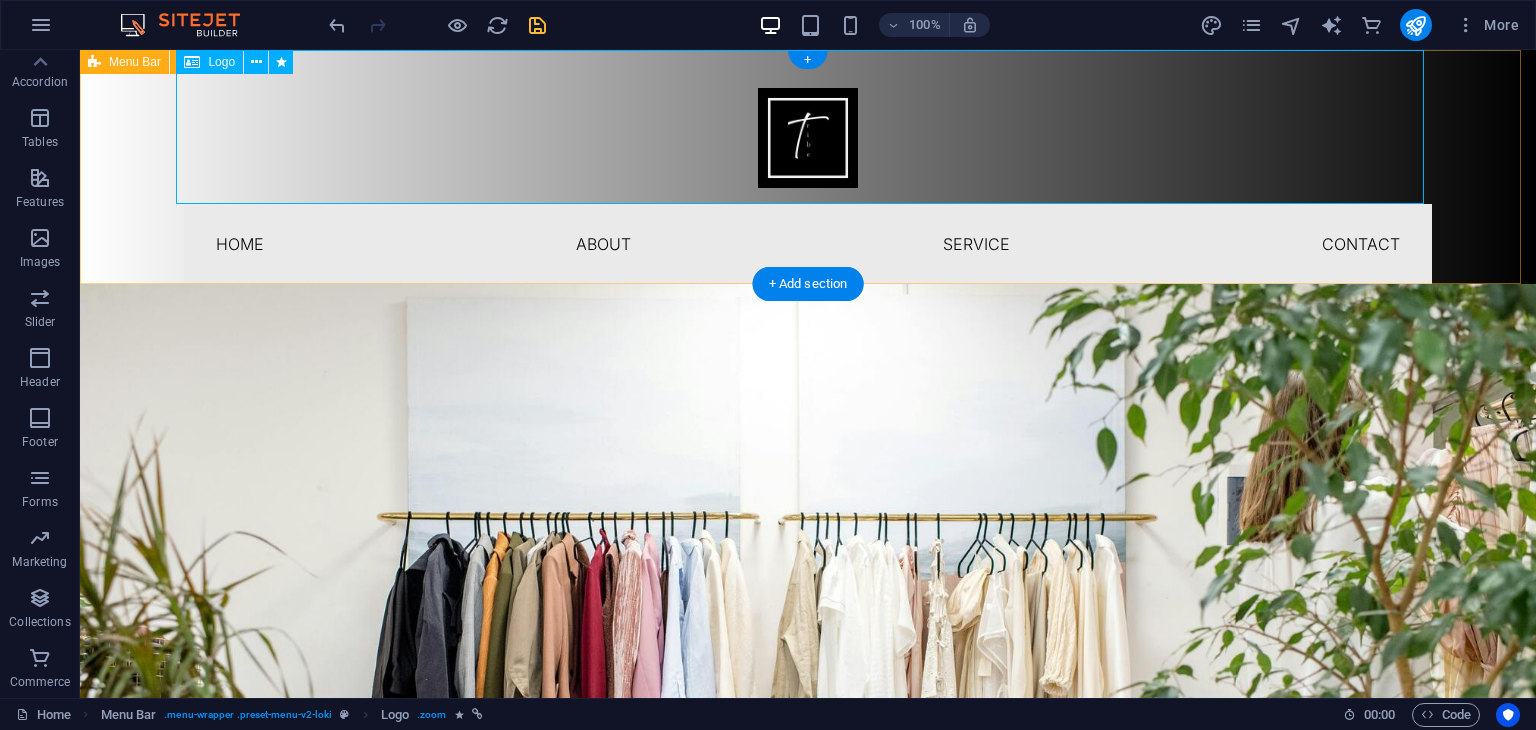 click at bounding box center [808, 127] 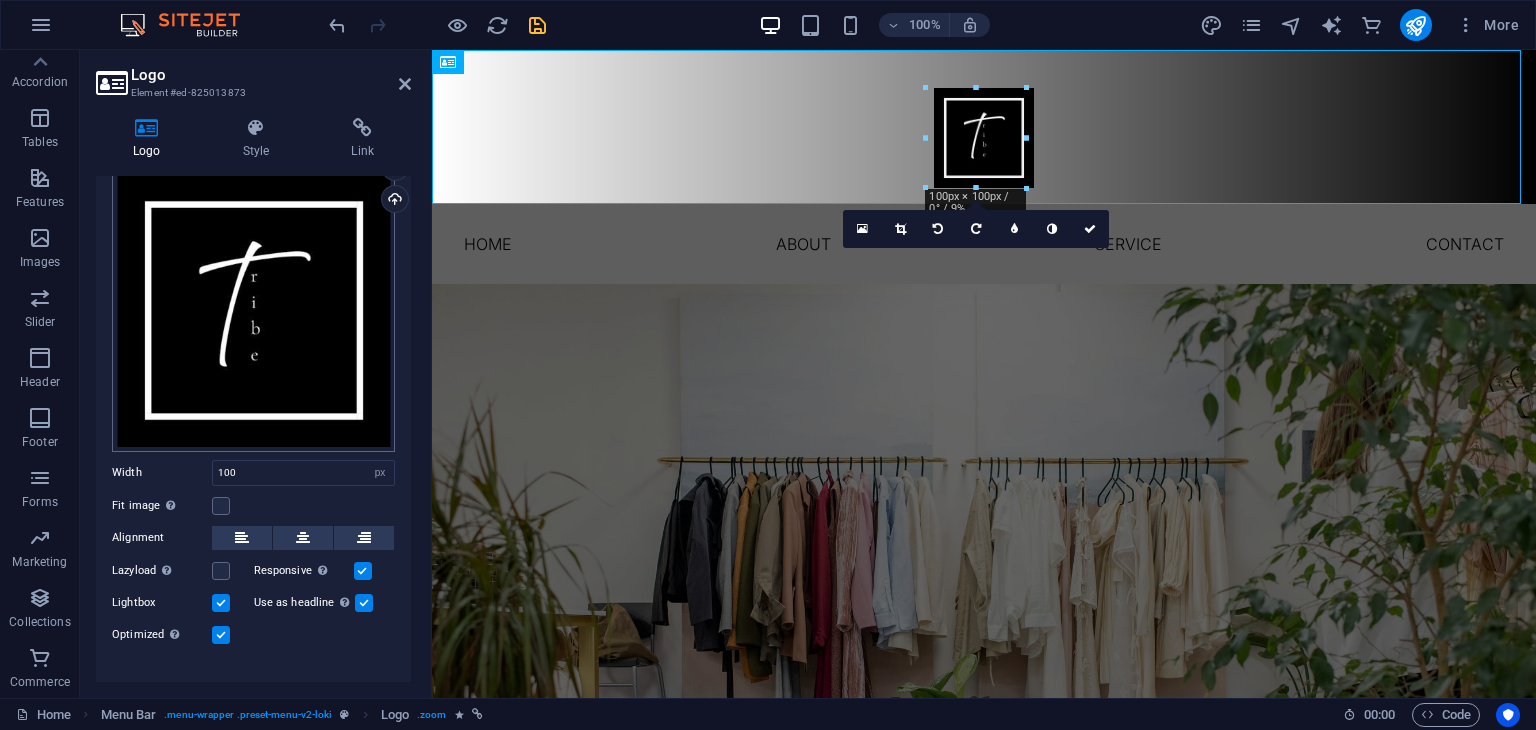 scroll, scrollTop: 92, scrollLeft: 0, axis: vertical 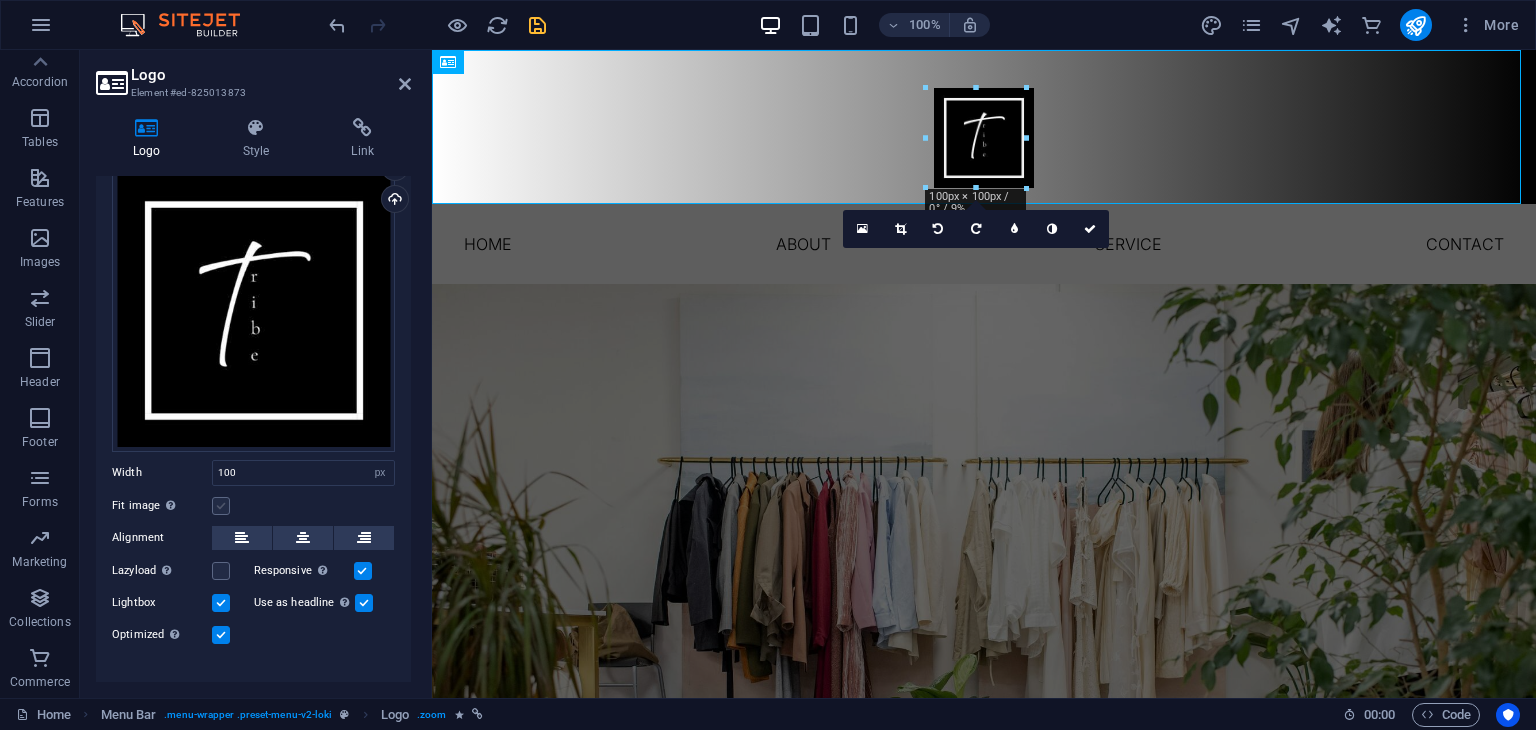 click at bounding box center [221, 506] 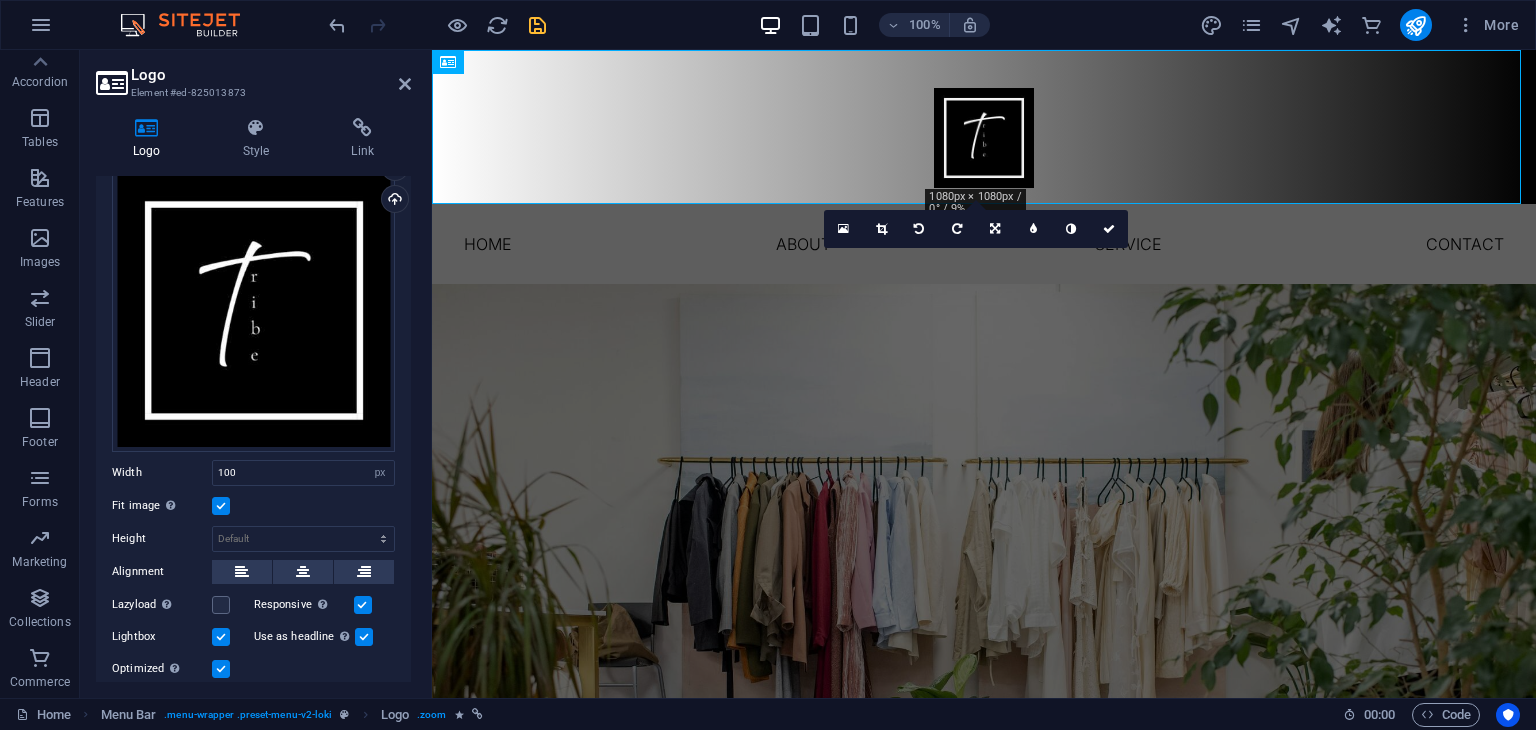 click at bounding box center (221, 506) 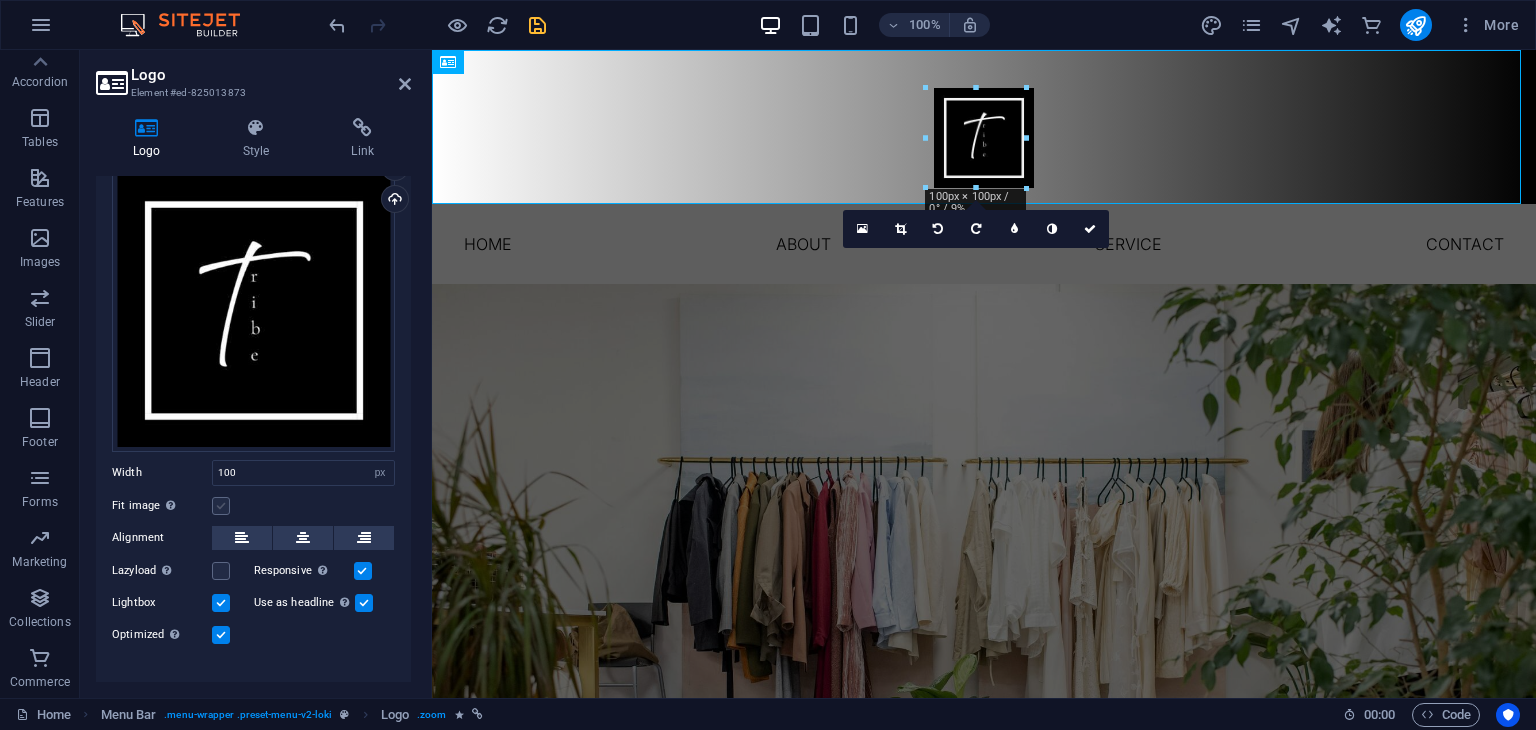 click at bounding box center (221, 506) 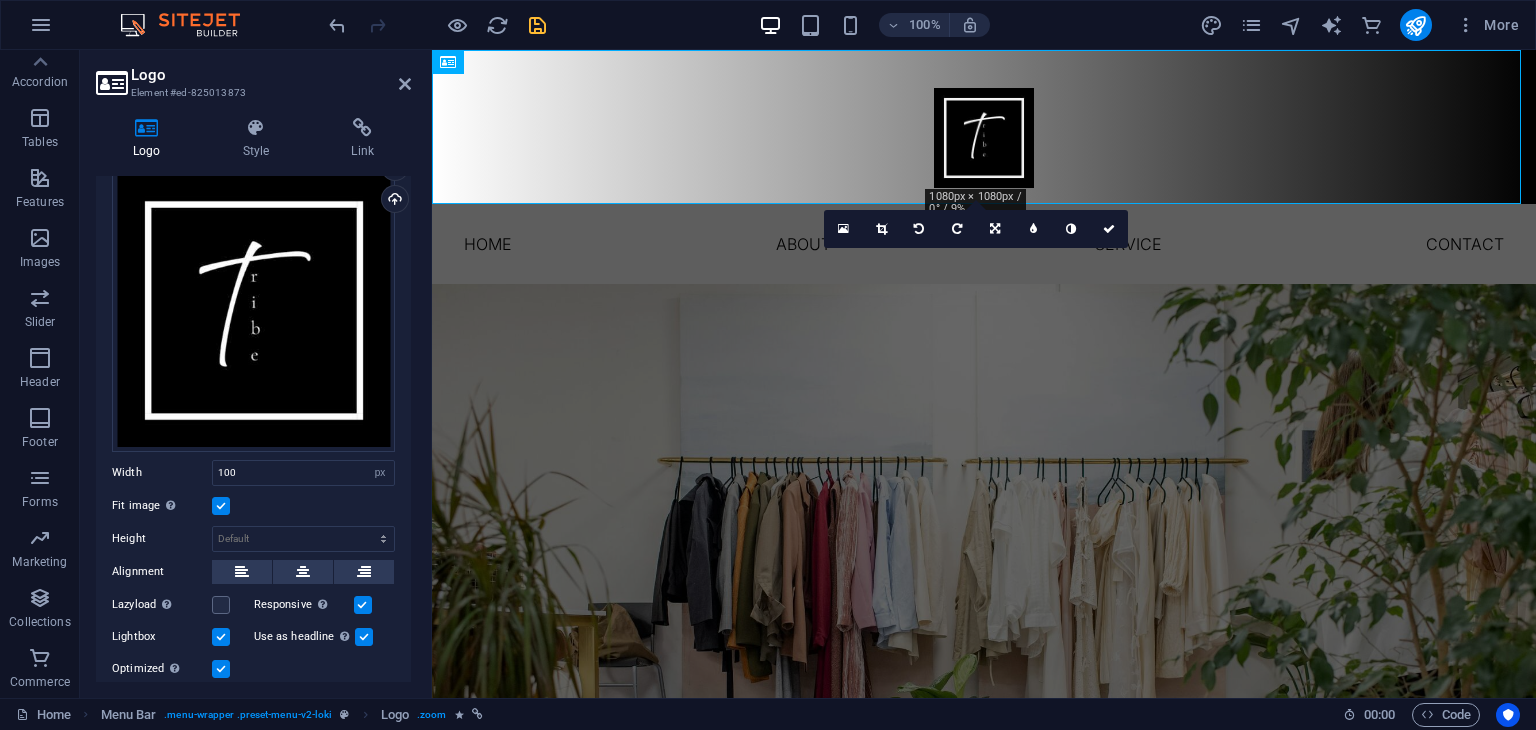 click at bounding box center [221, 506] 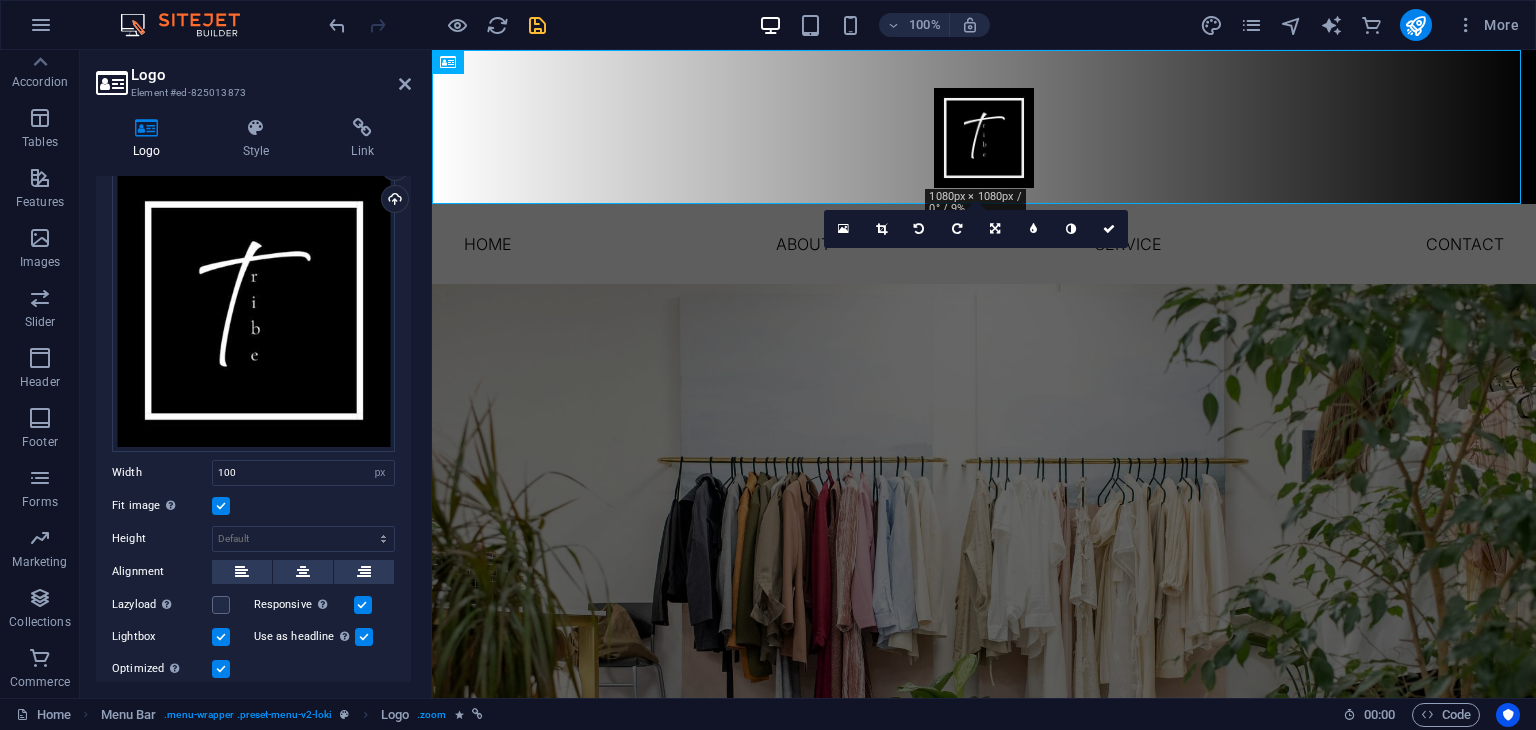 click on "Fit image Automatically fit image to a fixed width and height" at bounding box center (0, 0) 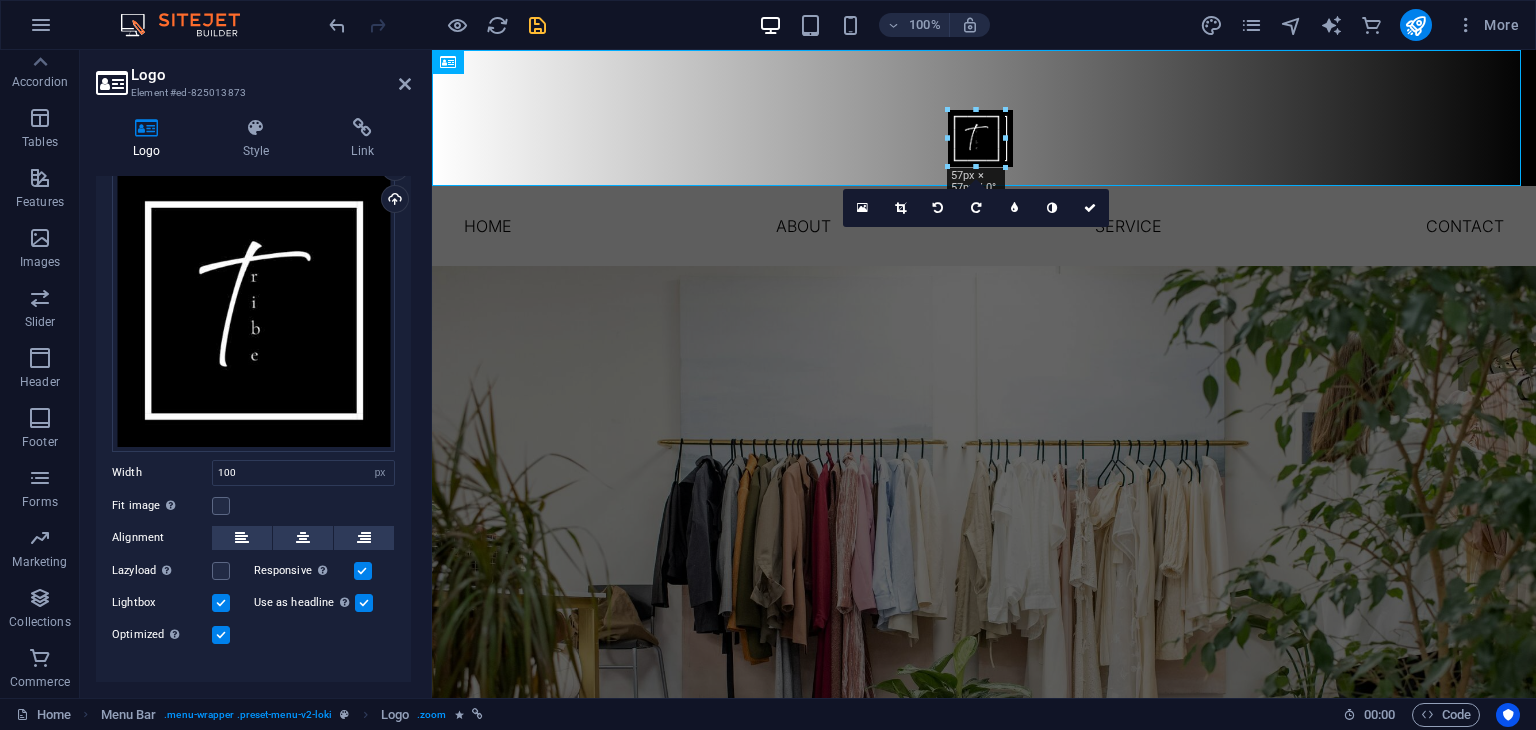 drag, startPoint x: 976, startPoint y: 88, endPoint x: 577, endPoint y: 83, distance: 399.03134 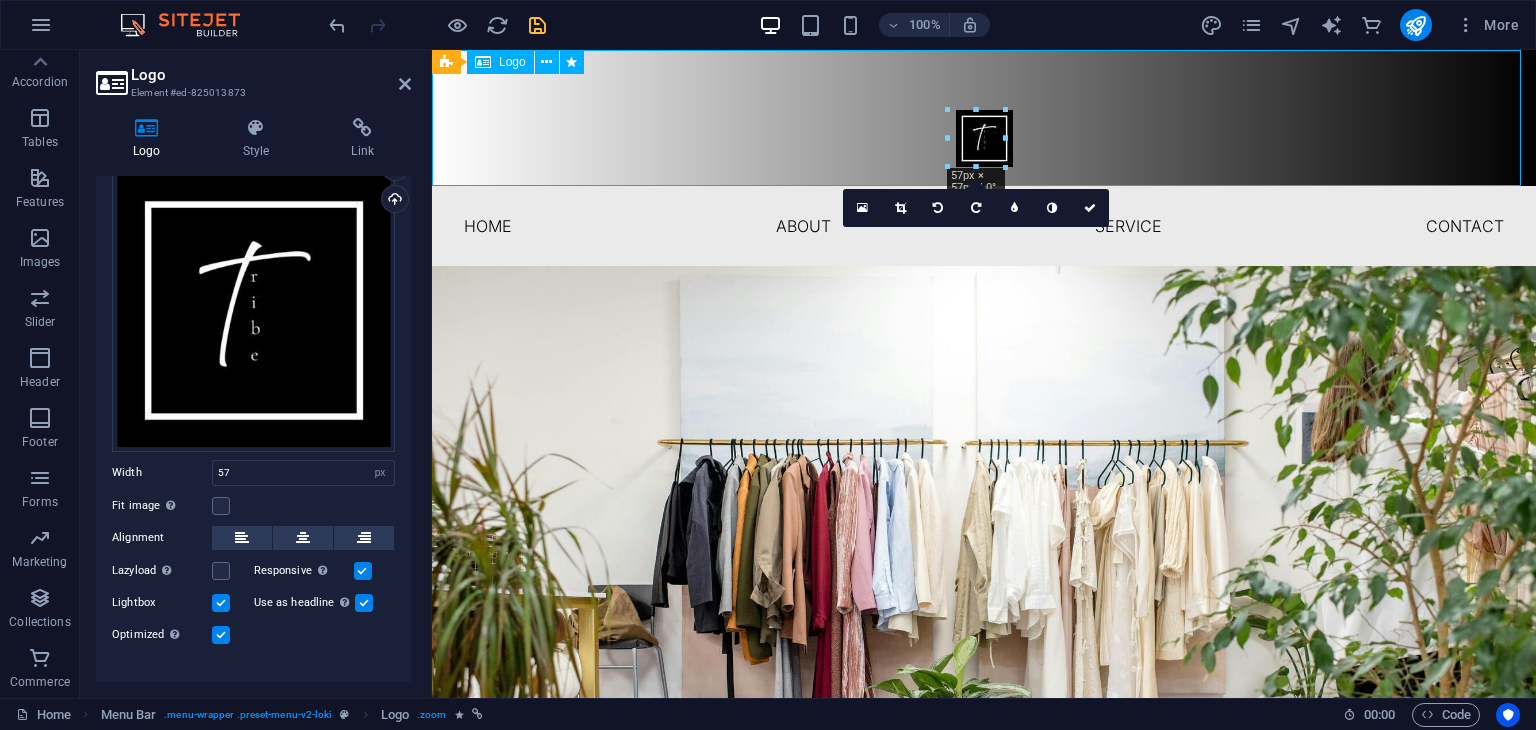 drag, startPoint x: 979, startPoint y: 158, endPoint x: 1380, endPoint y: 163, distance: 401.03116 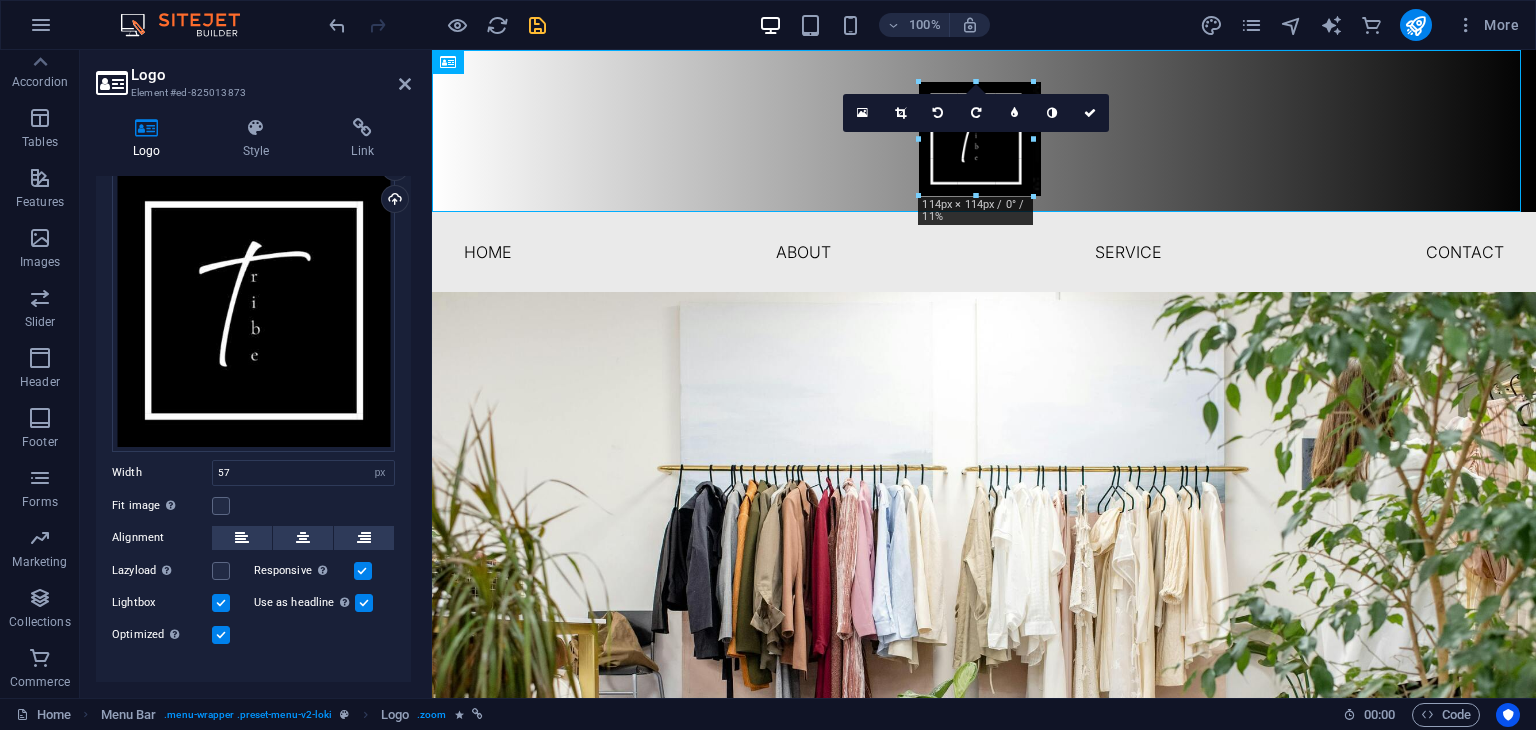 drag, startPoint x: 977, startPoint y: 105, endPoint x: 987, endPoint y: 54, distance: 51.971146 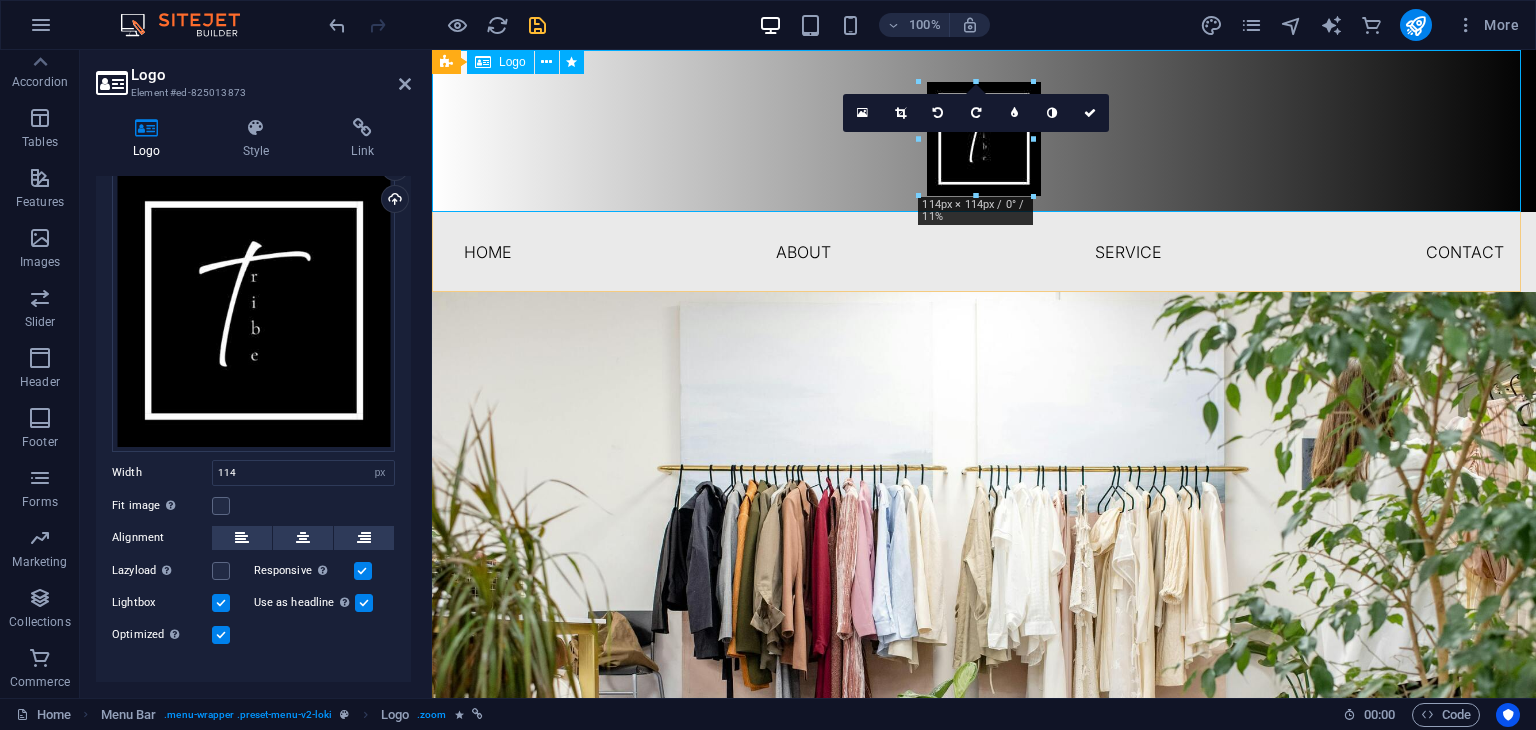 click at bounding box center (984, 131) 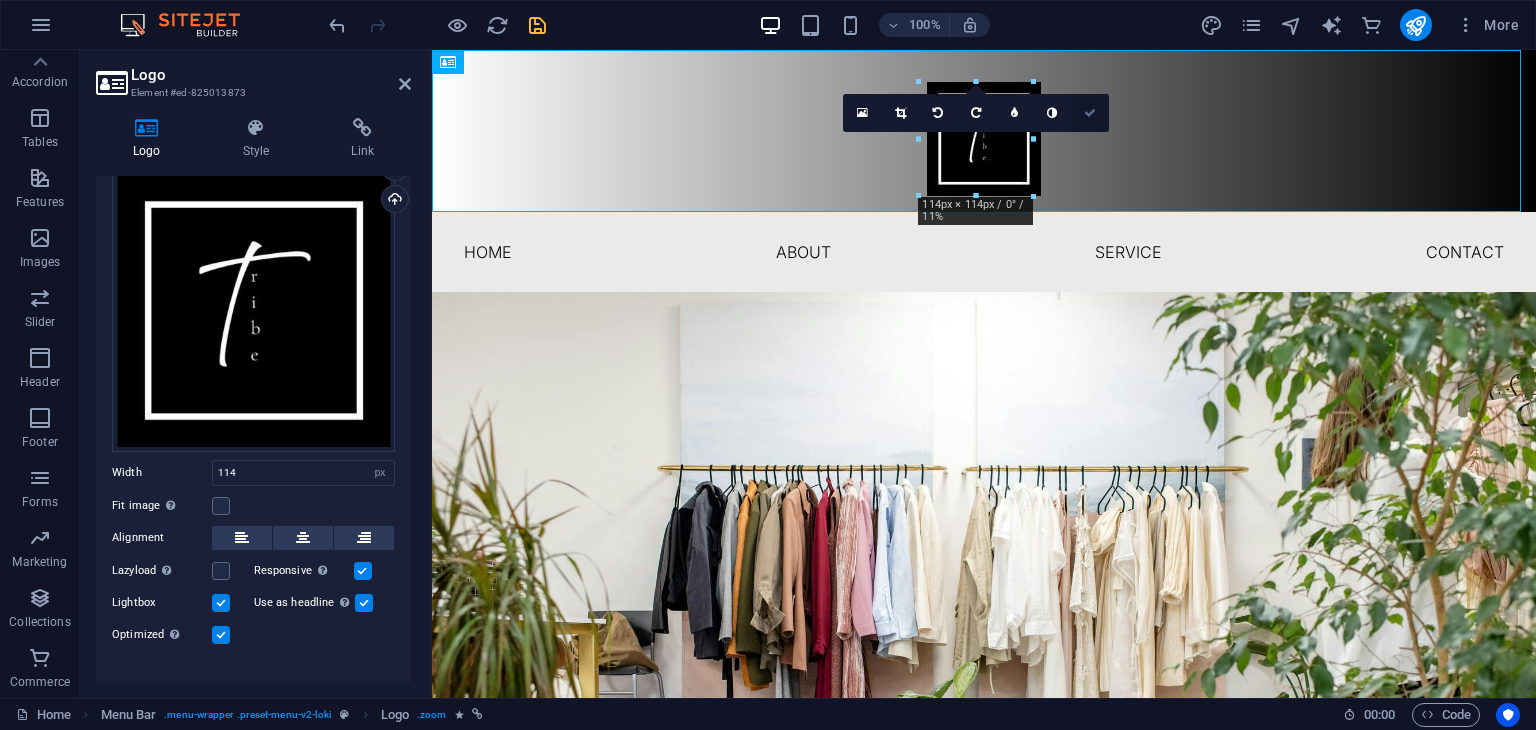 click at bounding box center (1090, 113) 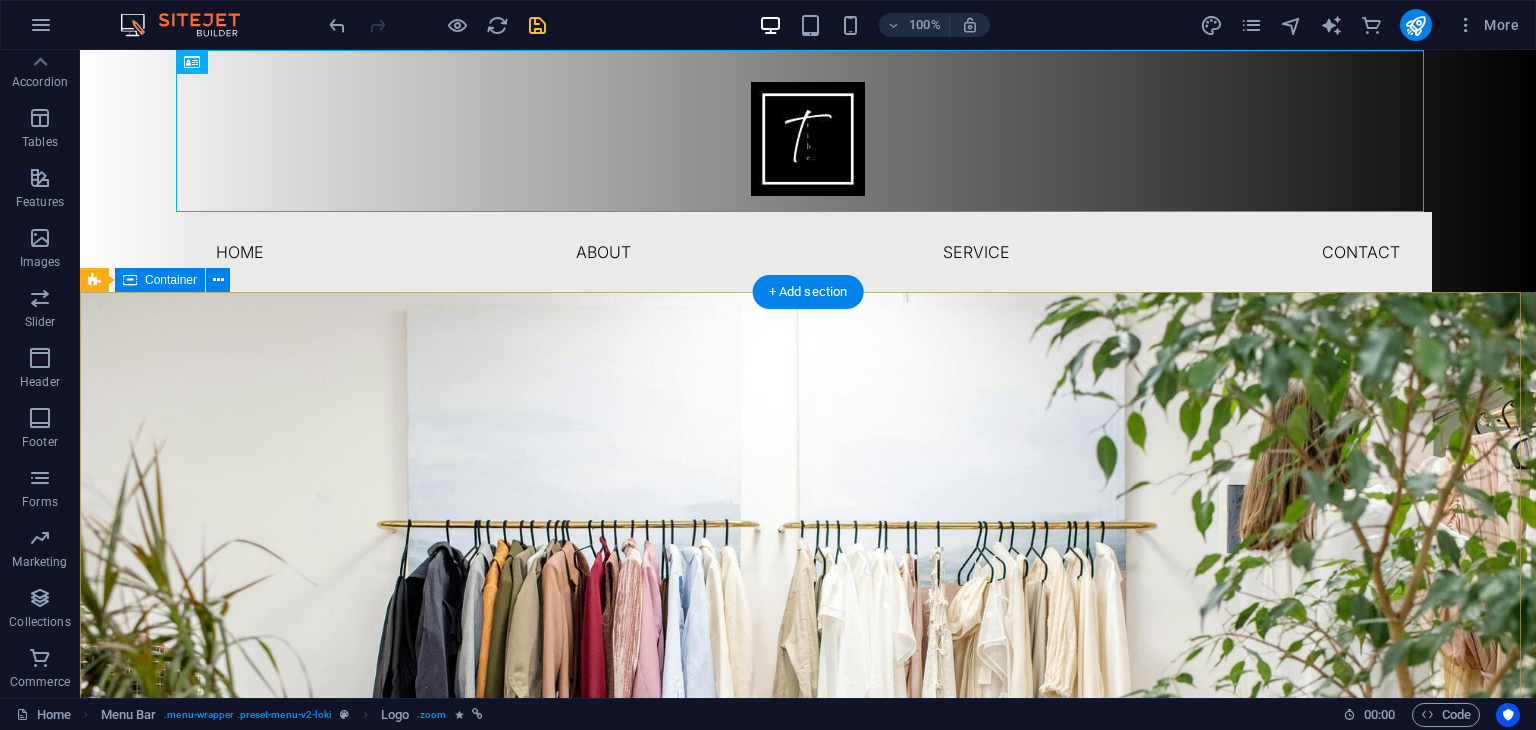 click on ""From casual to Glam : Outfits for Every Moment." "Discover beautifully styled outfits crafted for modern trends and timeless elegance. Whether it's casual chic or statement looks, our collections make dressing up effortless and uniquely you." Explore" at bounding box center [808, 1153] 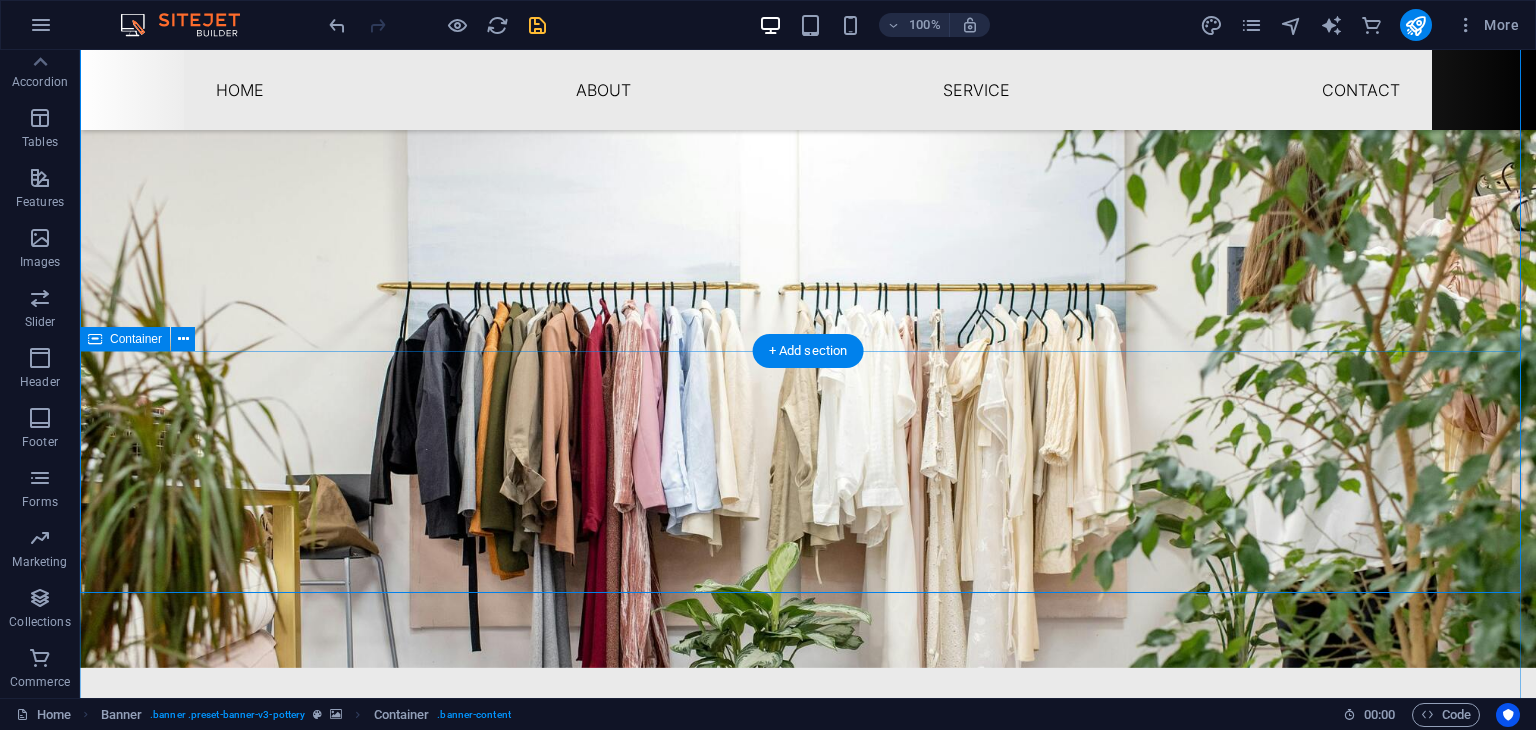 scroll, scrollTop: 0, scrollLeft: 0, axis: both 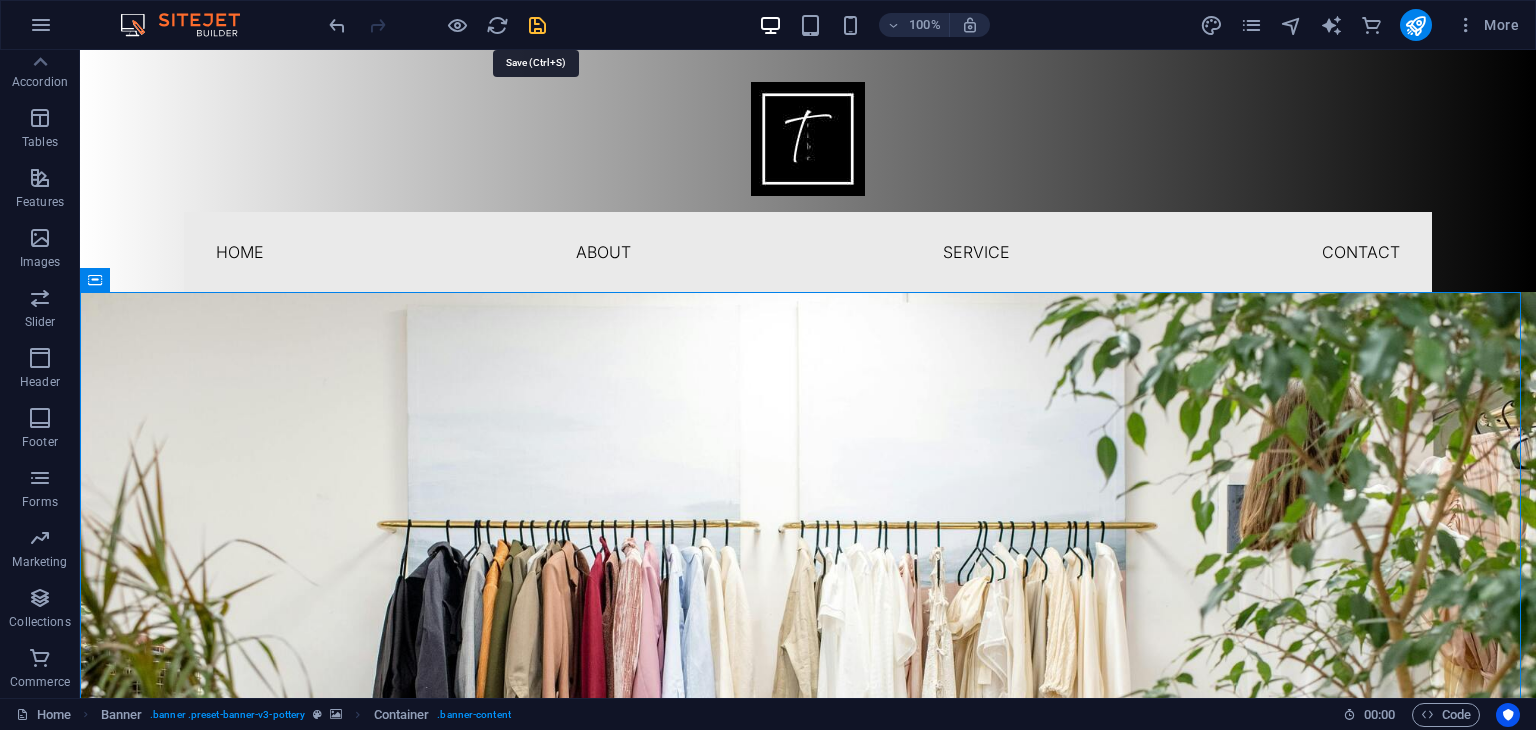 click at bounding box center (537, 25) 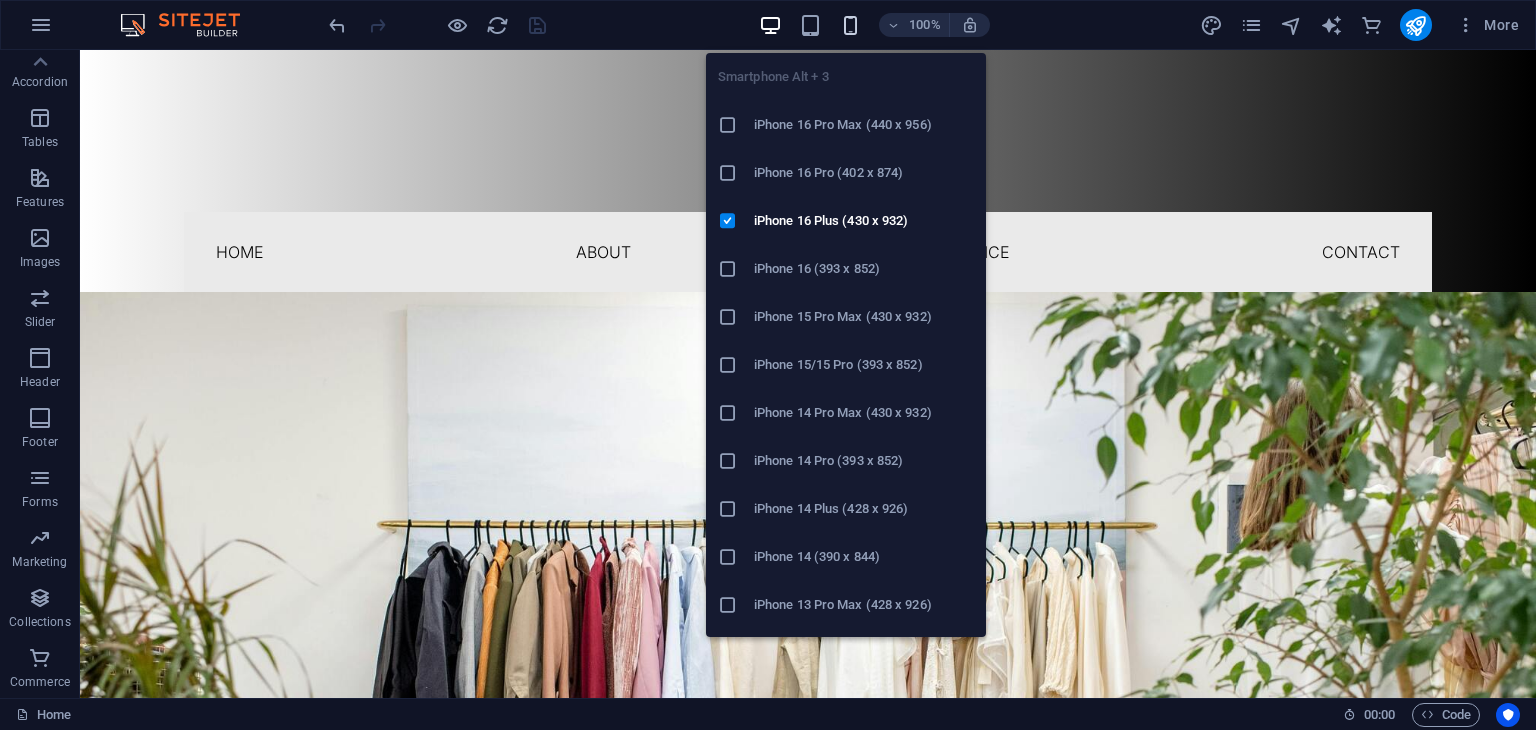 click at bounding box center [850, 25] 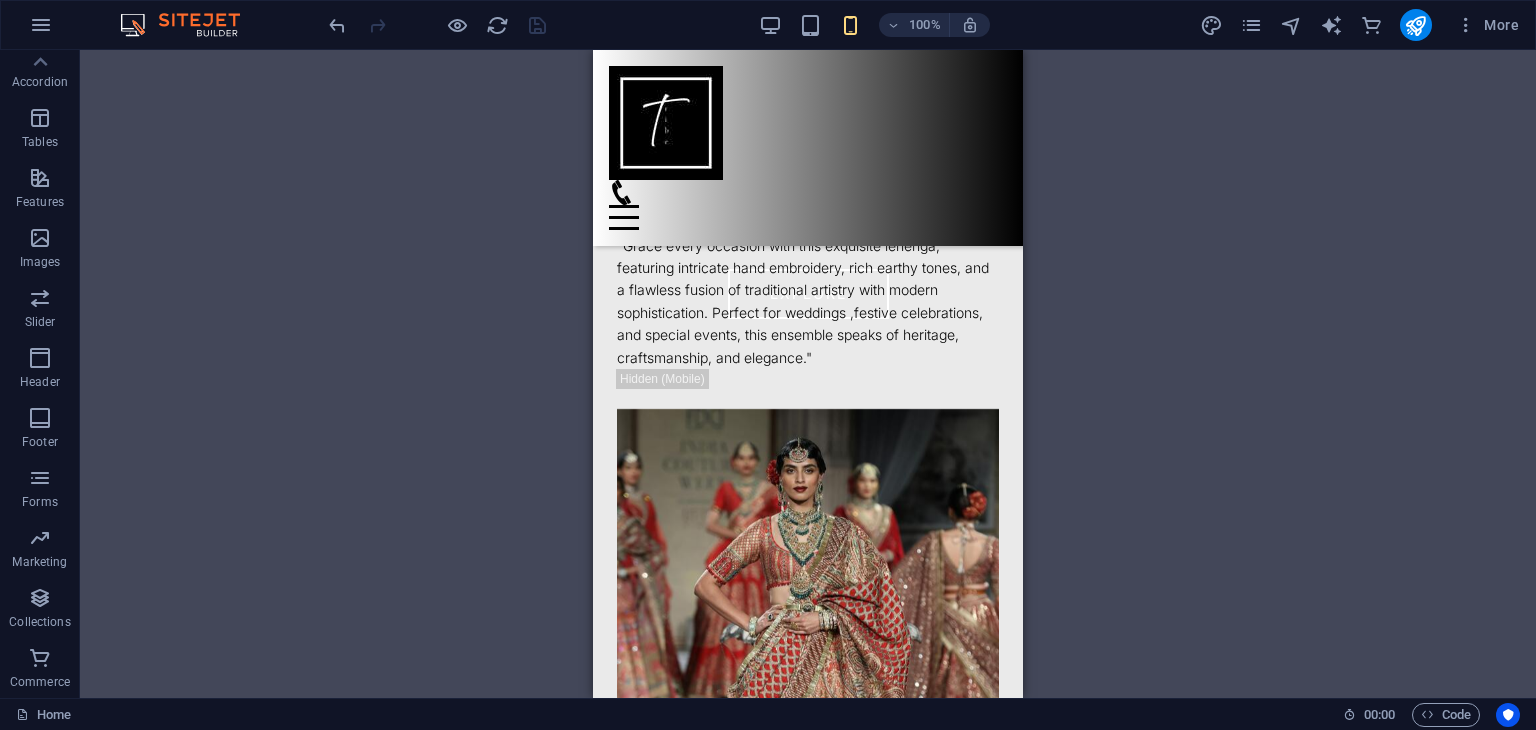 scroll, scrollTop: 0, scrollLeft: 0, axis: both 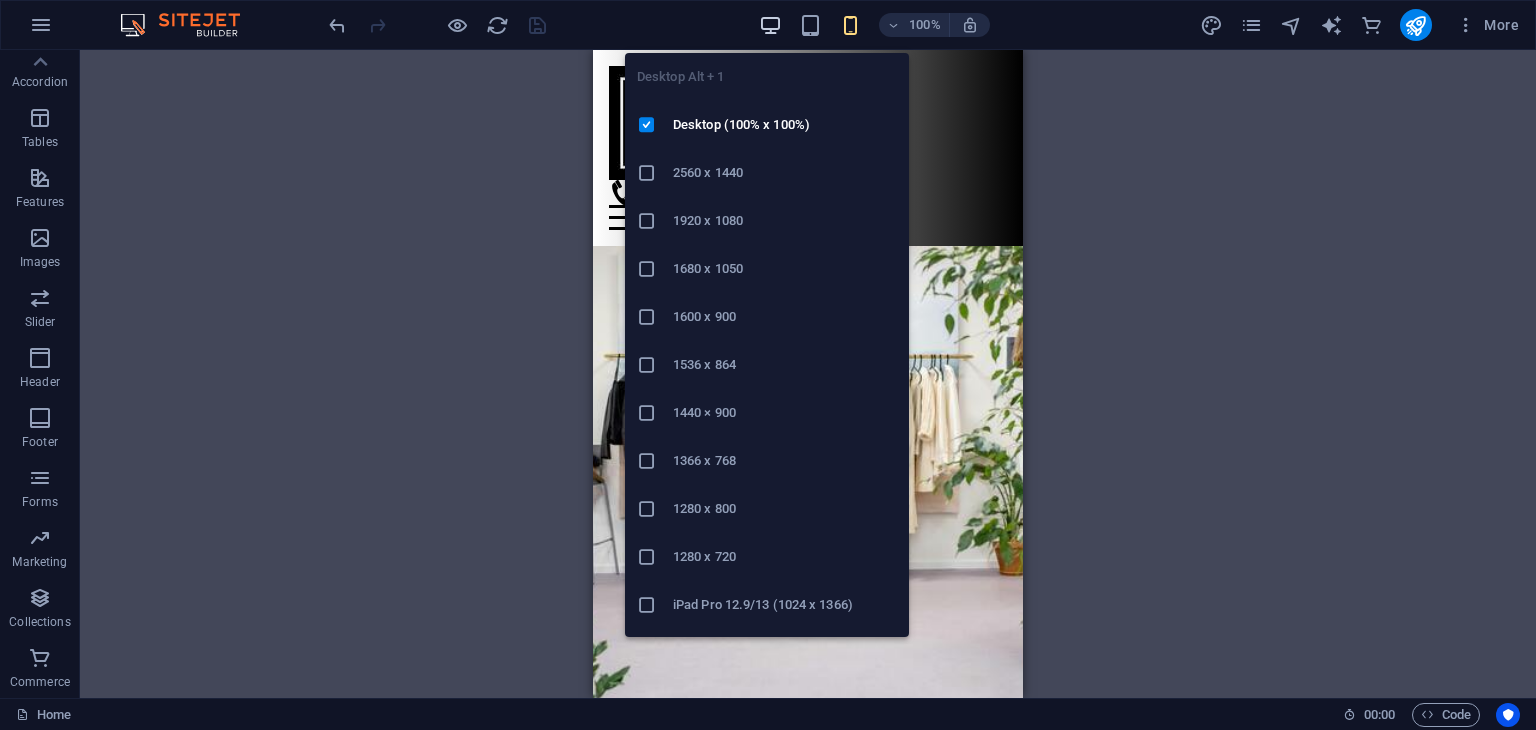 click at bounding box center (770, 25) 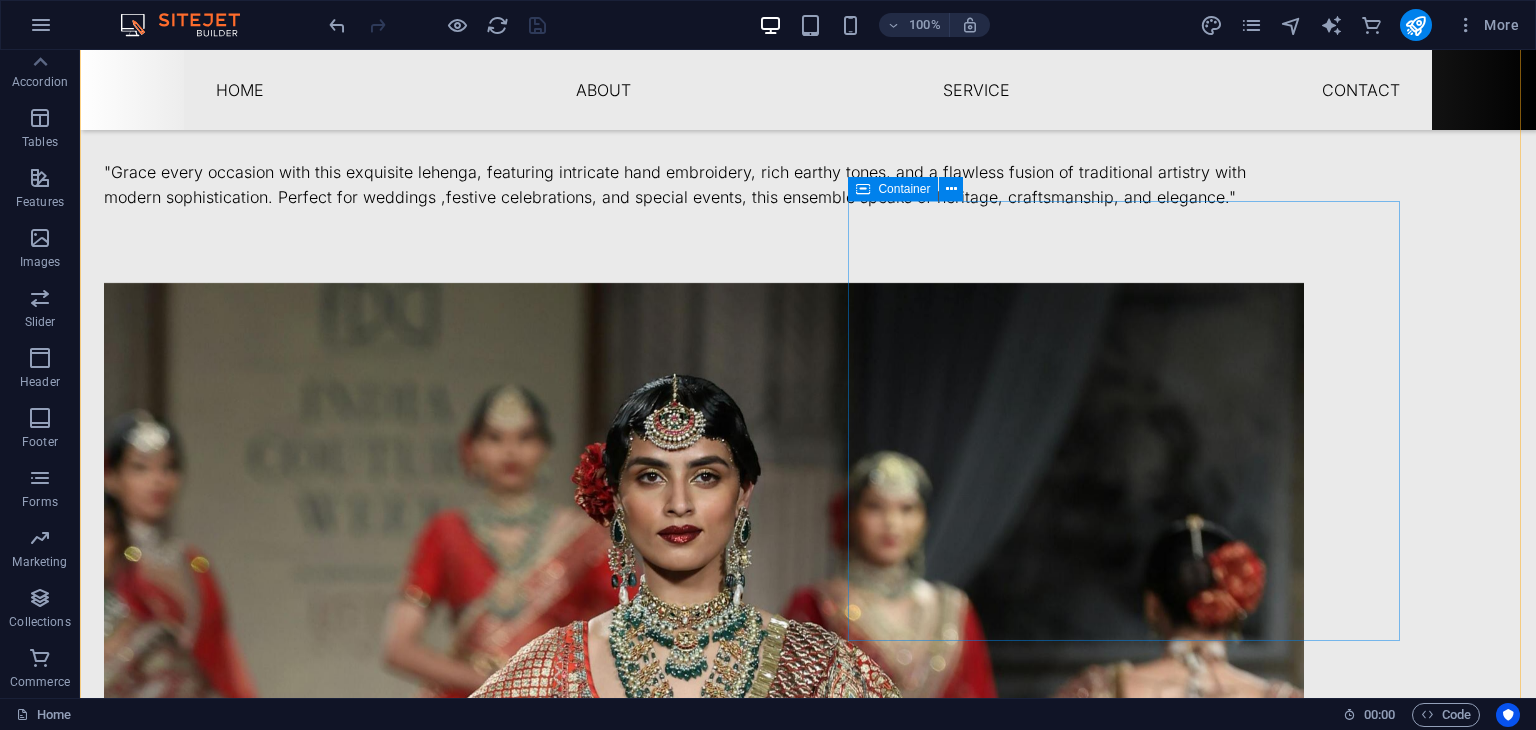 scroll, scrollTop: 1115, scrollLeft: 0, axis: vertical 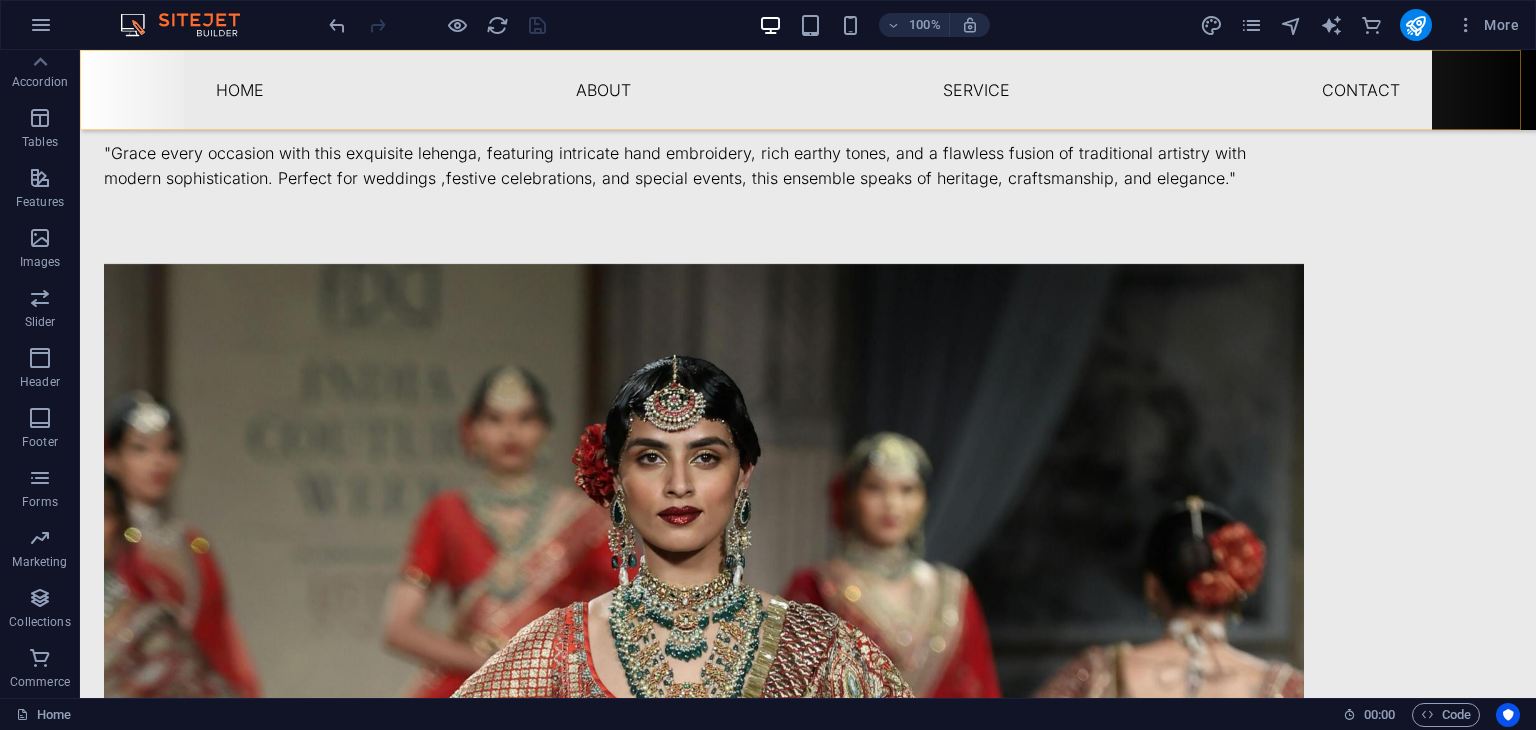 click on "Menu Home About Service Contact" at bounding box center [808, 90] 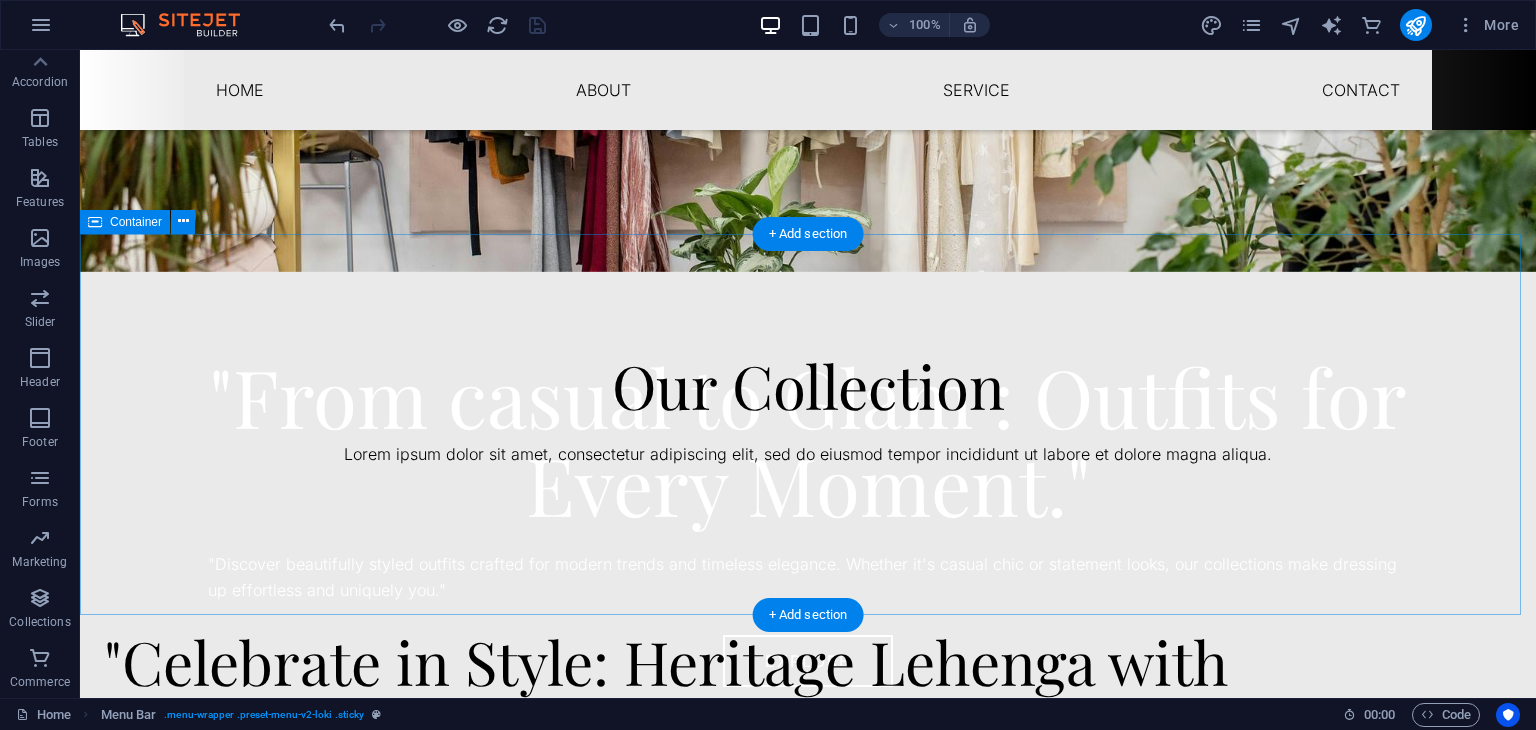 scroll, scrollTop: 507, scrollLeft: 0, axis: vertical 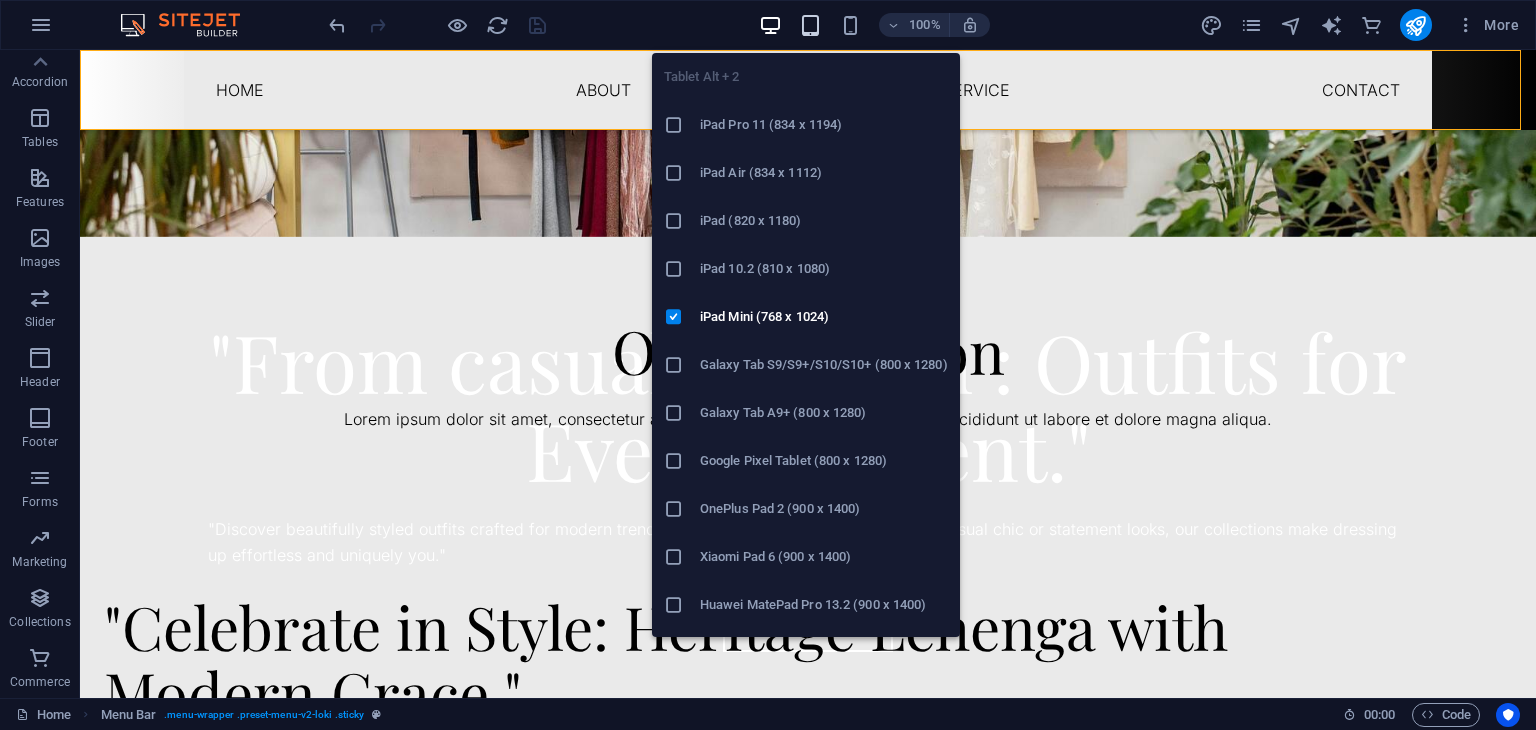 click at bounding box center (810, 25) 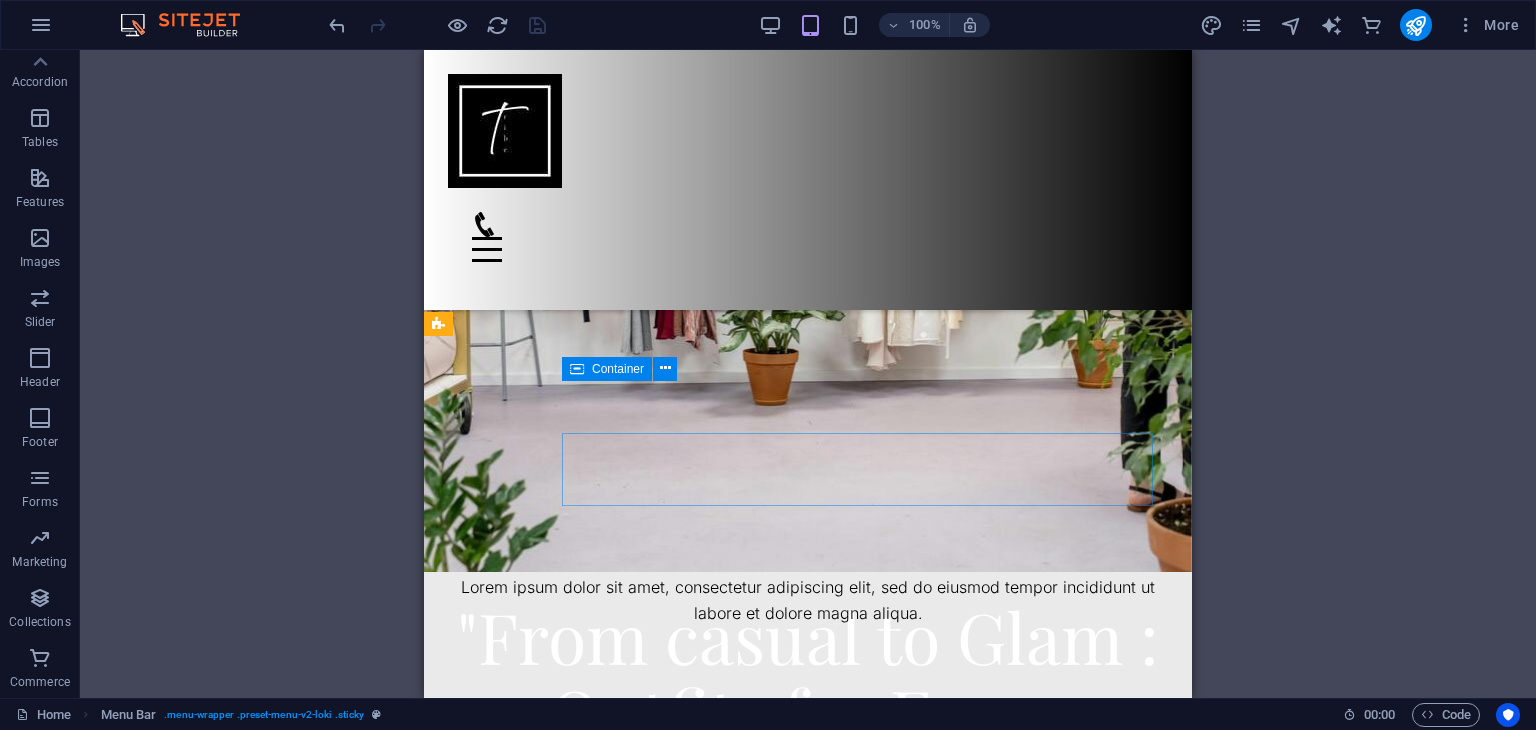 scroll, scrollTop: 0, scrollLeft: 0, axis: both 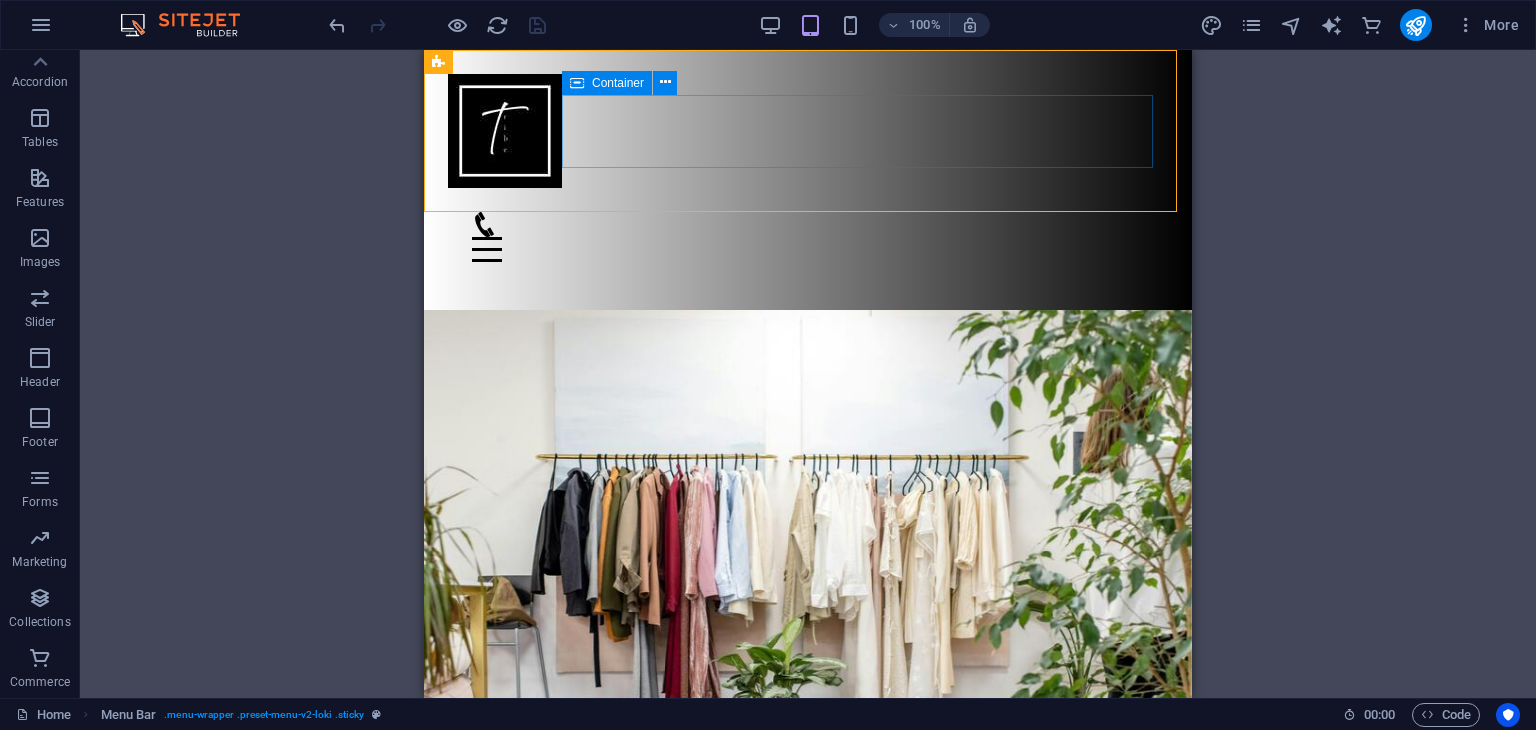 click on "Menu" at bounding box center [808, 237] 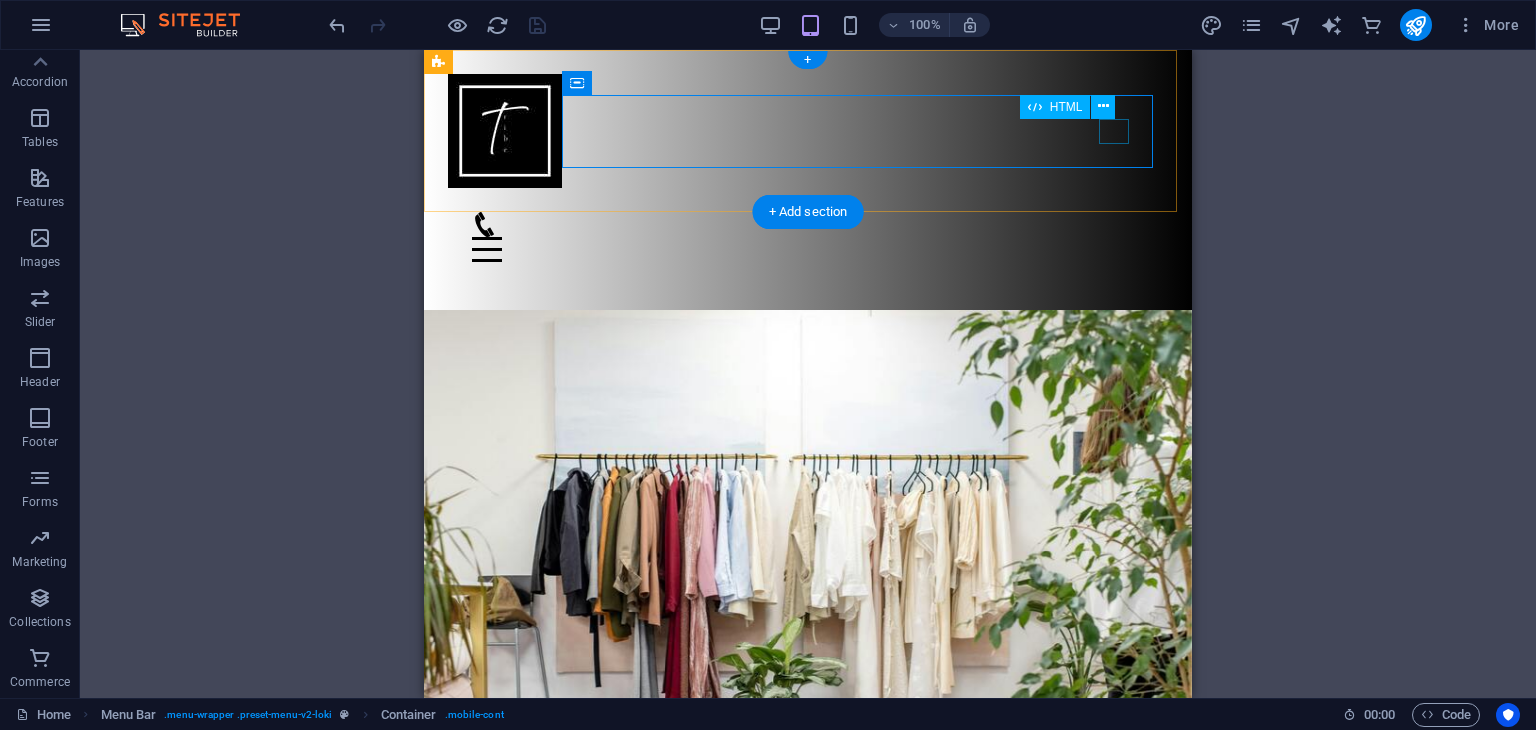 click on "Menu" at bounding box center [808, 249] 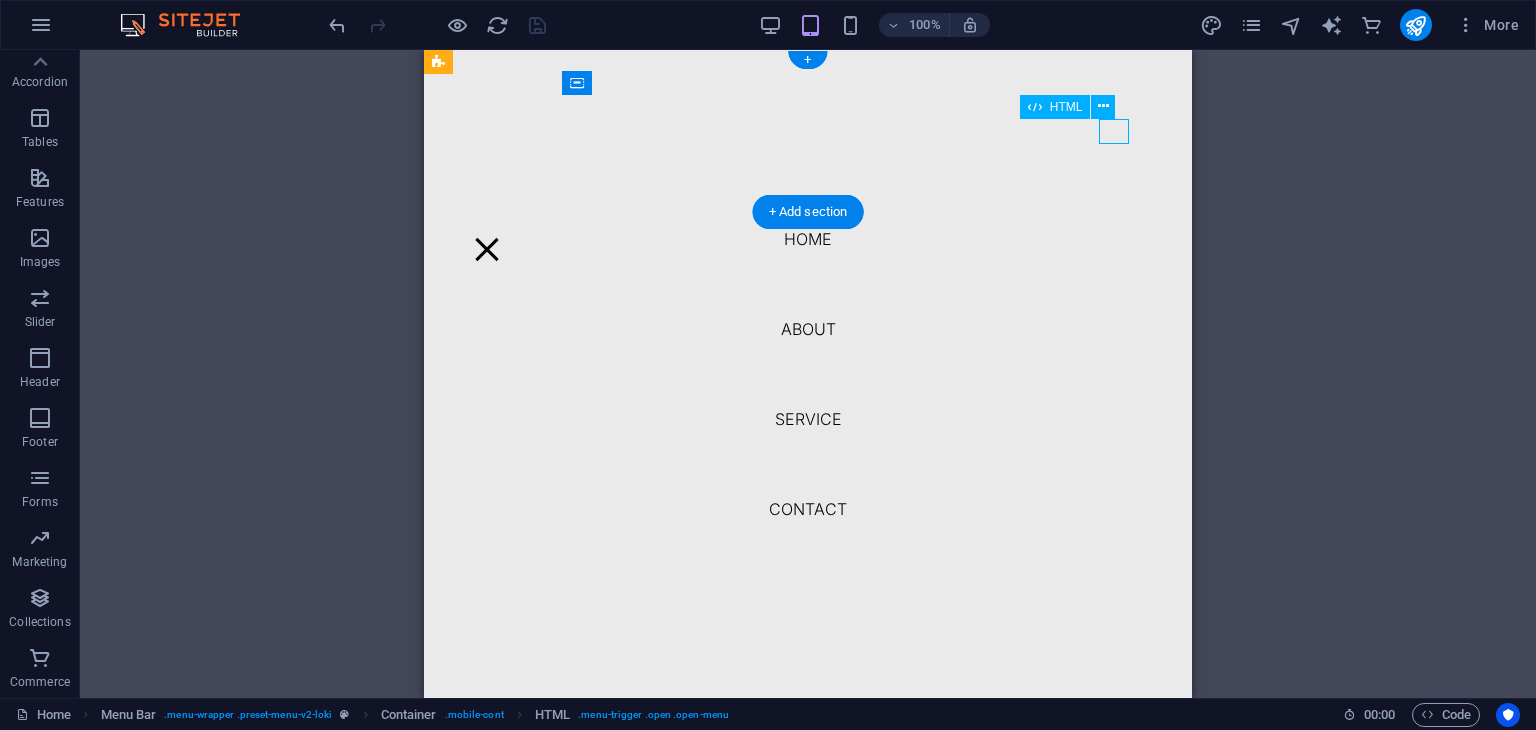 click on "Menu" at bounding box center (487, 249) 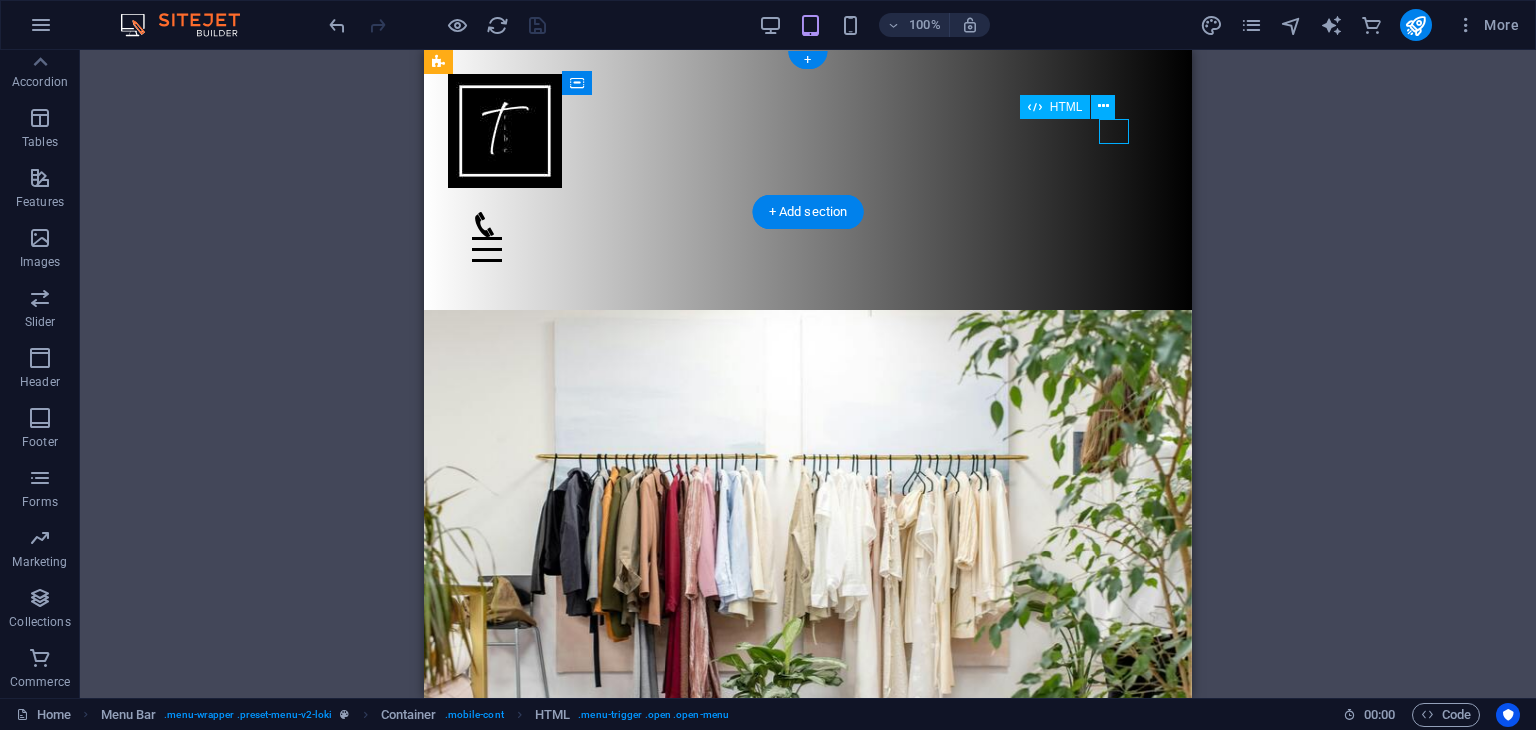 click on "Menu" at bounding box center [808, 249] 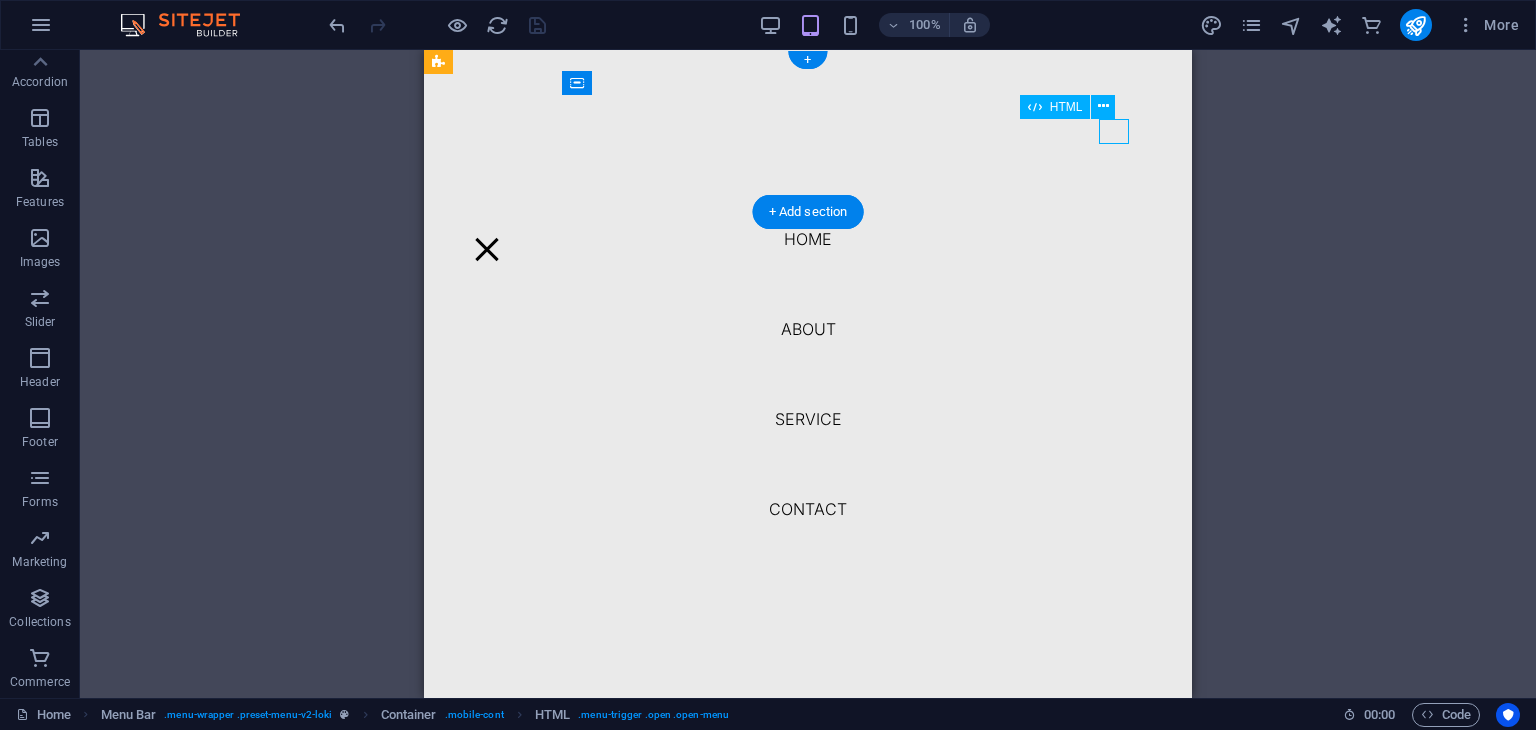 click on "Menu" at bounding box center [487, 249] 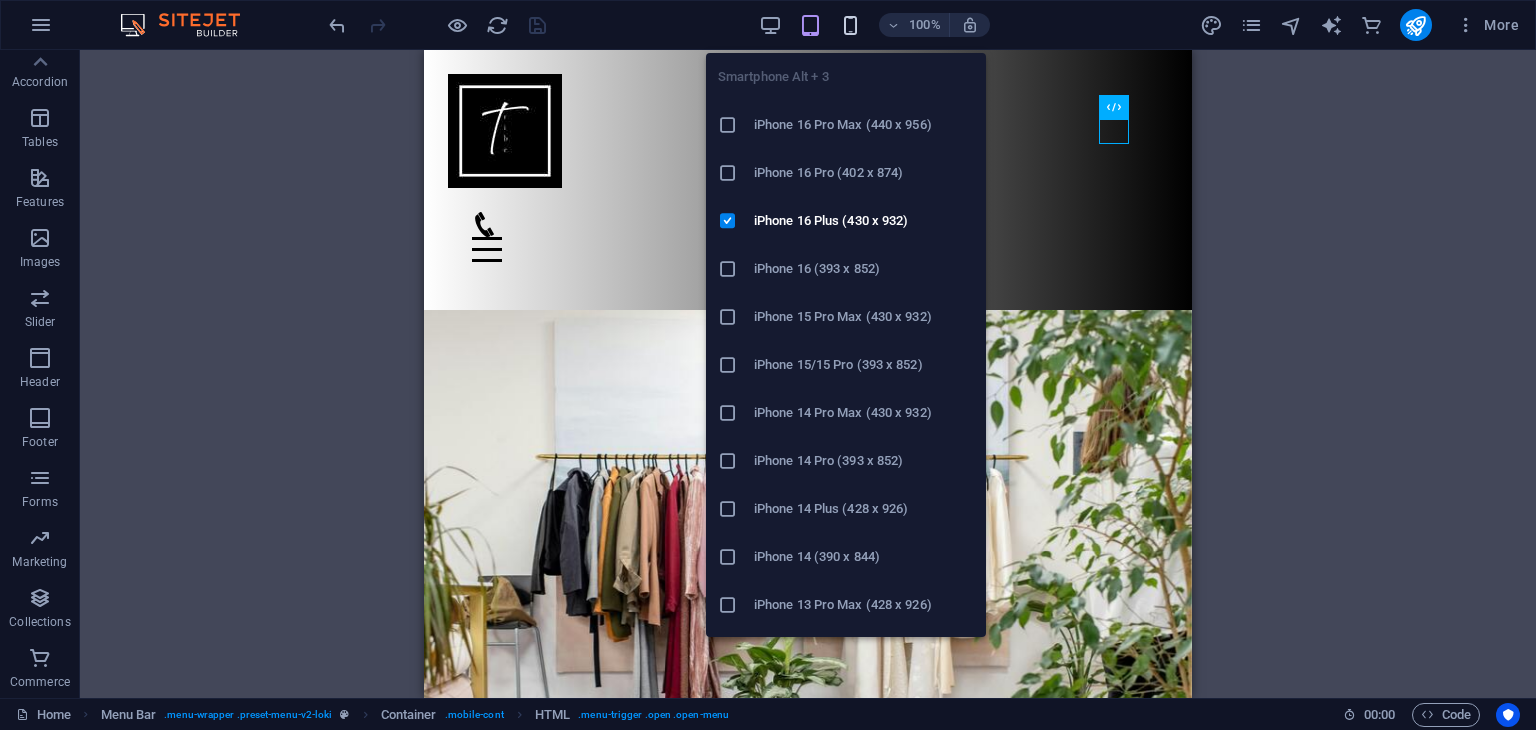 click at bounding box center [850, 25] 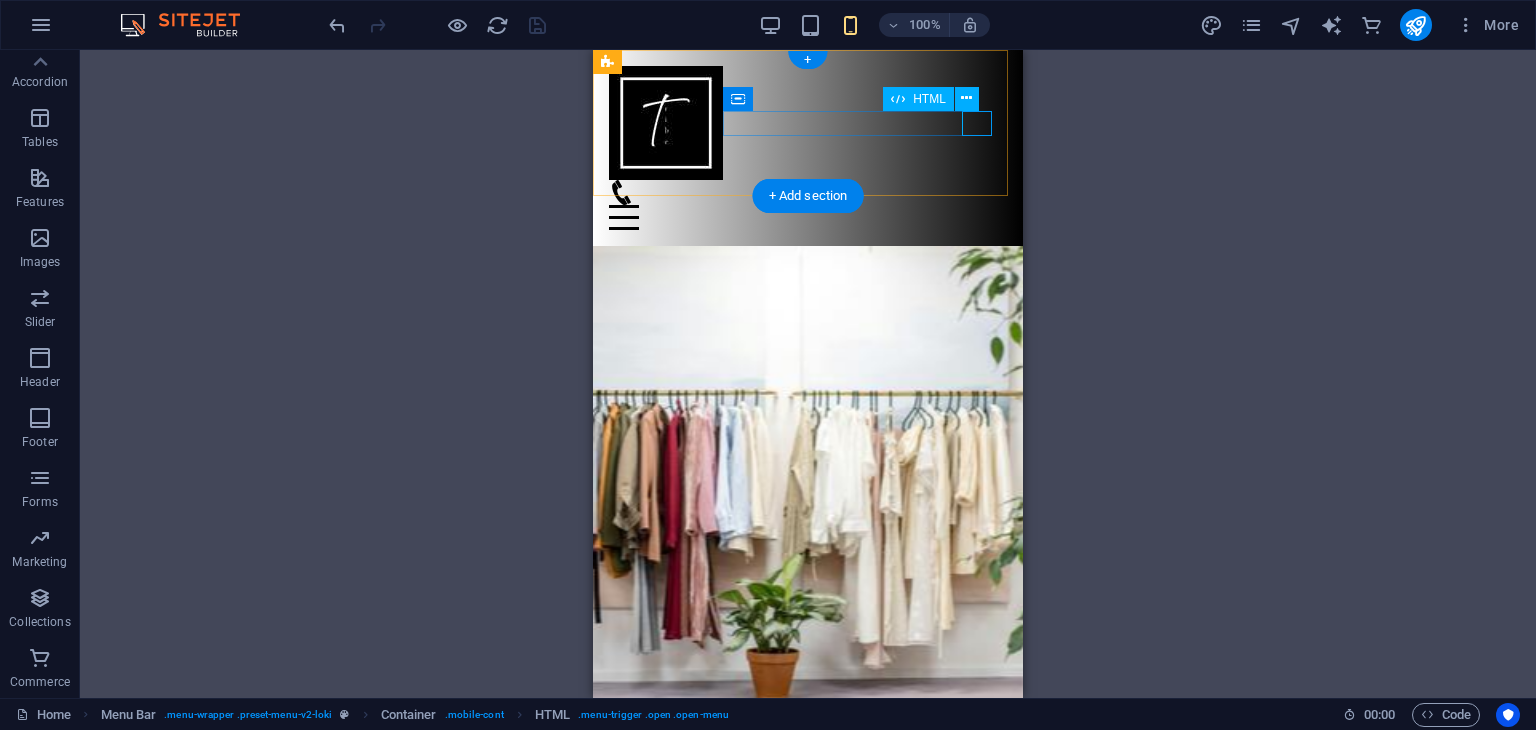 click on "Menu" at bounding box center [808, 217] 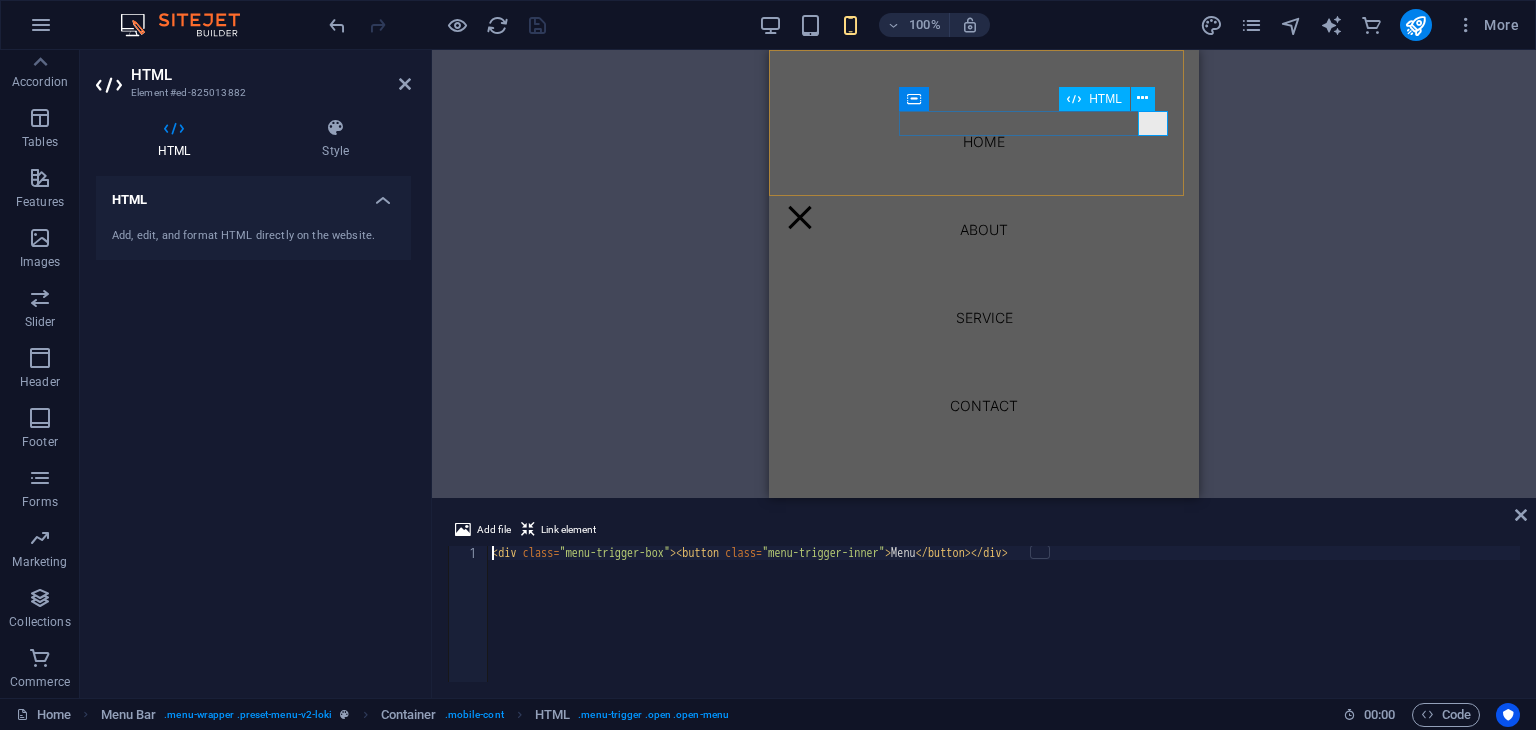 click on "Menu" at bounding box center [800, 217] 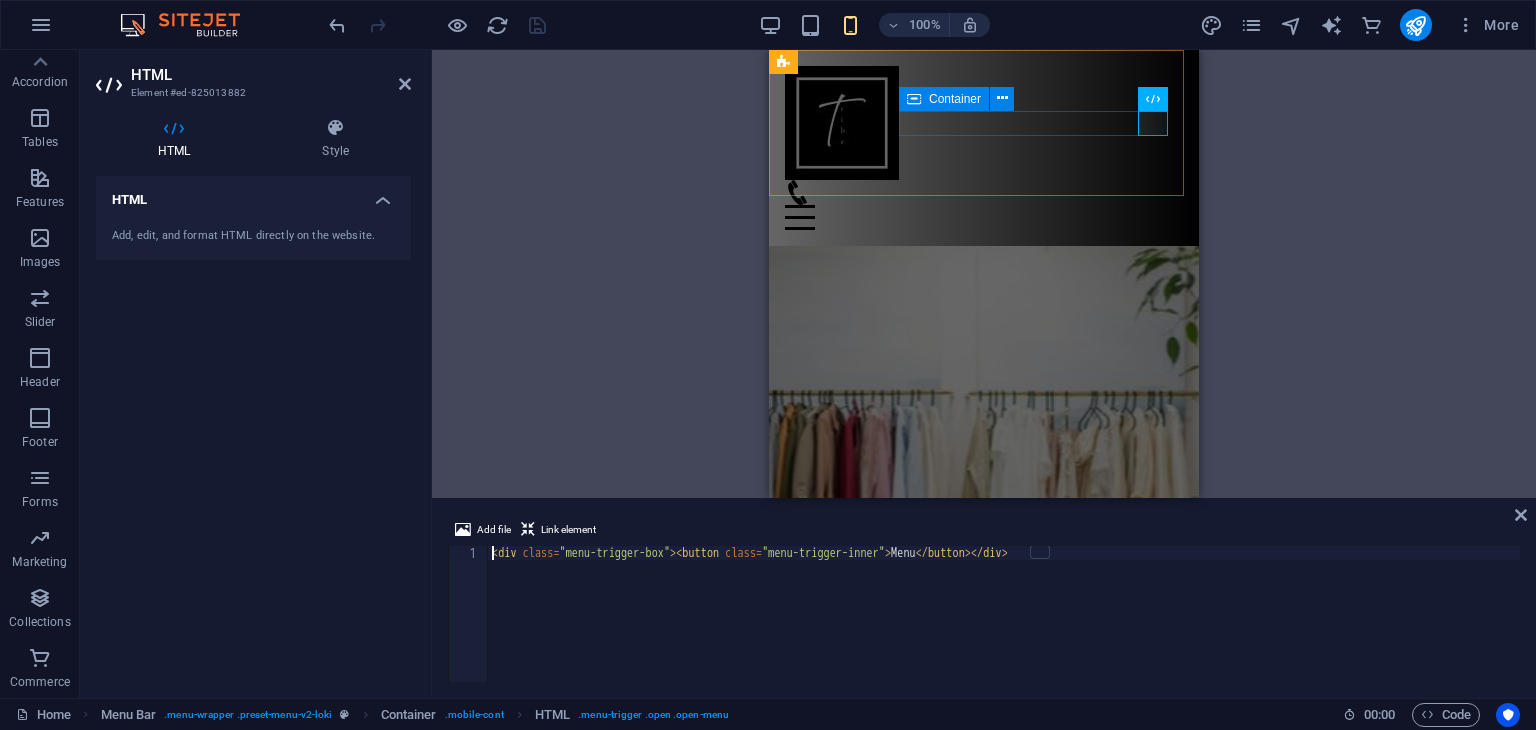click on "Menu" at bounding box center [984, 205] 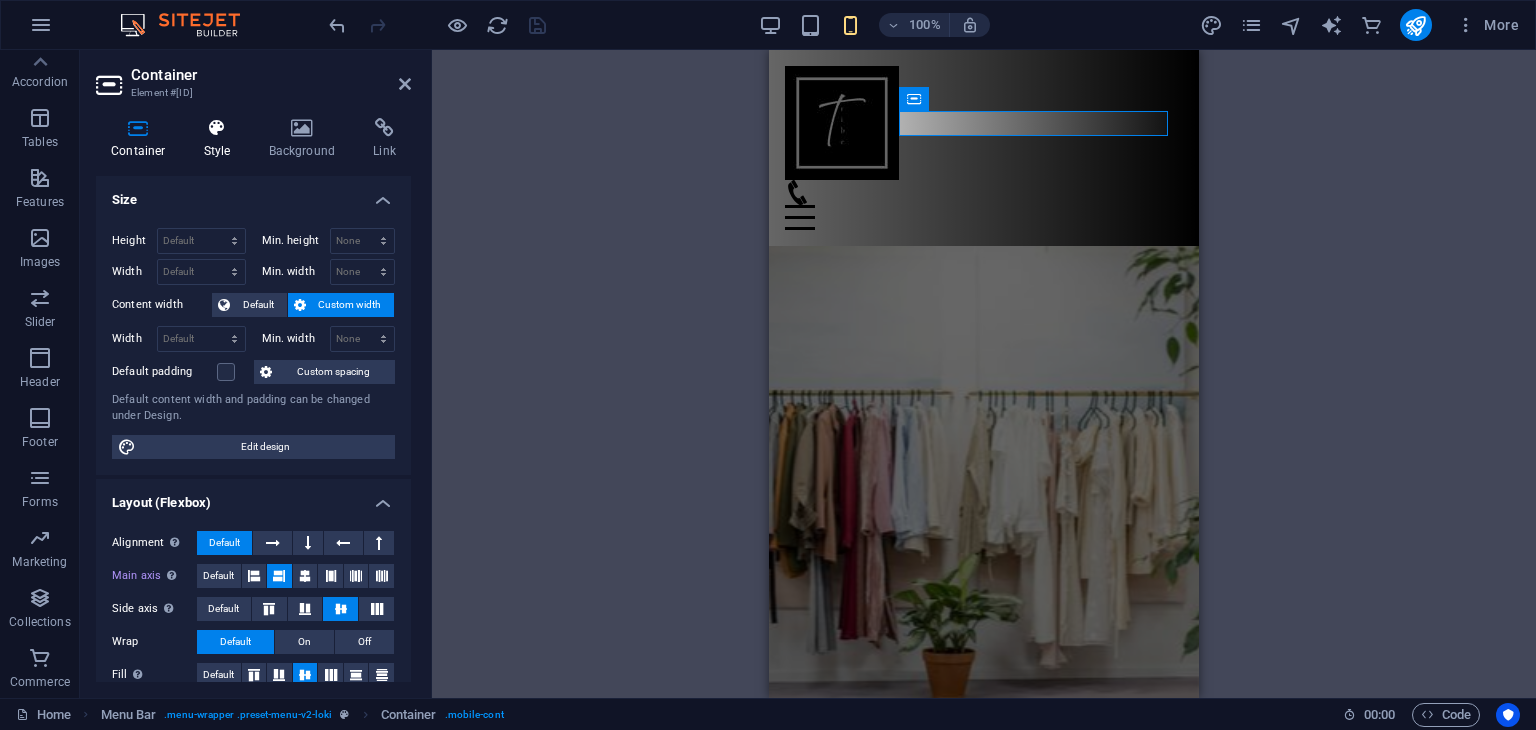 click at bounding box center (217, 128) 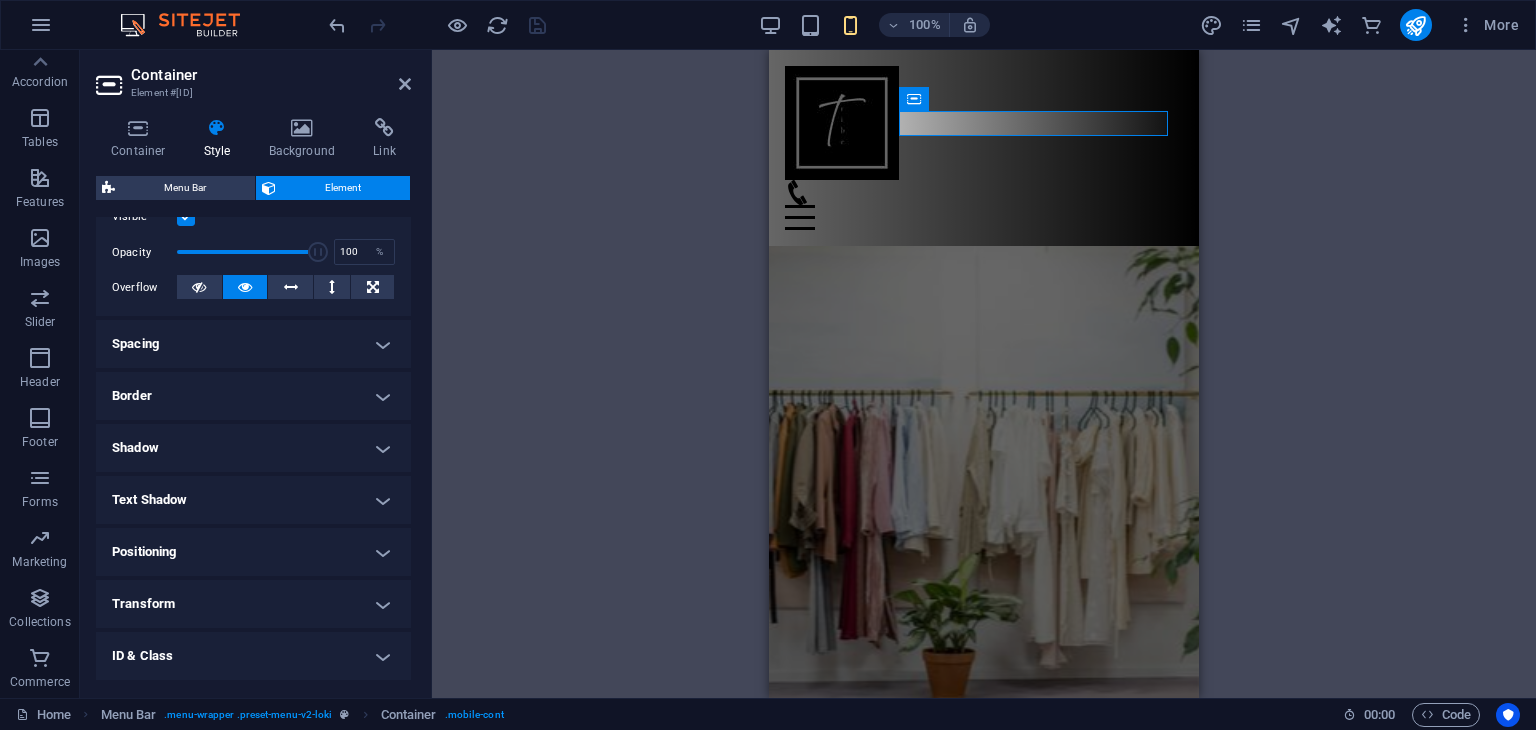 scroll, scrollTop: 380, scrollLeft: 0, axis: vertical 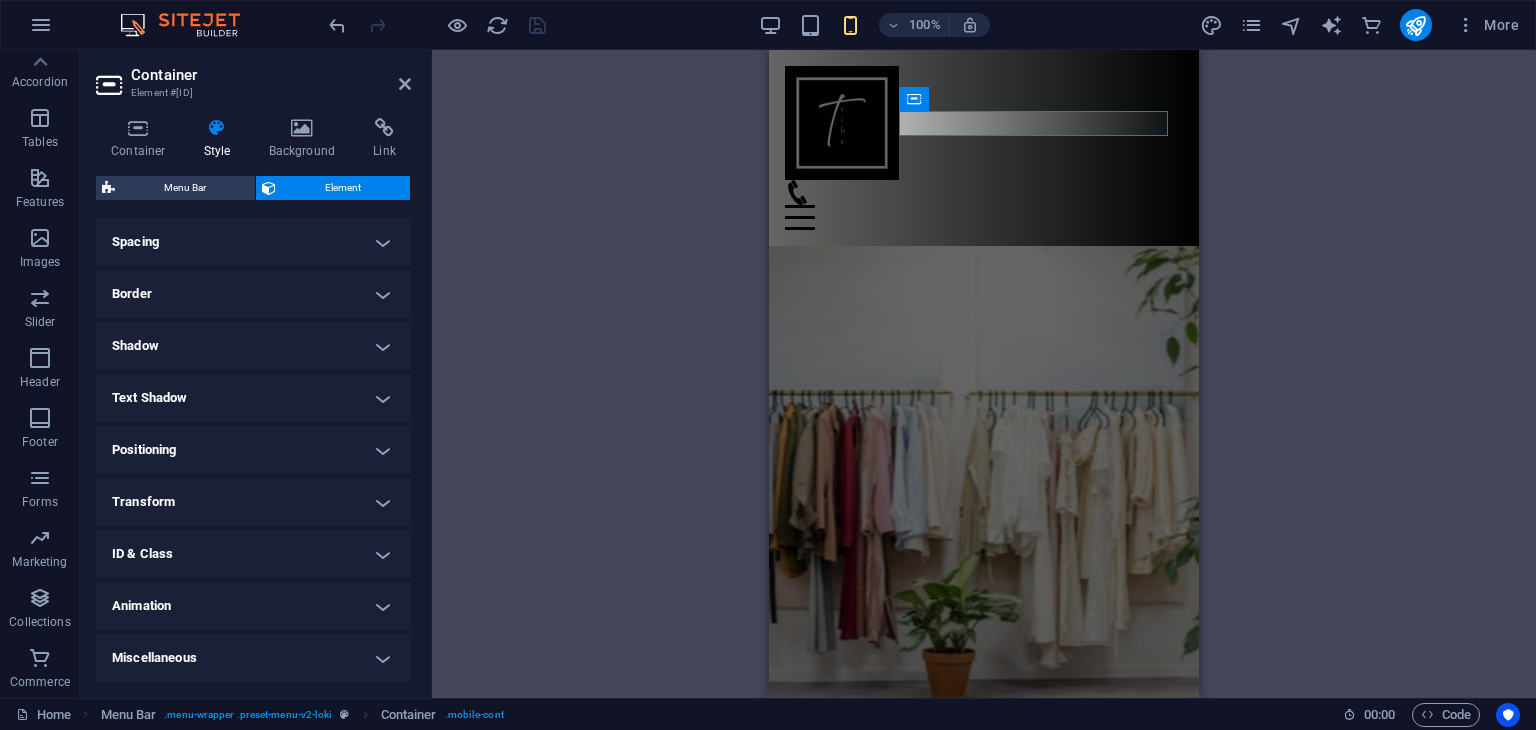 click on "Text Shadow" at bounding box center (253, 398) 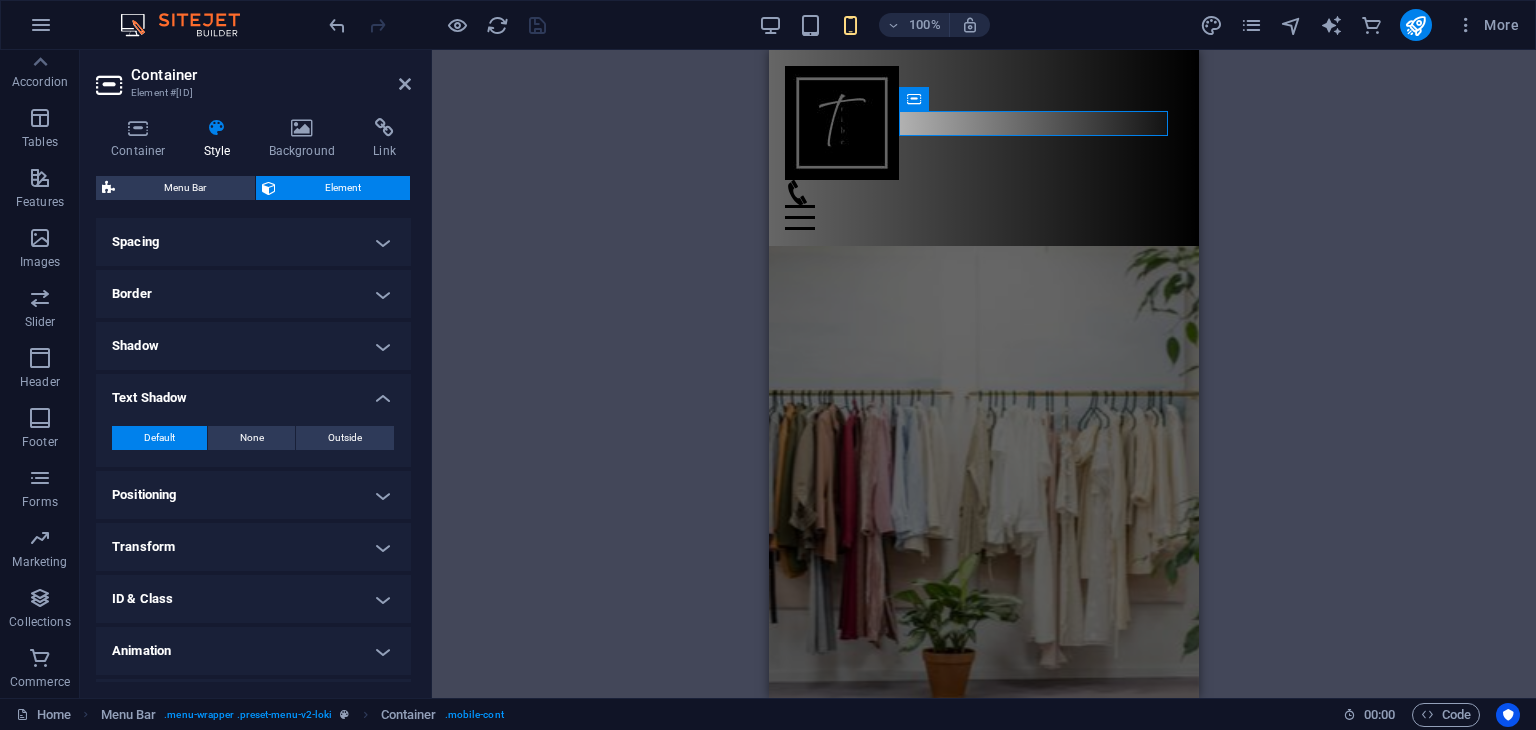 click on "Text Shadow" at bounding box center [253, 392] 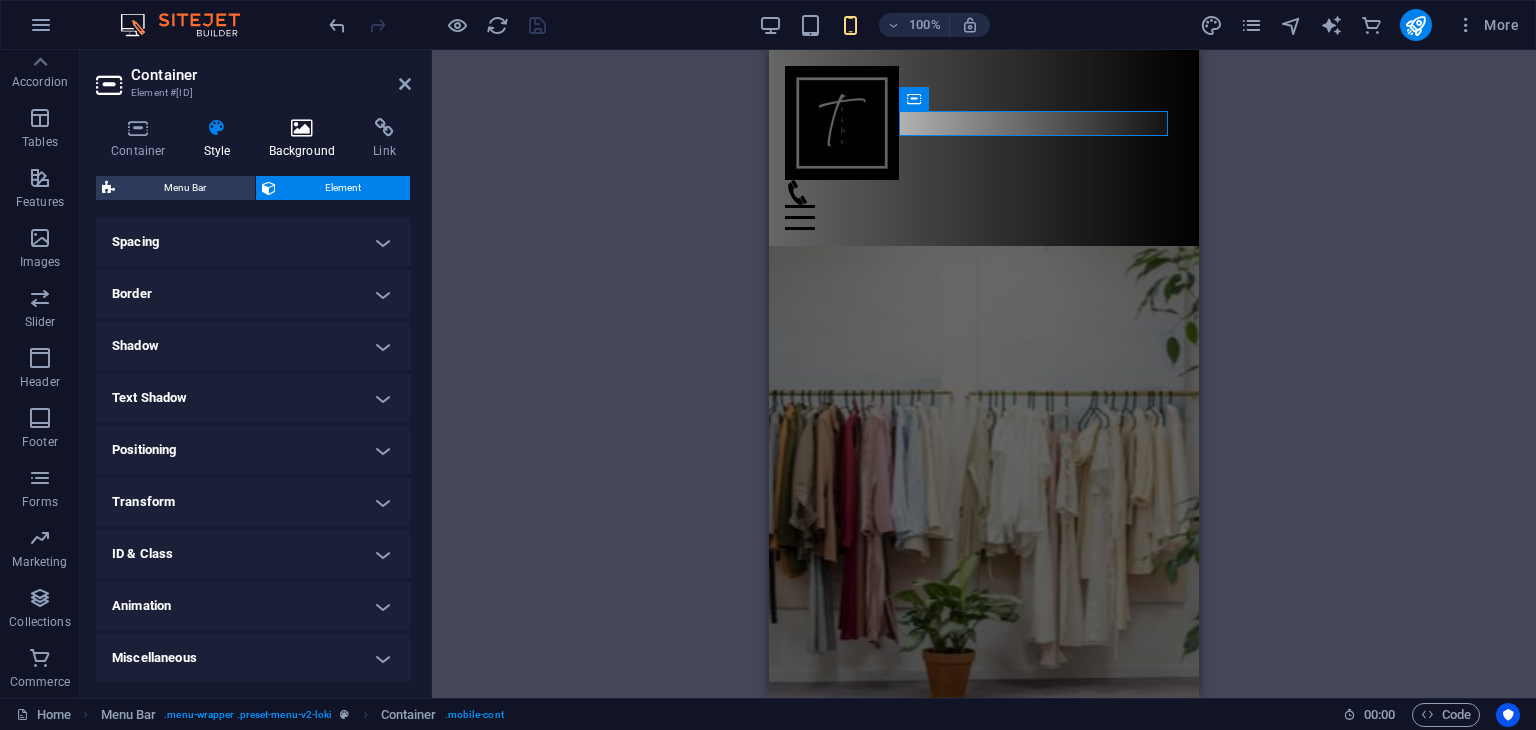 click on "Background" at bounding box center (306, 139) 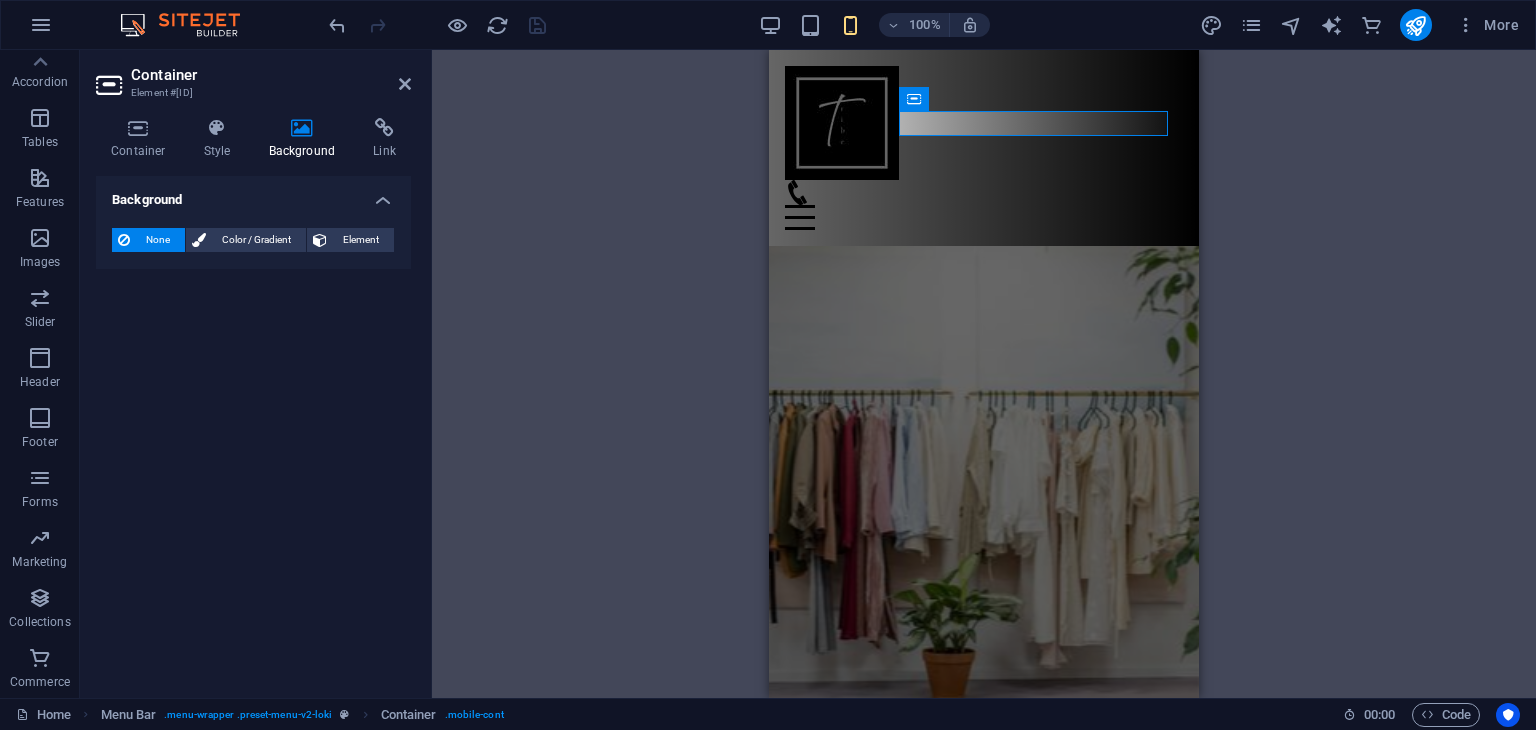 click on "Background" at bounding box center (306, 139) 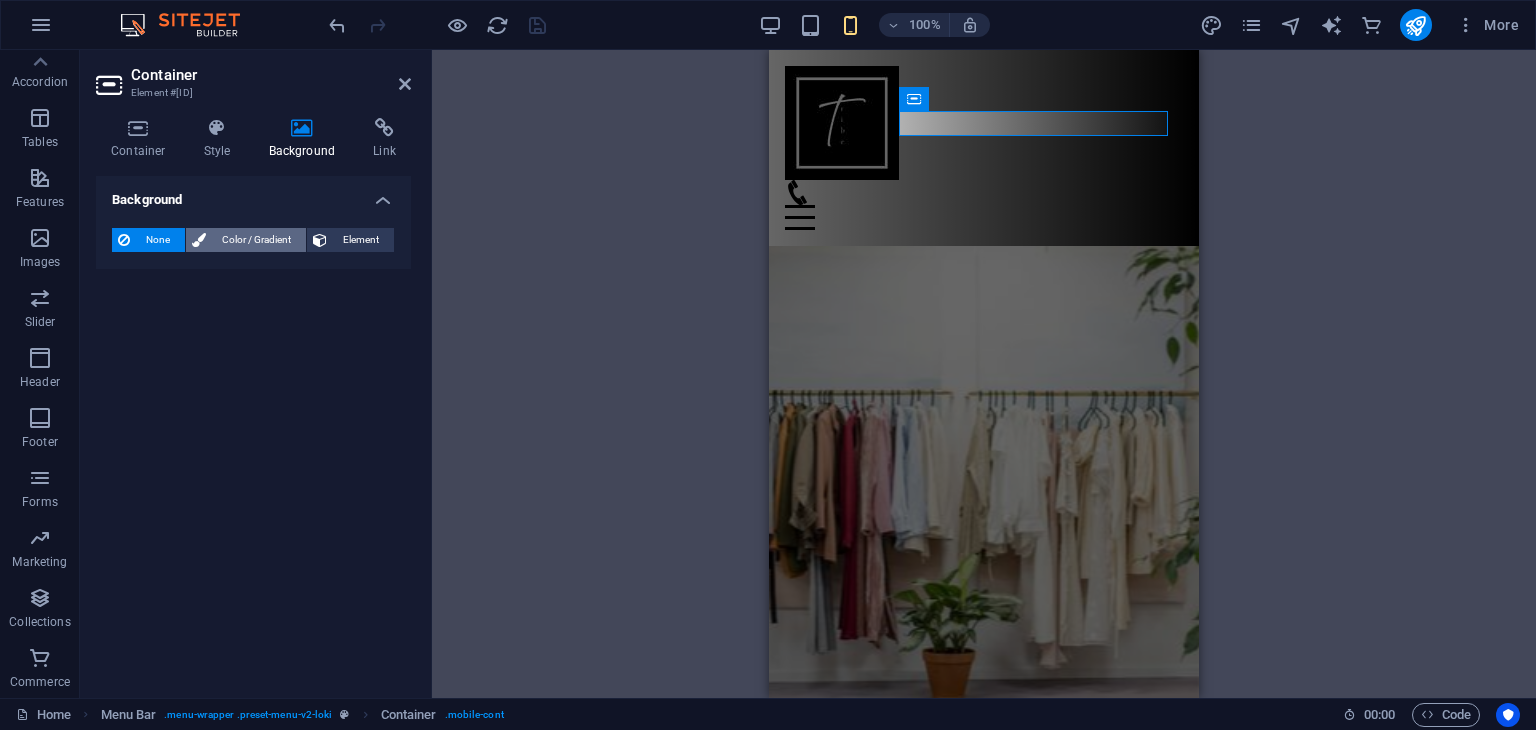 click on "Color / Gradient" at bounding box center [256, 240] 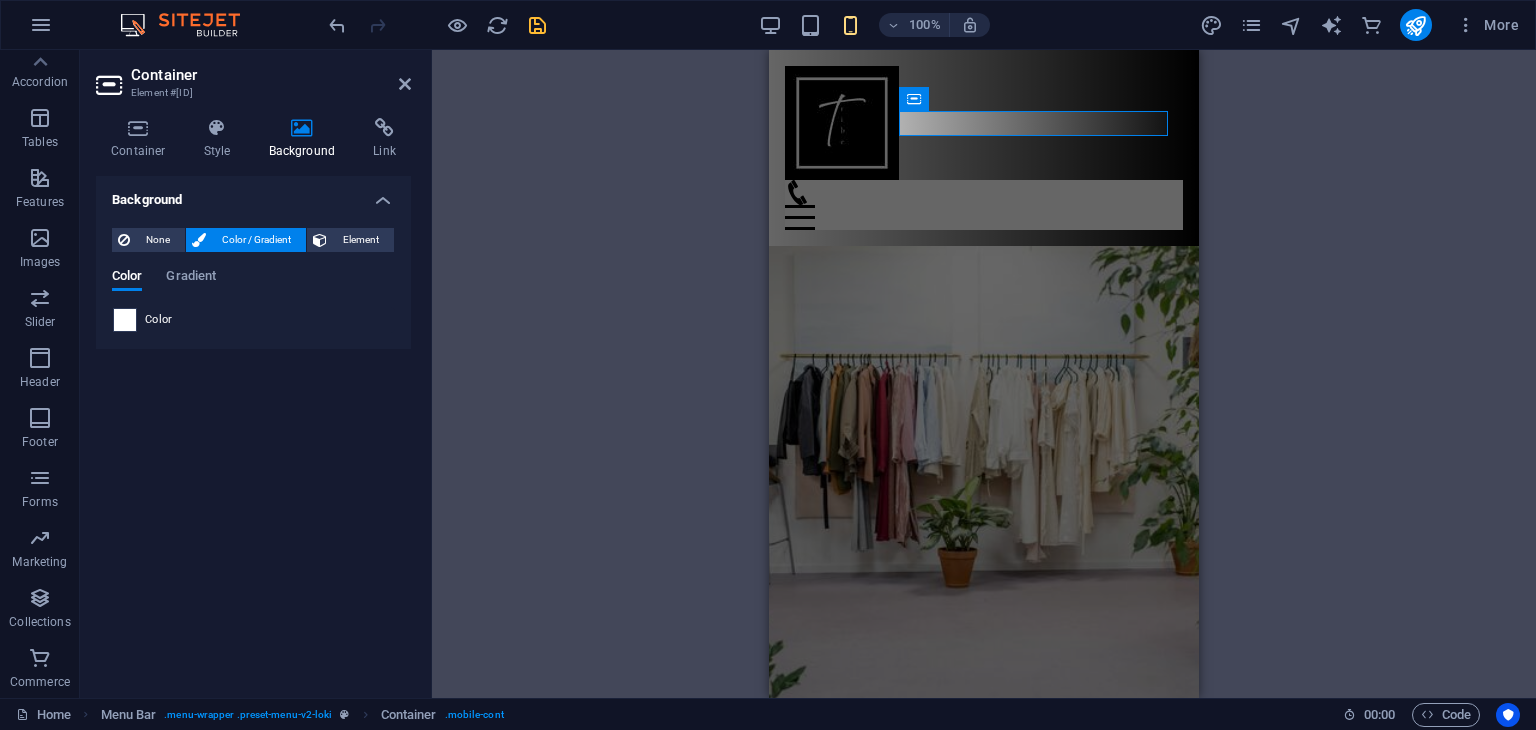 click at bounding box center [125, 320] 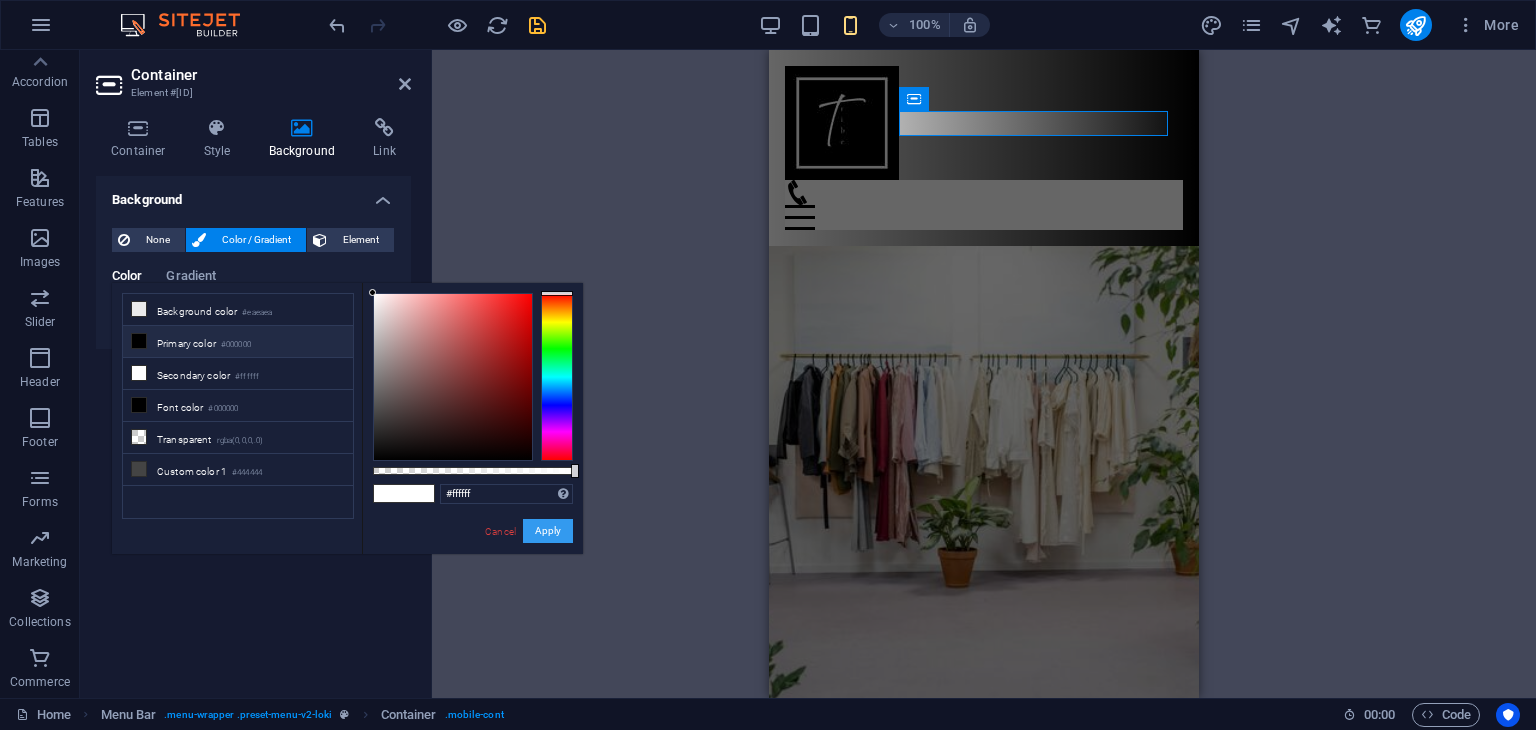 click on "Apply" at bounding box center (548, 531) 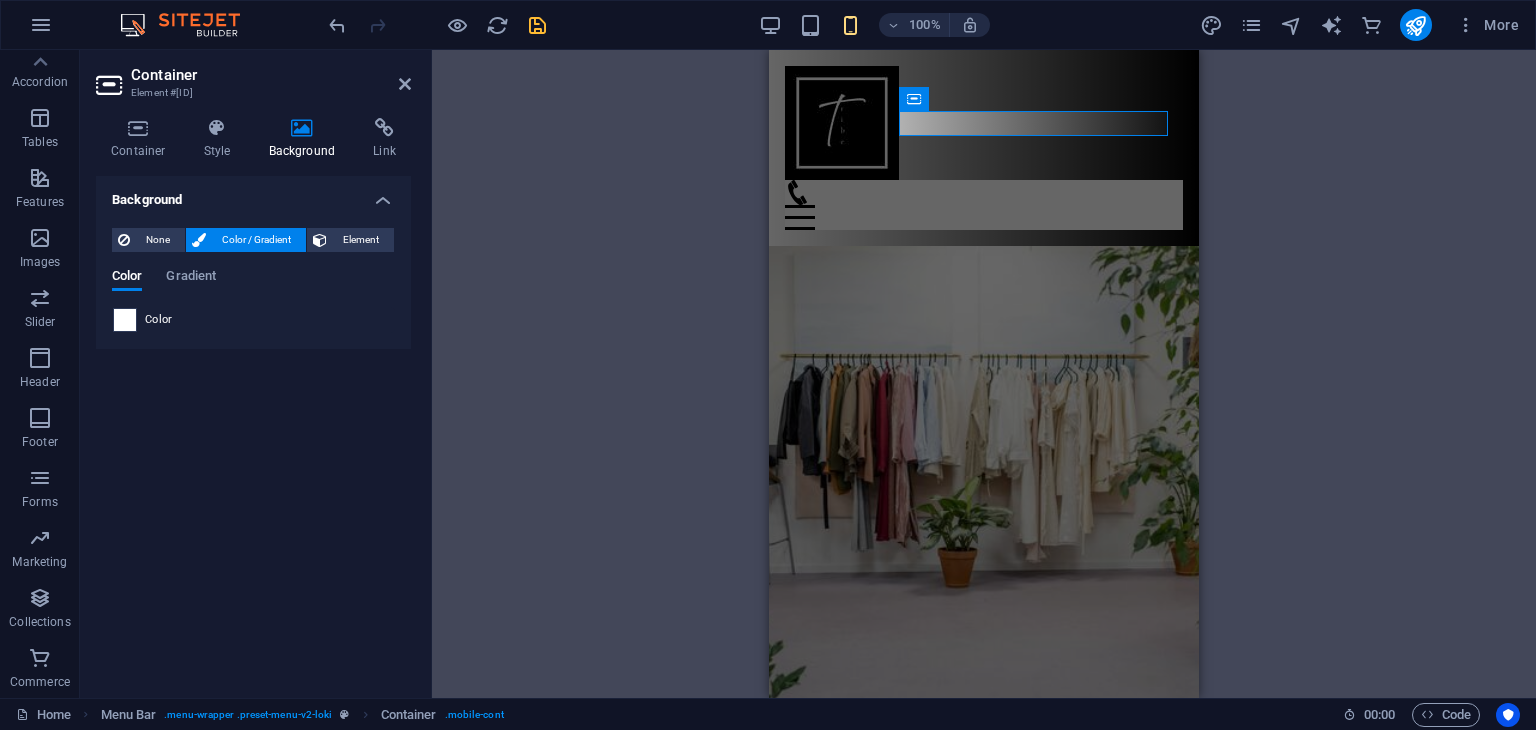 click at bounding box center [125, 320] 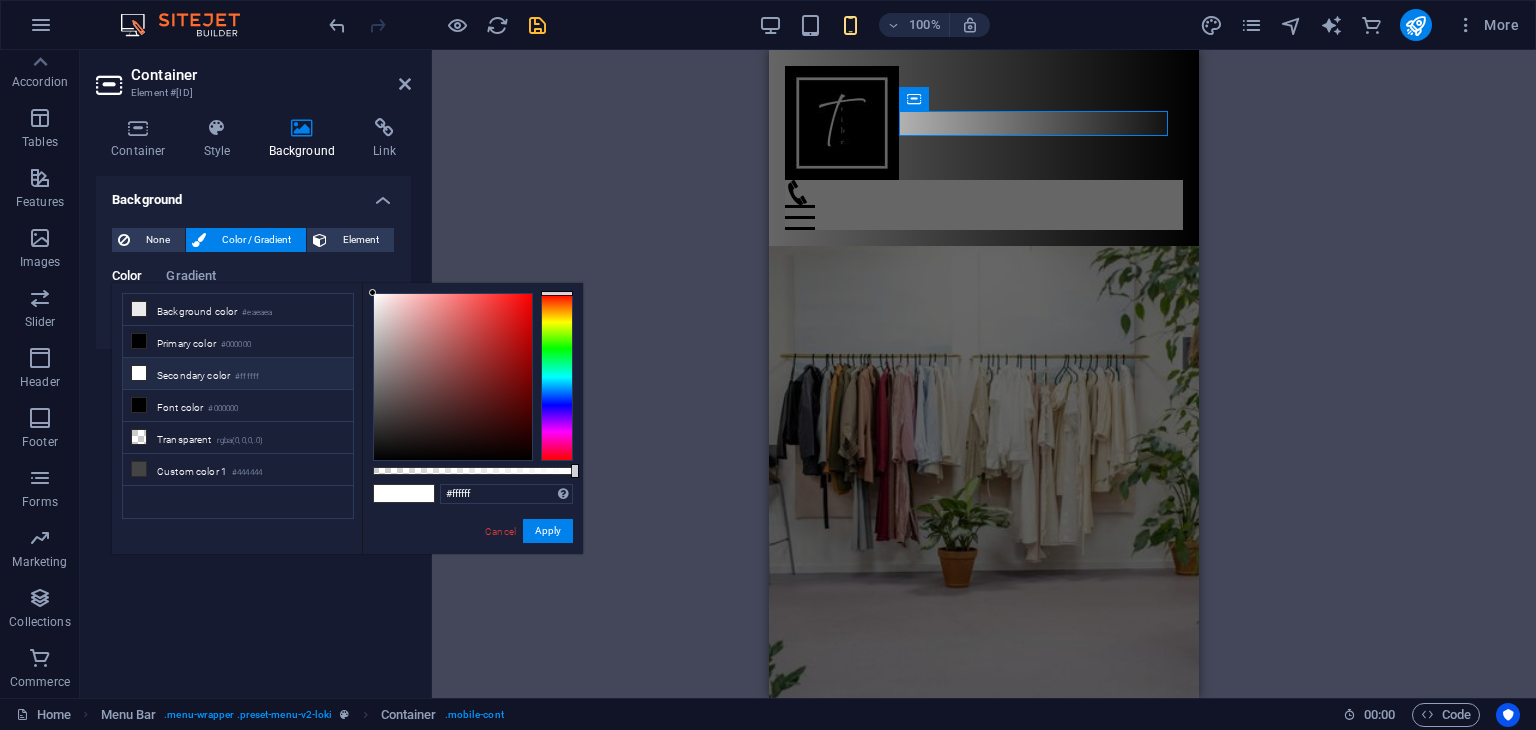 click on "Primary color
#000000" at bounding box center (238, 342) 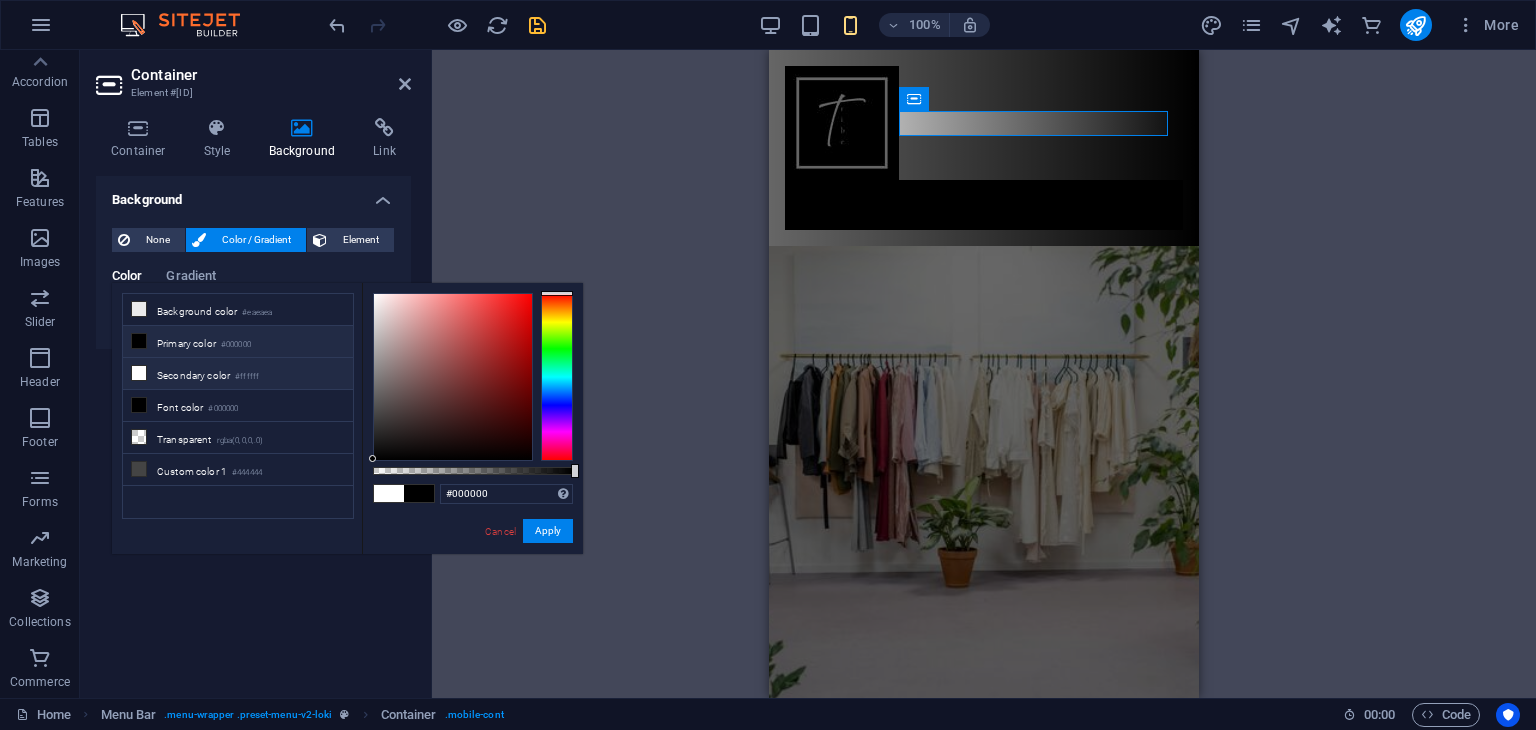 click on "Secondary color
#ffffff" at bounding box center (238, 374) 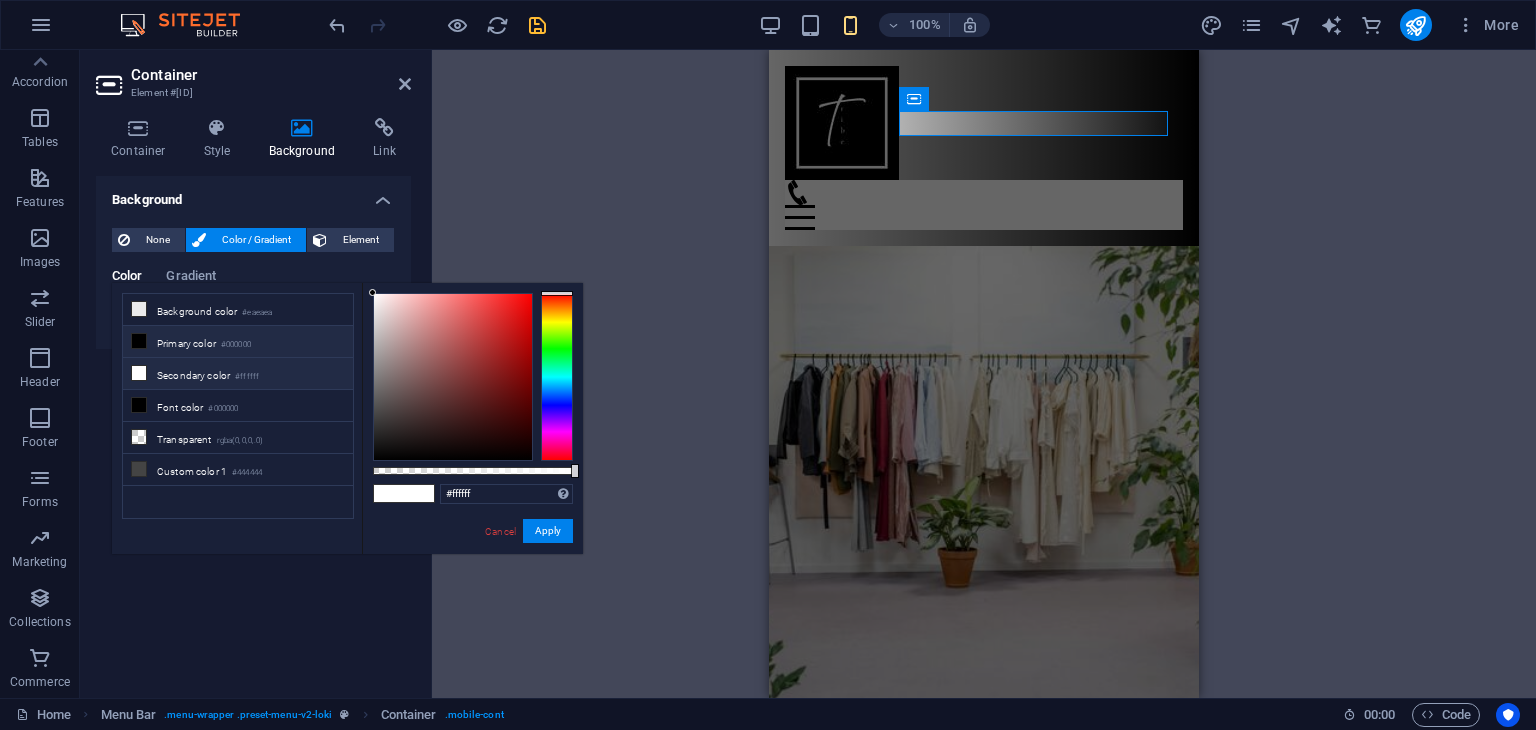 click on "Primary color
#000000" at bounding box center (238, 342) 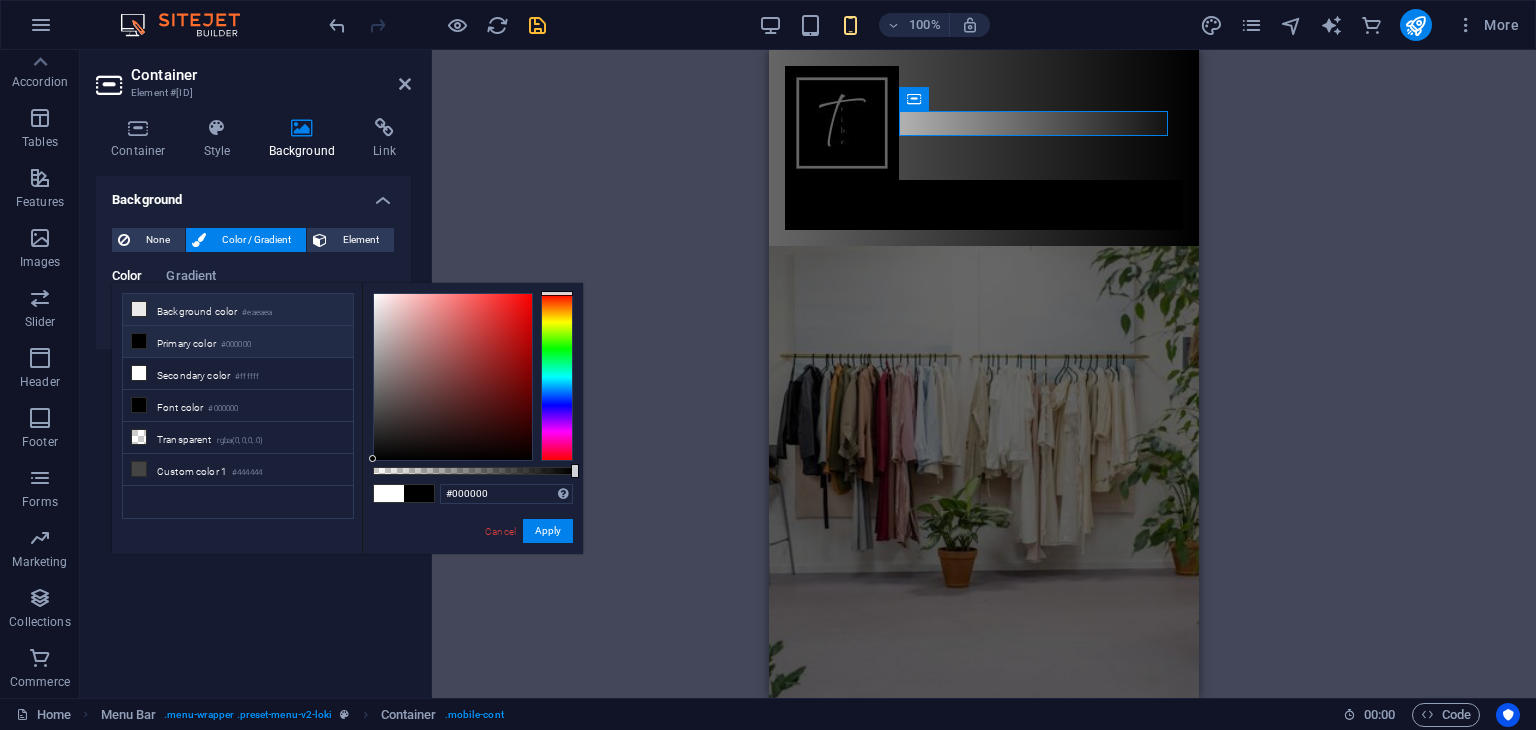click on "Background color
#eaeaea" at bounding box center [238, 310] 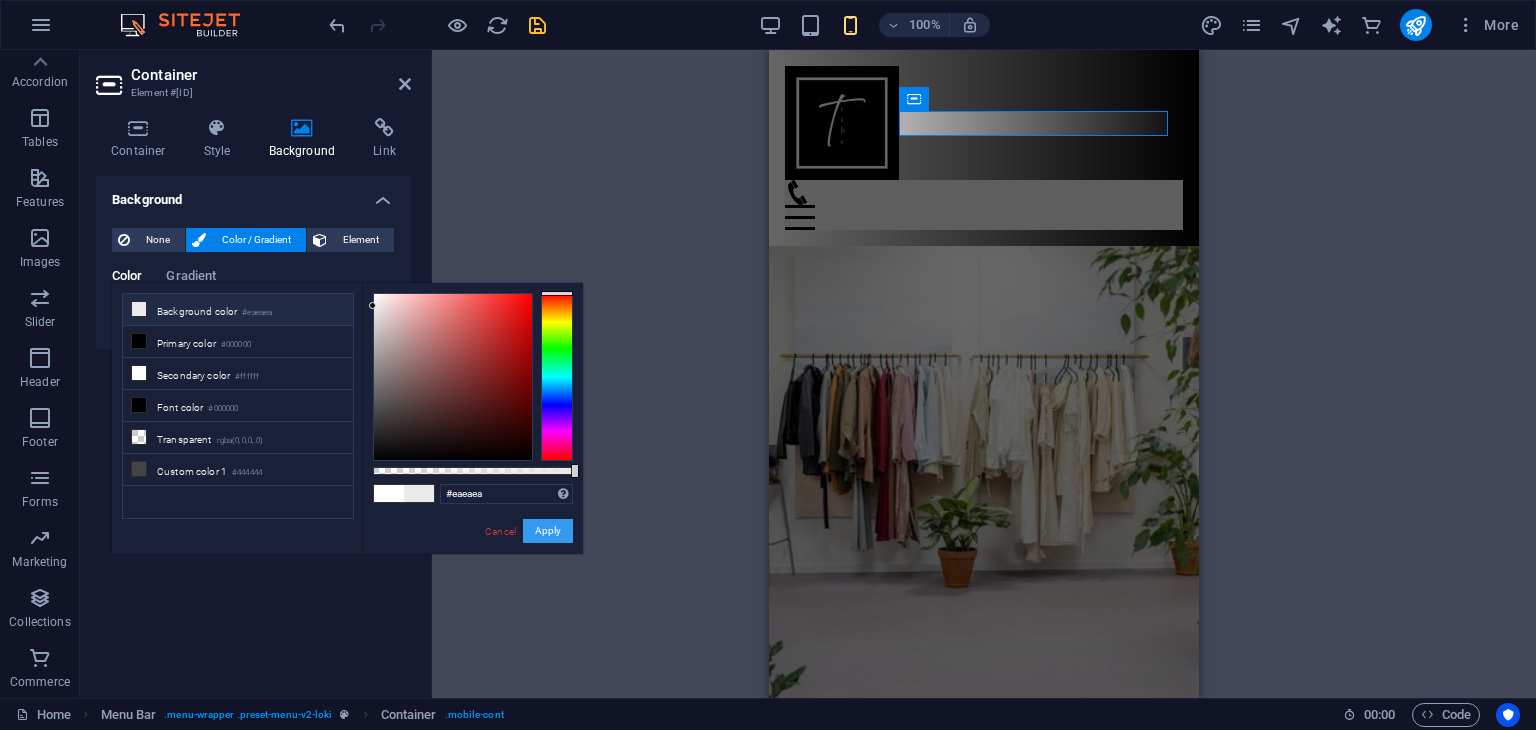 click on "Apply" at bounding box center (548, 531) 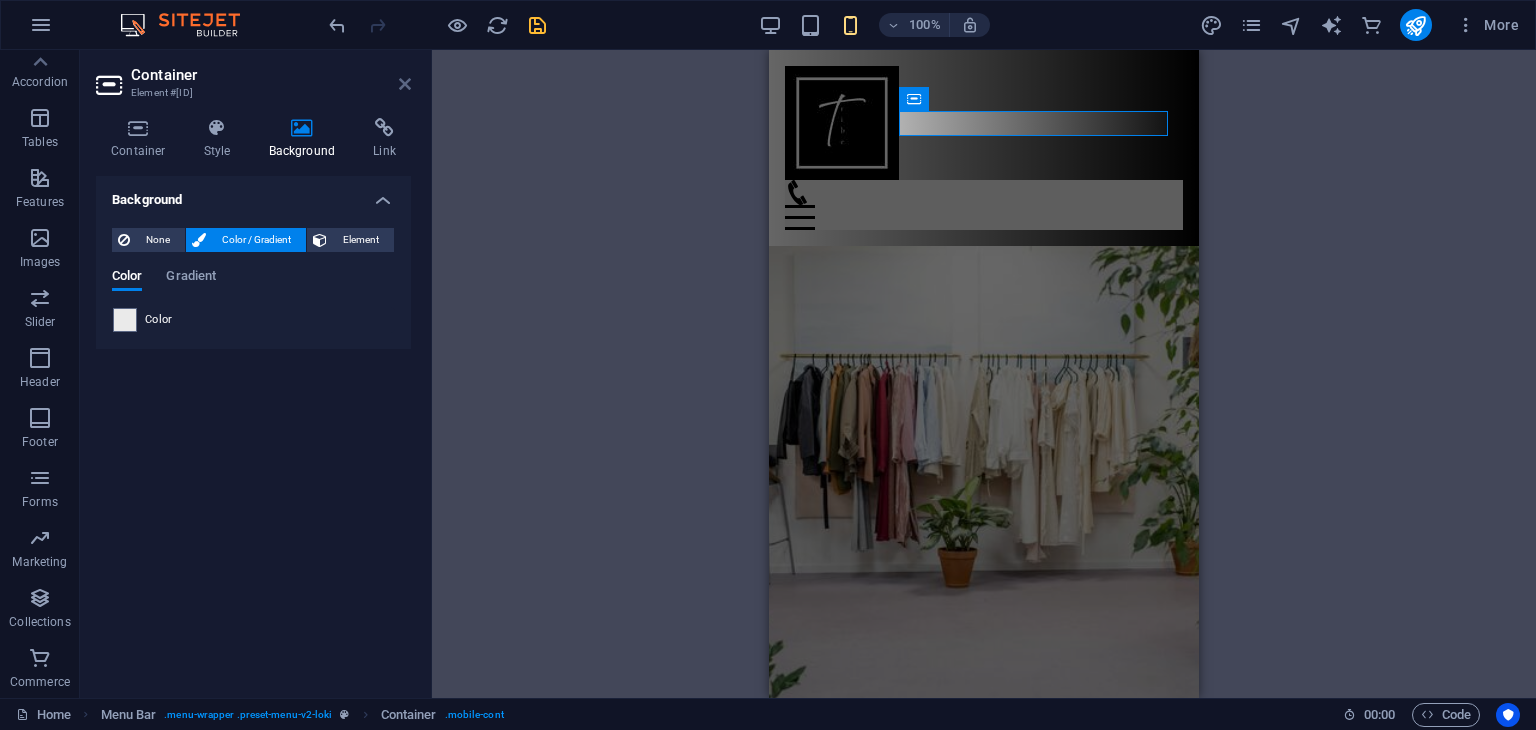 click at bounding box center (405, 84) 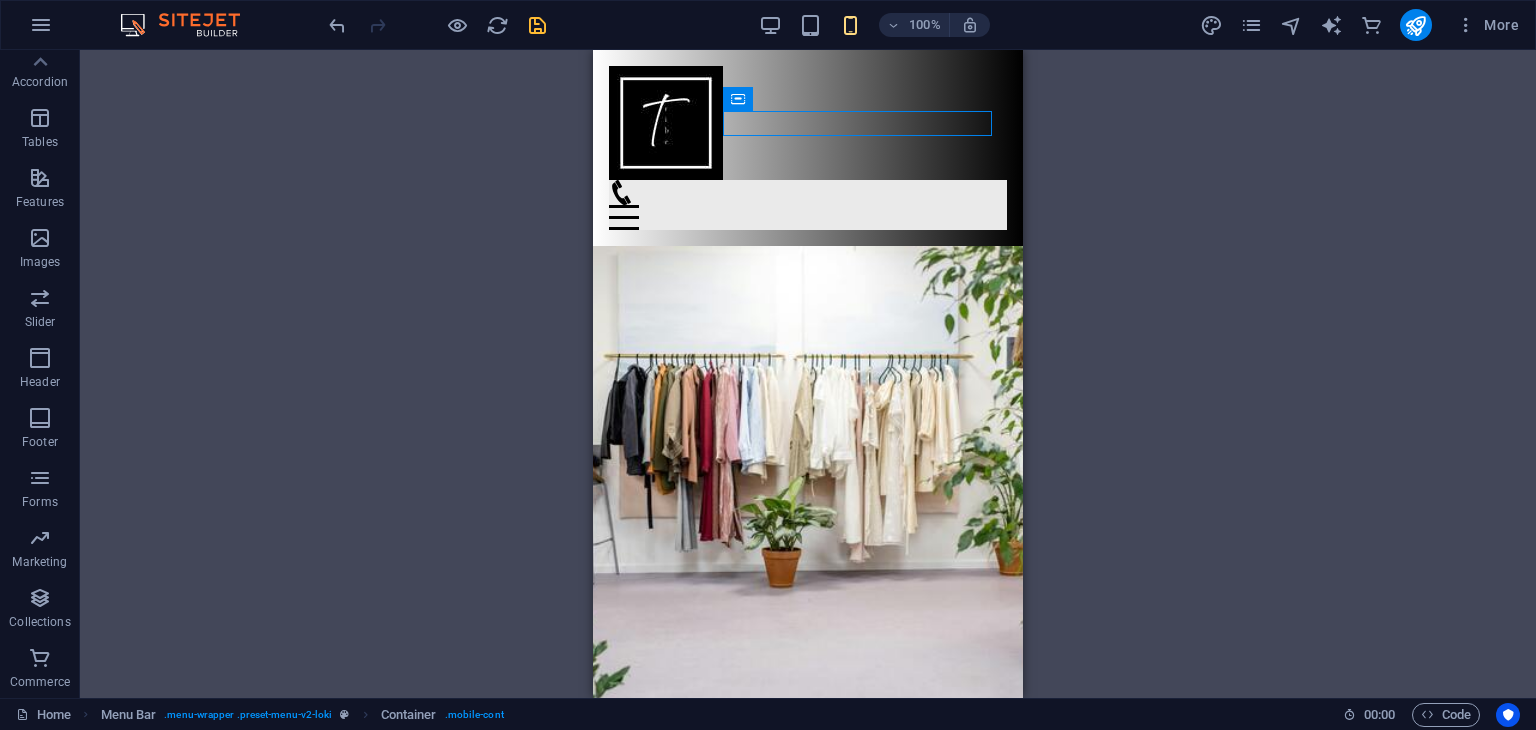 click on "H2   Menu Bar   Container   Container   H1   Banner   Banner   Container   Spacer   Text   Menu   Spacer   Menu   Menu Bar   Icon   Container   HTML   Logo   Menu   Button   Container   H2   Spacer   Text   Preset   Container   H2   Spacer   Text   Spacer   Social Media Icons   Spacer   Collection listing   Collection item   Image   Collection item   Spacer   Spacer   H3   Spacer   Container   Container   H2   Spacer   Spacer   Spacer   Button   Container   Collection item   H3   Spacer   Collection item   Image   Placeholder   Container   Menu   Menu Bar   Logo   HTML   Container   Container   H2   Container   Text   Spacer   Spacer   Icon   Footer Thrud   Spacer" at bounding box center [808, 374] 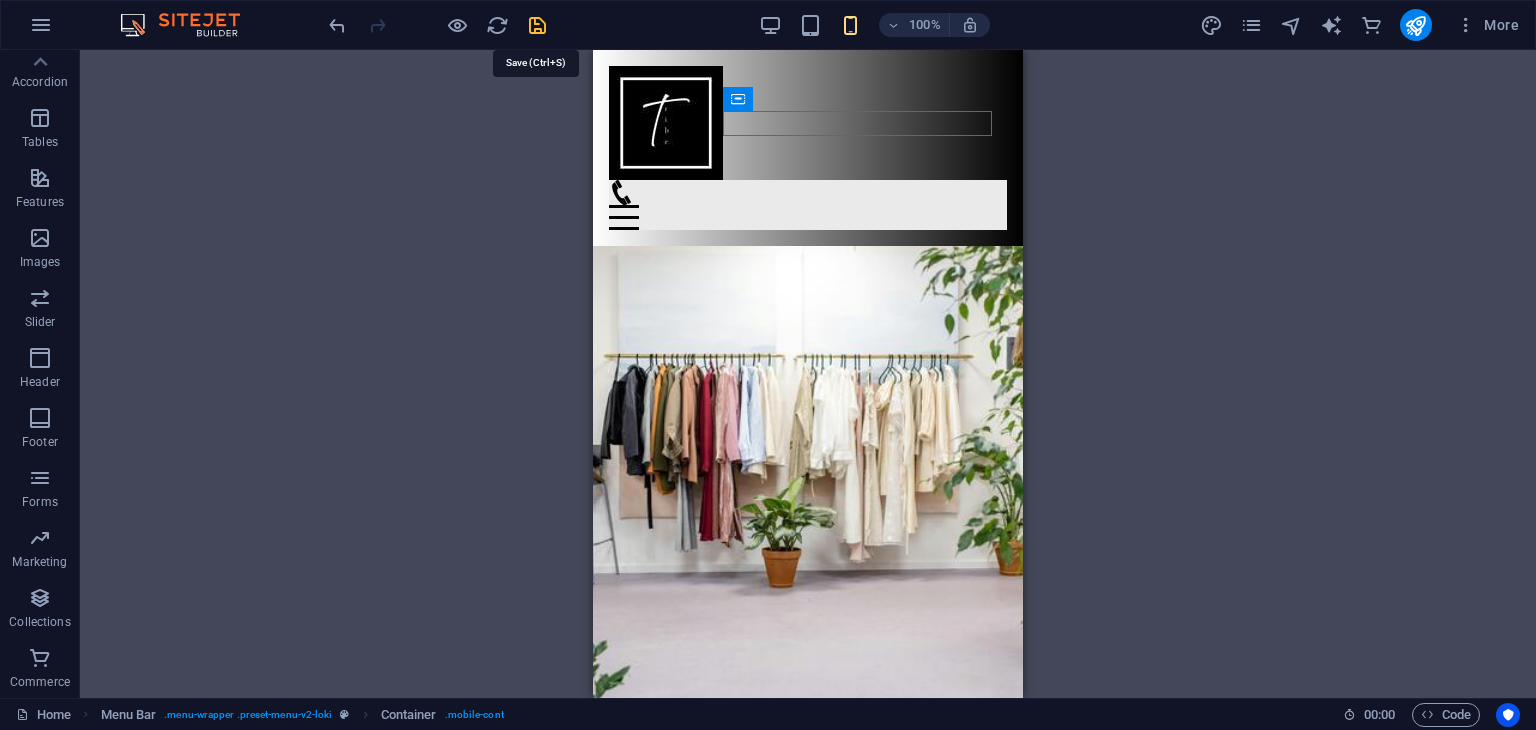 click at bounding box center [537, 25] 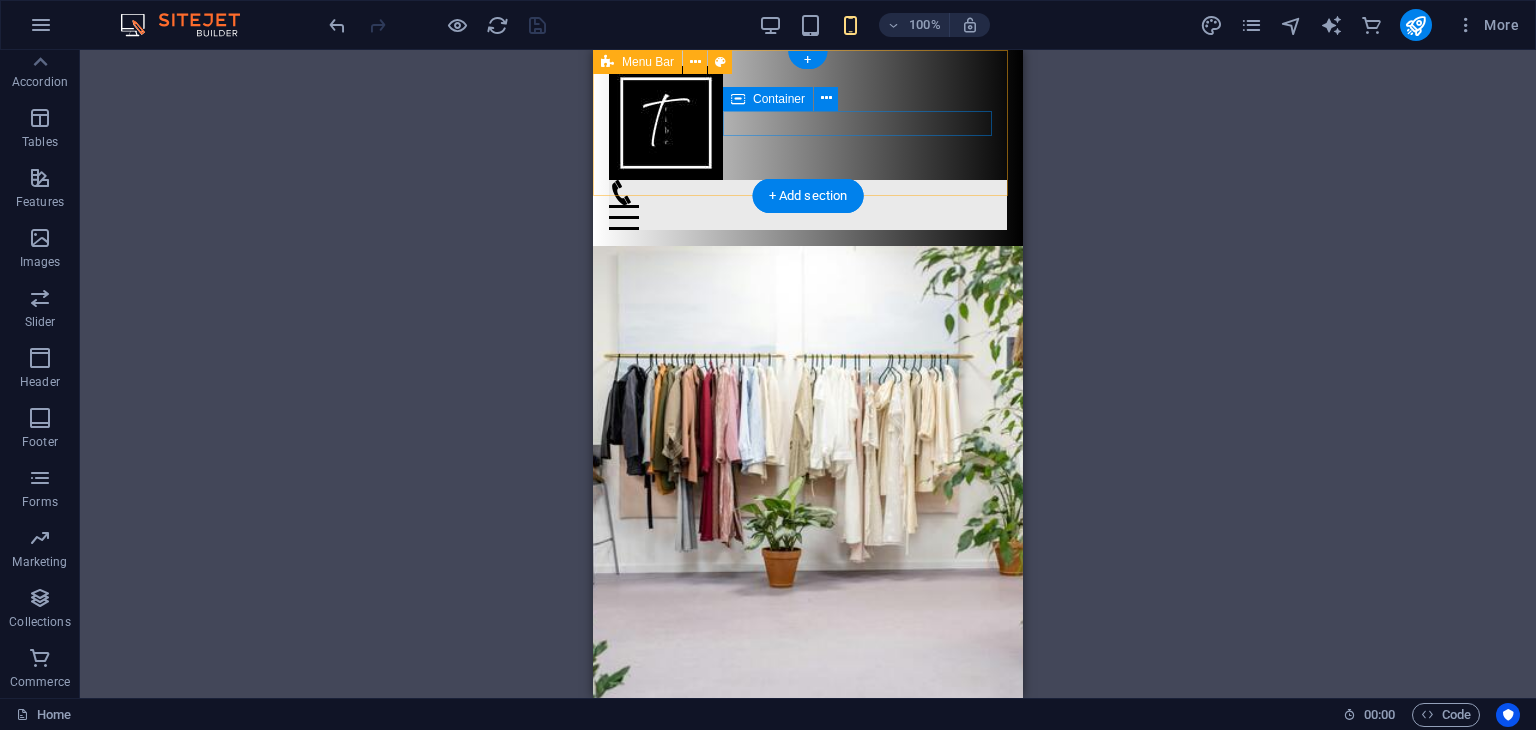 click on "Menu" at bounding box center [808, 205] 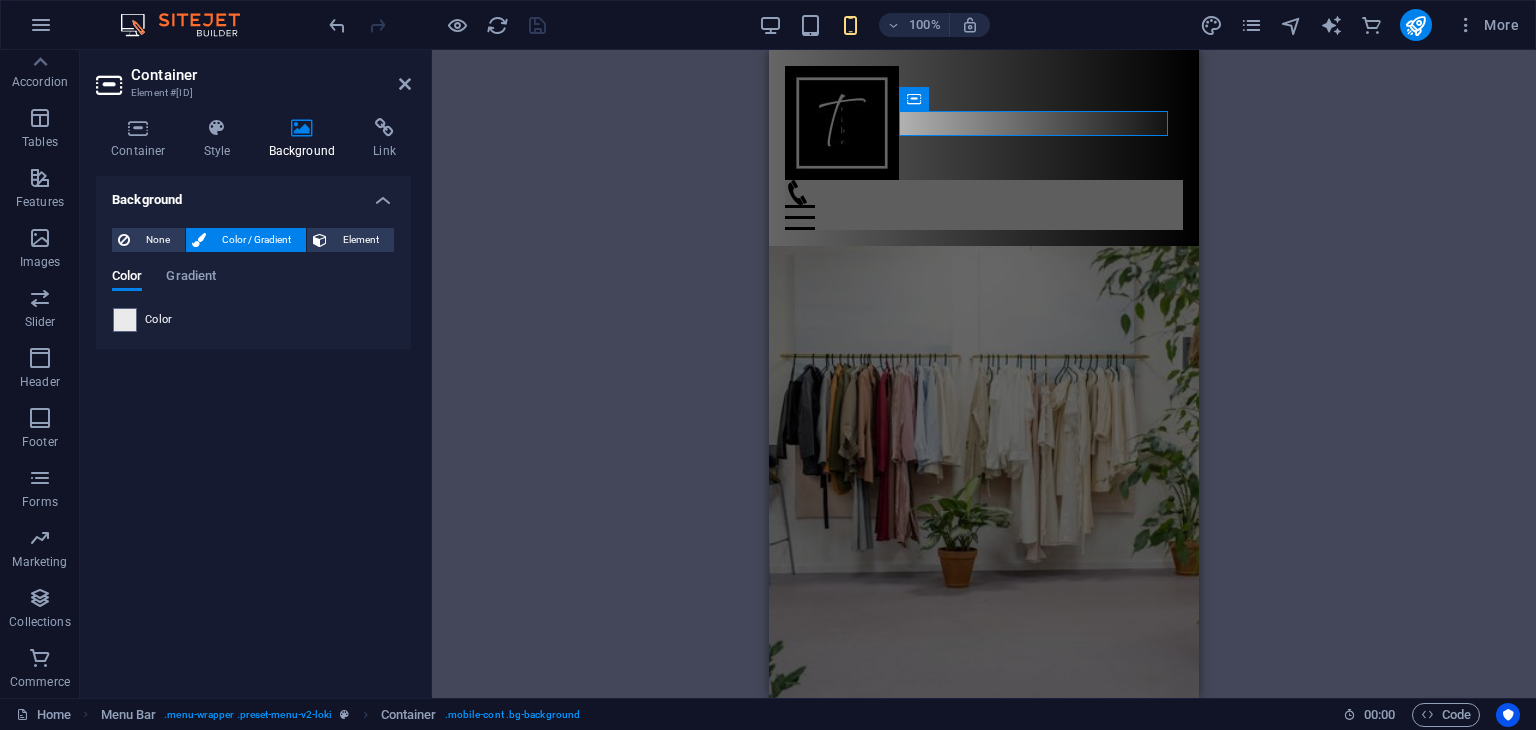 click on "Color / Gradient" at bounding box center (256, 240) 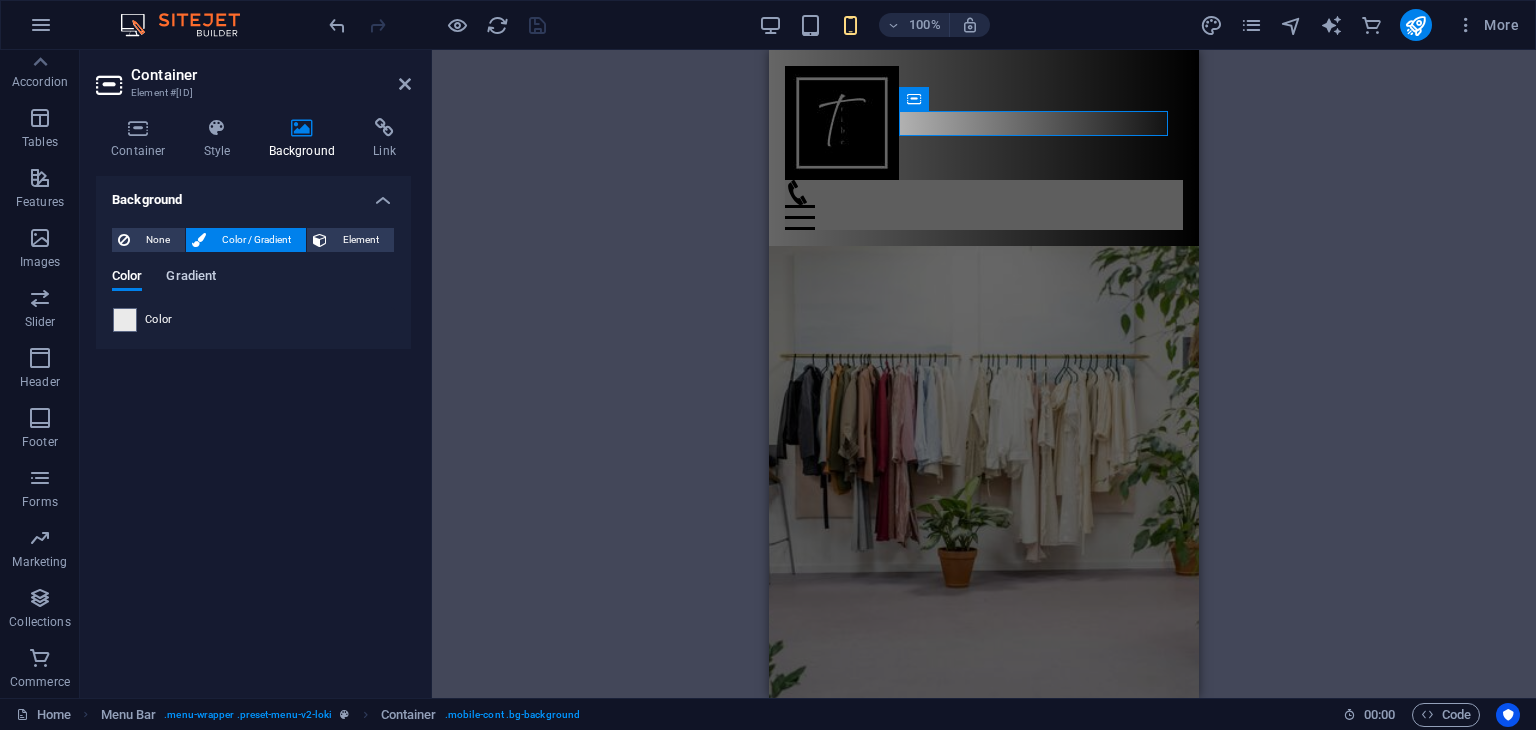 click on "Gradient" at bounding box center [191, 278] 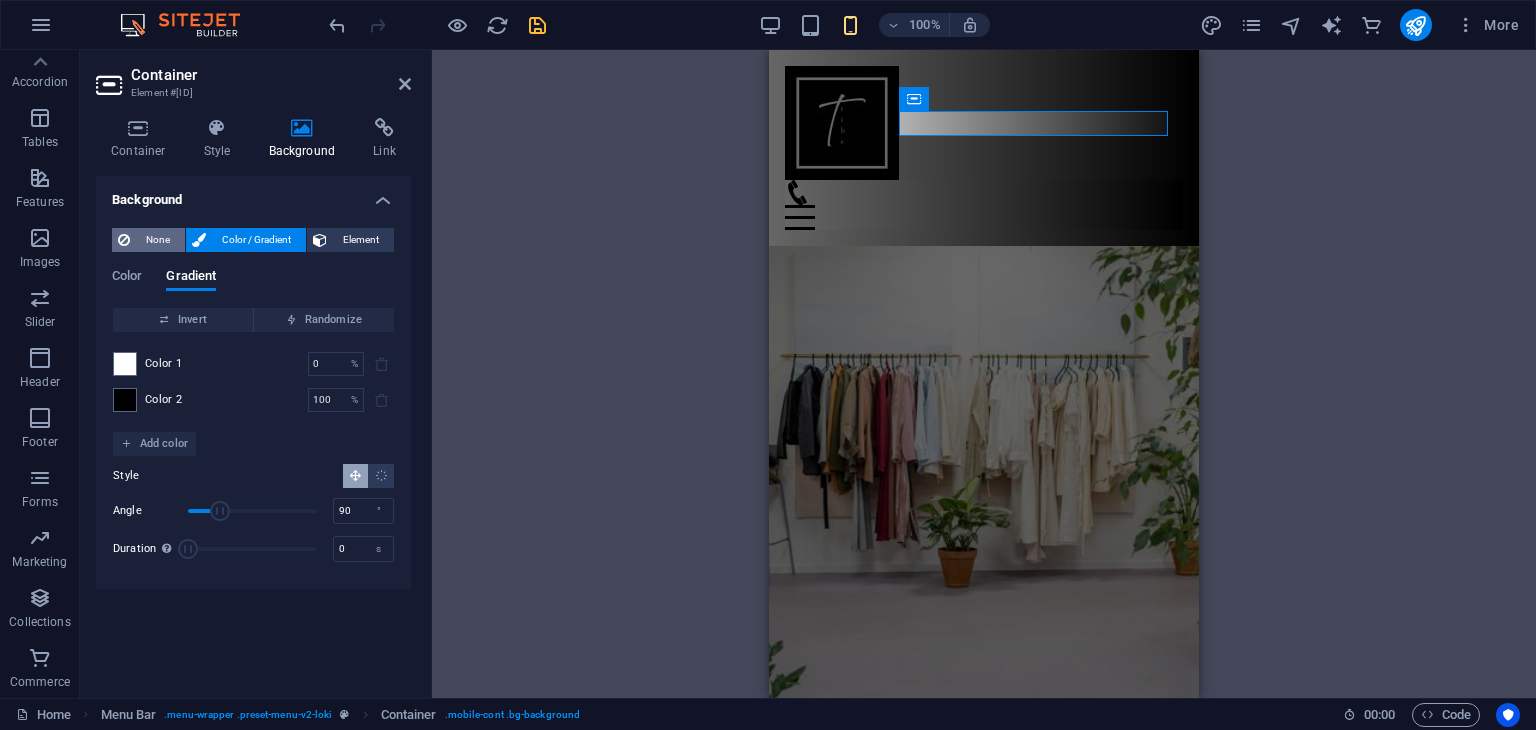 click on "None" at bounding box center [157, 240] 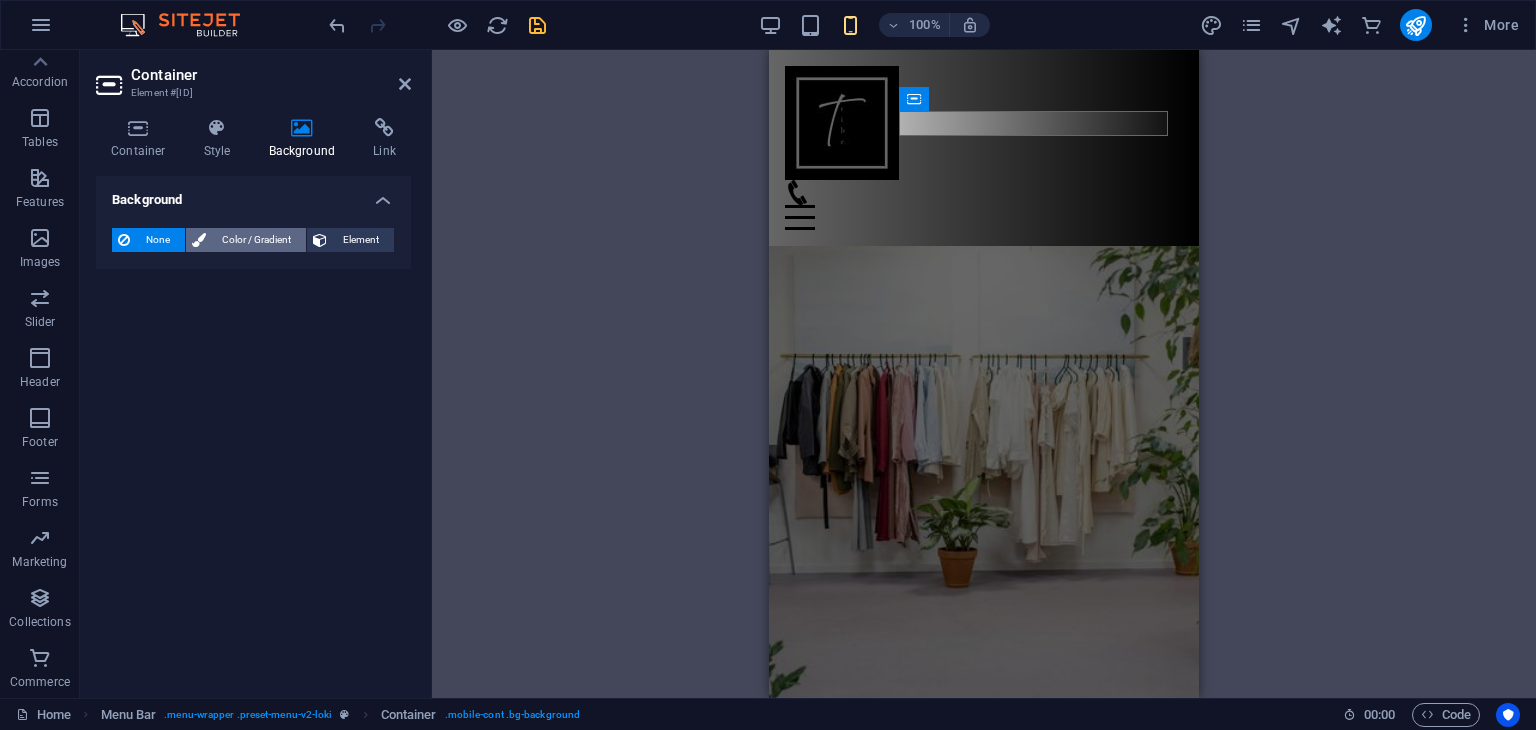 click at bounding box center [199, 240] 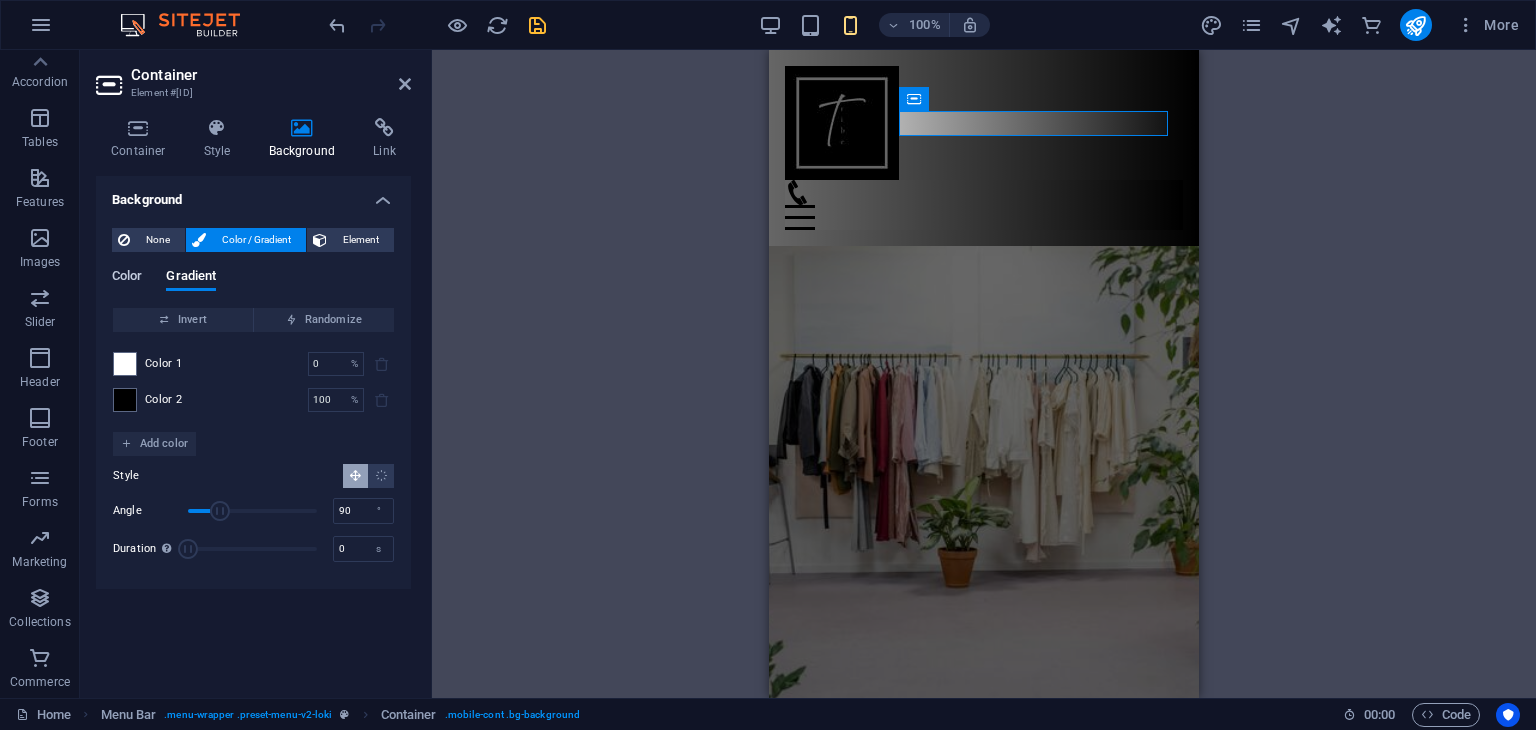 click on "Color" at bounding box center [127, 278] 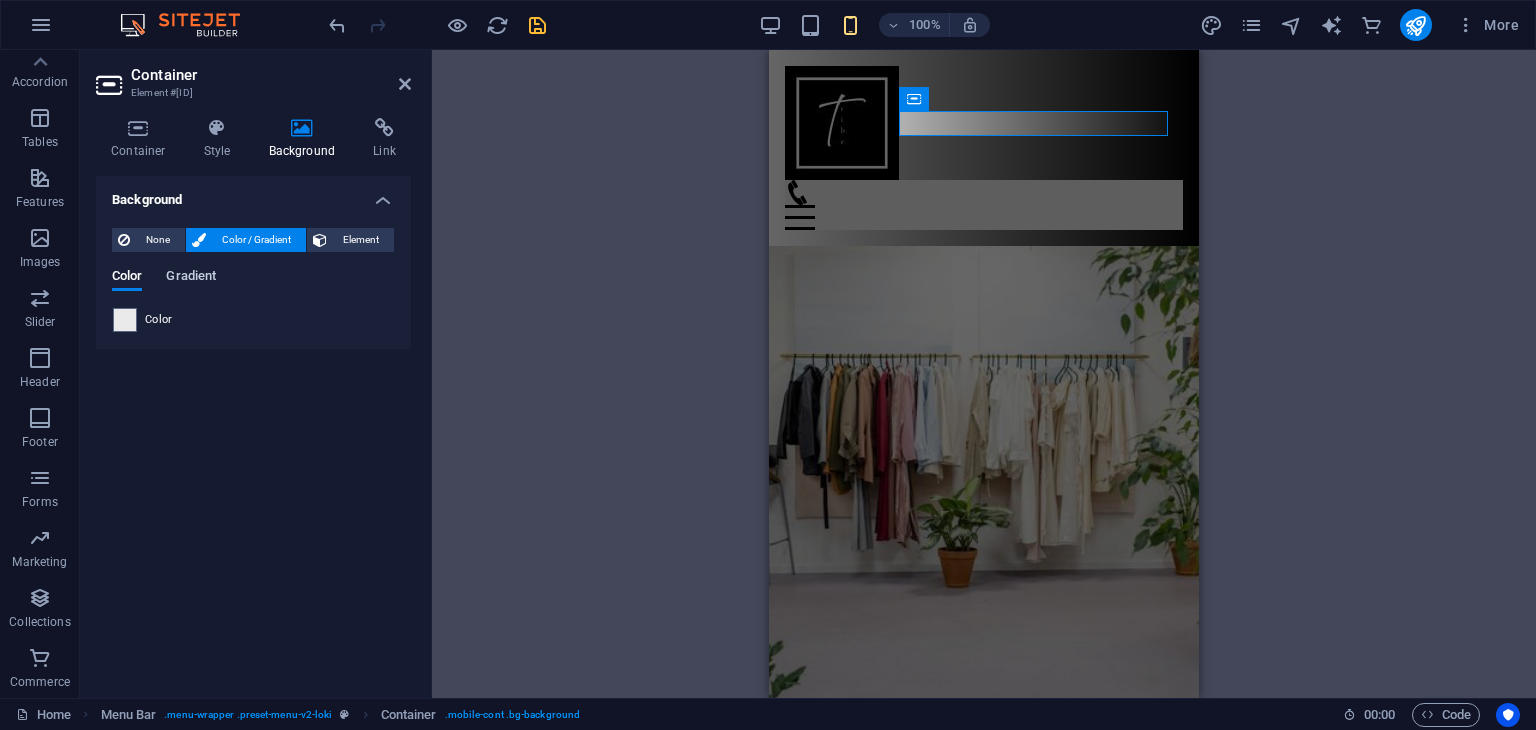 click on "Gradient" at bounding box center [191, 278] 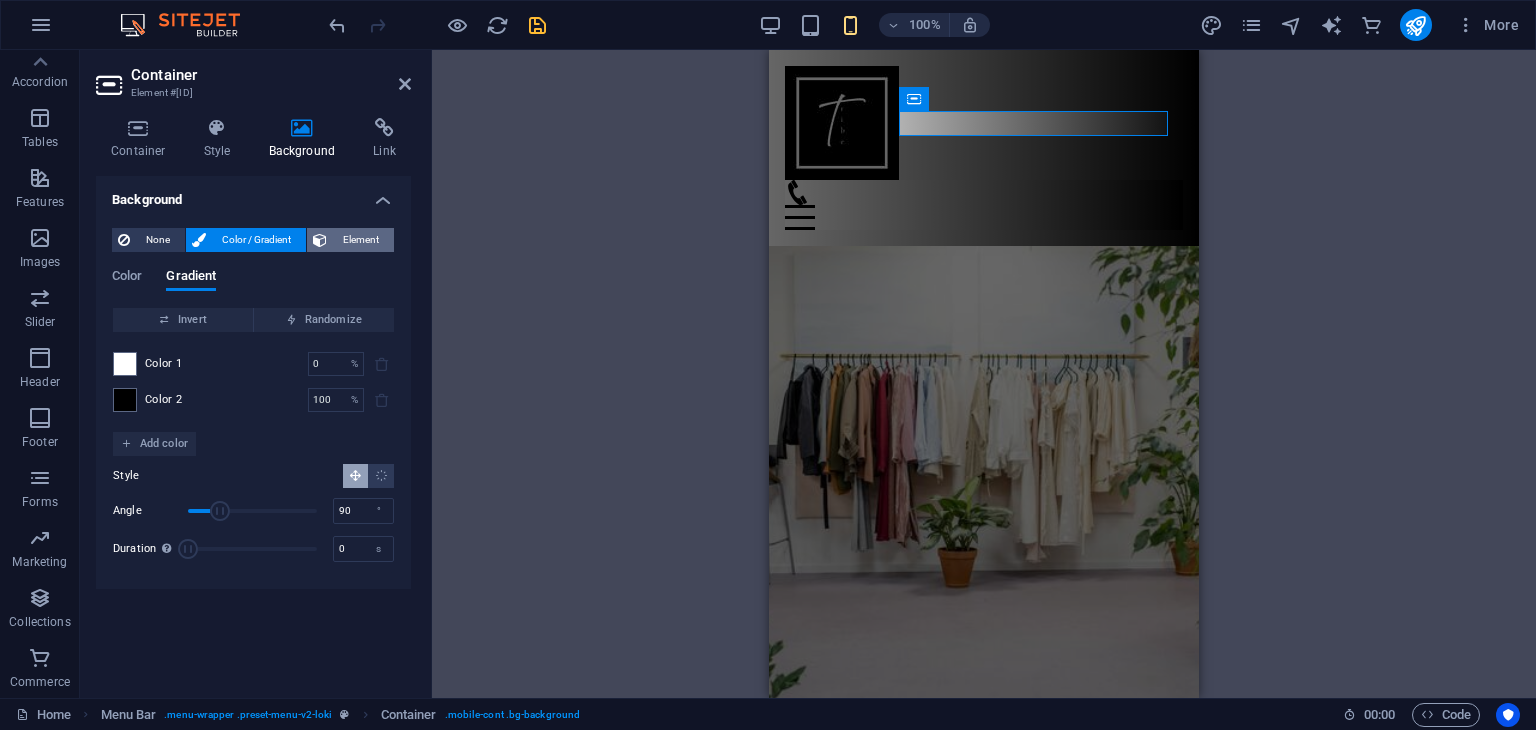 click on "Element" at bounding box center [350, 240] 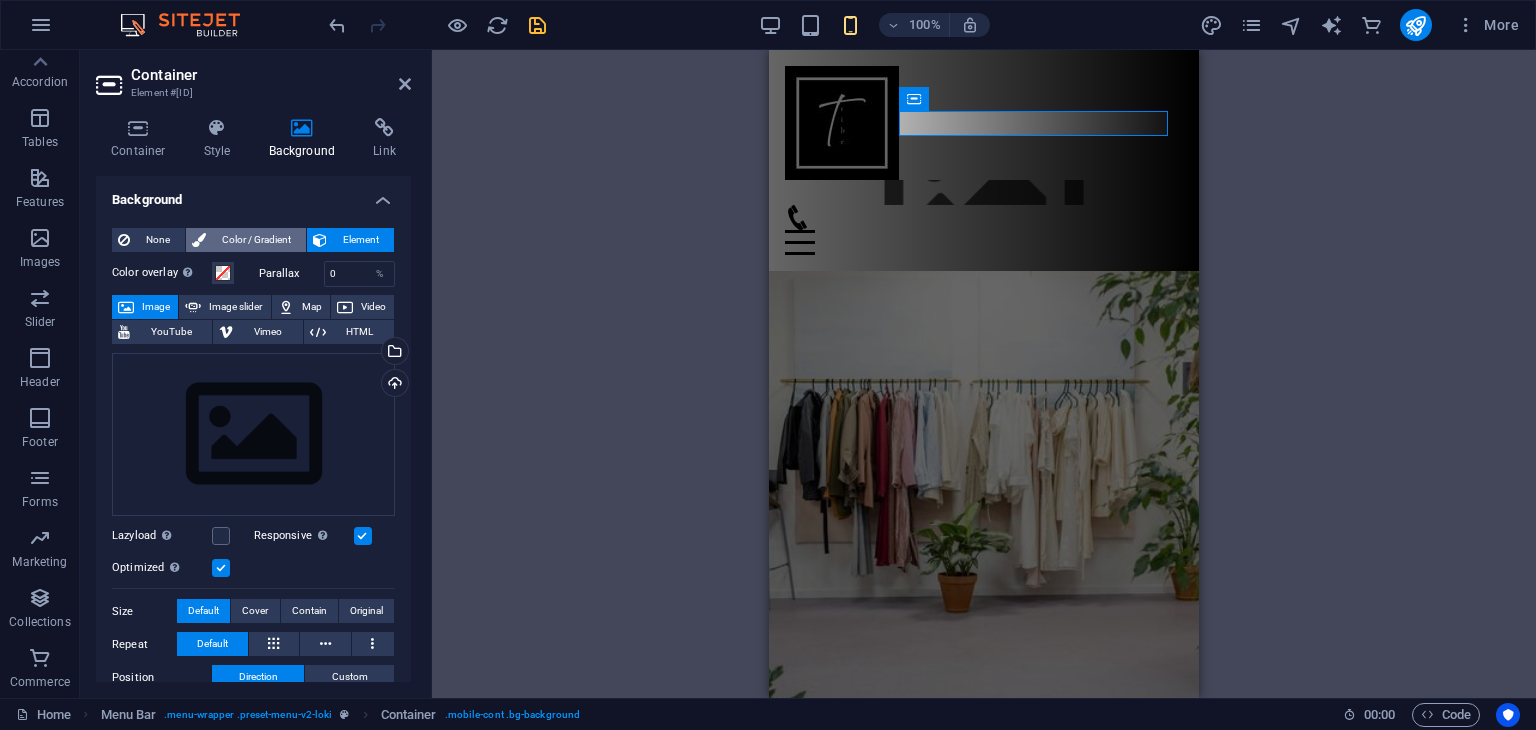 click on "Color / Gradient" at bounding box center [256, 240] 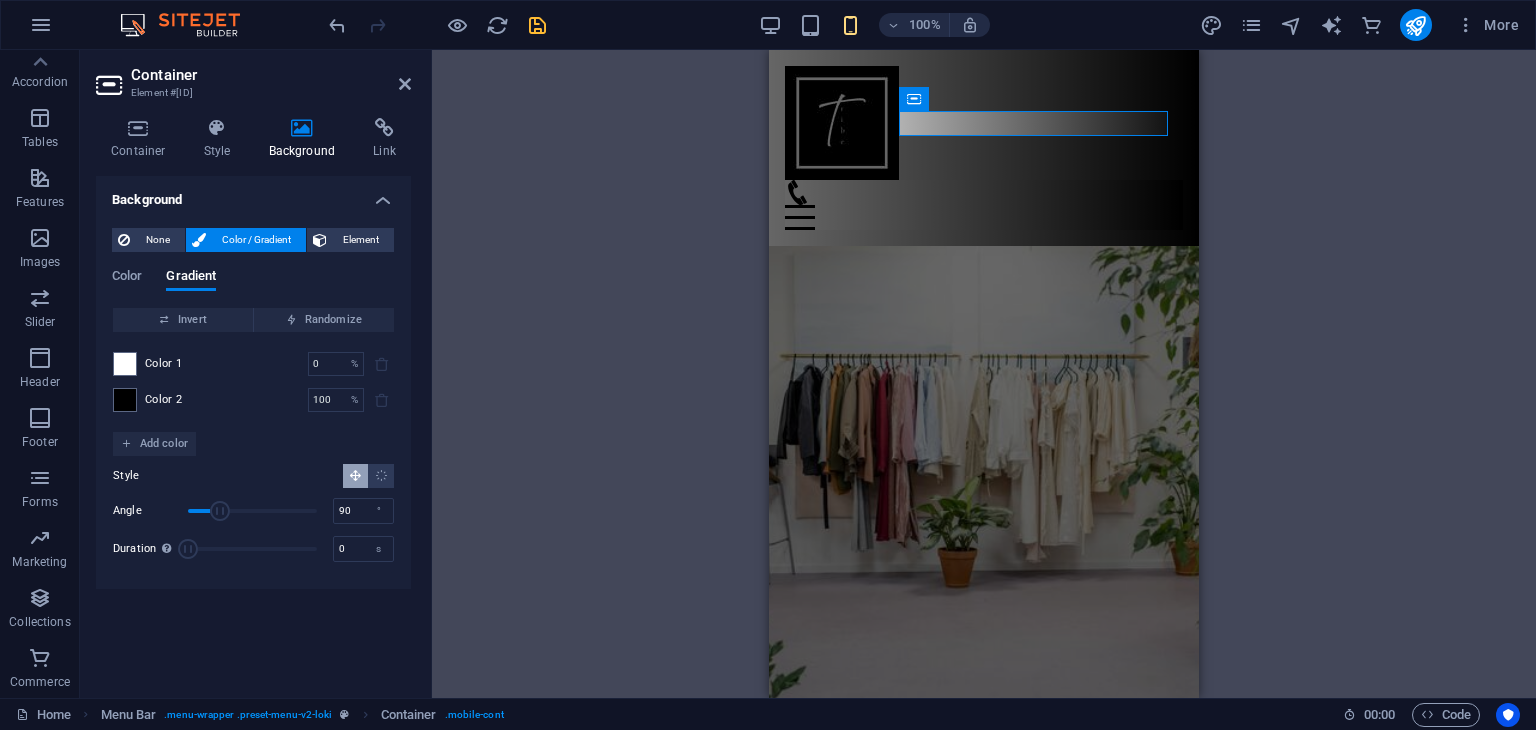 click on "H2   Menu Bar   Container   Container   H1   Banner   Banner   Container   Spacer   Text   Menu   Spacer   Menu   Menu Bar   Icon   Container   HTML   Logo   Menu   Button   Container   H2   Spacer   Text   Preset   Container   H2   Spacer   Text   Spacer   Social Media Icons   Spacer   Collection listing   Collection item   Image   Collection item   Spacer   Spacer   H3   Spacer   Container   Container   H2   Spacer   Spacer   Spacer   Button   Container   Collection item   H3   Spacer   Collection item   Image   Placeholder   Container   Menu   Menu Bar   Menu Bar   Logo   HTML   Container   Container   H2   Container   Text   Spacer   Spacer   Icon   Footer Thrud   Spacer" at bounding box center [984, 374] 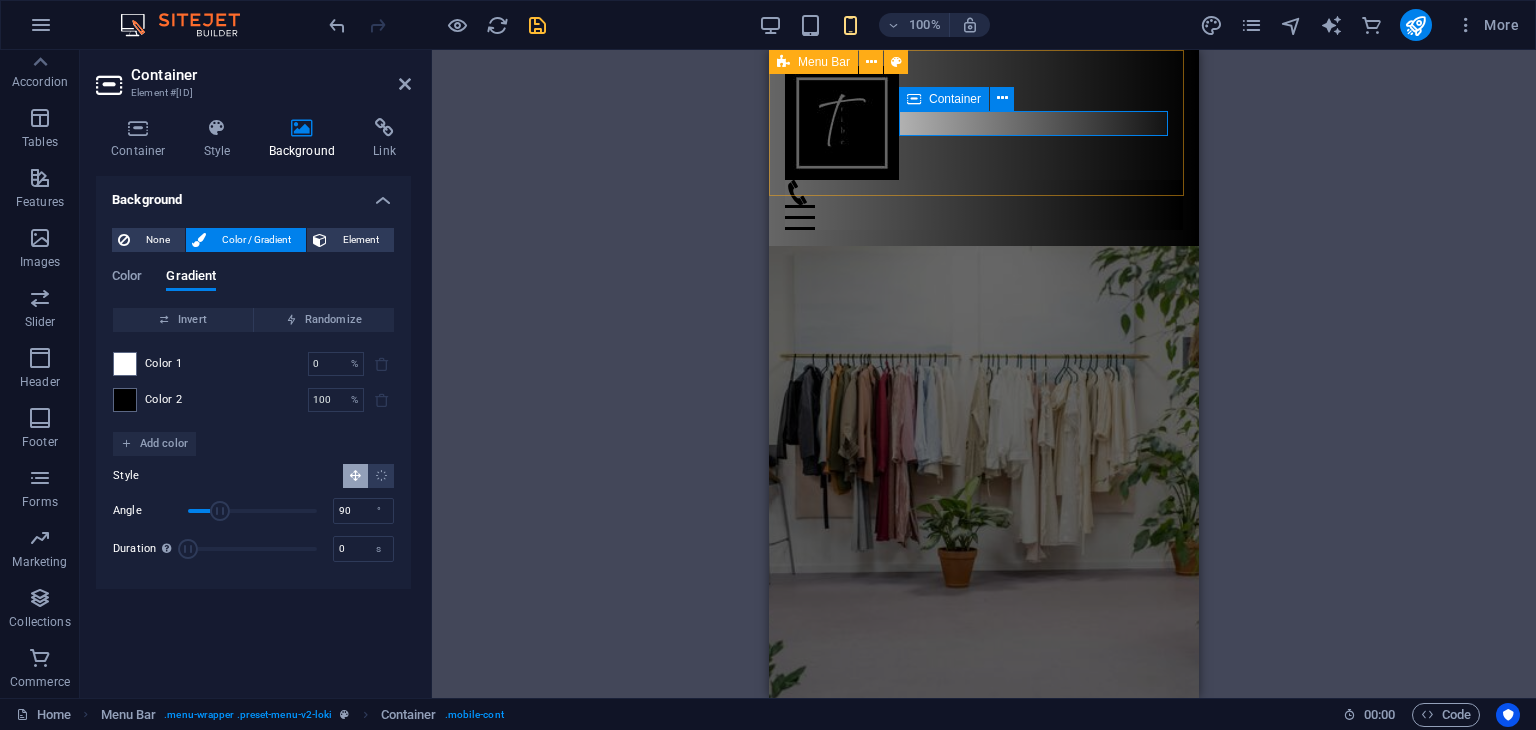 click on "Menu" at bounding box center [984, 205] 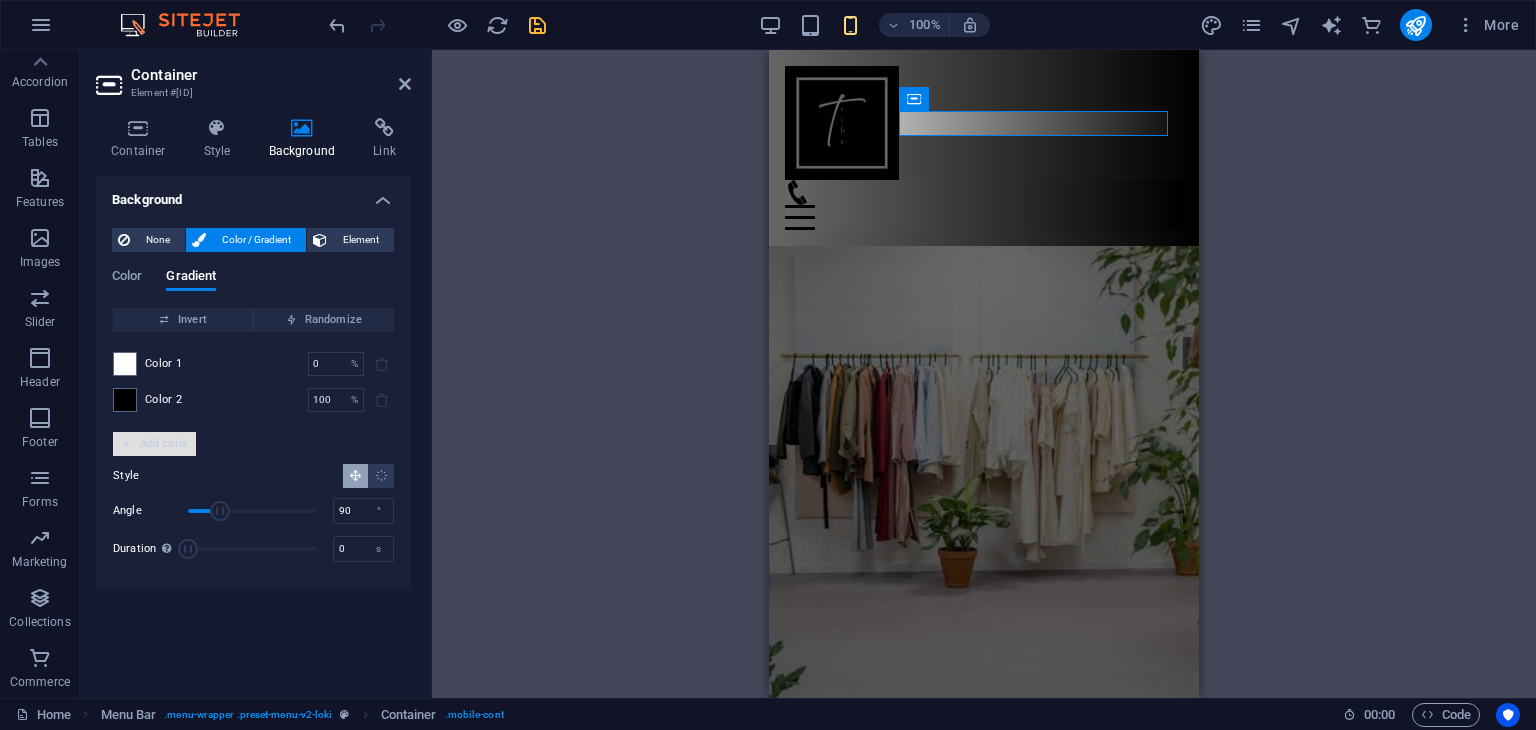 click on "Add color" at bounding box center [154, 444] 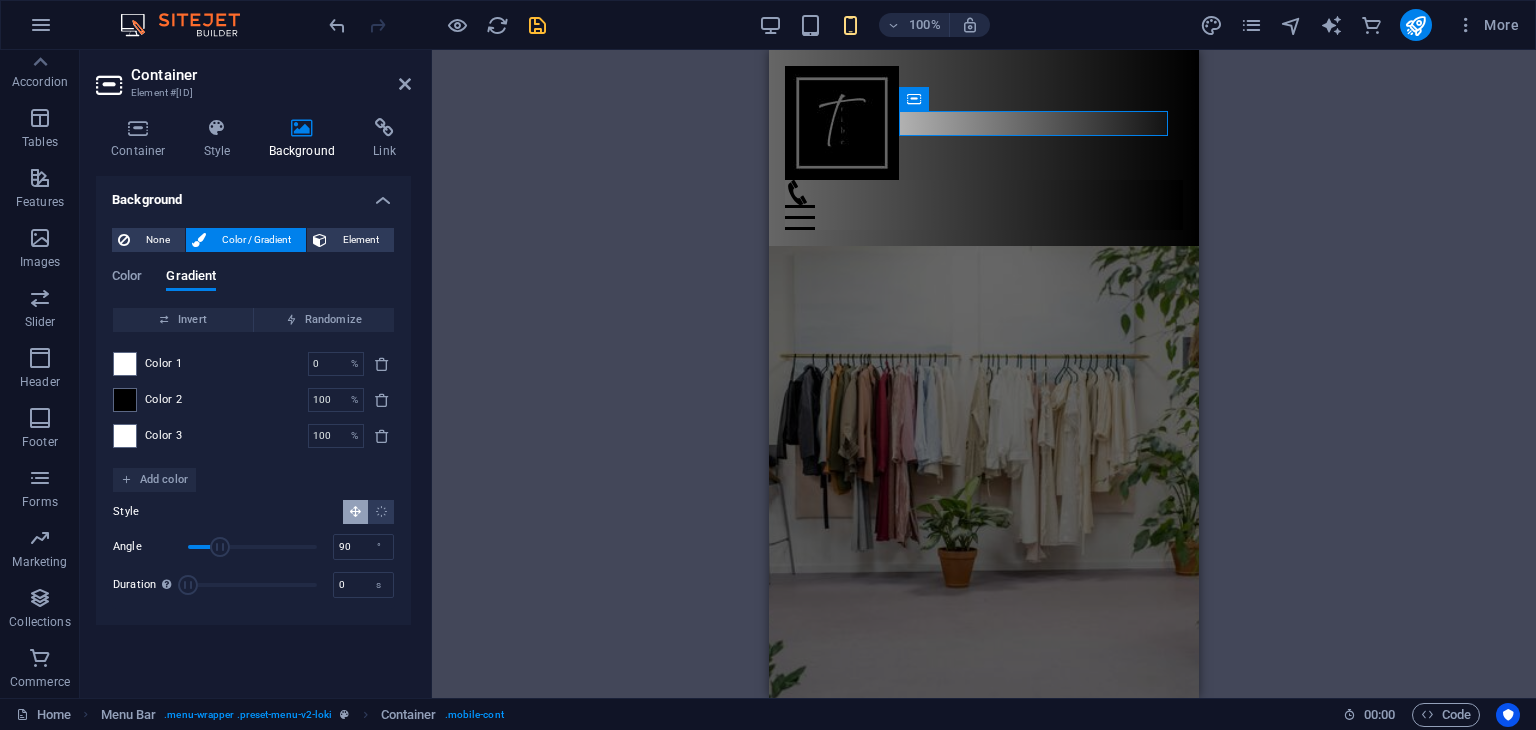 click on "Color 1 0 % ​ Color 2 100 % ​ Color 3 100 % ​" at bounding box center [253, 400] 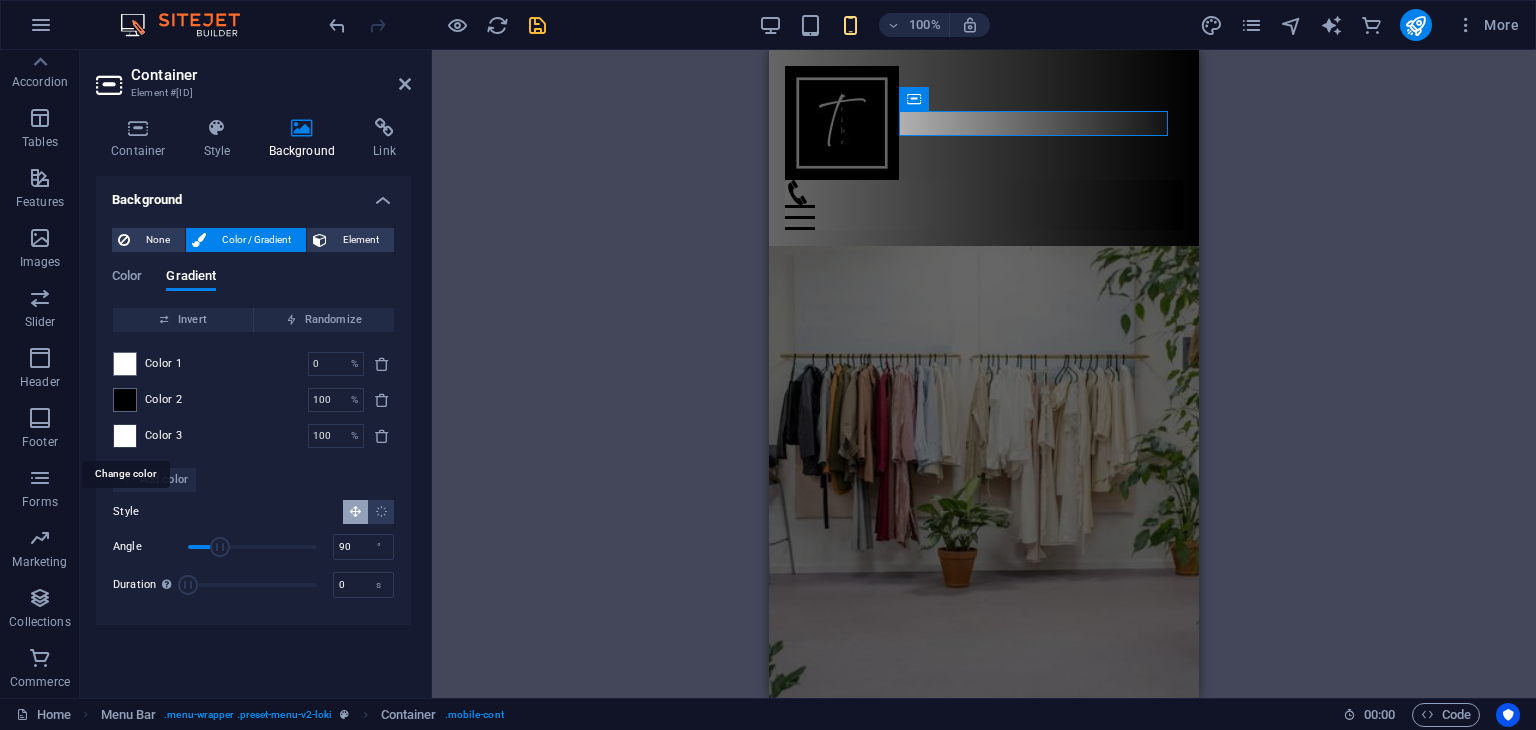 click at bounding box center (125, 436) 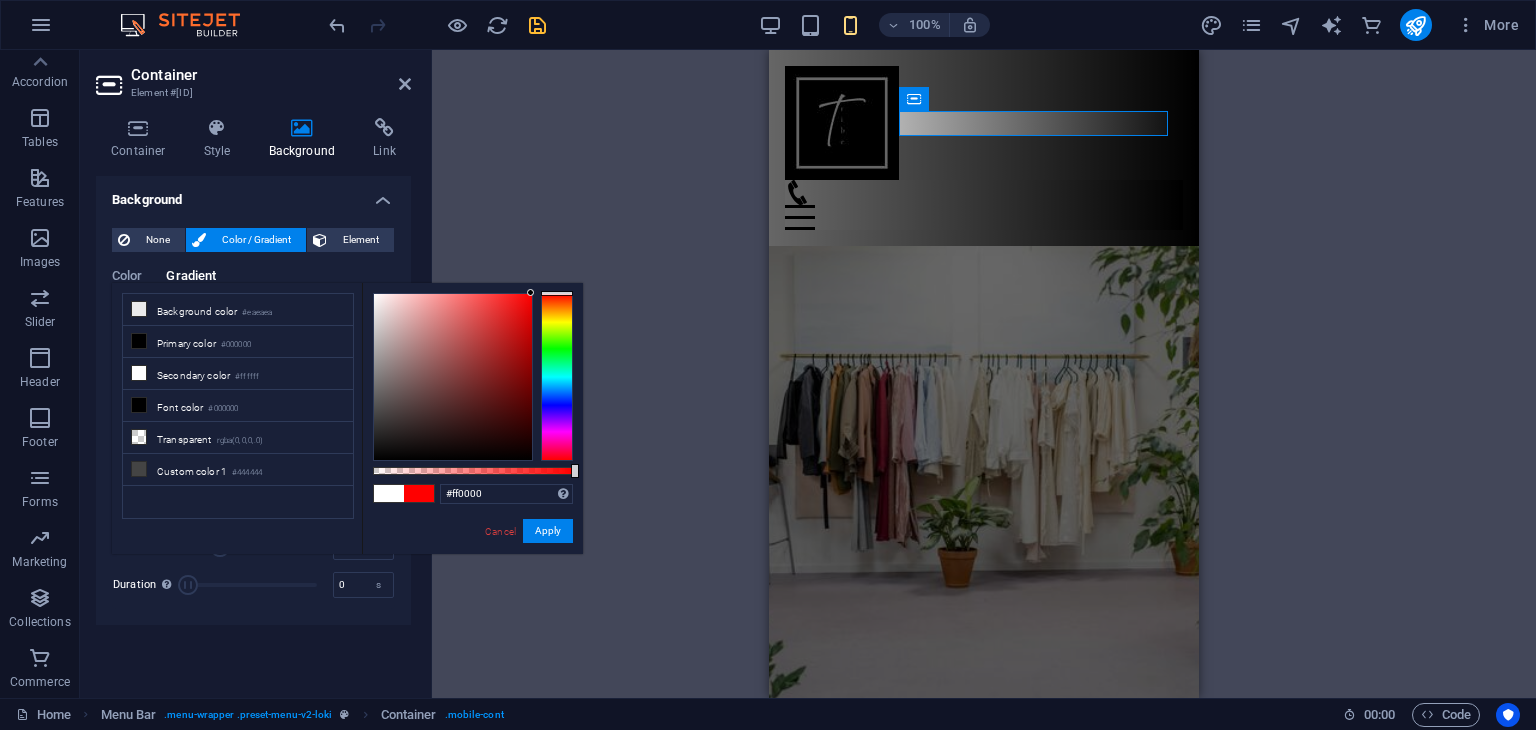drag, startPoint x: 471, startPoint y: 350, endPoint x: 579, endPoint y: 274, distance: 132.0606 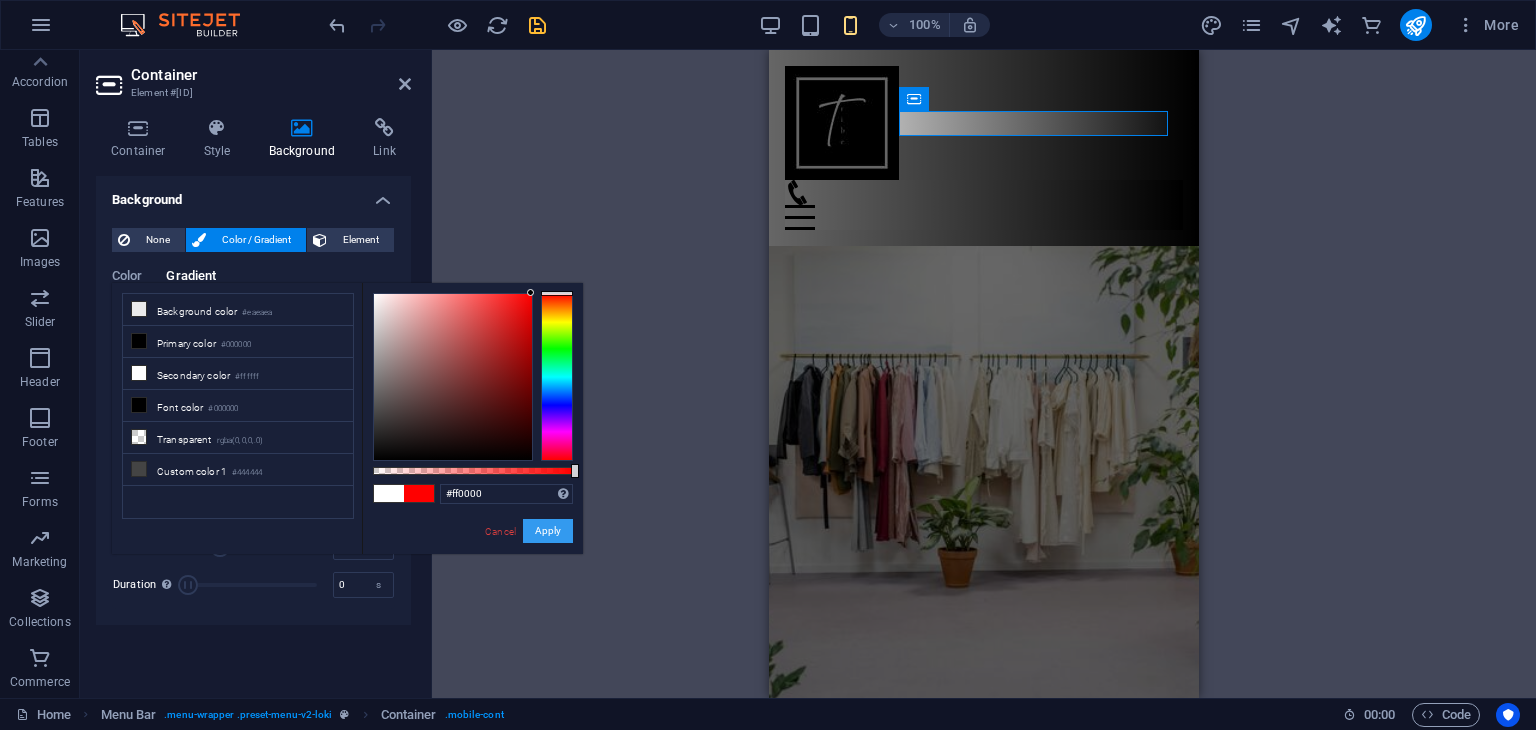 click on "Apply" at bounding box center [548, 531] 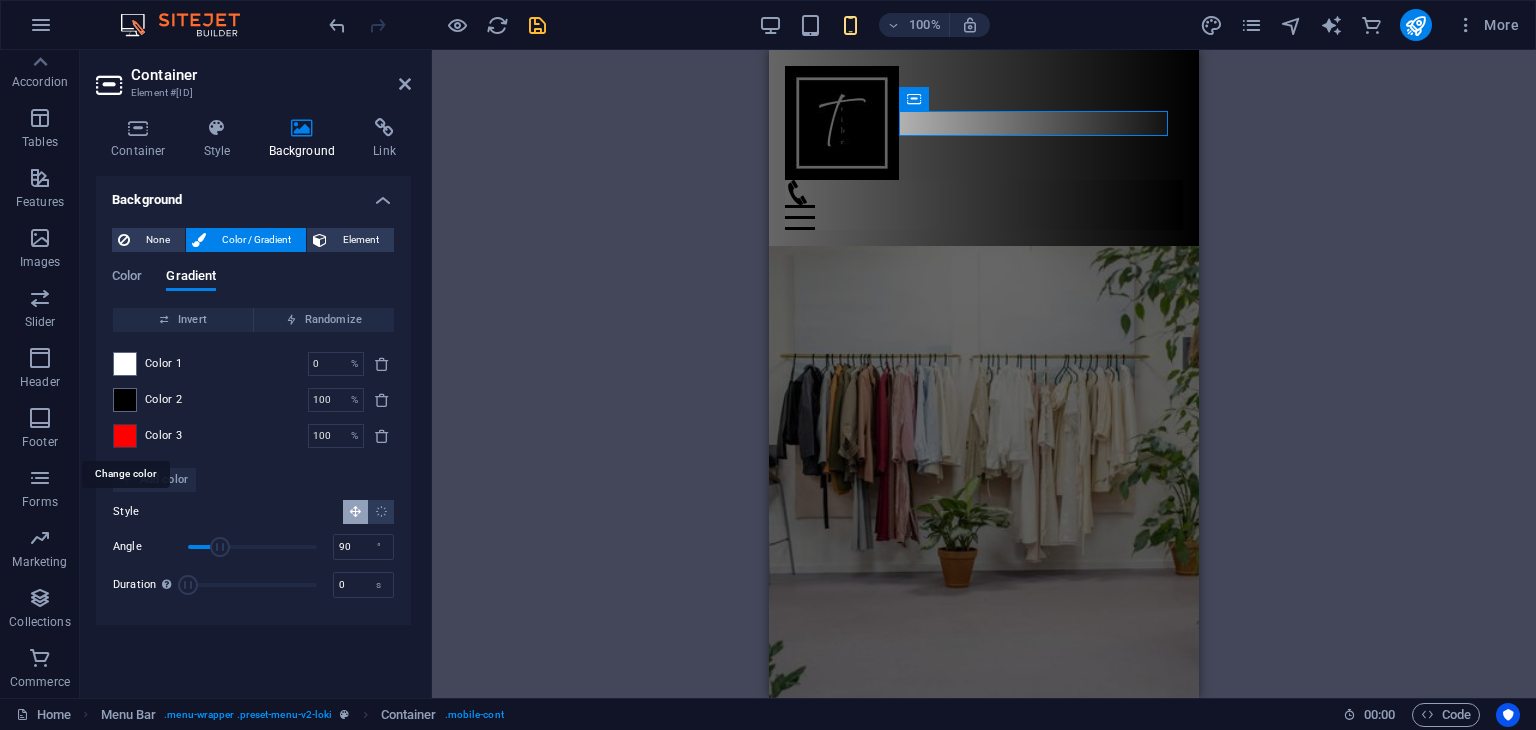 click at bounding box center (125, 436) 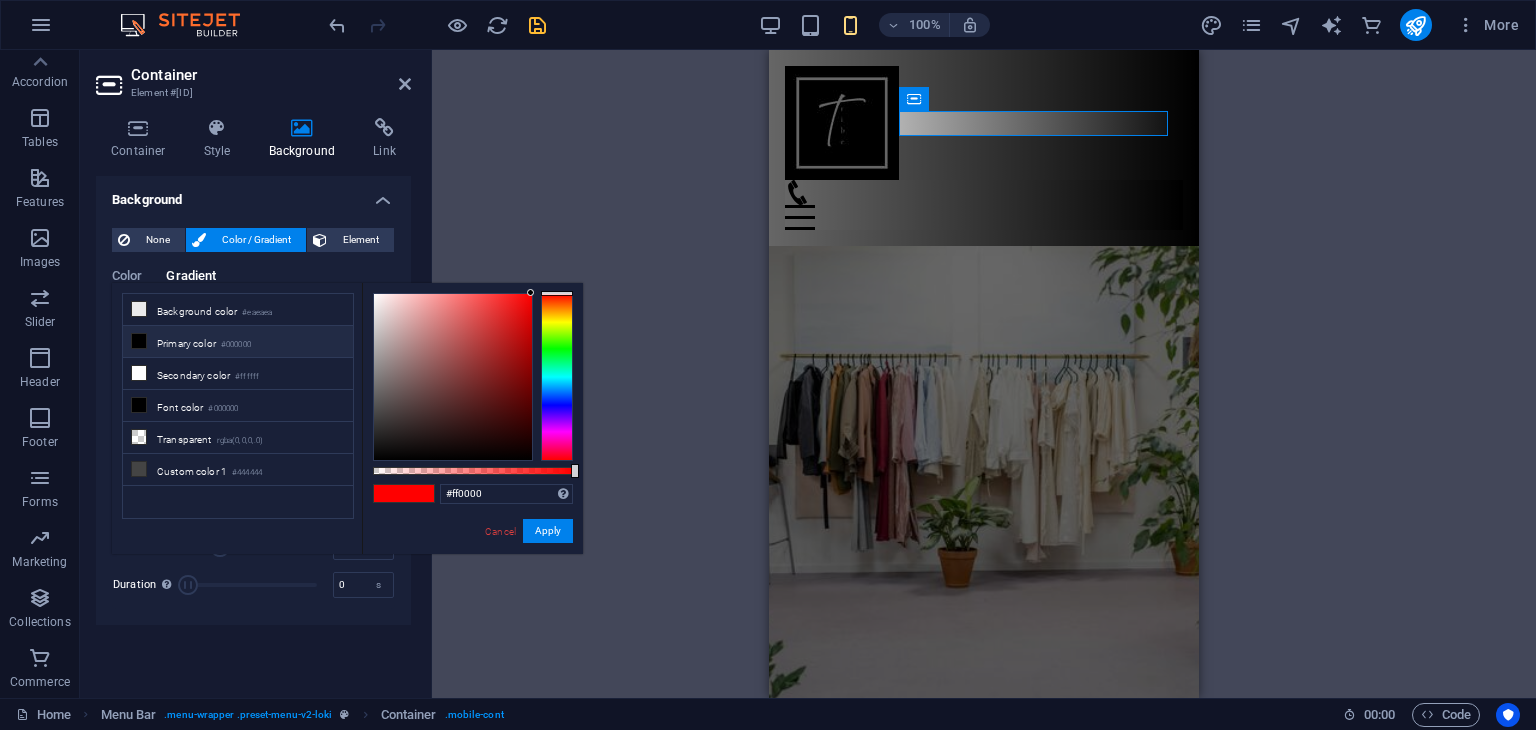 click on "Primary color
#000000" at bounding box center [238, 342] 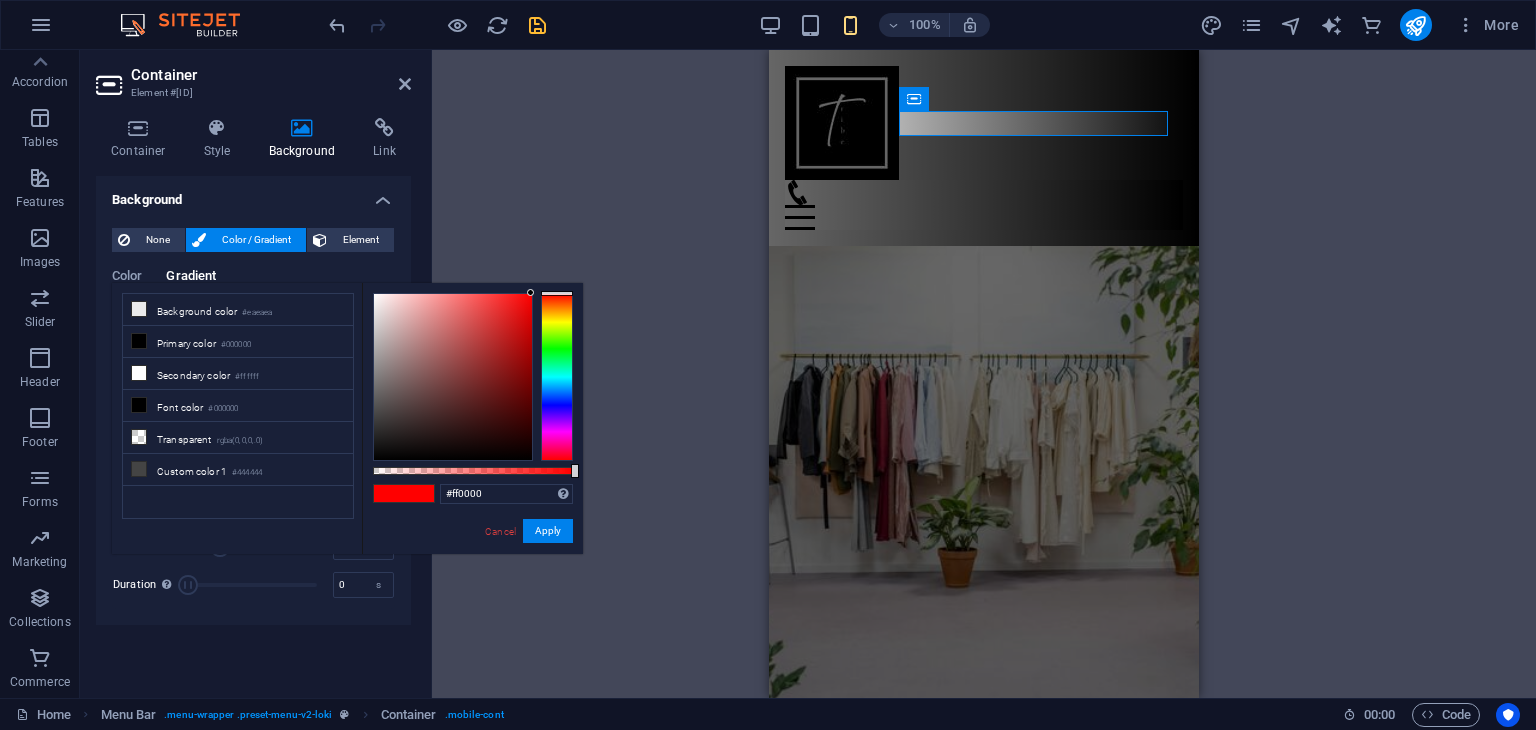 drag, startPoint x: 442, startPoint y: 338, endPoint x: 626, endPoint y: 252, distance: 203.10588 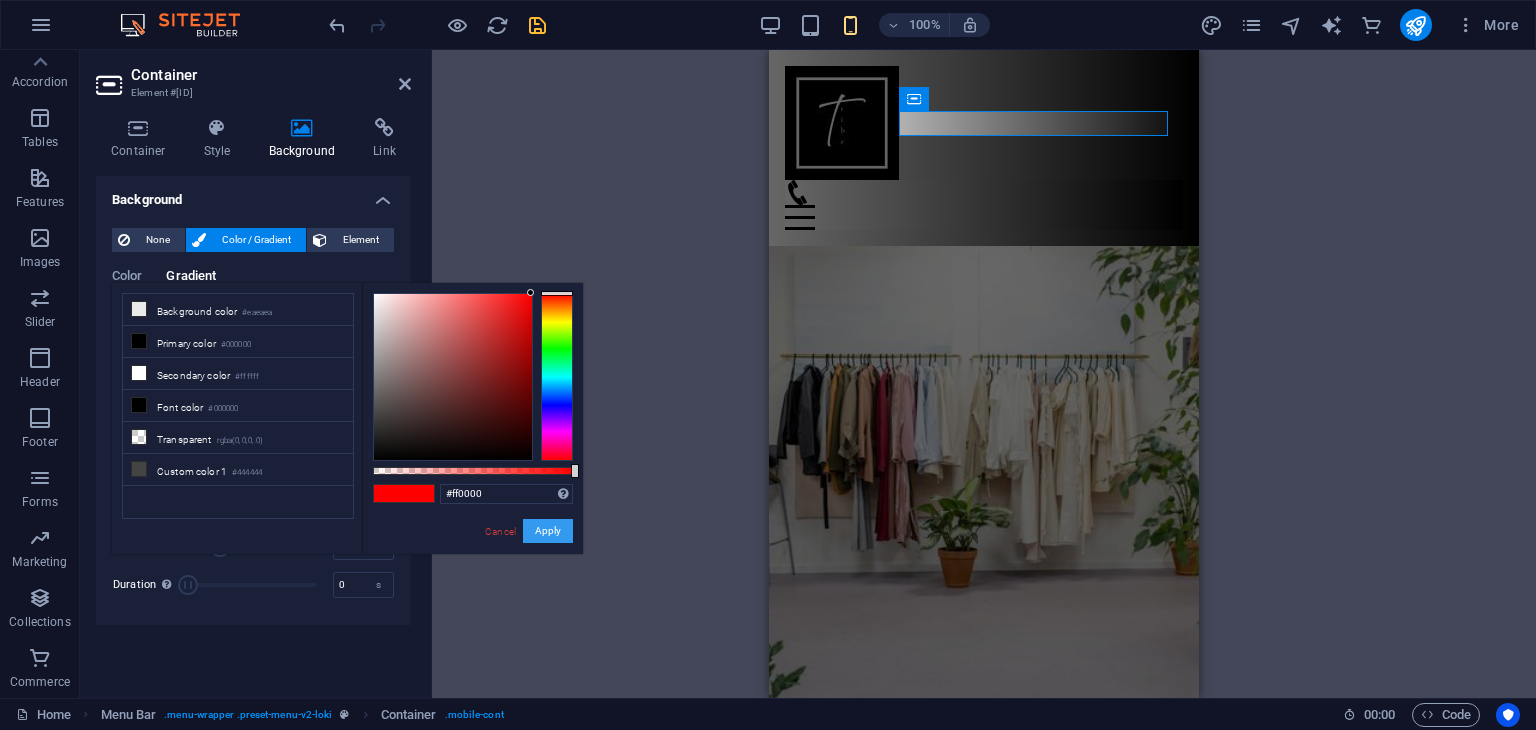 click on "Apply" at bounding box center [548, 531] 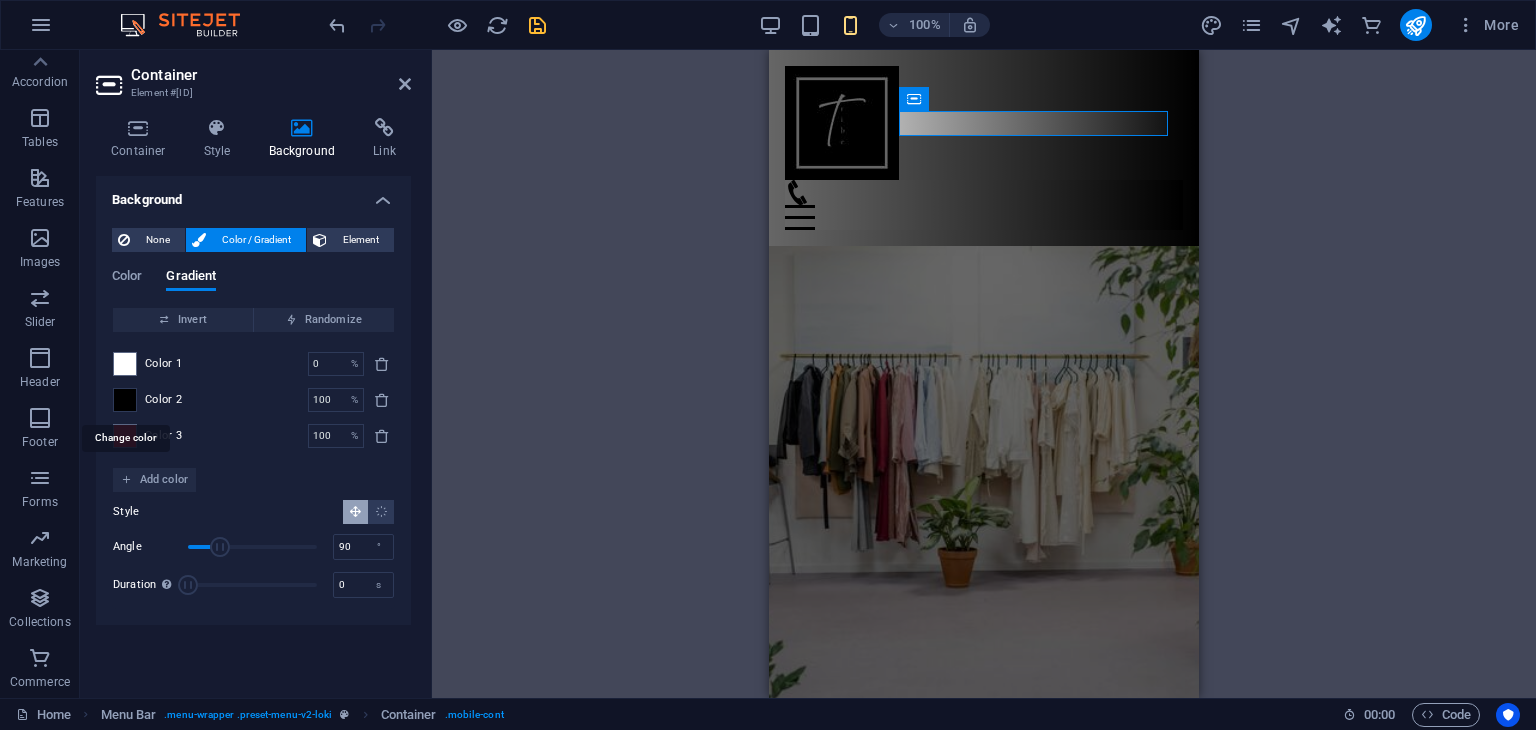 click at bounding box center (125, 400) 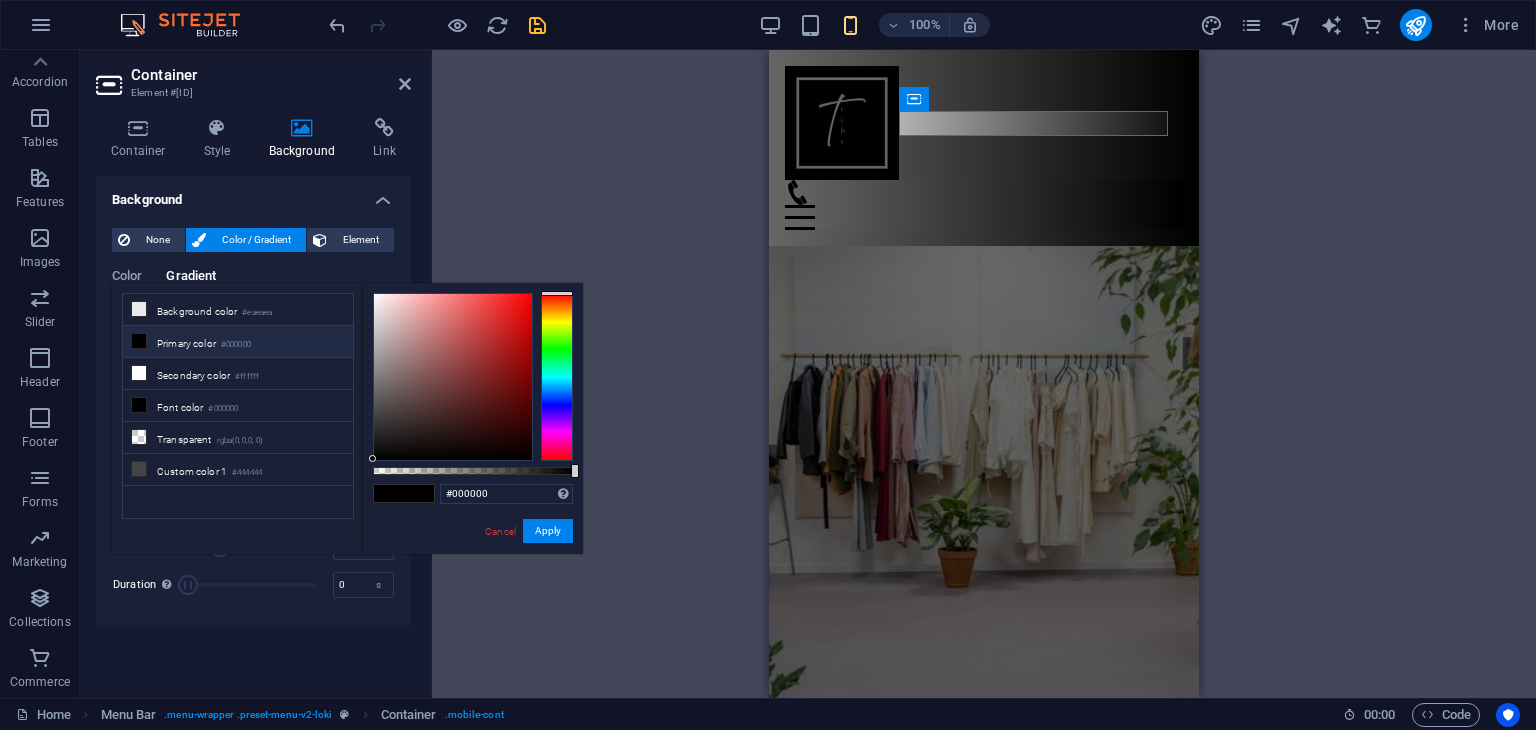 click on "Primary color
#000000" at bounding box center [238, 342] 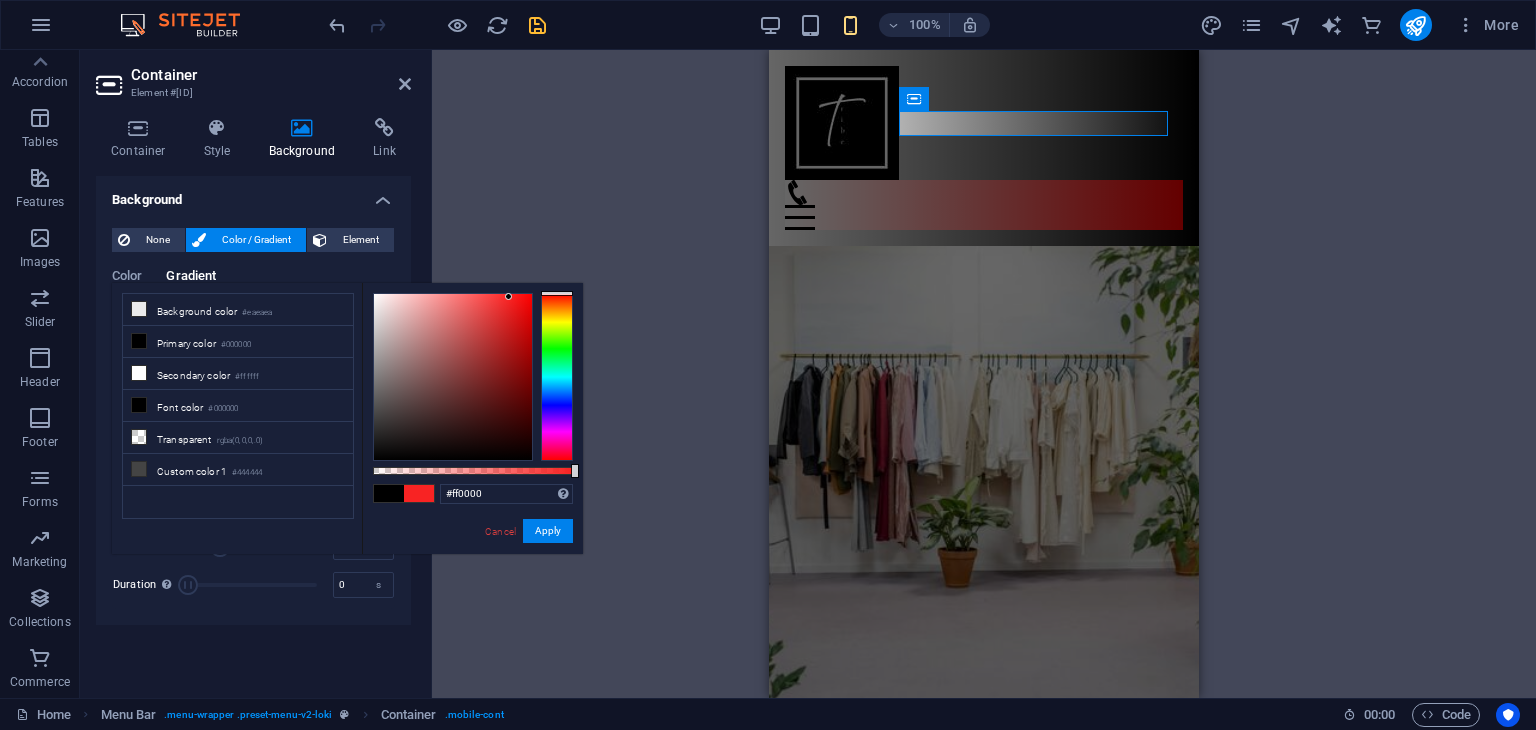 drag, startPoint x: 391, startPoint y: 341, endPoint x: 564, endPoint y: 289, distance: 180.64606 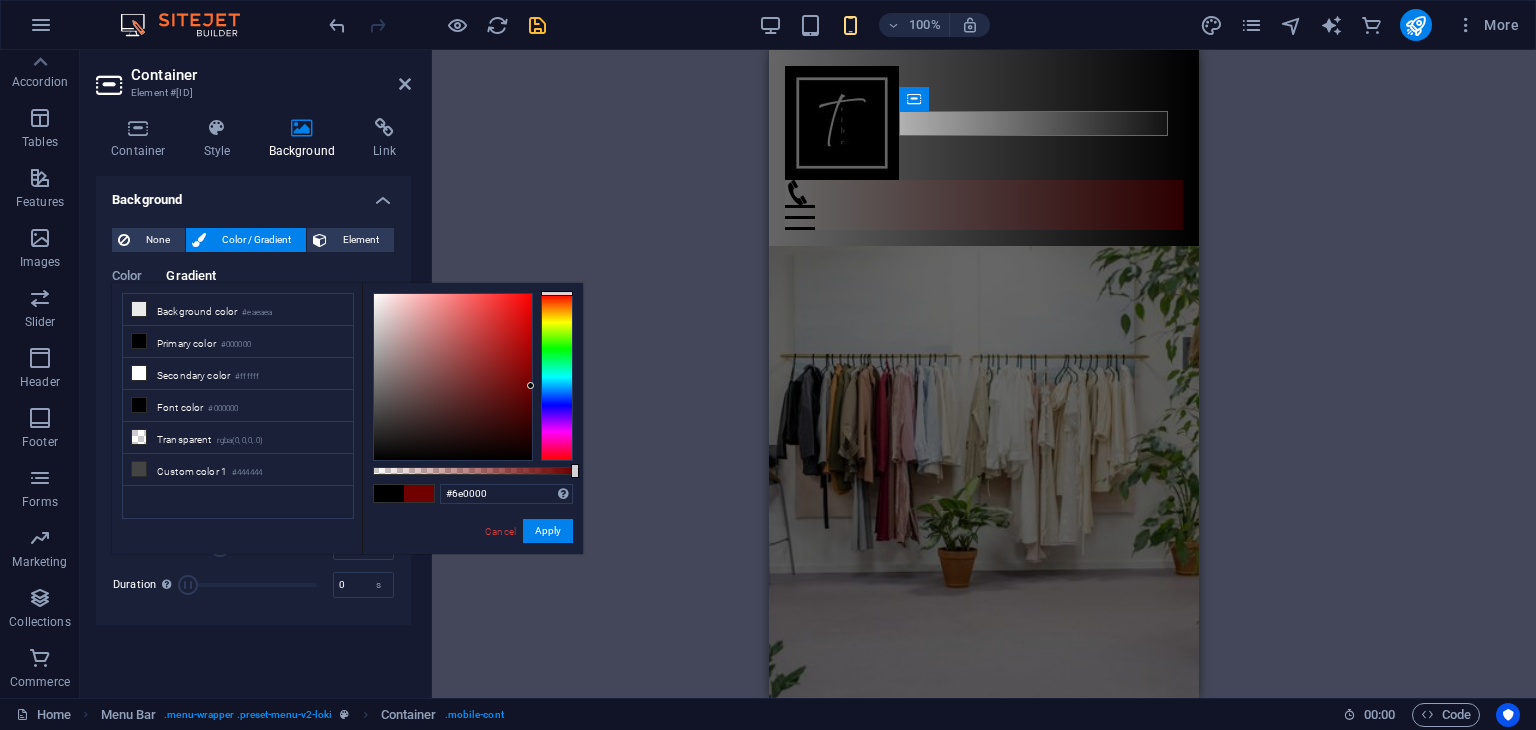 drag, startPoint x: 510, startPoint y: 391, endPoint x: 544, endPoint y: 387, distance: 34.234486 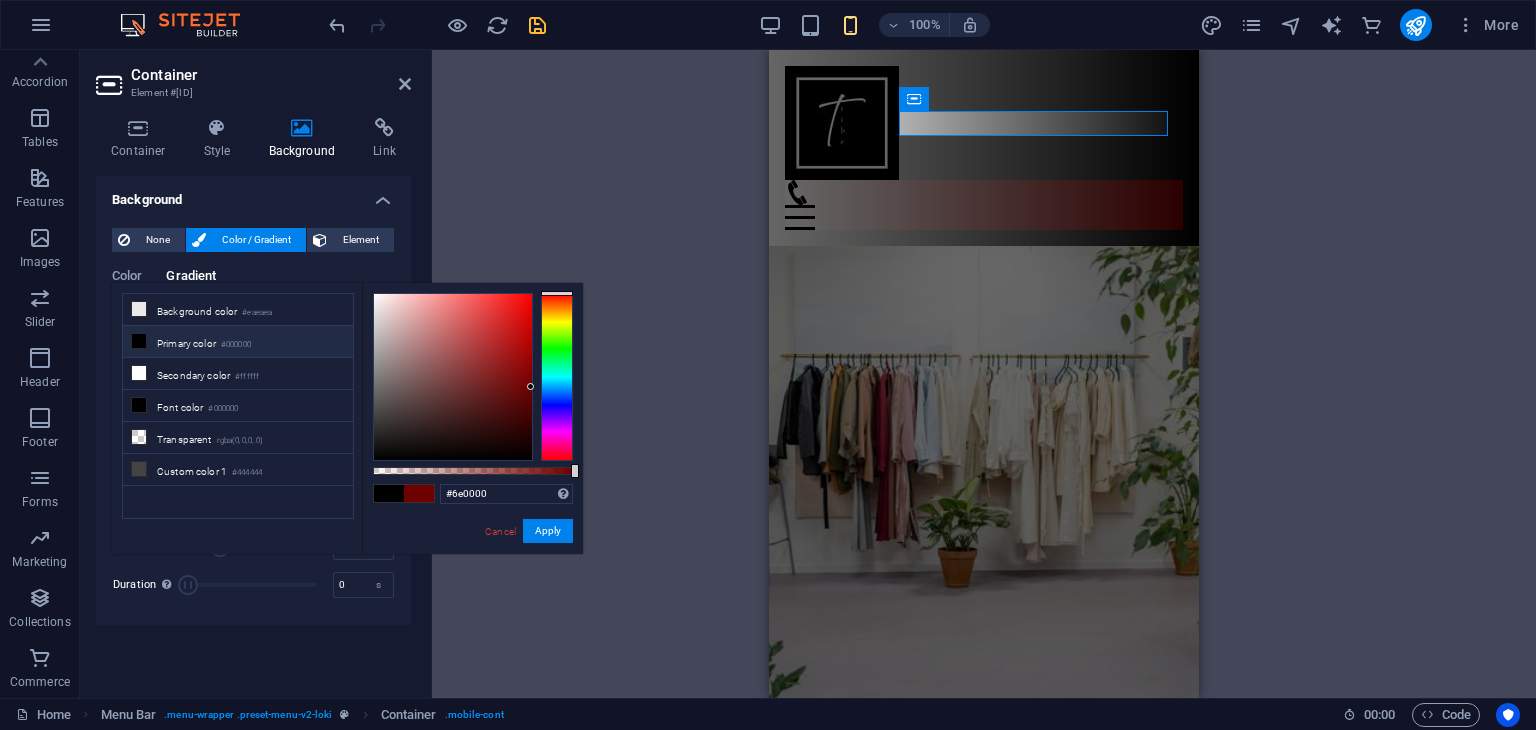 click on "Primary color
#000000" at bounding box center (238, 342) 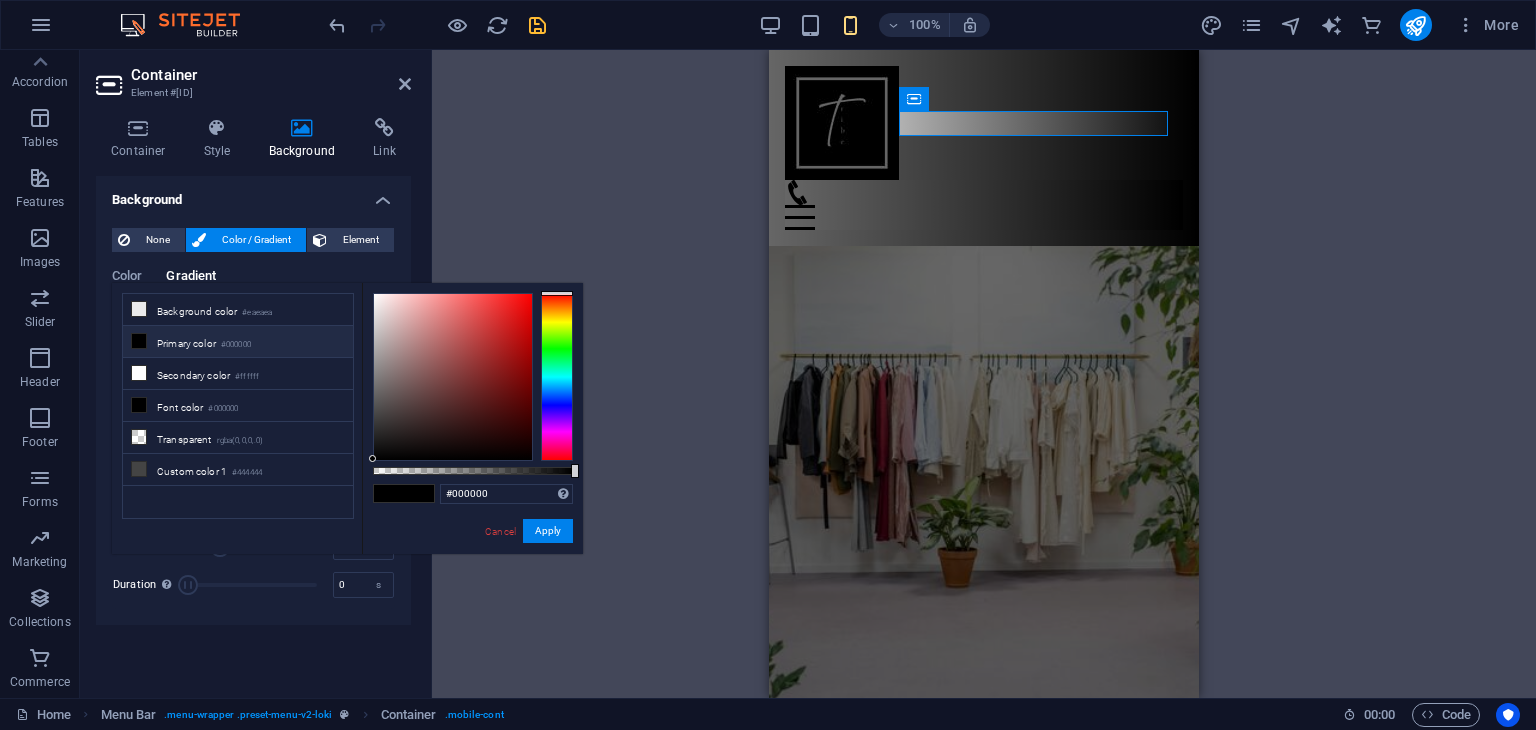 click on "Primary color
#000000" at bounding box center (238, 342) 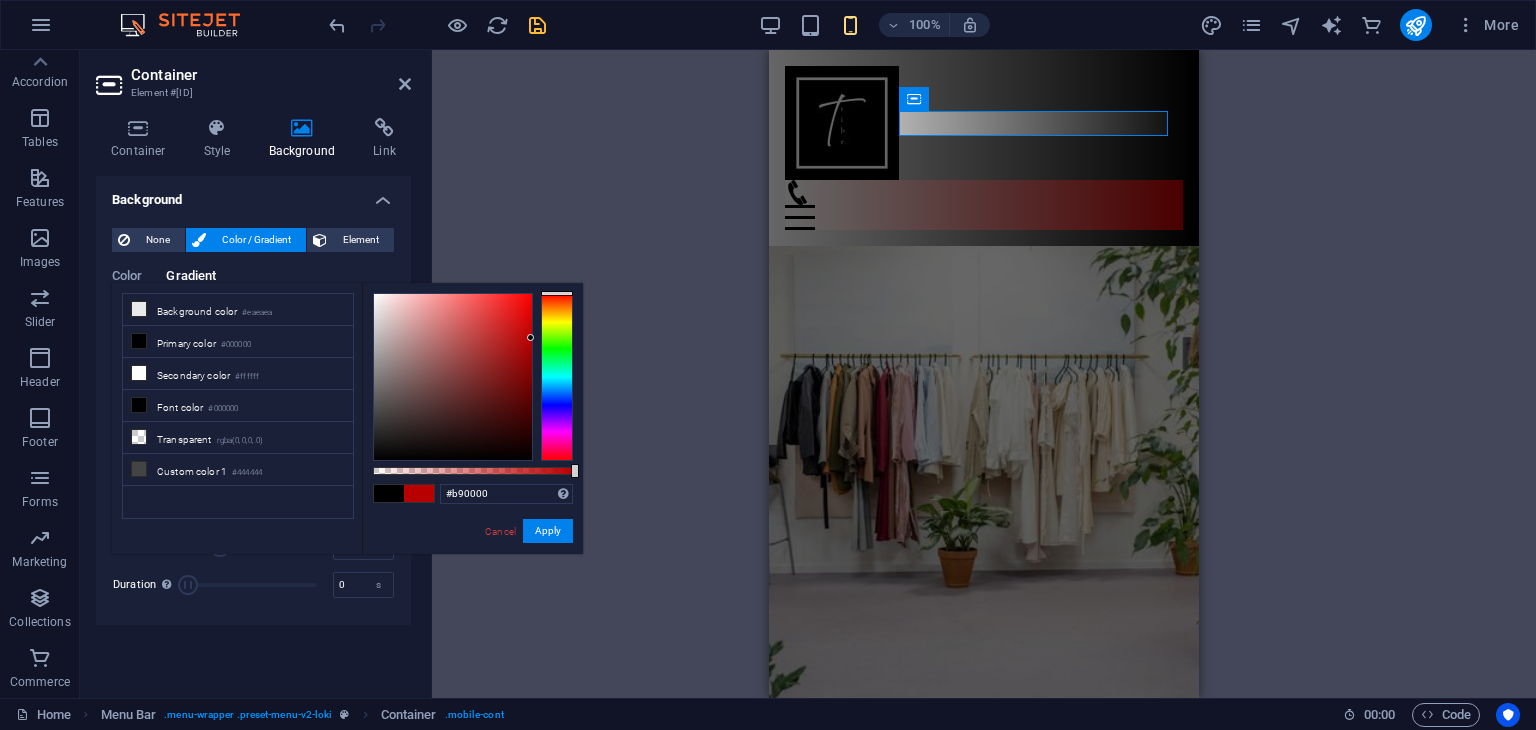 drag, startPoint x: 399, startPoint y: 358, endPoint x: 576, endPoint y: 338, distance: 178.12636 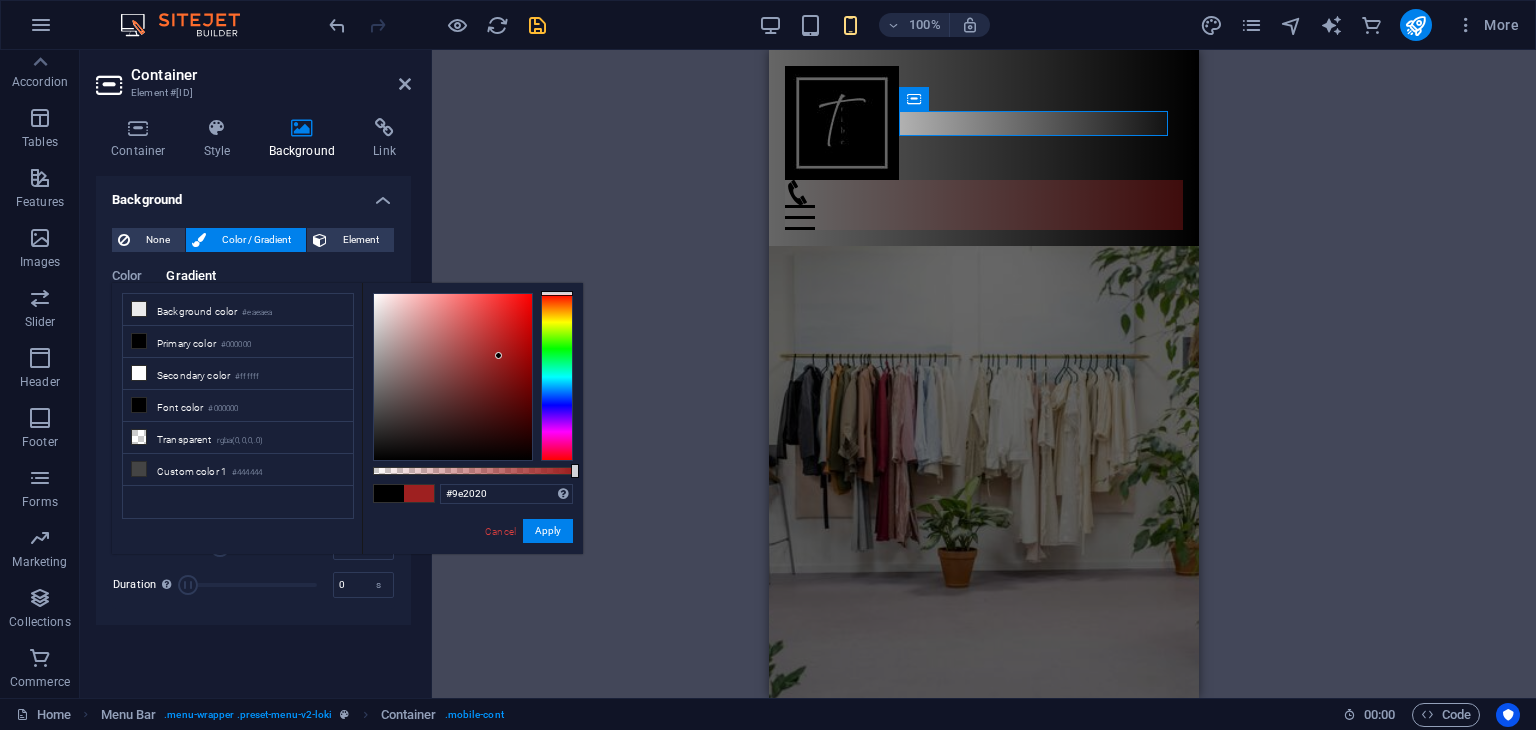 drag, startPoint x: 517, startPoint y: 369, endPoint x: 499, endPoint y: 356, distance: 22.203604 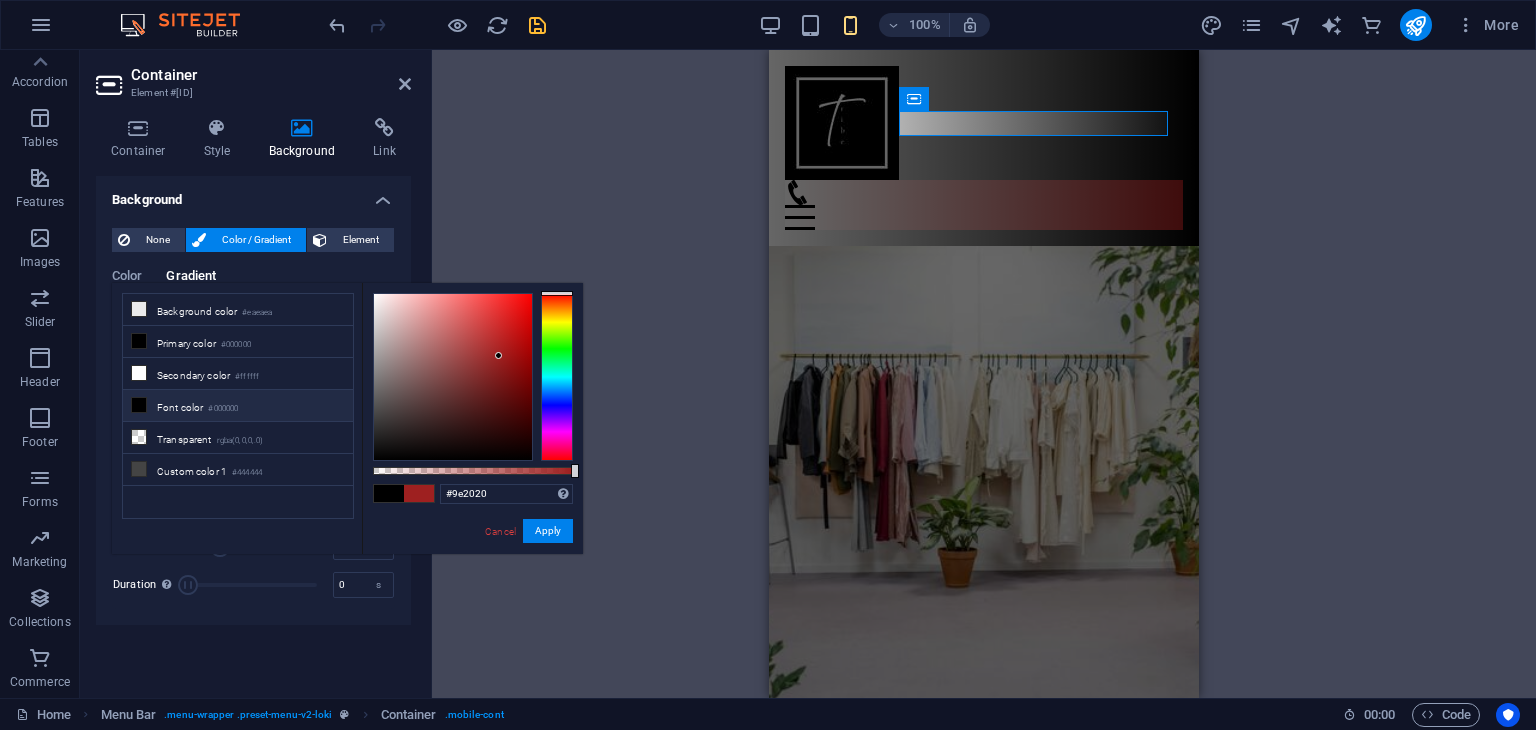 click on "#000000" at bounding box center [223, 409] 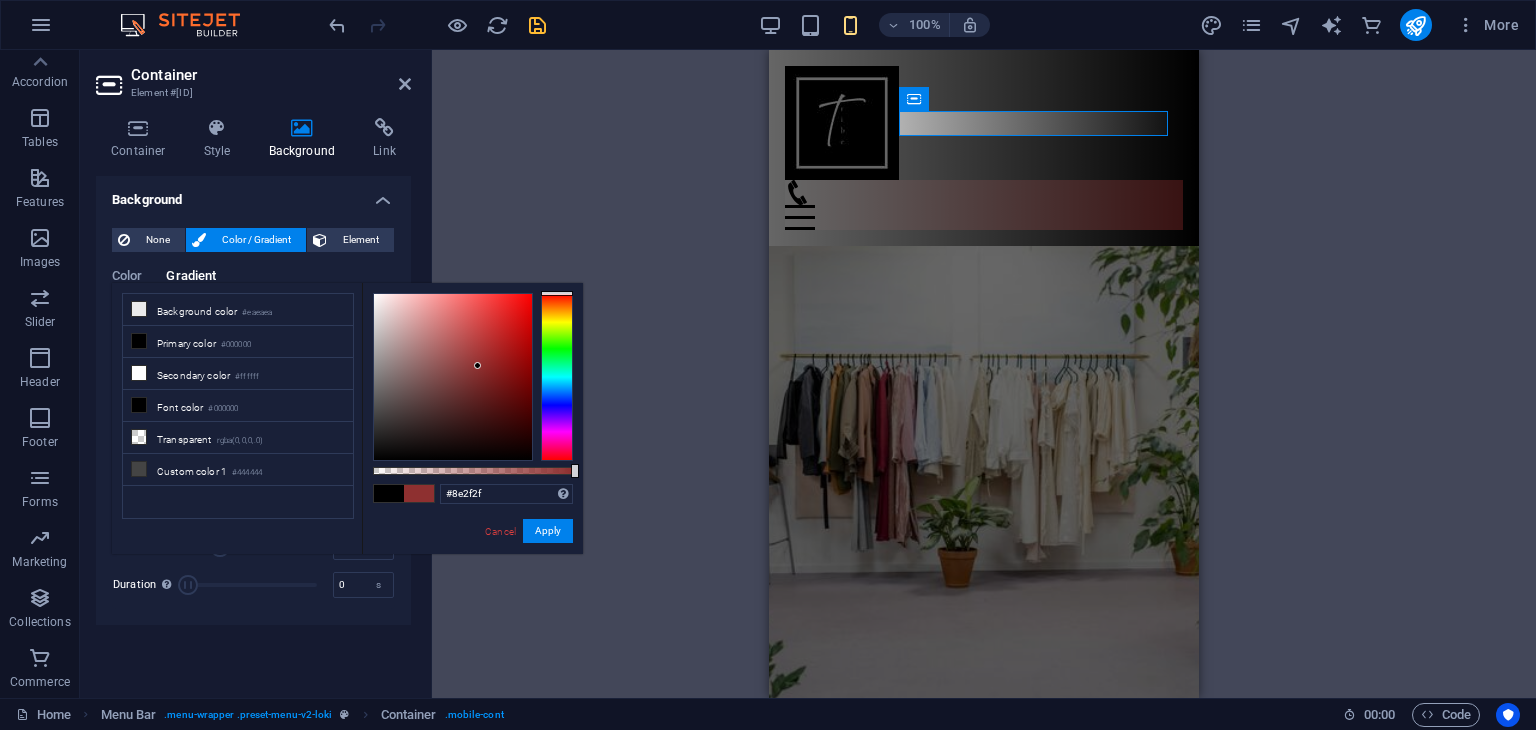 drag, startPoint x: 424, startPoint y: 375, endPoint x: 479, endPoint y: 366, distance: 55.7315 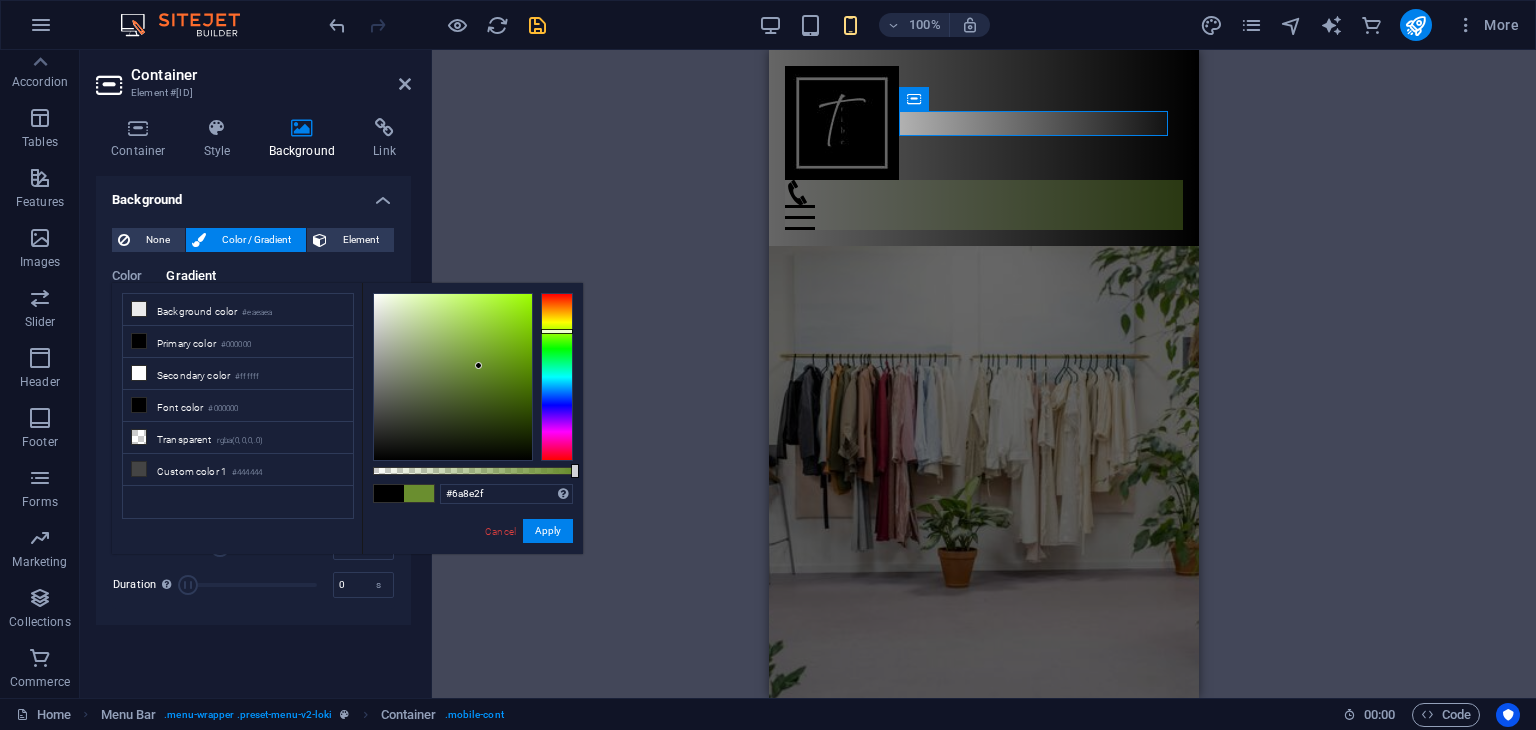 drag, startPoint x: 564, startPoint y: 365, endPoint x: 671, endPoint y: 331, distance: 112.27199 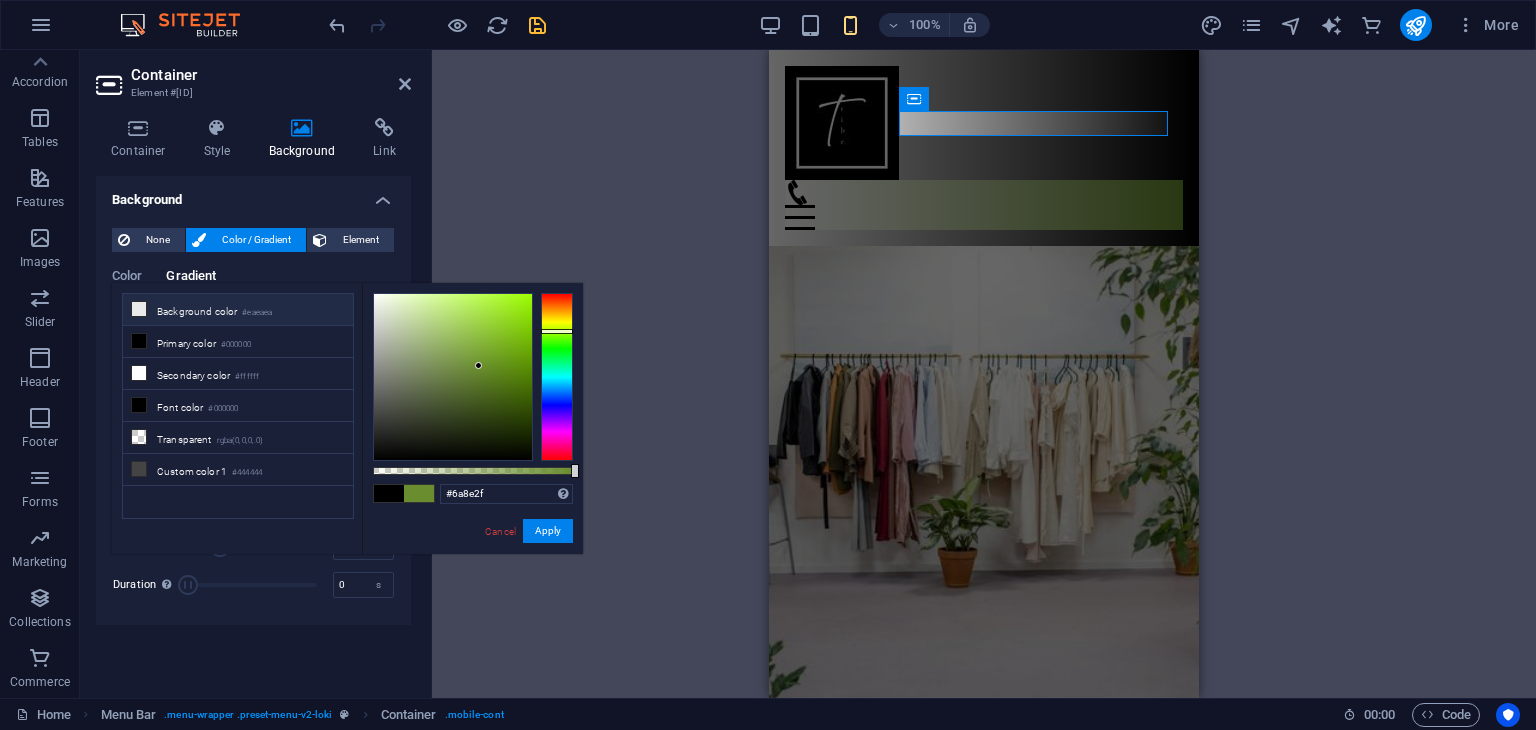 click on "Background color
#eaeaea" at bounding box center (238, 310) 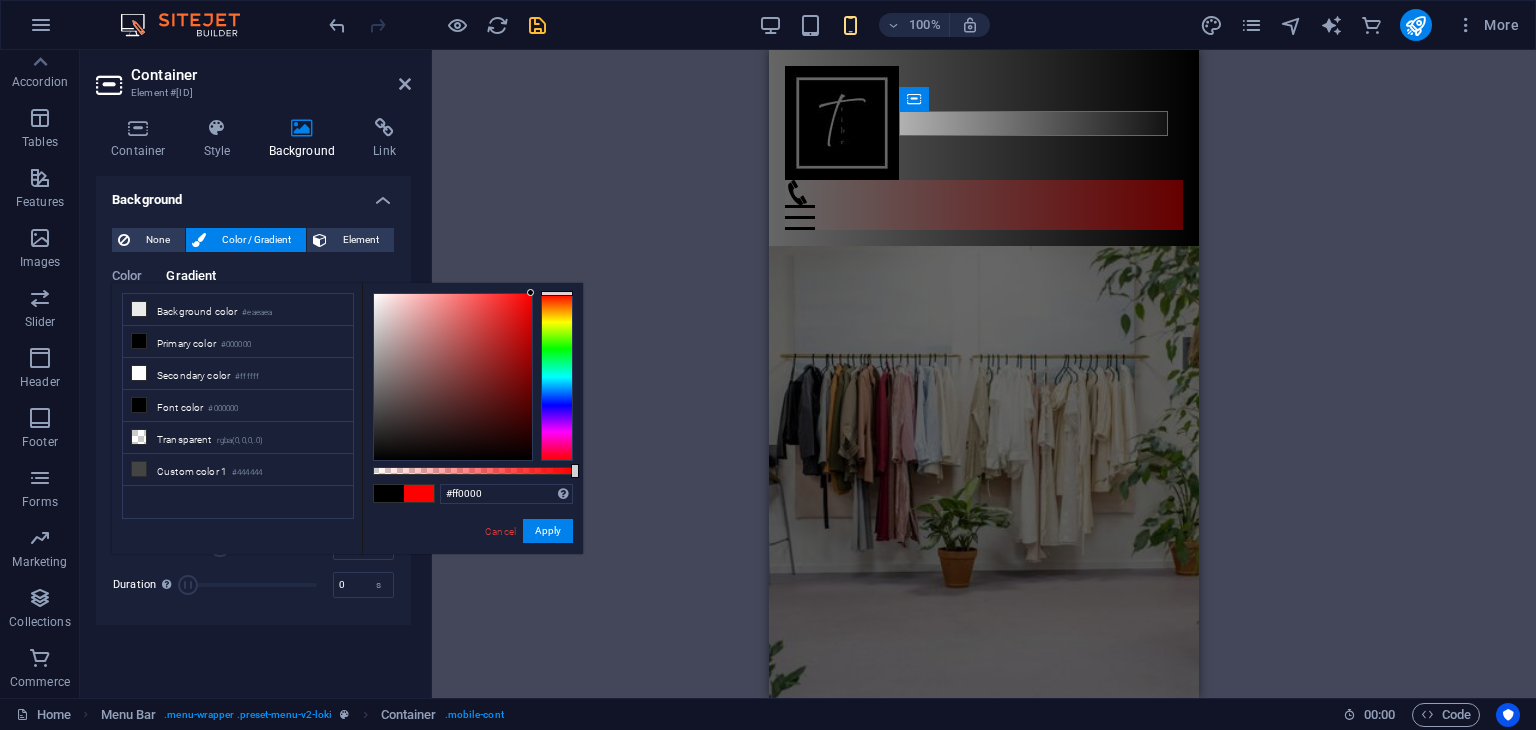 drag, startPoint x: 473, startPoint y: 357, endPoint x: 548, endPoint y: 209, distance: 165.91866 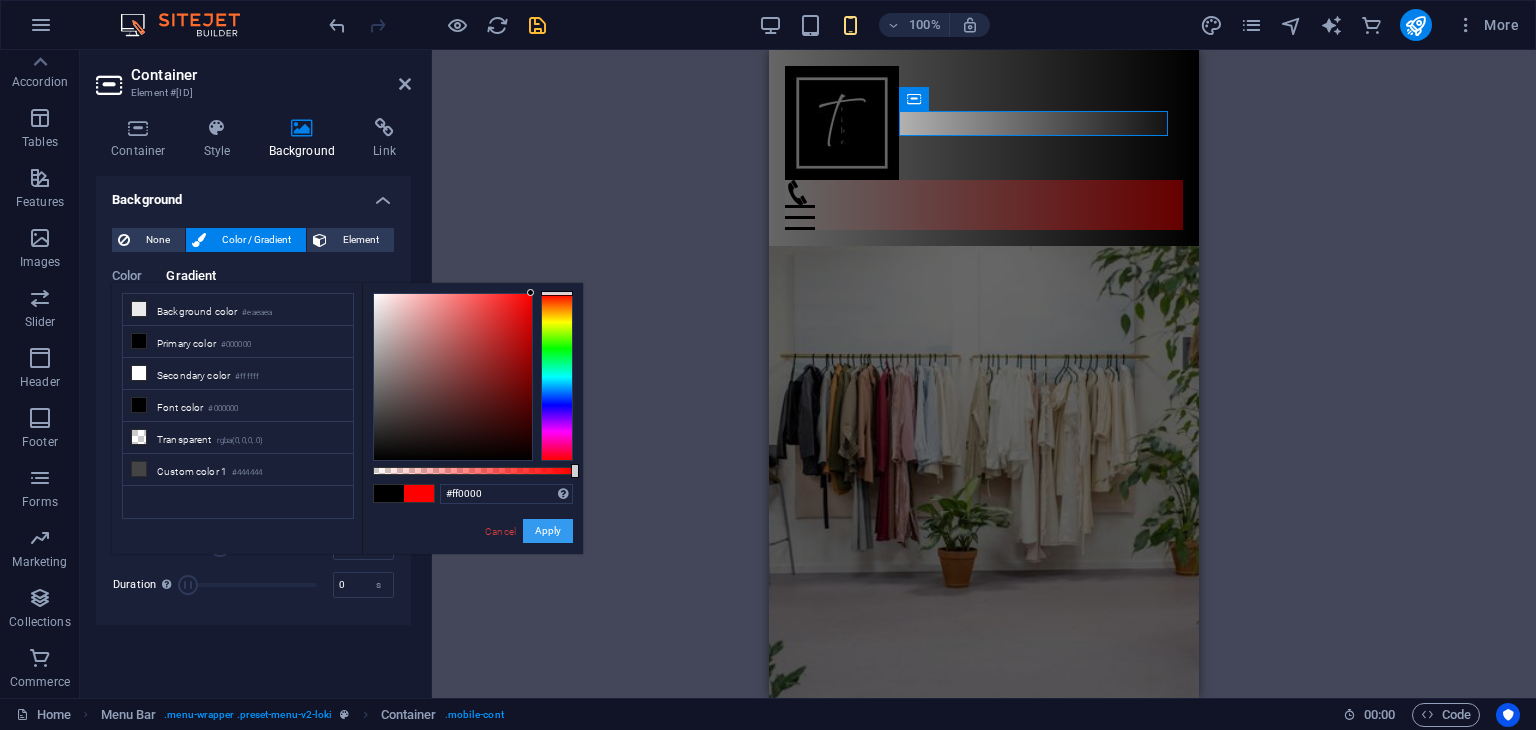click on "Apply" at bounding box center [548, 531] 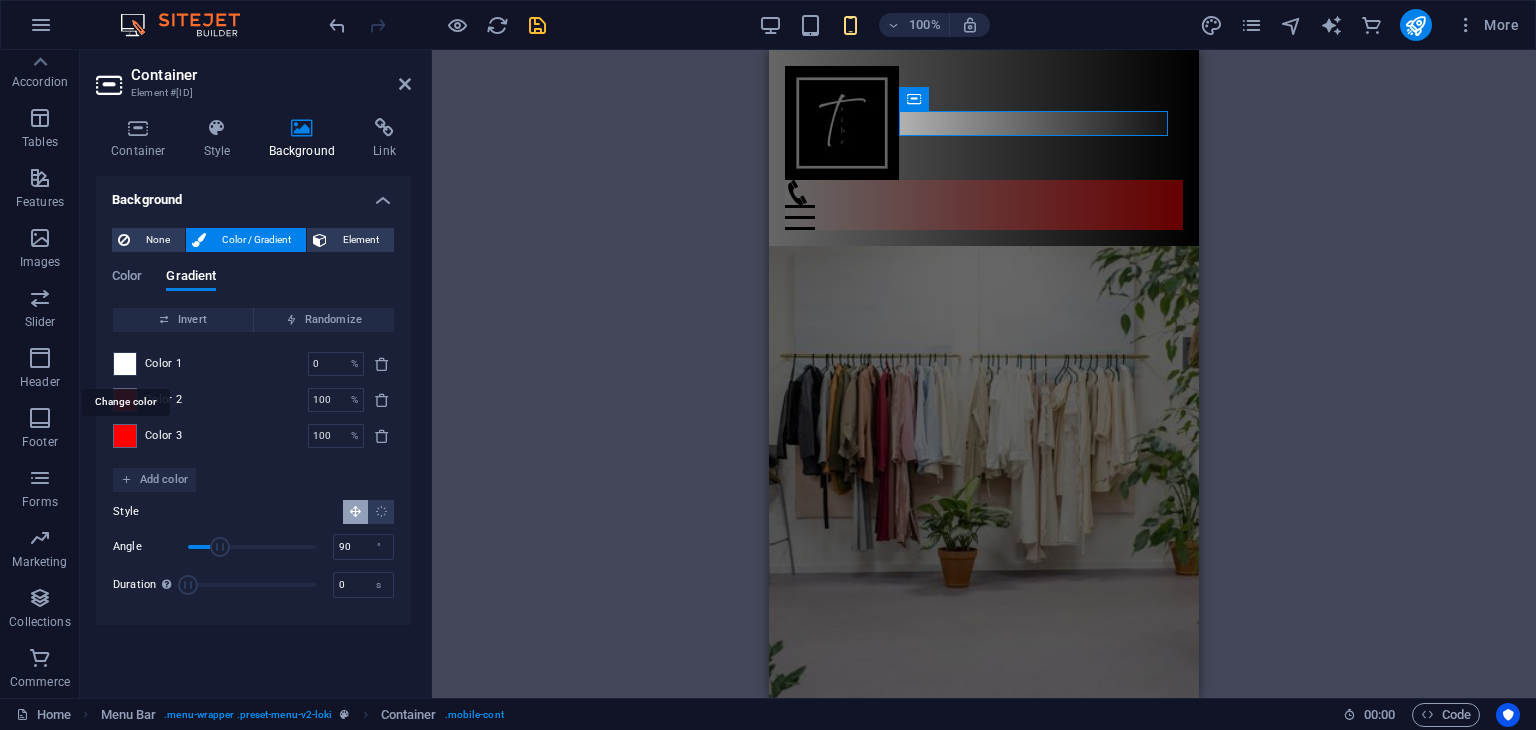 click at bounding box center [125, 364] 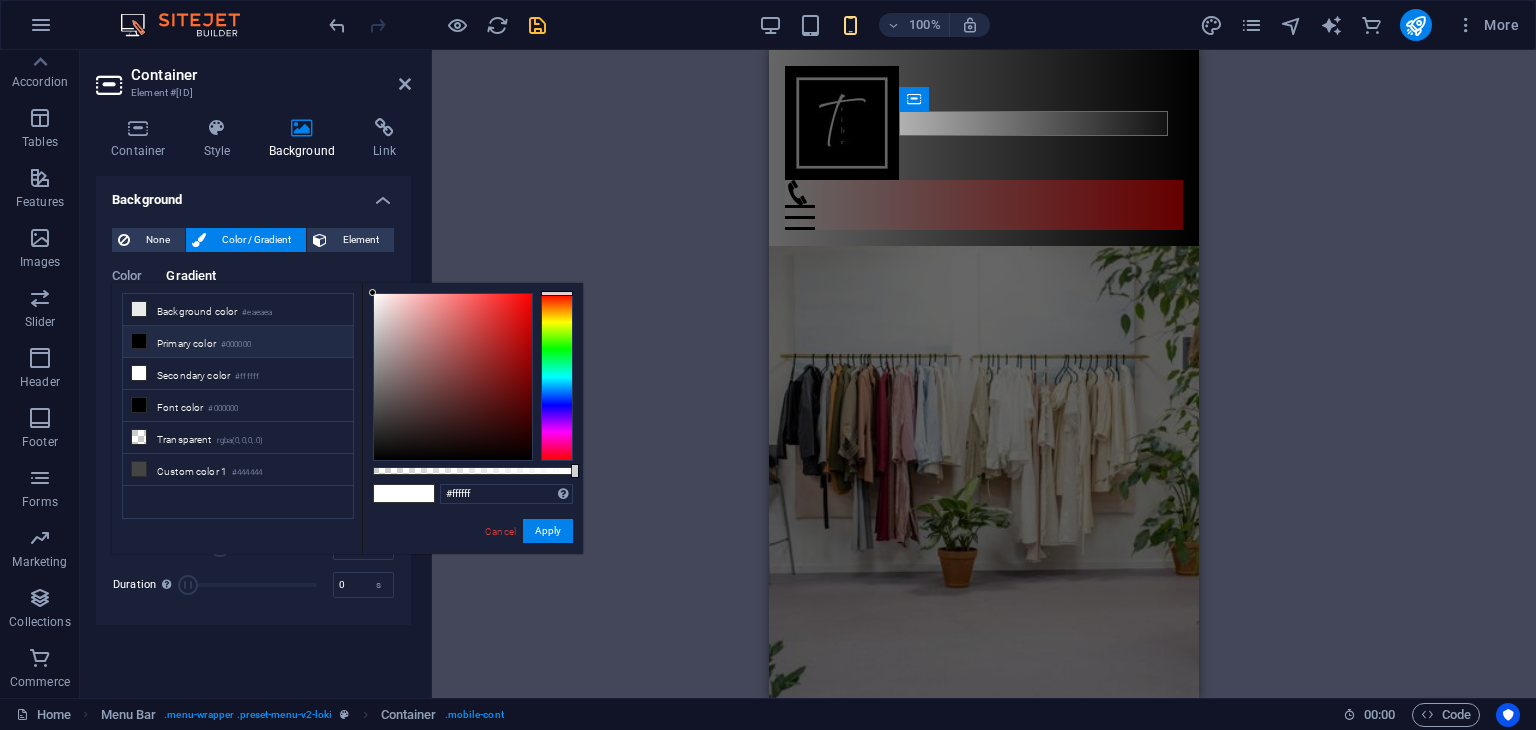 click on "Primary color
#000000" at bounding box center [238, 342] 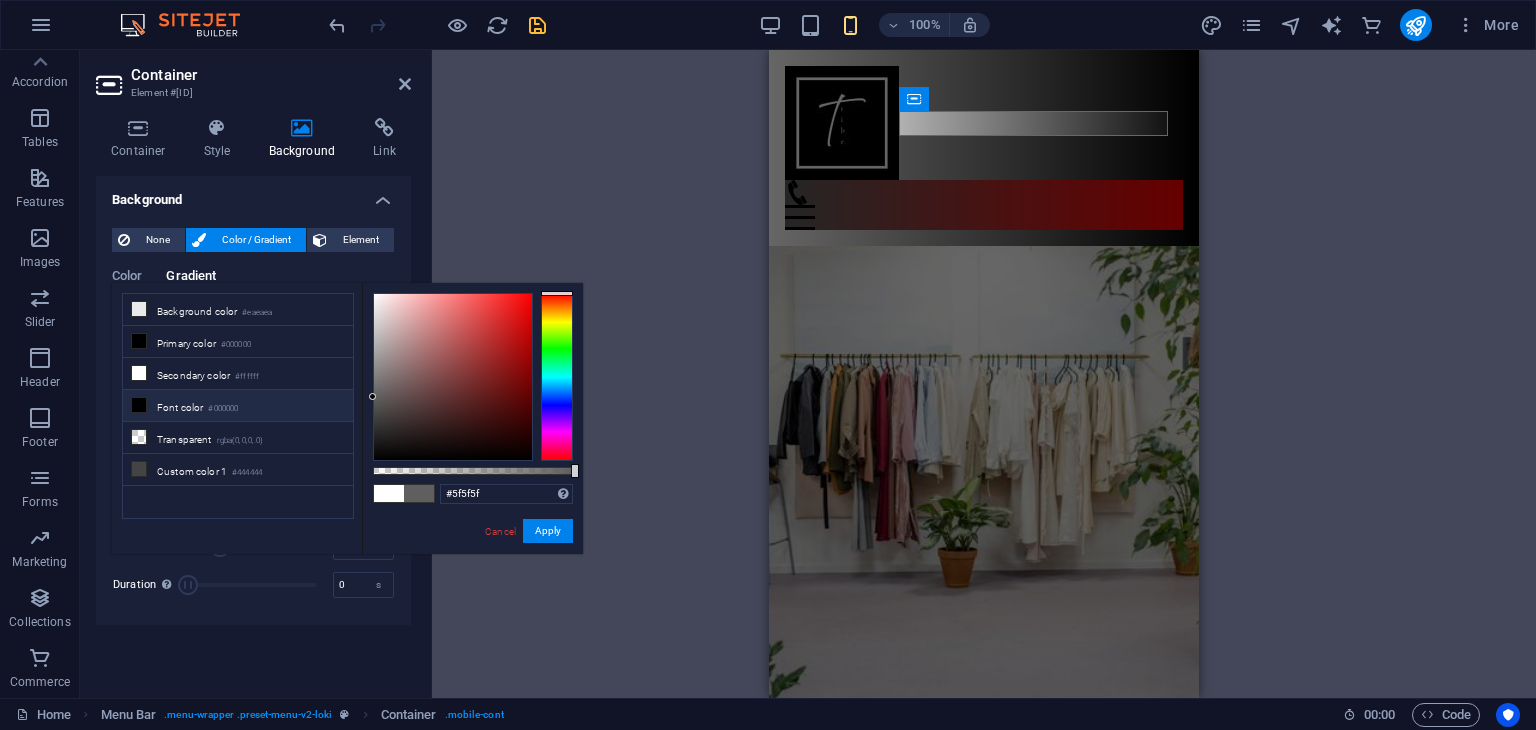 drag, startPoint x: 450, startPoint y: 350, endPoint x: 349, endPoint y: 397, distance: 111.40018 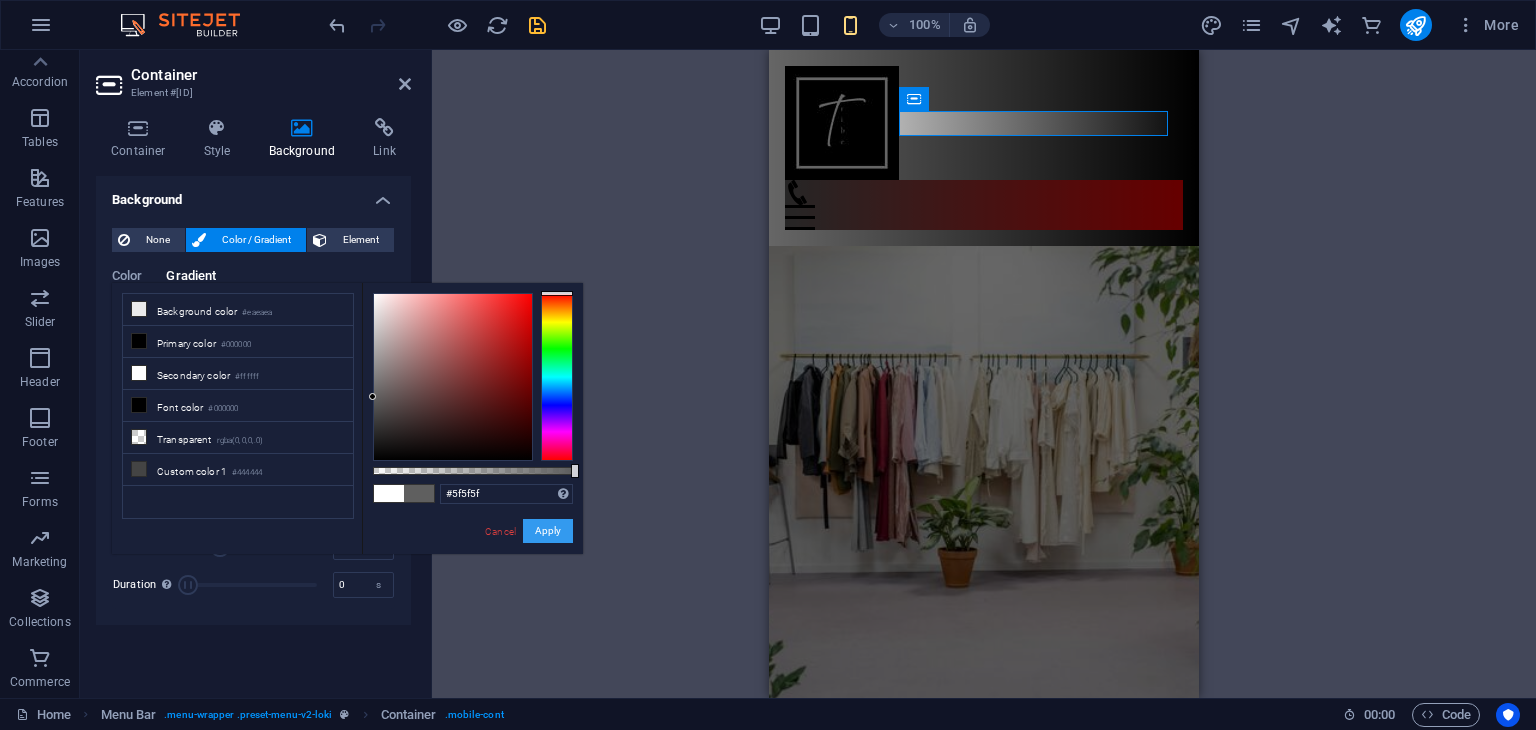 click on "Apply" at bounding box center [548, 531] 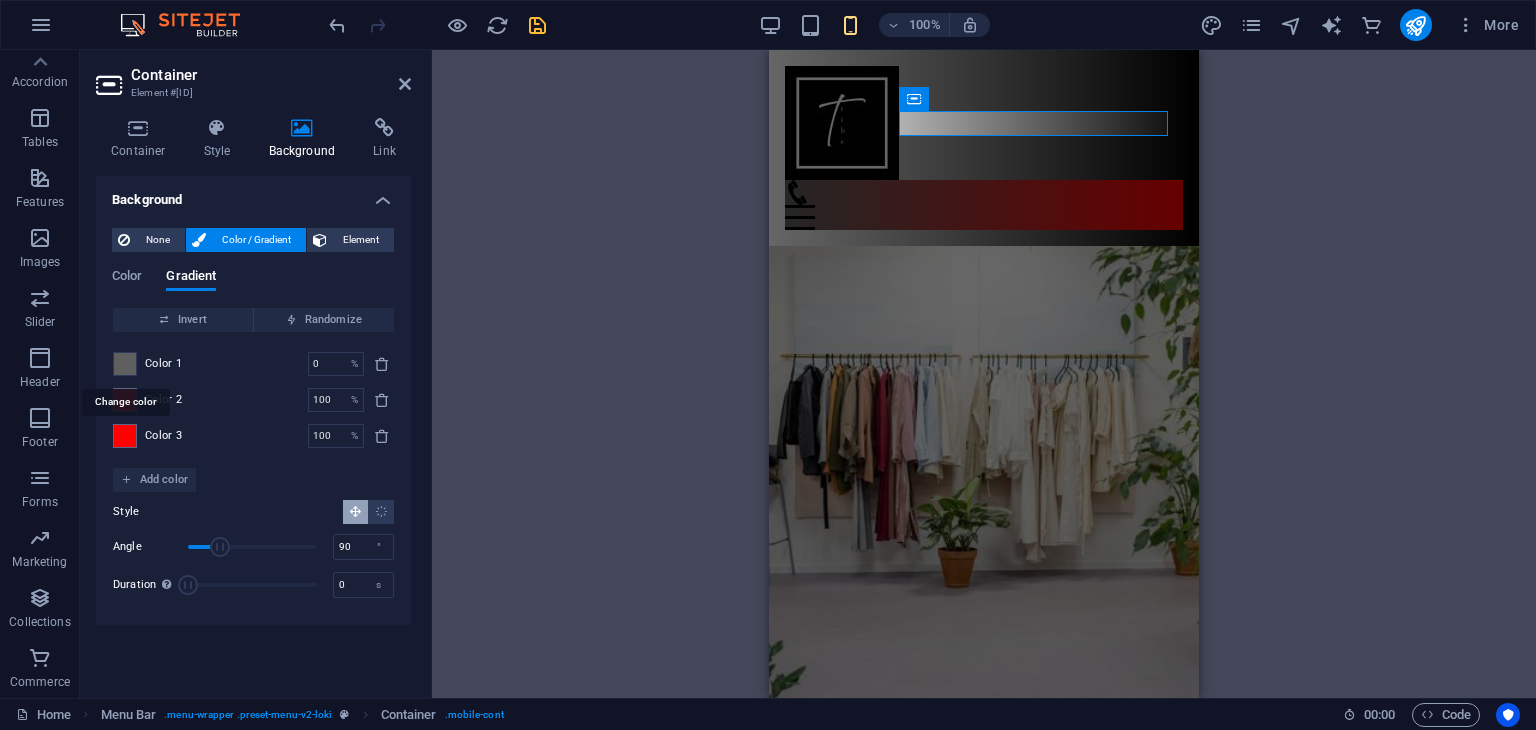 click at bounding box center (125, 364) 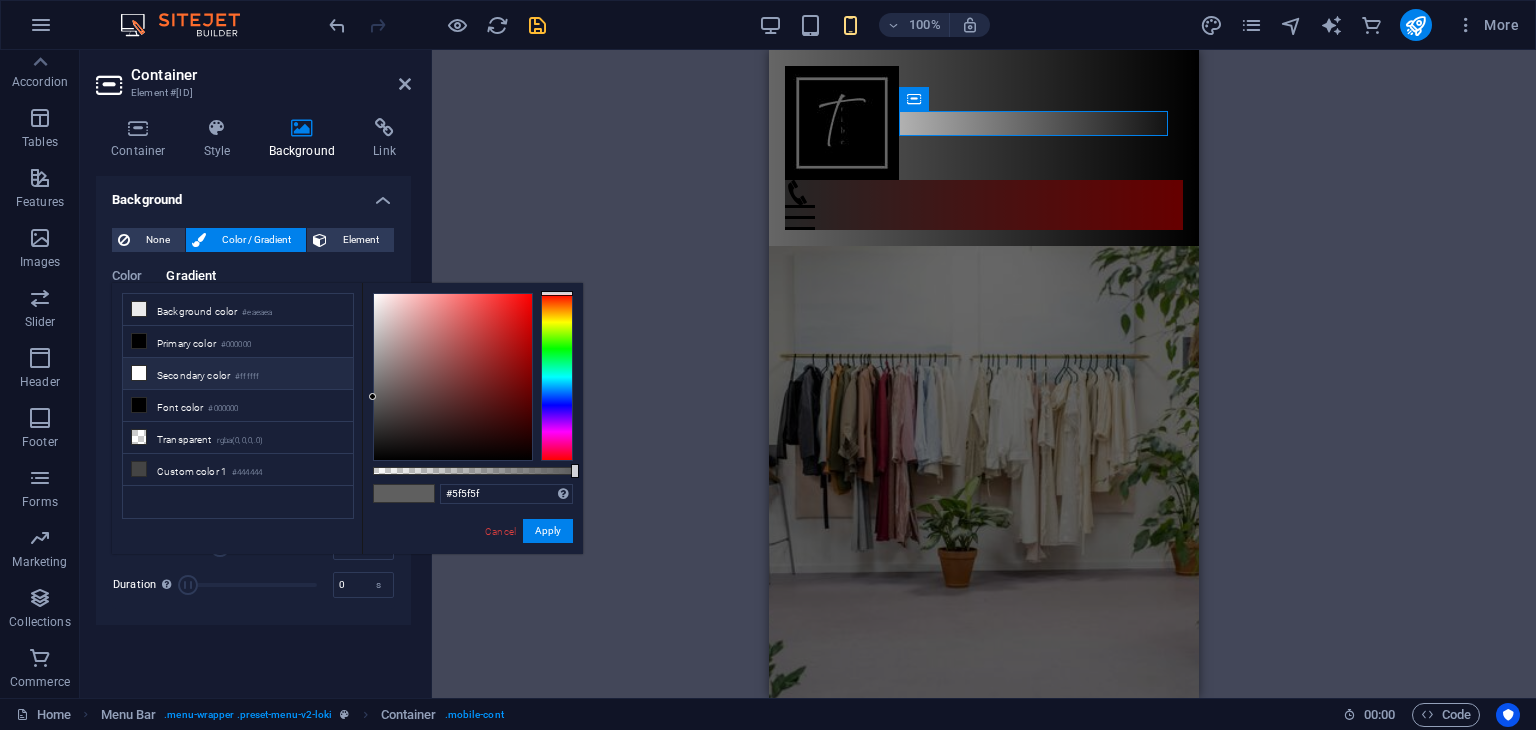 click on "Secondary color
#ffffff" at bounding box center [238, 374] 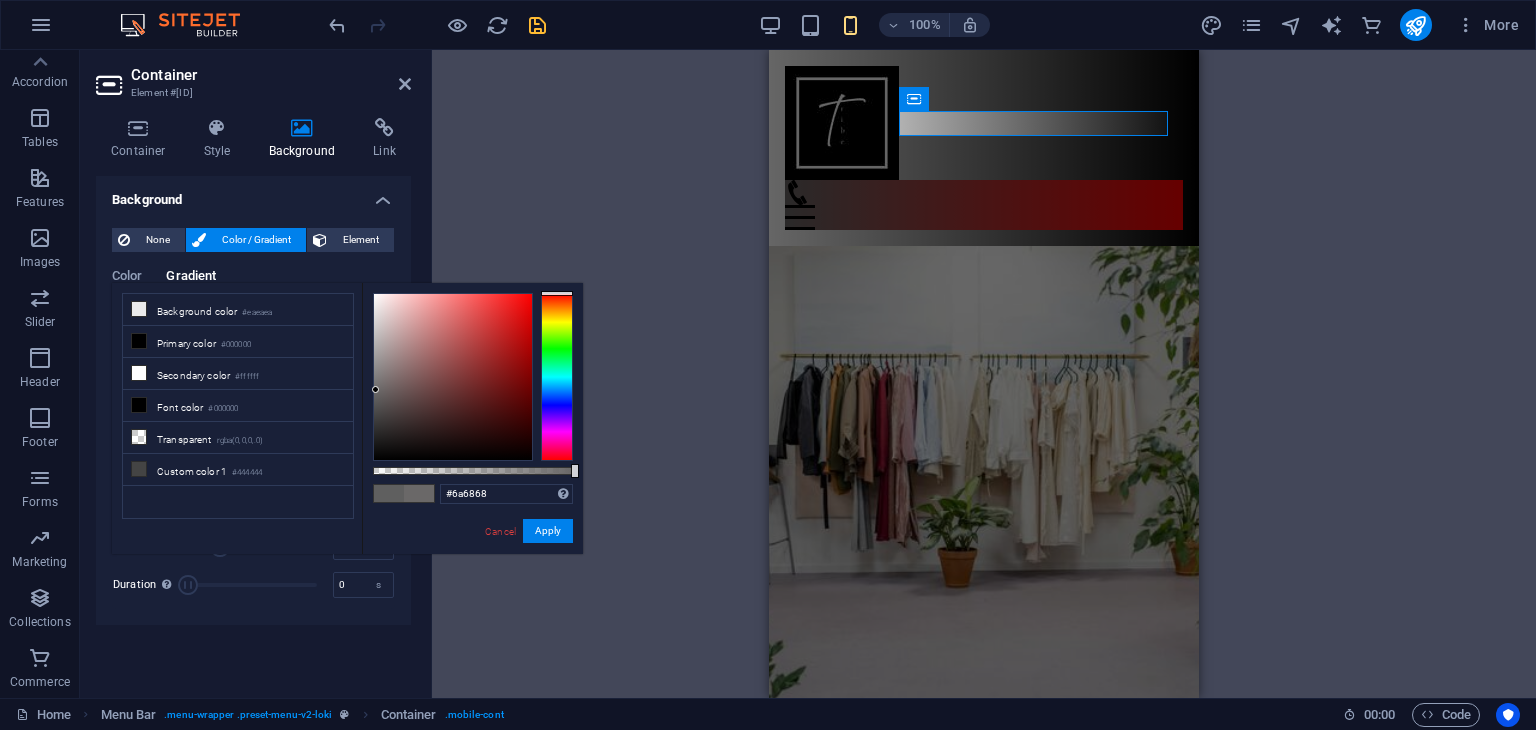 drag, startPoint x: 447, startPoint y: 381, endPoint x: 376, endPoint y: 390, distance: 71.568146 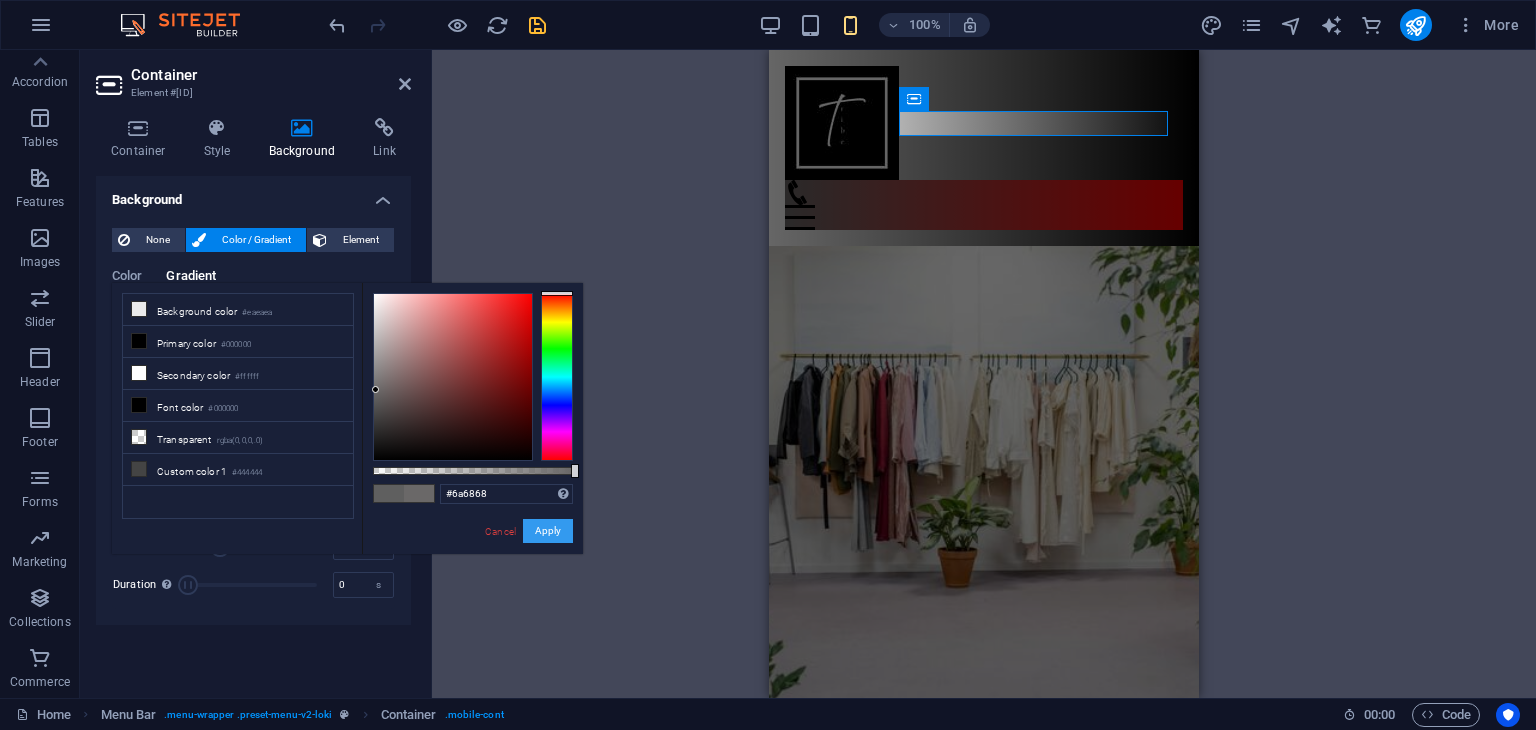 click on "Apply" at bounding box center [548, 531] 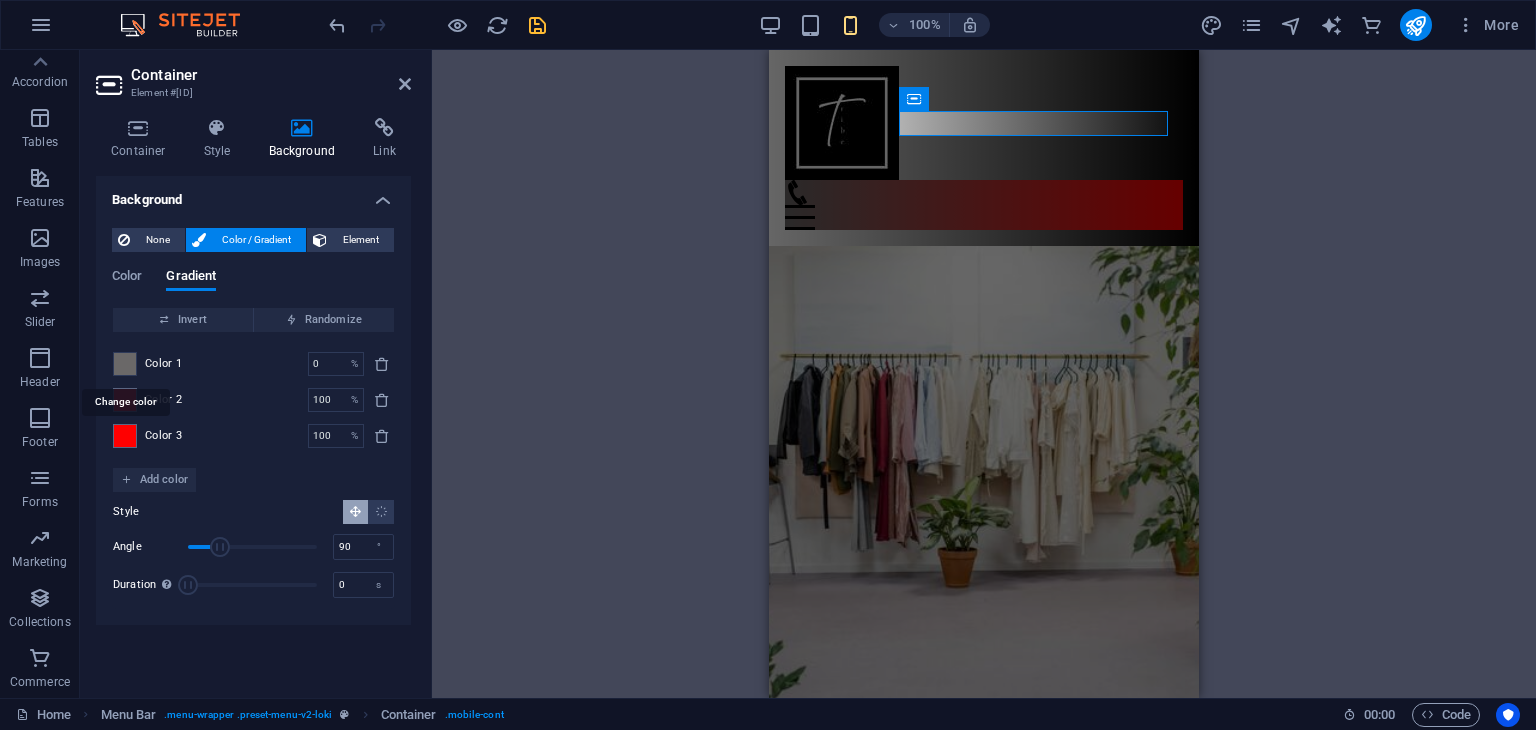 click at bounding box center (125, 364) 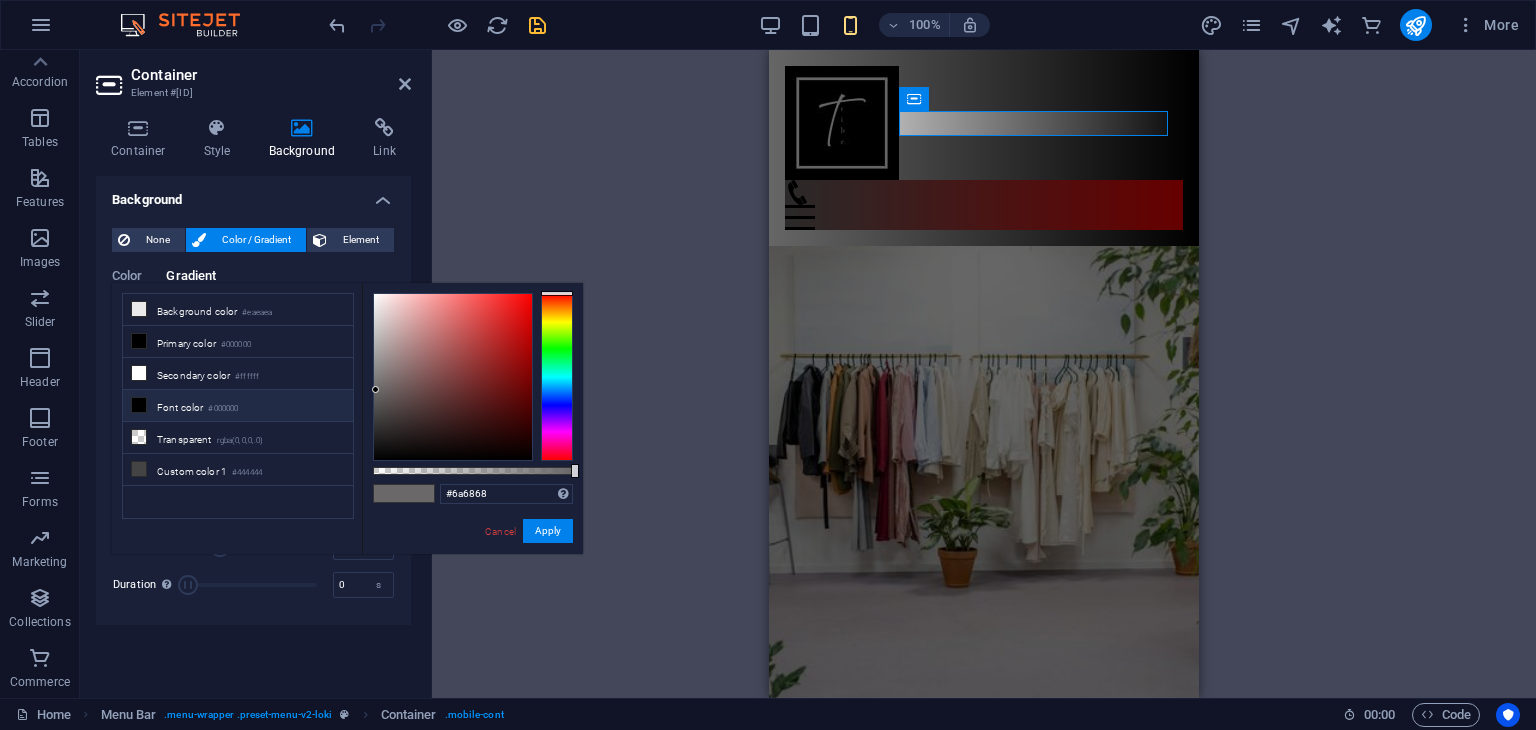 click on "Font color
#000000" at bounding box center (238, 406) 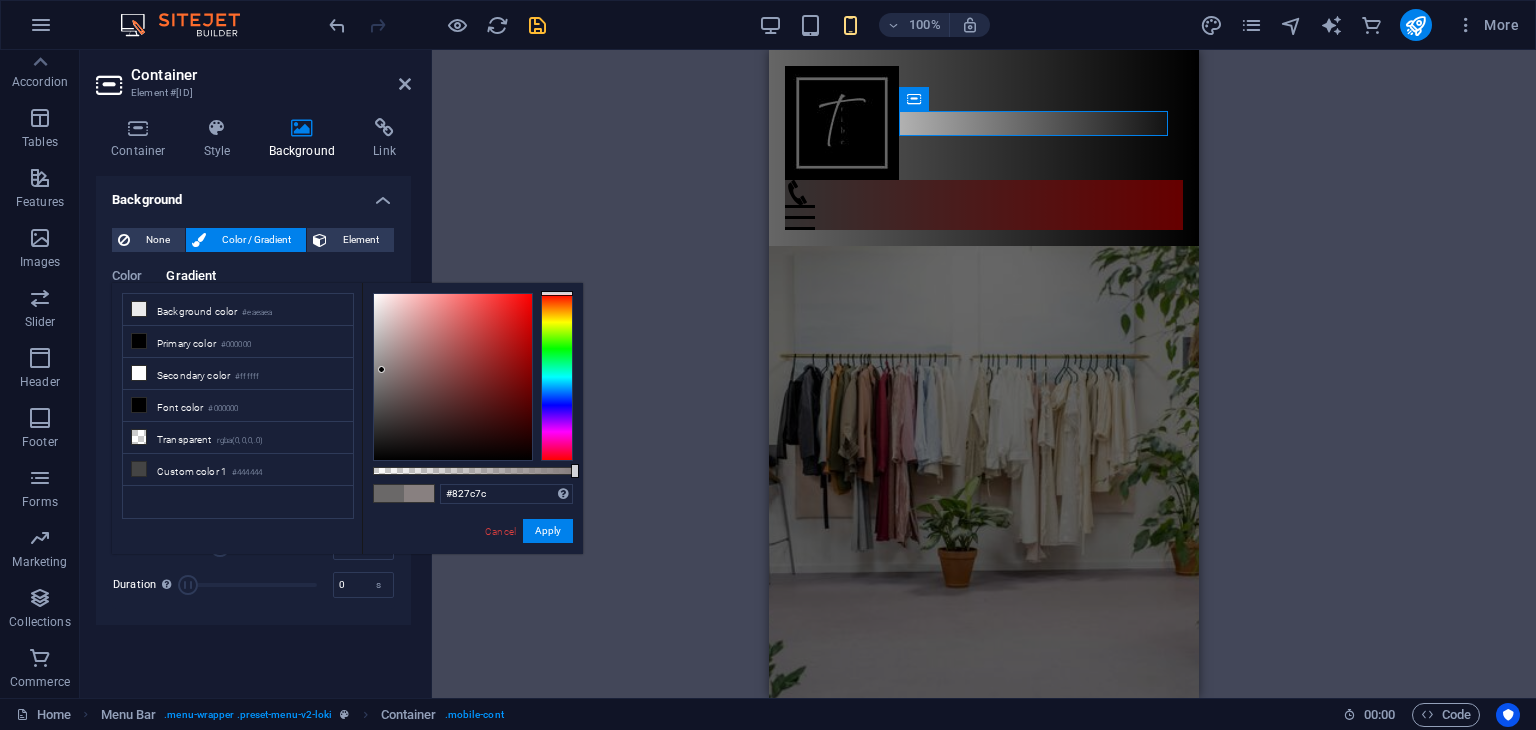 type on "#817a7a" 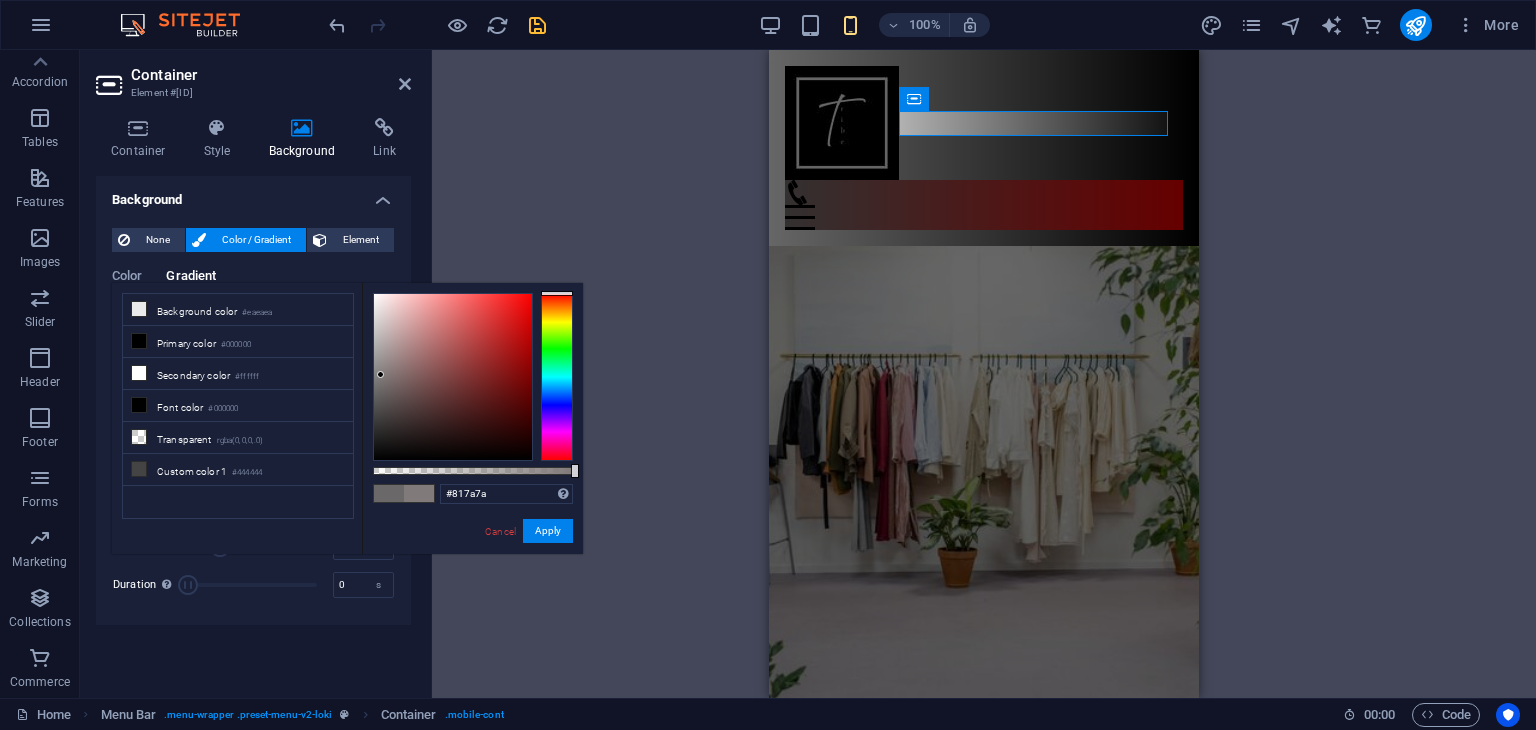 drag, startPoint x: 377, startPoint y: 394, endPoint x: 381, endPoint y: 375, distance: 19.416489 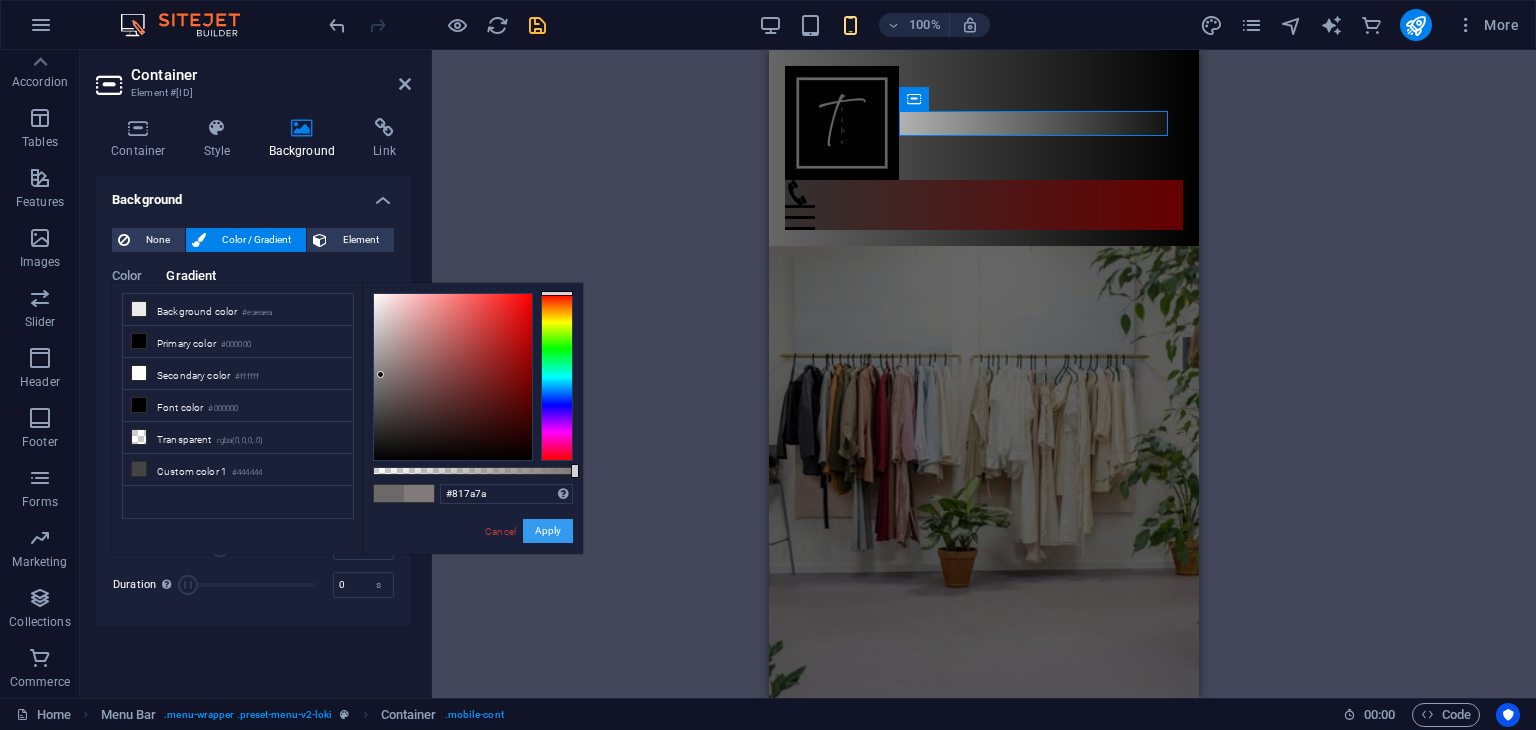 click on "Apply" at bounding box center (548, 531) 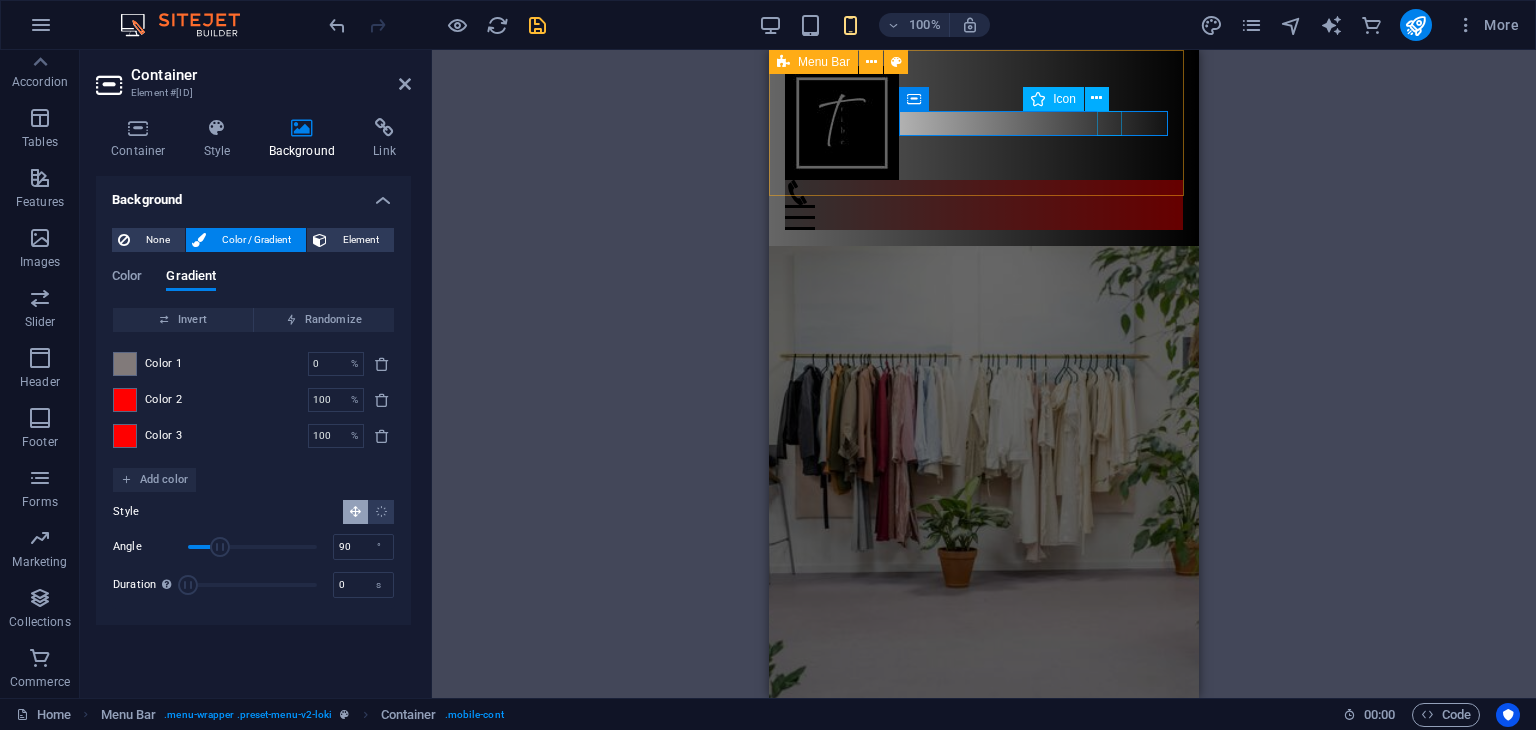 click at bounding box center (976, 192) 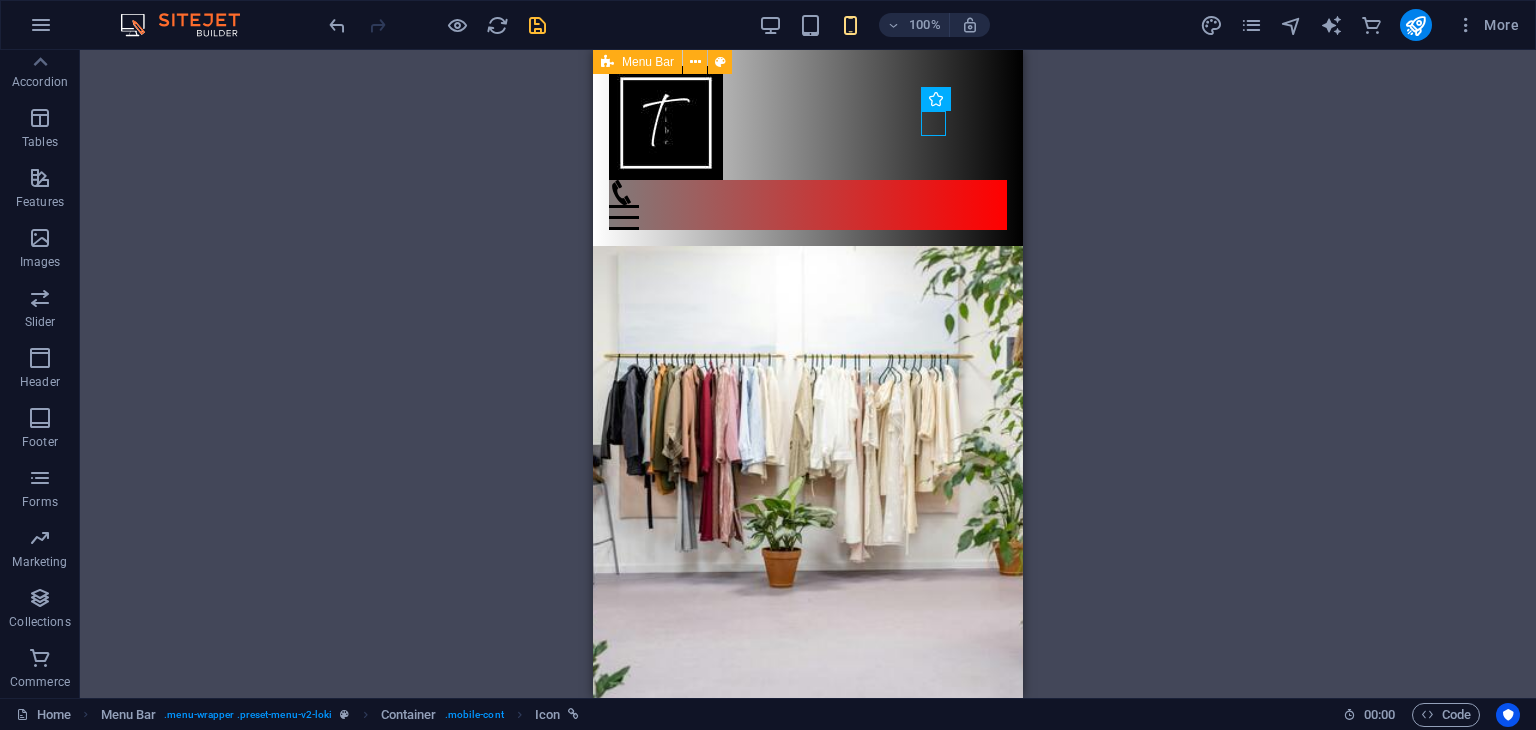 select on "xMidYMid" 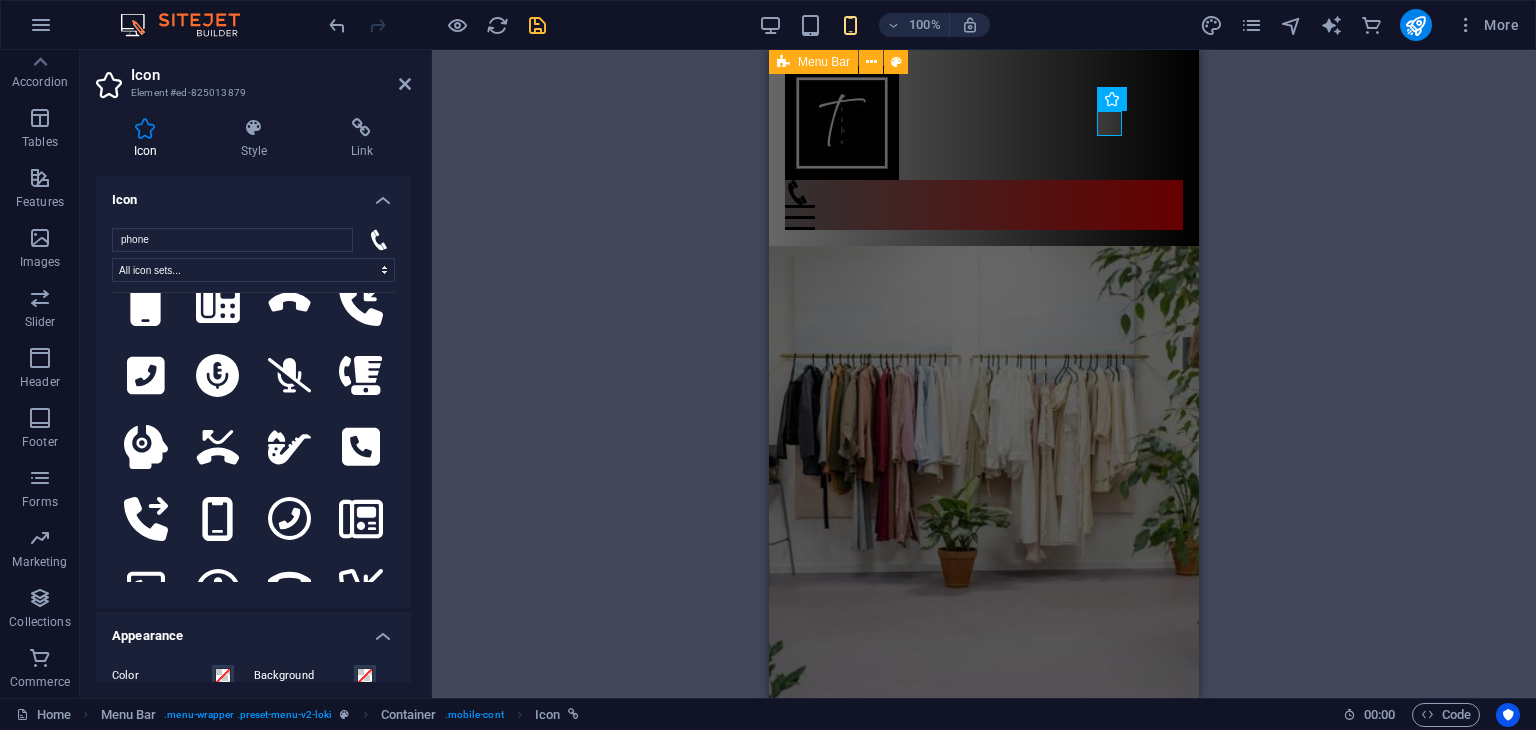 scroll, scrollTop: 1730, scrollLeft: 0, axis: vertical 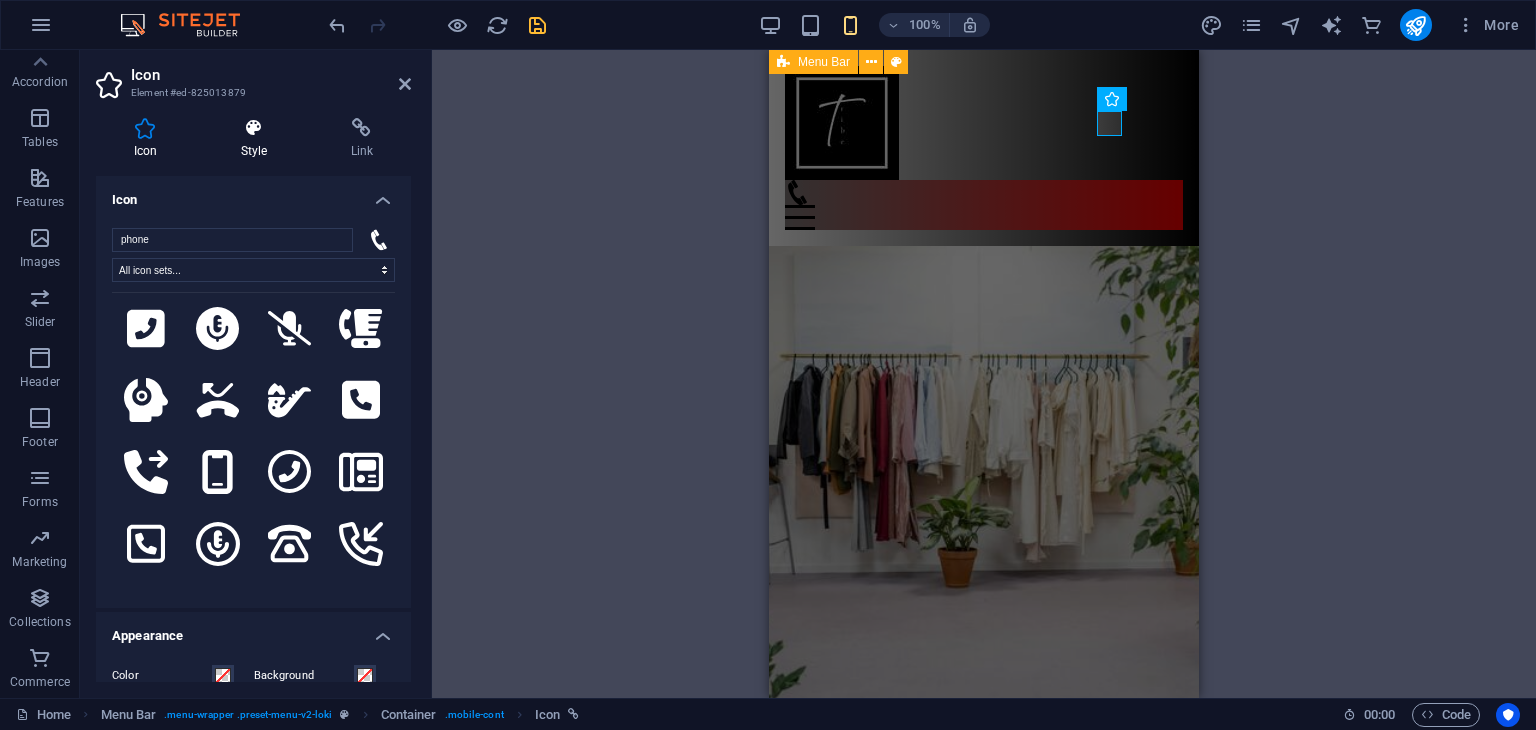 click at bounding box center [254, 128] 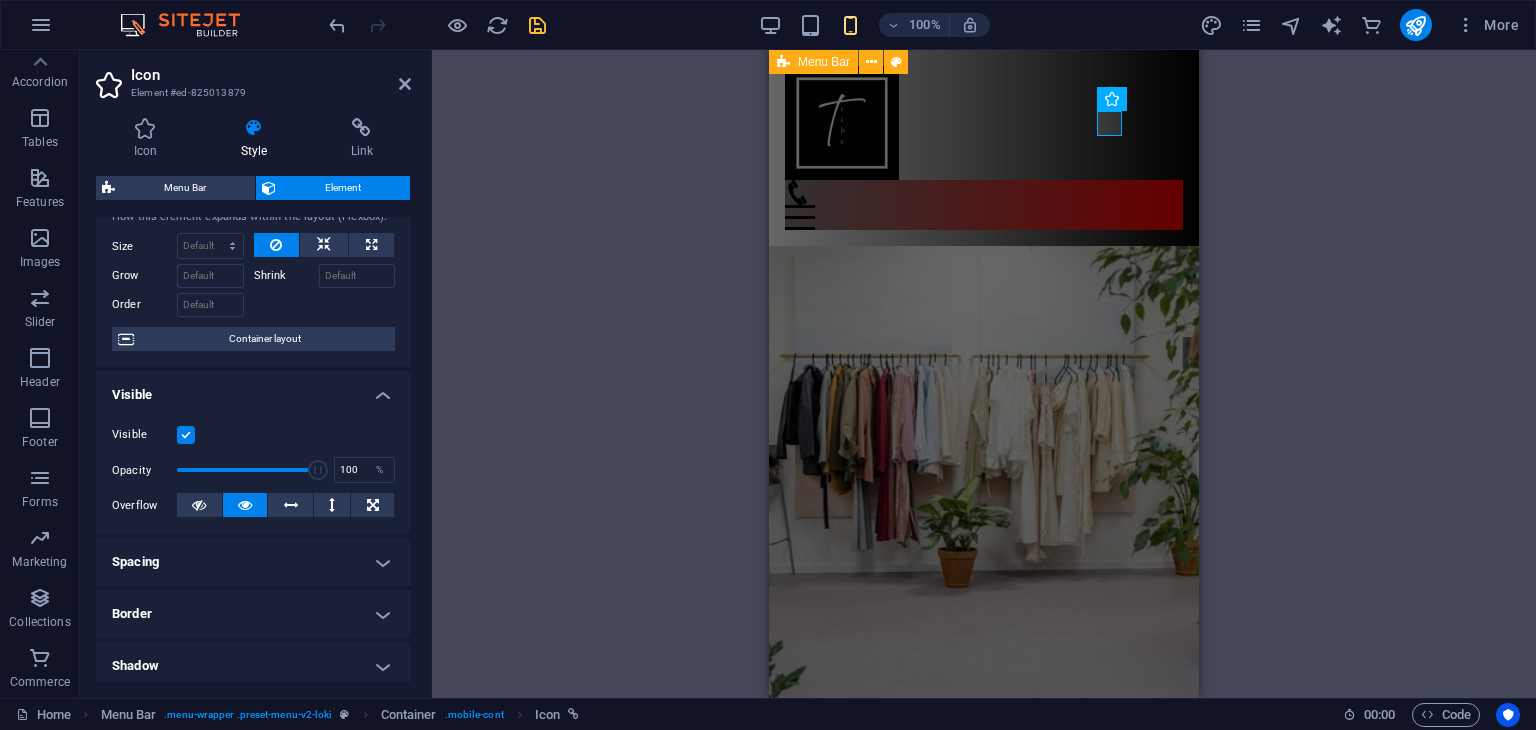 scroll, scrollTop: 58, scrollLeft: 0, axis: vertical 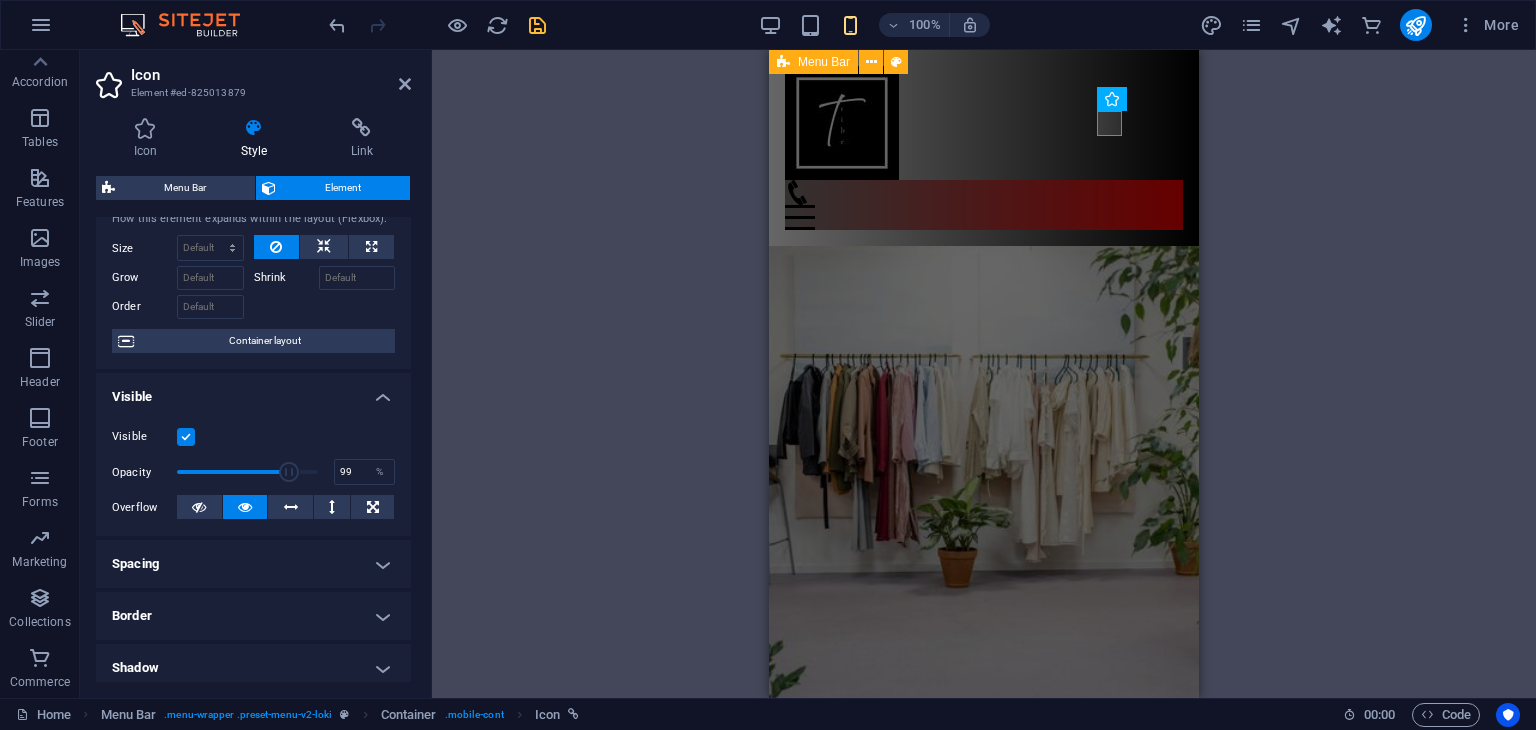 type on "100" 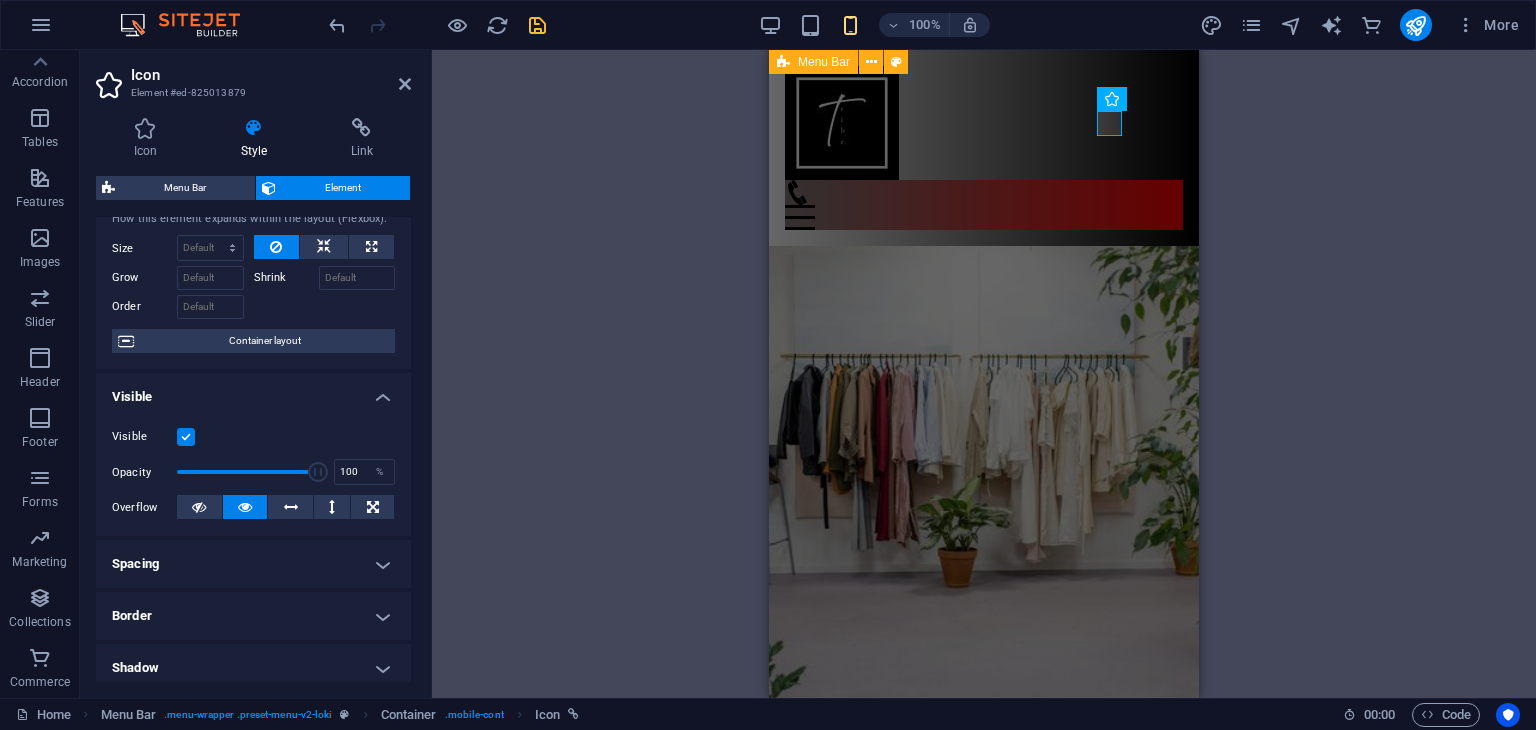 drag, startPoint x: 296, startPoint y: 472, endPoint x: 346, endPoint y: 453, distance: 53.488316 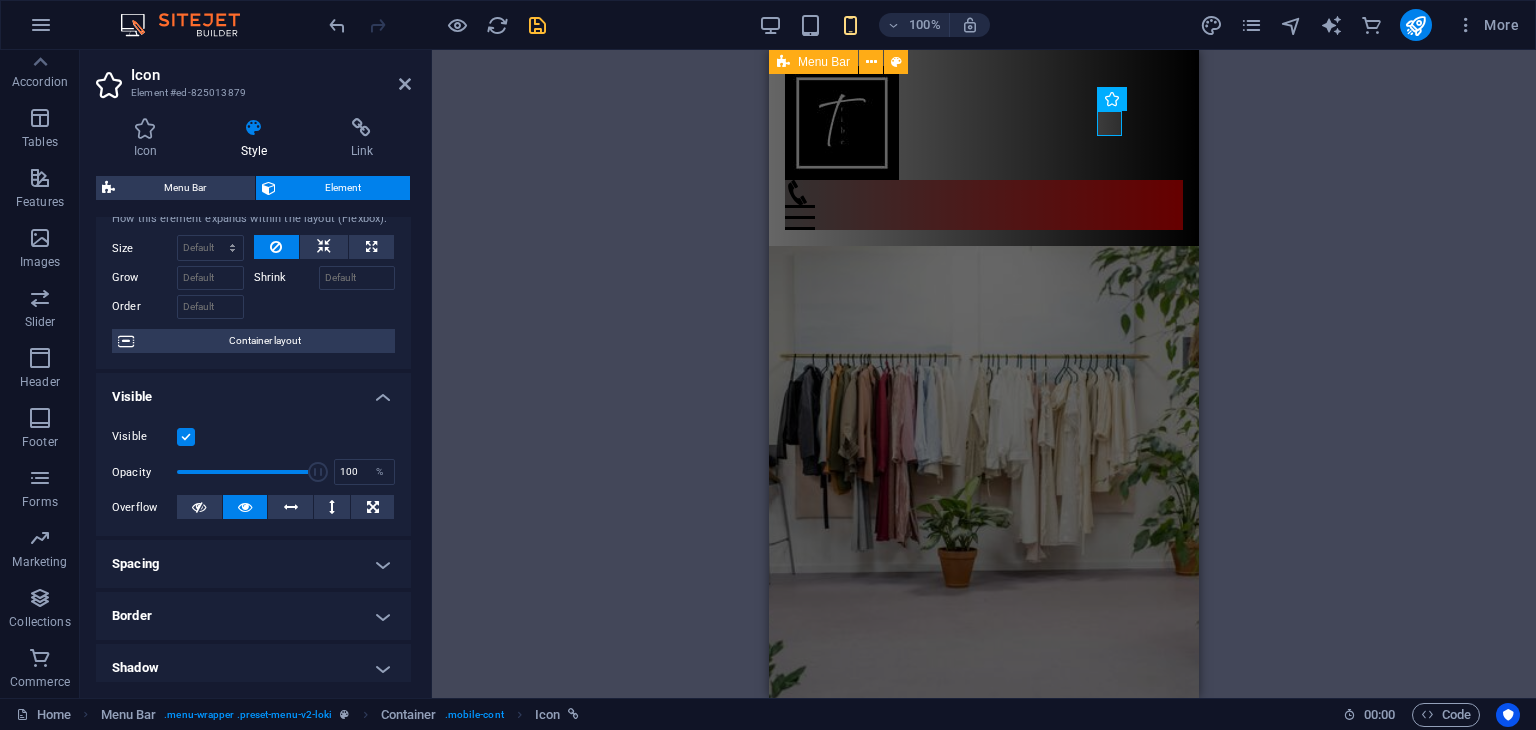click on "Visible Opacity 100 % Overflow" at bounding box center (253, 472) 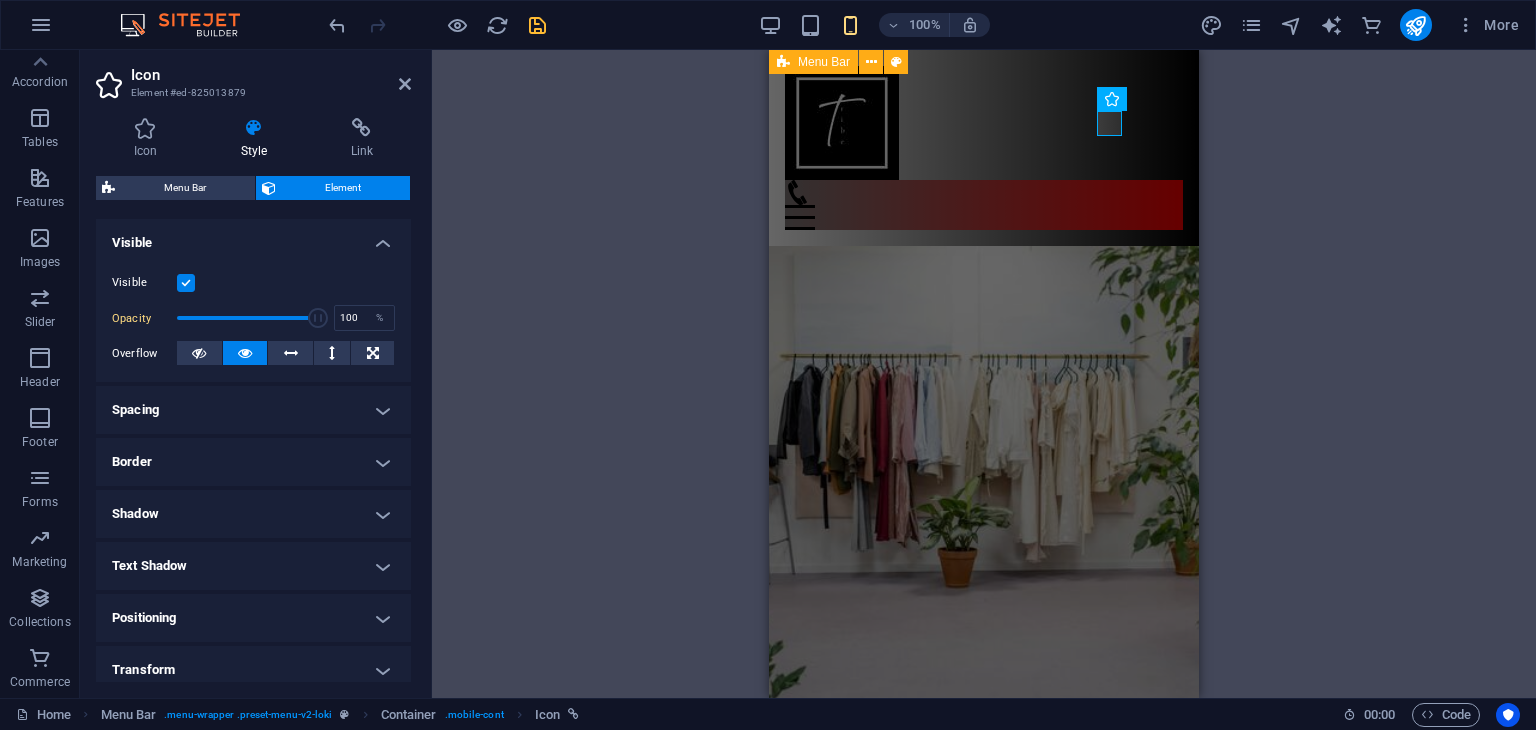 scroll, scrollTop: 216, scrollLeft: 0, axis: vertical 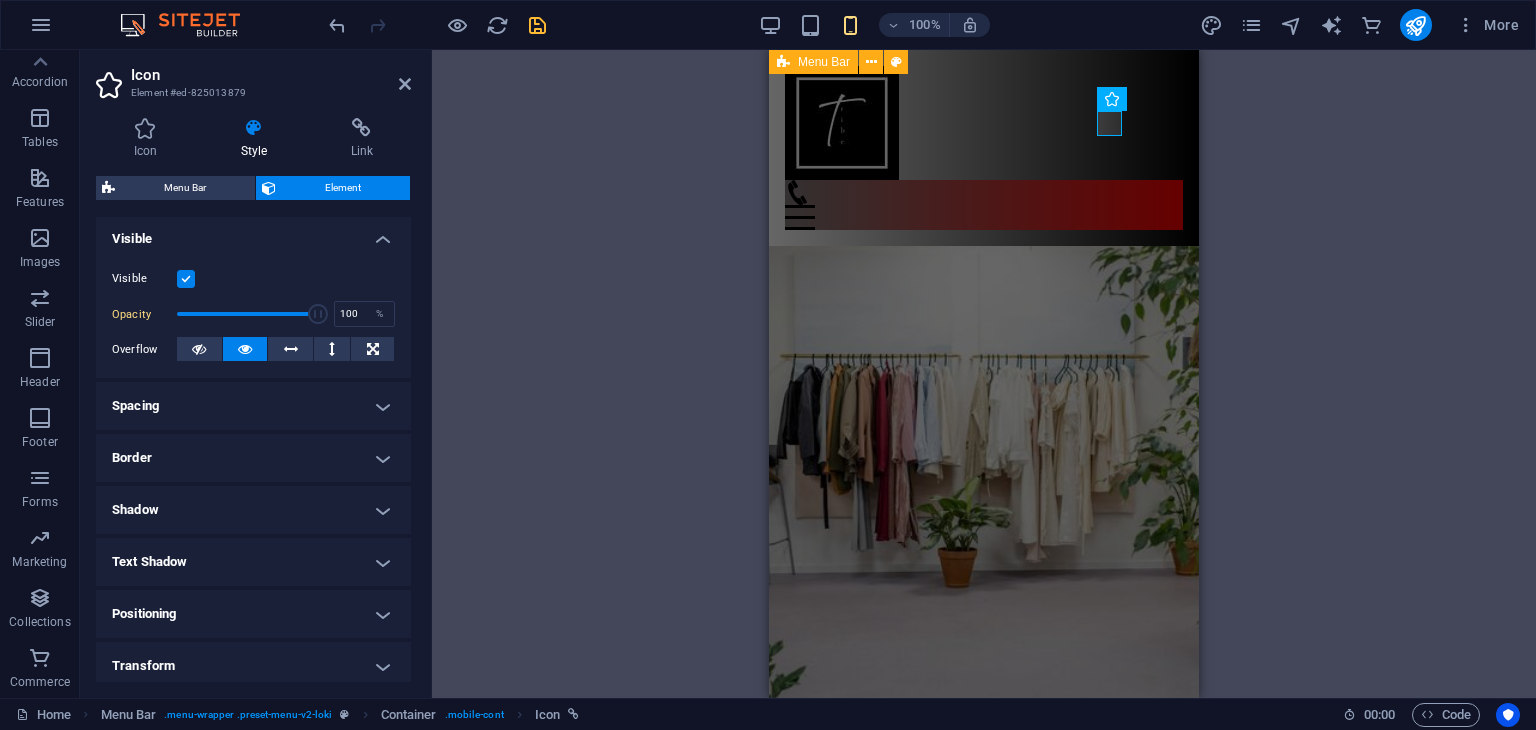 click on "Spacing" at bounding box center (253, 406) 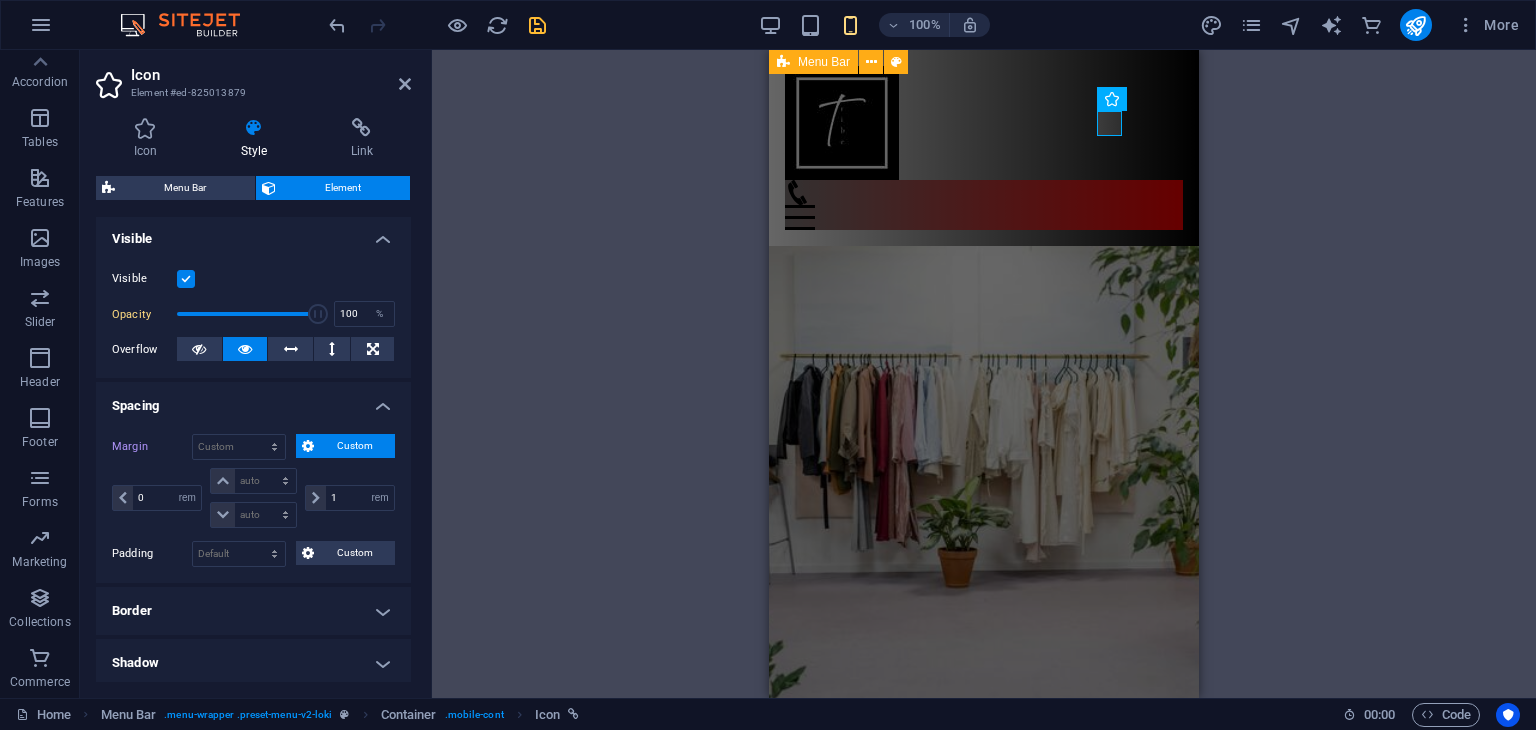click on "Spacing" at bounding box center (253, 400) 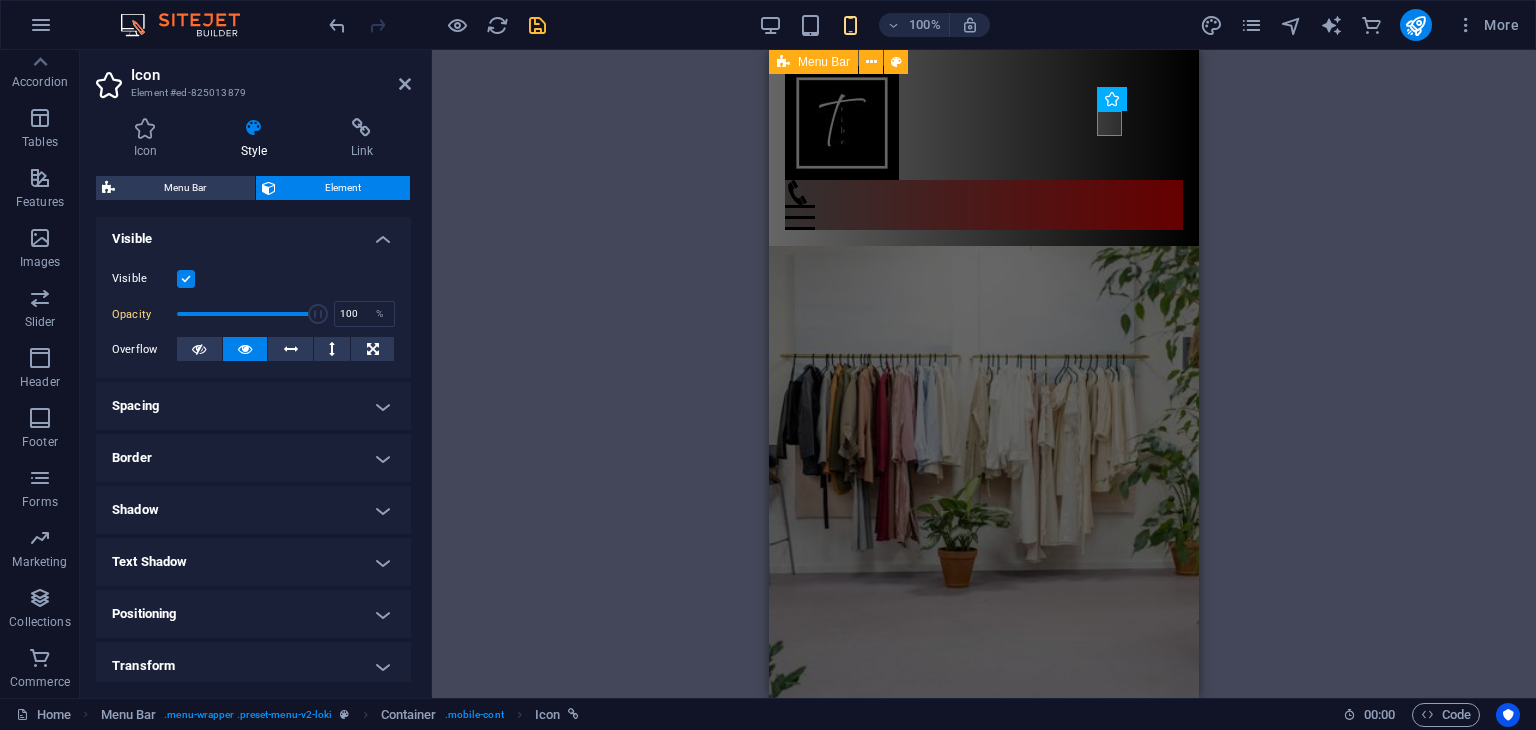 click on "Border" at bounding box center (253, 458) 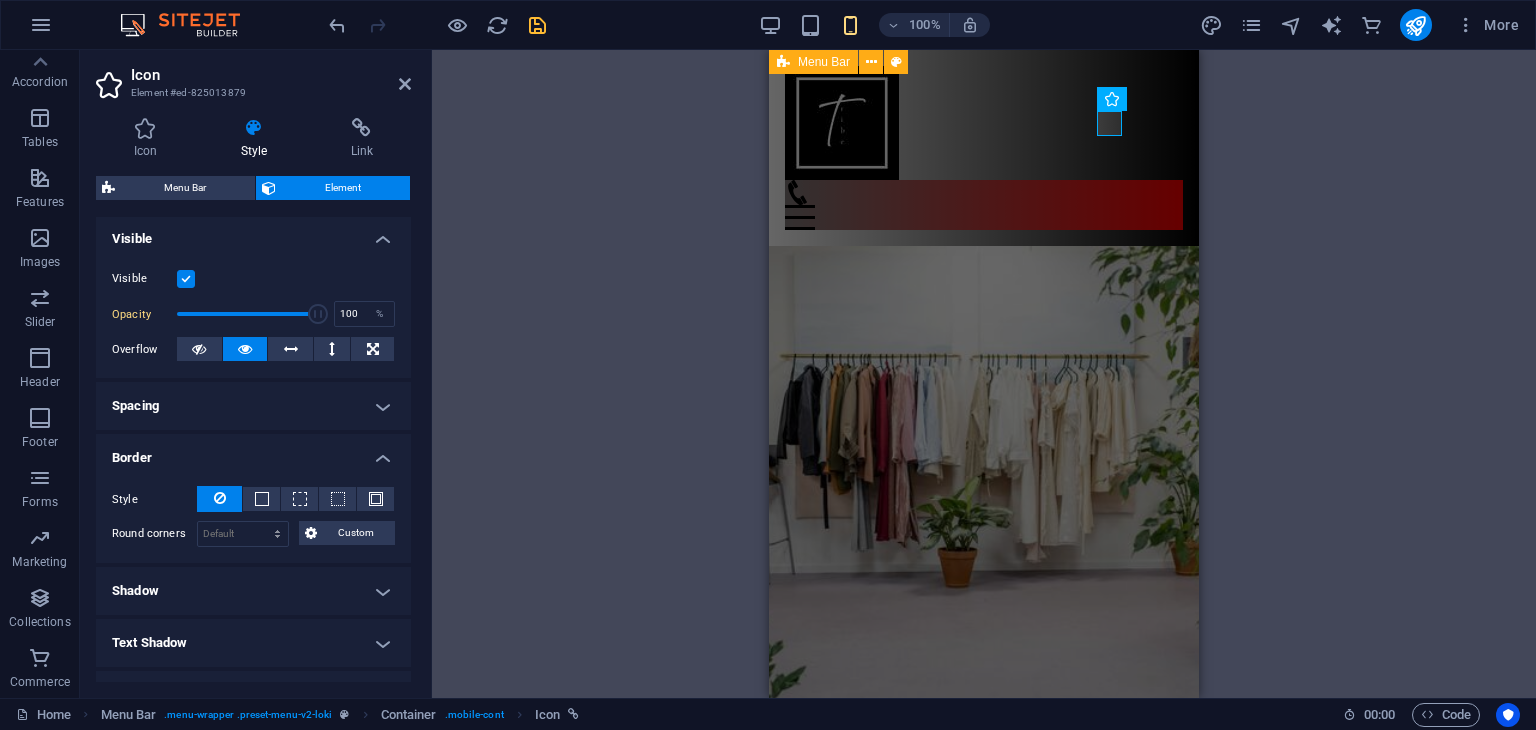click on "Border" at bounding box center [253, 452] 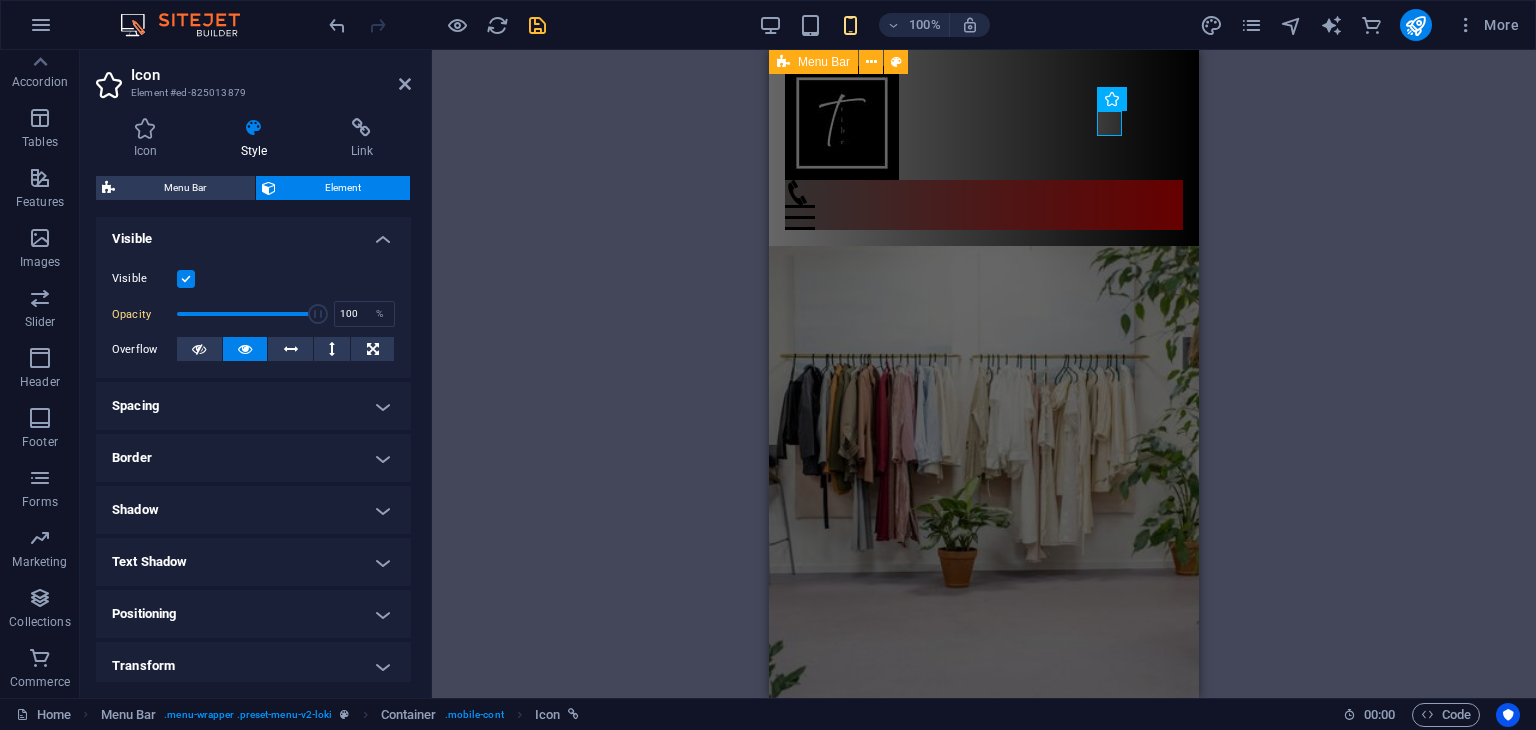 click on "Shadow" at bounding box center [253, 510] 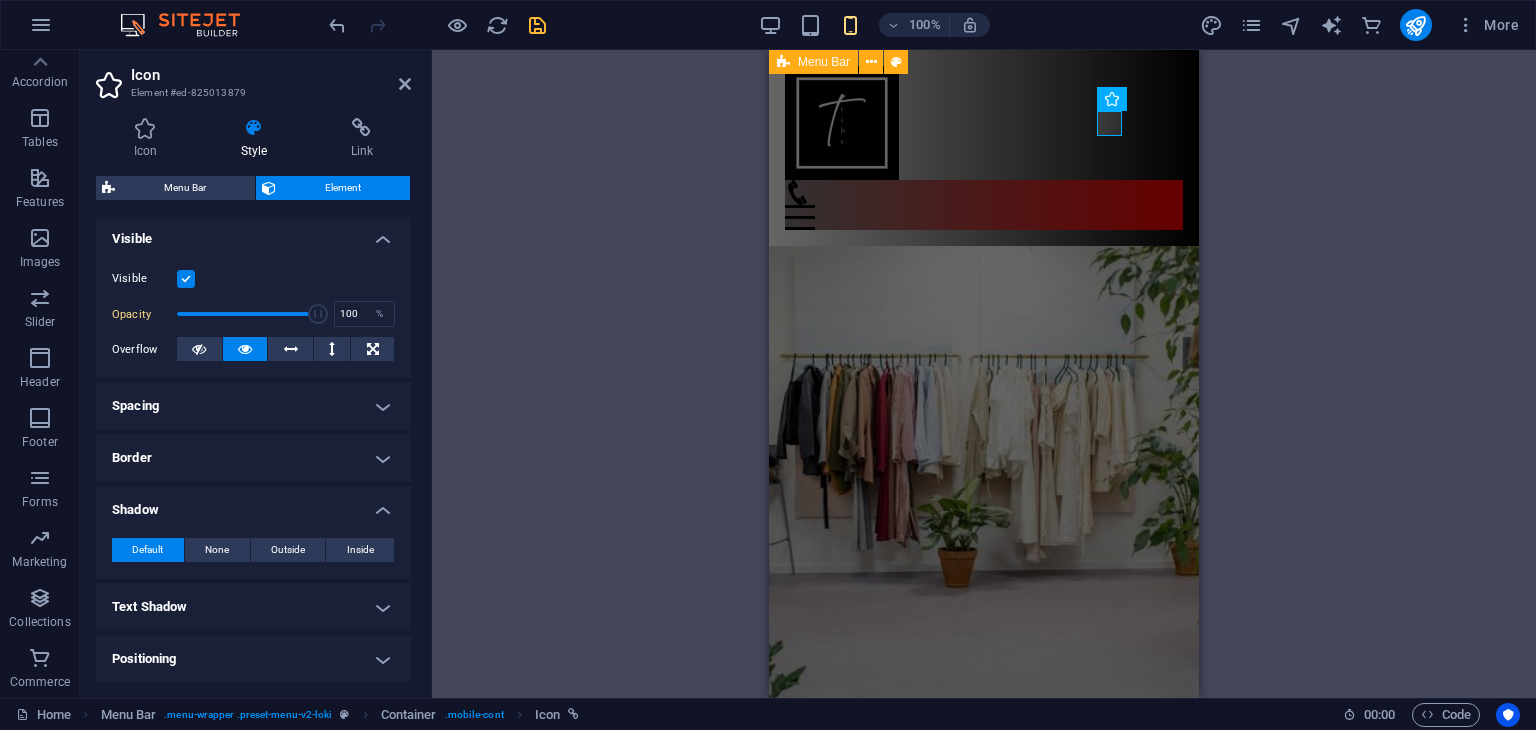 click on "Shadow" at bounding box center (253, 504) 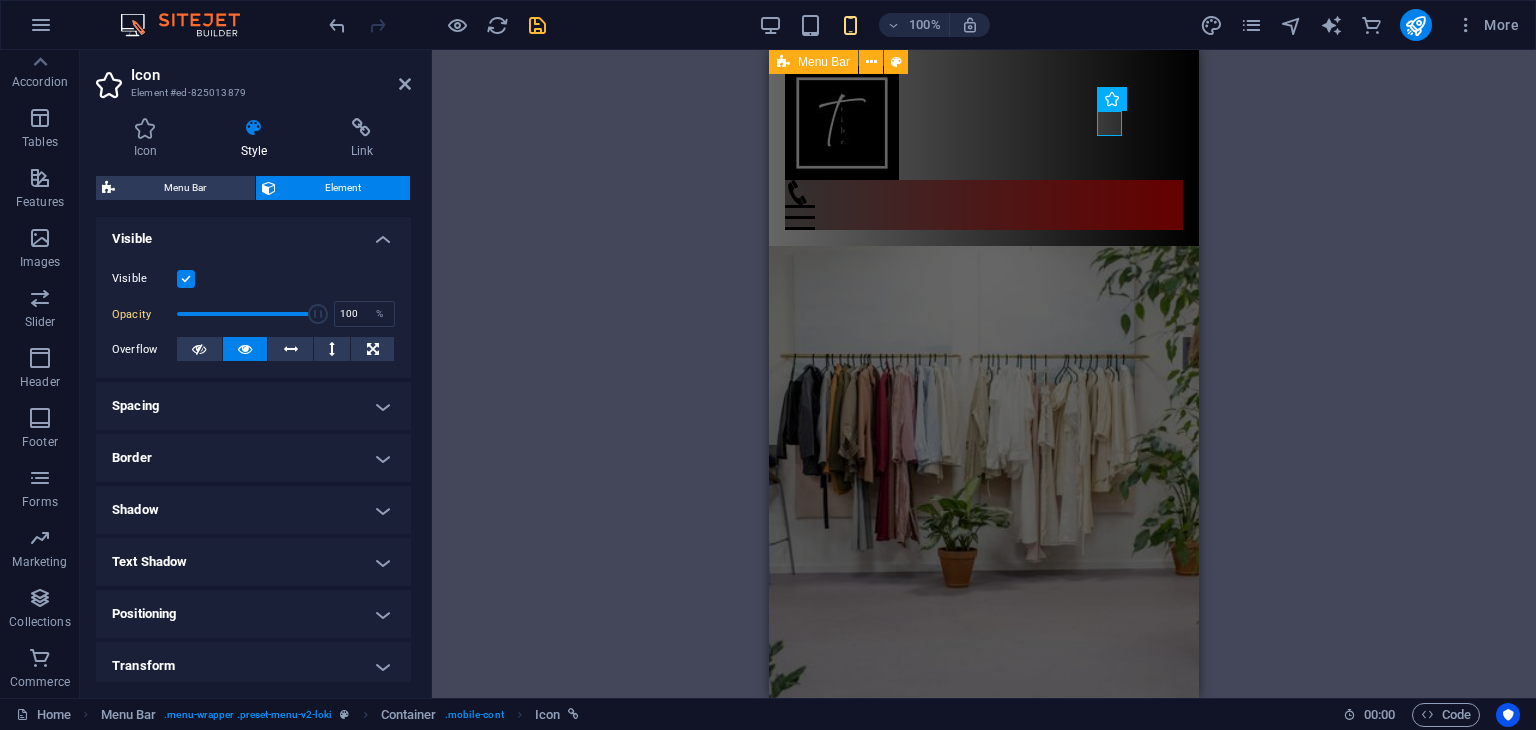 click on "Text Shadow" at bounding box center [253, 562] 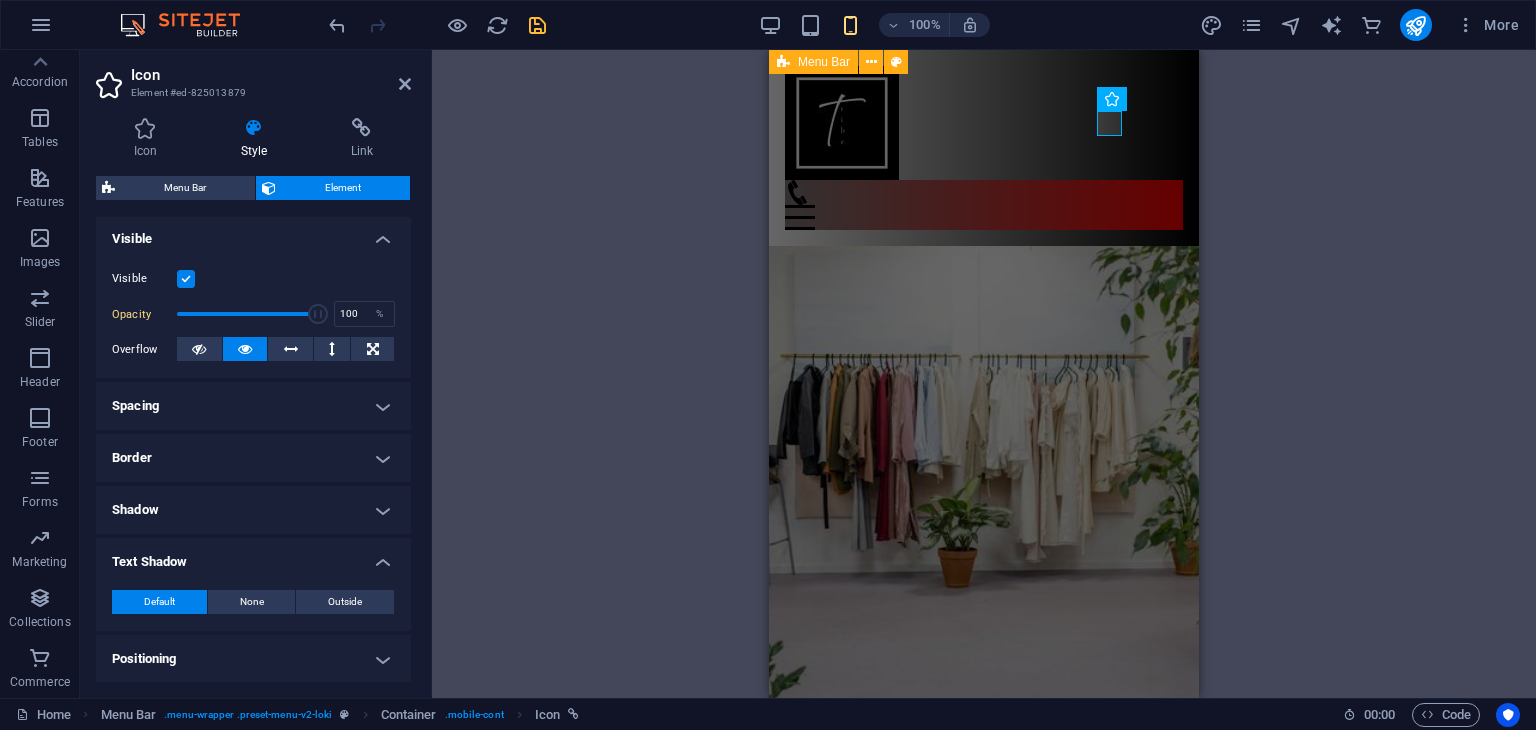 click on "Text Shadow" at bounding box center (253, 556) 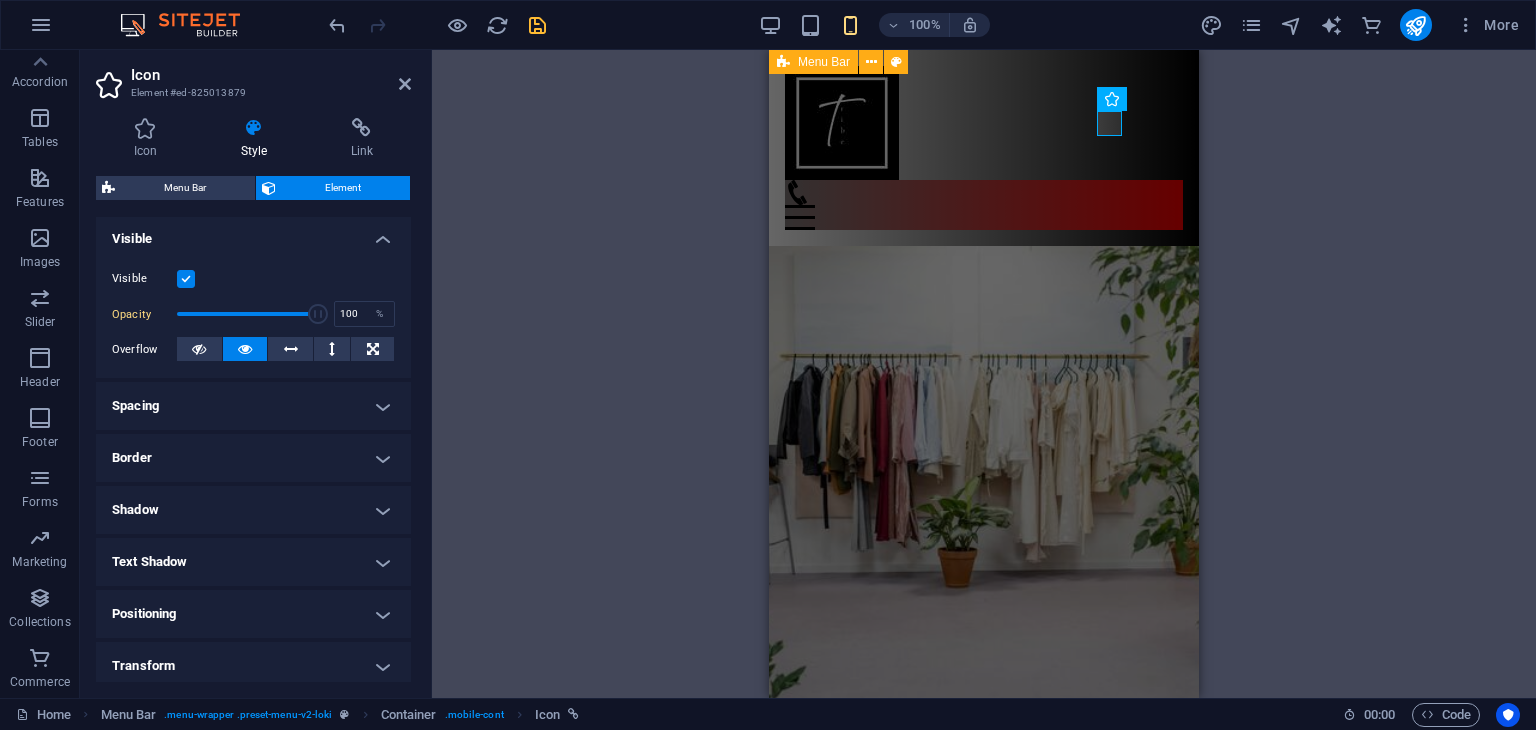 click on "Positioning" at bounding box center (253, 614) 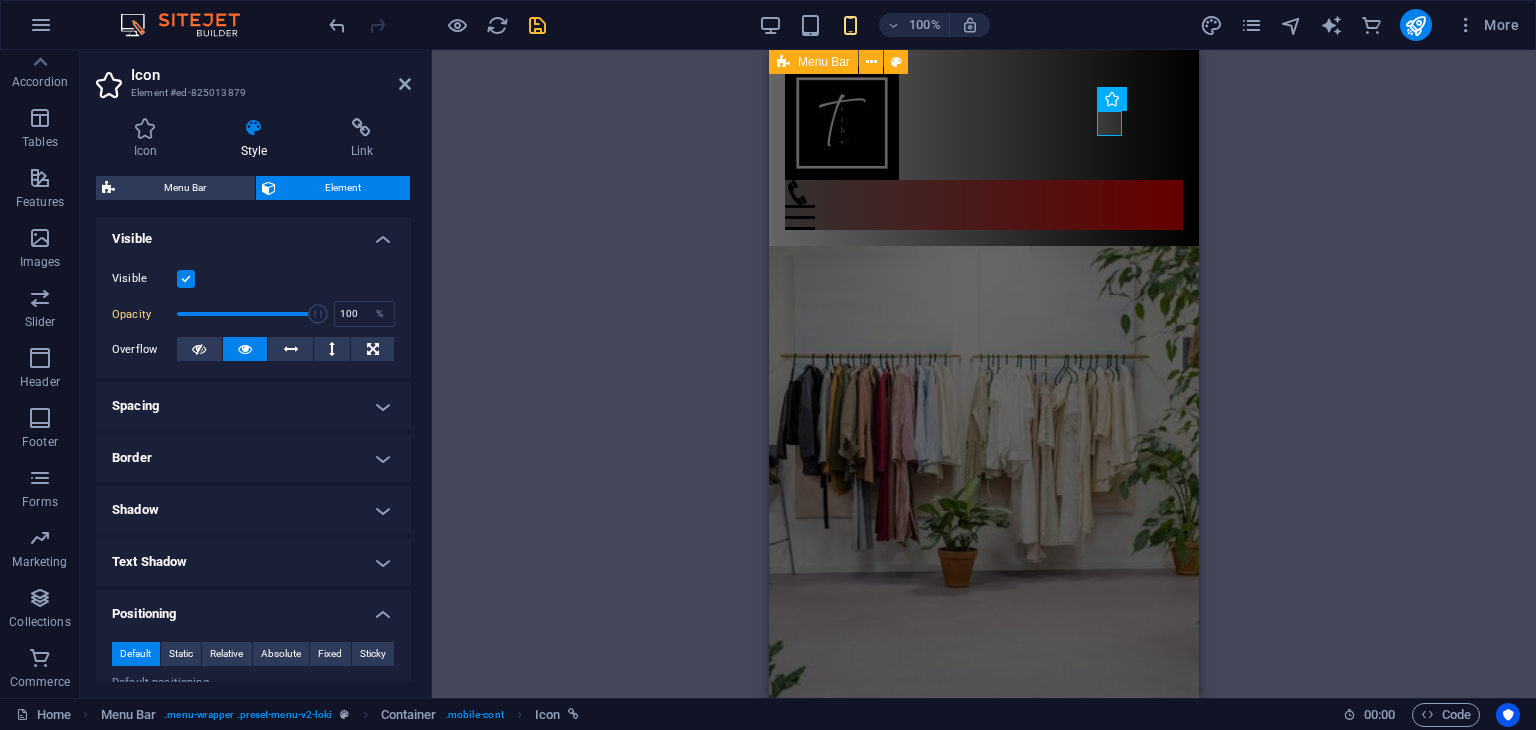 click on "Positioning" at bounding box center [253, 608] 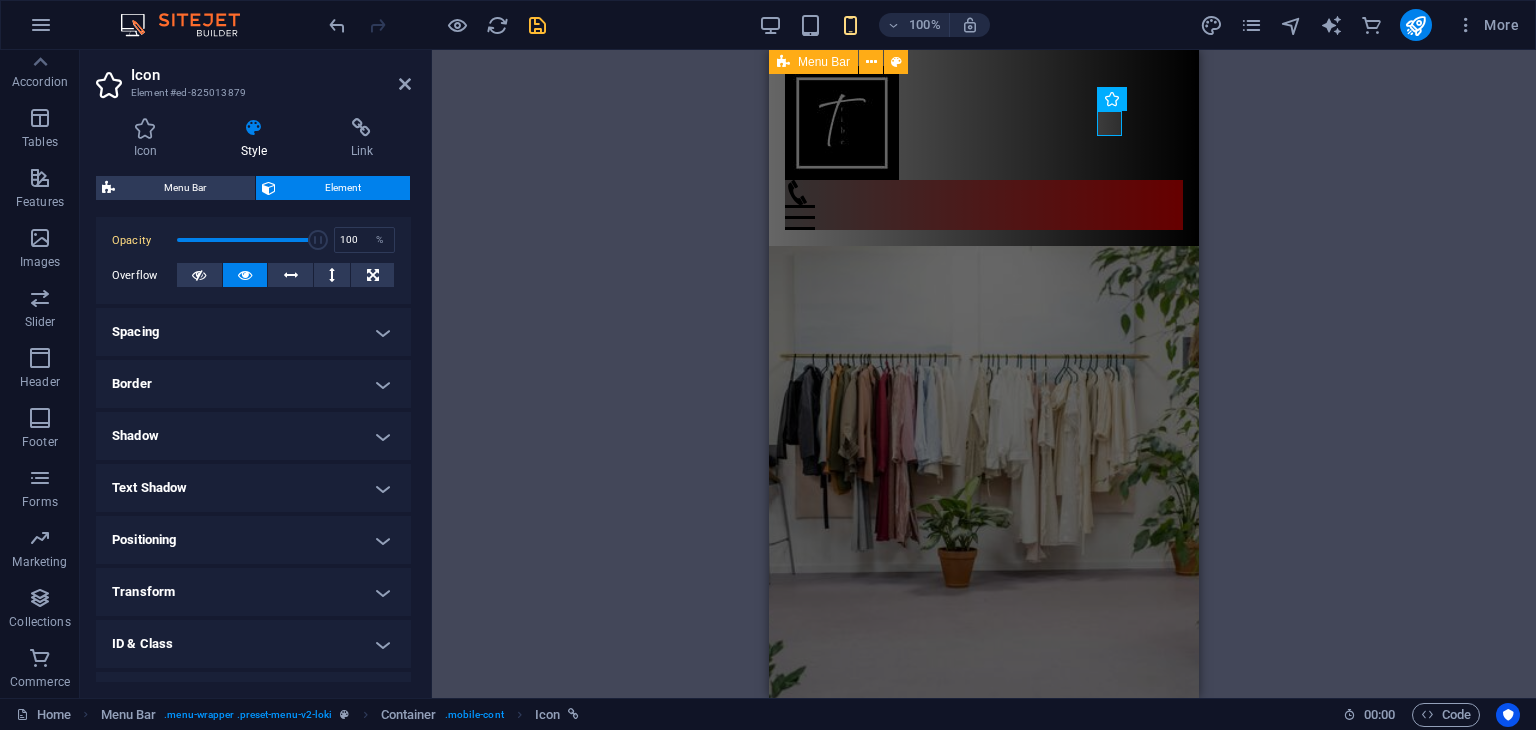 scroll, scrollTop: 291, scrollLeft: 0, axis: vertical 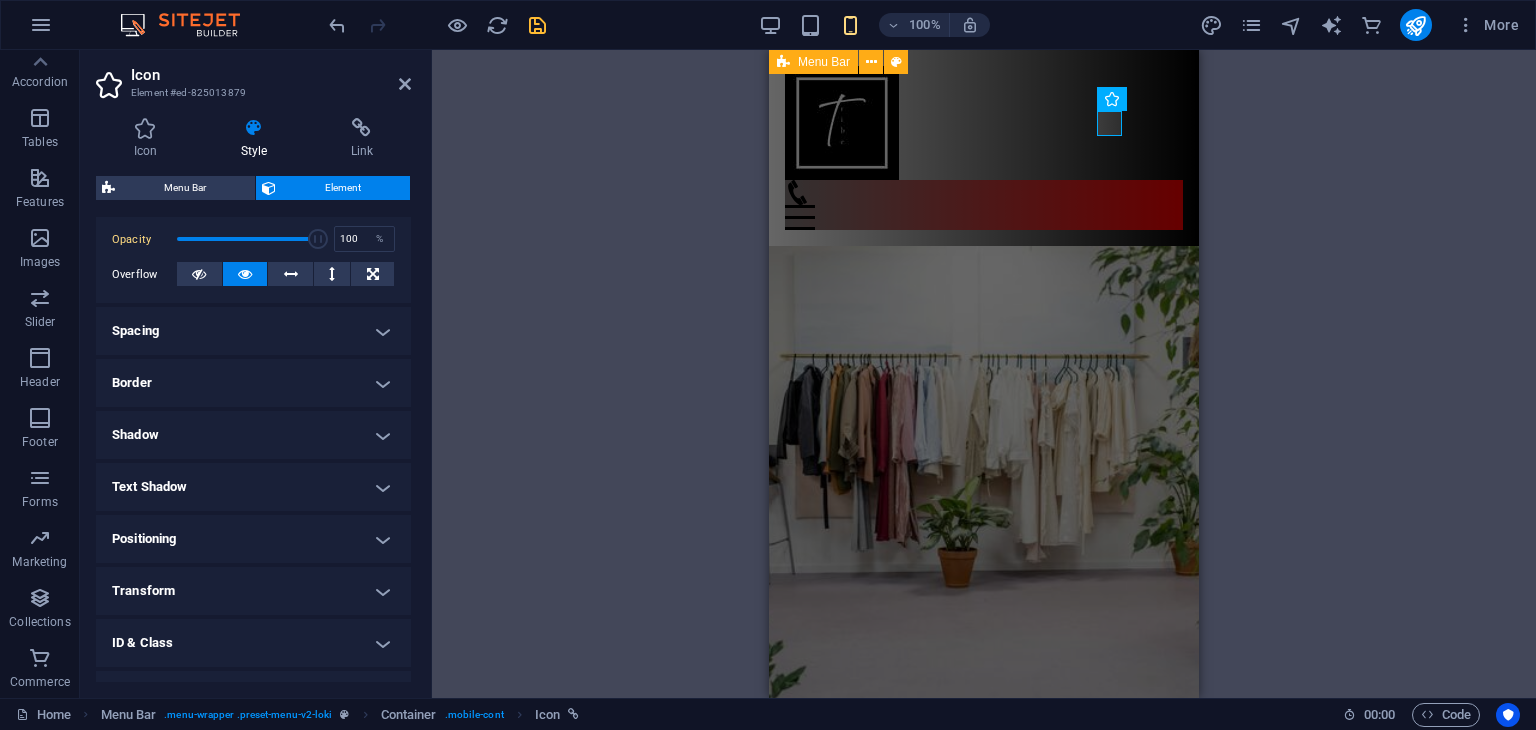 click on "Transform" at bounding box center (253, 591) 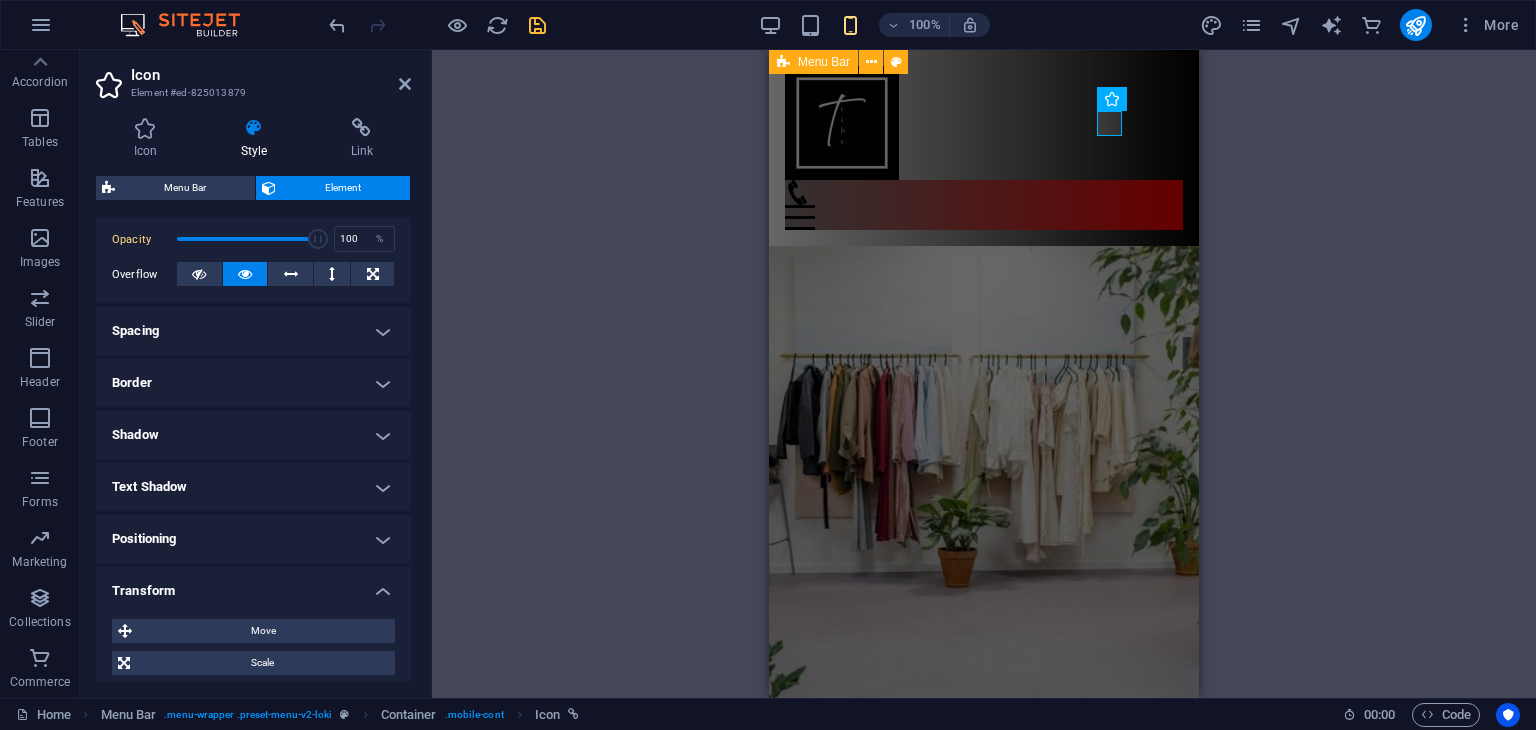 click on "Transform" at bounding box center (253, 585) 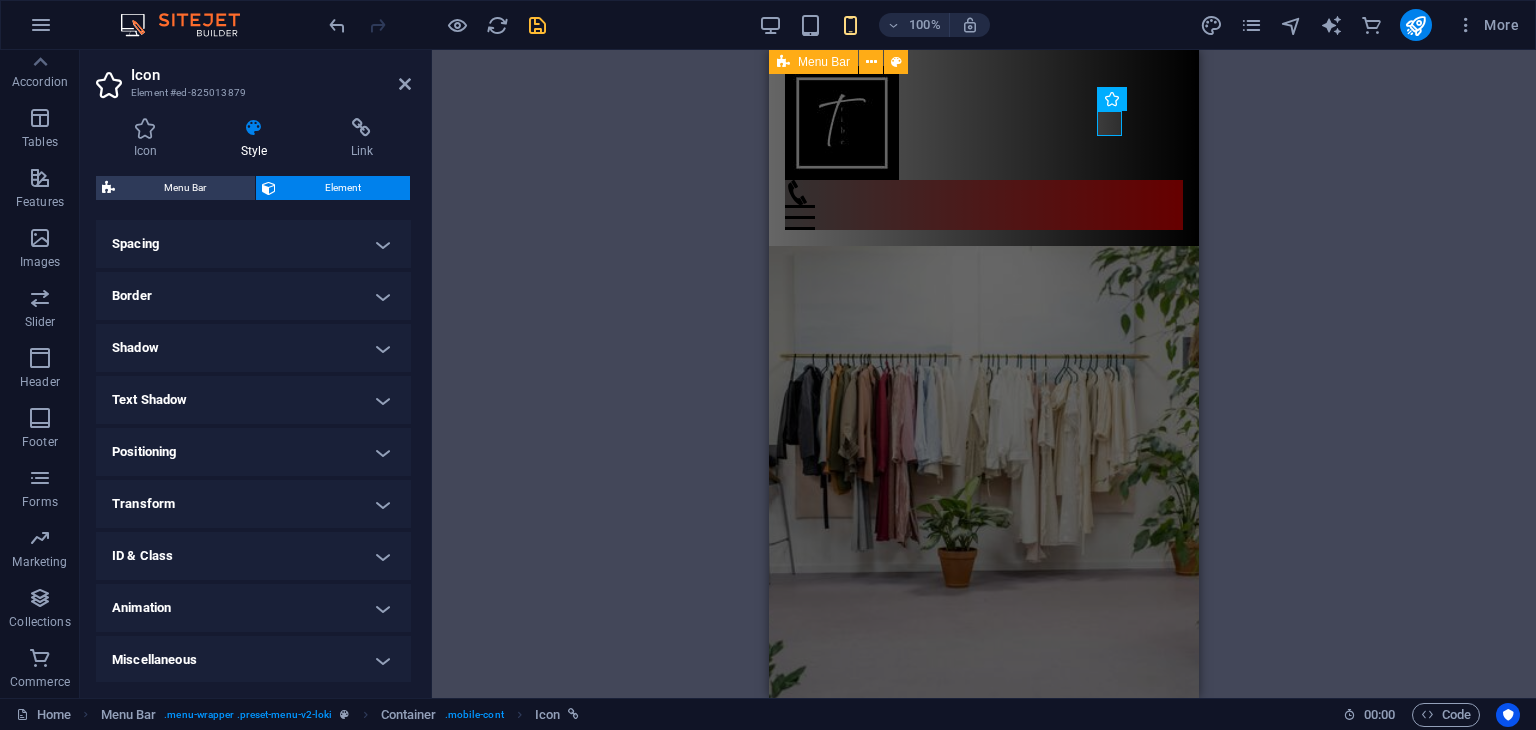 scroll, scrollTop: 380, scrollLeft: 0, axis: vertical 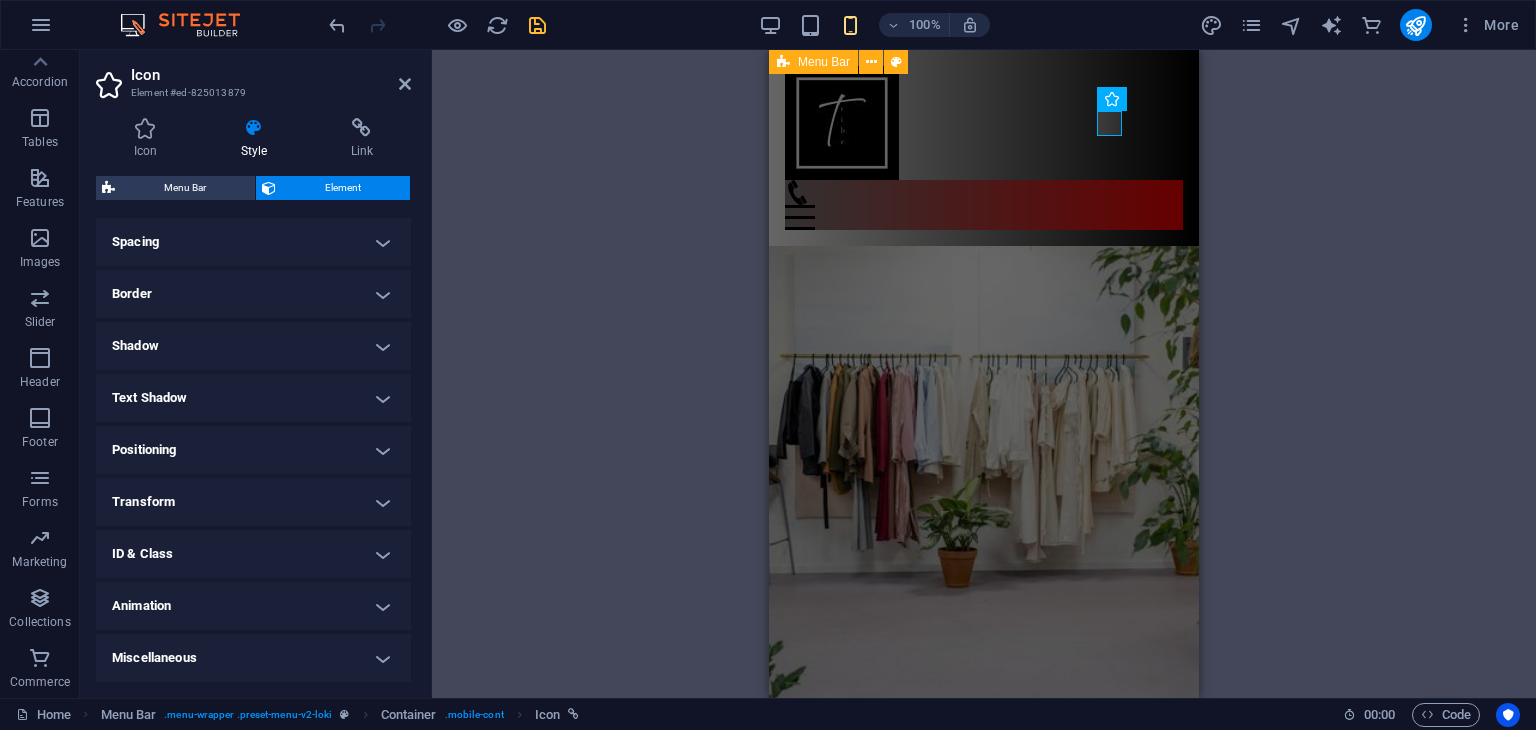 click on "ID & Class" at bounding box center (253, 554) 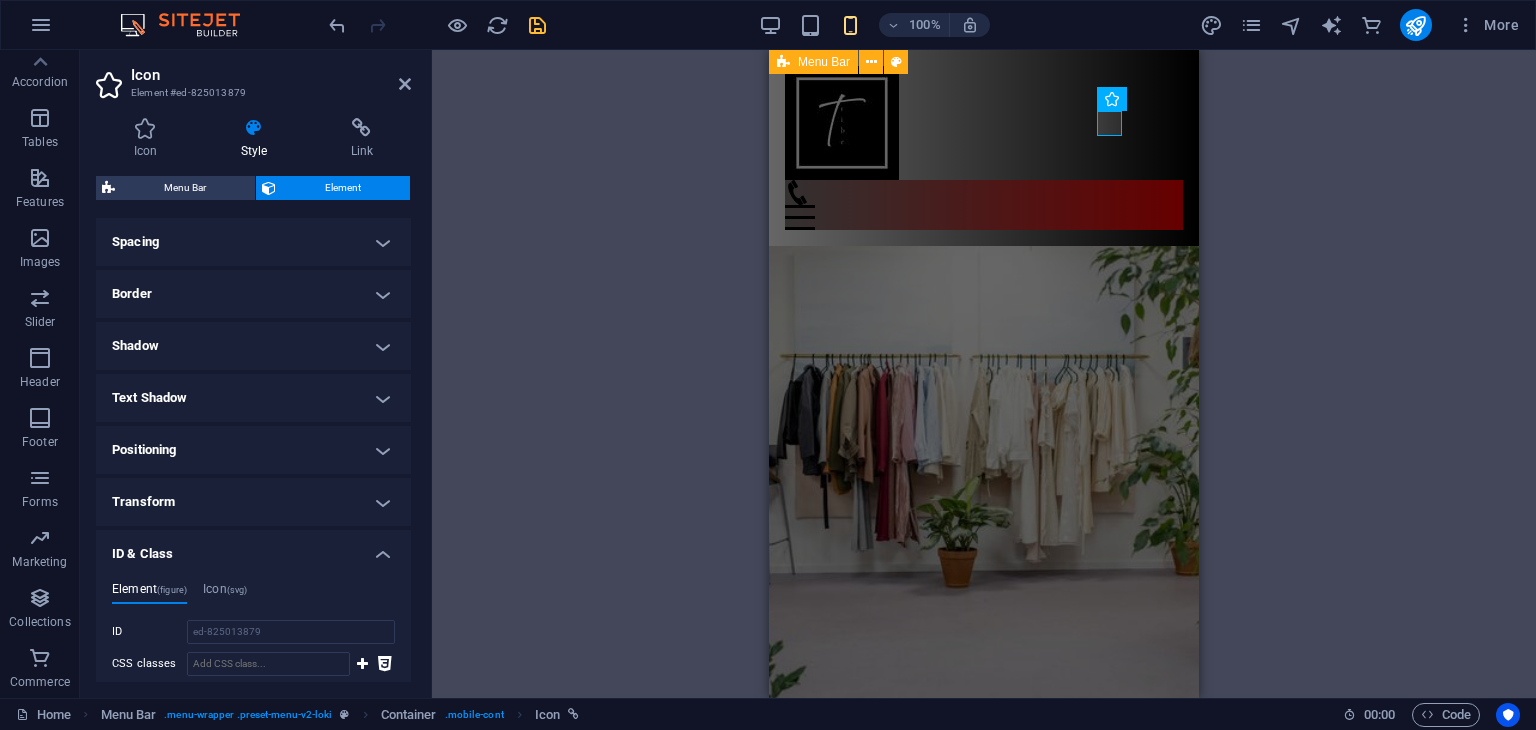 click on "ID & Class" at bounding box center (253, 548) 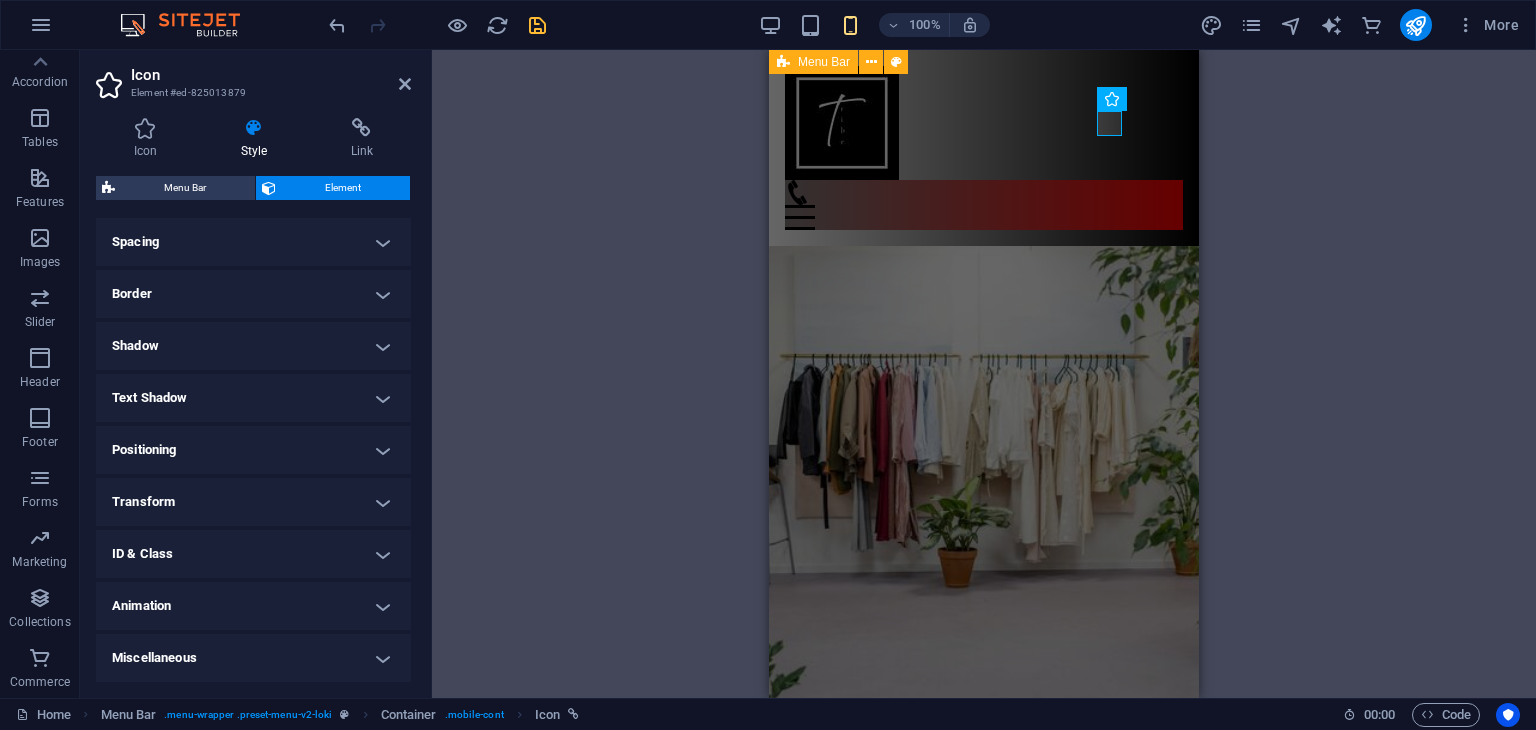 click on "Animation" at bounding box center (253, 606) 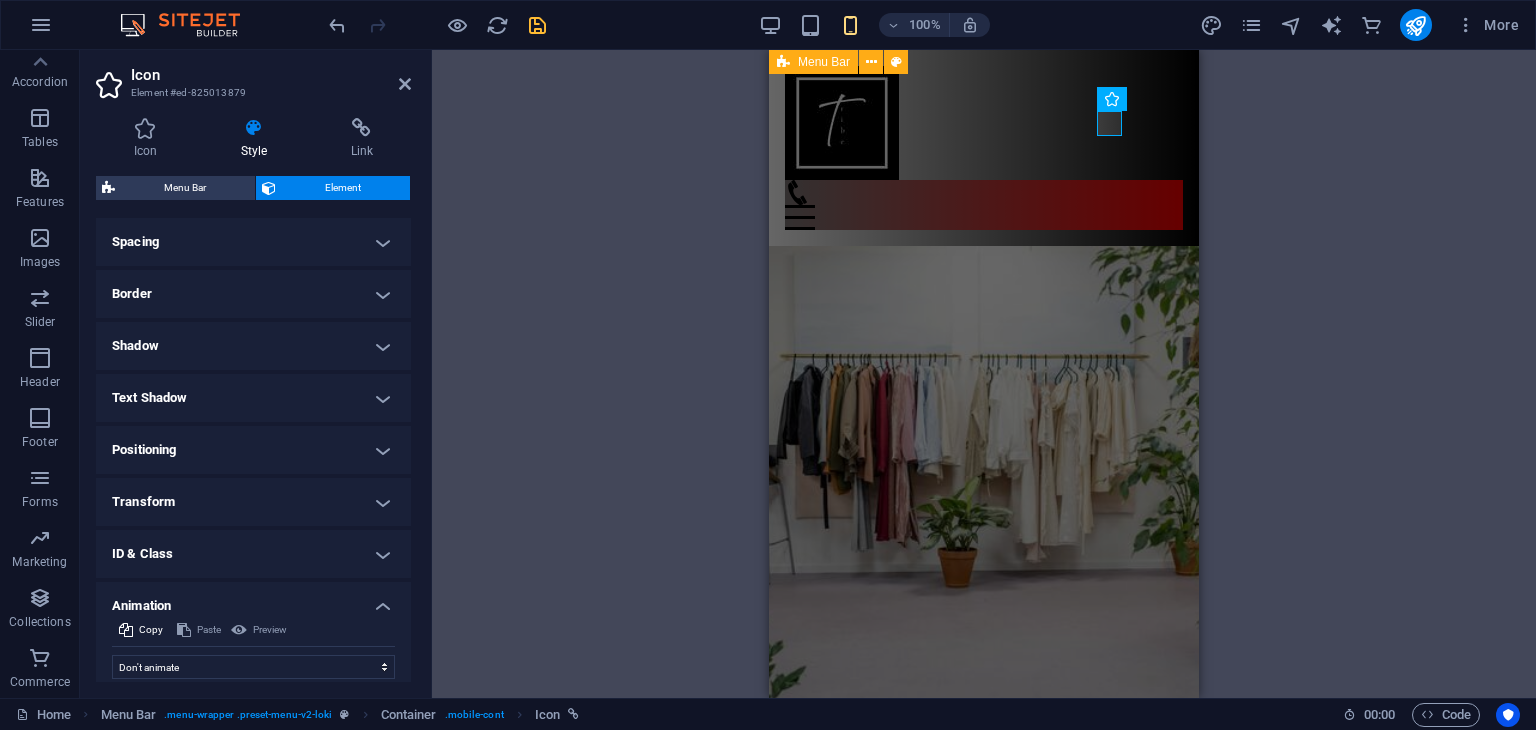 scroll, scrollTop: 444, scrollLeft: 0, axis: vertical 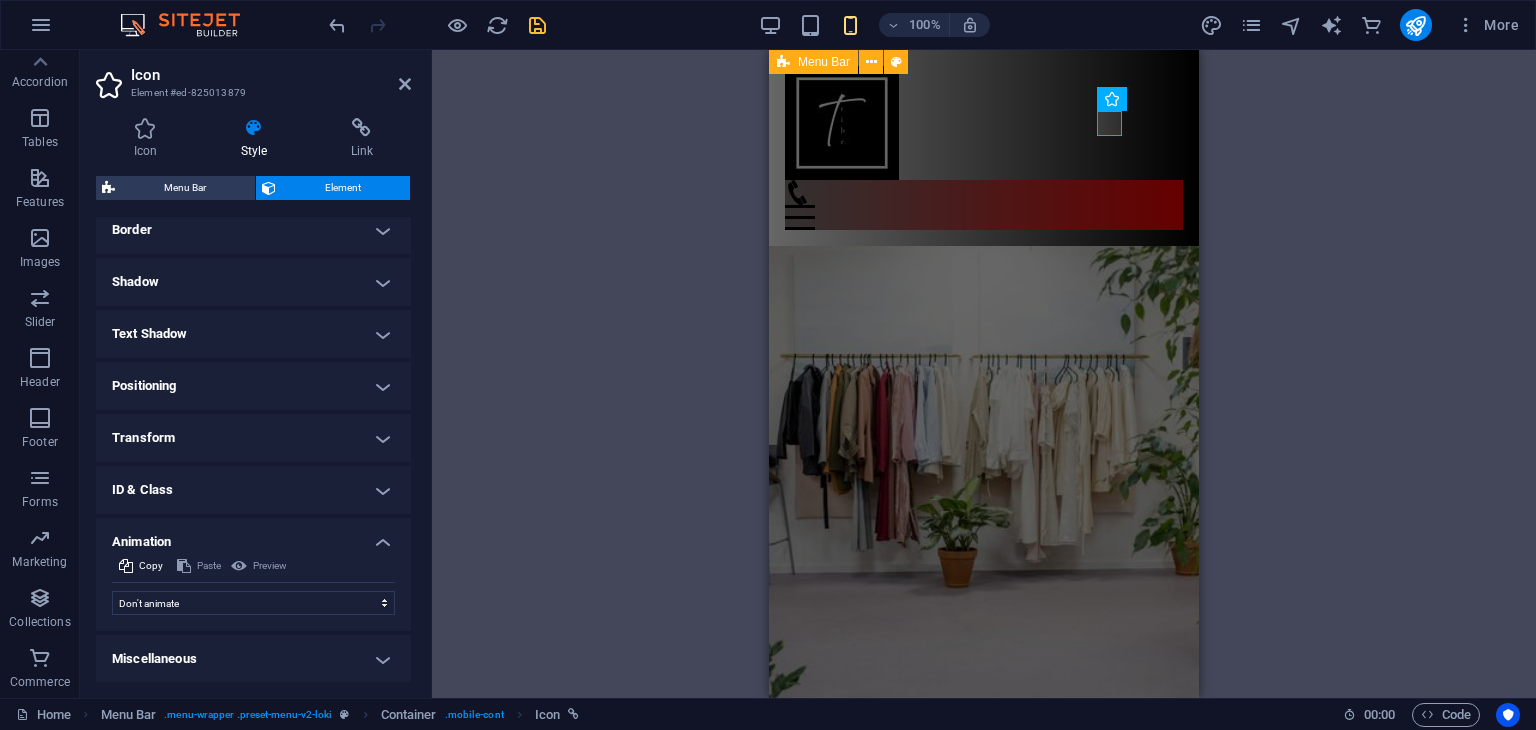 click on "Animation" at bounding box center [253, 536] 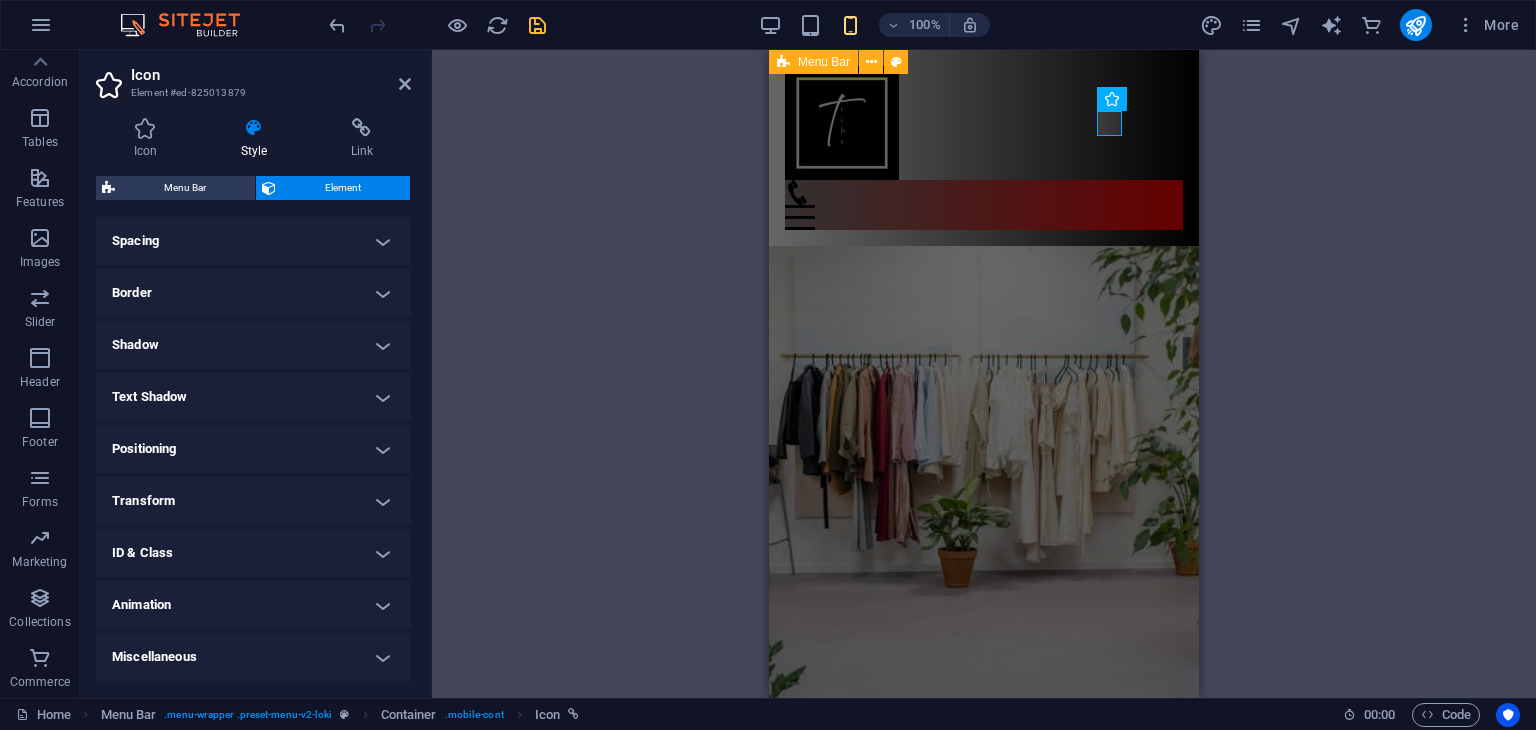 scroll, scrollTop: 380, scrollLeft: 0, axis: vertical 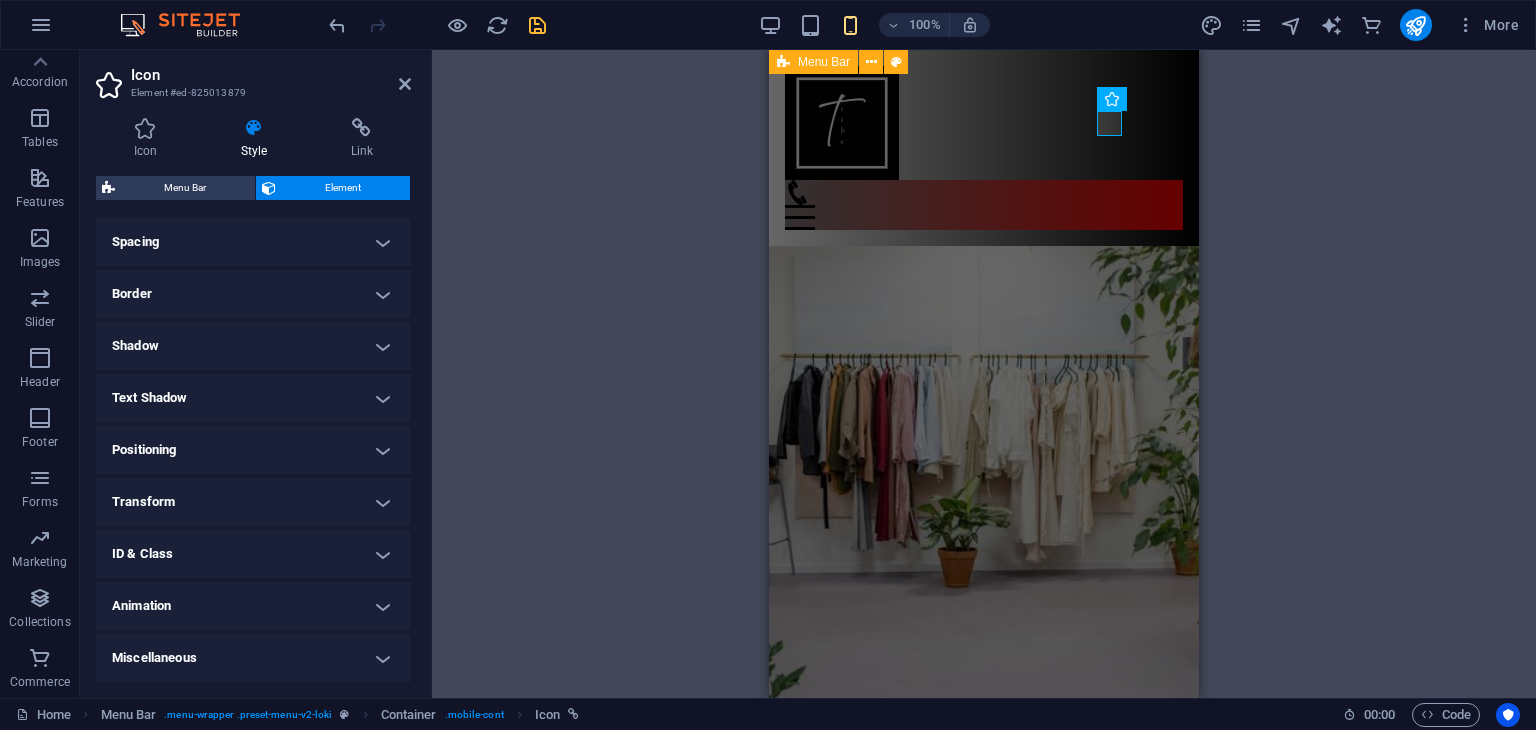 click on "Miscellaneous" at bounding box center (253, 658) 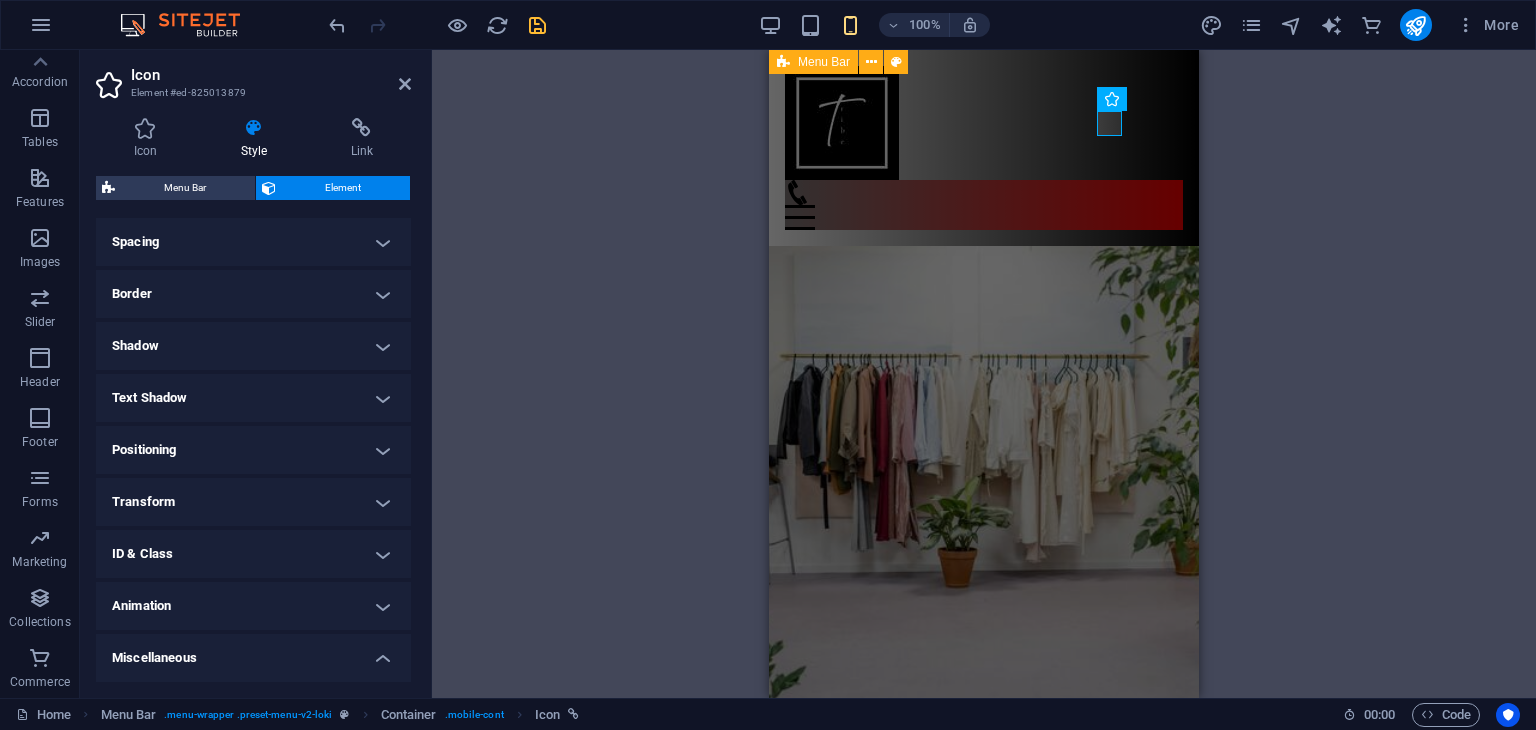 scroll, scrollTop: 503, scrollLeft: 0, axis: vertical 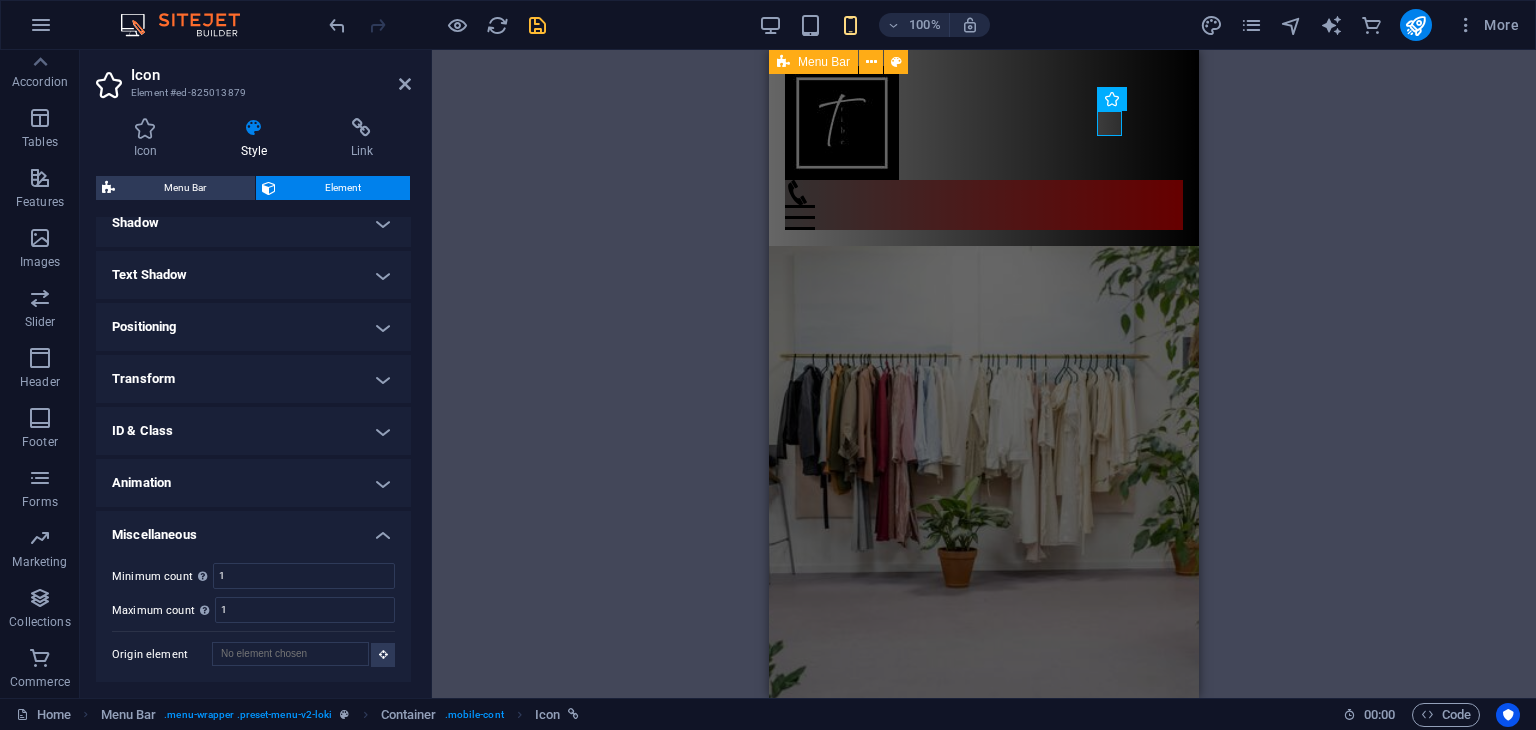 click on "Miscellaneous" at bounding box center (253, 529) 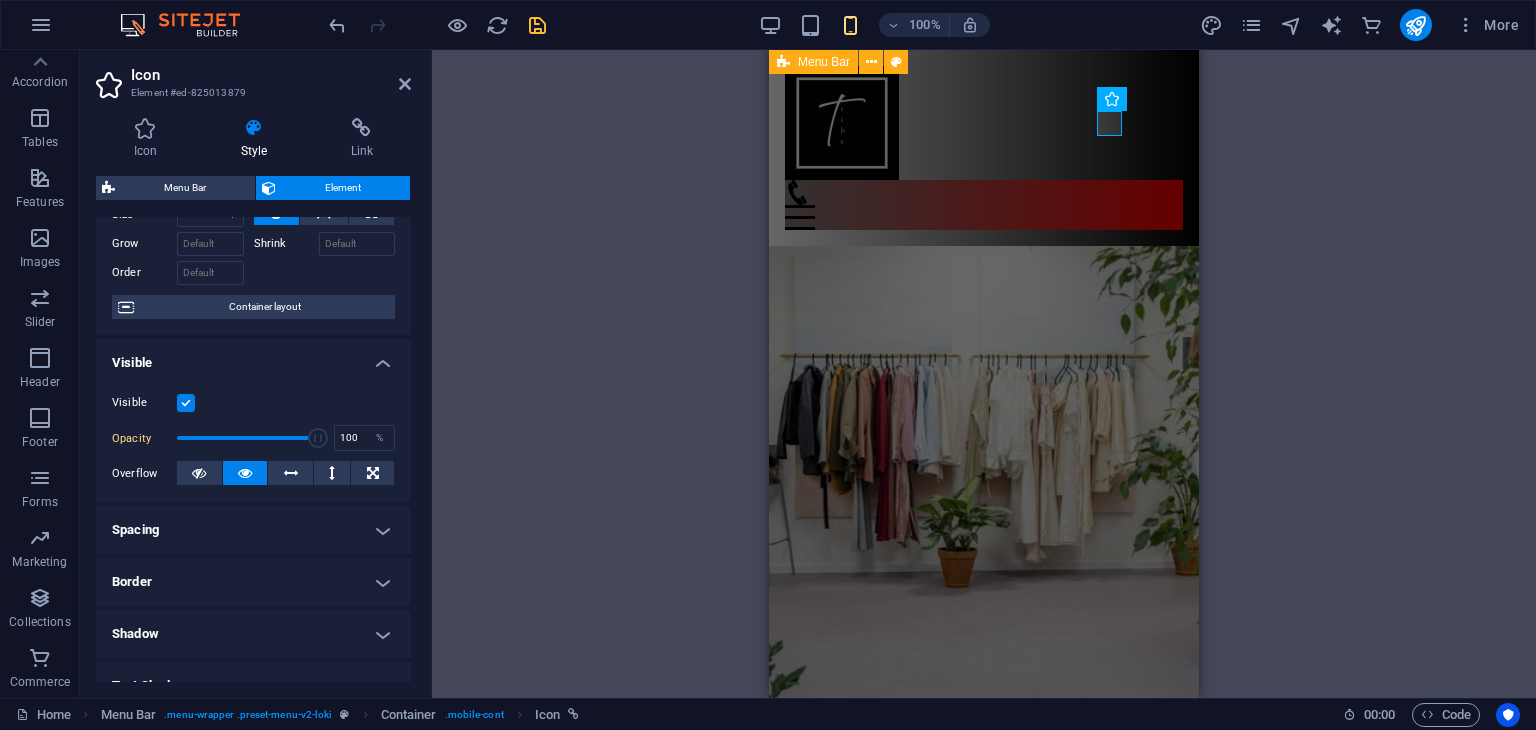 scroll, scrollTop: 0, scrollLeft: 0, axis: both 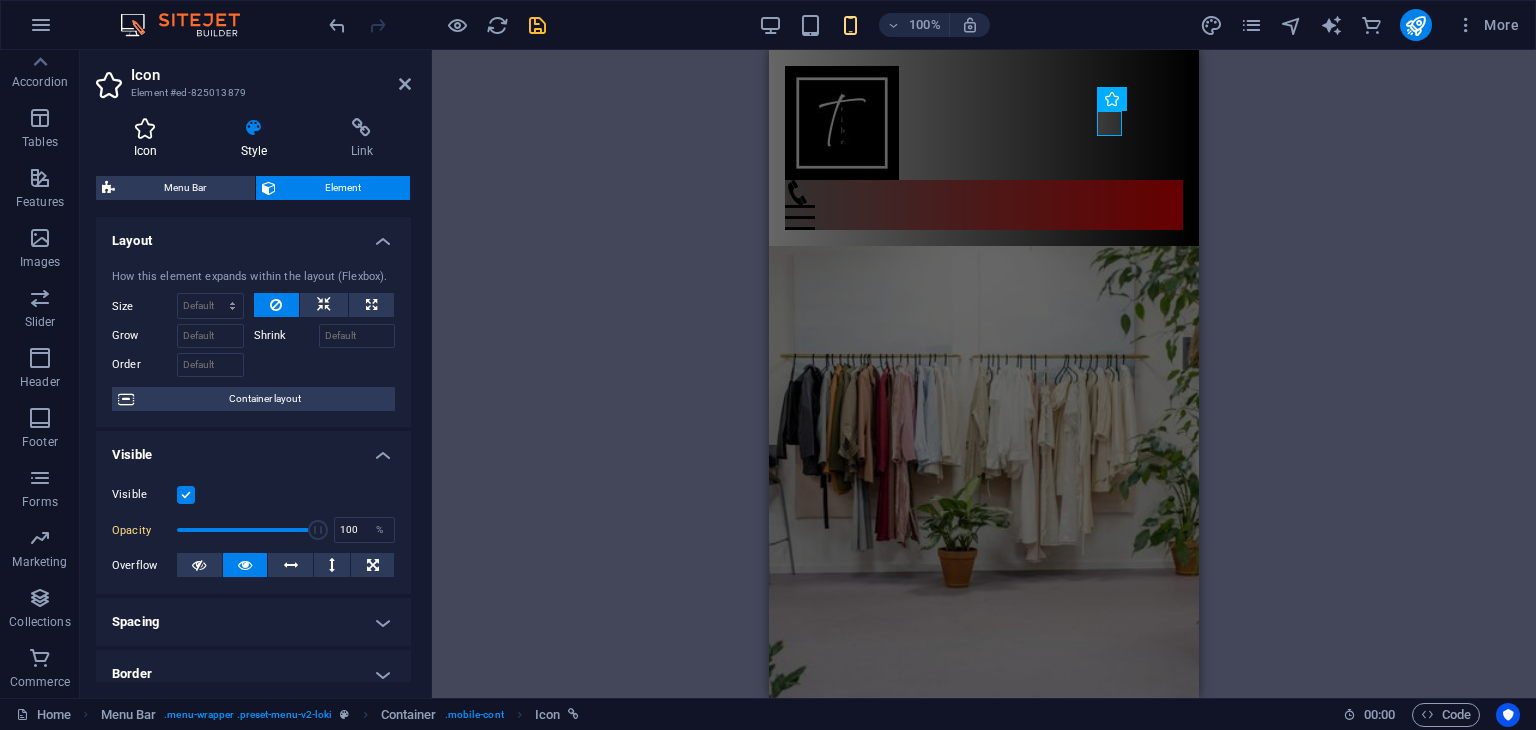 click on "Icon" at bounding box center [149, 139] 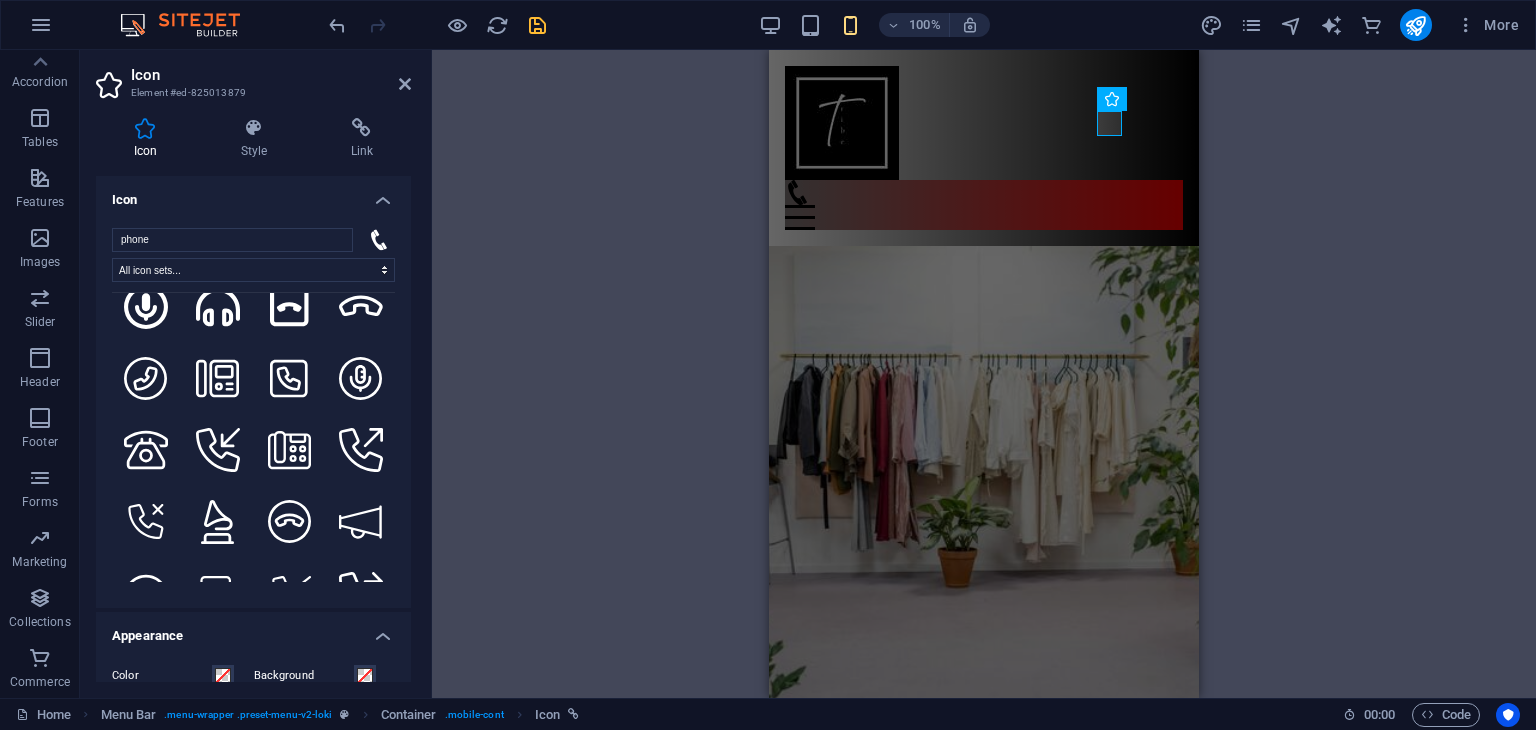 scroll, scrollTop: 2544, scrollLeft: 0, axis: vertical 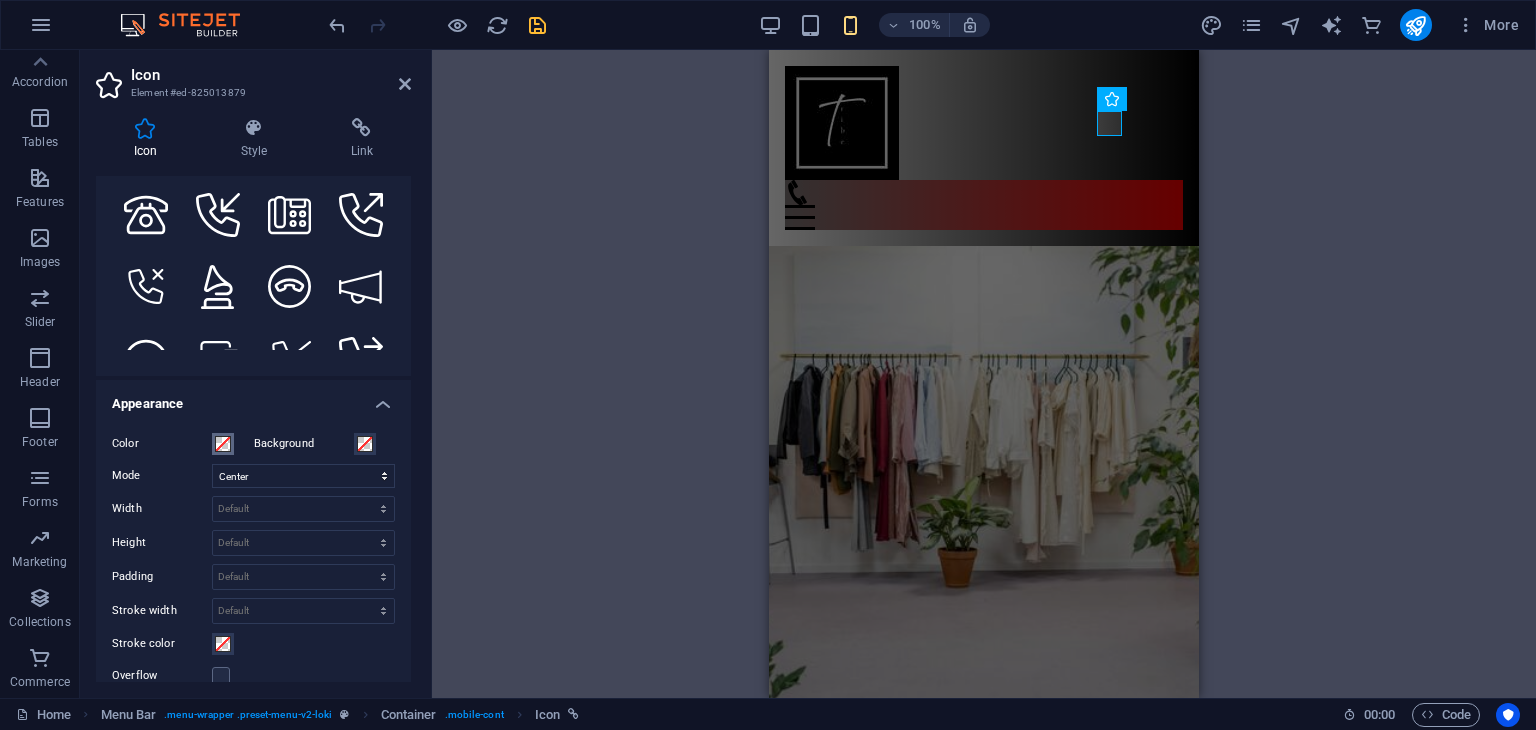 click at bounding box center (223, 444) 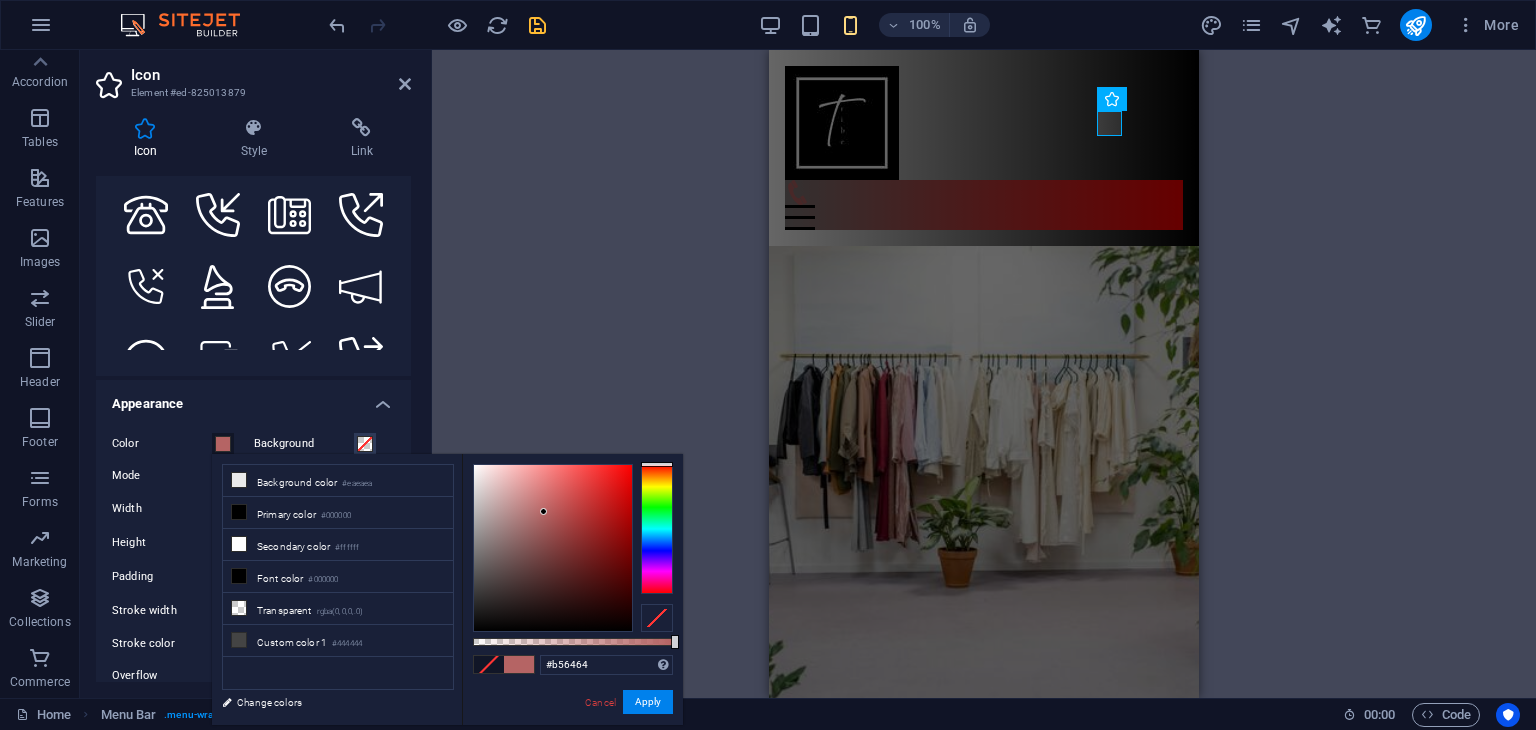 type on "#ffffff" 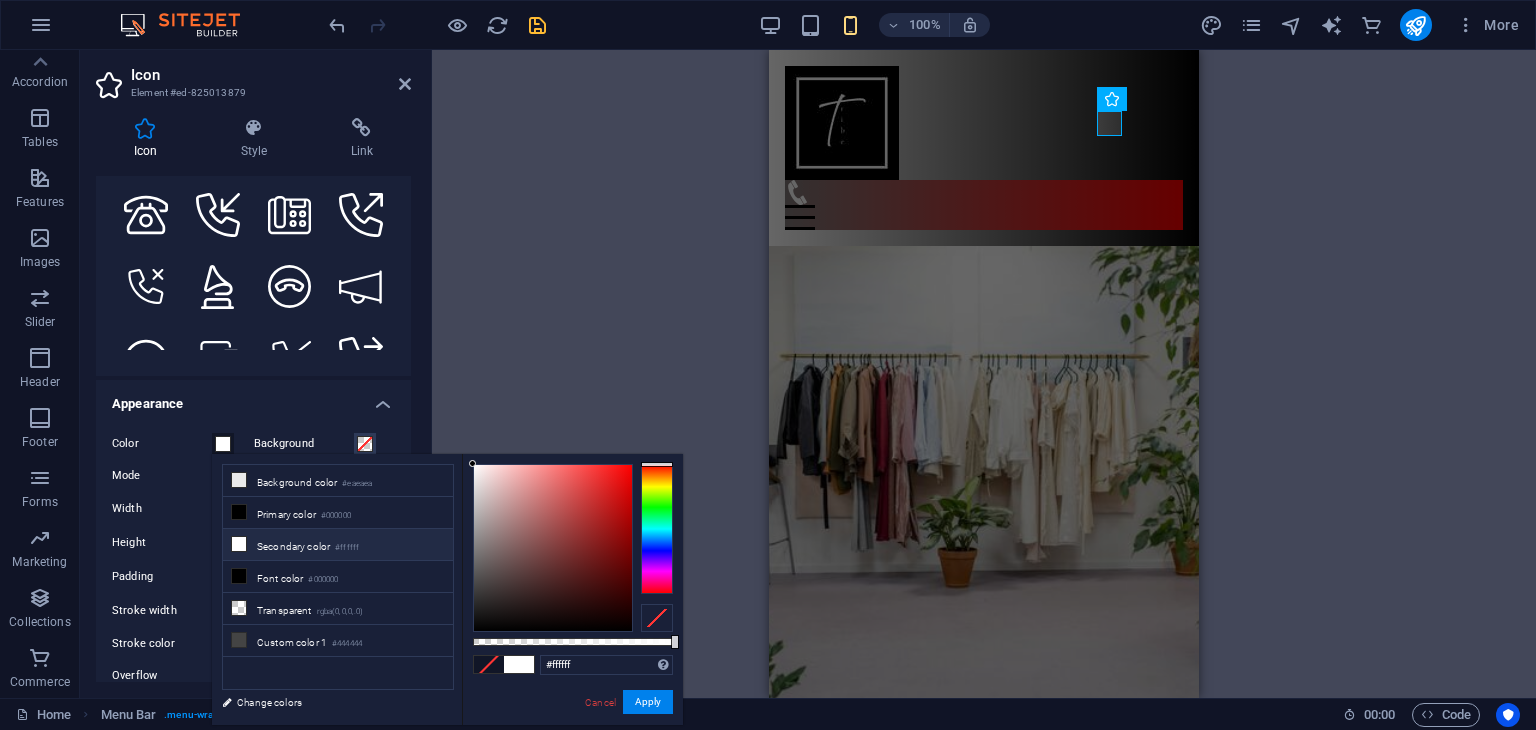 drag, startPoint x: 544, startPoint y: 512, endPoint x: 433, endPoint y: 408, distance: 152.10852 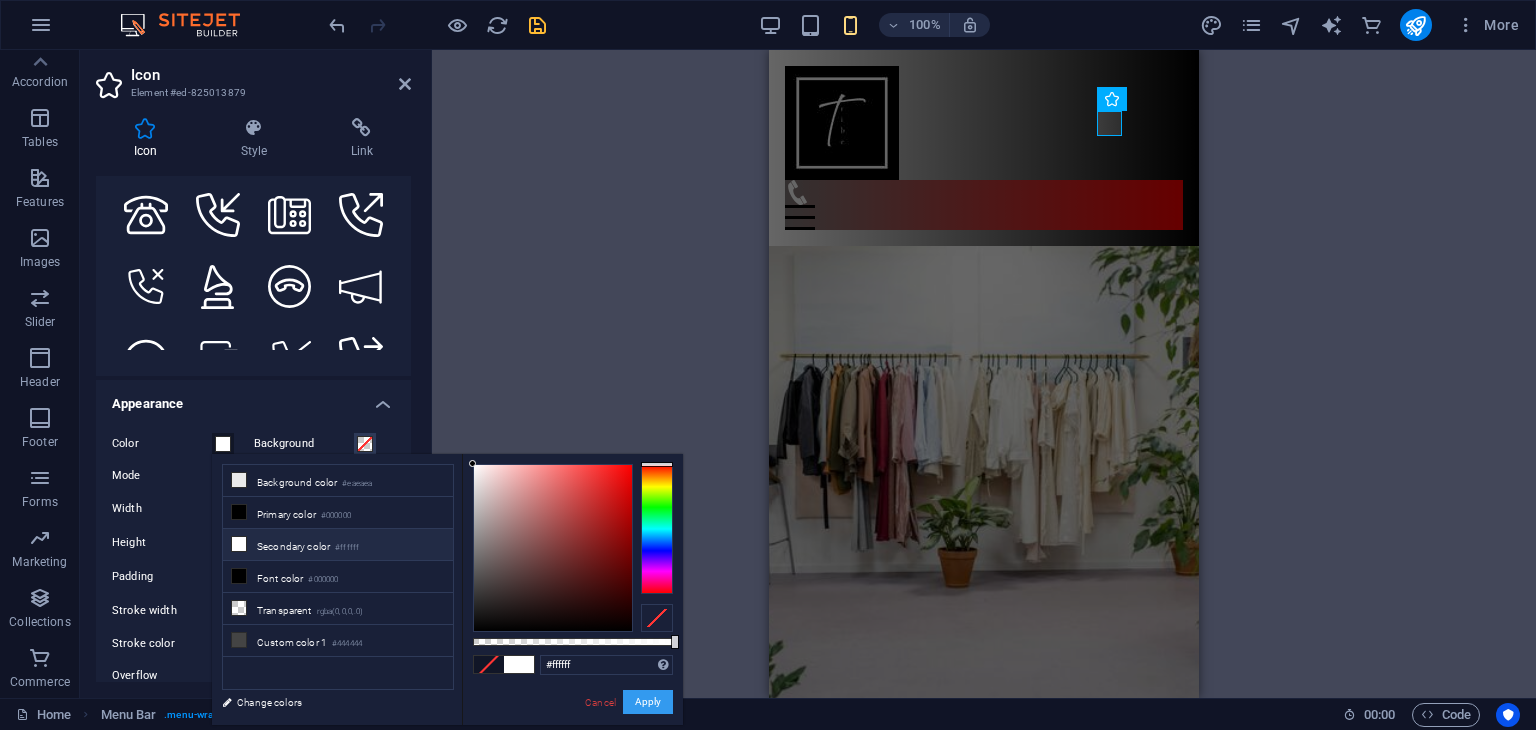 click on "Apply" at bounding box center [648, 702] 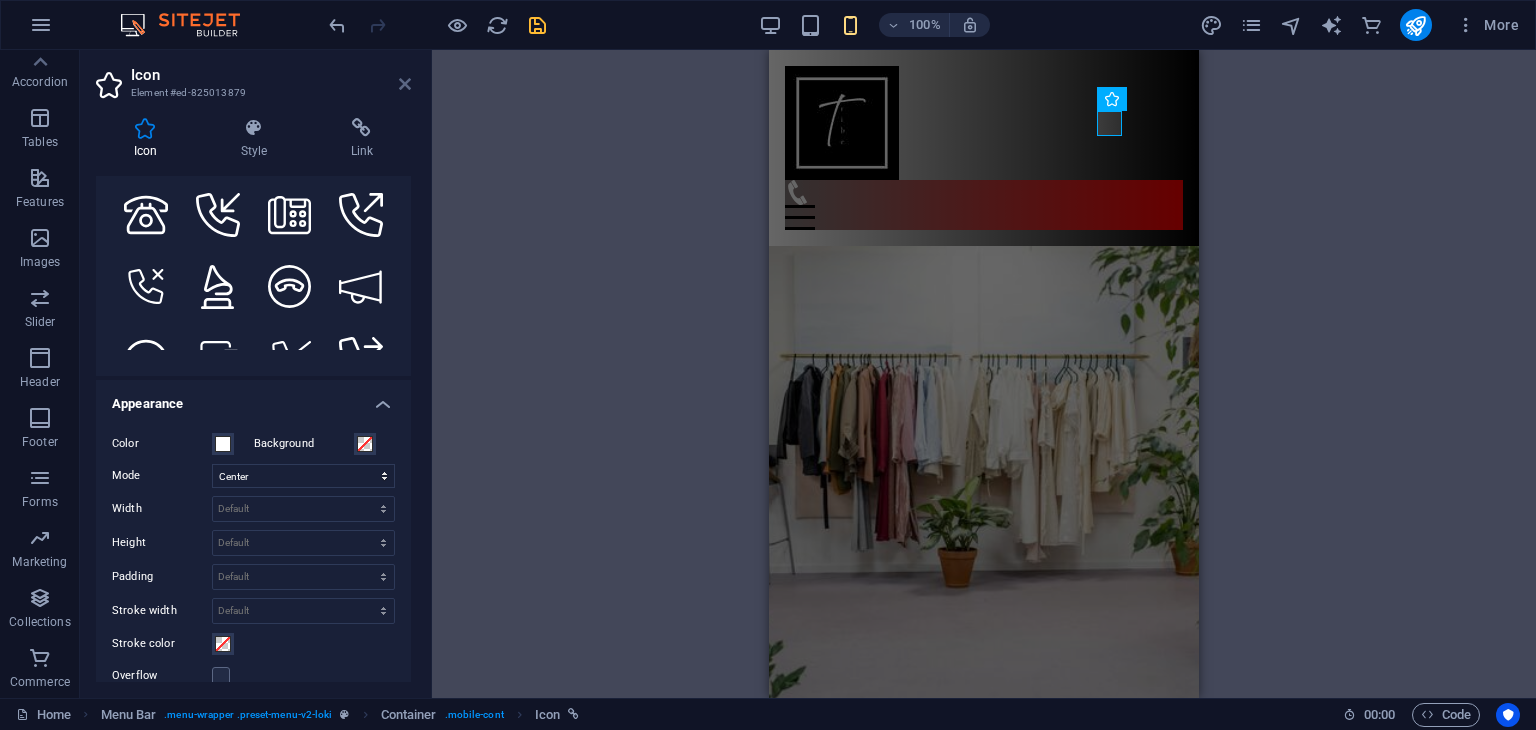 click at bounding box center (405, 84) 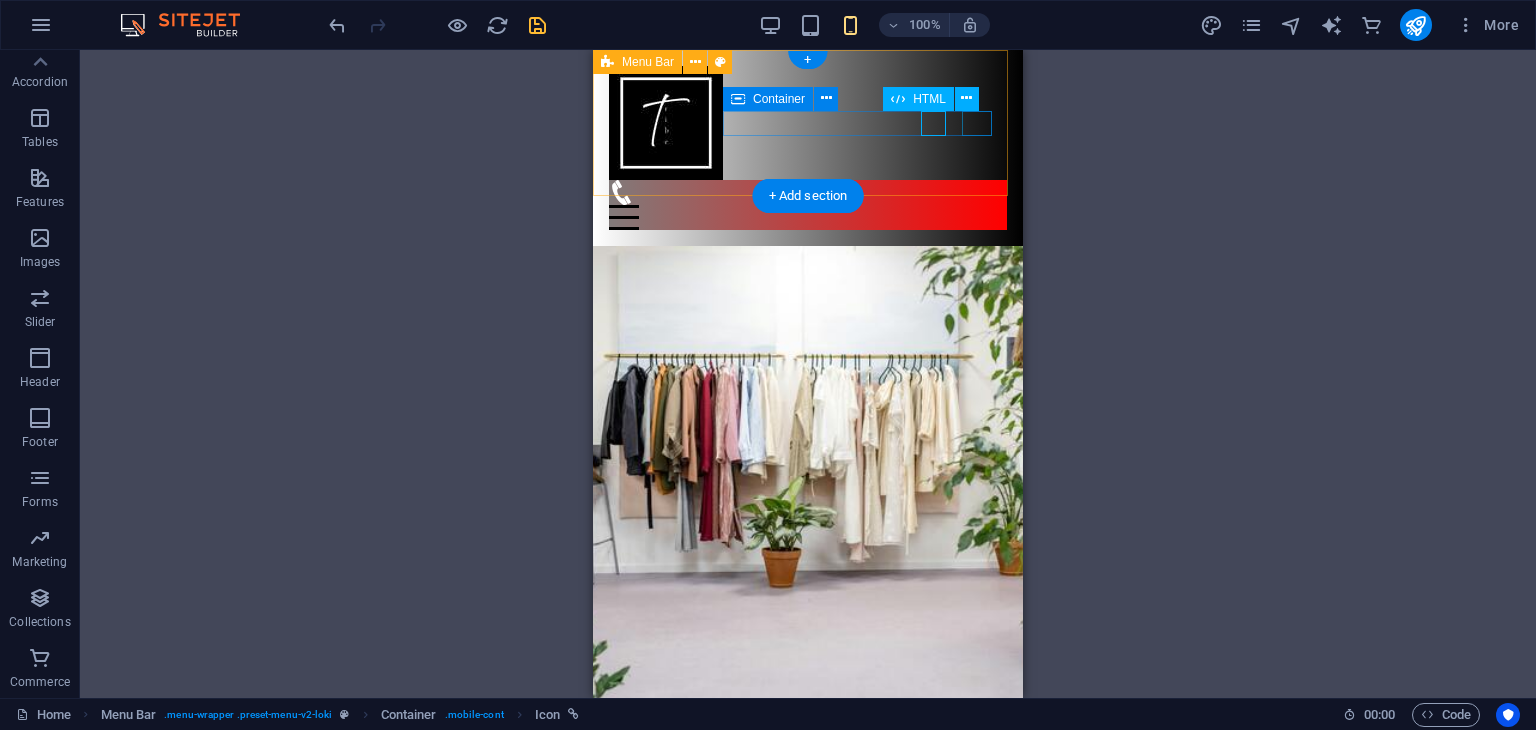 click on "Menu" at bounding box center (808, 217) 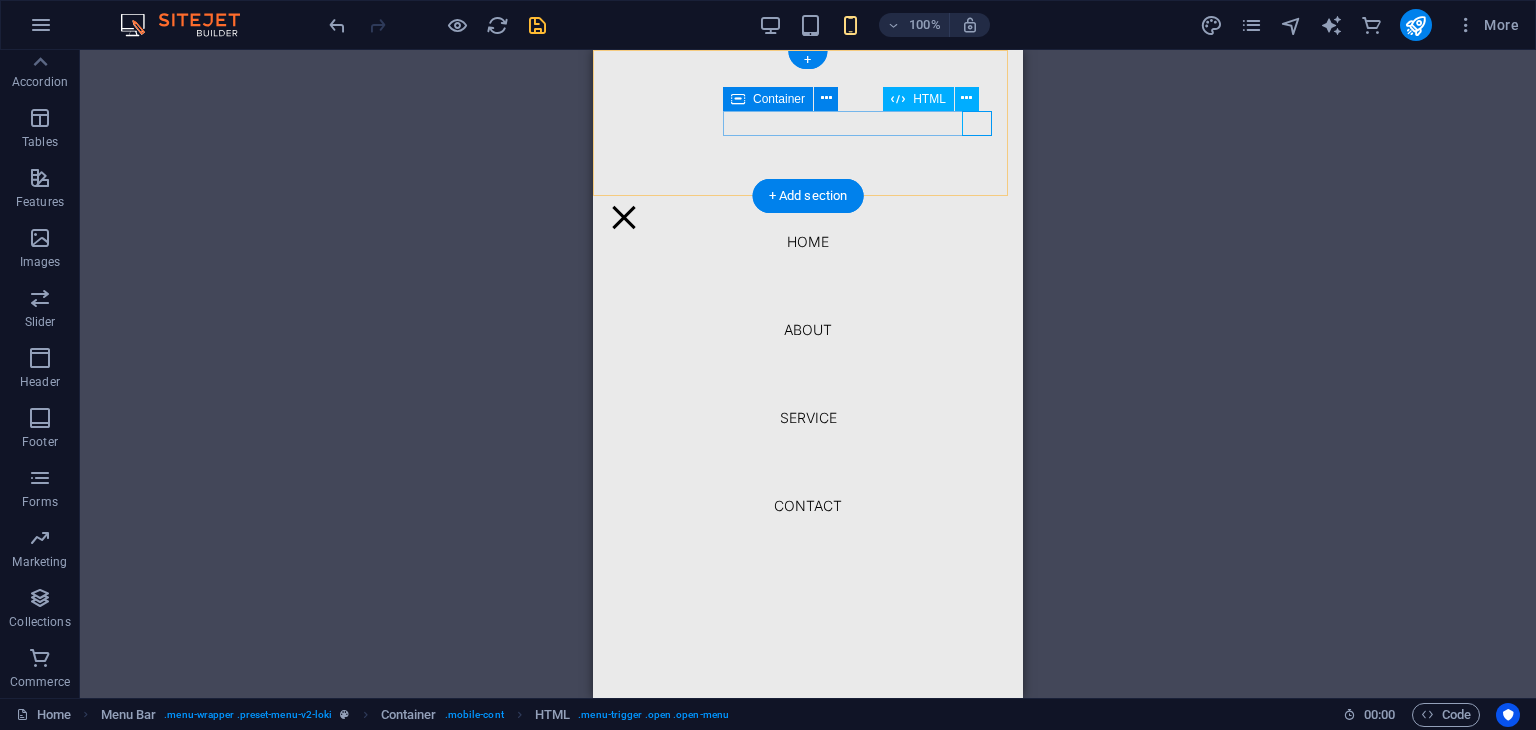 click on "Menu" at bounding box center (624, 217) 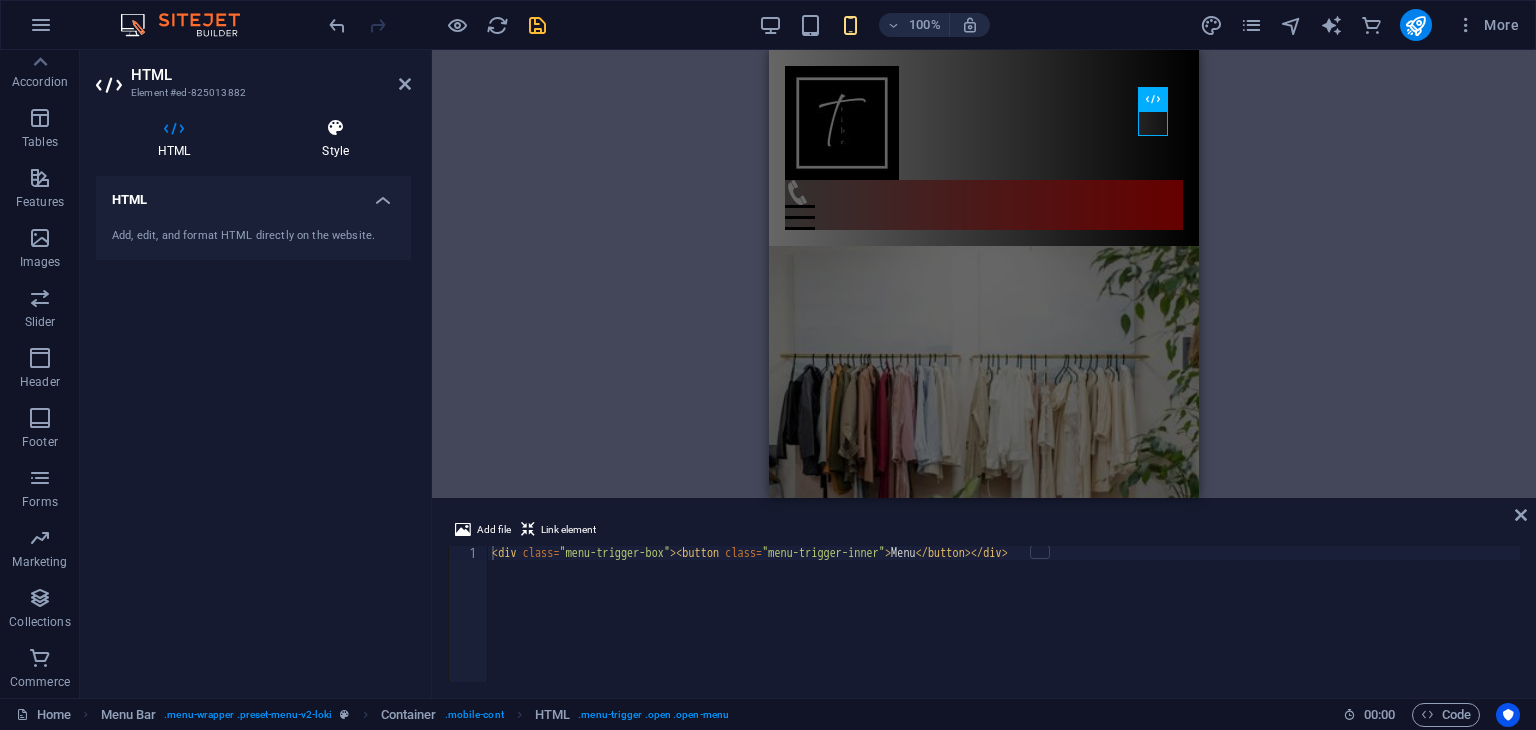click on "Style" at bounding box center (335, 139) 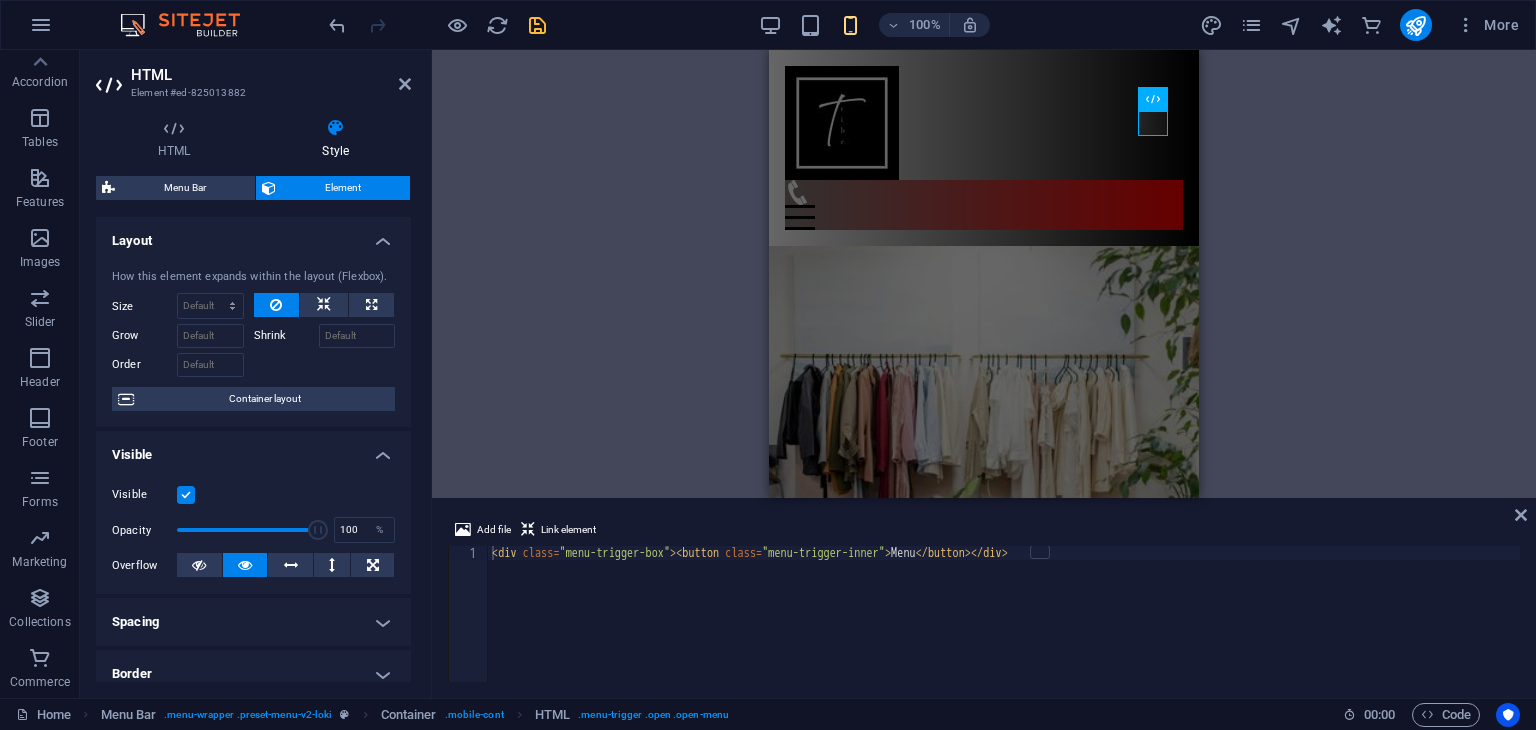 click on "Style" at bounding box center [335, 139] 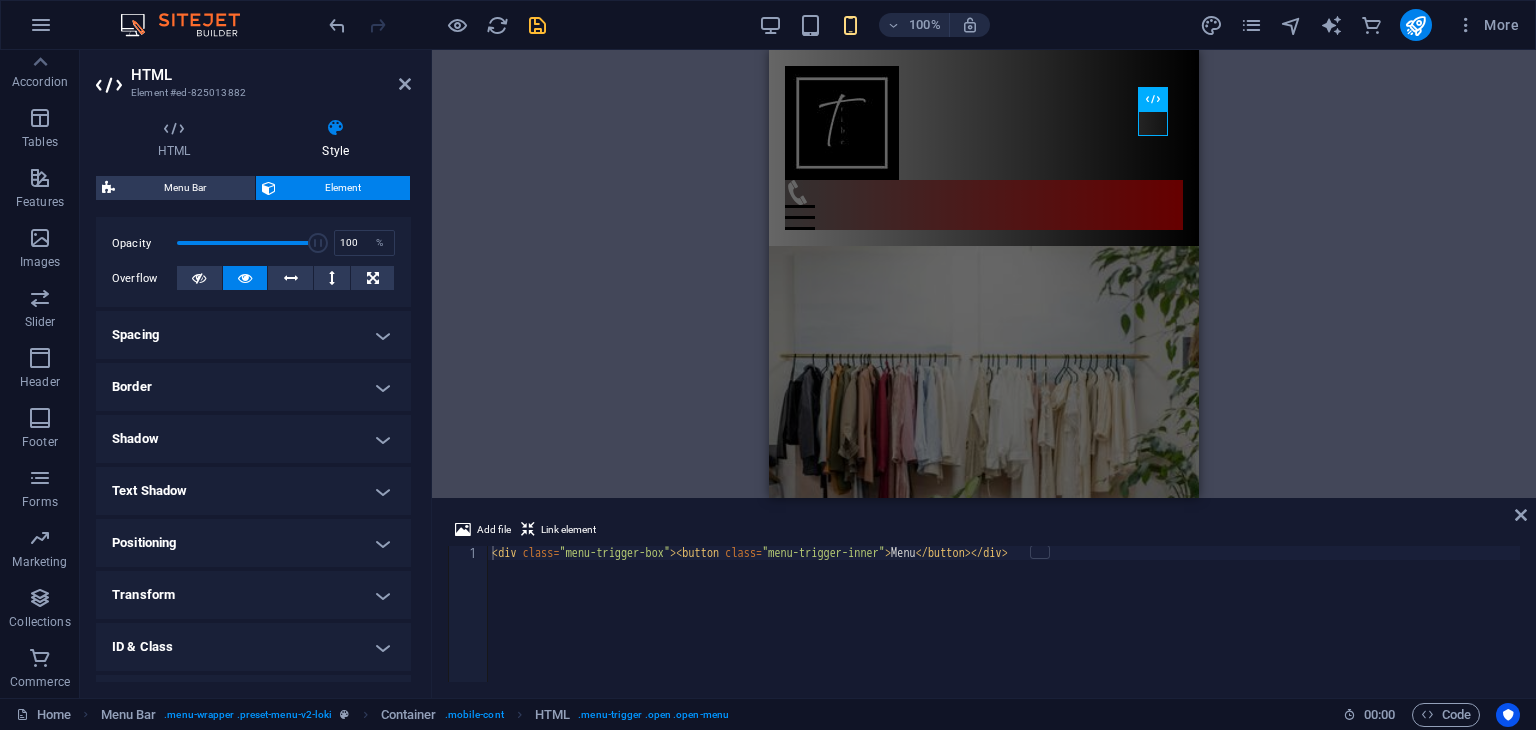 scroll, scrollTop: 292, scrollLeft: 0, axis: vertical 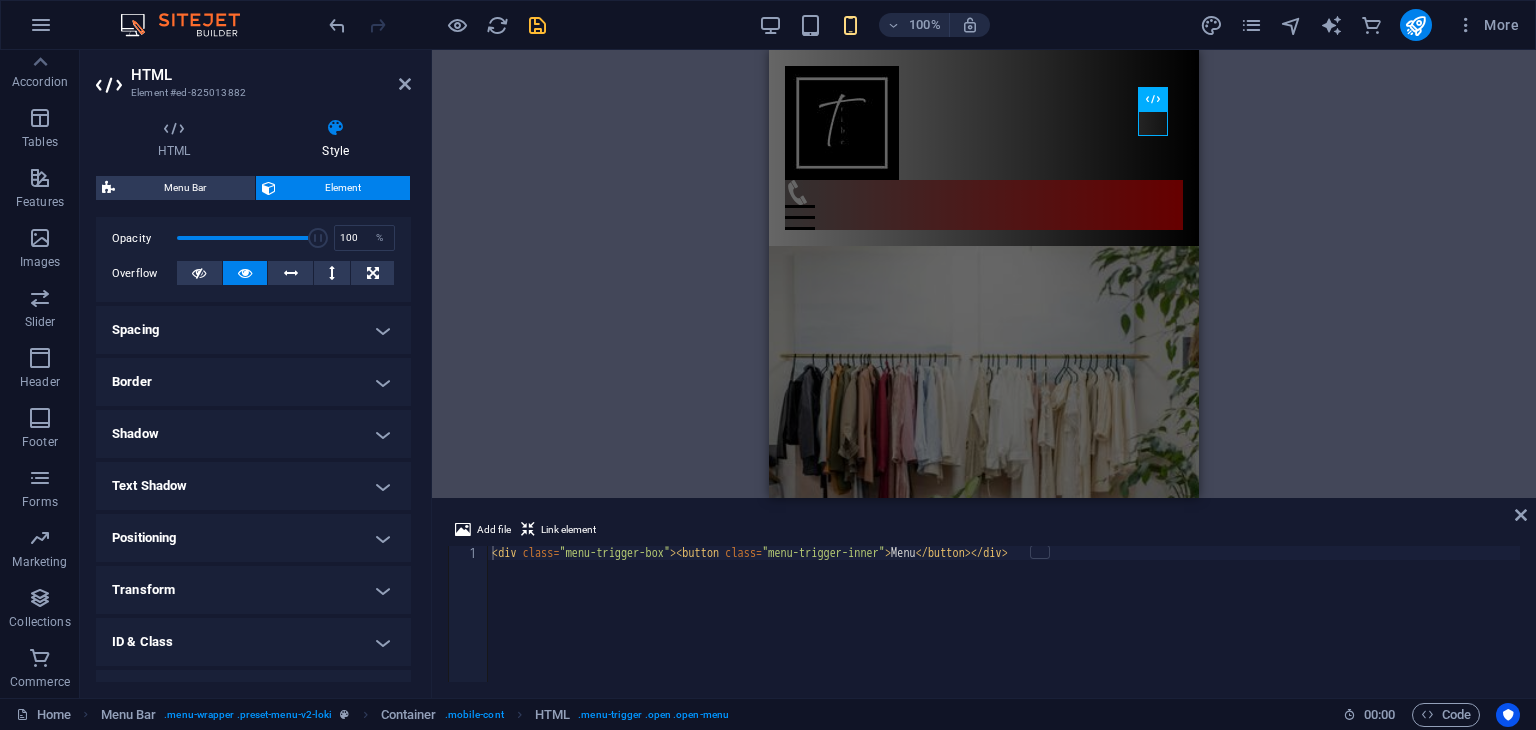 click on "Spacing" at bounding box center (253, 330) 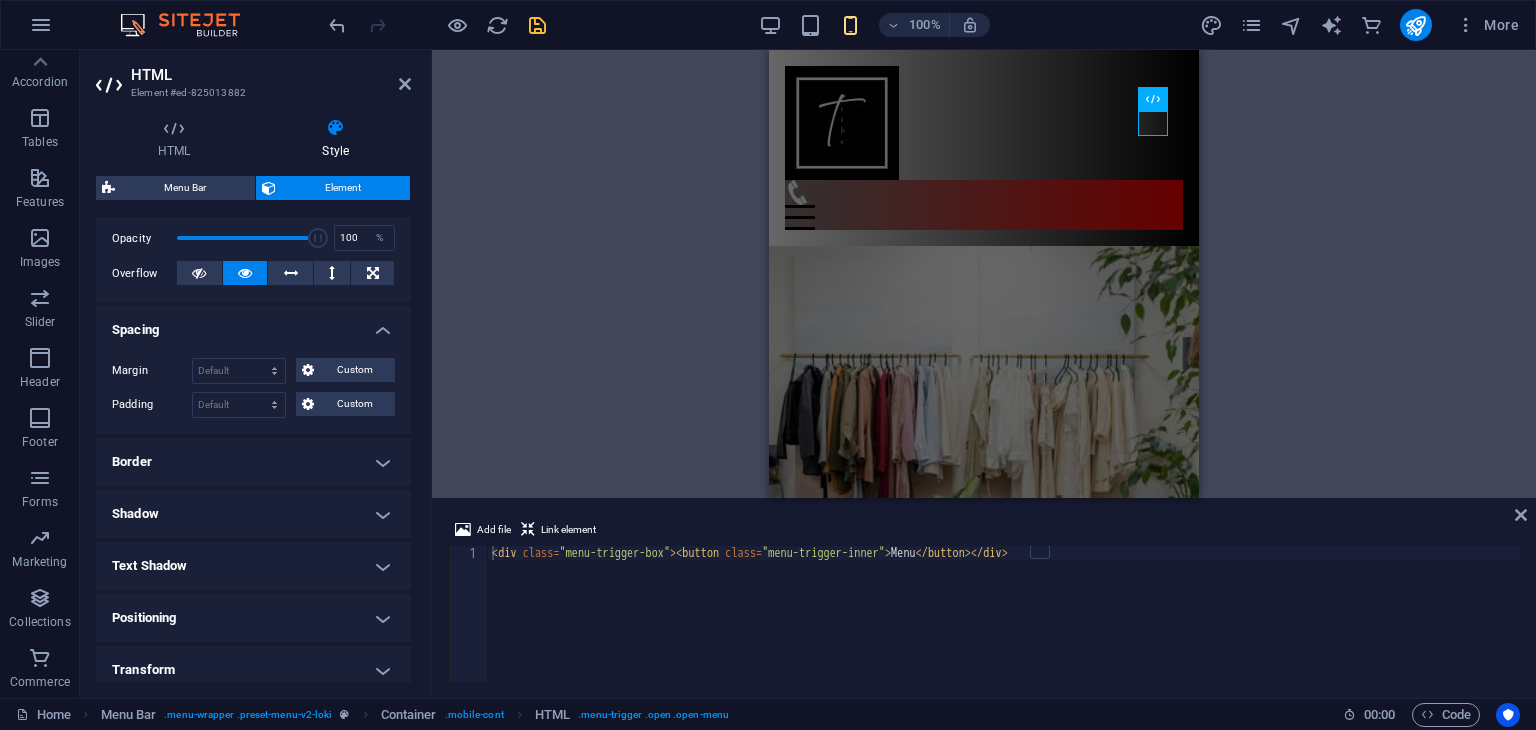 click on "Spacing" at bounding box center [253, 324] 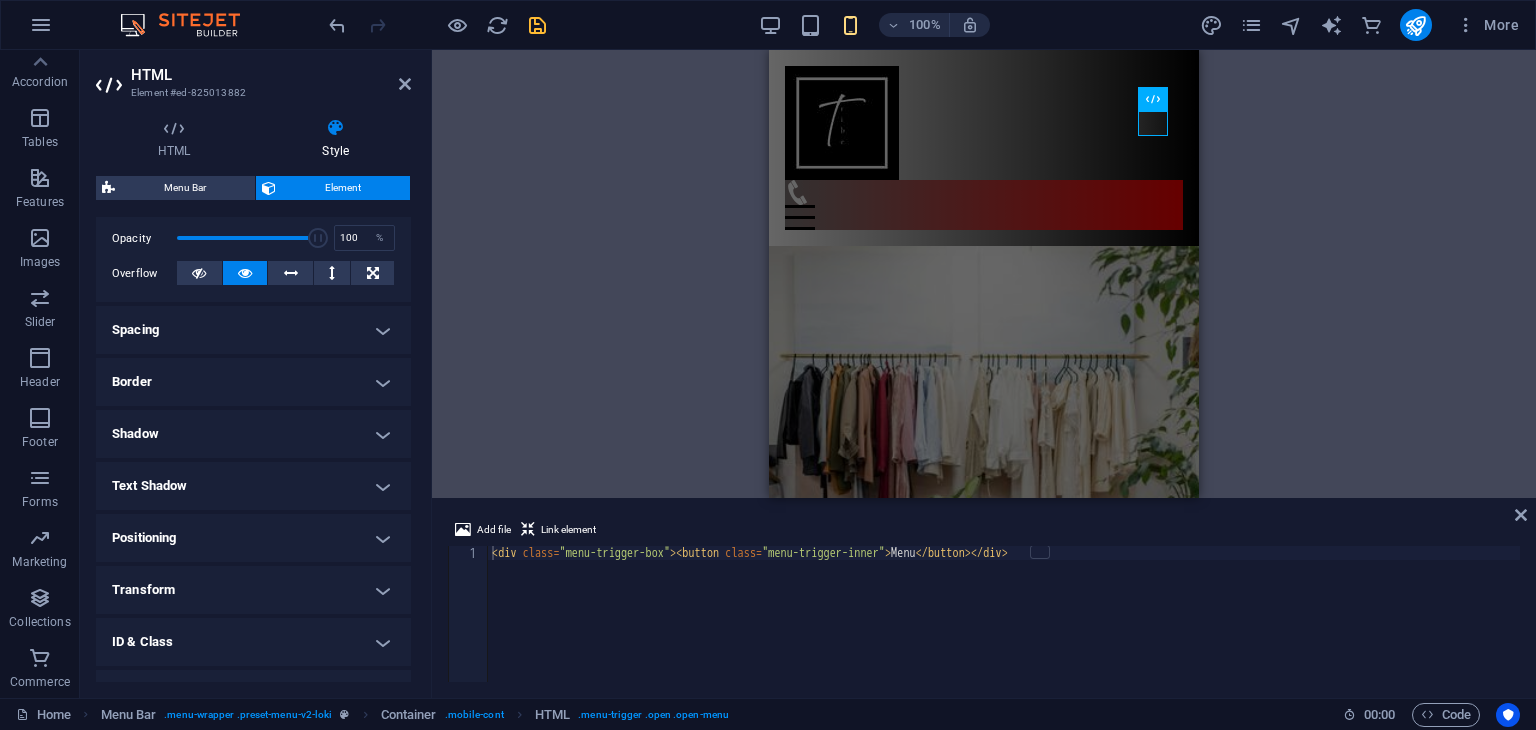 scroll, scrollTop: 380, scrollLeft: 0, axis: vertical 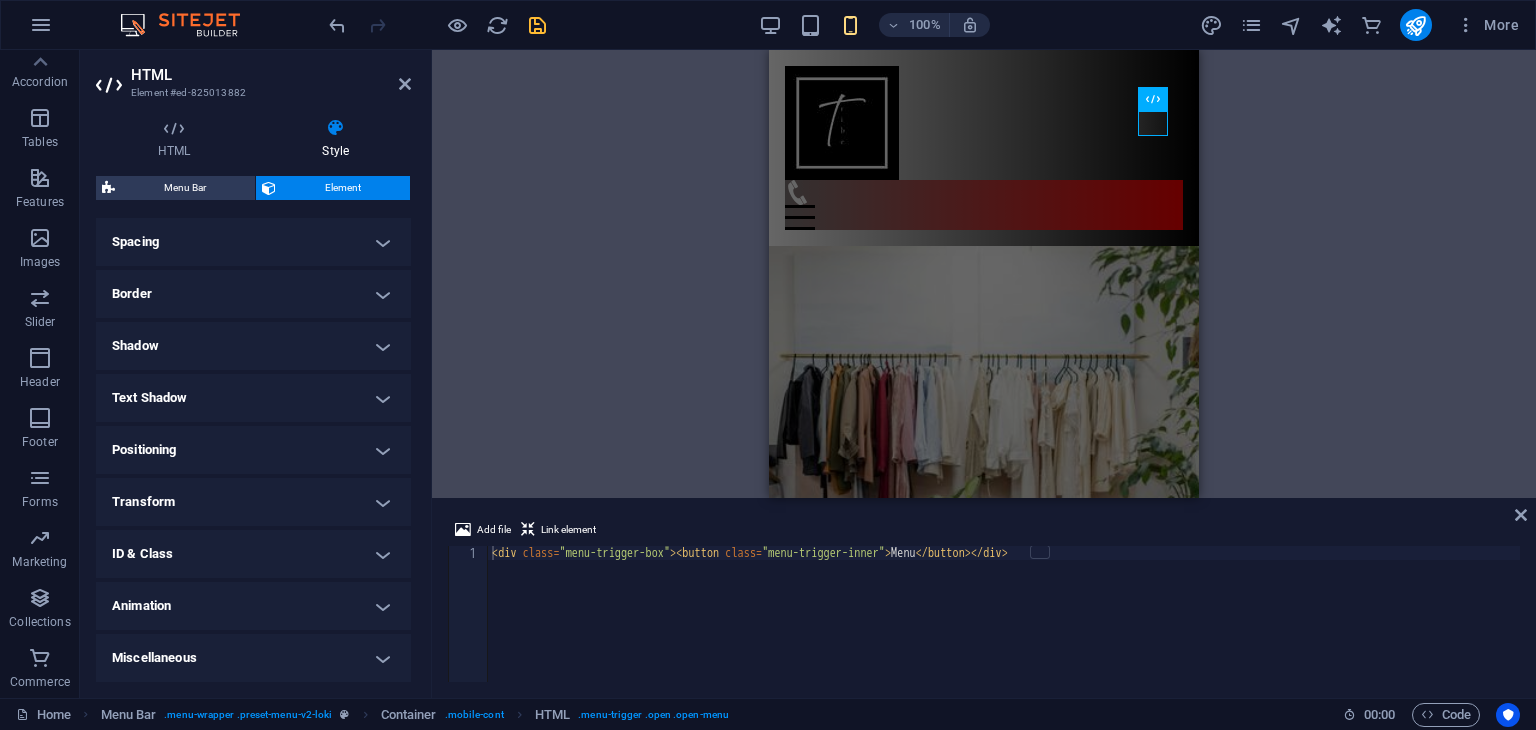 click on "Border" at bounding box center [253, 294] 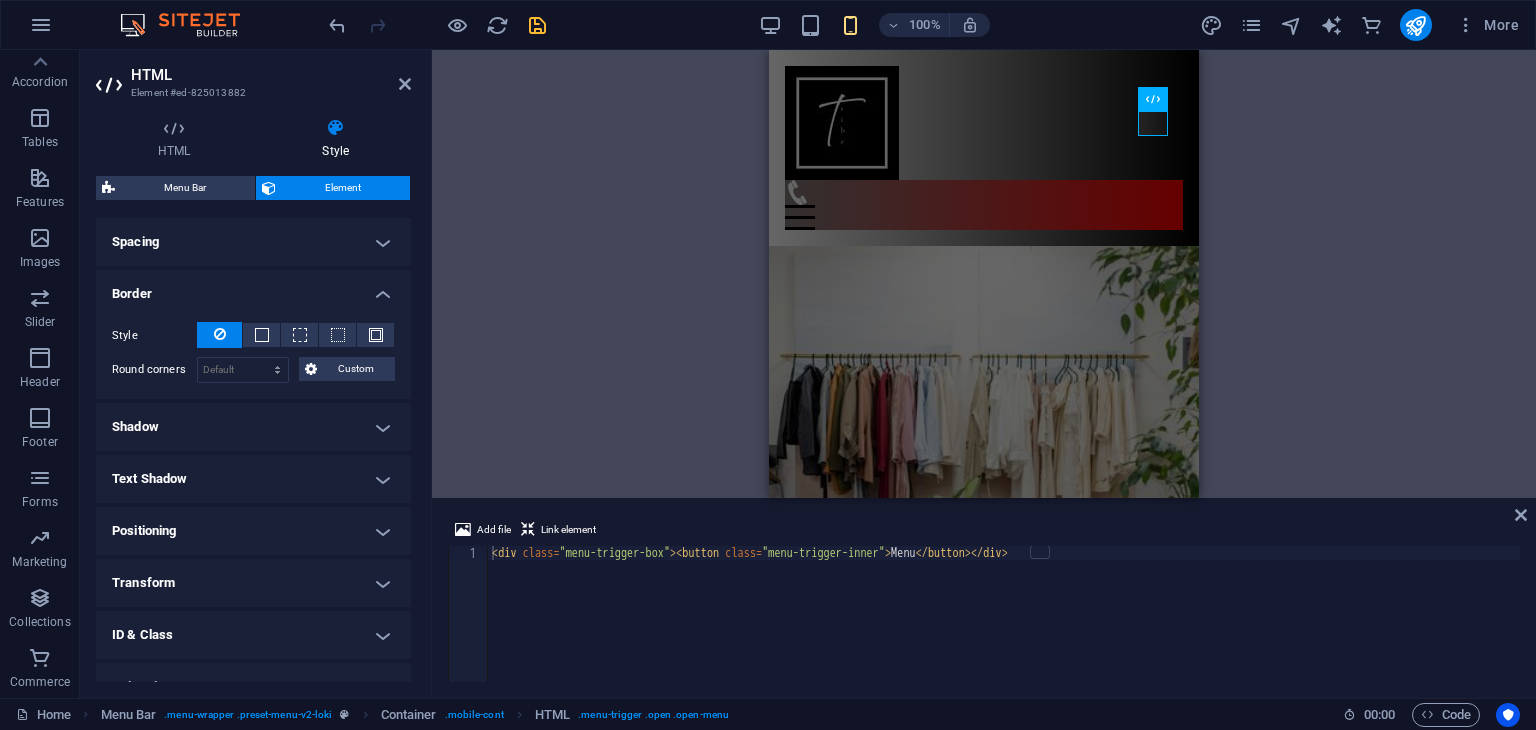 click on "Border" at bounding box center (253, 288) 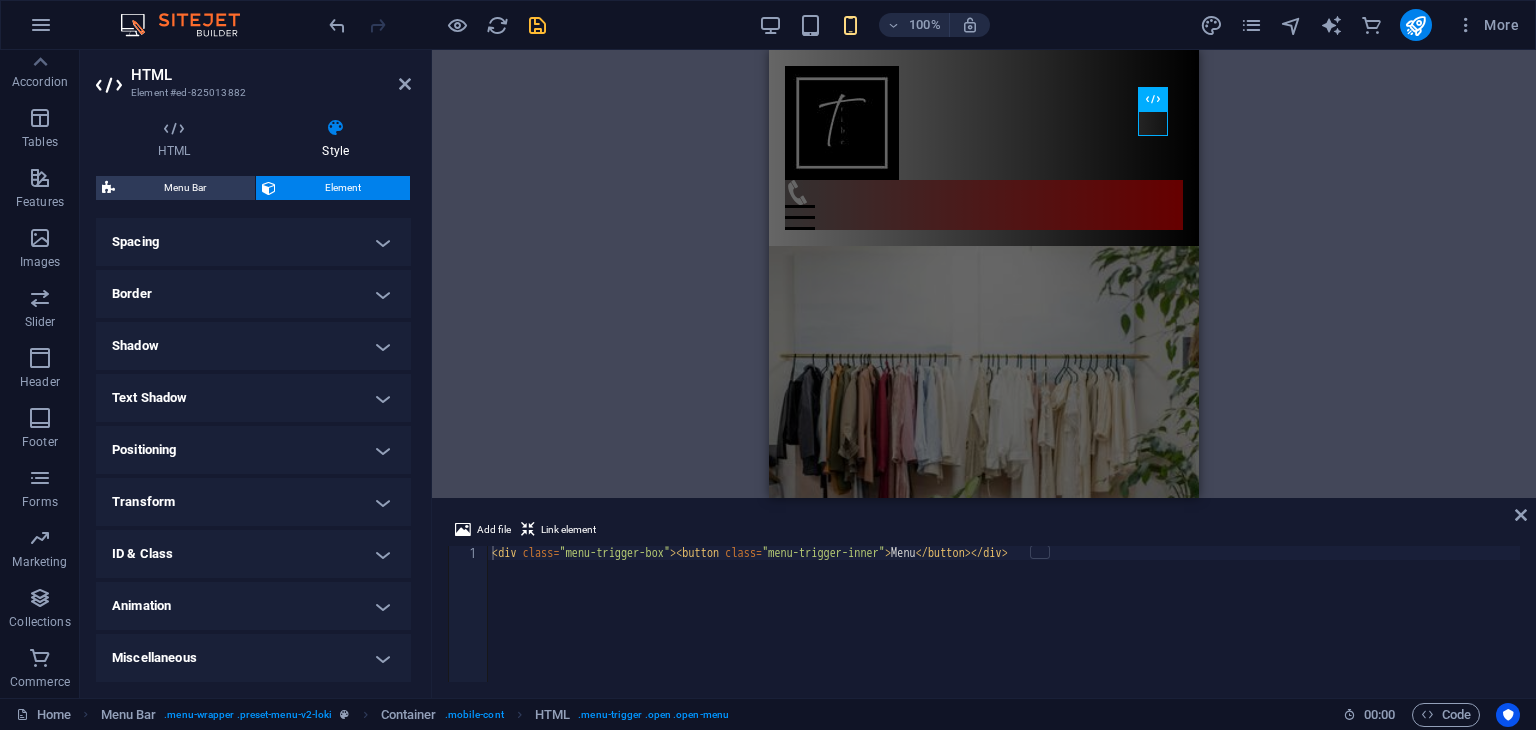 click on "Shadow" at bounding box center (253, 346) 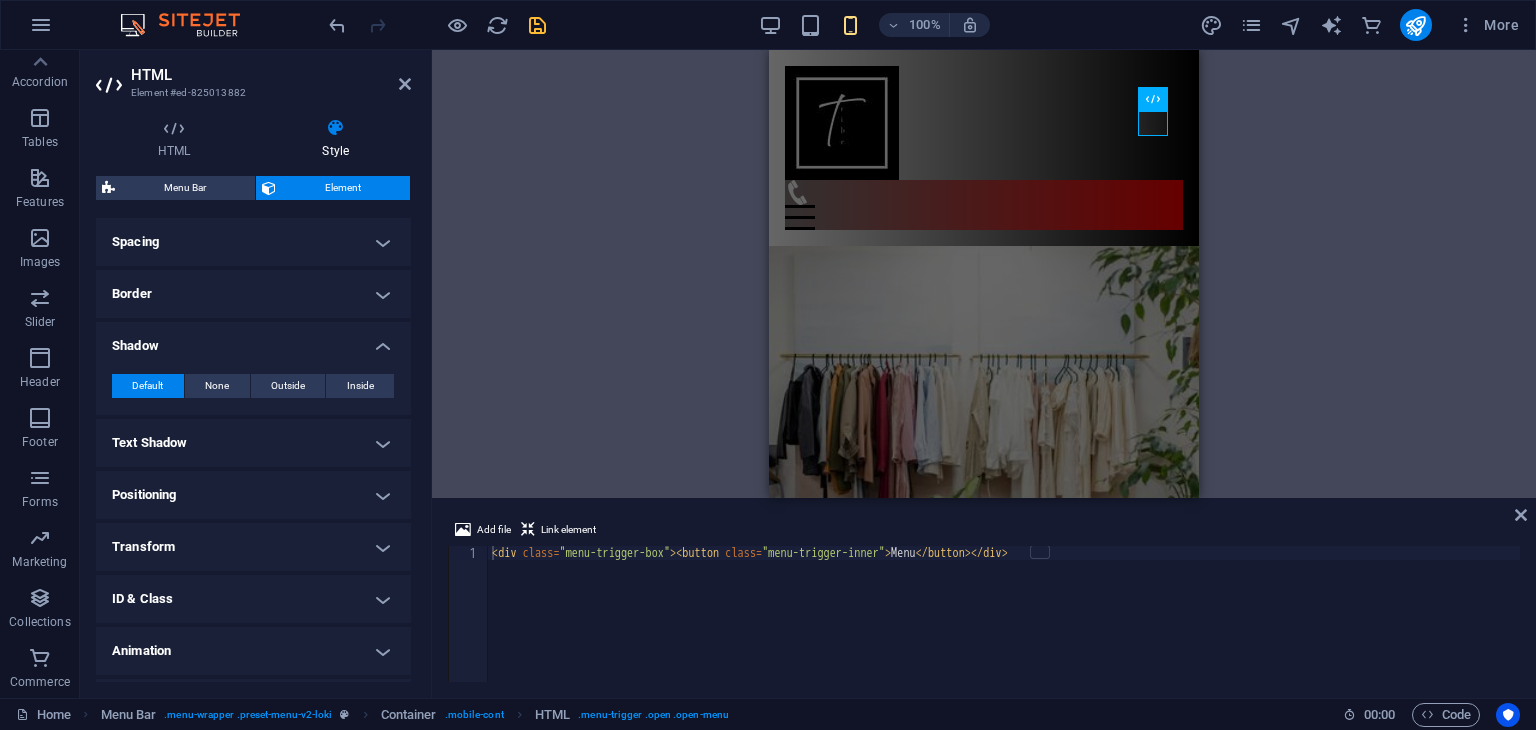 click on "Shadow" at bounding box center (253, 340) 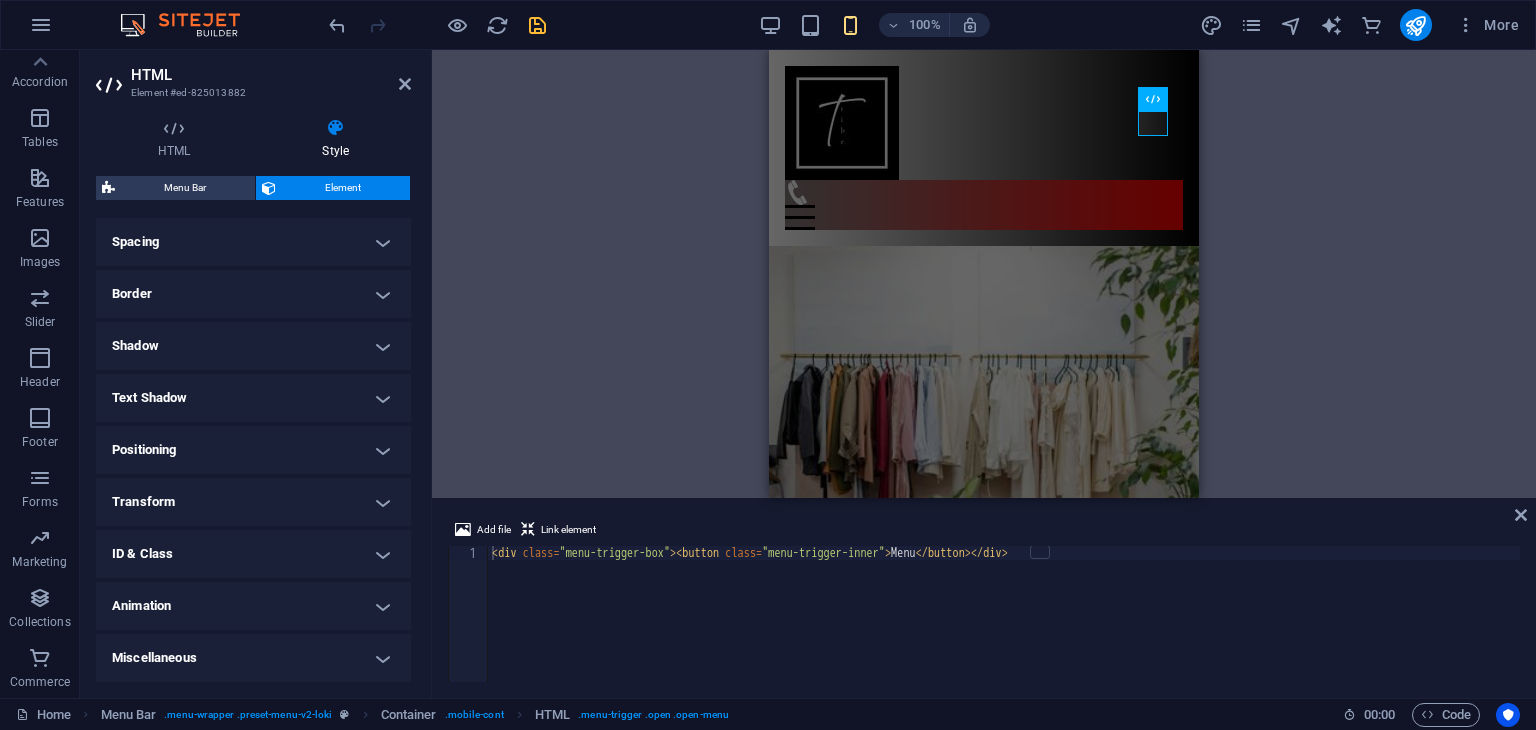 click on "Positioning" at bounding box center [253, 450] 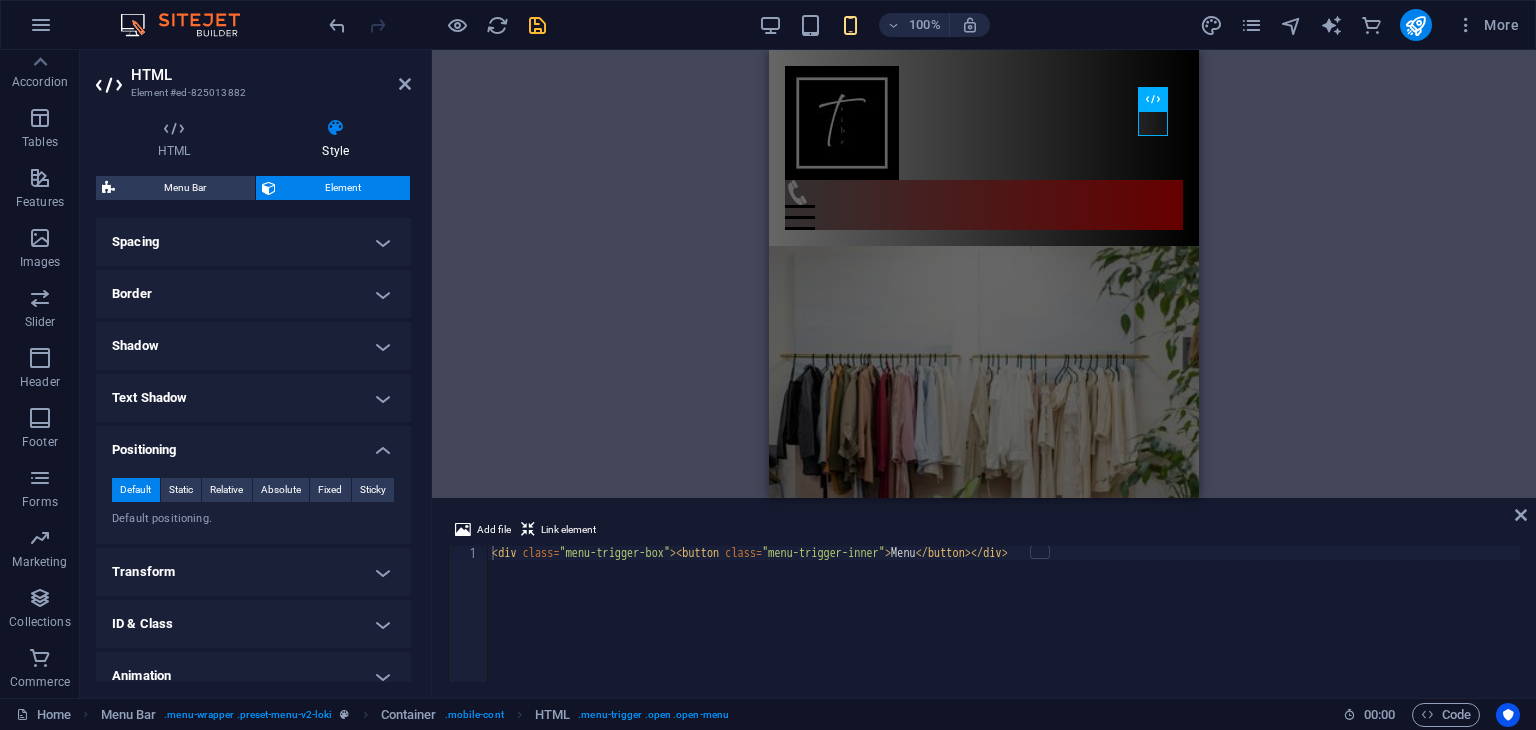 click on "Positioning" at bounding box center [253, 444] 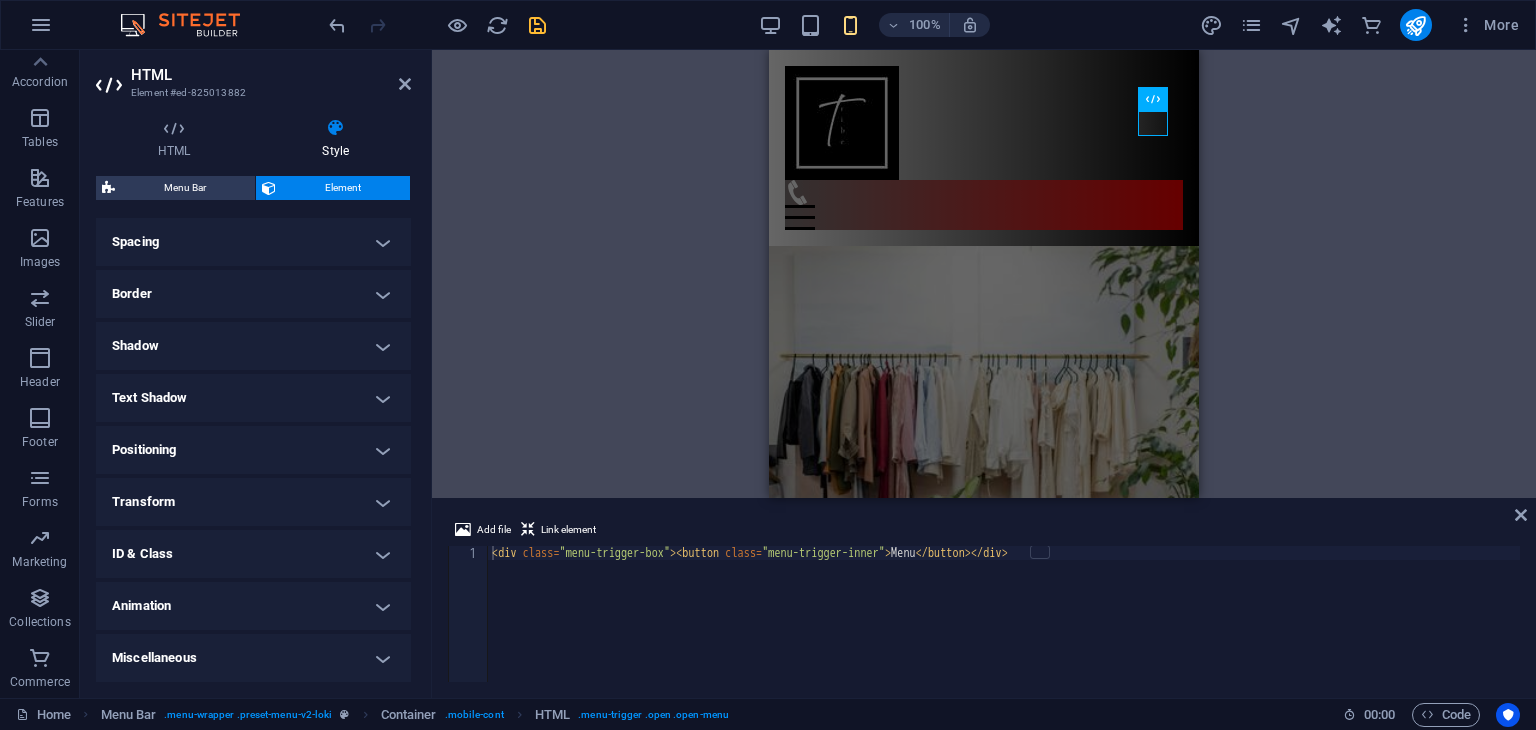 click on "ID & Class" at bounding box center [253, 554] 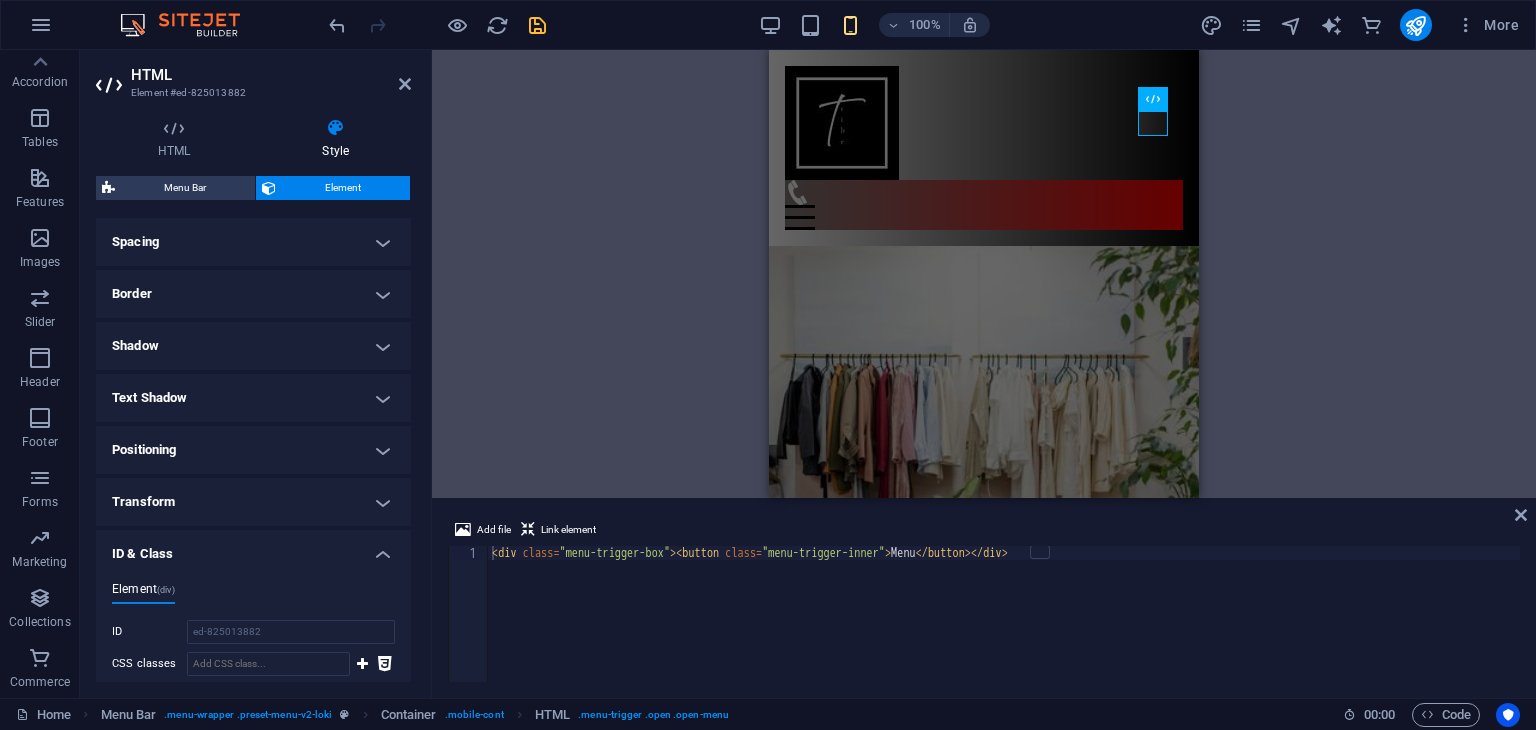 click on "ID & Class" at bounding box center [253, 548] 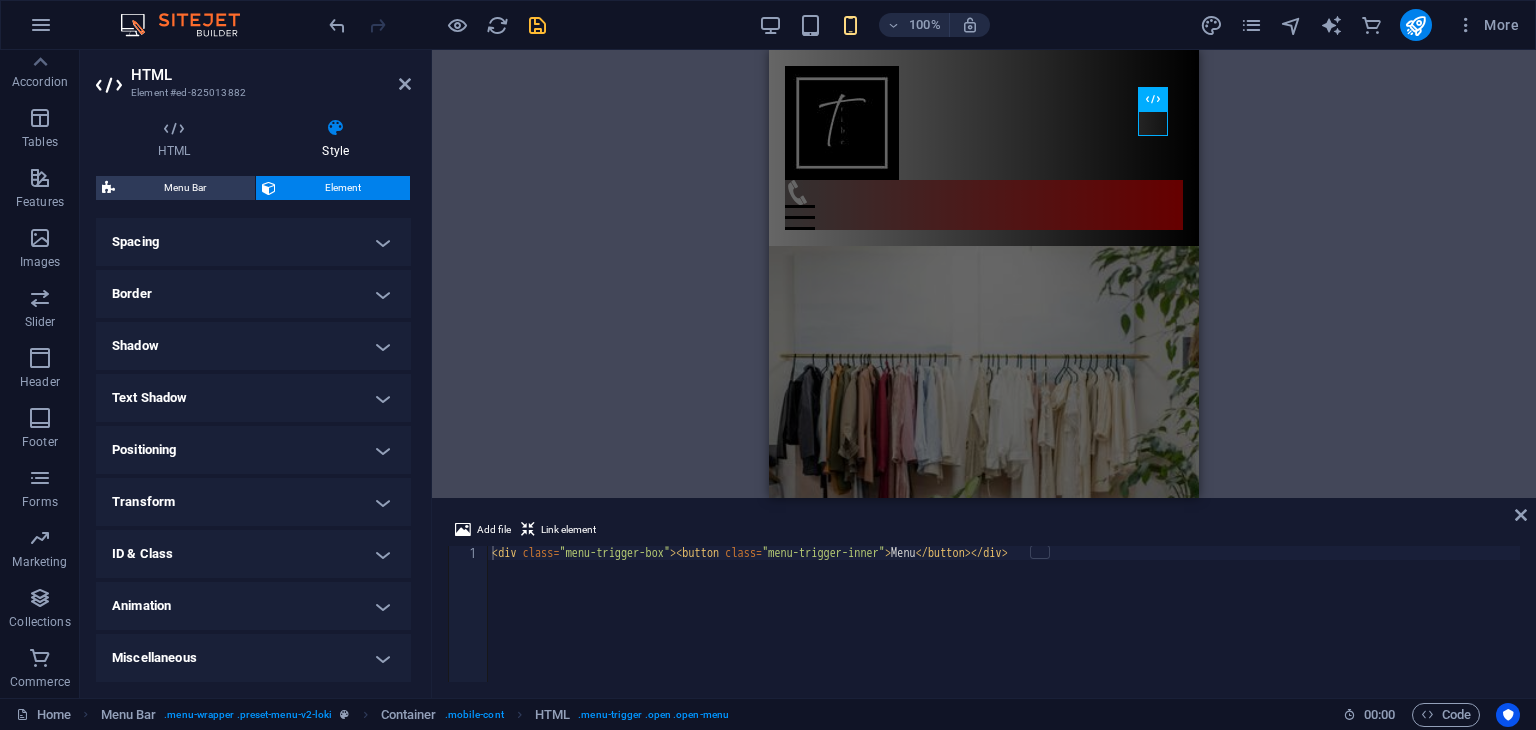 click on "ID & Class" at bounding box center [253, 554] 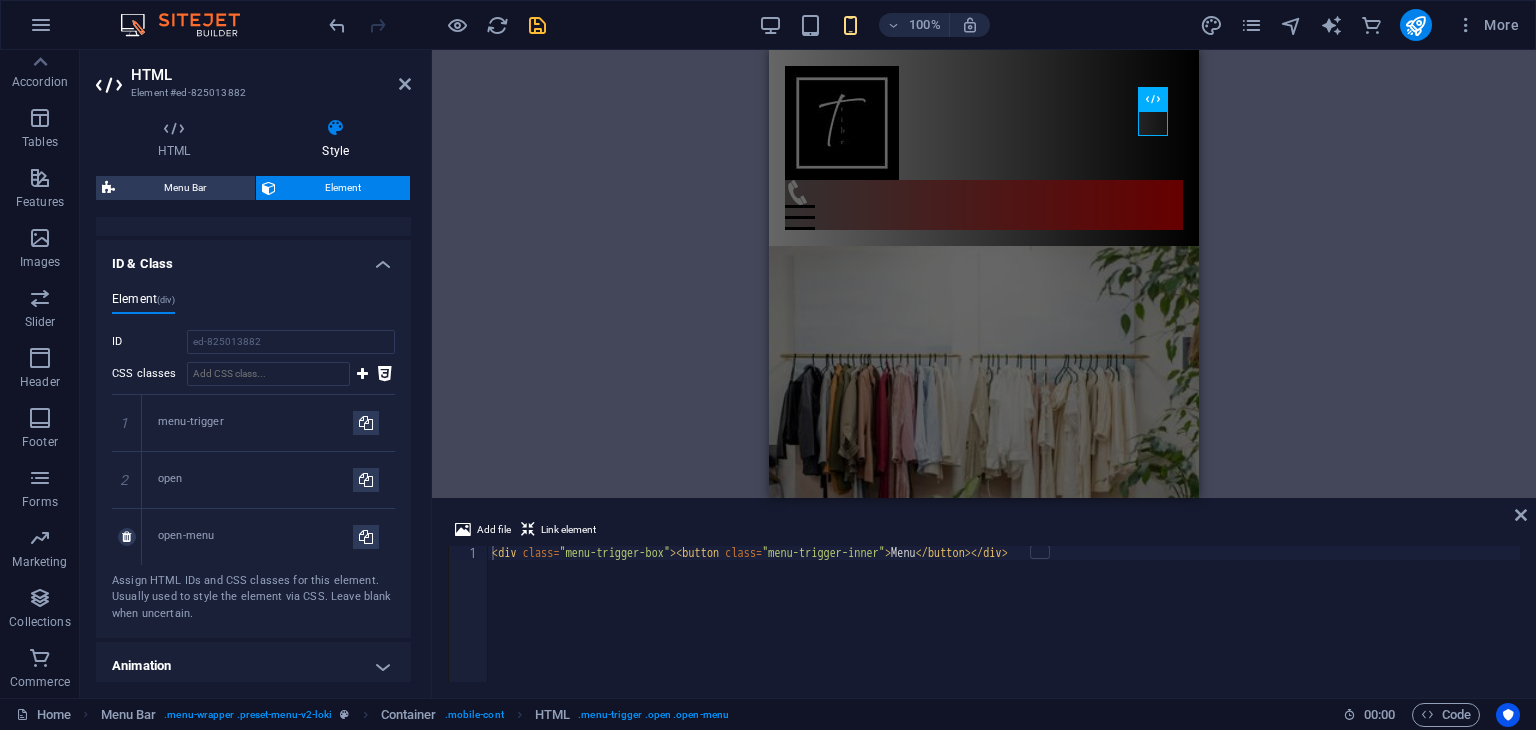 scroll, scrollTop: 630, scrollLeft: 0, axis: vertical 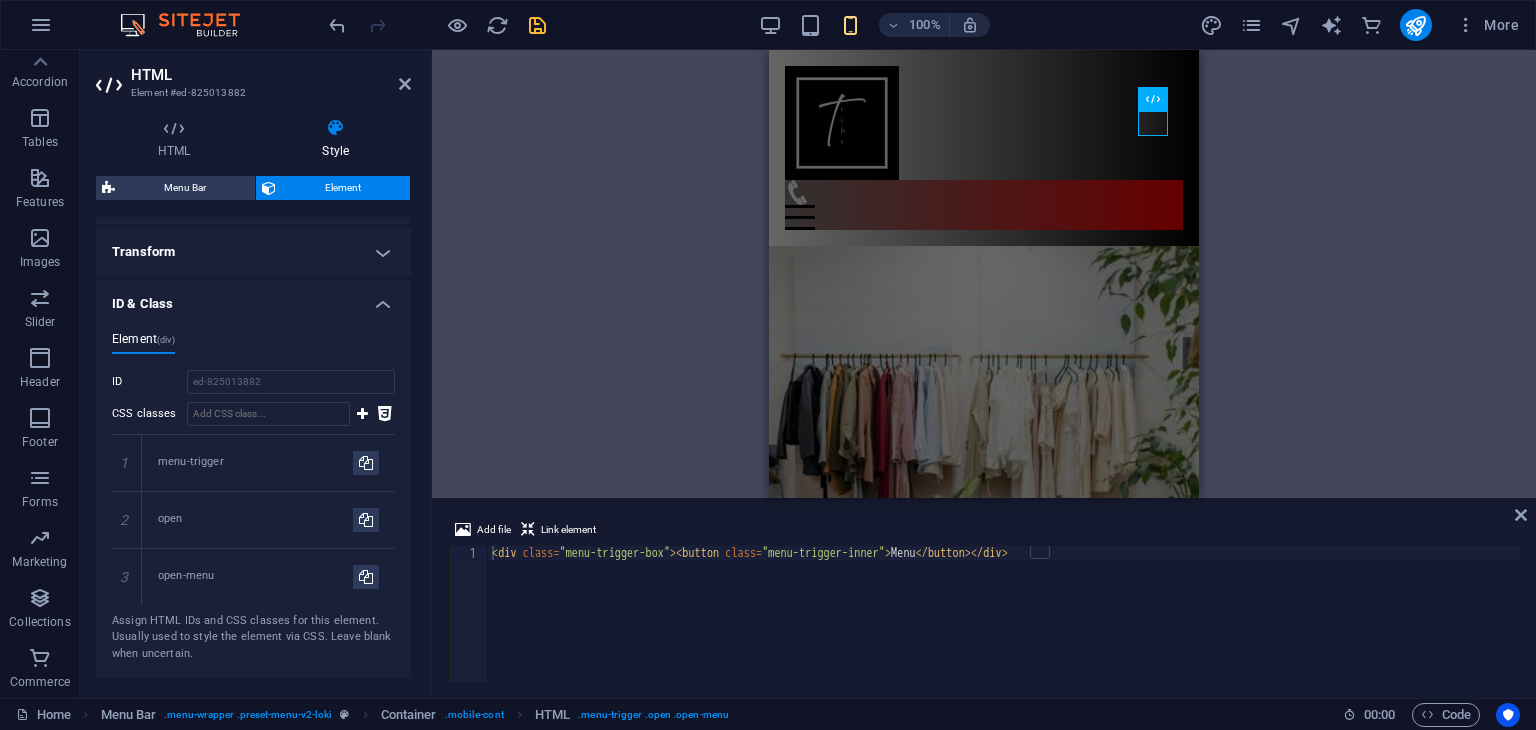 click on "ID & Class" at bounding box center [253, 298] 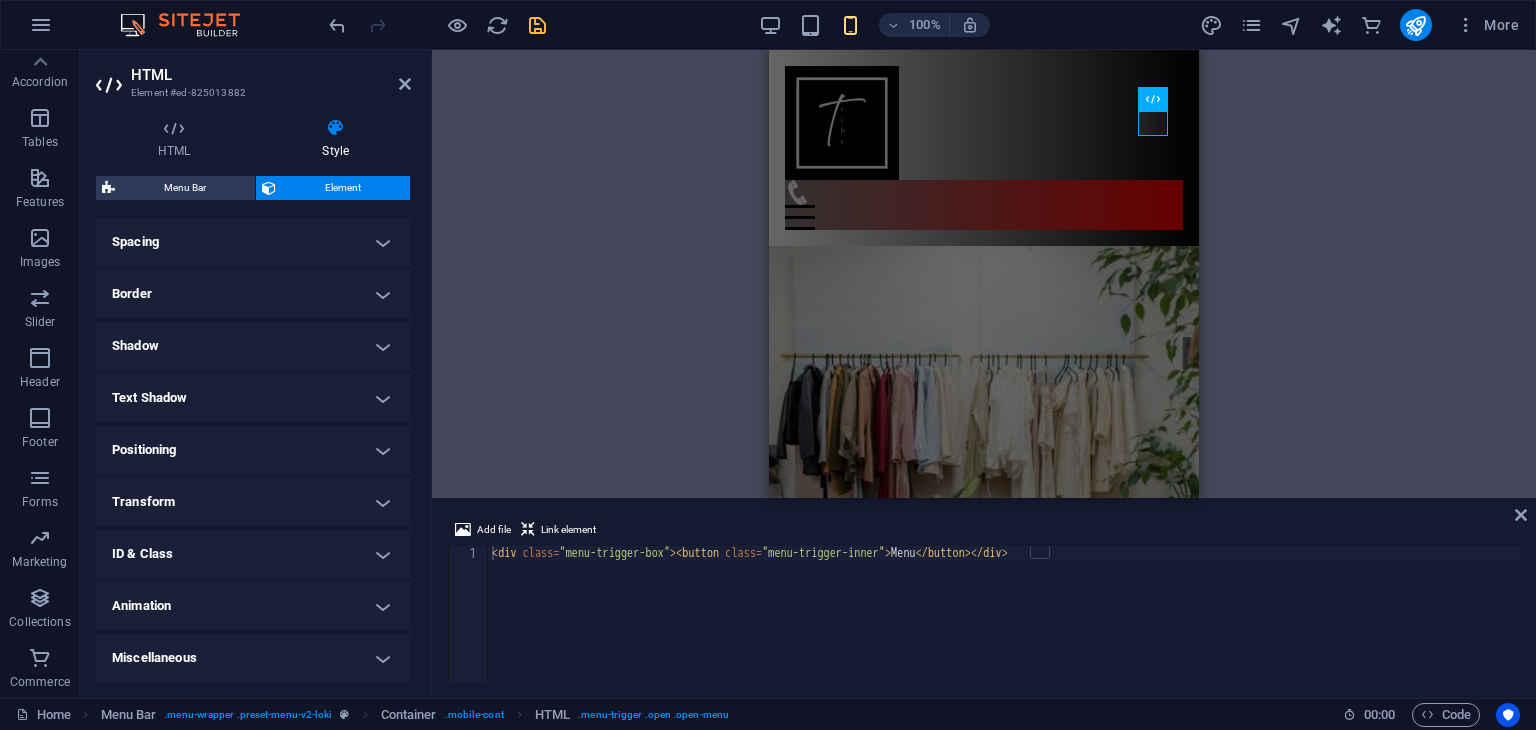 click on "ID & Class" at bounding box center (253, 554) 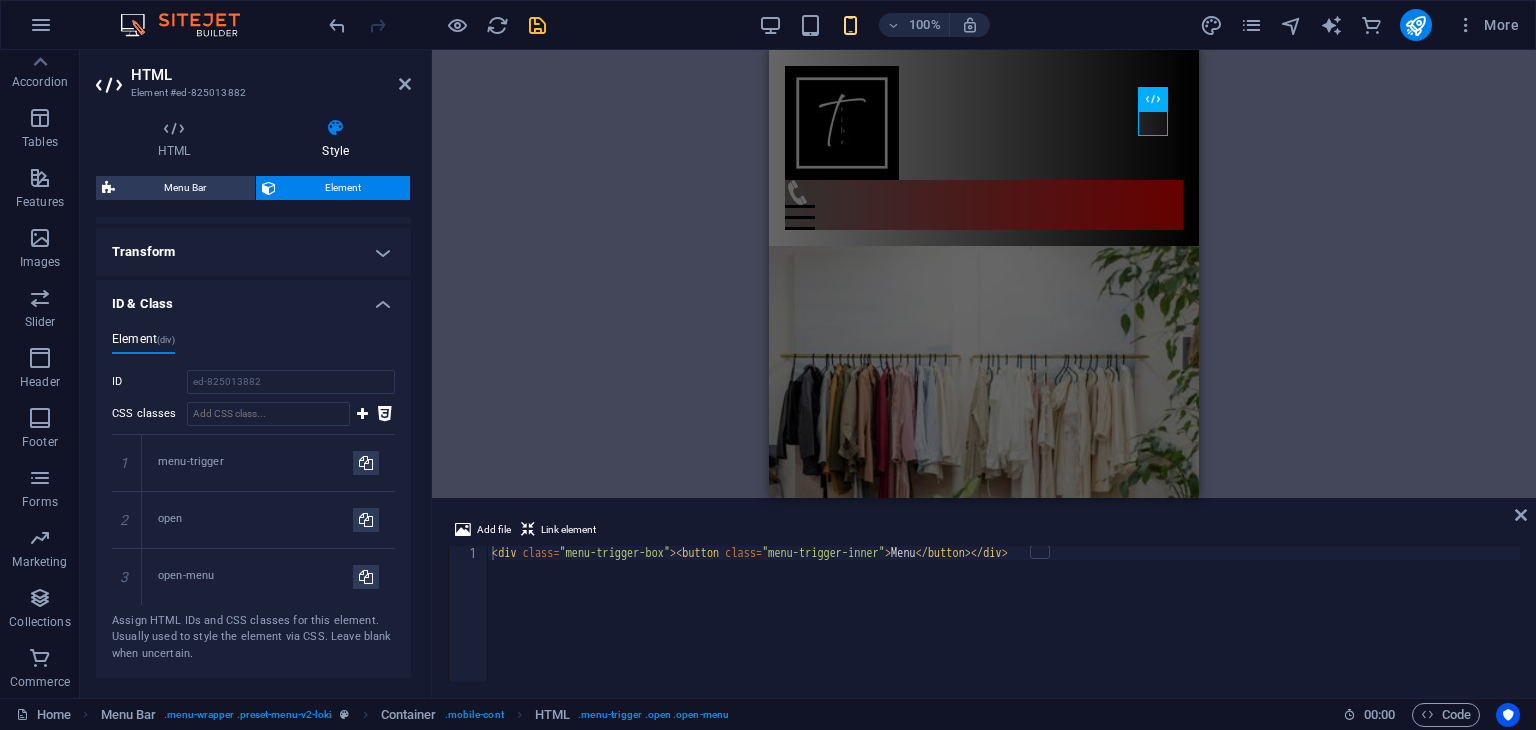 scroll, scrollTop: 729, scrollLeft: 0, axis: vertical 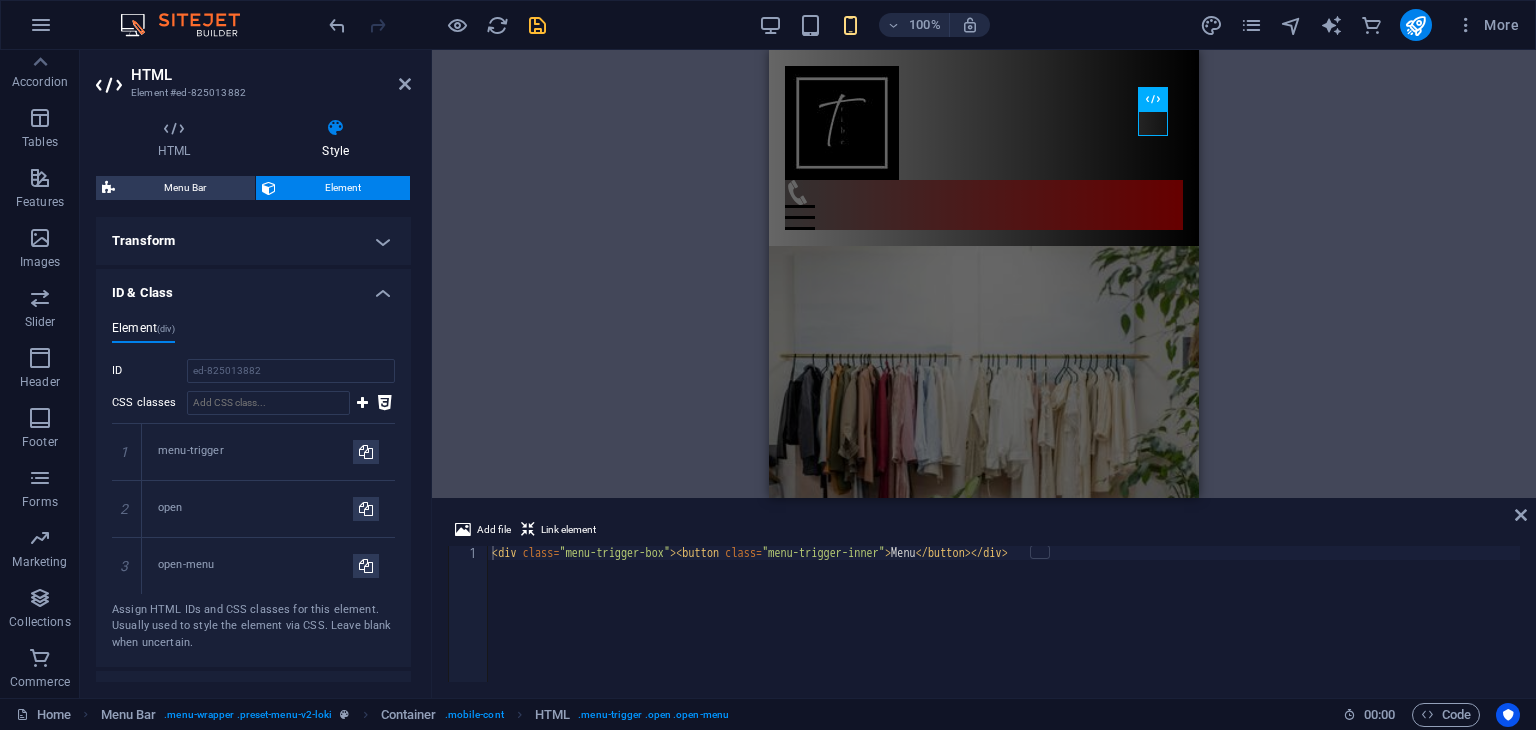 click on "ID & Class" at bounding box center [253, 287] 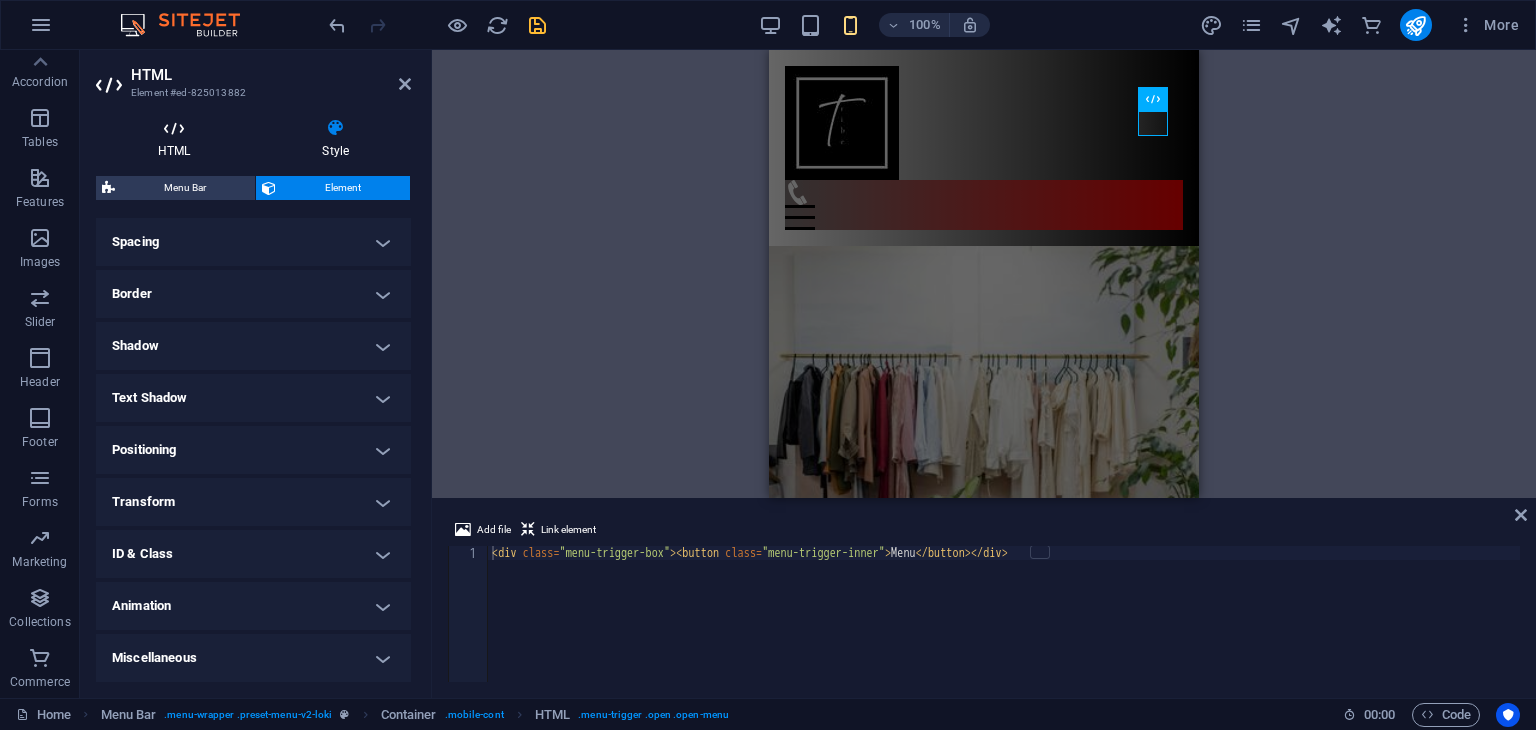 click on "HTML" at bounding box center (178, 139) 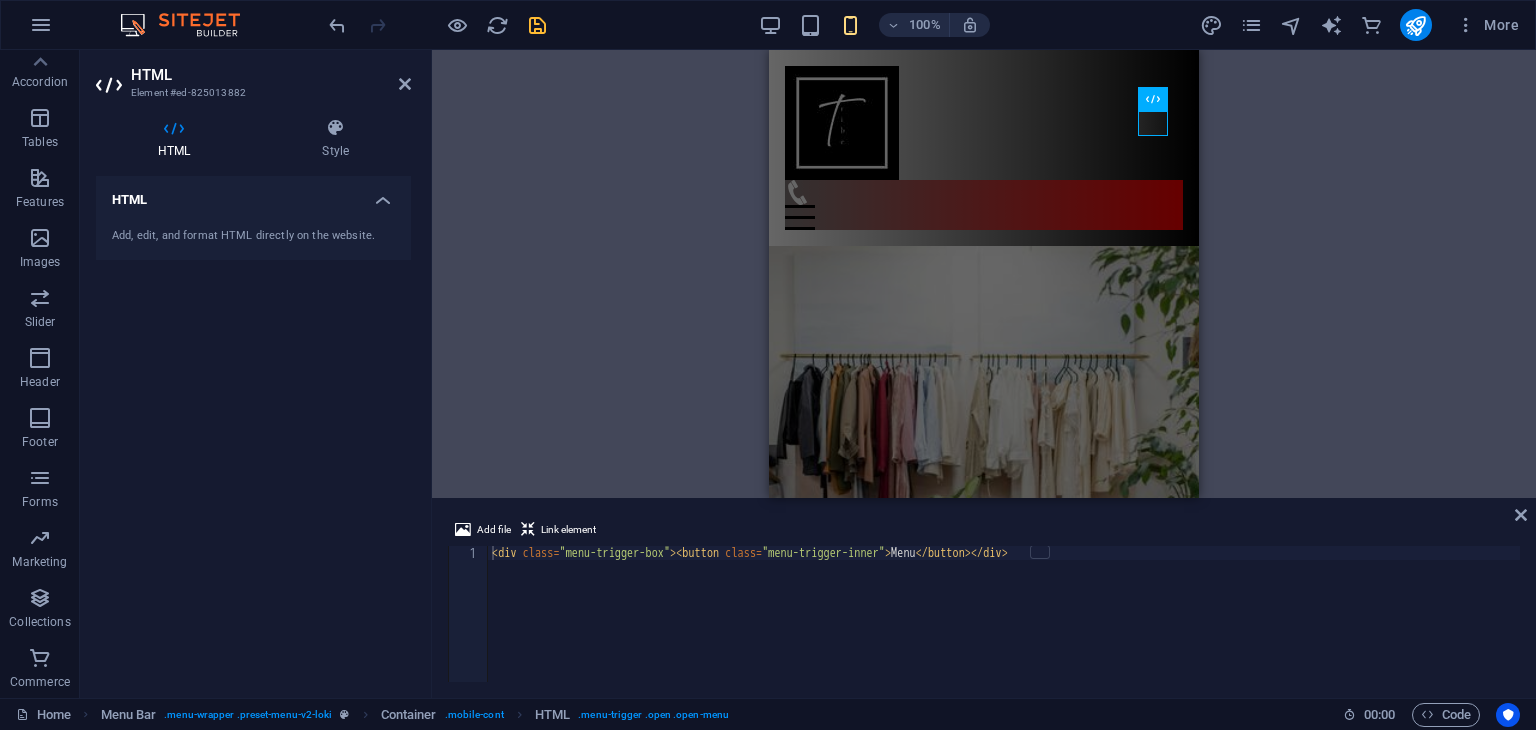 click on "HTML" at bounding box center [253, 194] 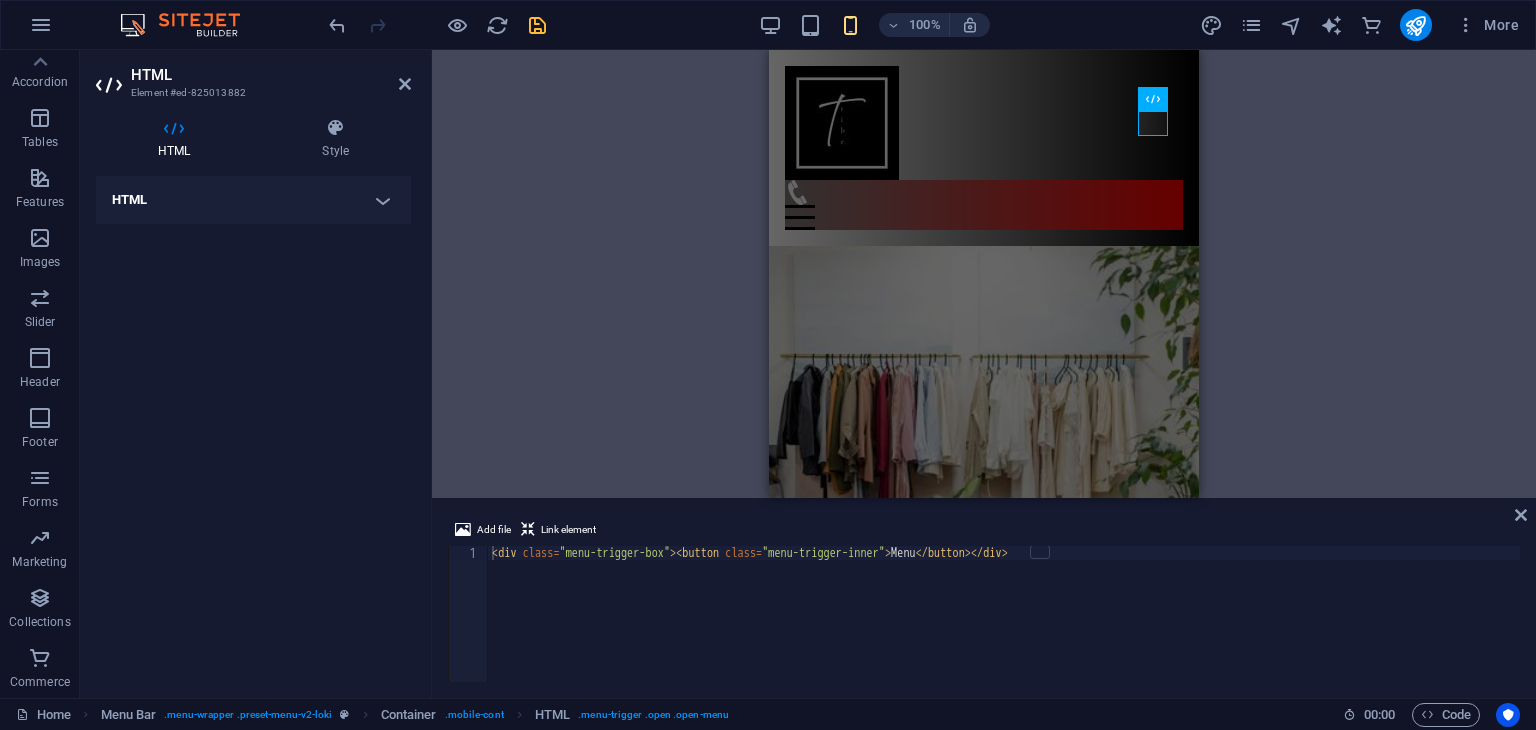click on "HTML" at bounding box center (253, 200) 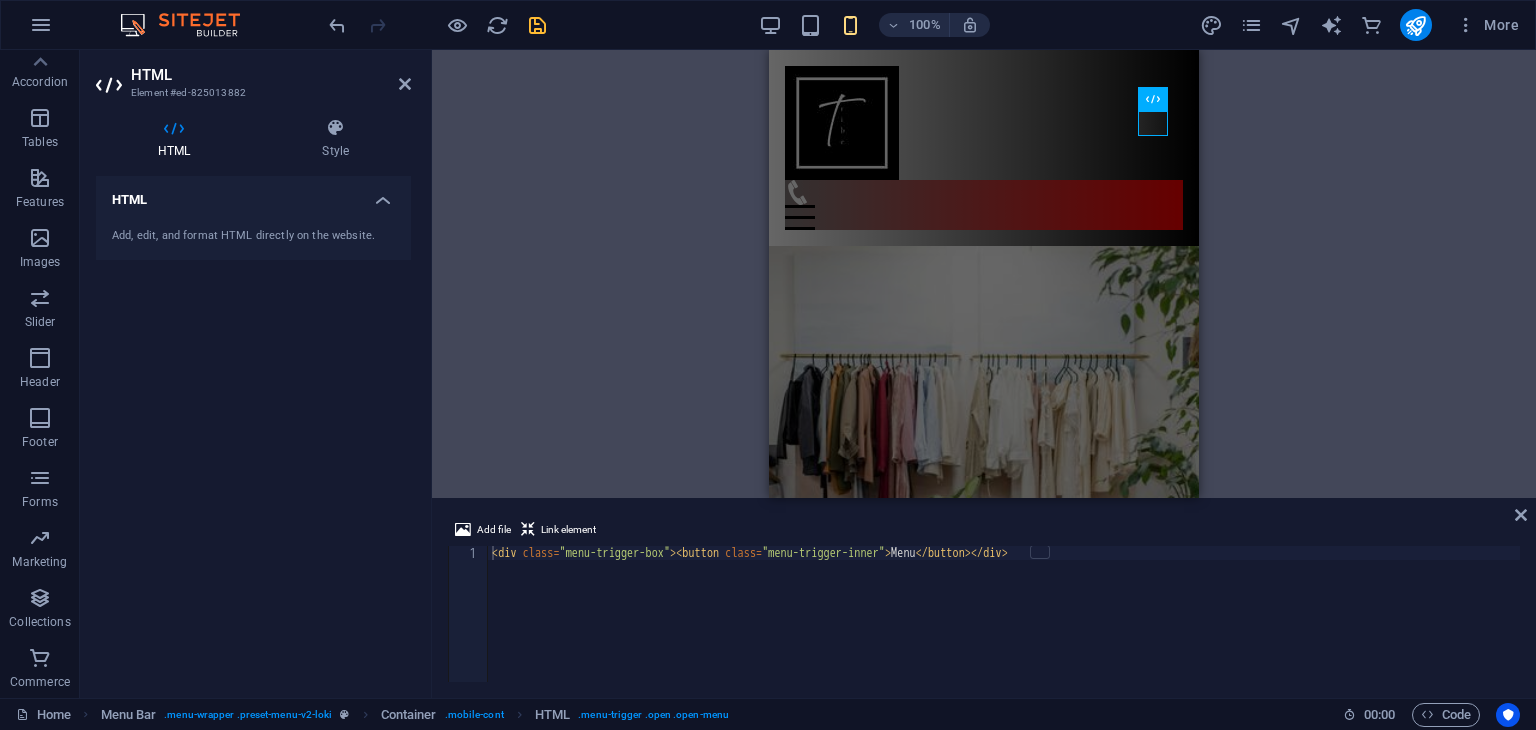 click on "HTML" at bounding box center [253, 194] 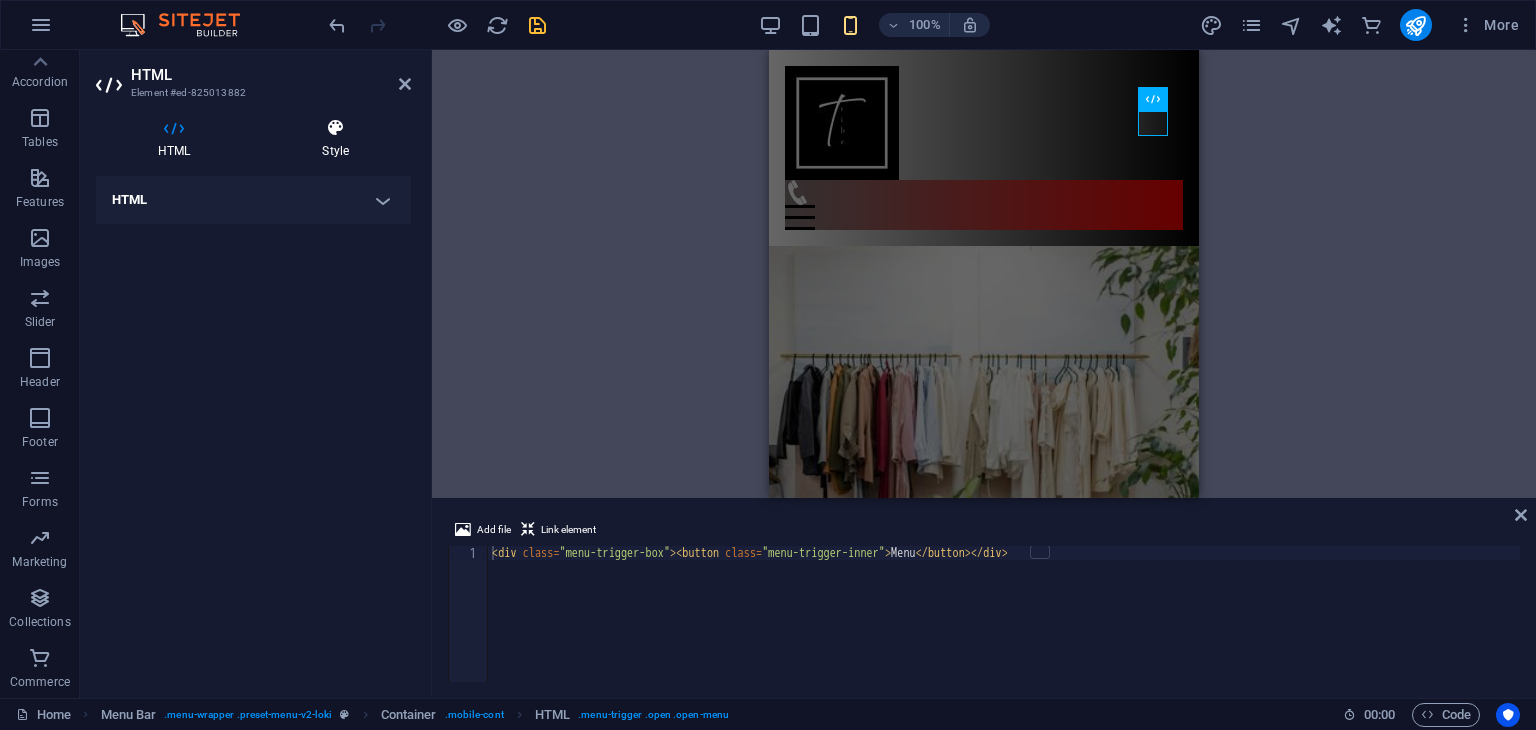 click on "Style" at bounding box center [335, 139] 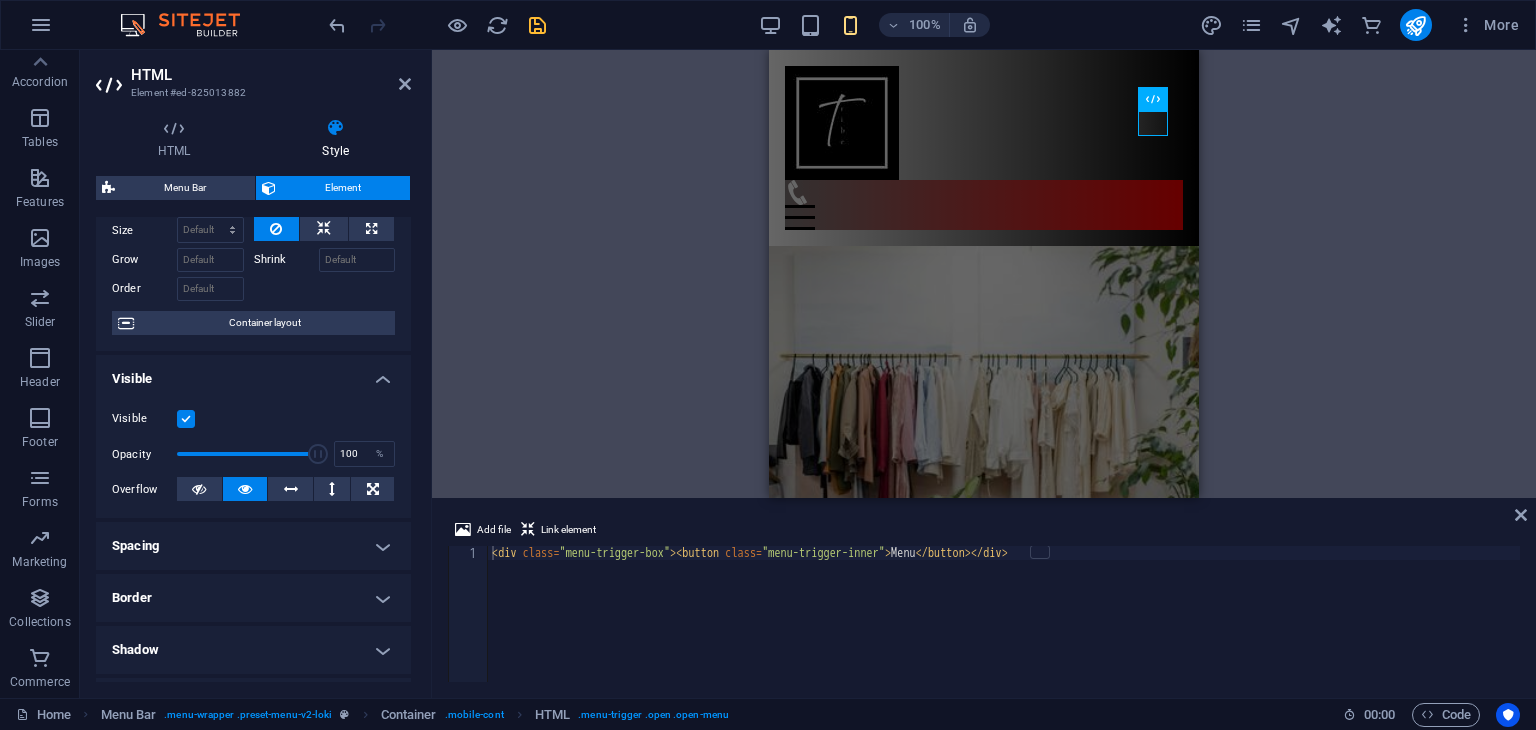 scroll, scrollTop: 0, scrollLeft: 0, axis: both 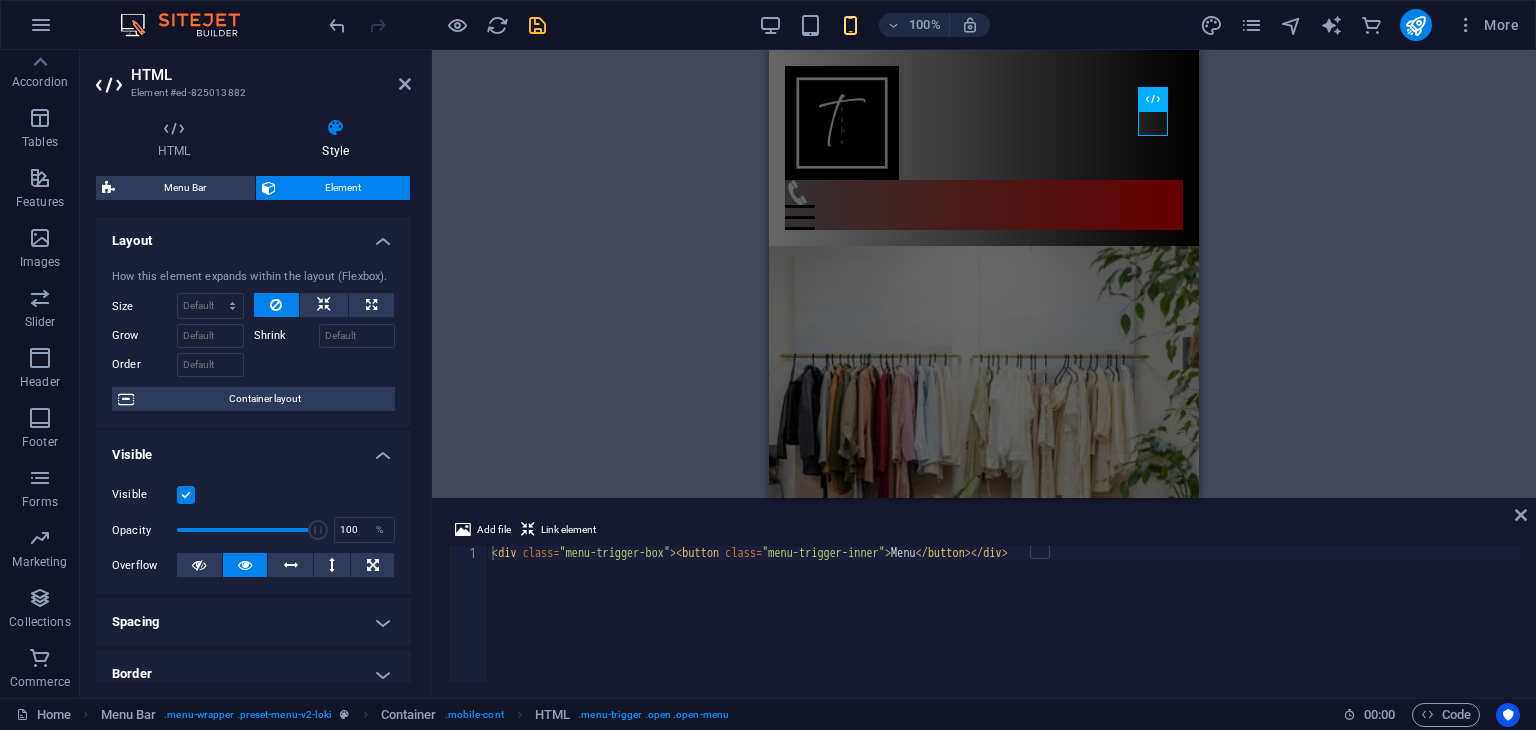 click at bounding box center [186, 495] 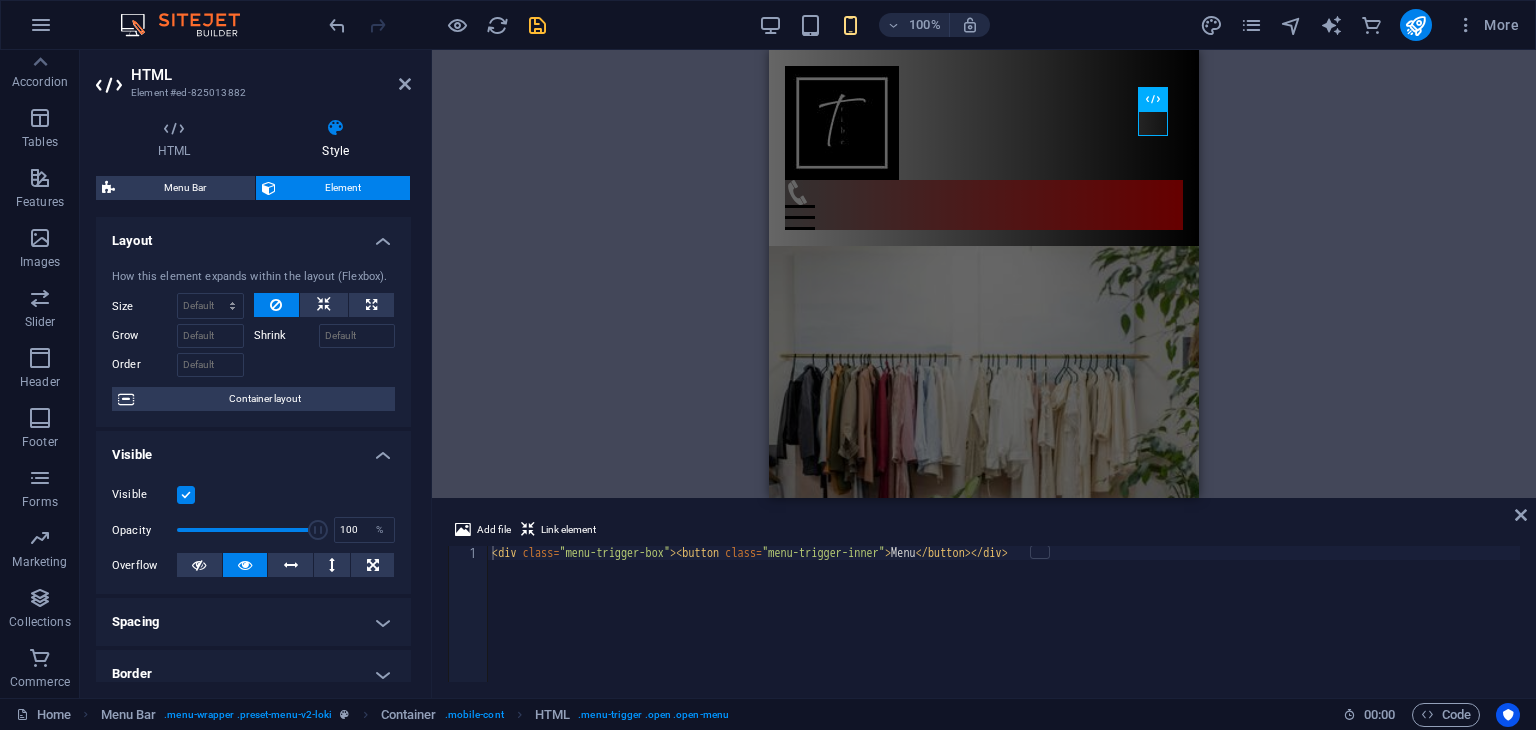 click on "Visible" at bounding box center [0, 0] 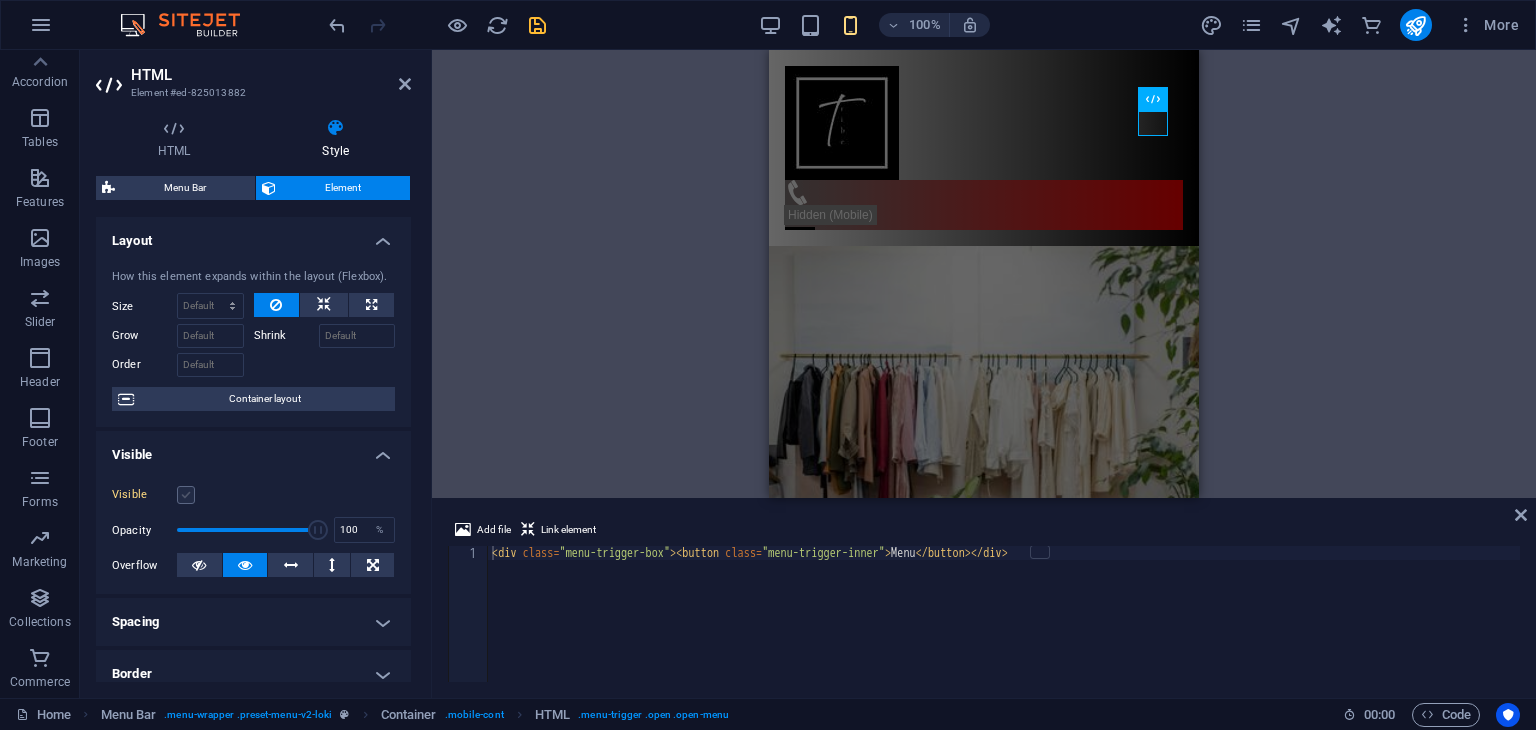 click at bounding box center (186, 495) 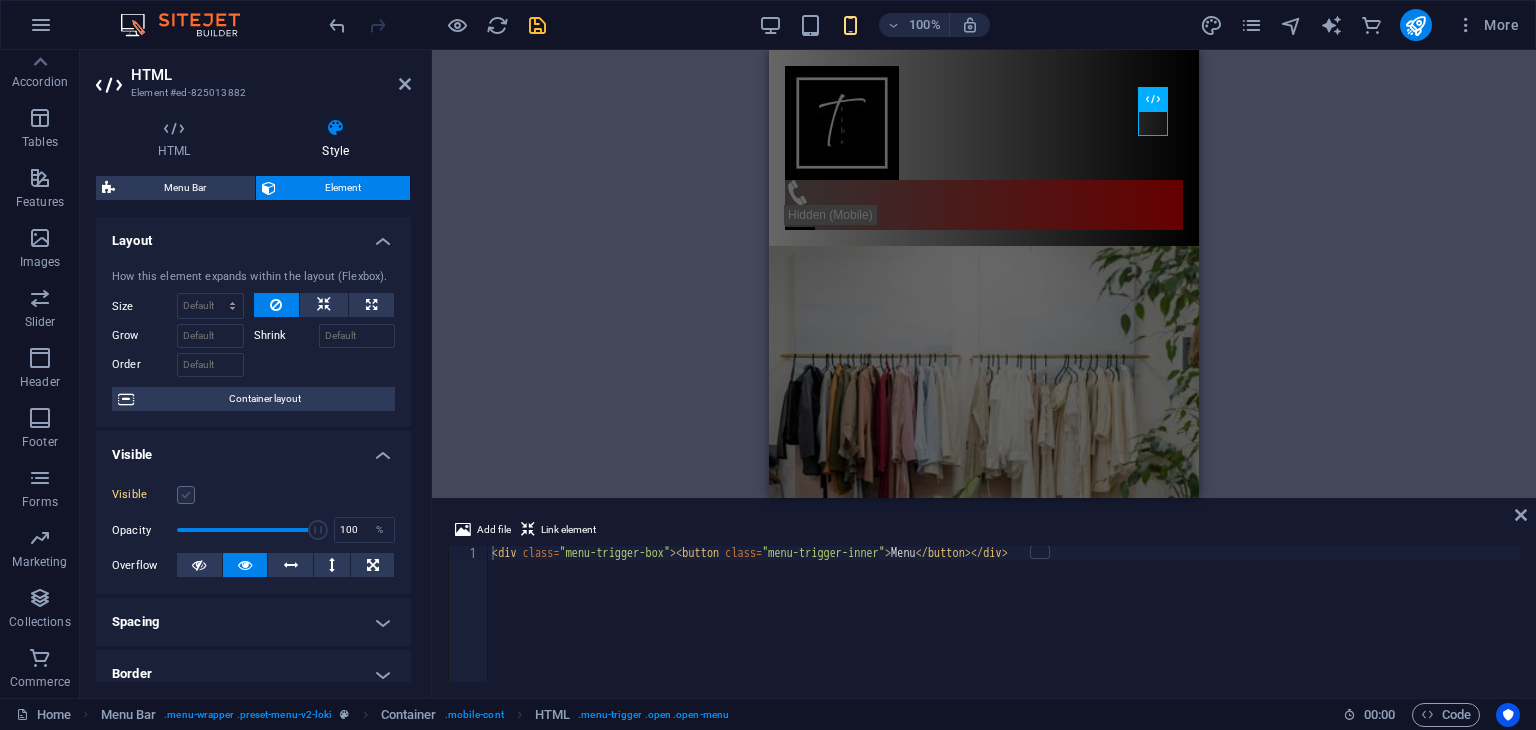 click on "Visible" at bounding box center (0, 0) 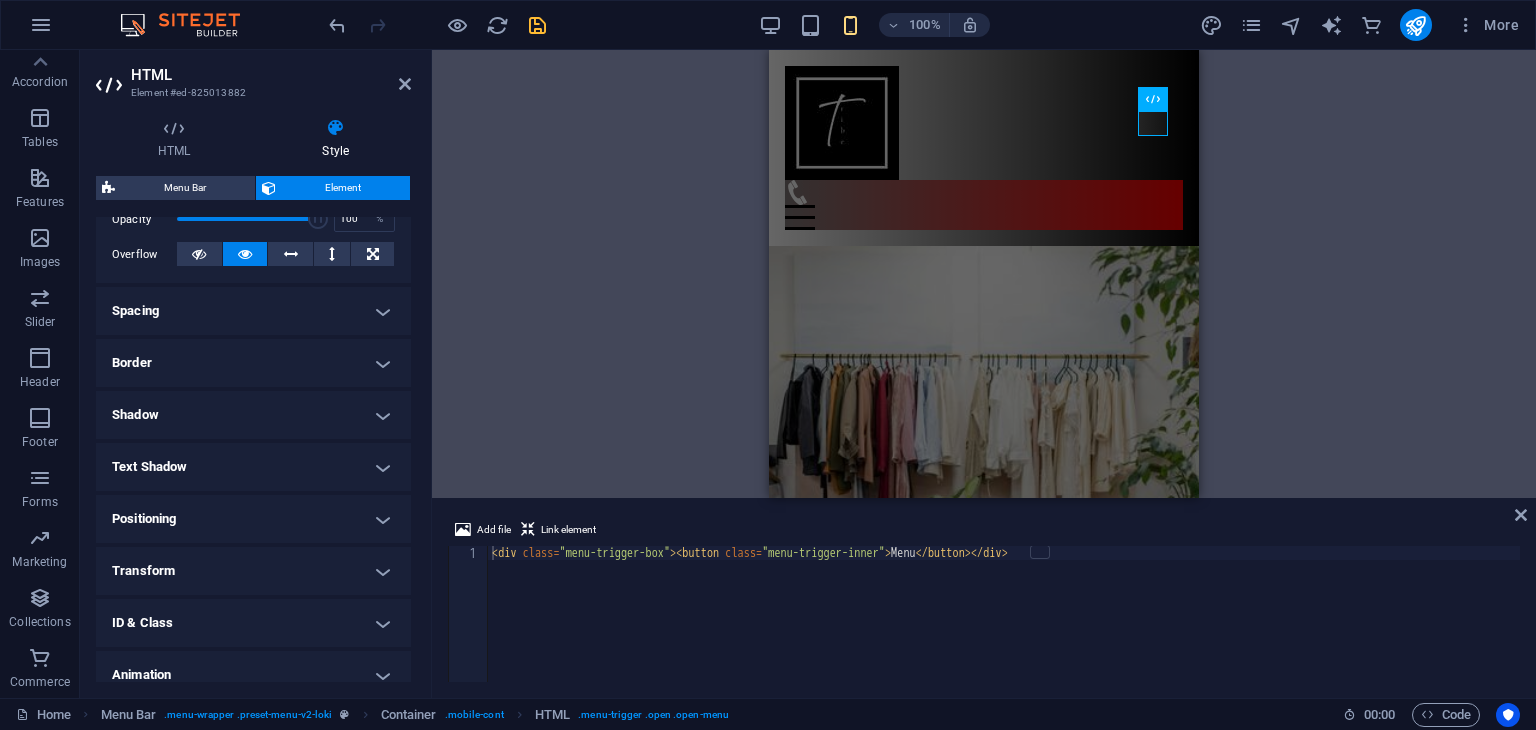 scroll, scrollTop: 380, scrollLeft: 0, axis: vertical 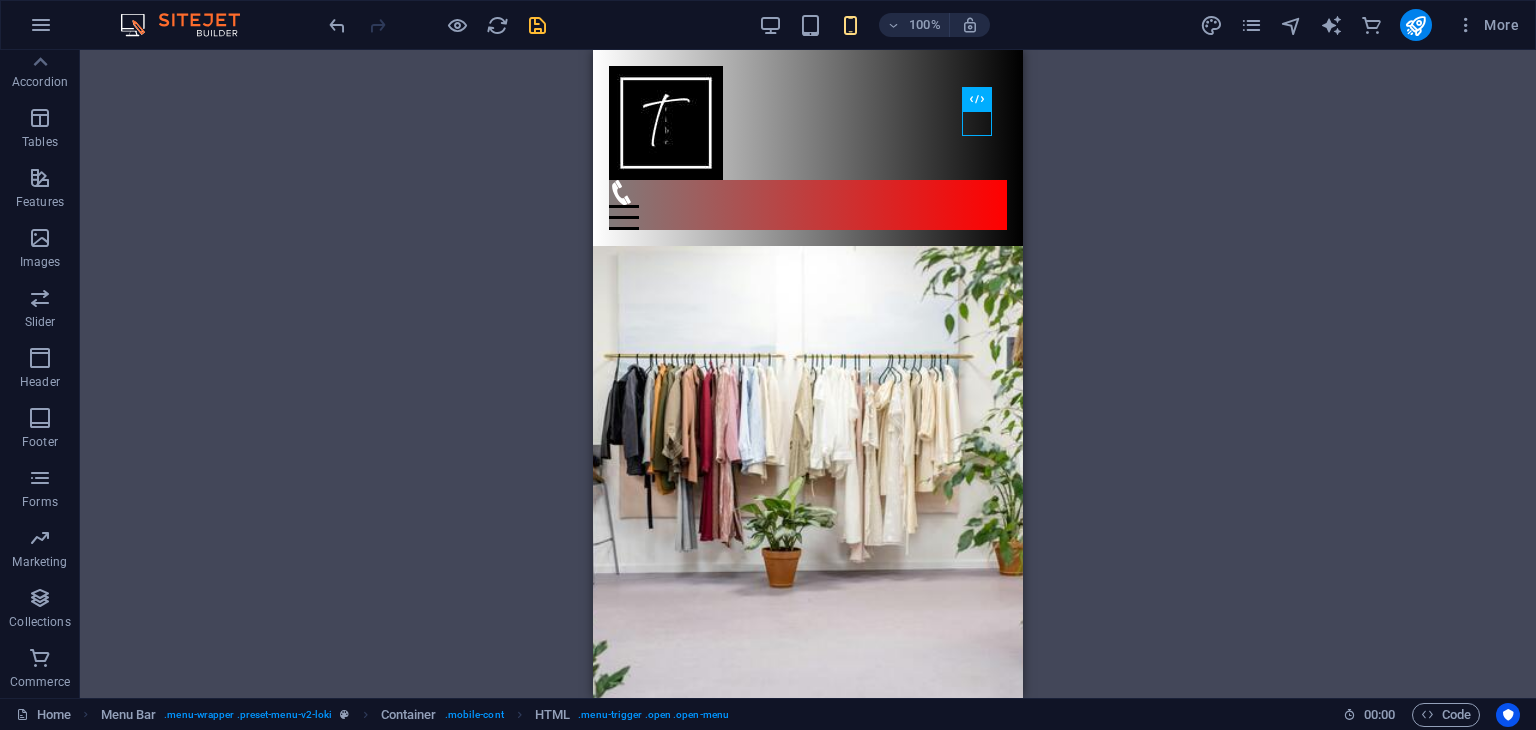 click on "H2   Menu Bar   Container   Container   H1   Banner   Banner   Container   Spacer   Text   Menu   Spacer   Menu   Menu Bar   Icon   Container   HTML   Logo   Menu   Button   Container   H2   Spacer   Text   Preset   Container   H2   Spacer   Text   Spacer   Social Media Icons   Spacer   Collection listing   Collection item   Image   Collection item   Spacer   Spacer   H3   Spacer   Container   Container   H2   Spacer   Spacer   Spacer   Button   Container   Collection item   H3   Spacer   Collection item   Image   Placeholder   Container   Menu   Menu Bar   Menu Bar   Logo   HTML   Container   Container   H2   Container   Text   Spacer   Spacer   Icon   Footer Thrud   Spacer" at bounding box center [808, 374] 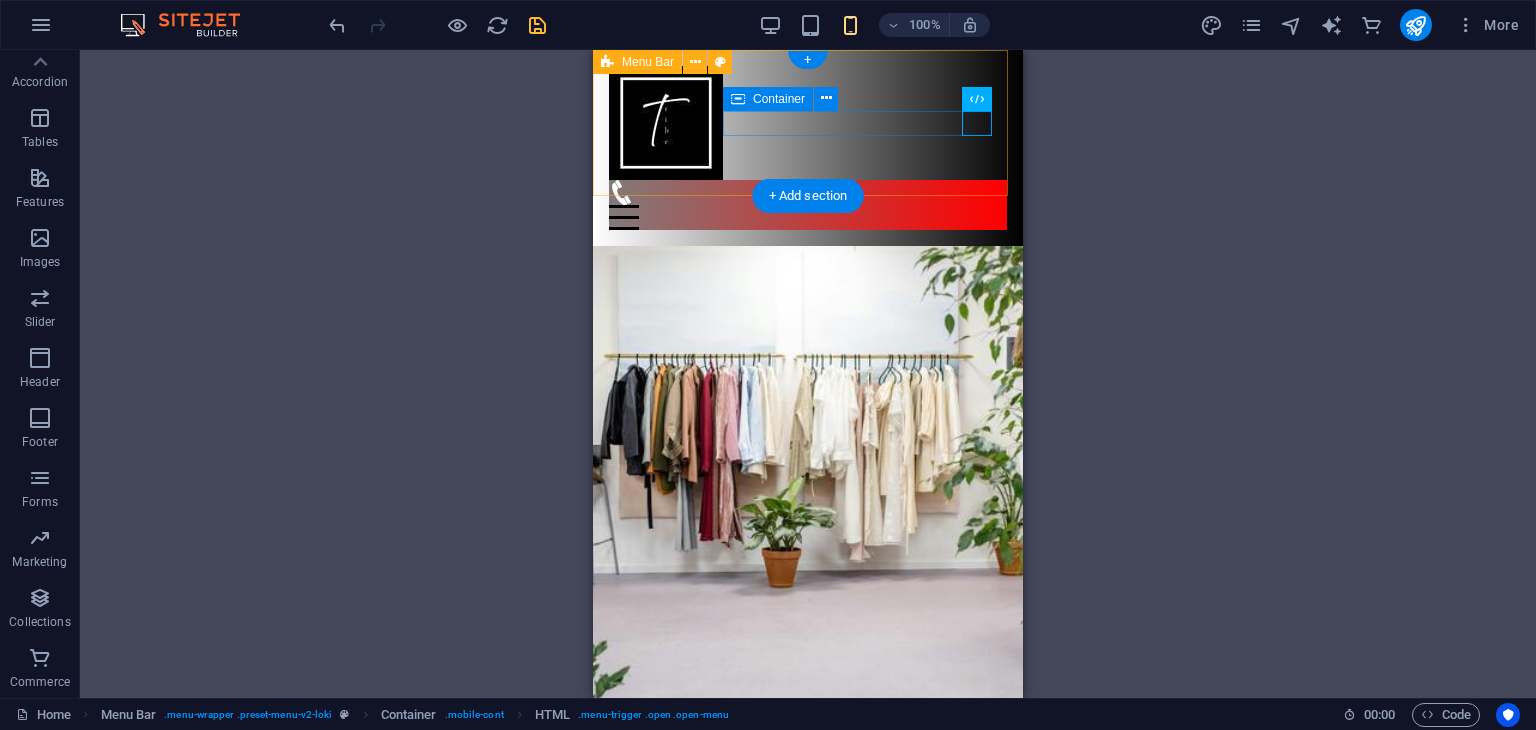 click on "Menu" at bounding box center [808, 205] 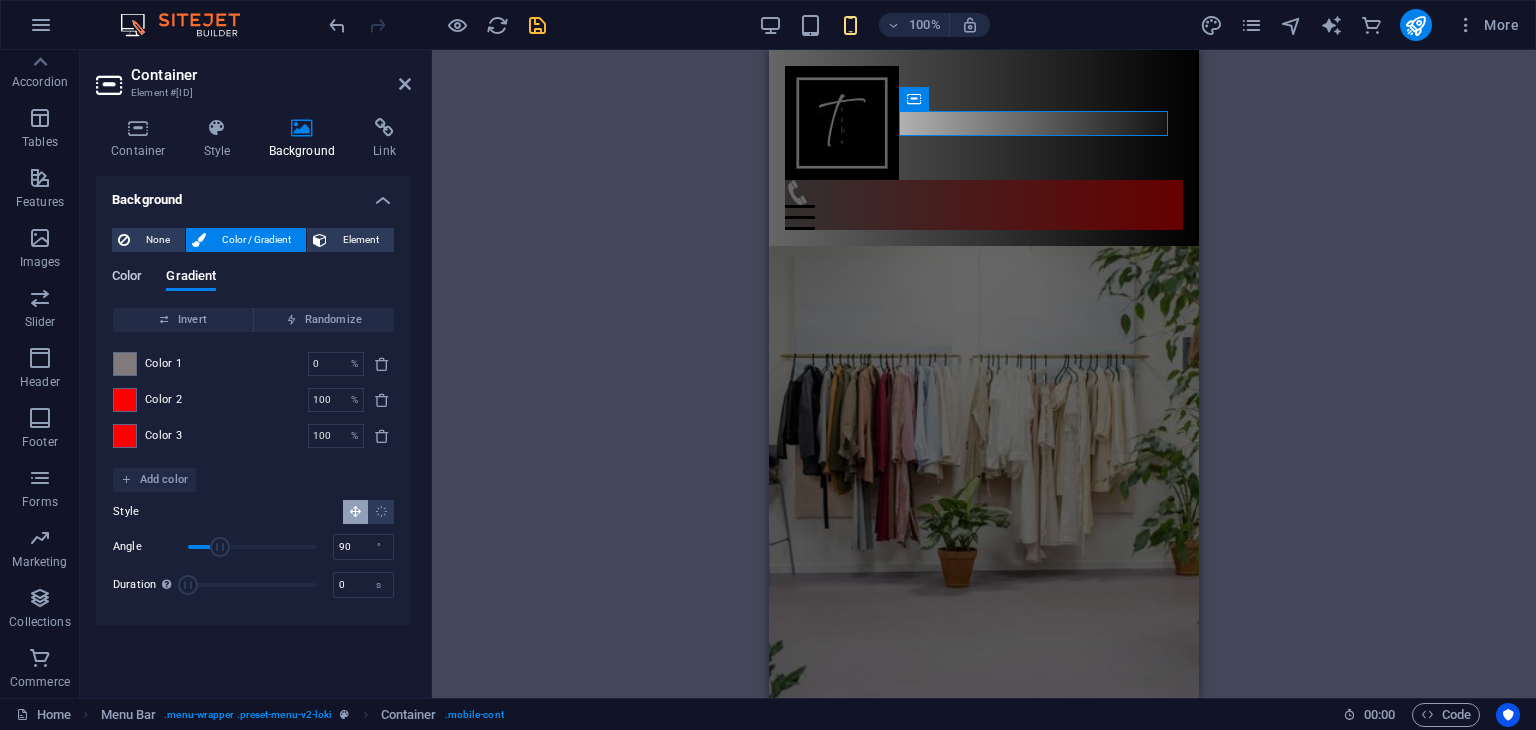 click on "Color" at bounding box center [127, 278] 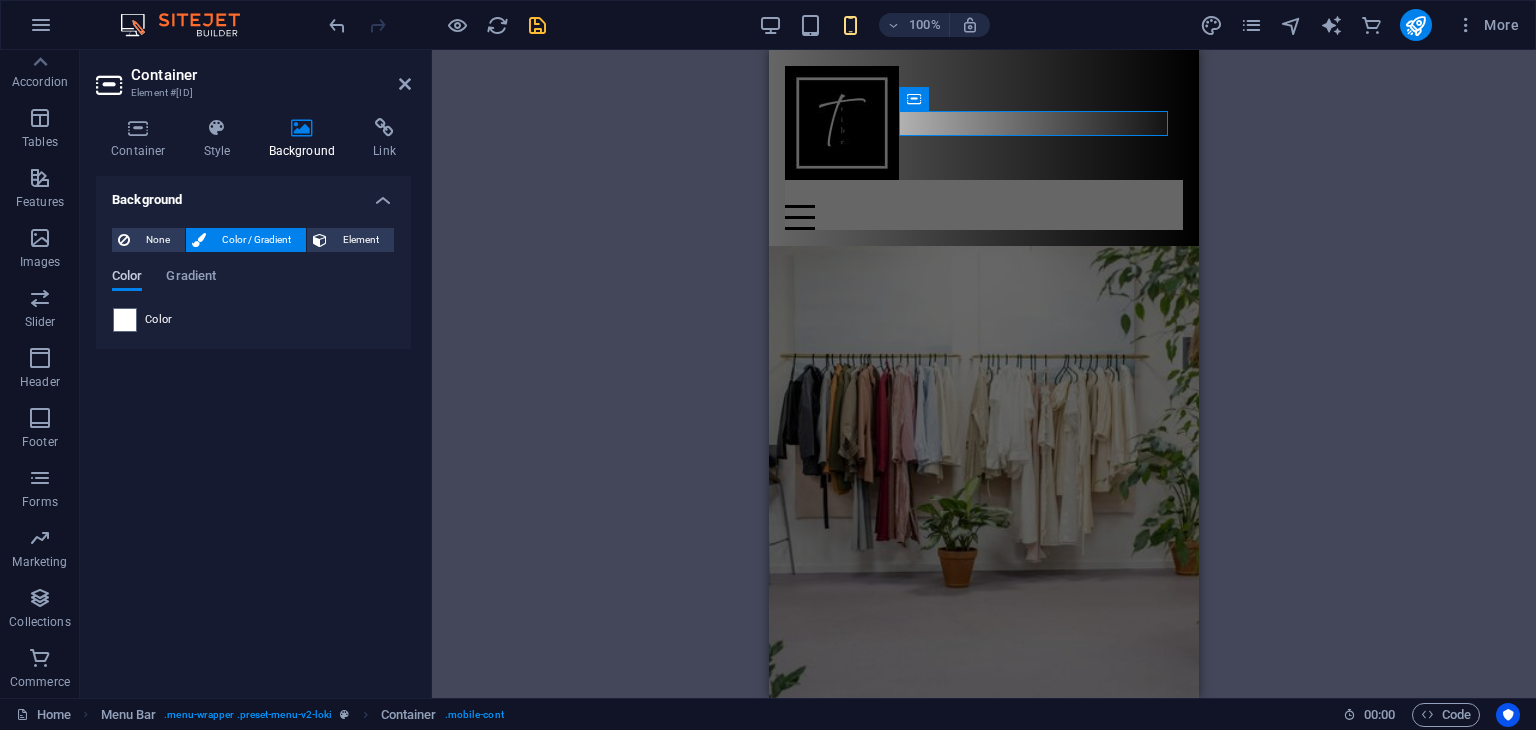 click on "Color" at bounding box center [127, 278] 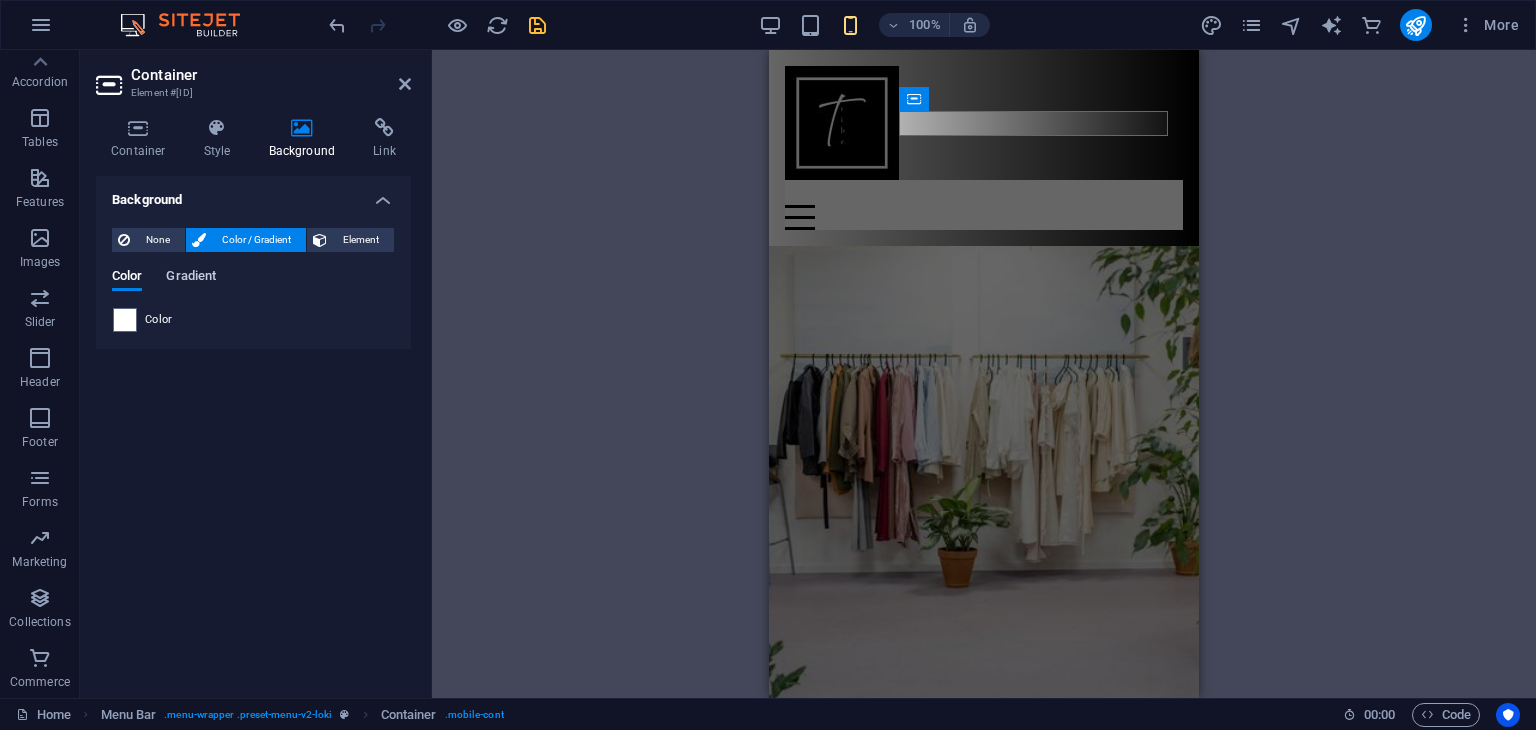 click on "Gradient" at bounding box center (191, 278) 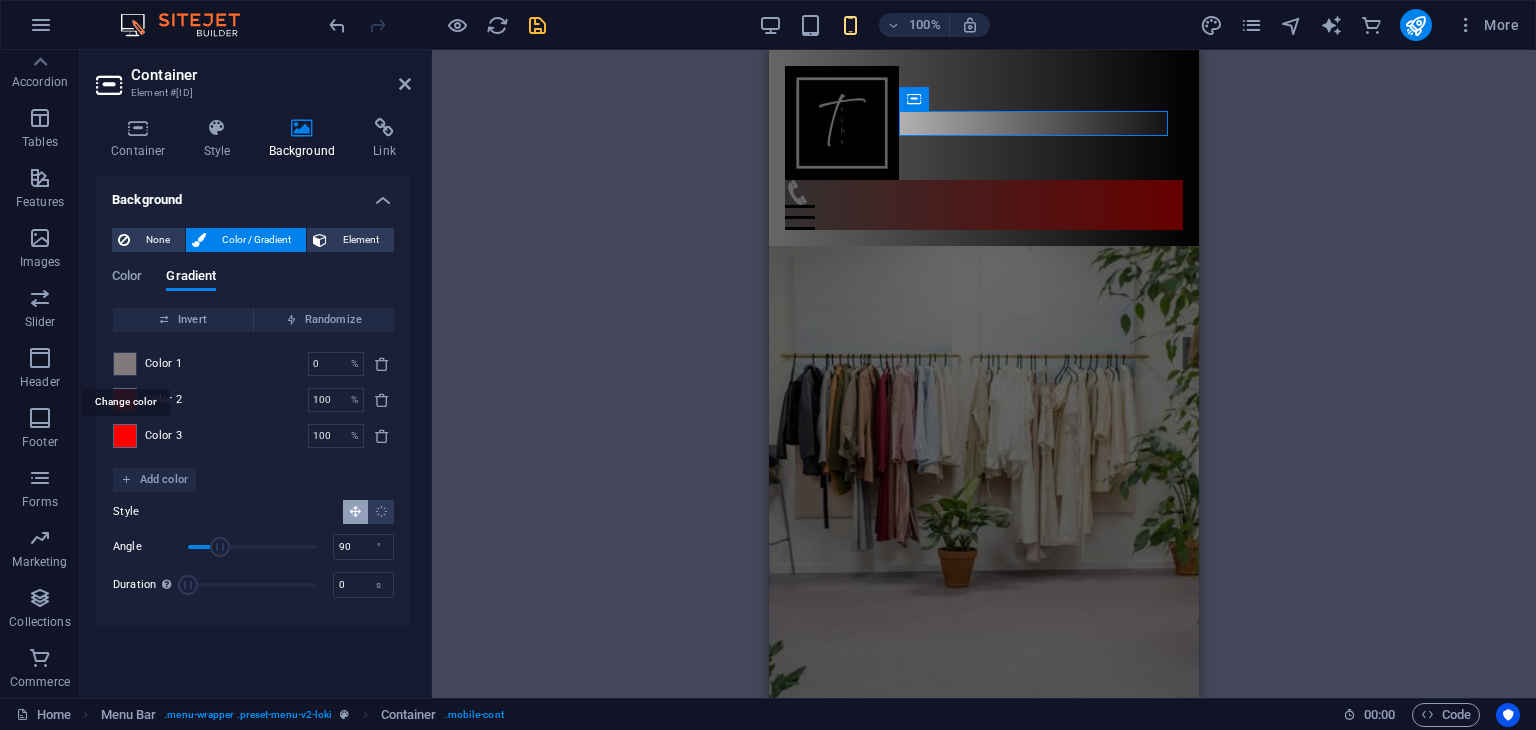 click at bounding box center (125, 364) 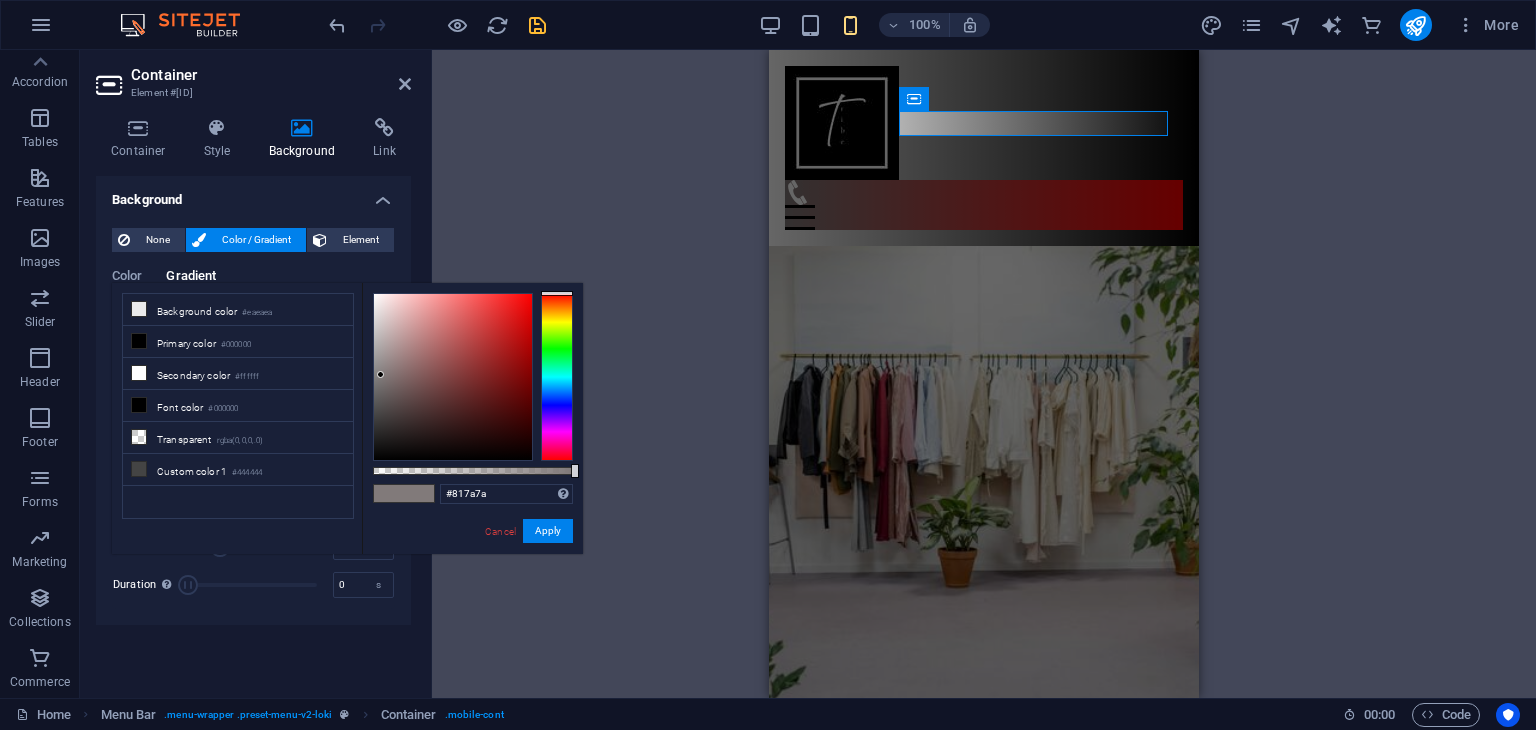 click on "Color Gradient Color Invert Randomize Color 1 0 % ​ Color 2 100 % ​ Color 3 100 % ​ Add color Style Angle 90 ° Duration Duration of the background animation. A value of "0" disables the animation 0 s" at bounding box center [253, 431] 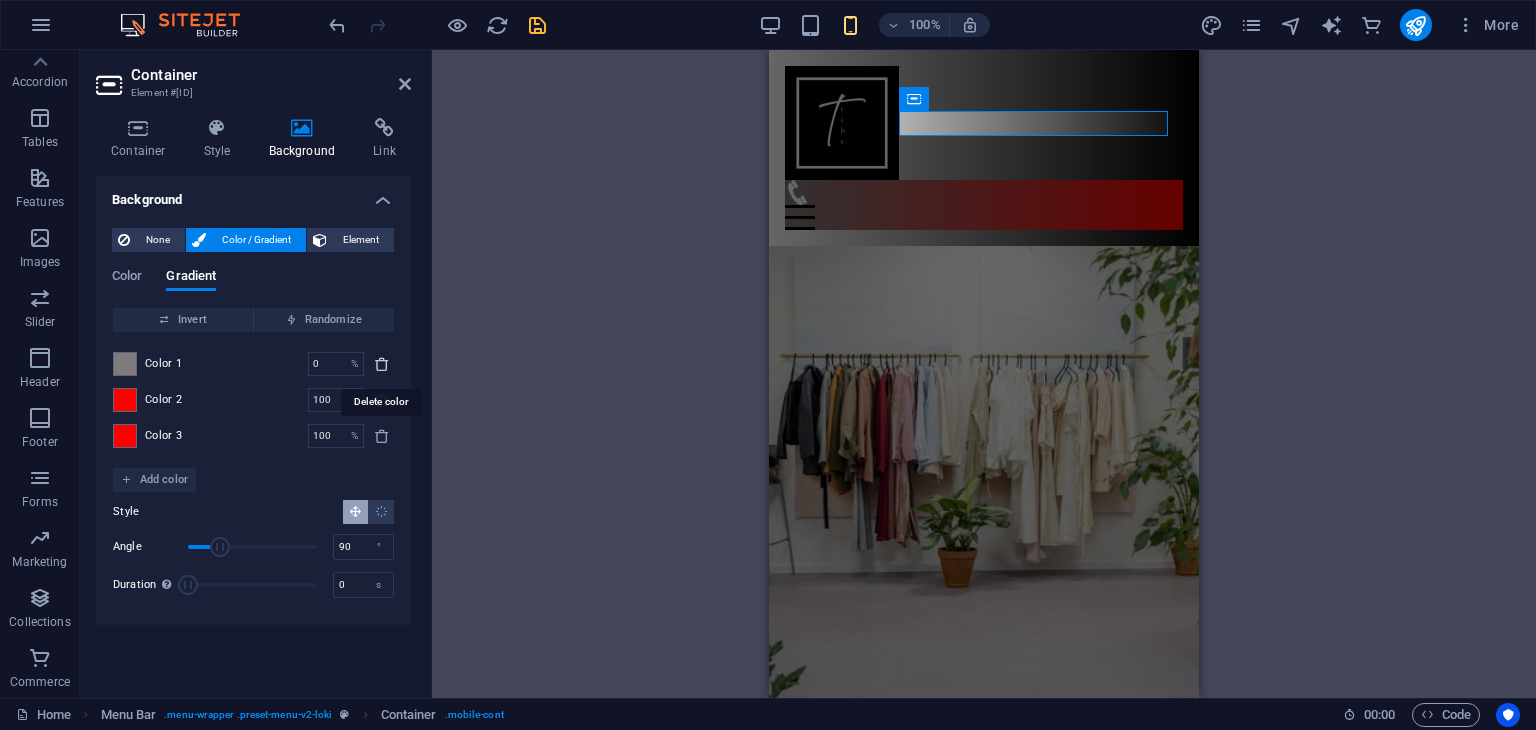 click at bounding box center [382, 364] 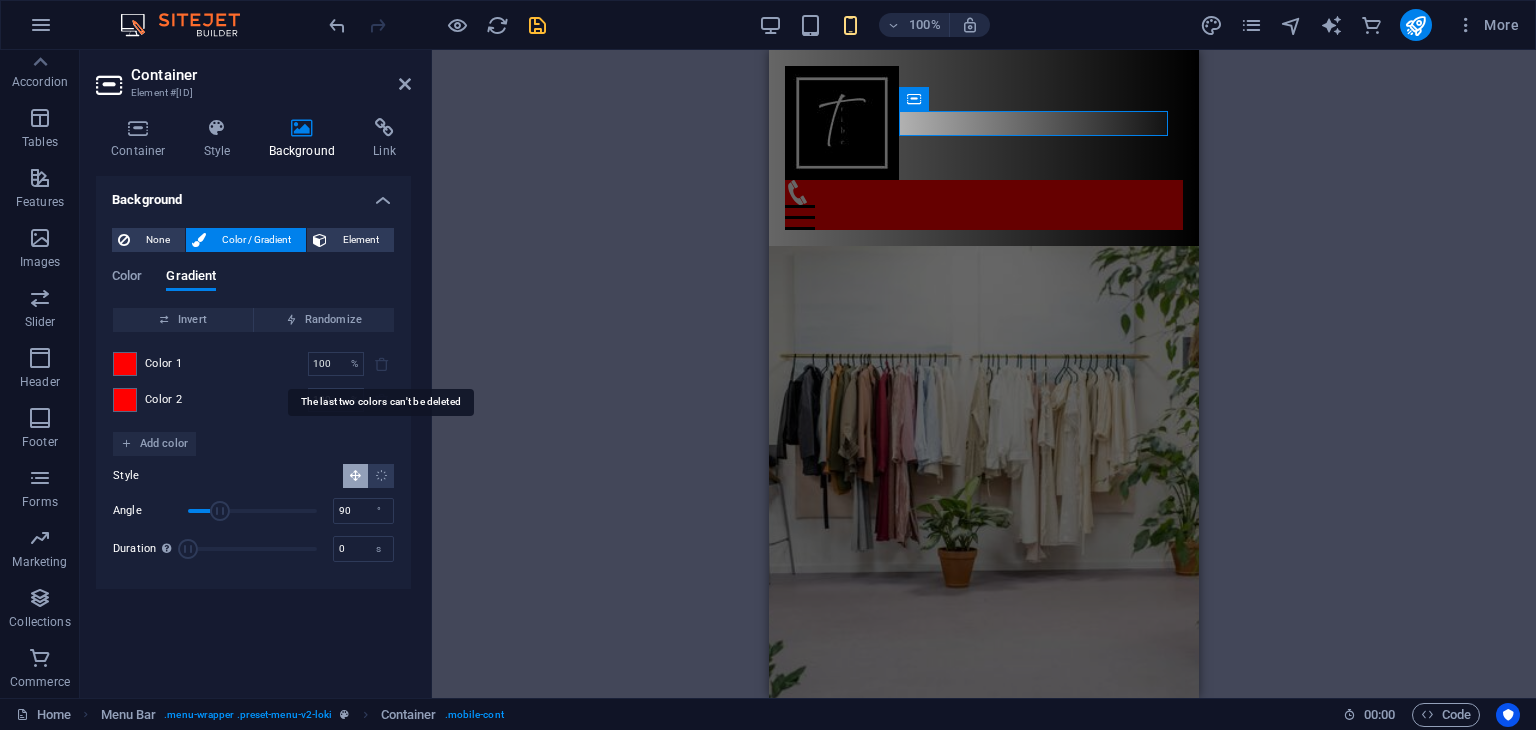 click at bounding box center (382, 364) 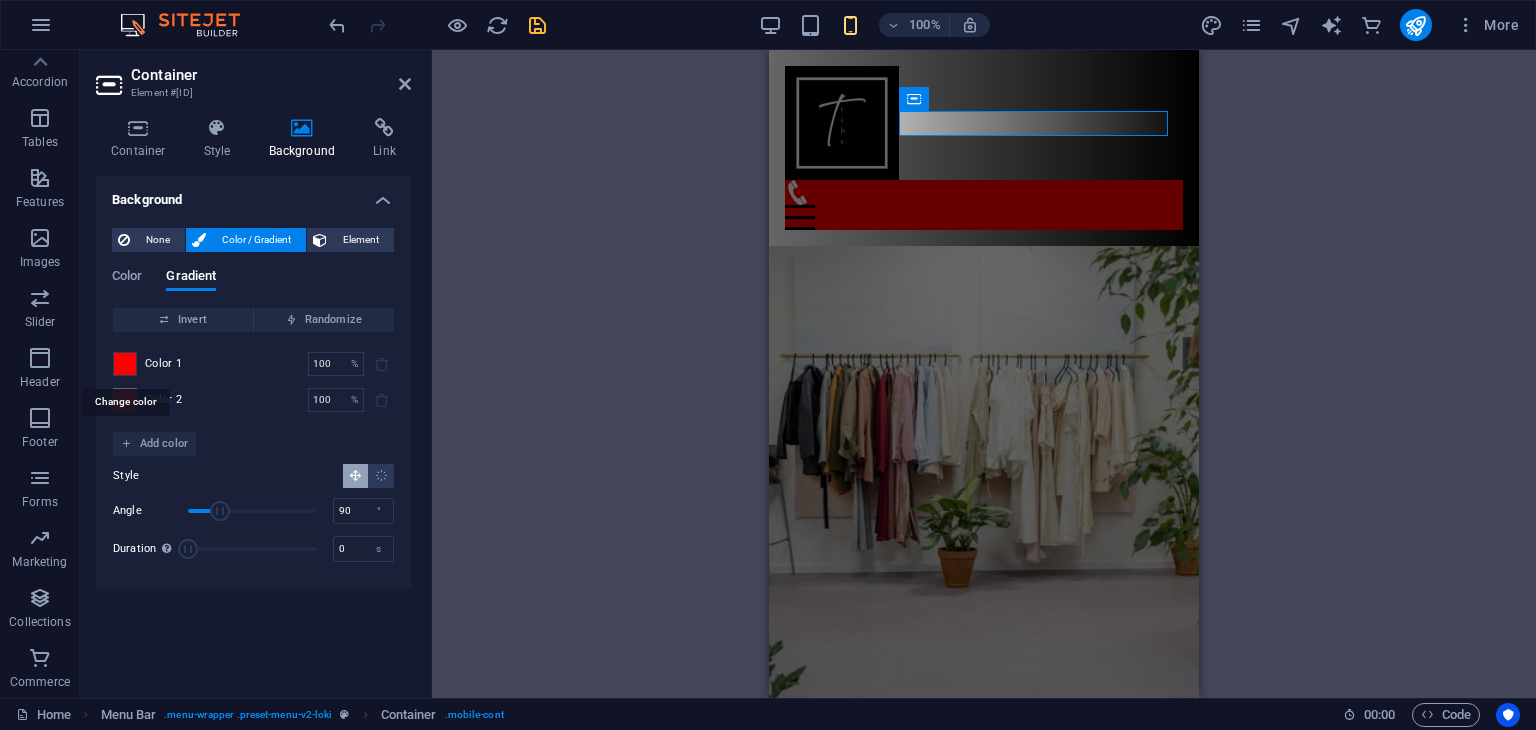 click at bounding box center (125, 364) 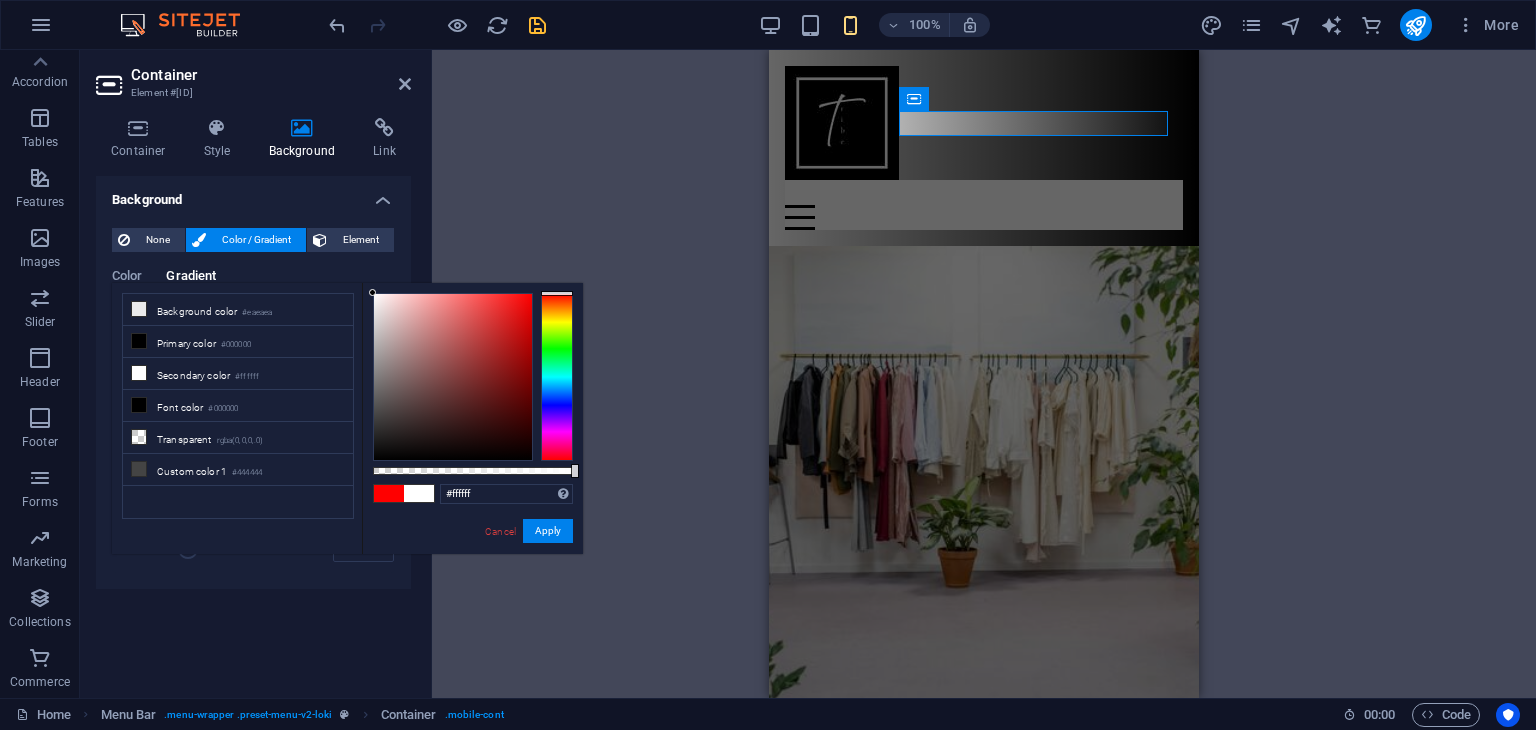 drag, startPoint x: 408, startPoint y: 321, endPoint x: 340, endPoint y: 174, distance: 161.96605 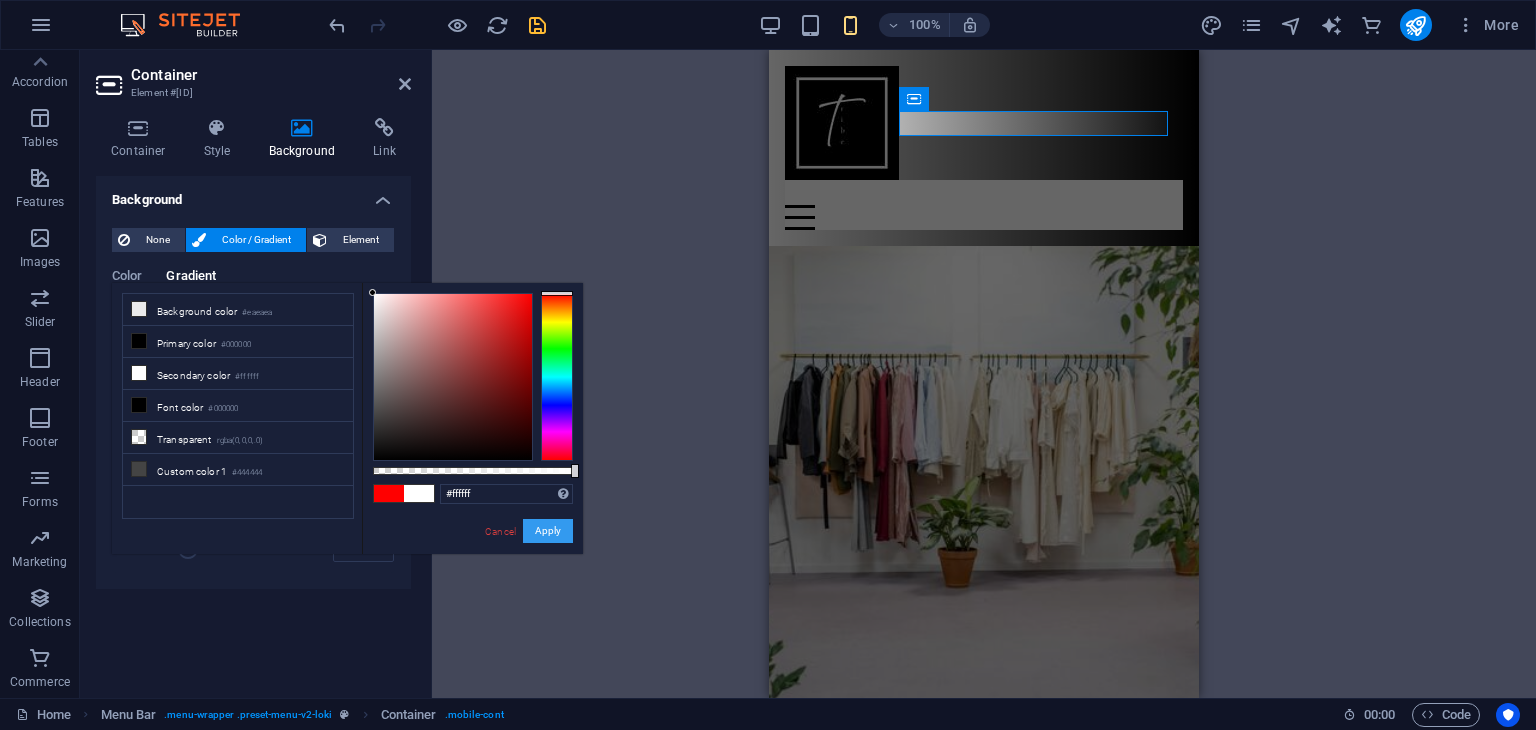 click on "Apply" at bounding box center [548, 531] 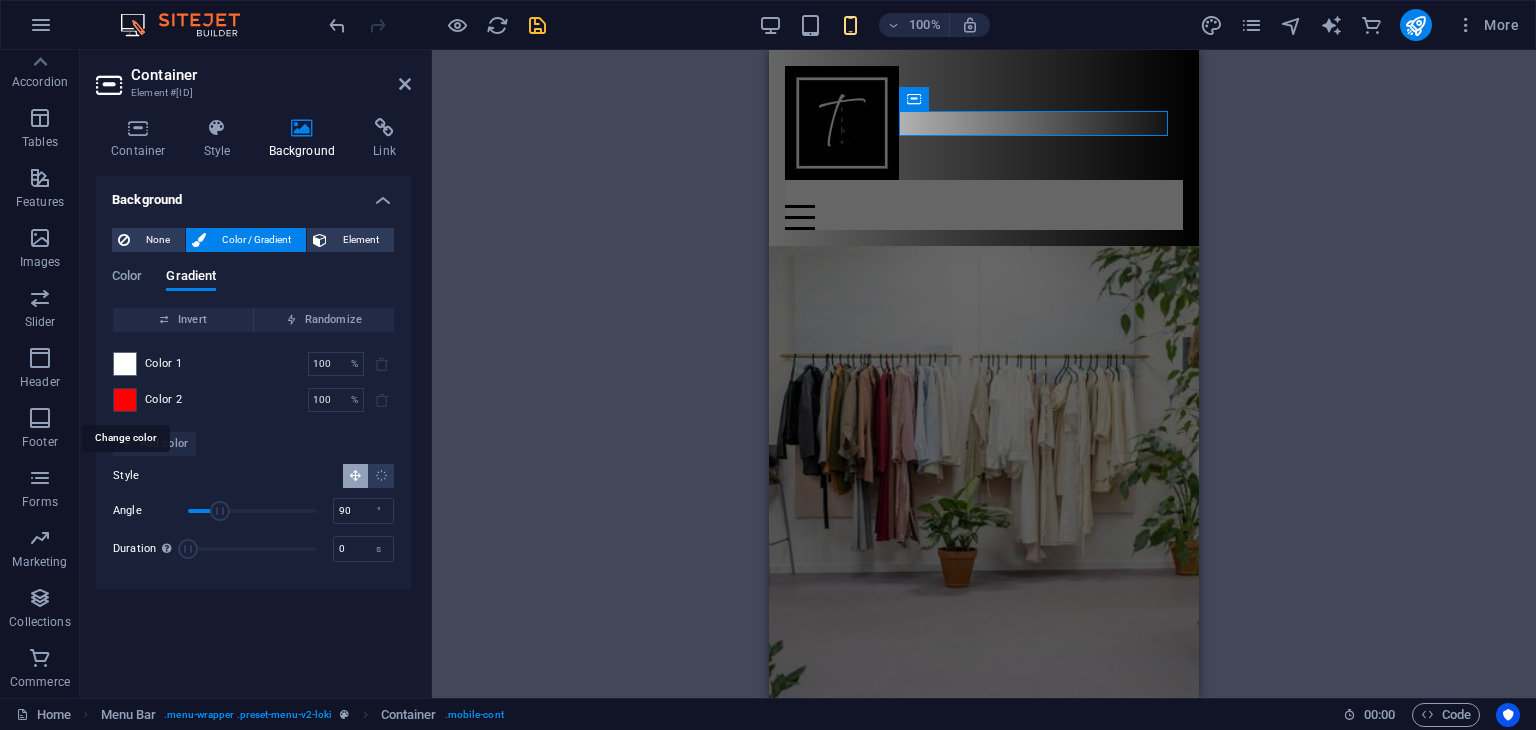 click at bounding box center [125, 400] 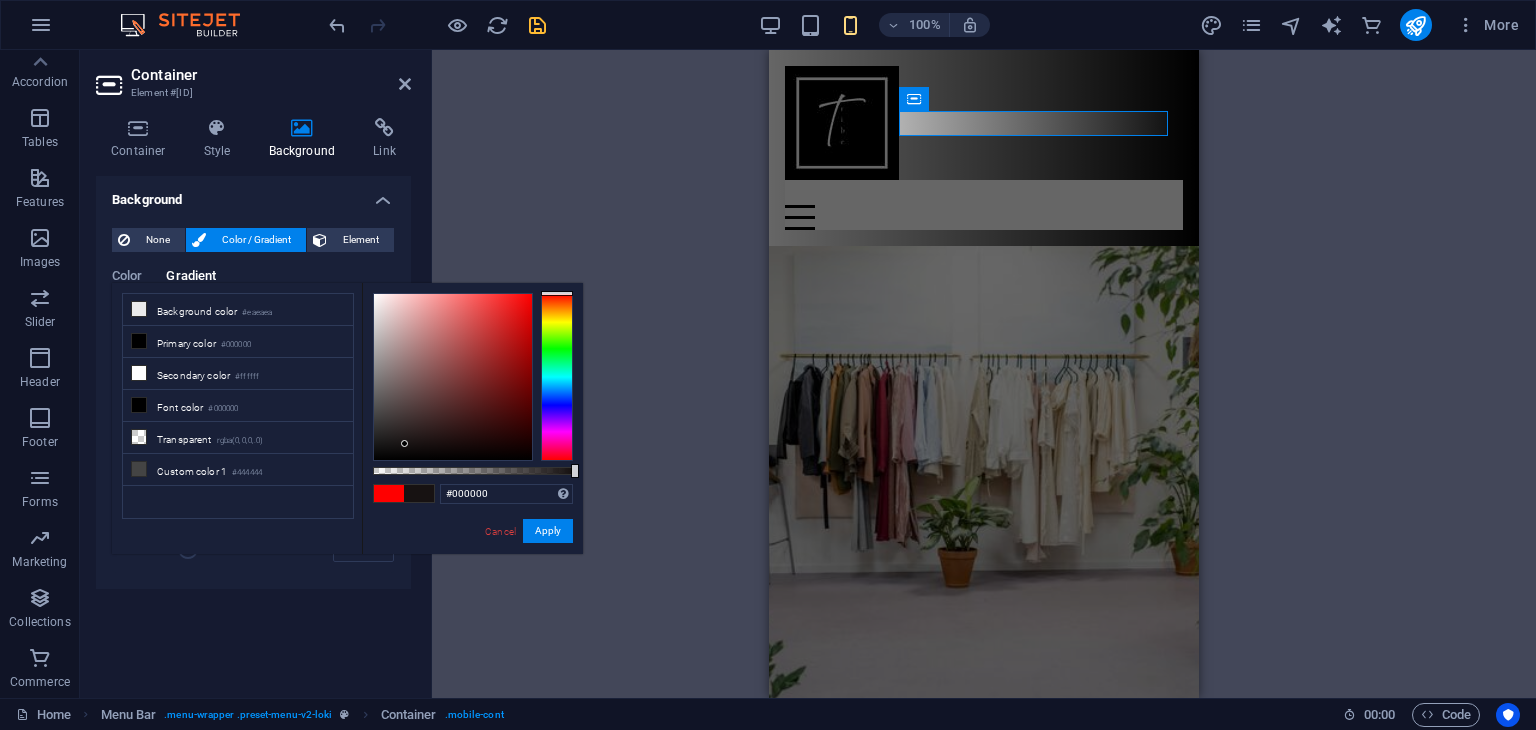 drag, startPoint x: 405, startPoint y: 444, endPoint x: 300, endPoint y: 562, distance: 157.95253 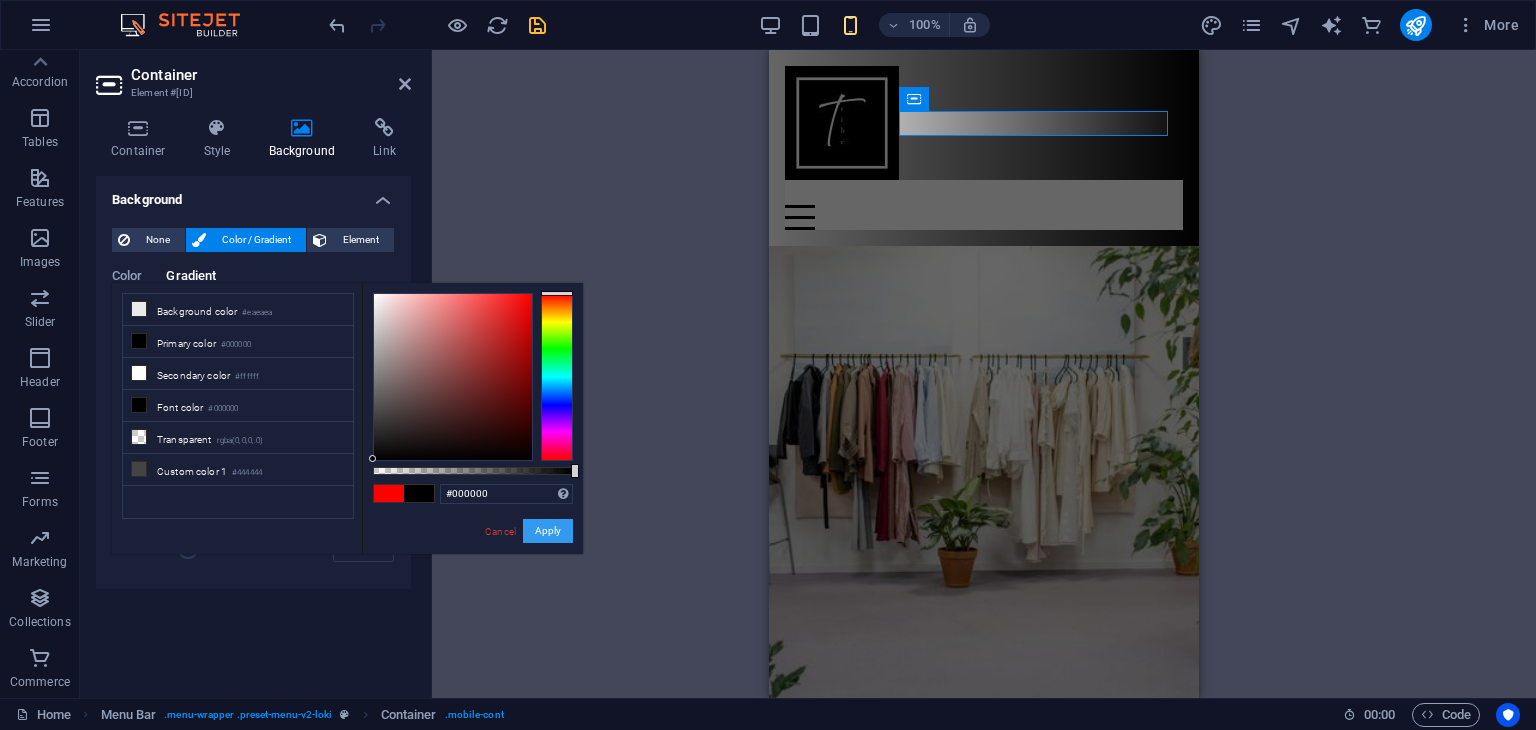 click on "Apply" at bounding box center [548, 531] 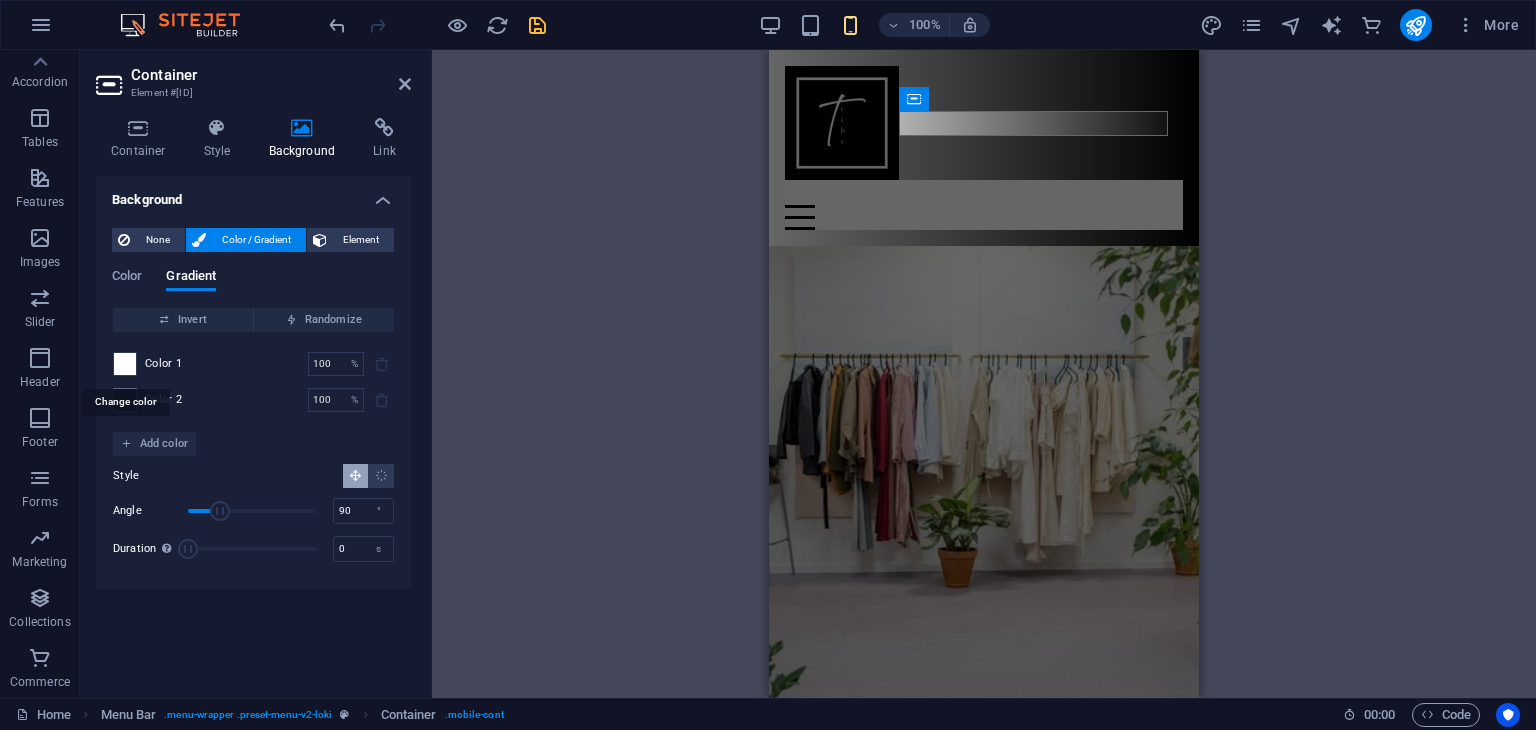 click at bounding box center (125, 364) 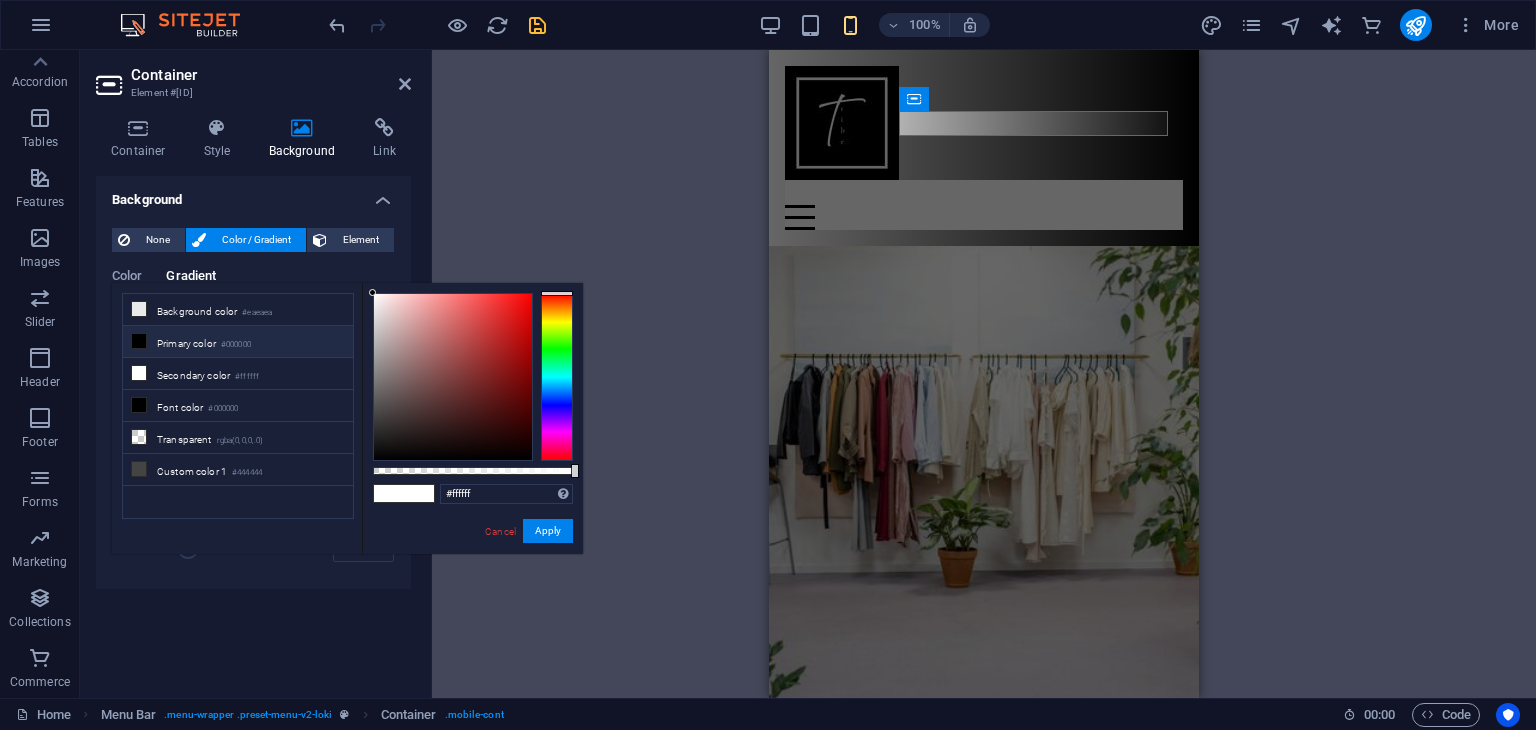 click on "Primary color
#000000" at bounding box center (238, 342) 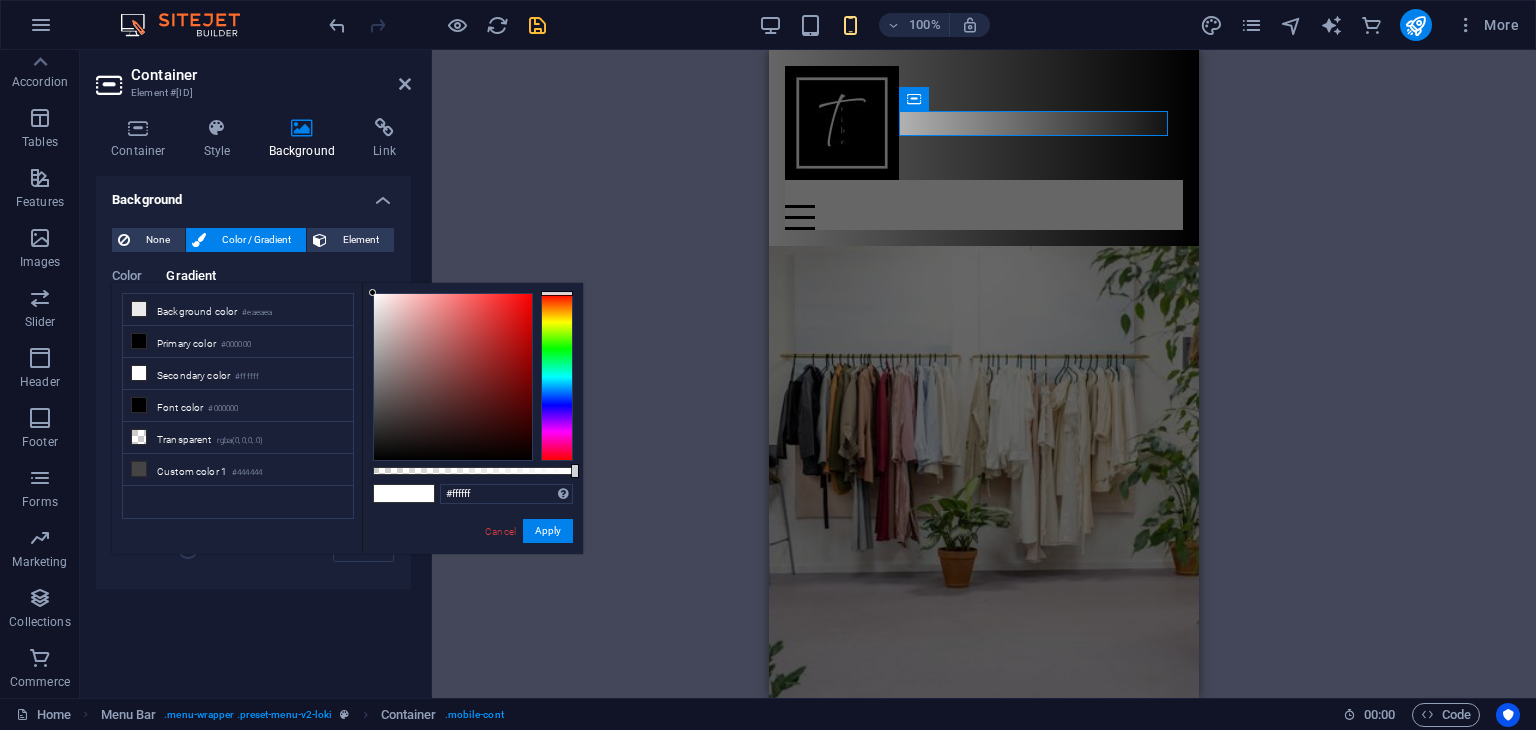 drag, startPoint x: 438, startPoint y: 352, endPoint x: 358, endPoint y: 225, distance: 150.09663 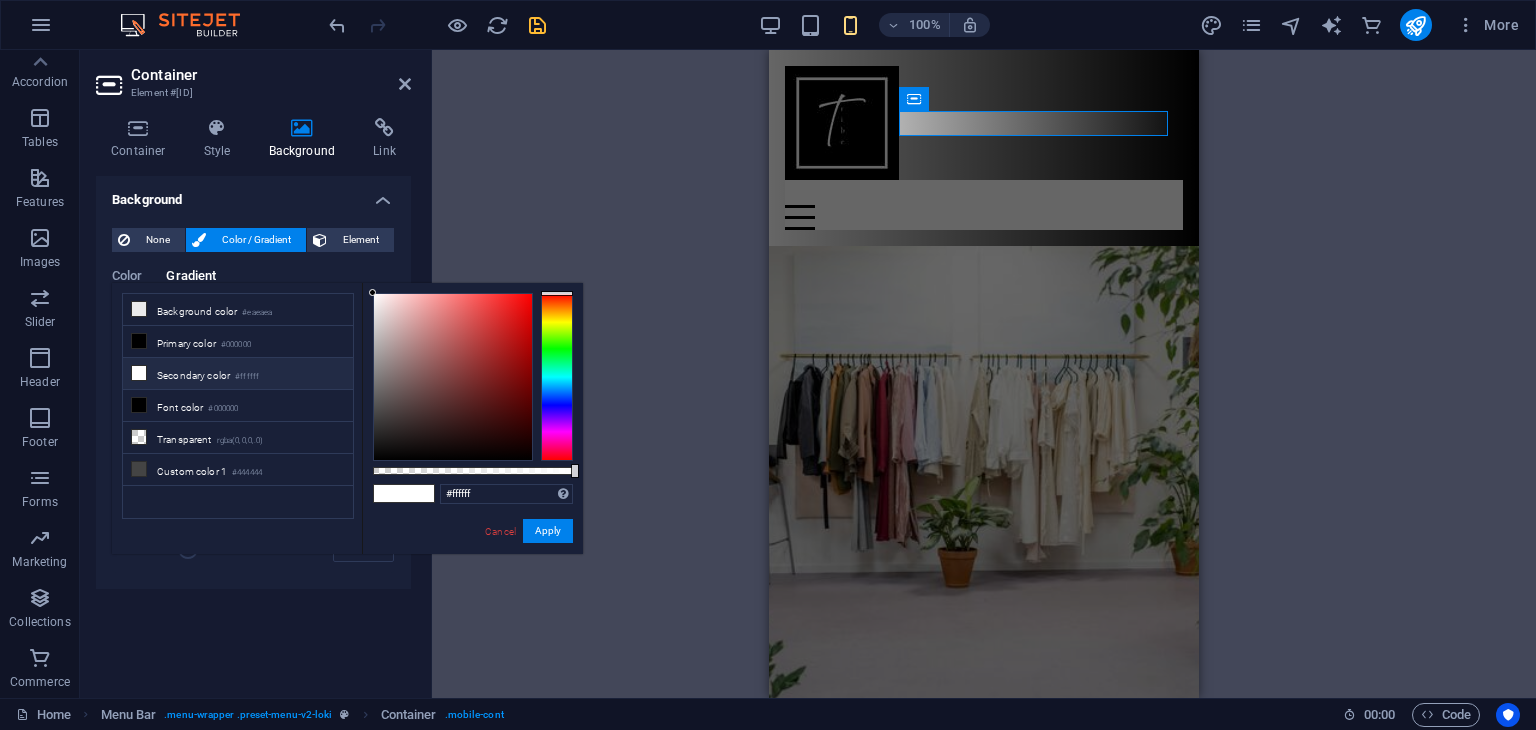 click on "Secondary color
#ffffff" at bounding box center [238, 374] 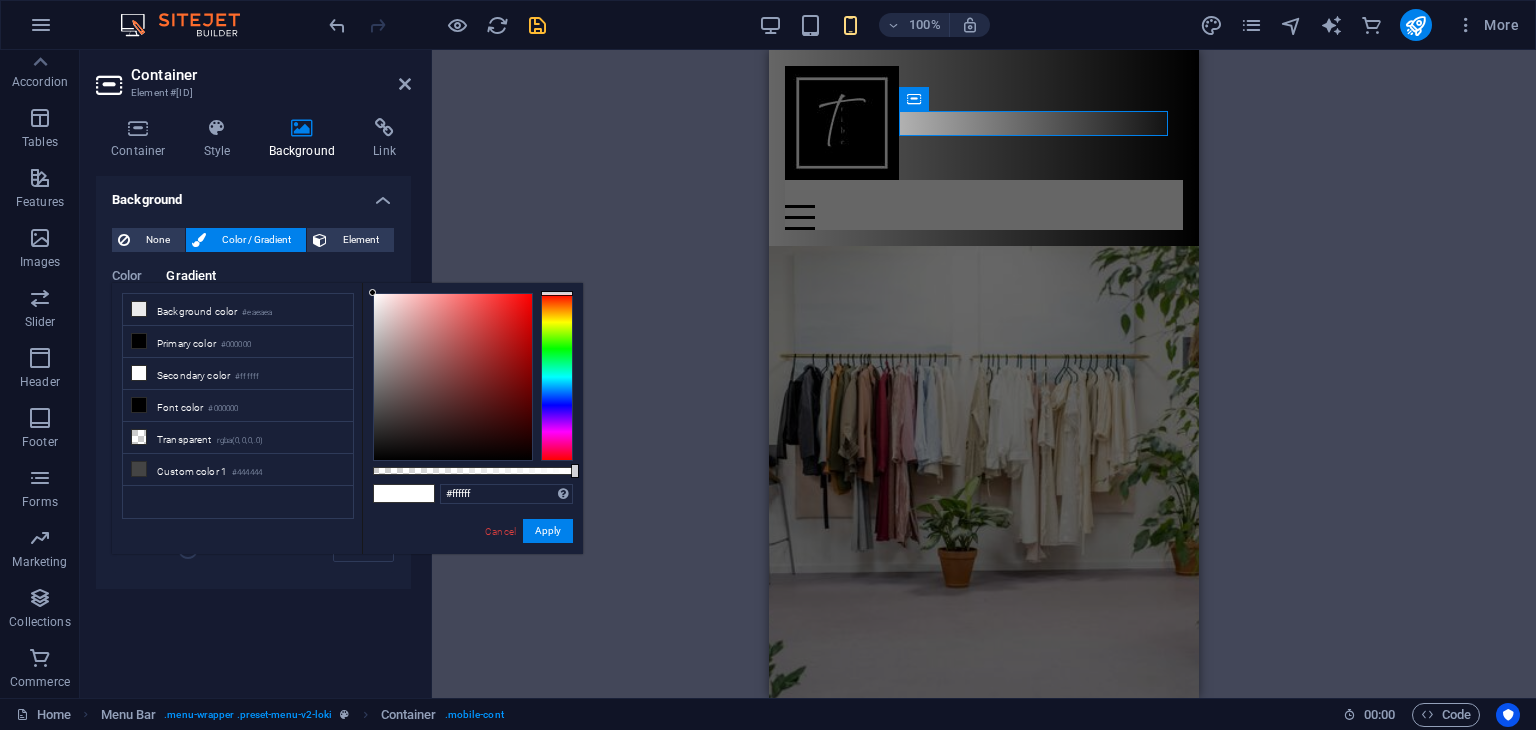 drag, startPoint x: 441, startPoint y: 334, endPoint x: 328, endPoint y: 213, distance: 165.55966 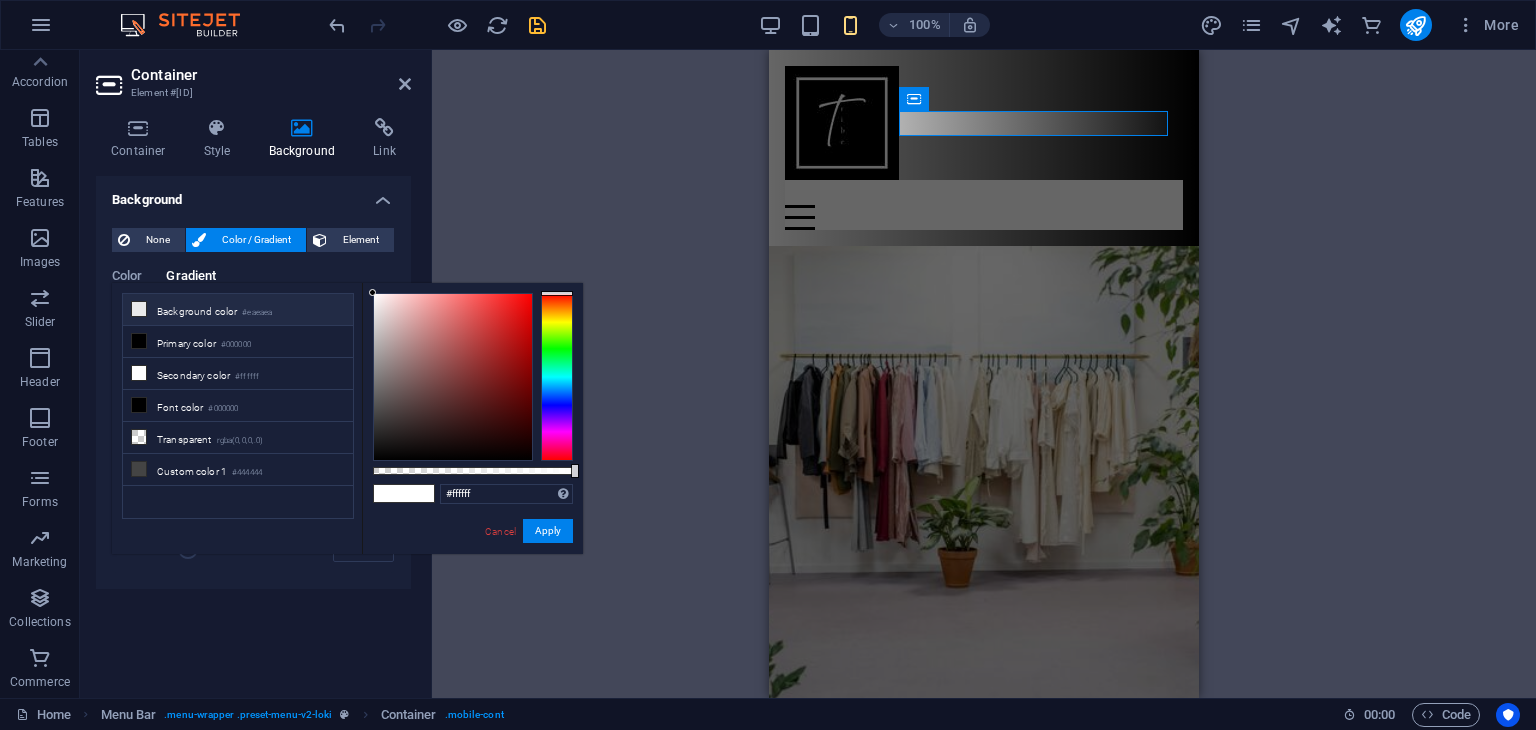 click on "Background color
#eaeaea" at bounding box center [238, 310] 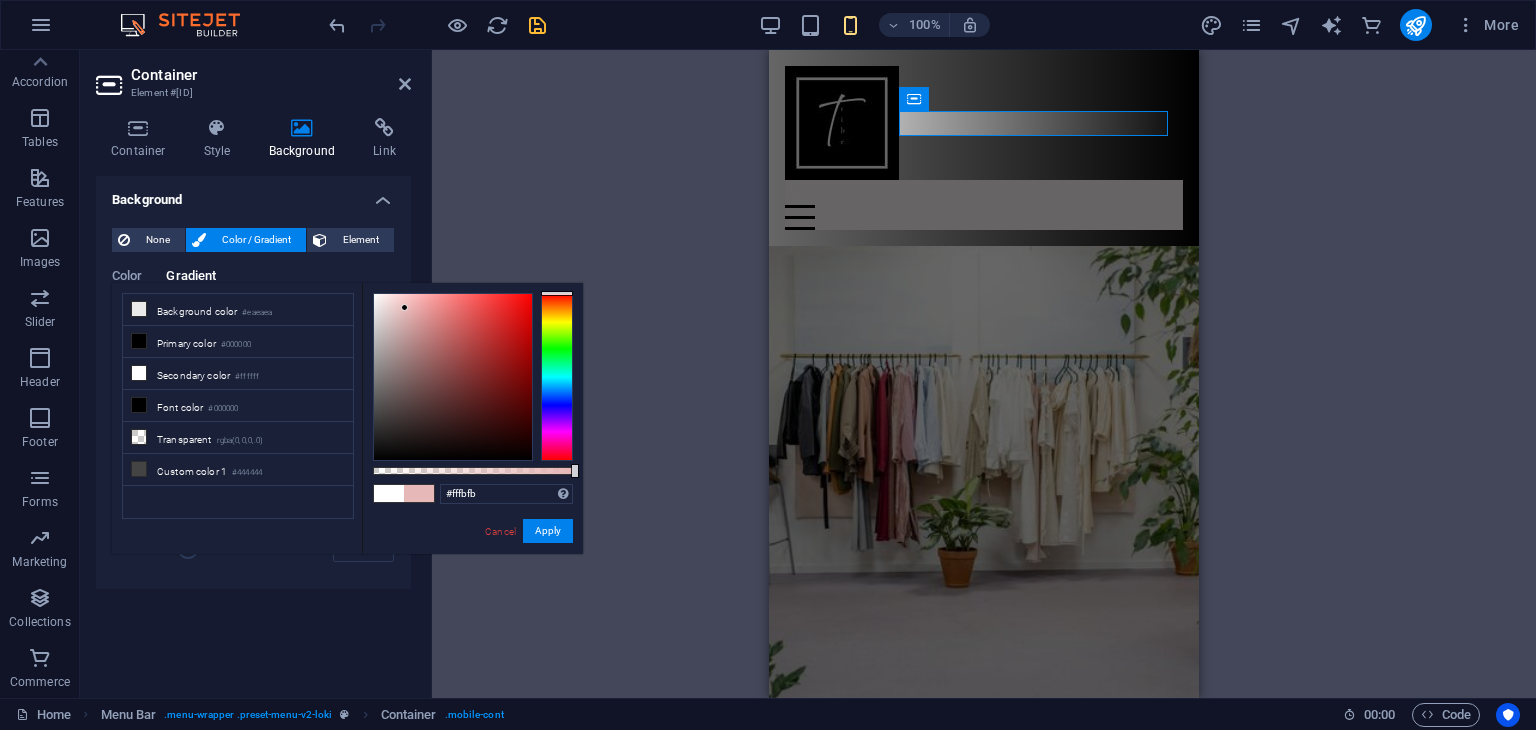 type on "#ffffff" 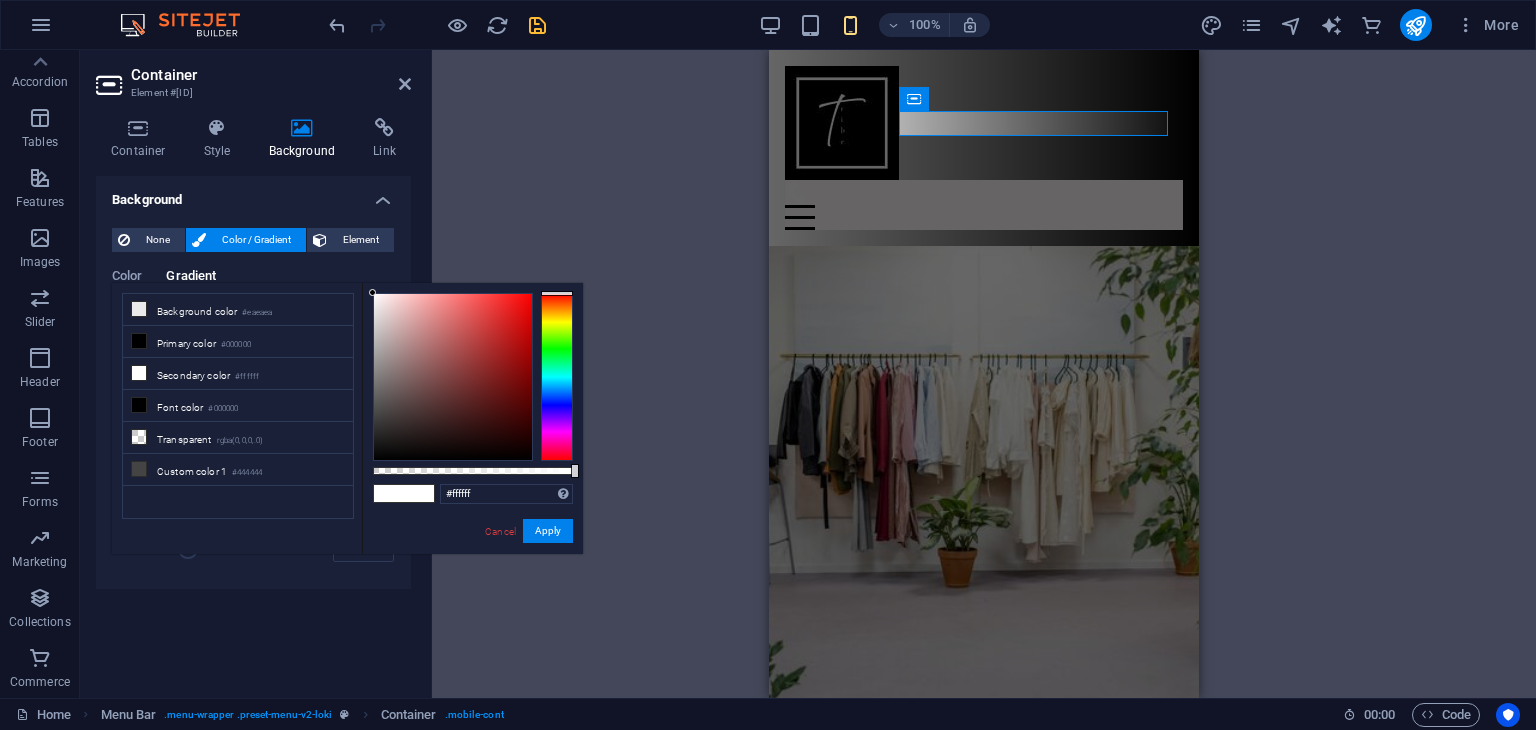 drag, startPoint x: 413, startPoint y: 313, endPoint x: 344, endPoint y: 281, distance: 76.05919 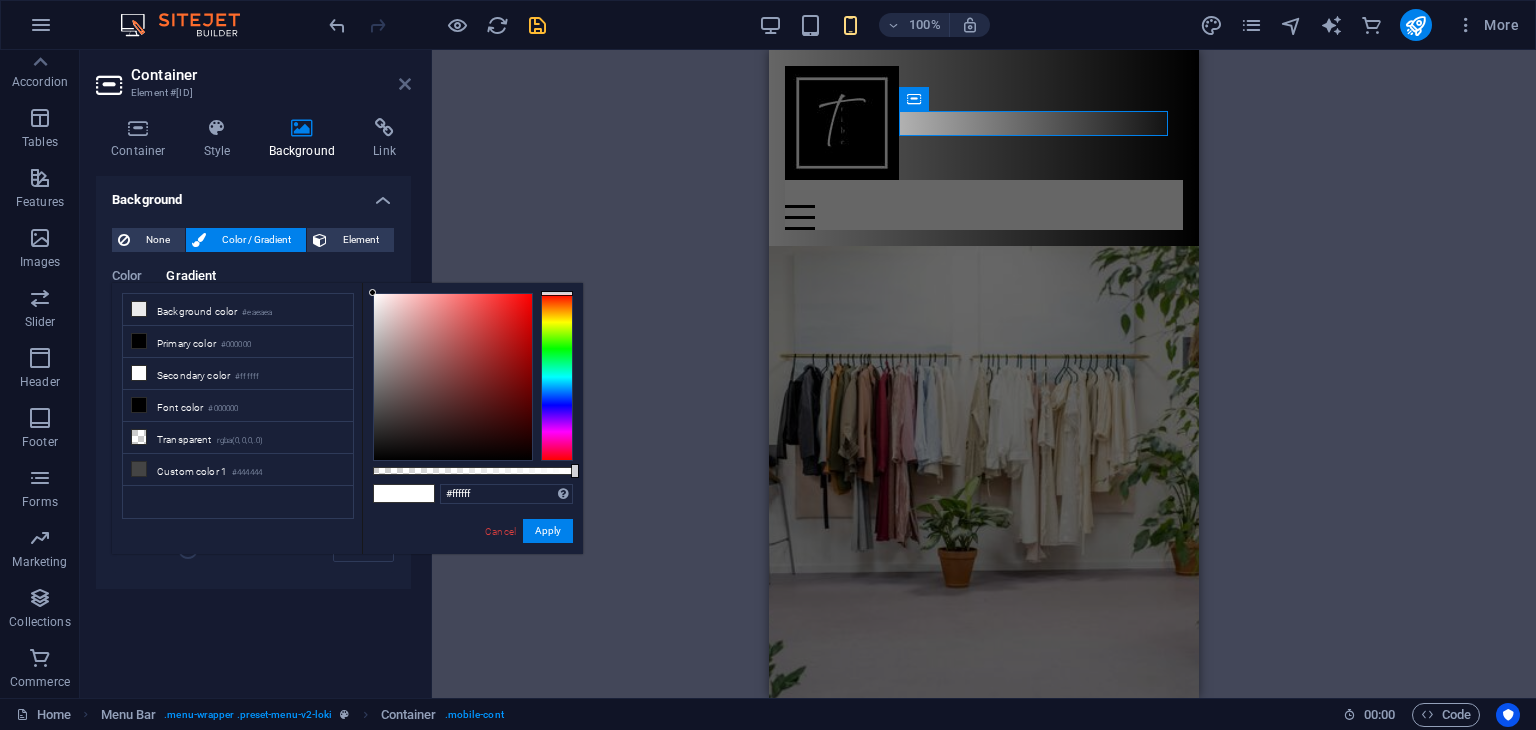 click at bounding box center [405, 84] 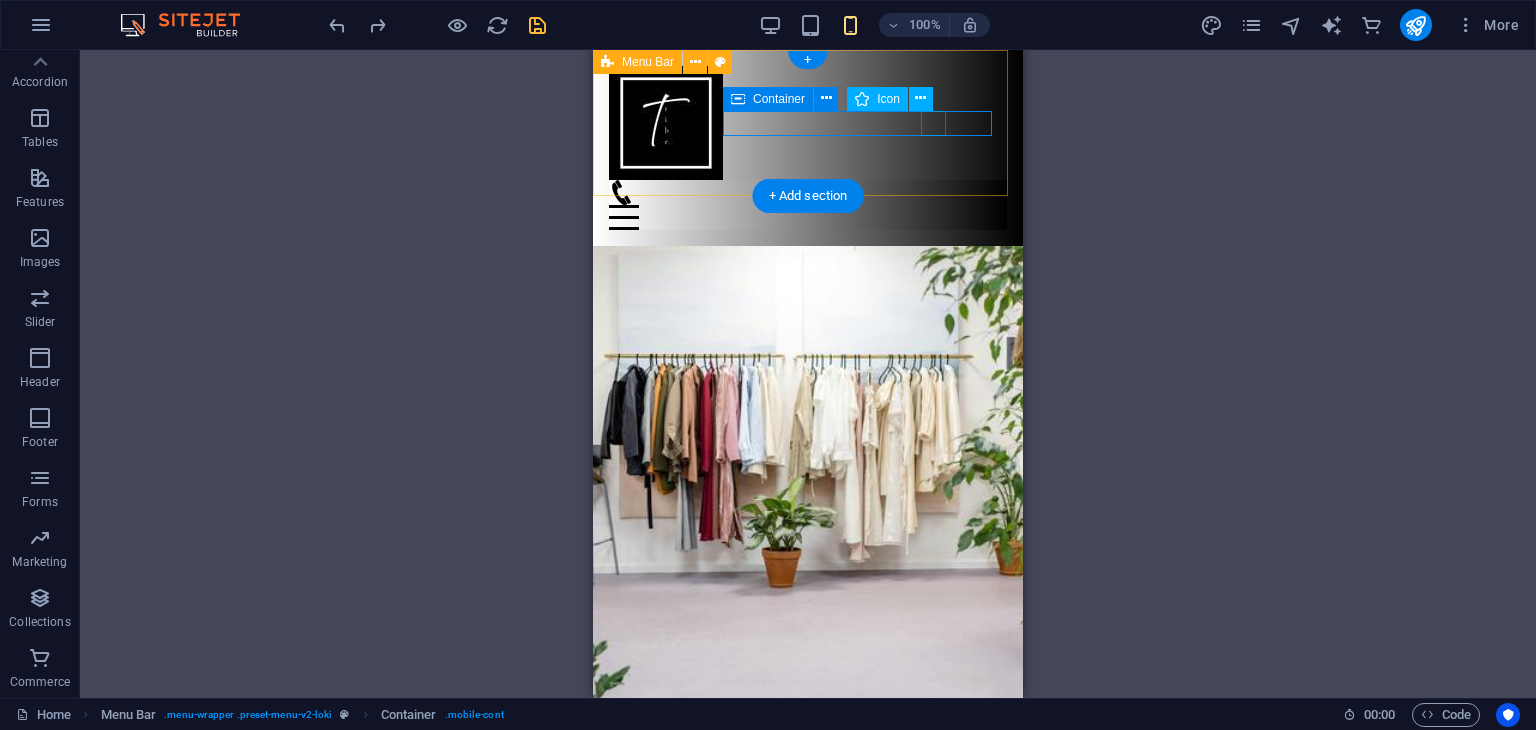 click at bounding box center (800, 192) 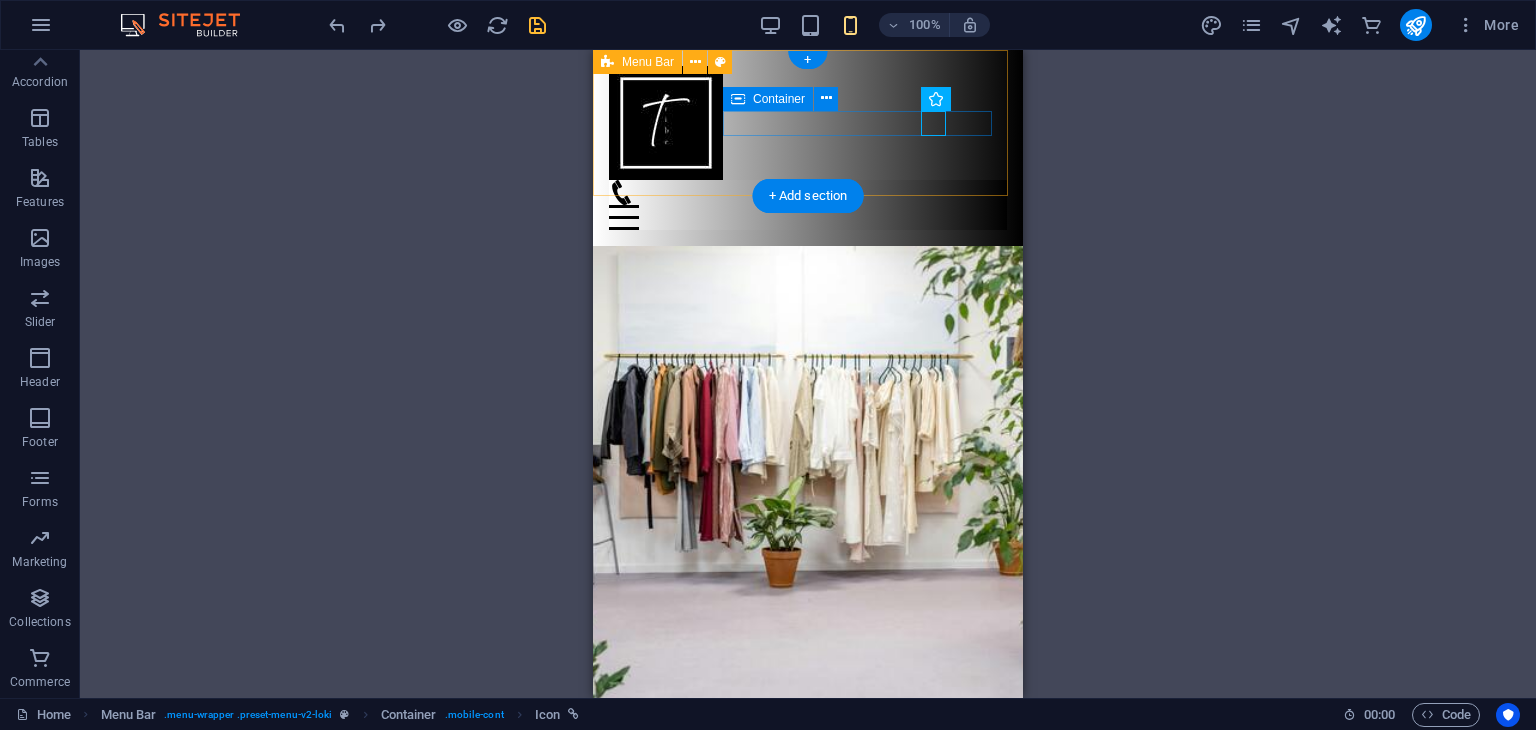 click on "Menu" at bounding box center [808, 205] 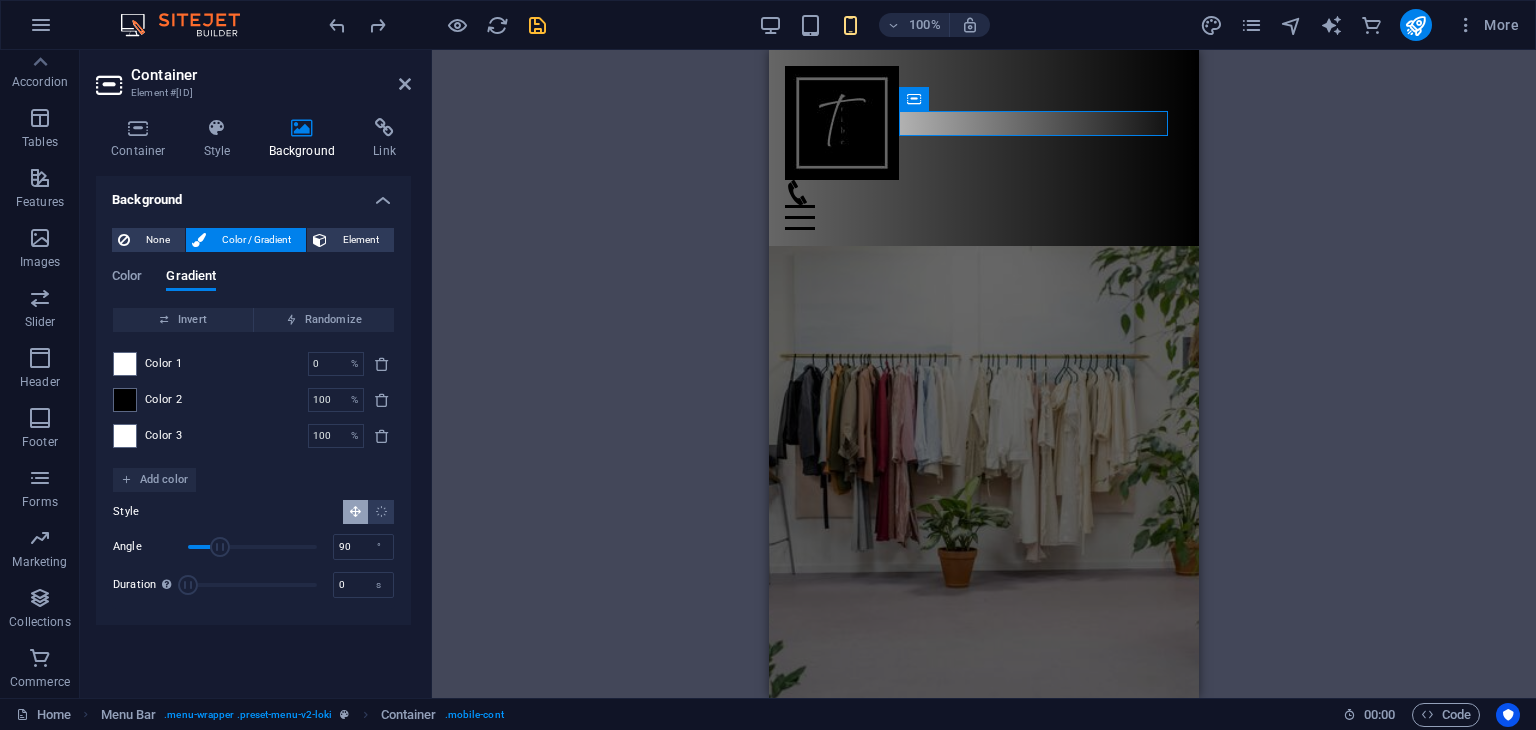 click on "H2   Menu Bar   Container   Container   H1   Banner   Banner   Container   Spacer   Text   Menu   Spacer   Menu   Menu Bar   Icon   Container   HTML   Logo   Menu   Button   Container   H2   Spacer   Text   Preset   Container   H2   Spacer   Text   Spacer   Social Media Icons   Spacer   Collection listing   Collection item   Image   Collection item   Spacer   Spacer   H3   Spacer   Container   Container   H2   Spacer   Spacer   Spacer   Button   Container   Collection item   H3   Spacer   Collection item   Image   Placeholder   Container   Menu   Menu Bar   Menu Bar   Logo   HTML   Container   Container   H2   Container   Text   Spacer   Spacer   Icon   Footer Thrud   Spacer" at bounding box center [984, 374] 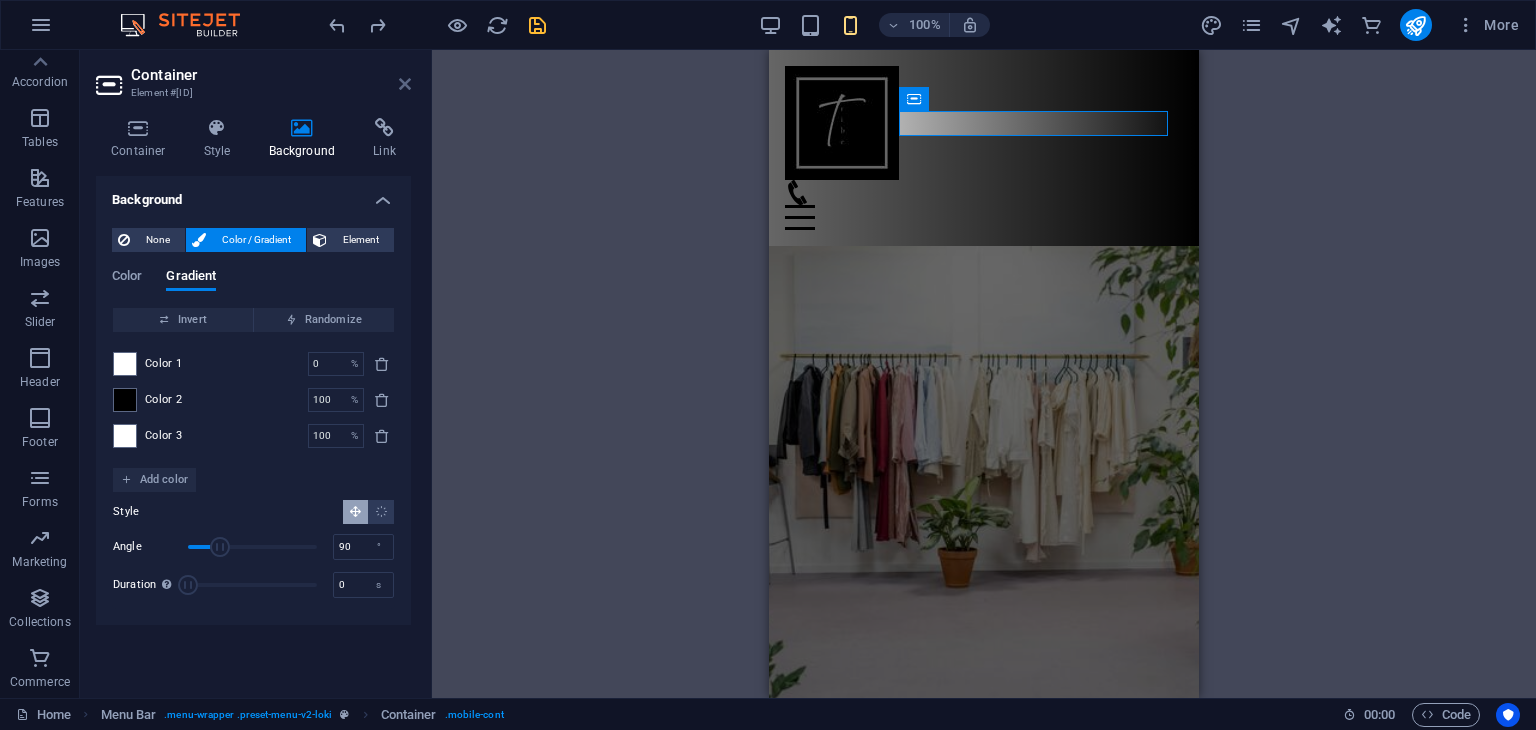 click at bounding box center [405, 84] 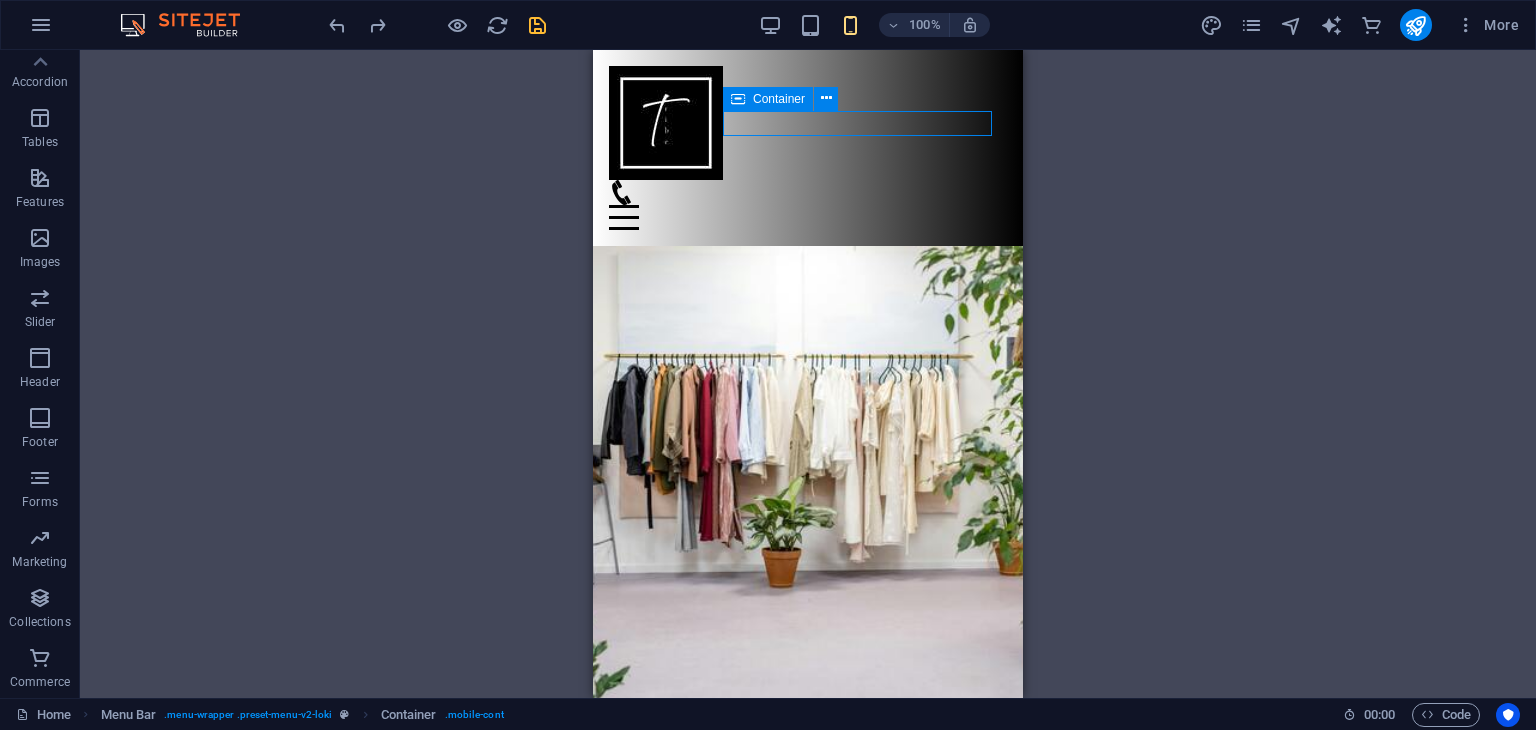 click on "H2   Menu Bar   Container   Container   H1   Banner   Banner   Container   Spacer   Text   Menu   Spacer   Menu   Menu Bar   Icon   Container   HTML   Logo   Menu   Button   Container   H2   Spacer   Text   Preset   Container   H2   Spacer   Text   Spacer   Social Media Icons   Spacer   Collection listing   Collection item   Image   Collection item   Spacer   Spacer   H3   Spacer   Container   Container   H2   Spacer   Spacer   Spacer   Button   Container   Collection item   H3   Spacer   Collection item   Image   Placeholder   Container   Menu   Menu Bar   Menu Bar   Logo   HTML   Container   Container   H2   Container   Text   Spacer   Spacer   Icon   Footer Thrud   Spacer" at bounding box center (808, 374) 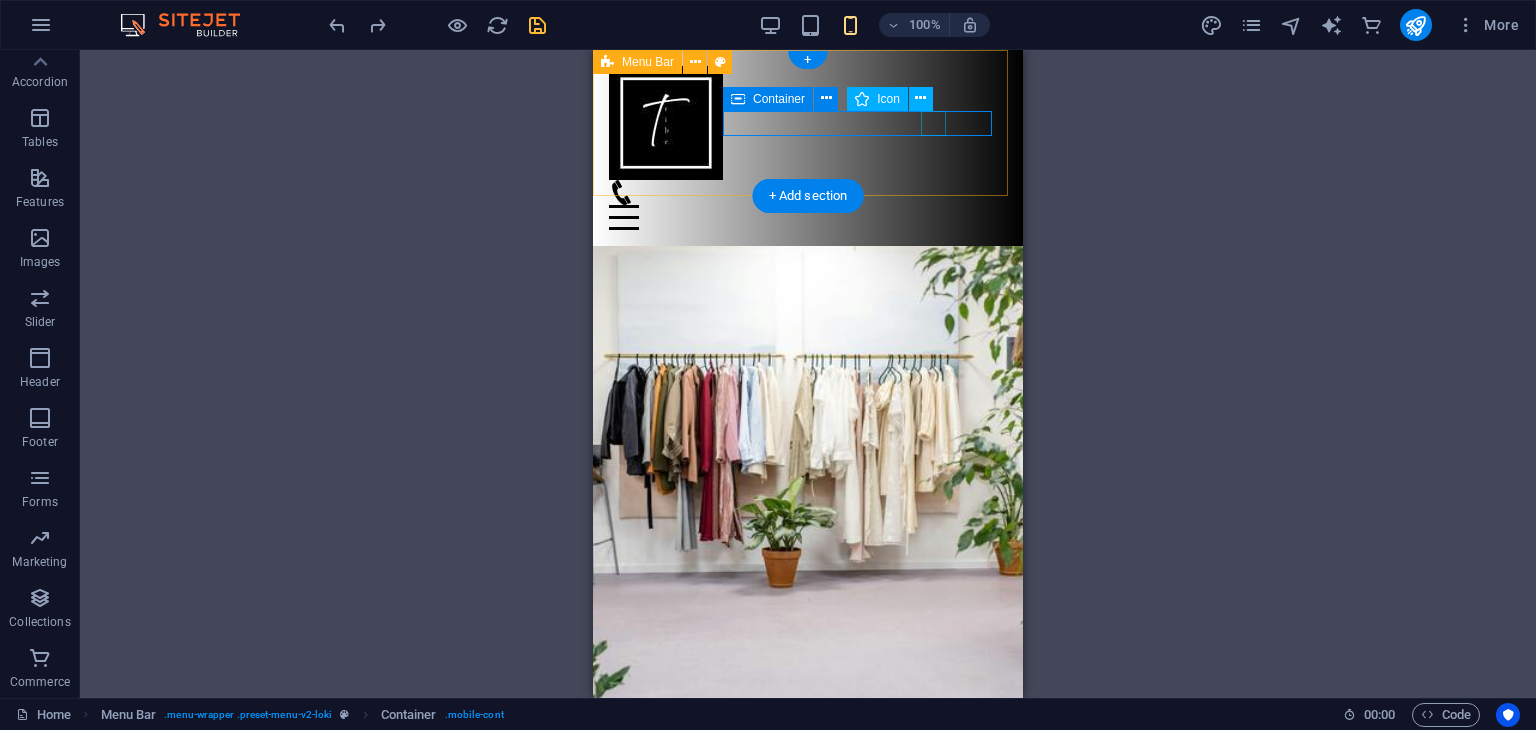 click at bounding box center [800, 192] 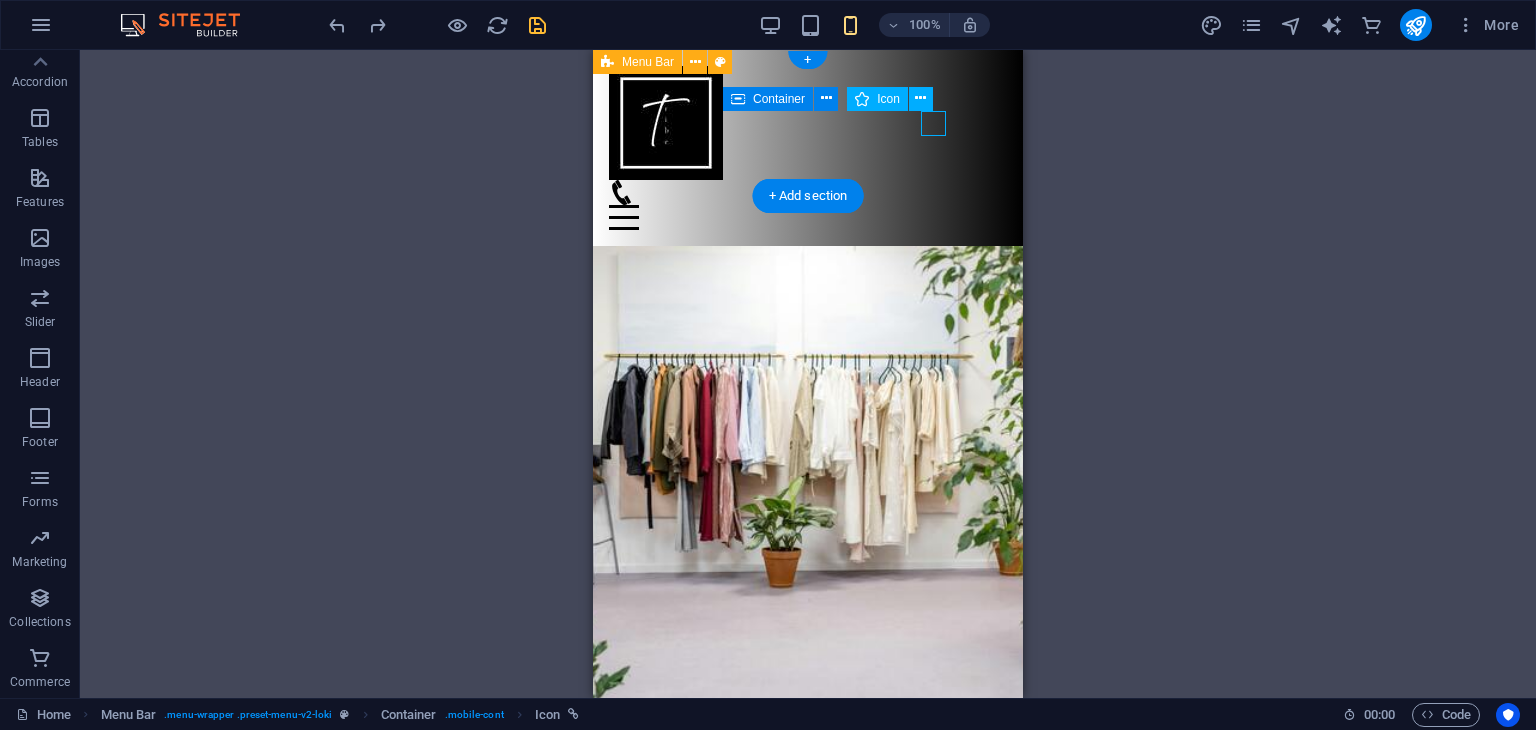 select on "xMidYMid" 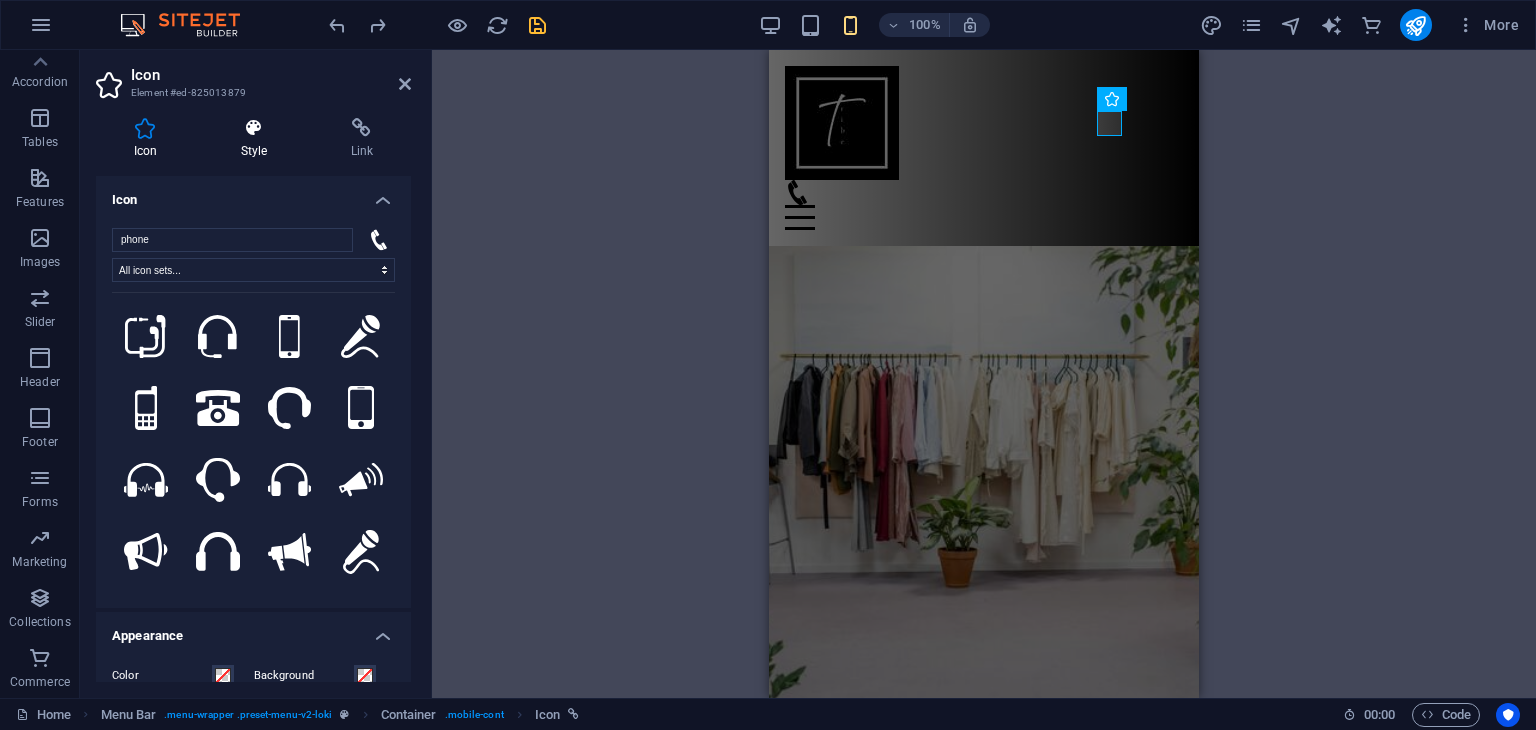click on "Style" at bounding box center (258, 139) 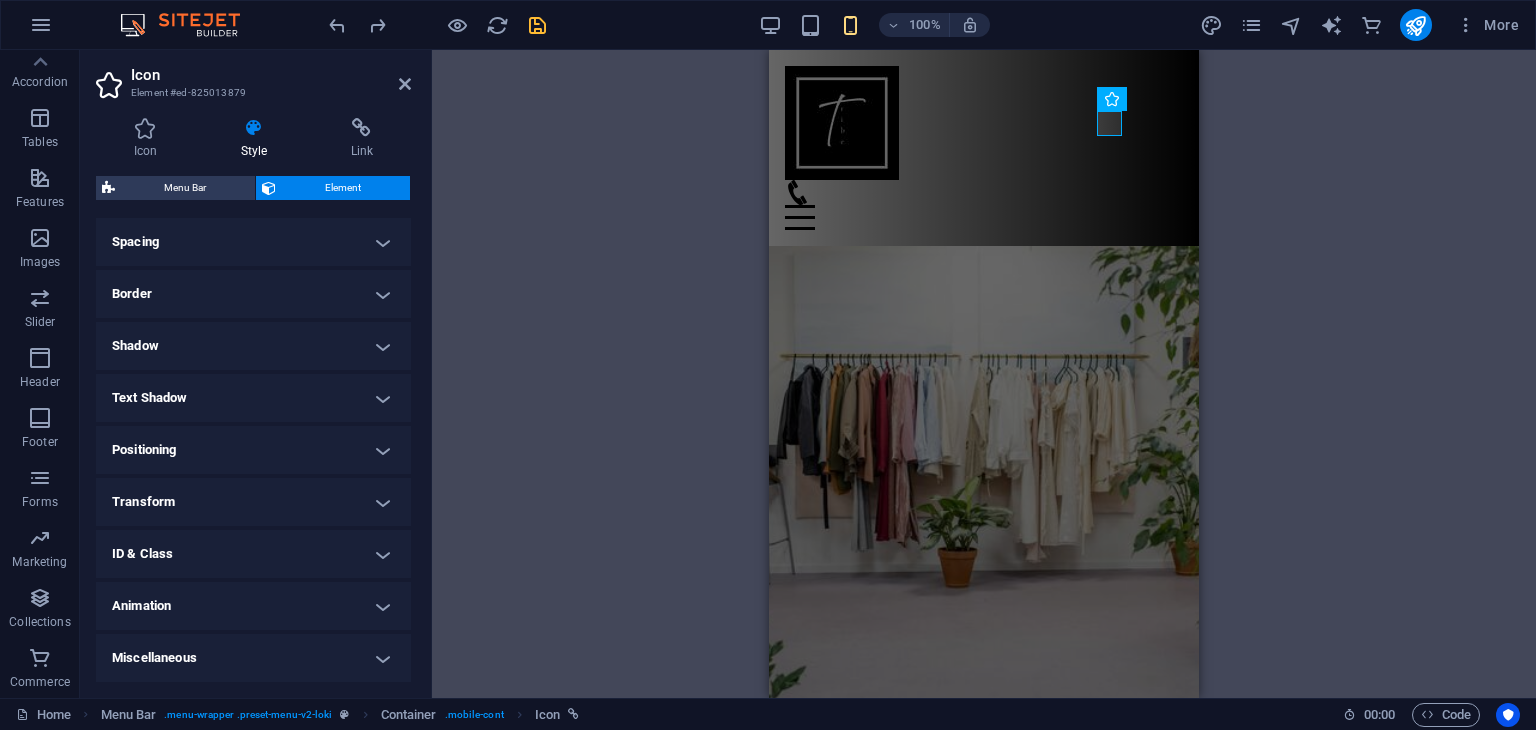 scroll, scrollTop: 20, scrollLeft: 0, axis: vertical 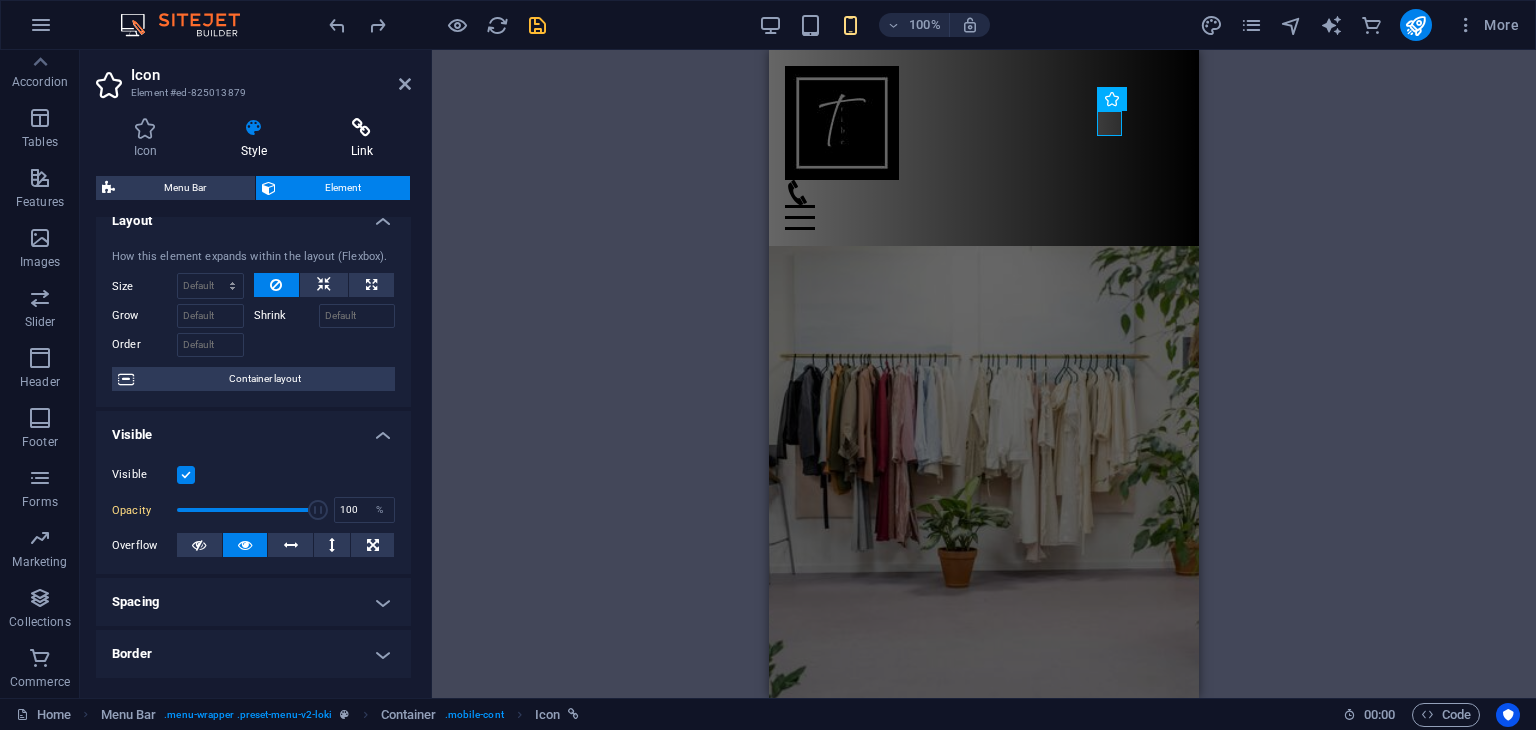 click at bounding box center [362, 128] 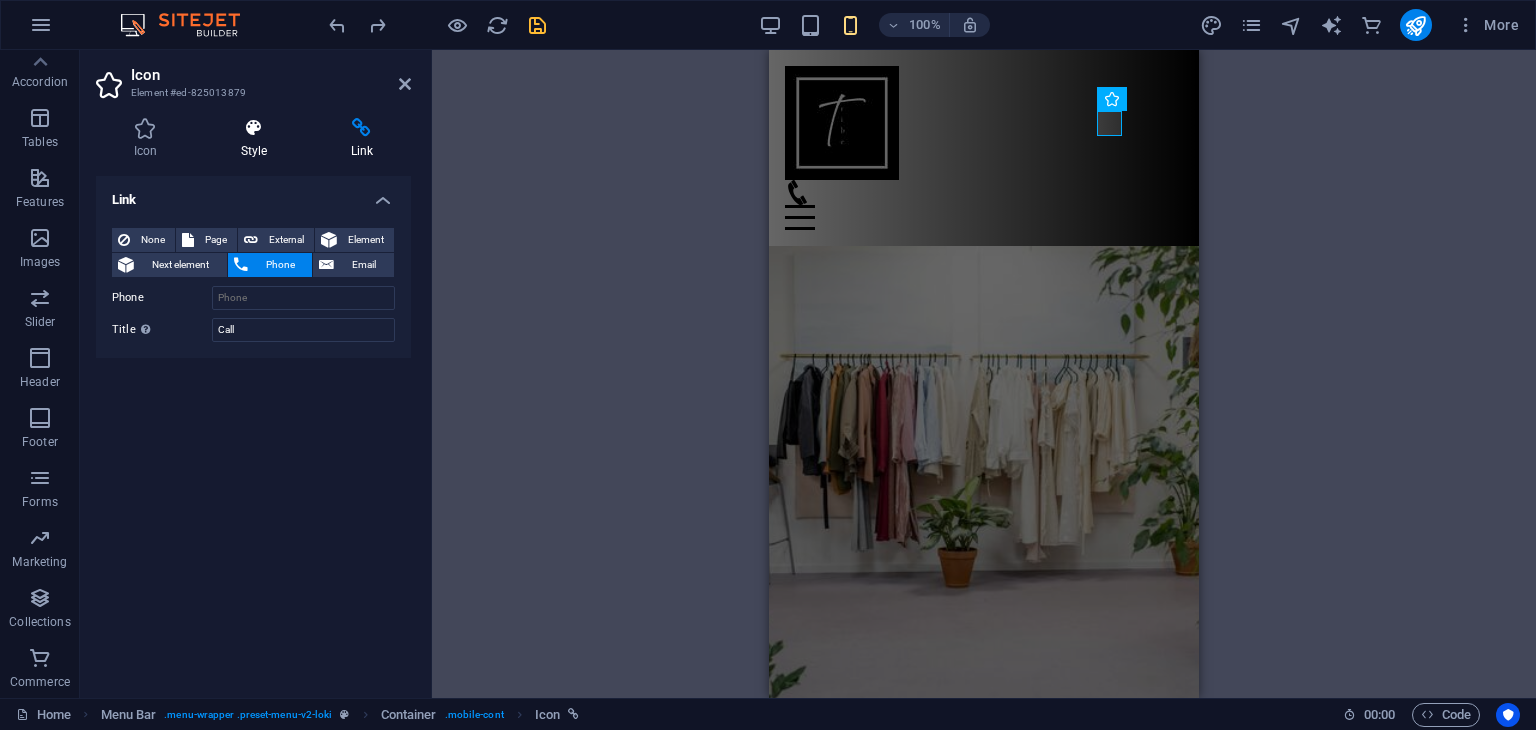 click on "Style" at bounding box center (258, 139) 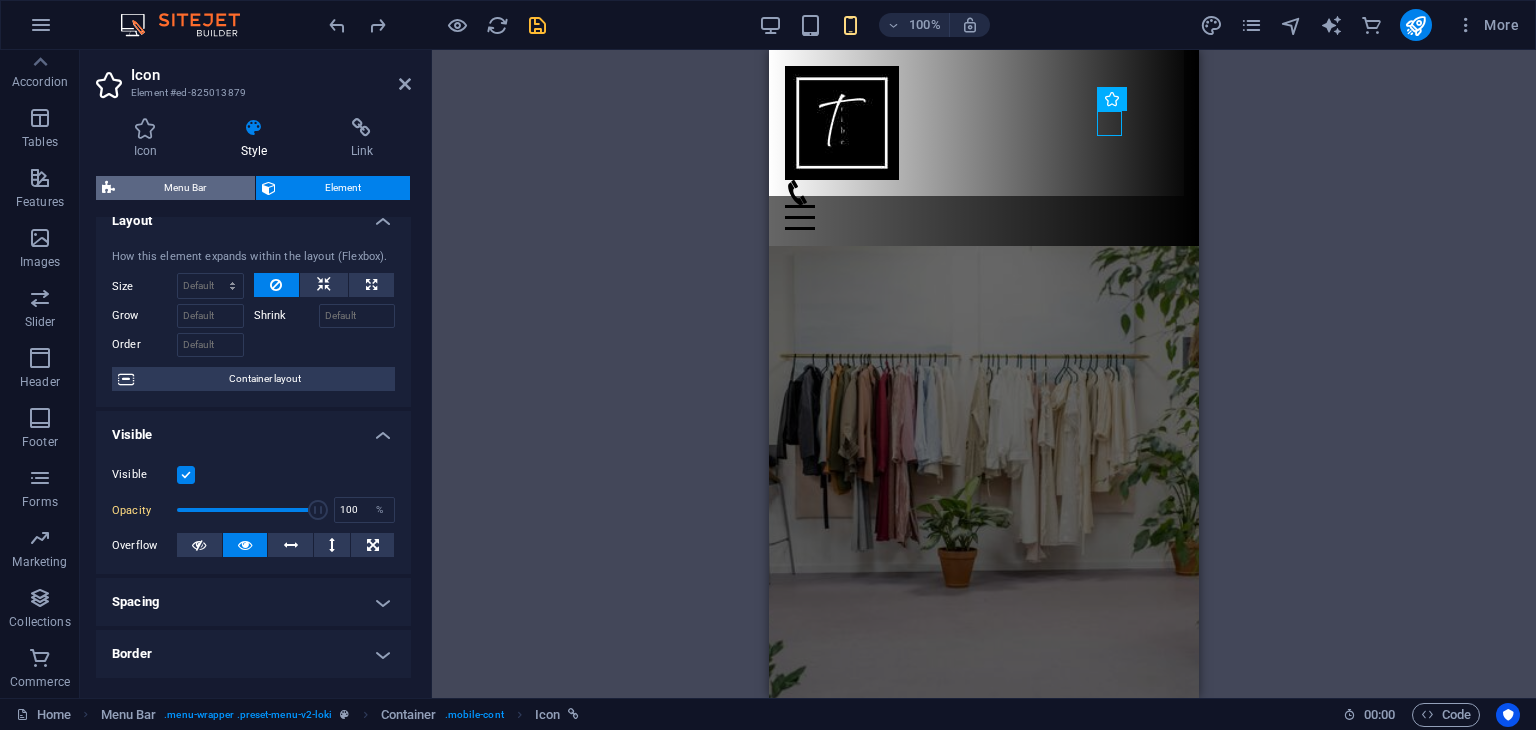 click on "Menu Bar" at bounding box center (185, 188) 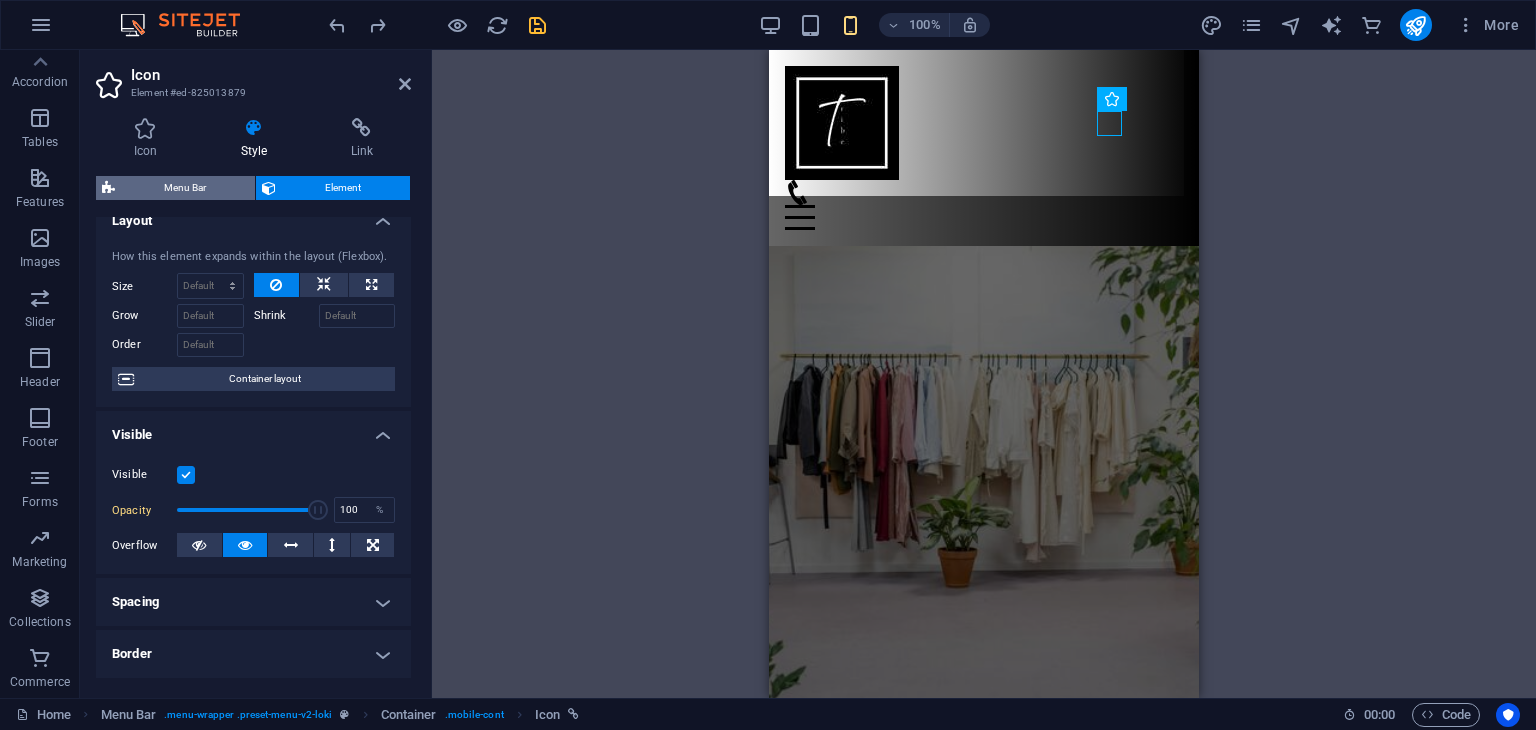 select on "rem" 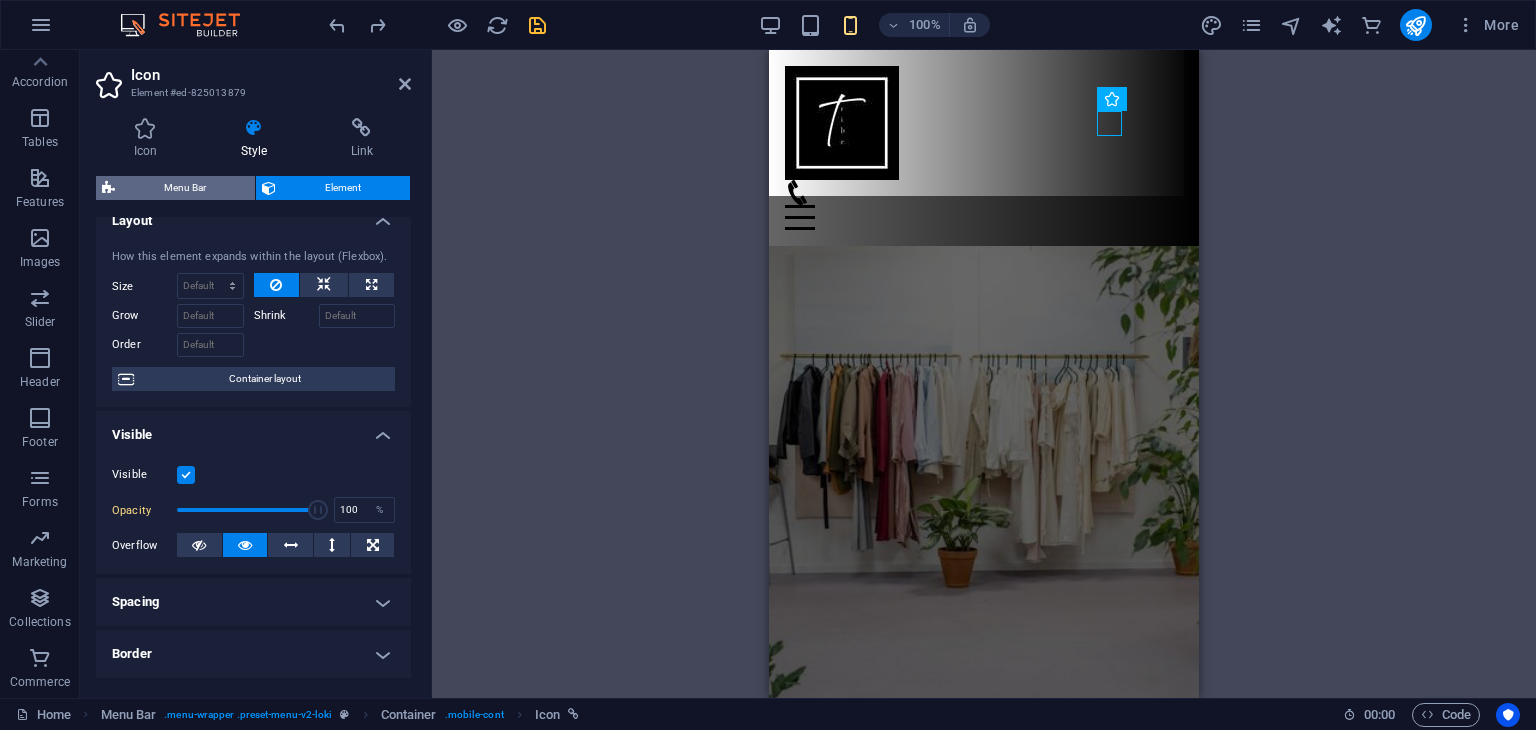 select on "rem" 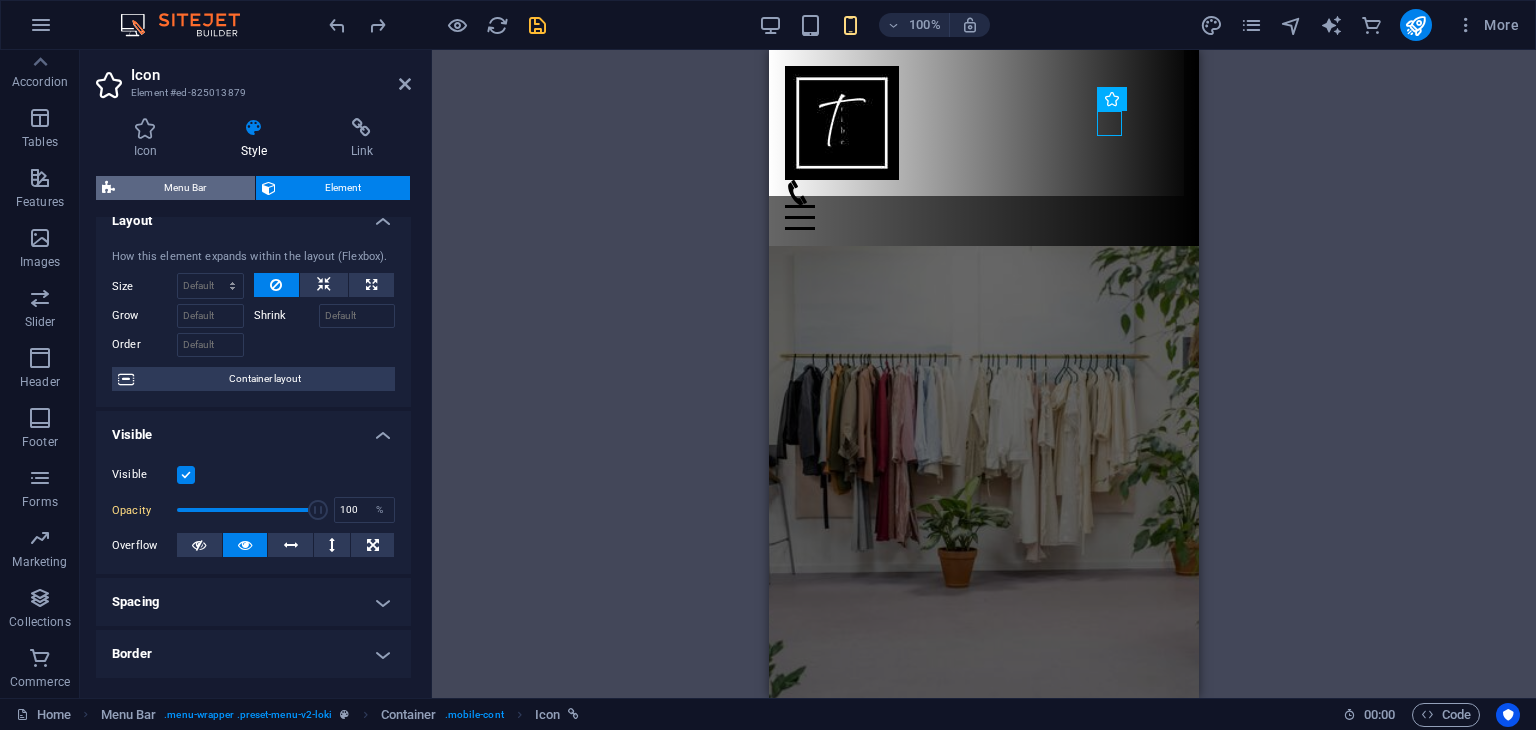 select on "px" 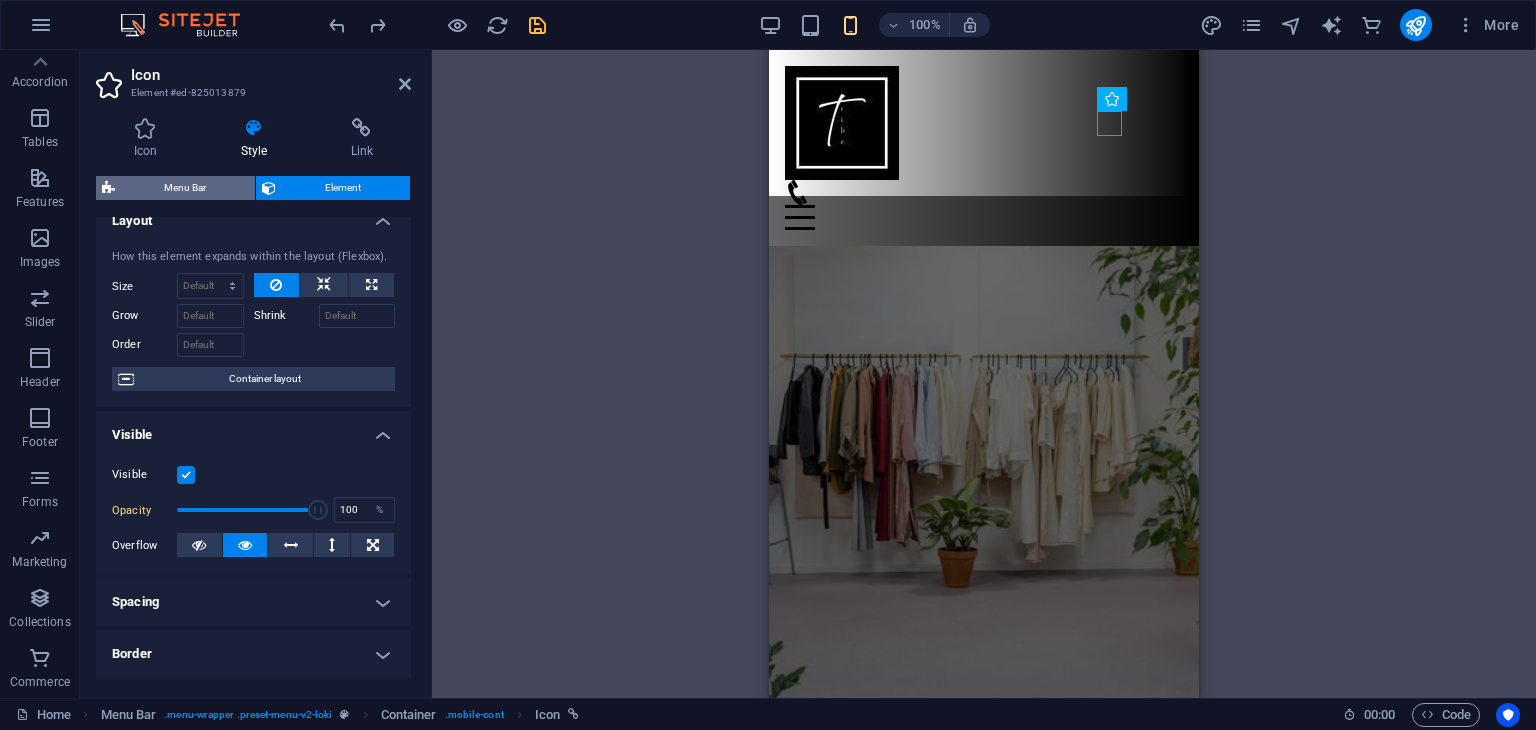 select on "preset-menu-v2-loki" 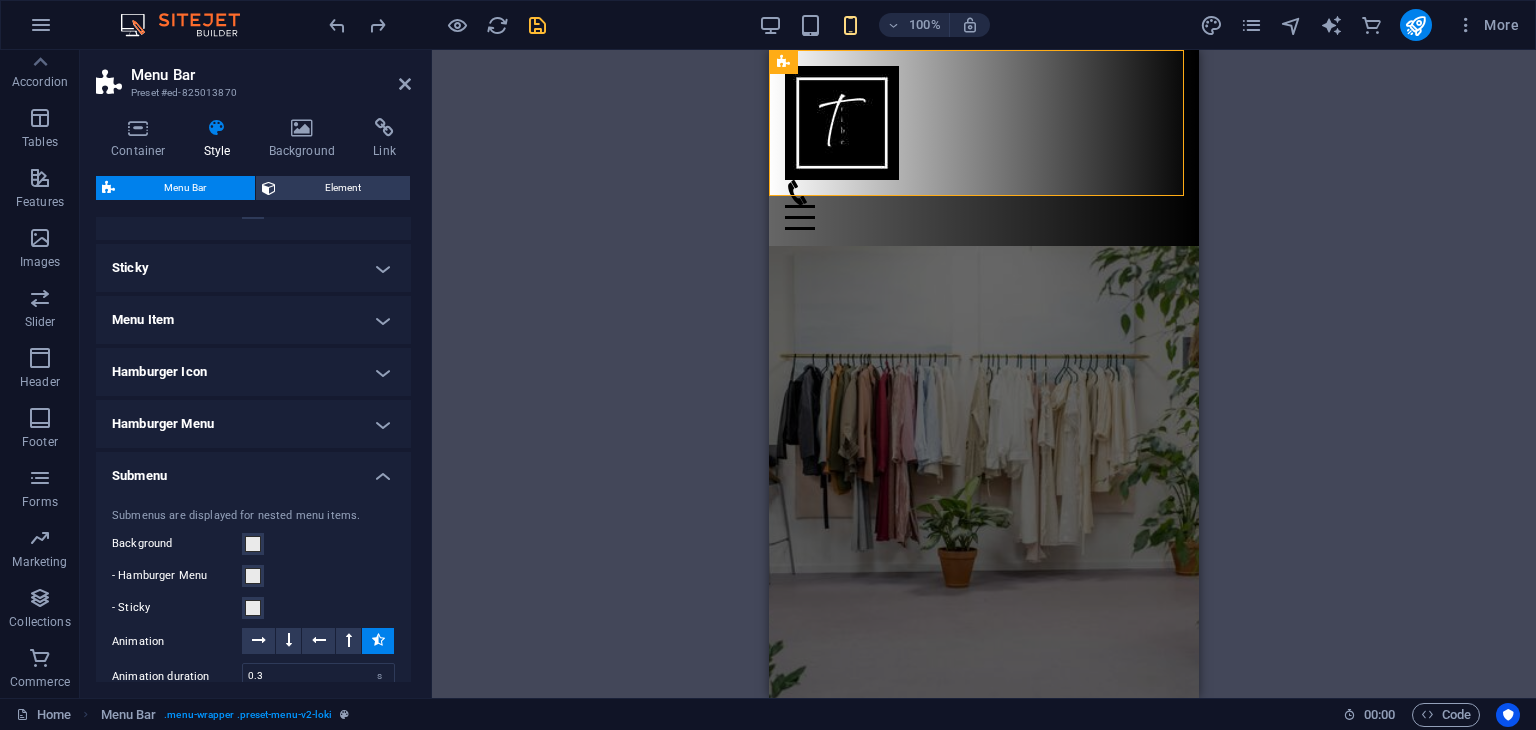scroll, scrollTop: 758, scrollLeft: 0, axis: vertical 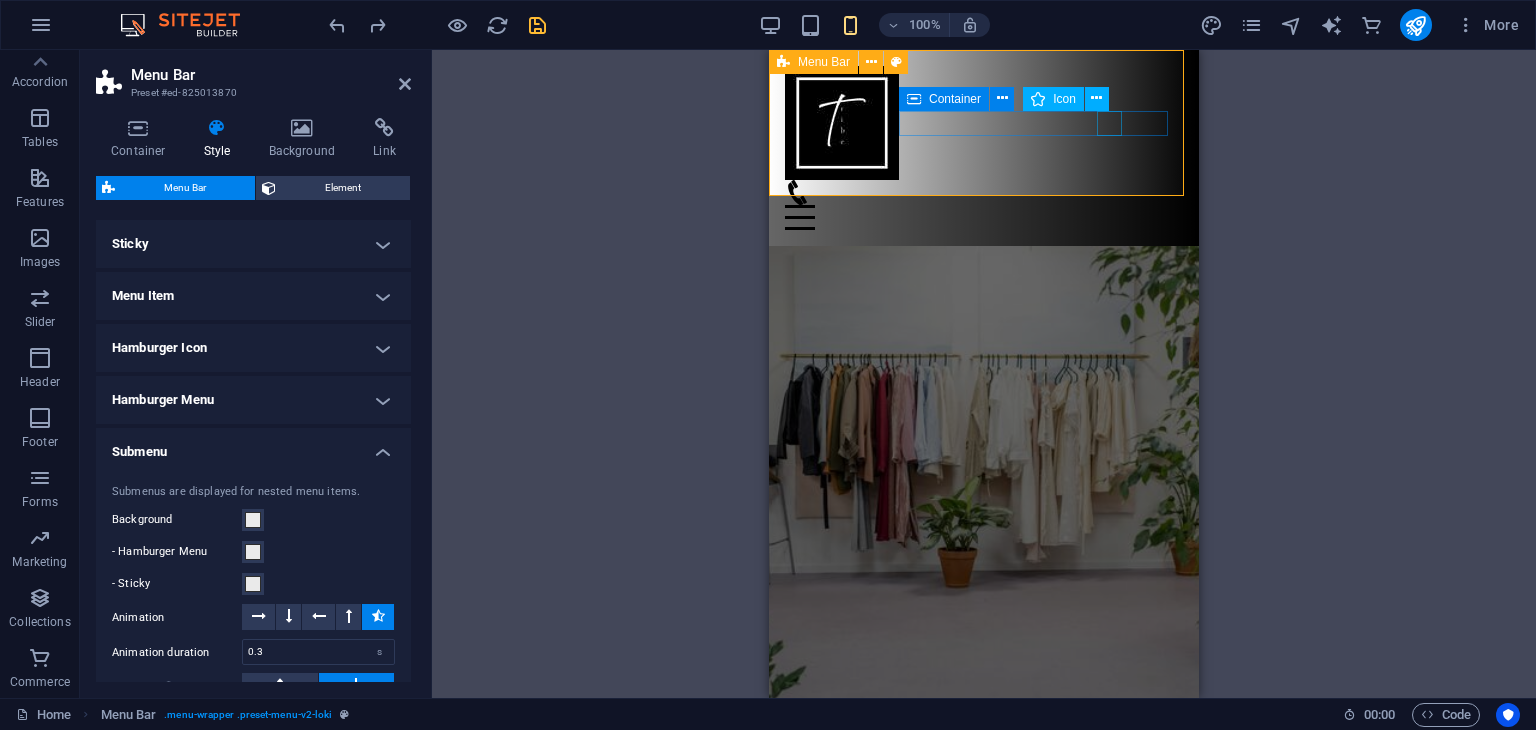 click at bounding box center [976, 192] 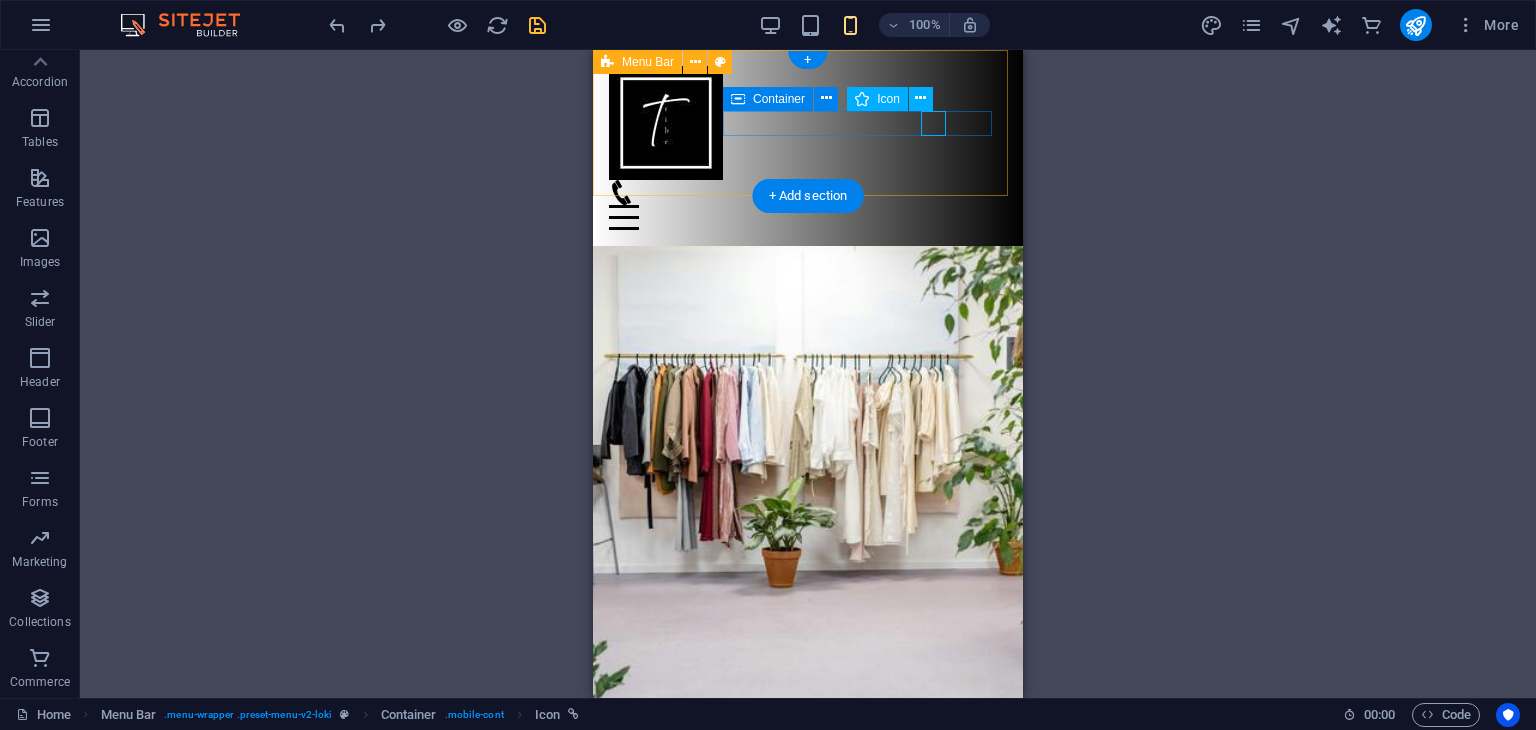 select on "rem" 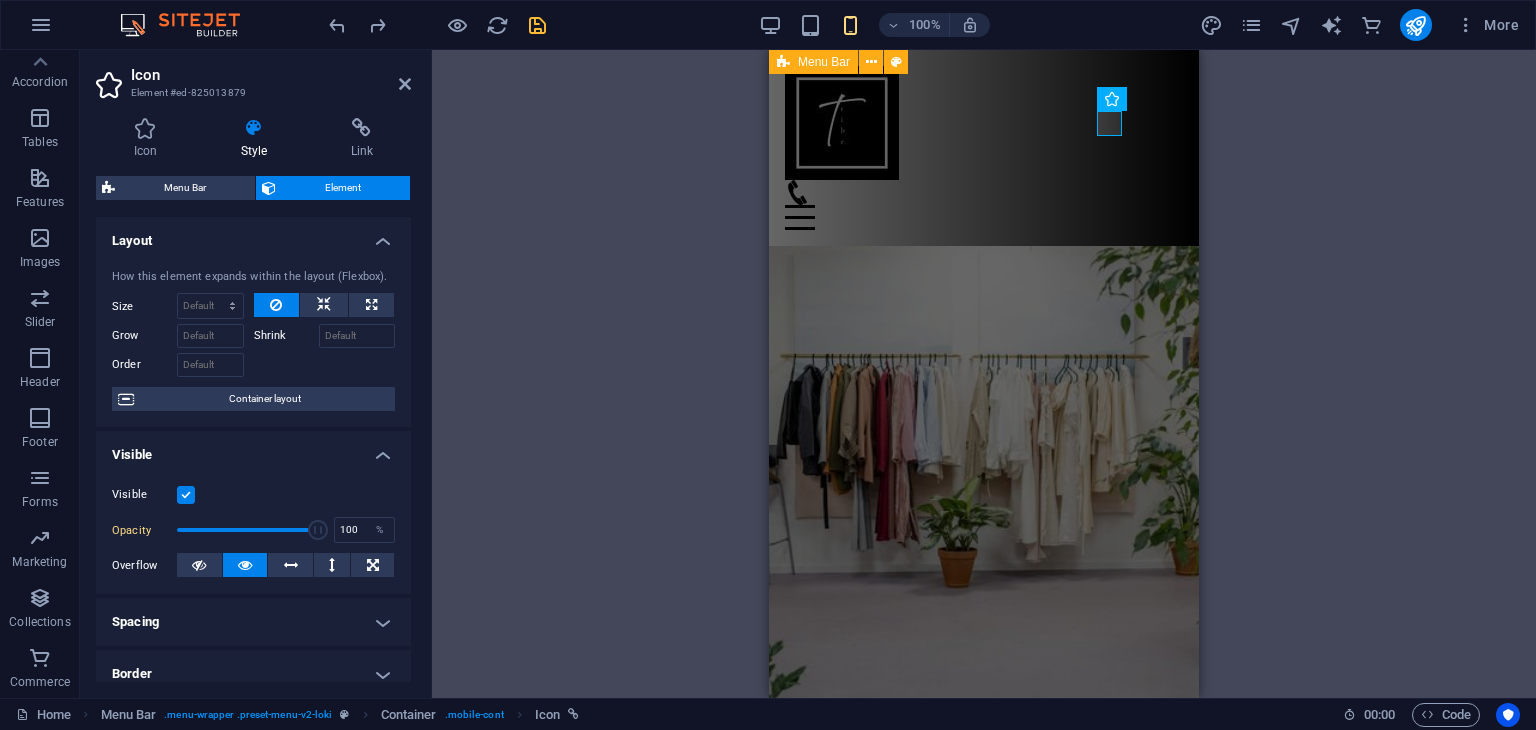 click on "Spacing" at bounding box center (253, 622) 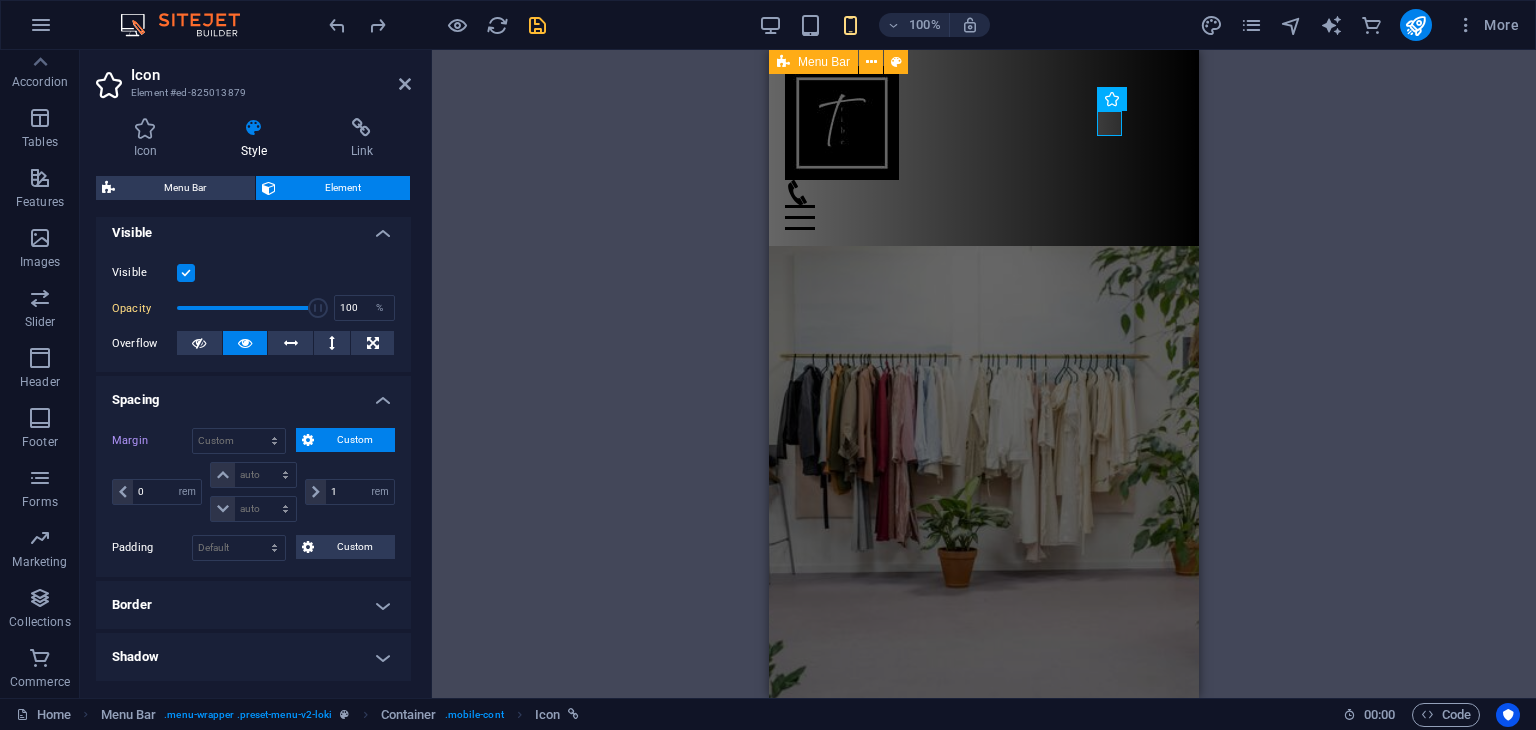 scroll, scrollTop: 226, scrollLeft: 0, axis: vertical 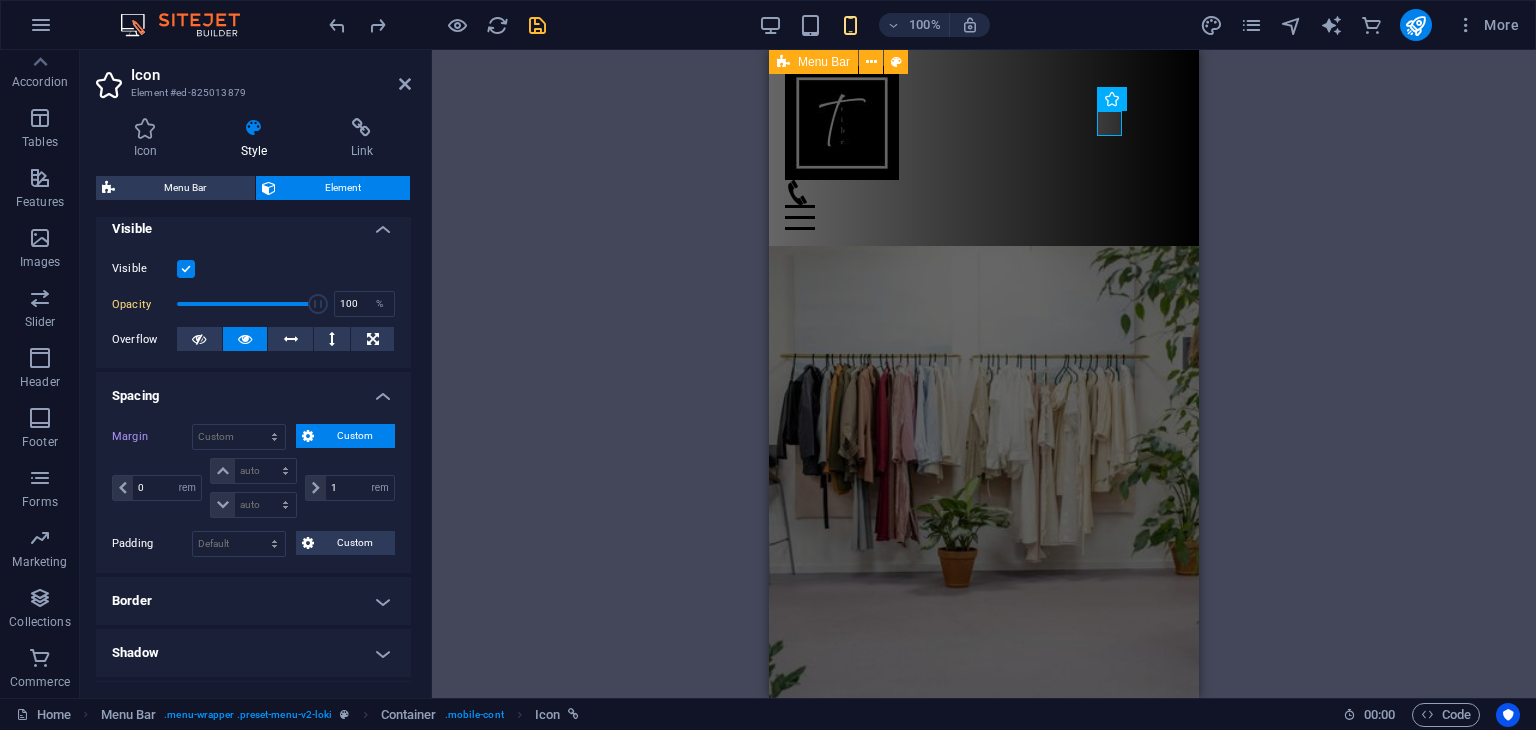 click on "Border" at bounding box center [253, 601] 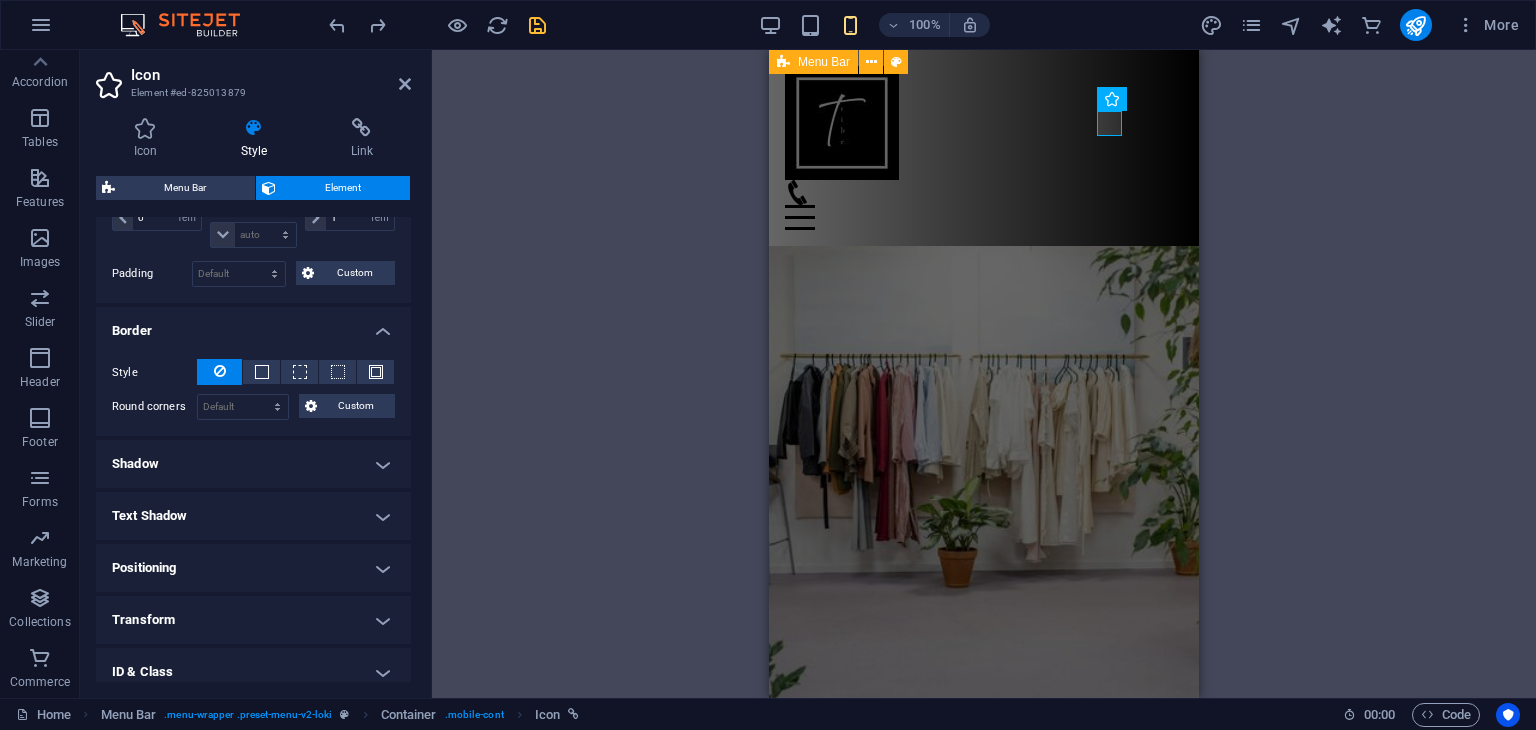 scroll, scrollTop: 498, scrollLeft: 0, axis: vertical 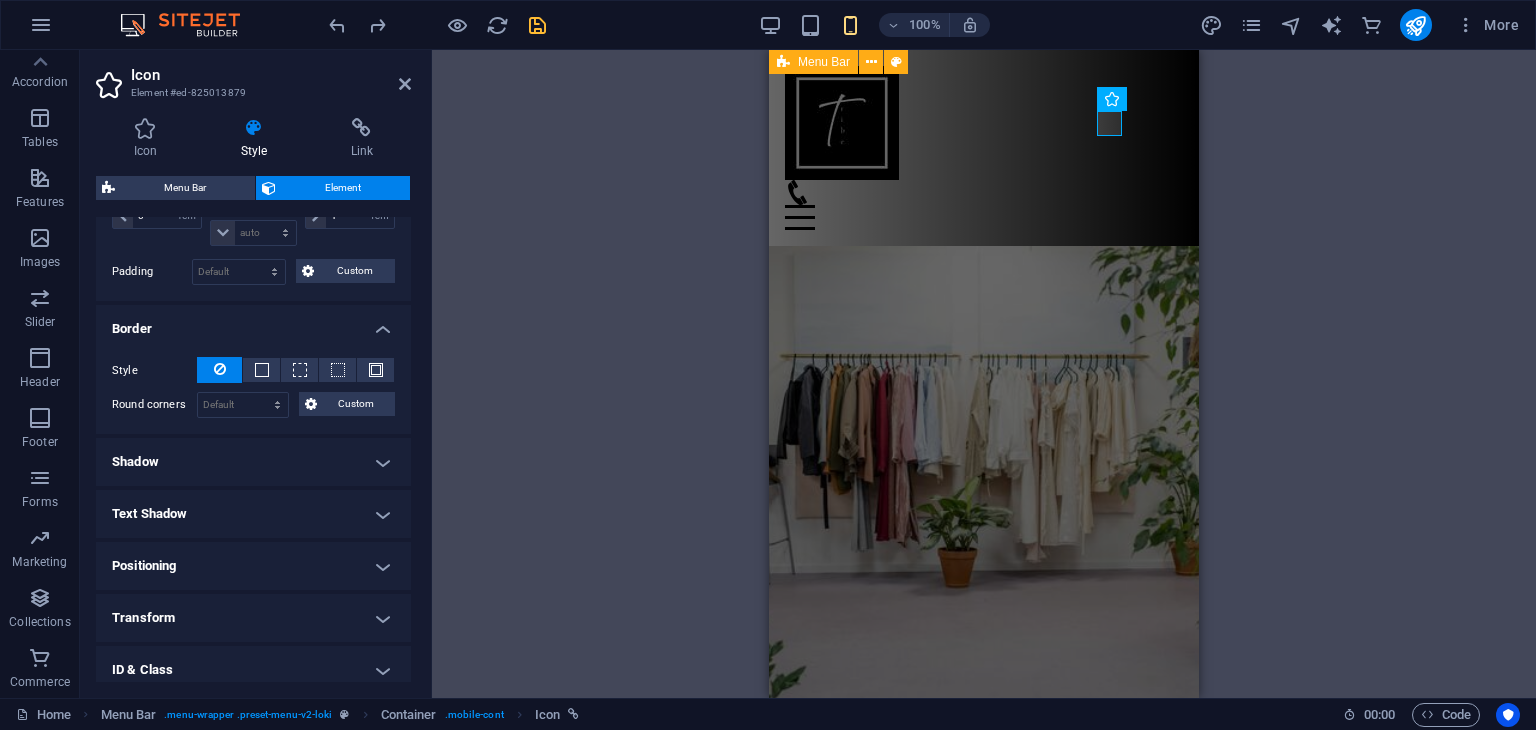 click on "Shadow" at bounding box center (253, 462) 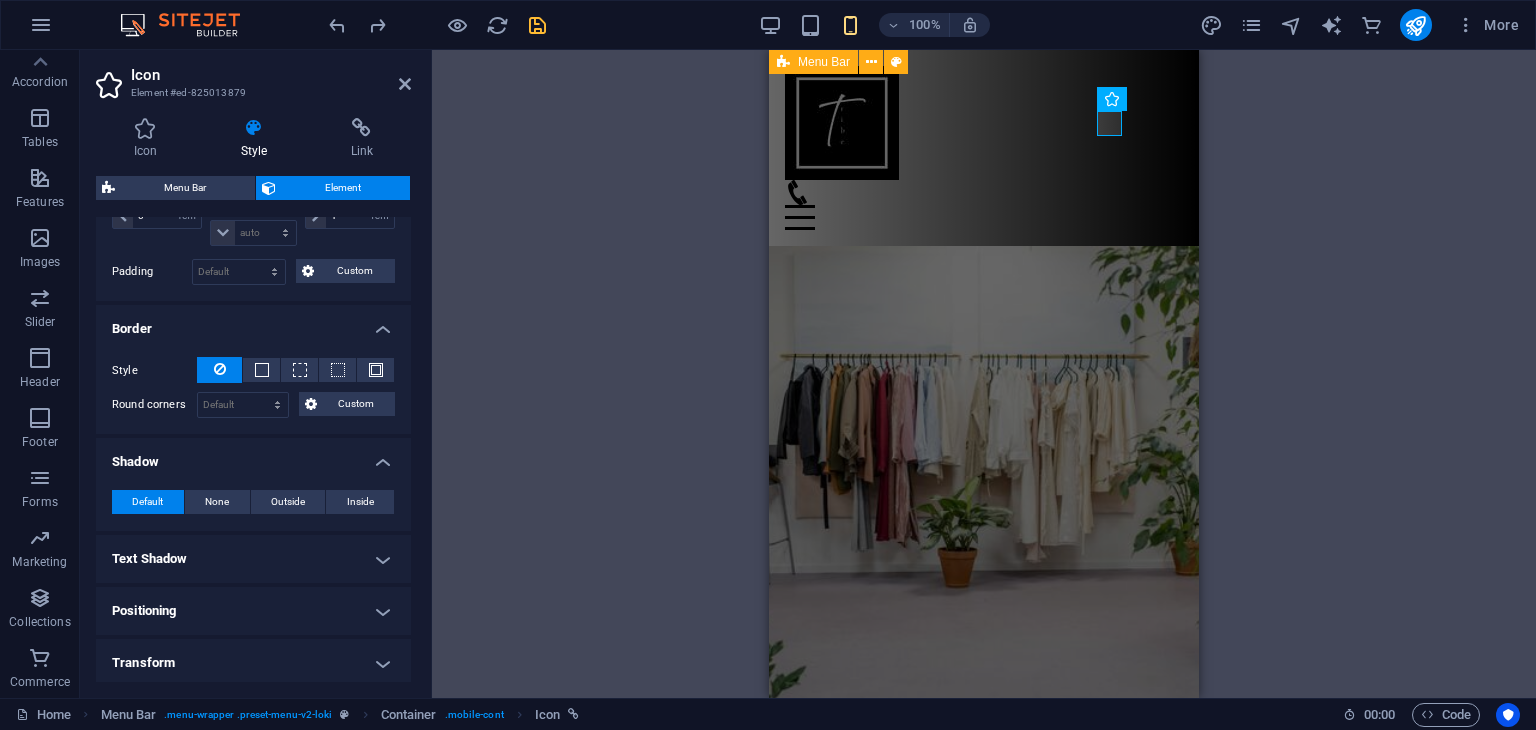 scroll, scrollTop: 656, scrollLeft: 0, axis: vertical 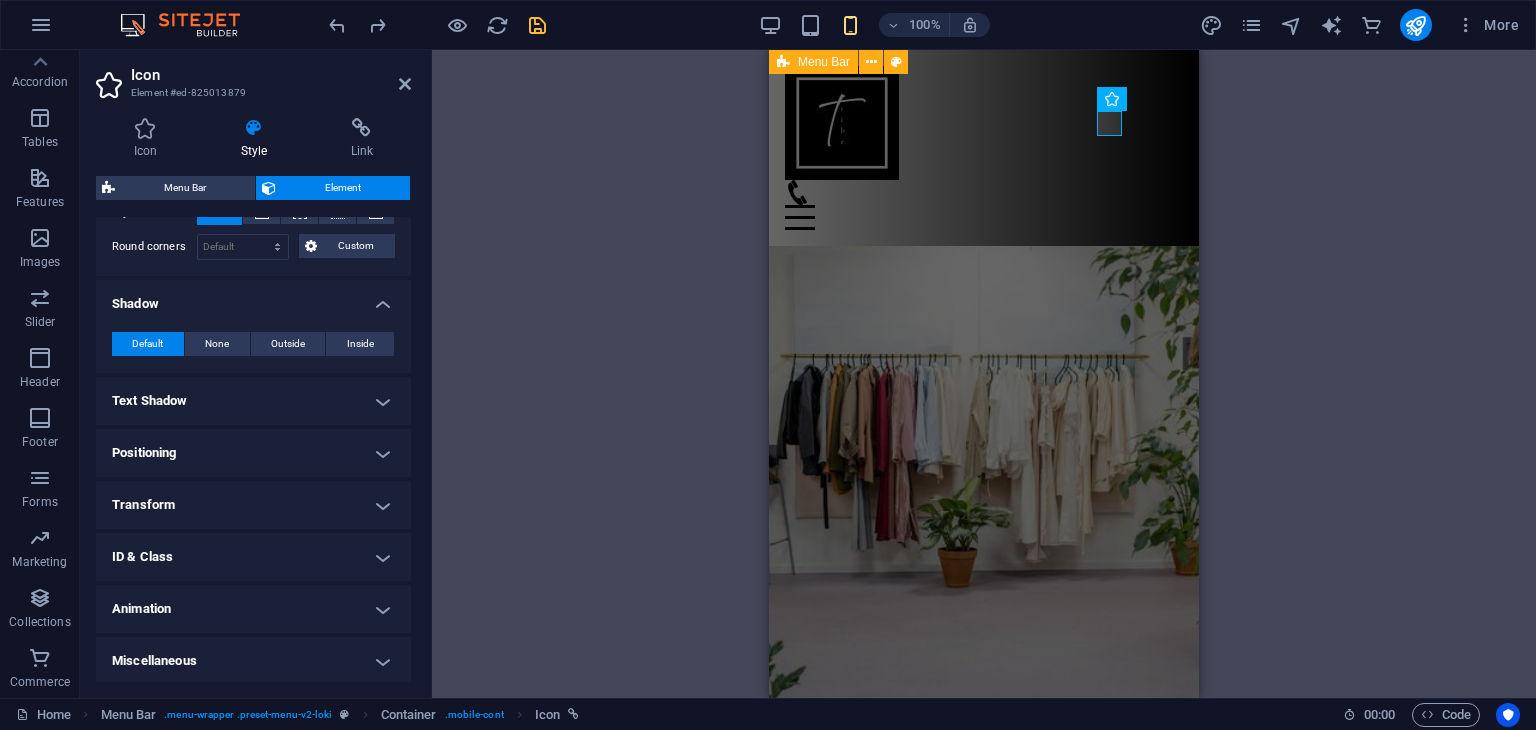 click on "Text Shadow" at bounding box center [253, 401] 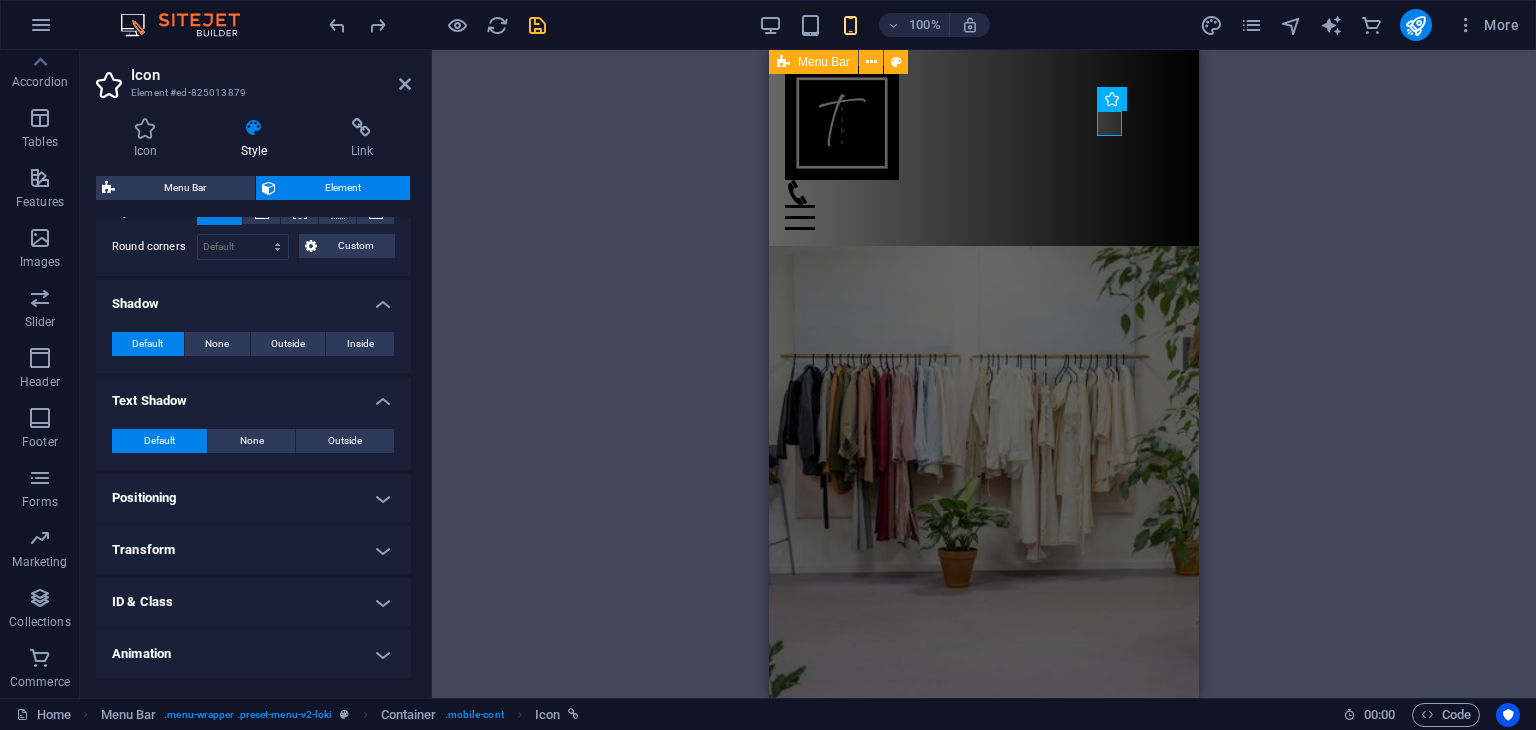 scroll, scrollTop: 701, scrollLeft: 0, axis: vertical 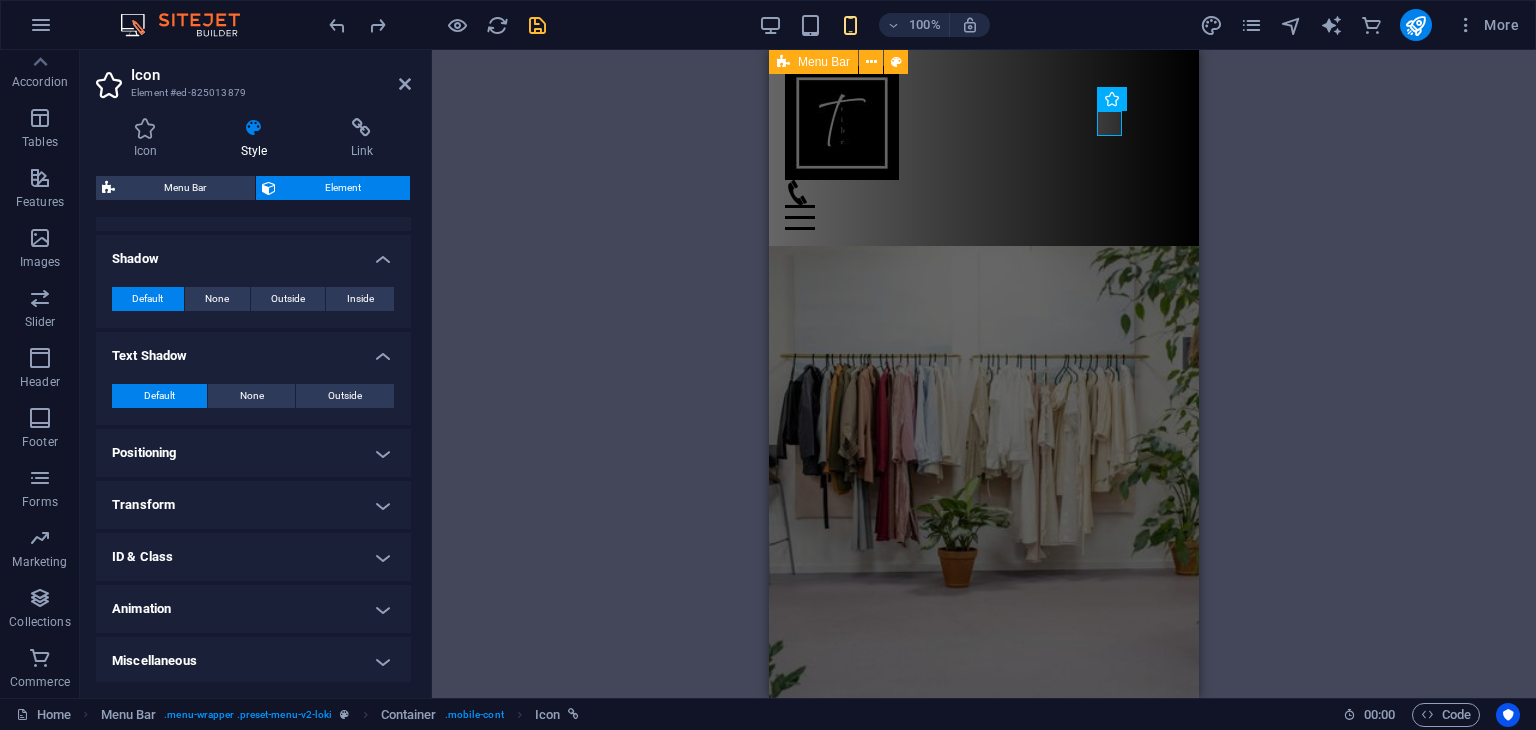 click on "Positioning" at bounding box center [253, 453] 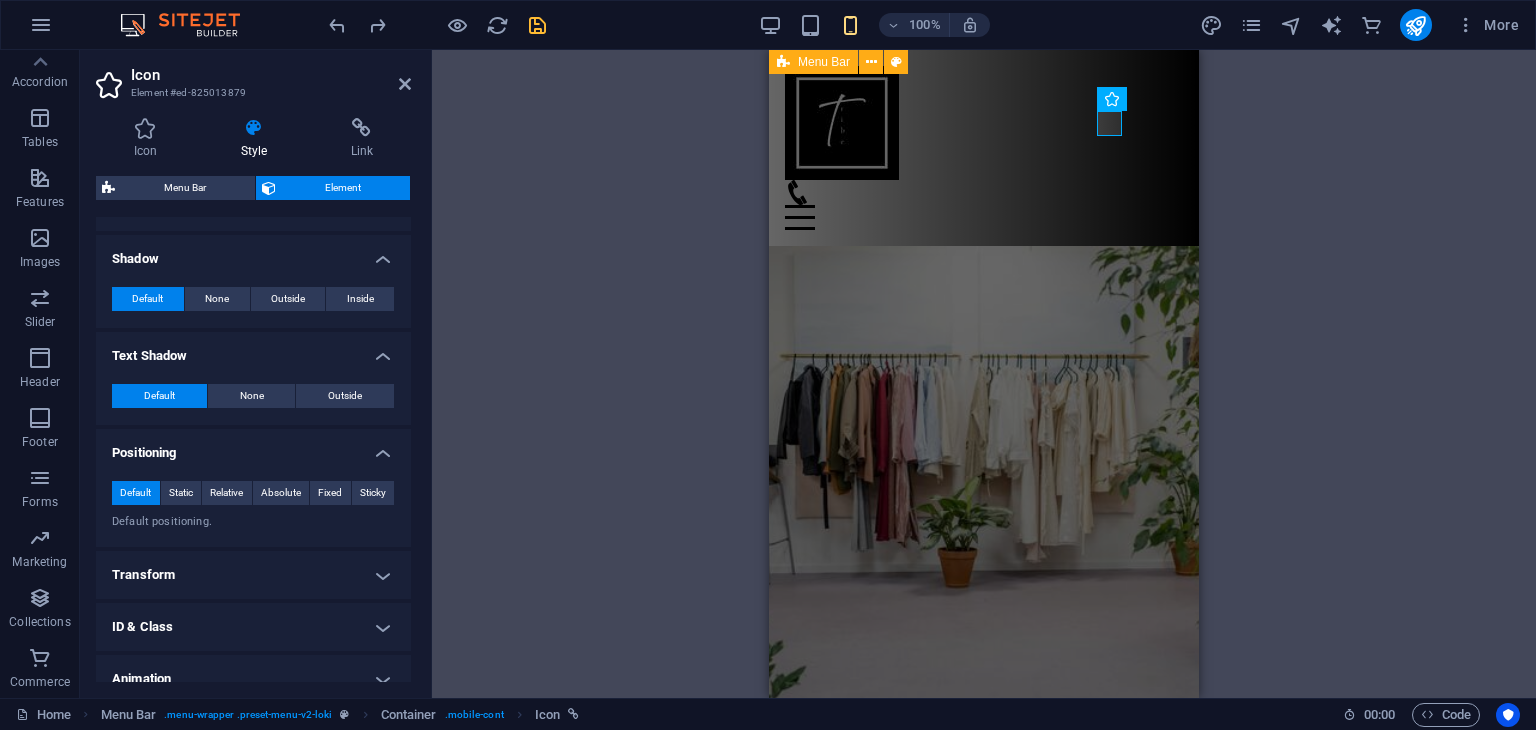 scroll, scrollTop: 771, scrollLeft: 0, axis: vertical 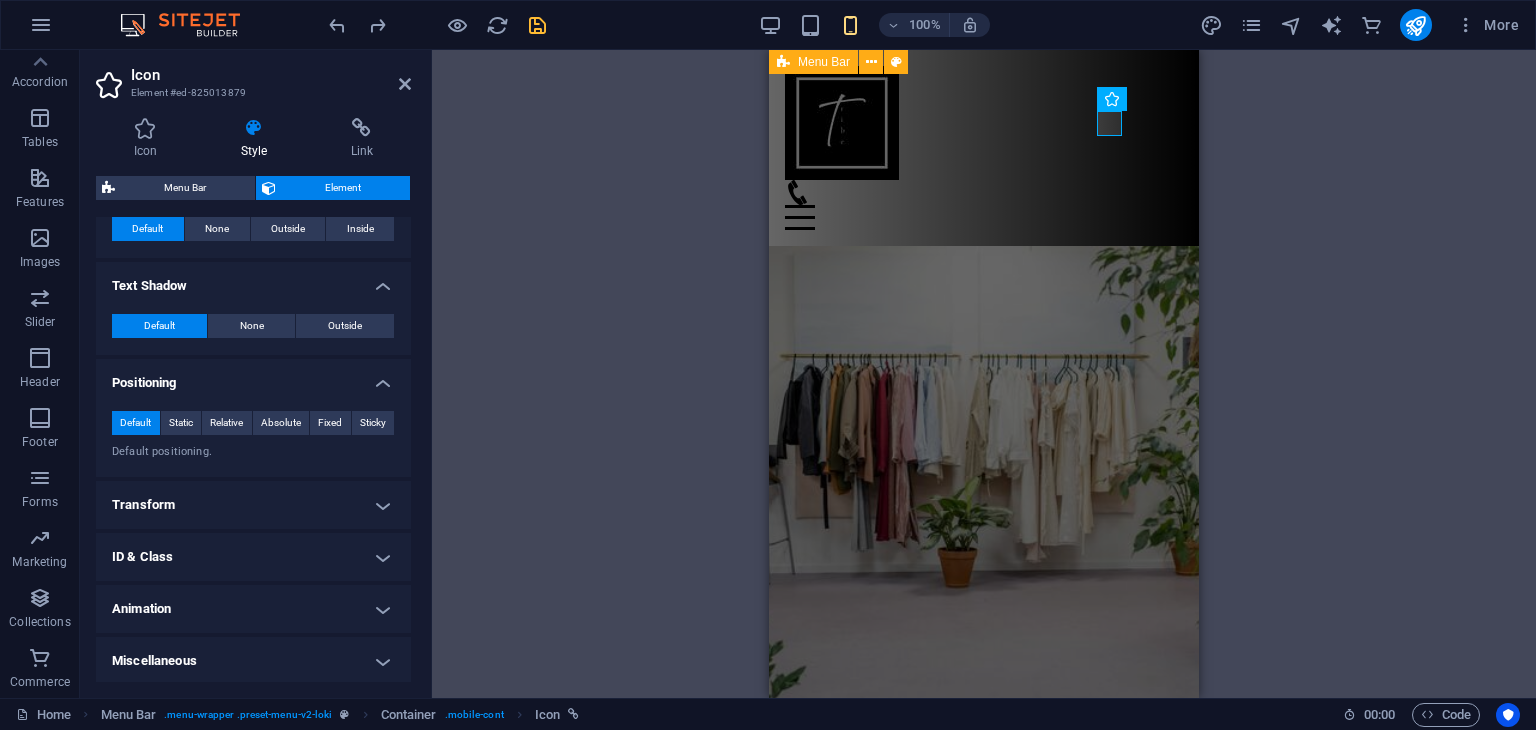 click on "Transform" at bounding box center [253, 505] 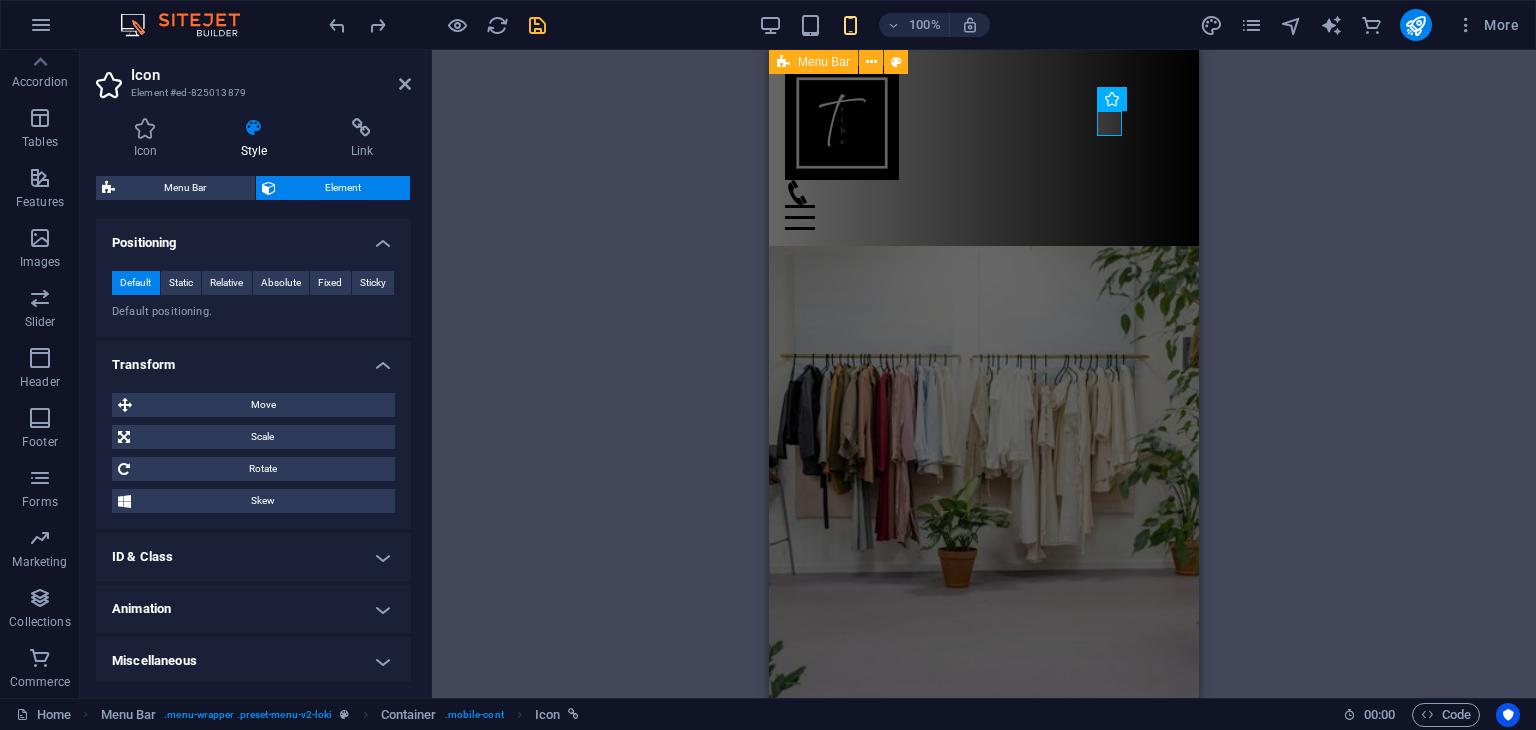 scroll, scrollTop: 910, scrollLeft: 0, axis: vertical 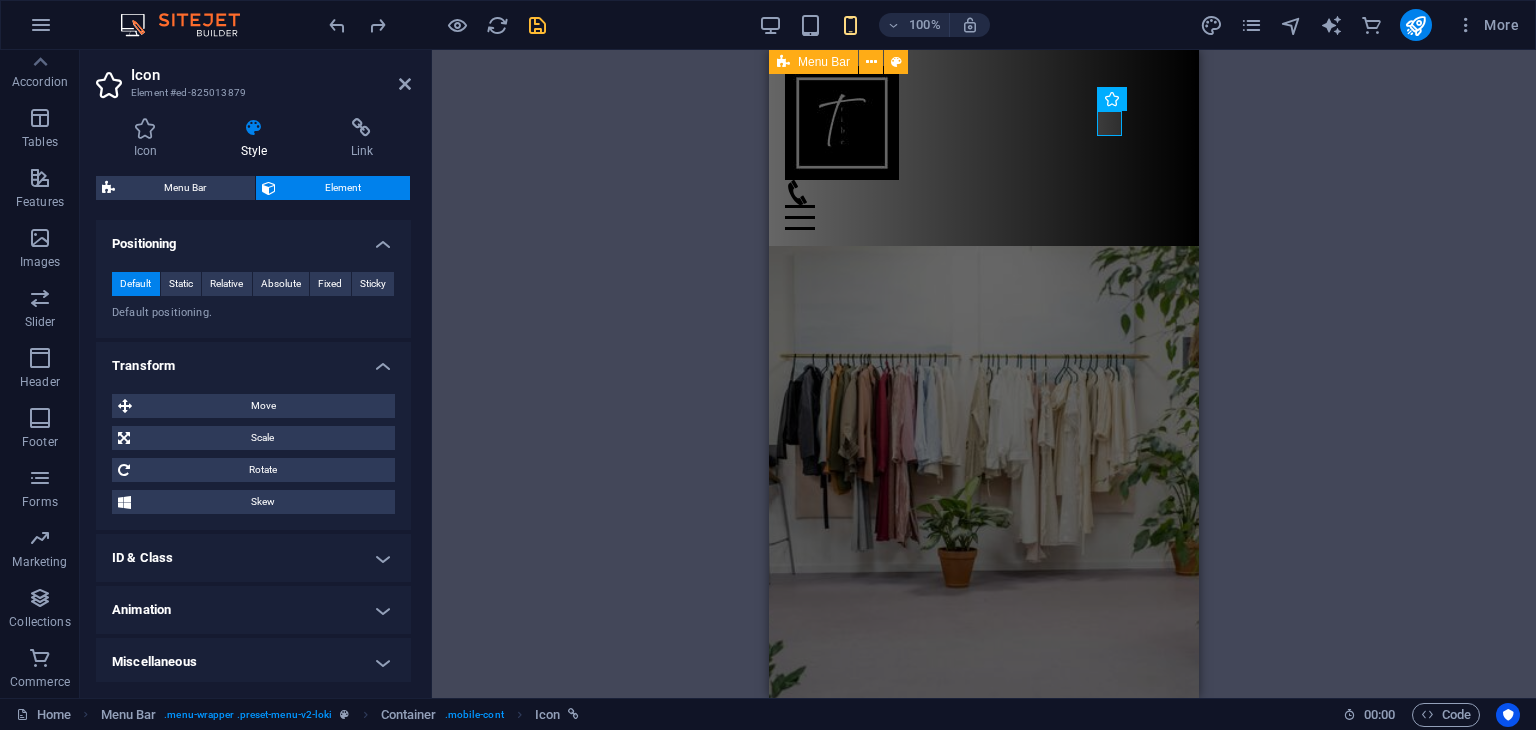 click on "ID & Class" at bounding box center (253, 558) 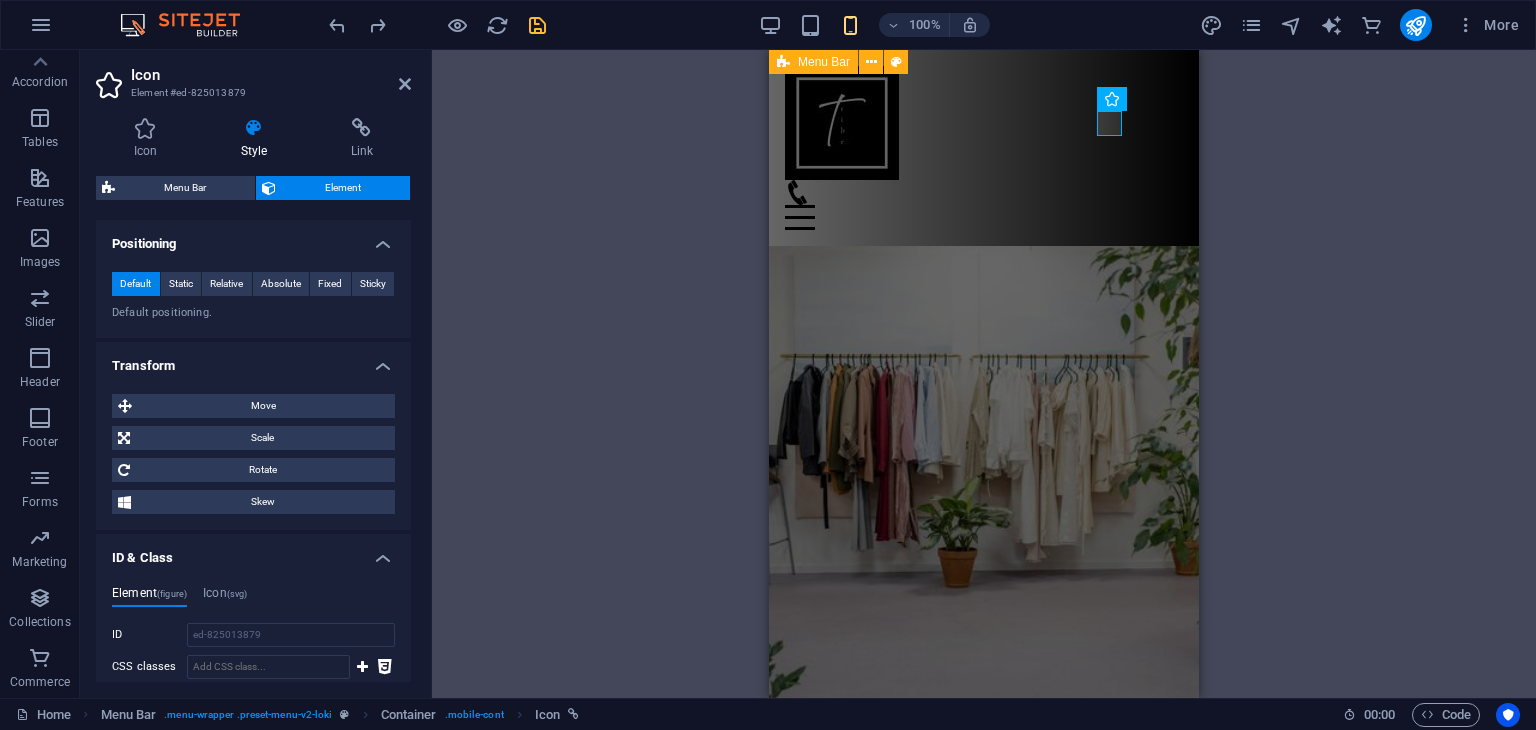 scroll, scrollTop: 1090, scrollLeft: 0, axis: vertical 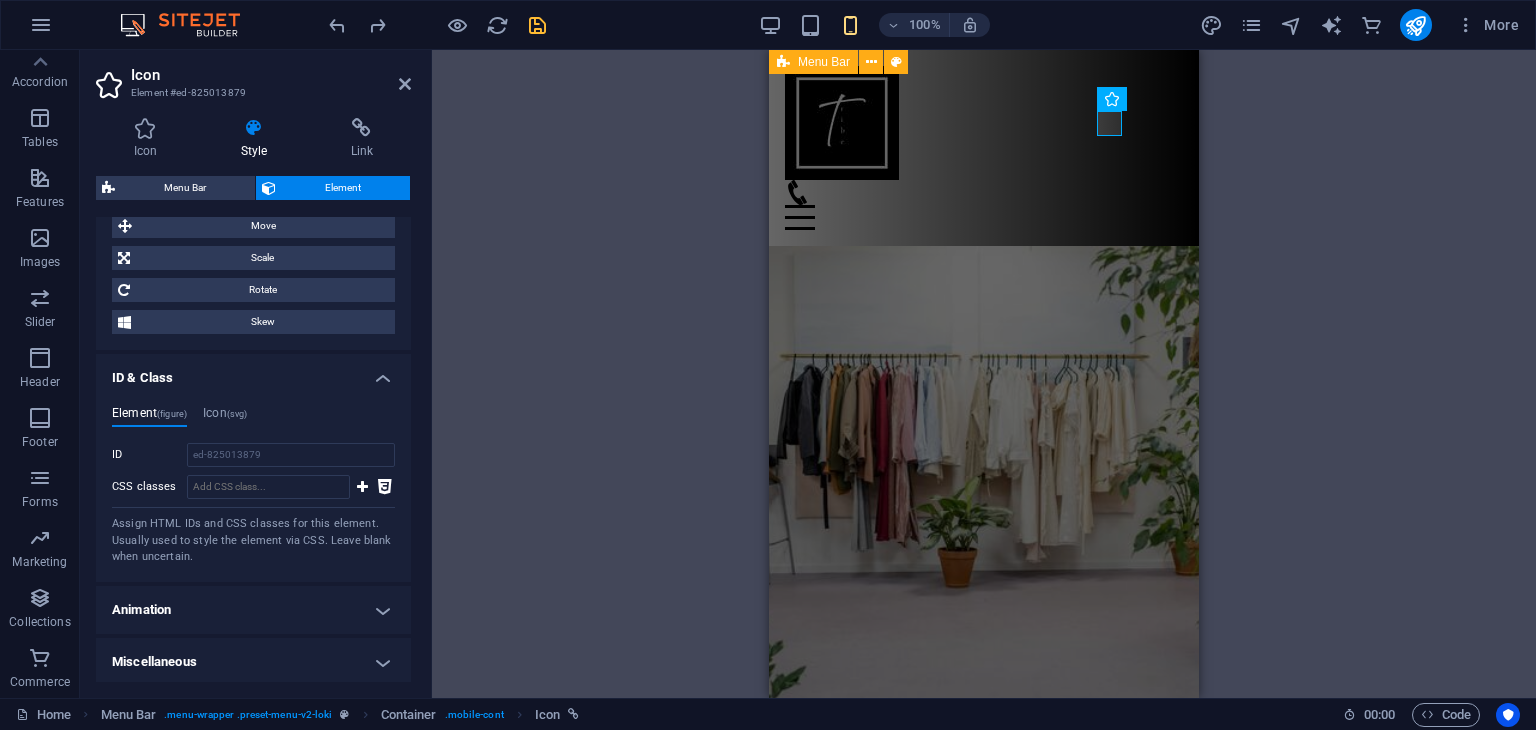 click on "Animation" at bounding box center [253, 610] 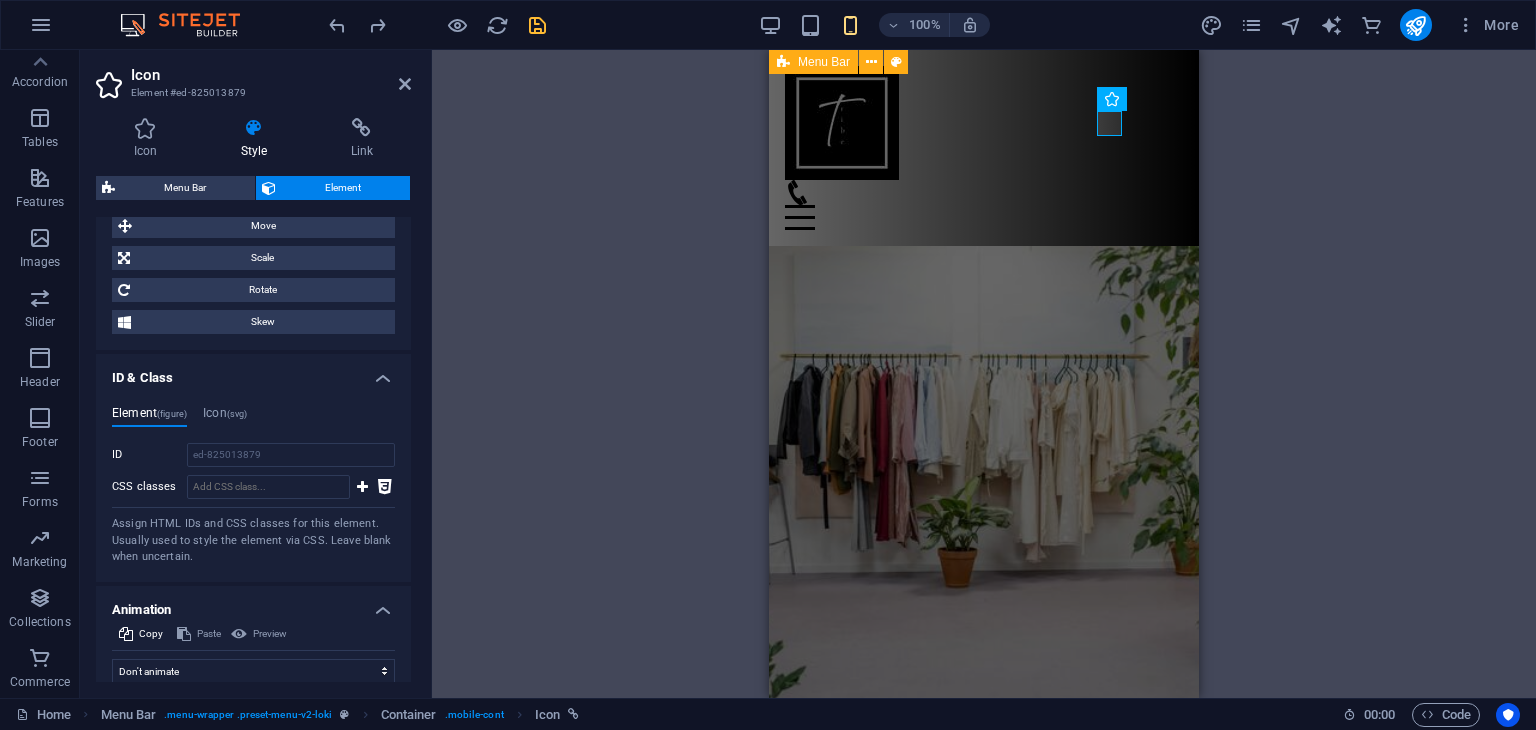 scroll, scrollTop: 1155, scrollLeft: 0, axis: vertical 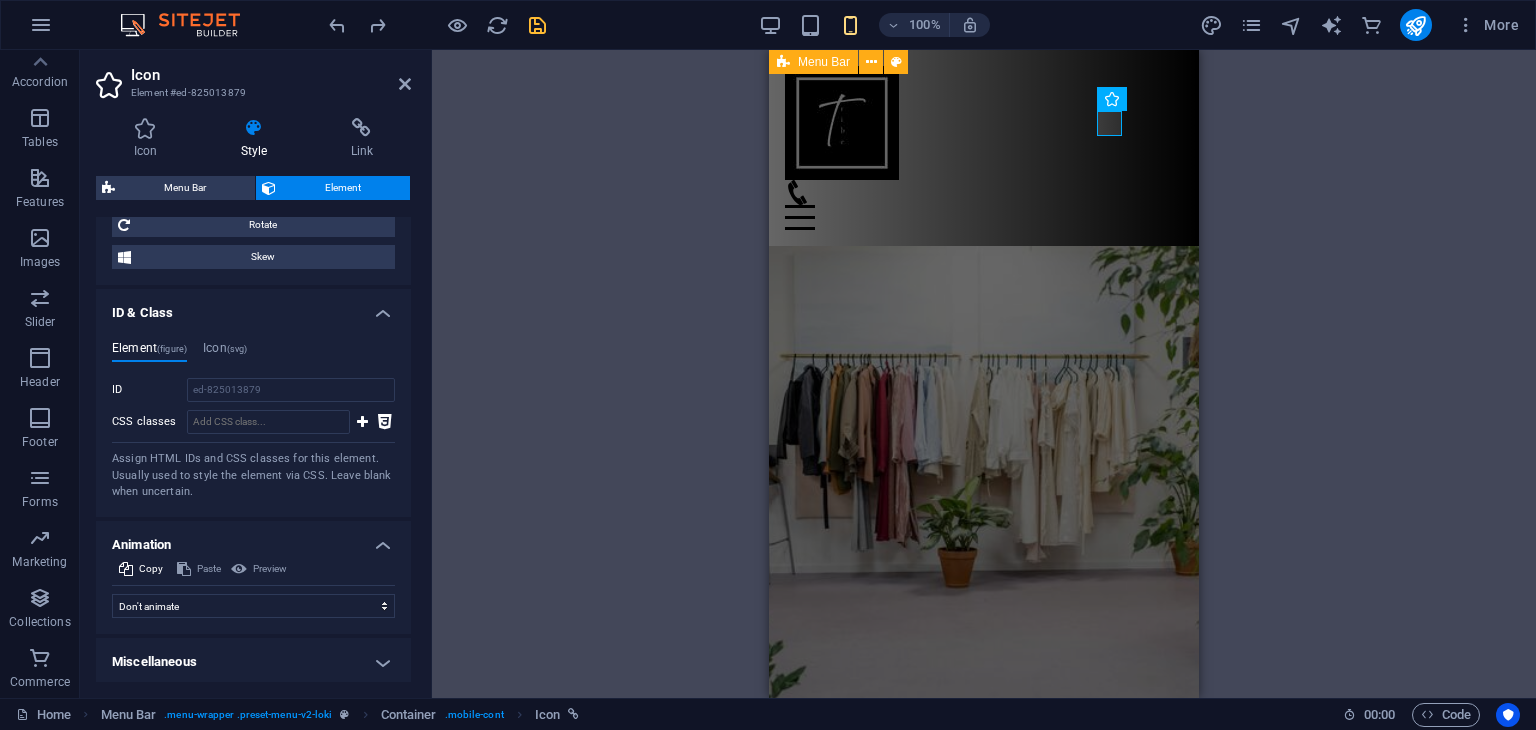 click on "Miscellaneous" at bounding box center [253, 662] 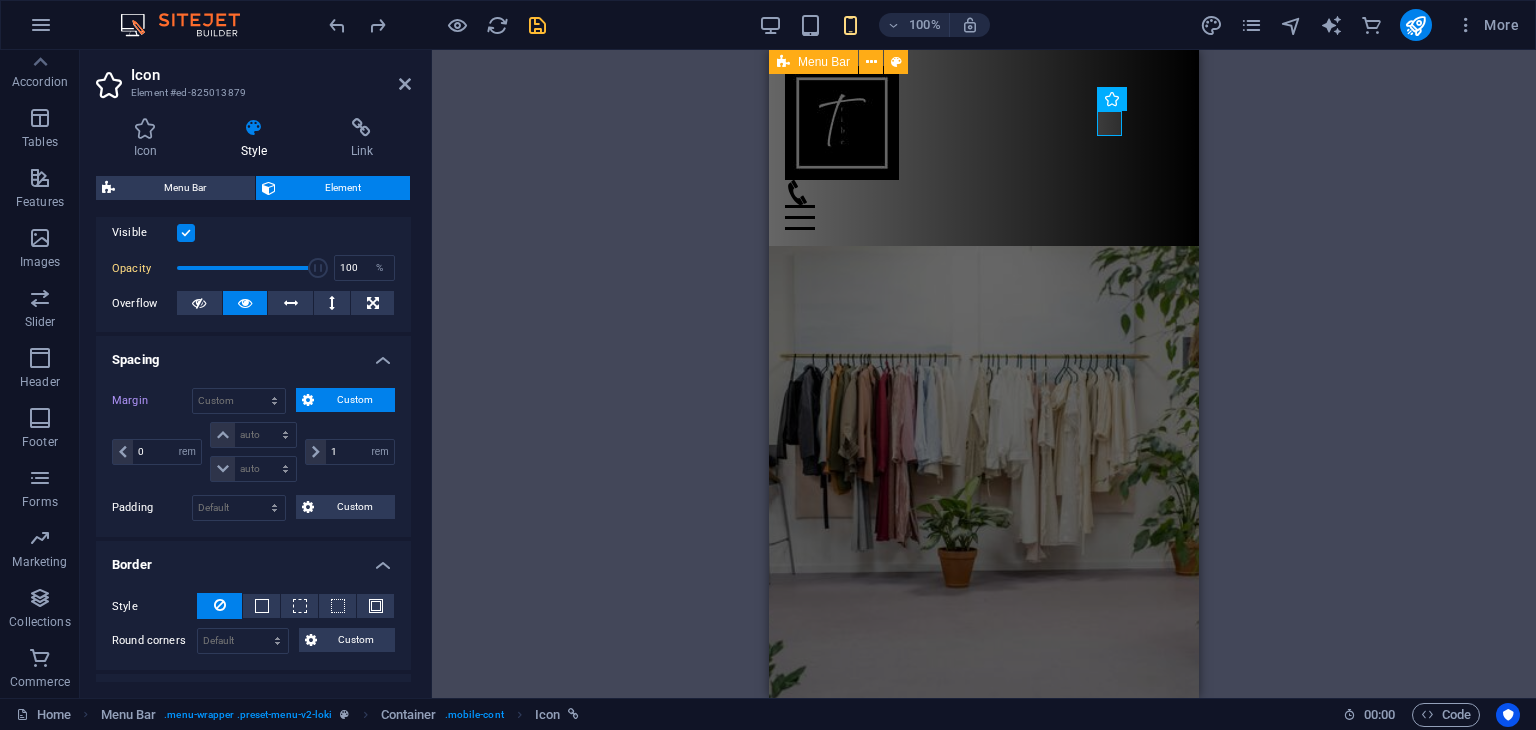 scroll, scrollTop: 0, scrollLeft: 0, axis: both 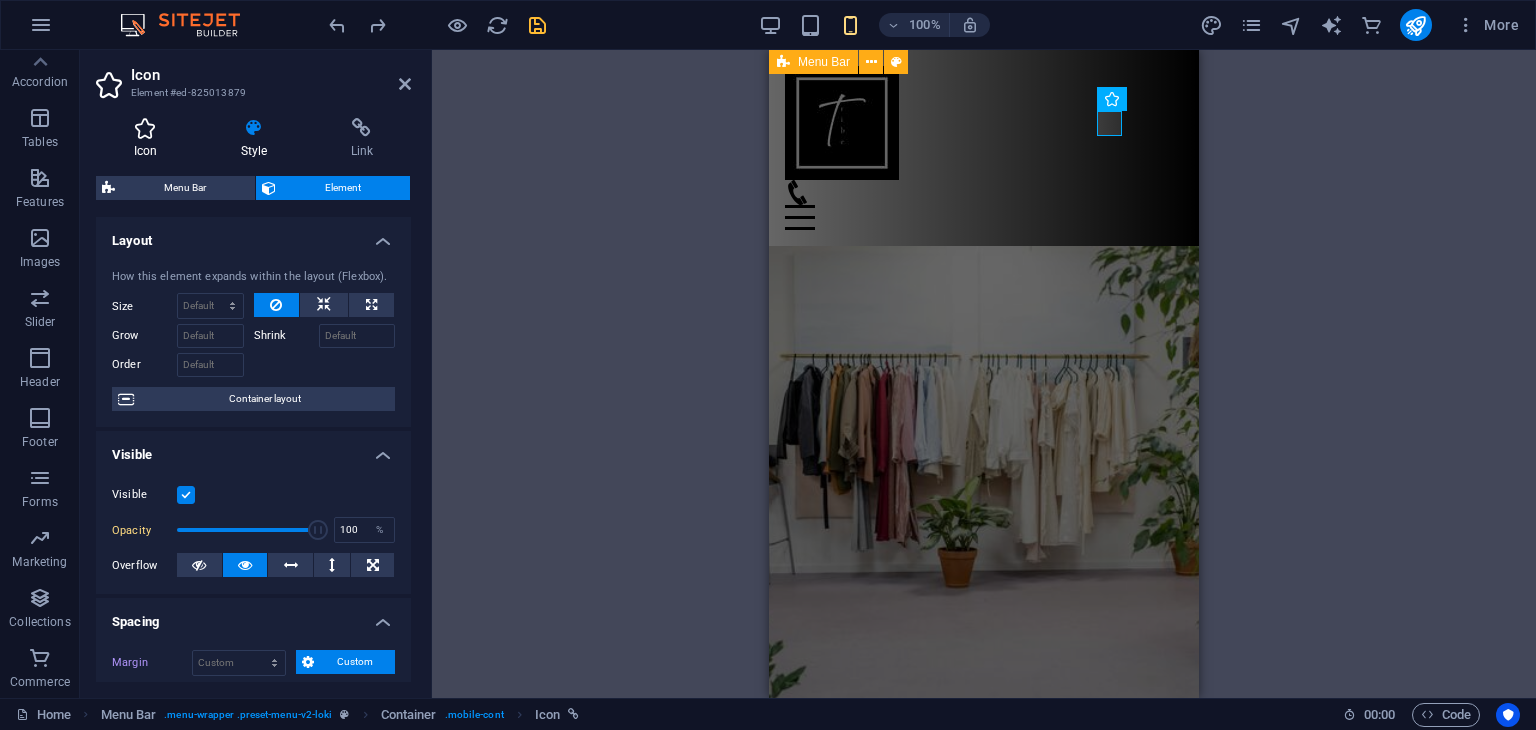 click at bounding box center [145, 128] 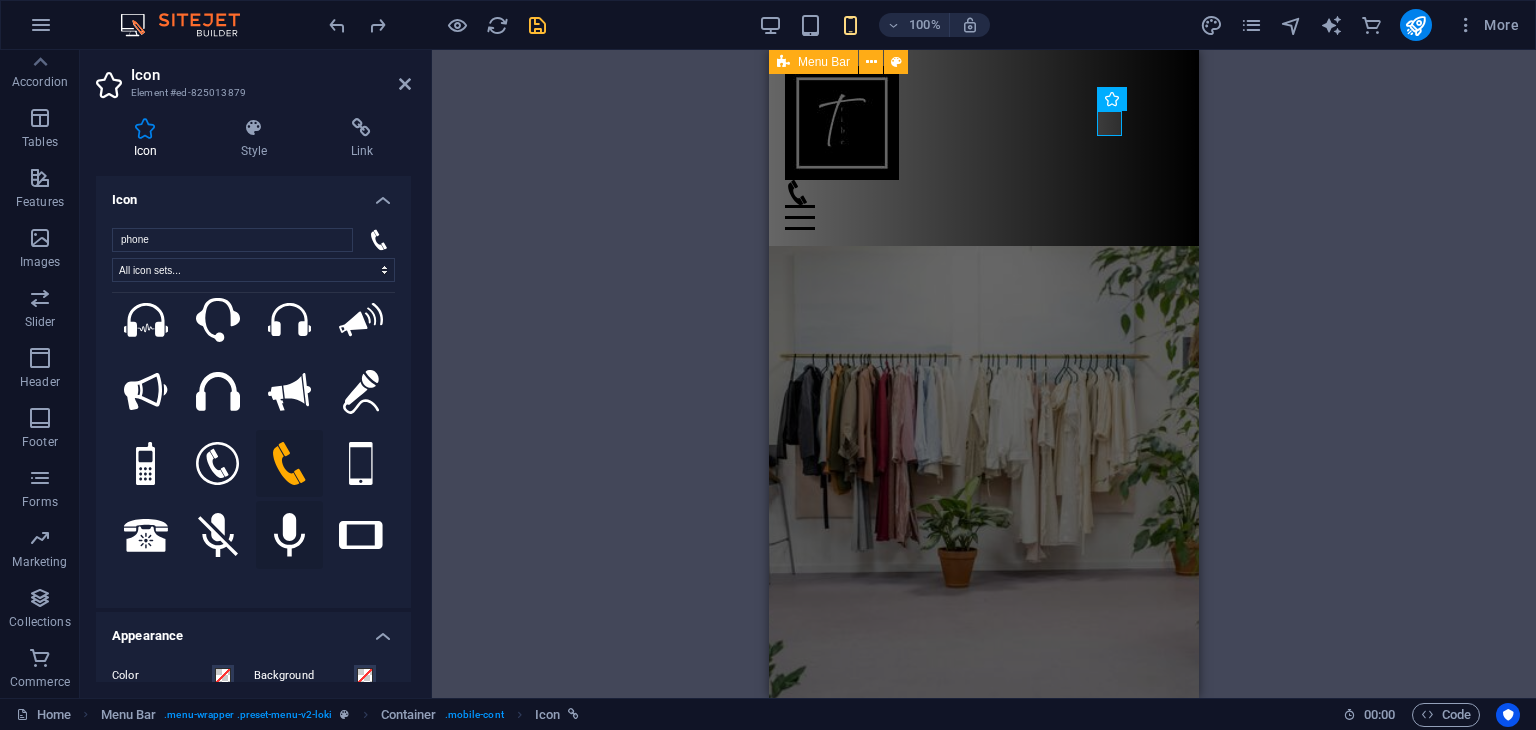 scroll, scrollTop: 183, scrollLeft: 0, axis: vertical 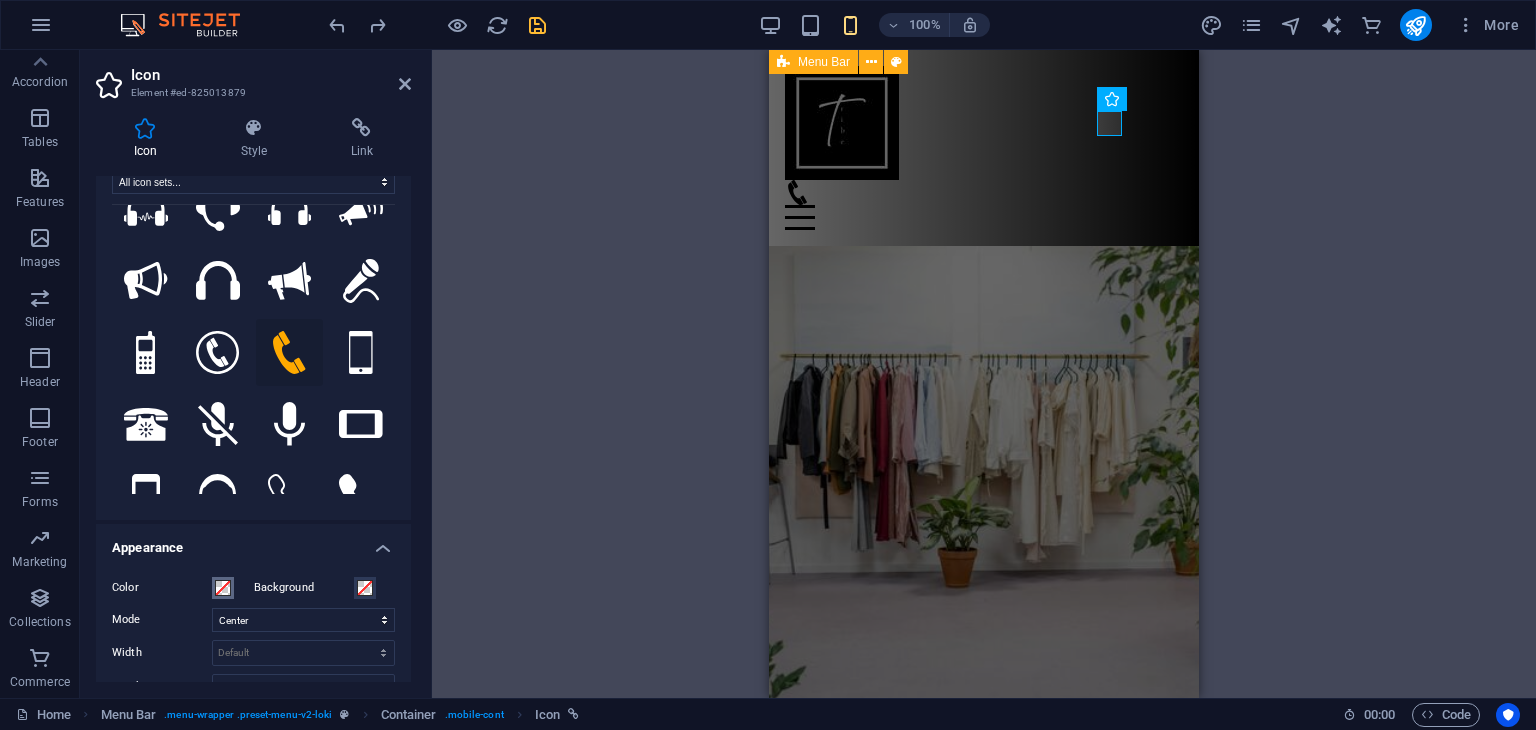 click at bounding box center [223, 588] 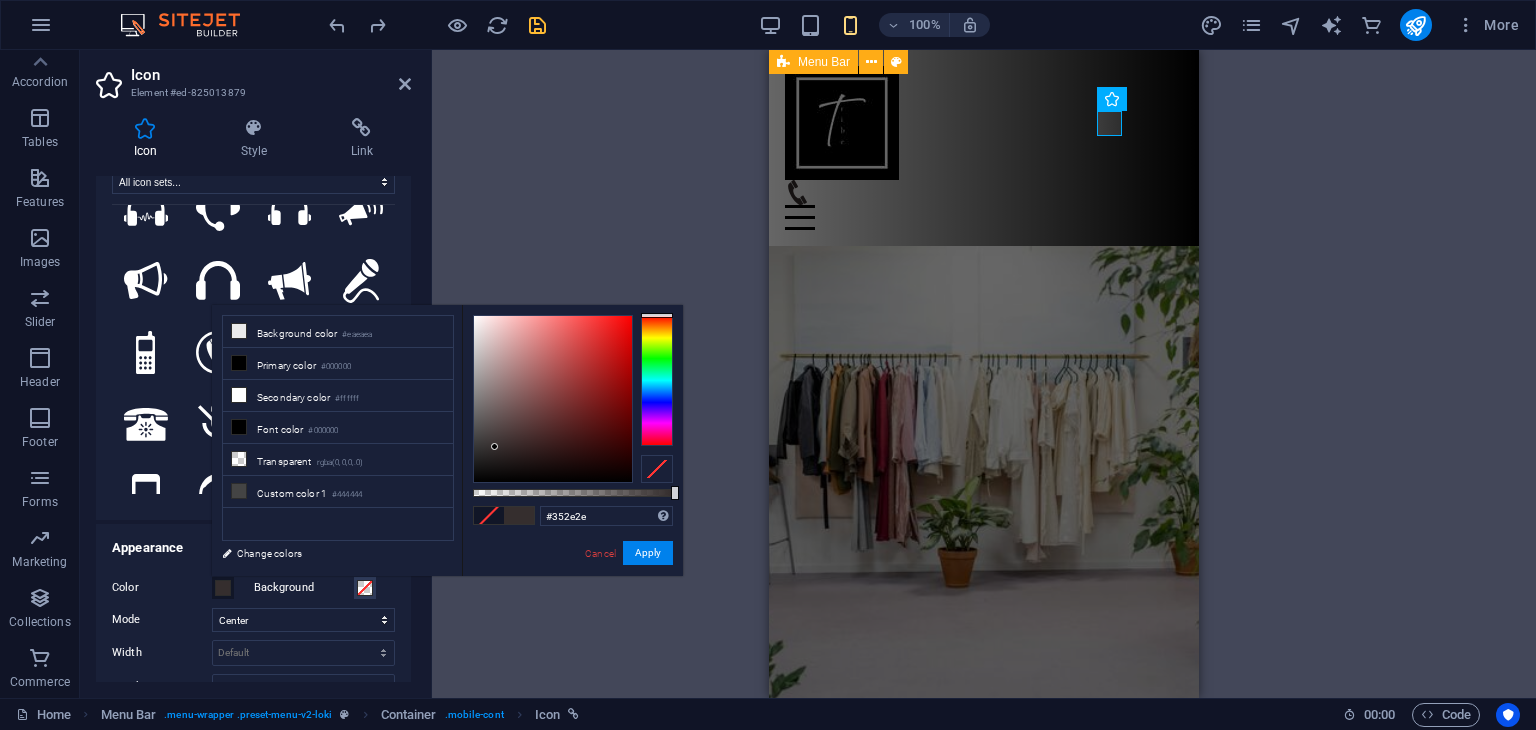 type on "#ffffff" 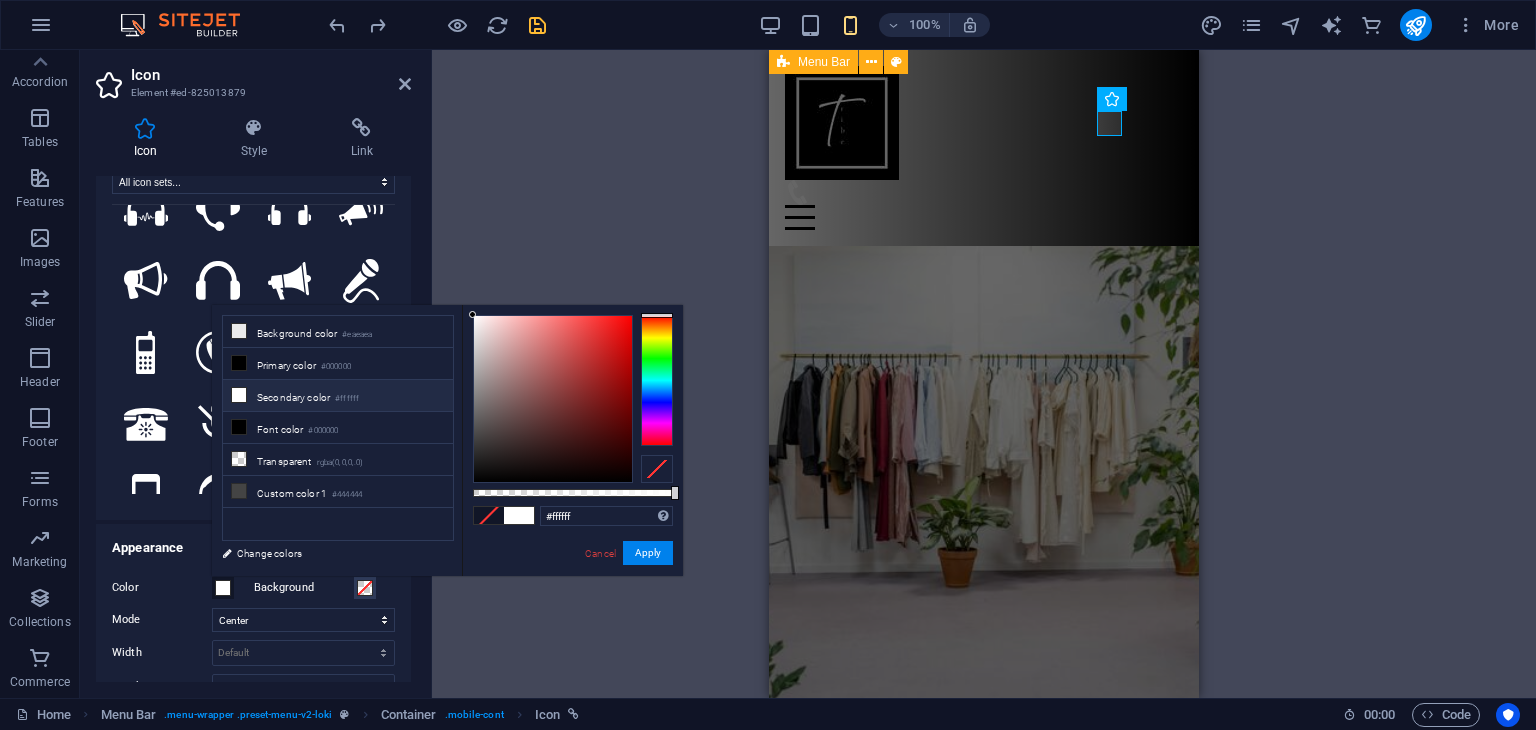 drag, startPoint x: 495, startPoint y: 447, endPoint x: 467, endPoint y: 199, distance: 249.57564 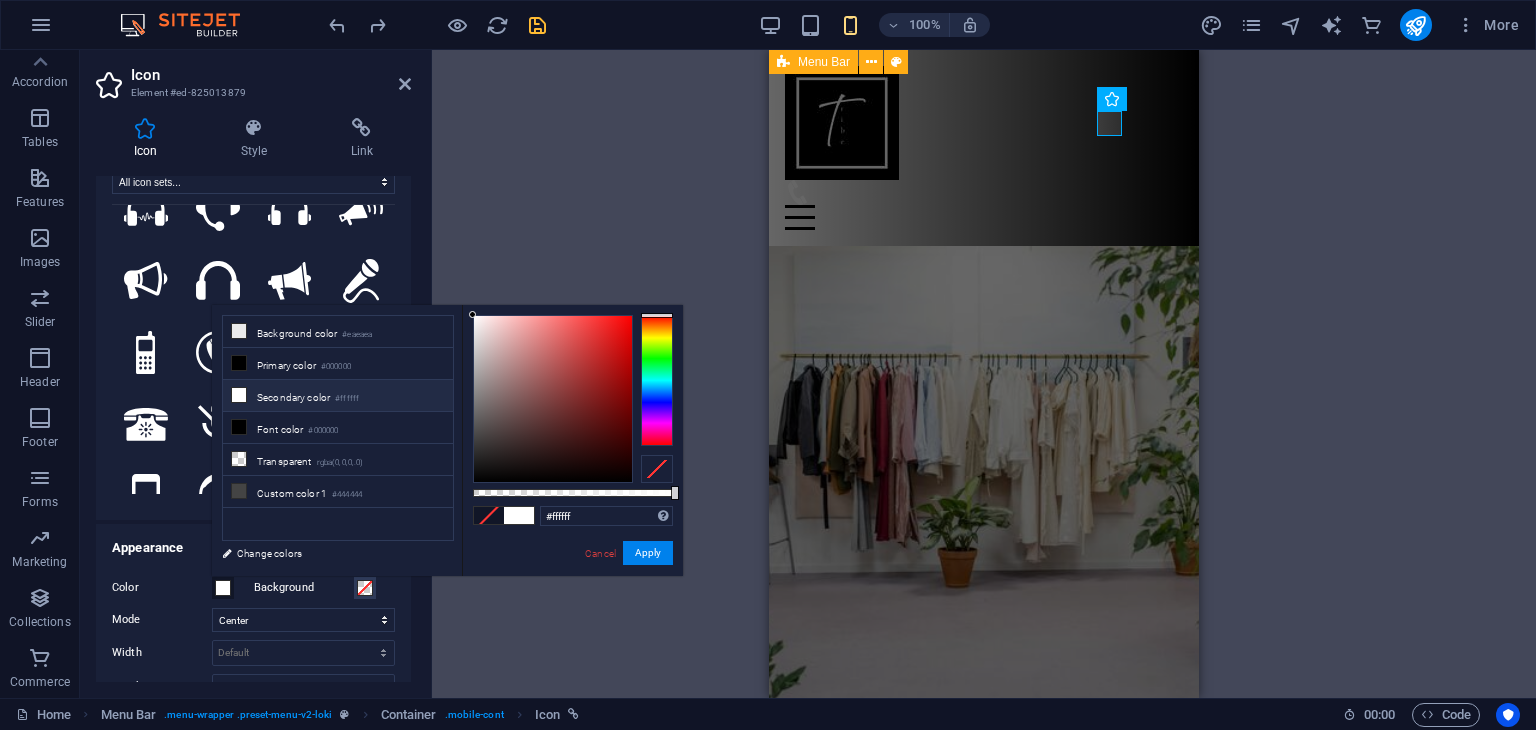 click on "tribelink.site Home Favorites Elements Columns Content Boxes Accordion Tables Features Images Slider Header Footer Forms Marketing Collections Commerce Icon Element #ed-825013879 Icon Style Link Icon phone All icon sets... IcoFont Ionicons FontAwesome Brands FontAwesome Duotone FontAwesome Solid FontAwesome Regular FontAwesome Light FontAwesome Thin FontAwesome Sharp Solid FontAwesome Sharp Regular FontAwesome Sharp Light FontAwesome Sharp Thin .fa-secondary{opacity:.4} .fa-secondary{opacity:.4} .fa-secondary{opacity:.4} .fa-secondary{opacity:.4} .fa-secondary{opacity:.4} .fa-secondary{opacity:.4} .fa-secondary{opacity:.4} .fa-secondary{opacity:.4} .fa-secondary{opacity:.4} .fa-secondary{opacity:.4} .fa-secondary{opacity:.4} .fa-secondary{opacity:.4} .fa-secondary{opacity:.4} .fa-secondary{opacity:.4} .fa-secondary{opacity:.4} .fa-secondary{opacity:.4} .fa-secondary{opacity:.4} .fa-secondary{opacity:.4} .fa-secondary{opacity:.4} %" at bounding box center [768, 365] 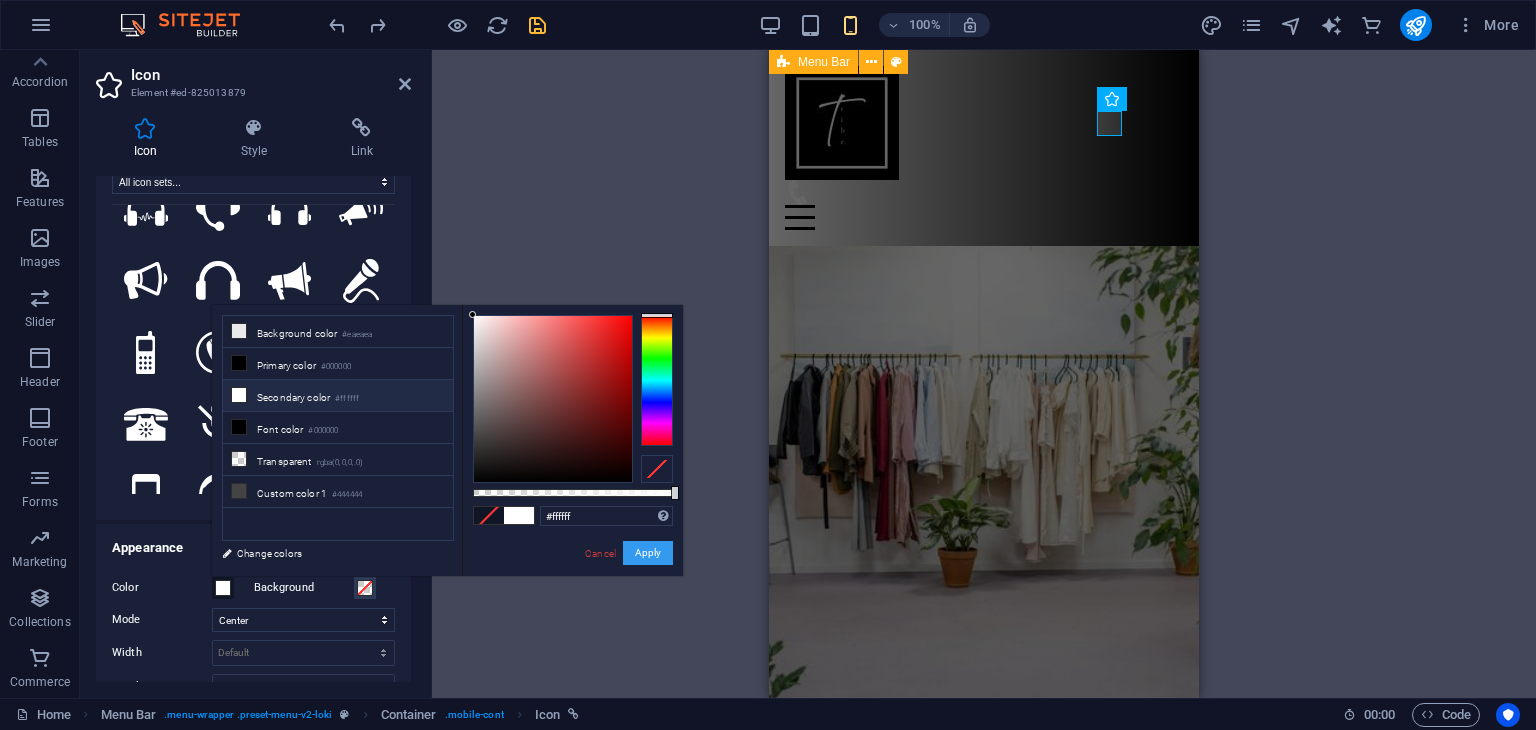 click on "Apply" at bounding box center (648, 553) 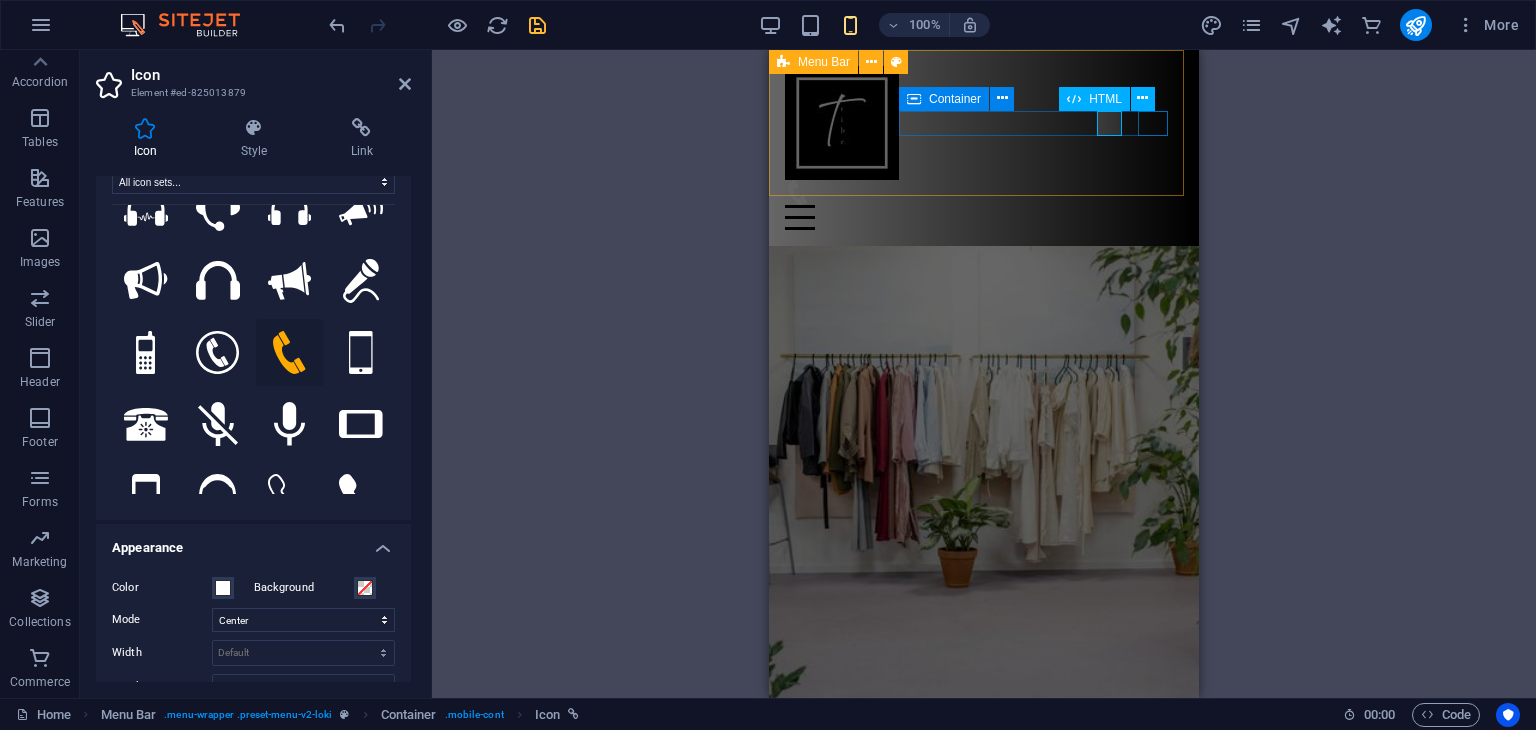 click on "Menu" at bounding box center (984, 217) 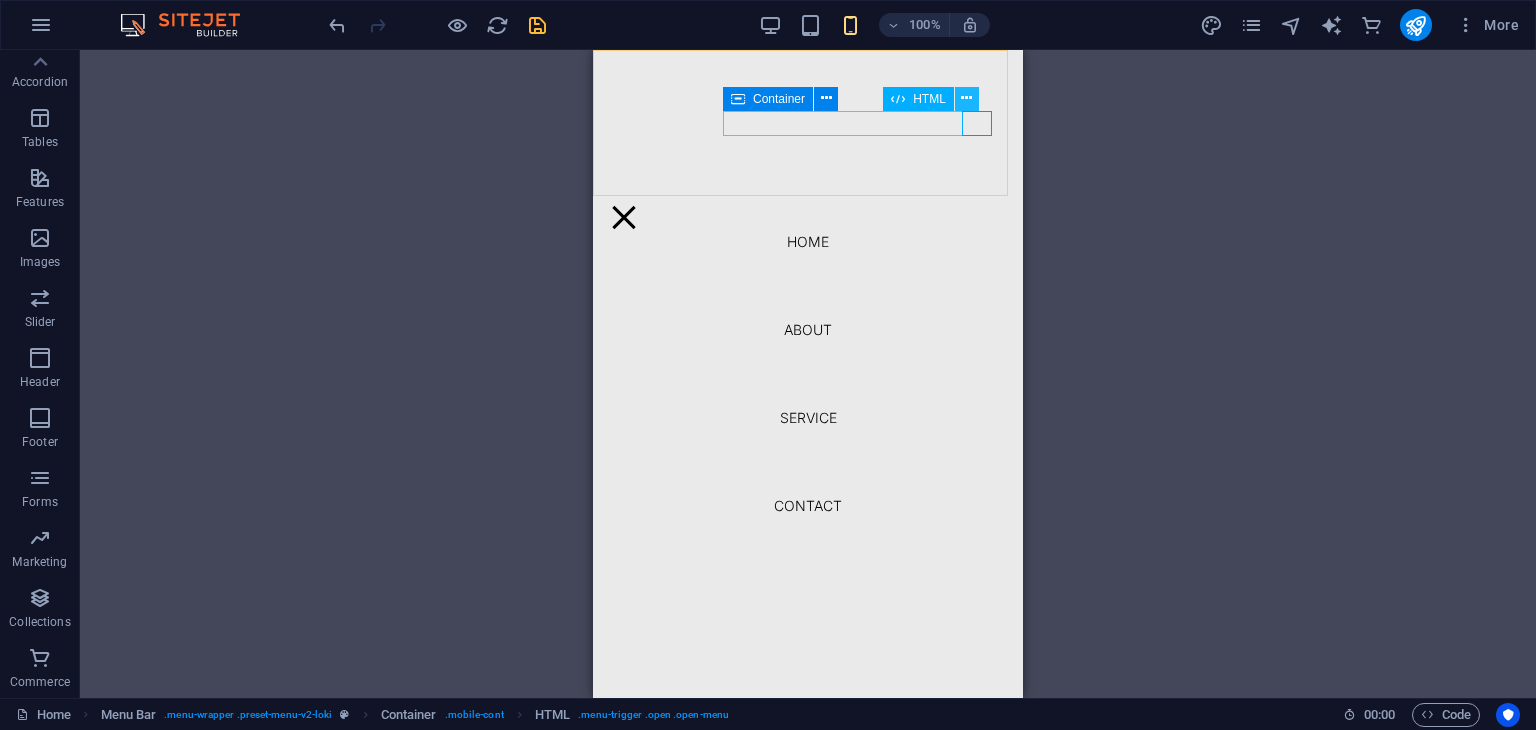 click at bounding box center (966, 98) 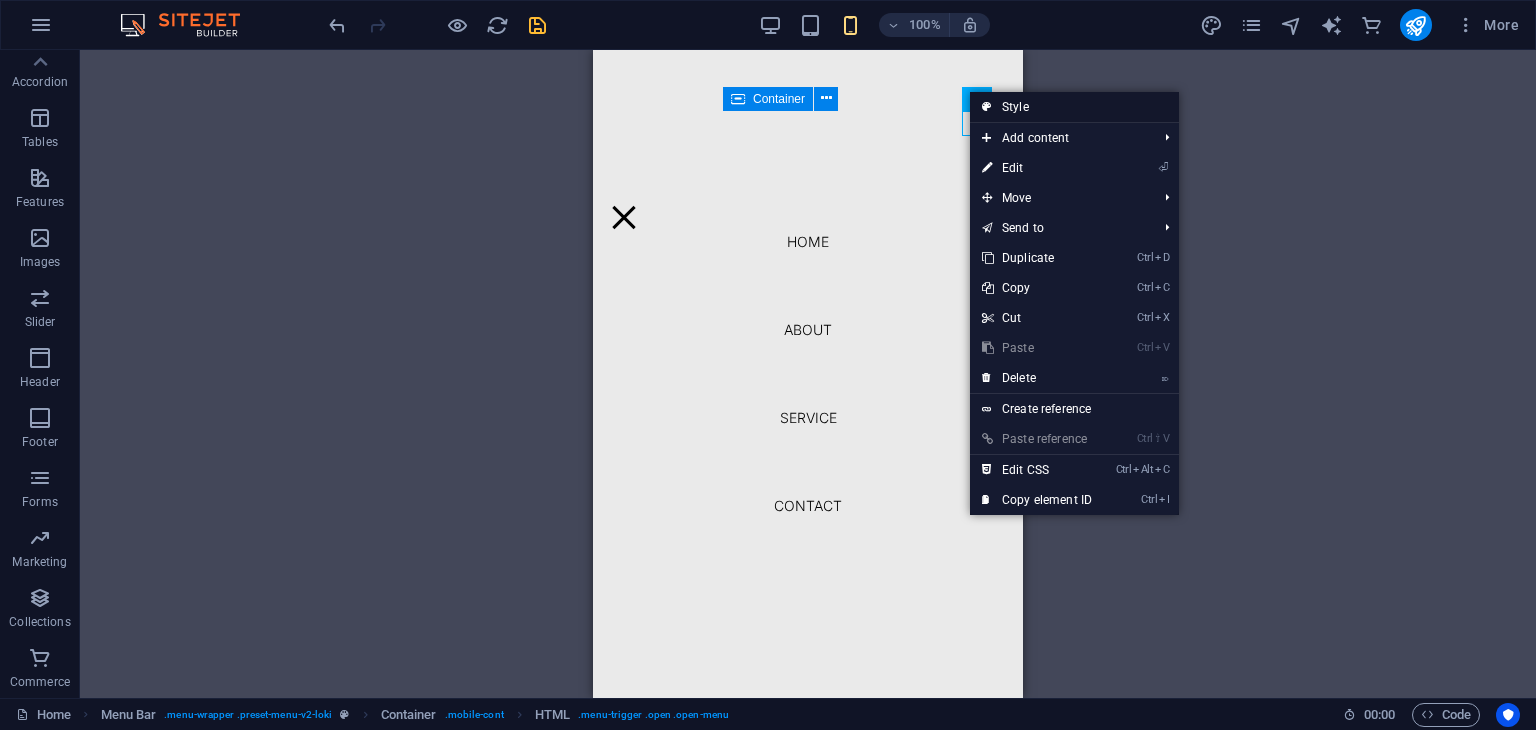 click on "Style" at bounding box center [1074, 107] 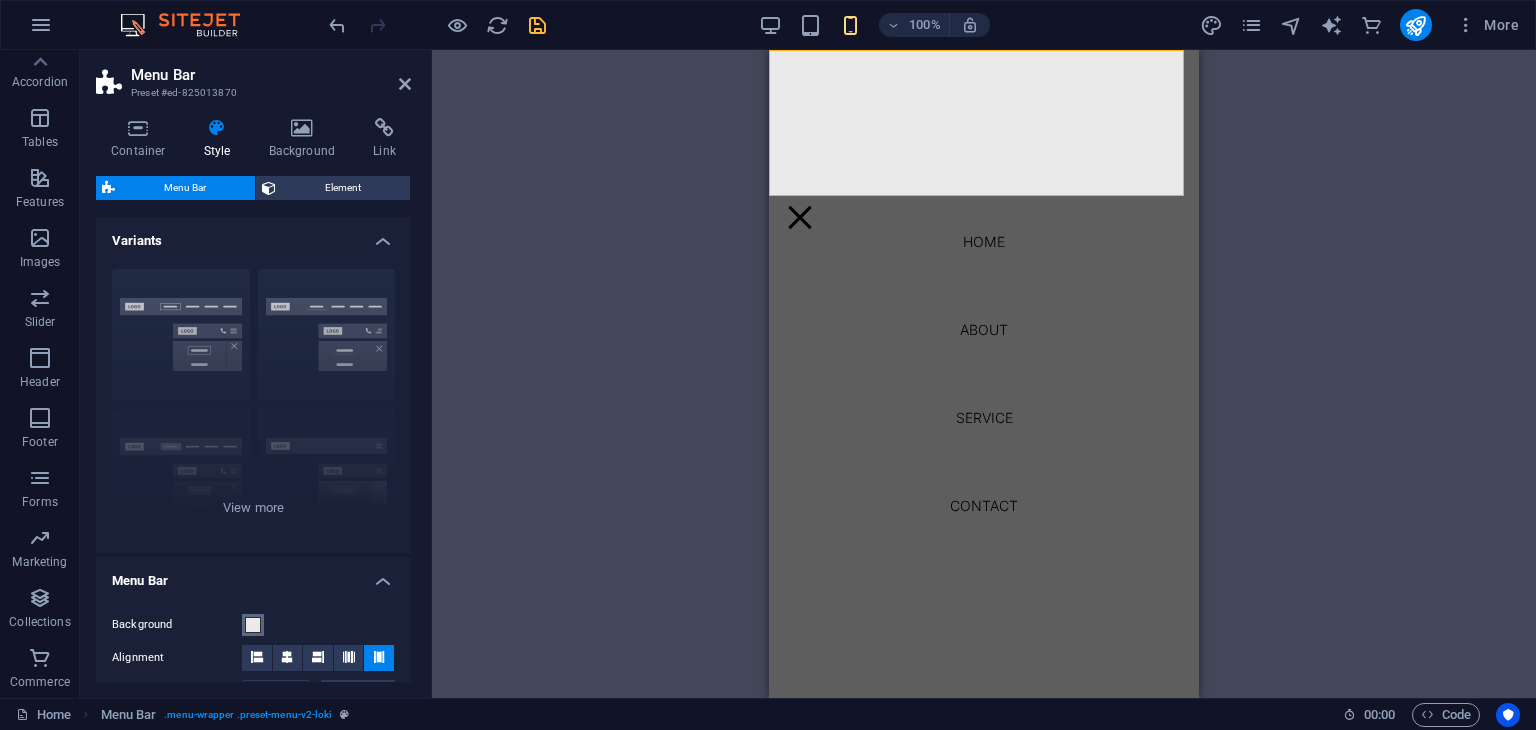 click at bounding box center [253, 625] 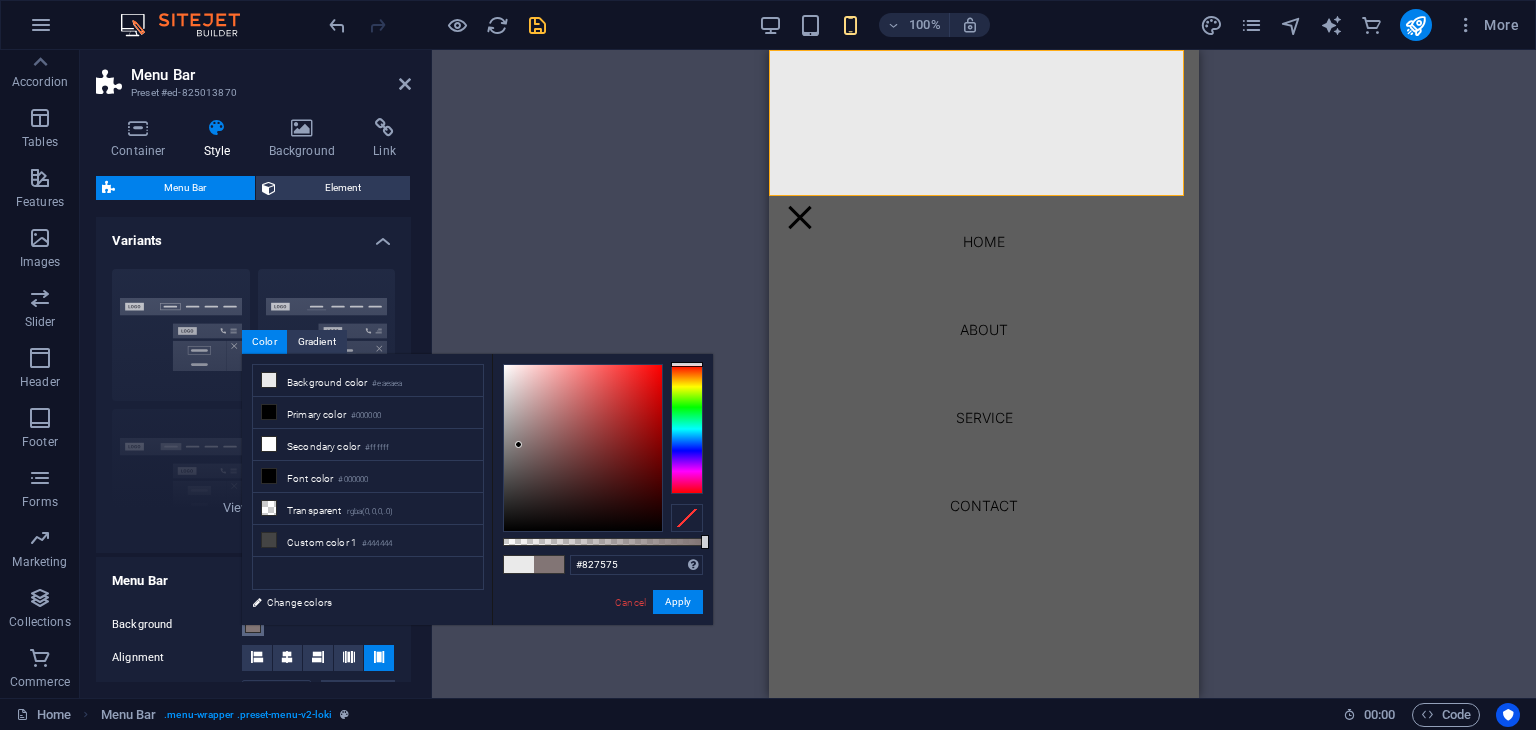 click at bounding box center [583, 448] 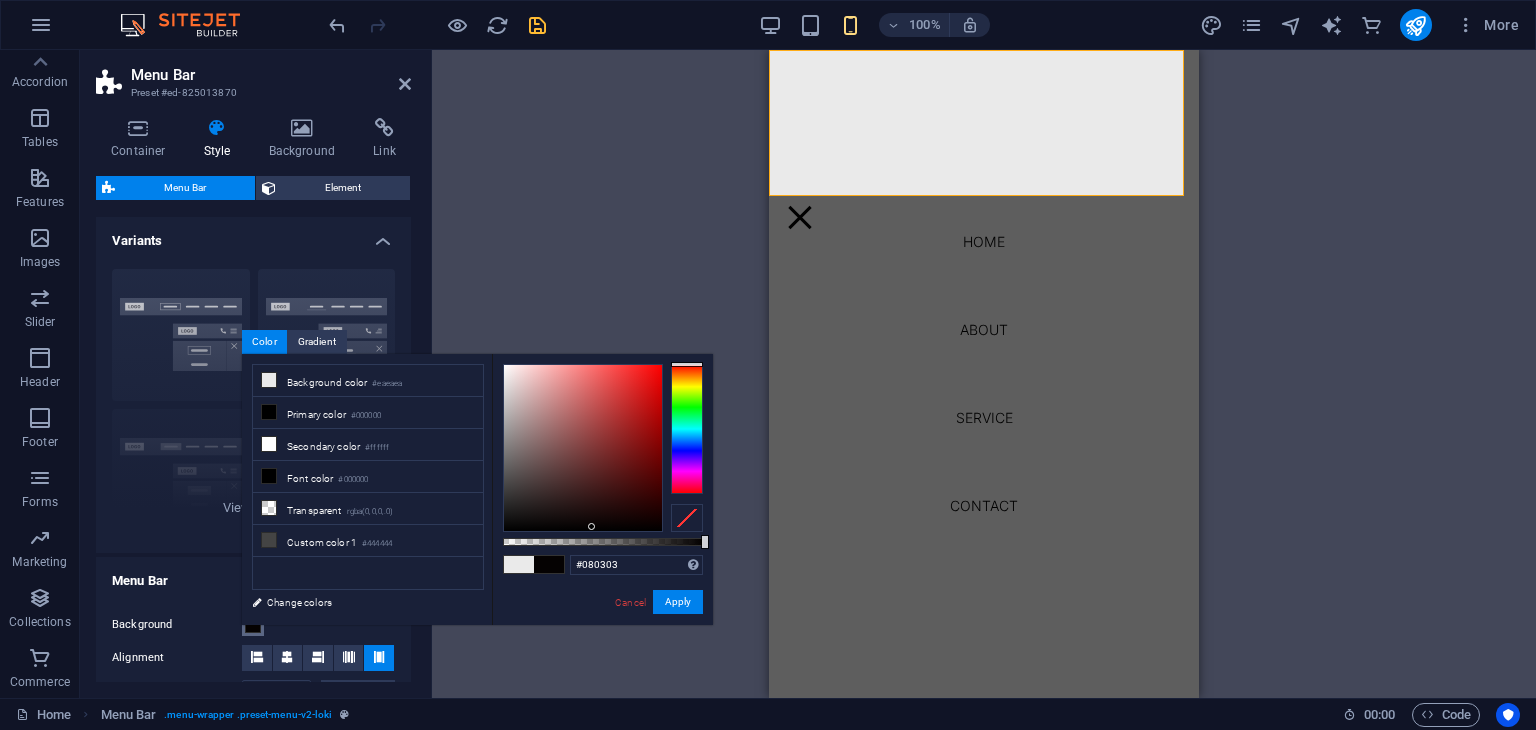 type on "#090404" 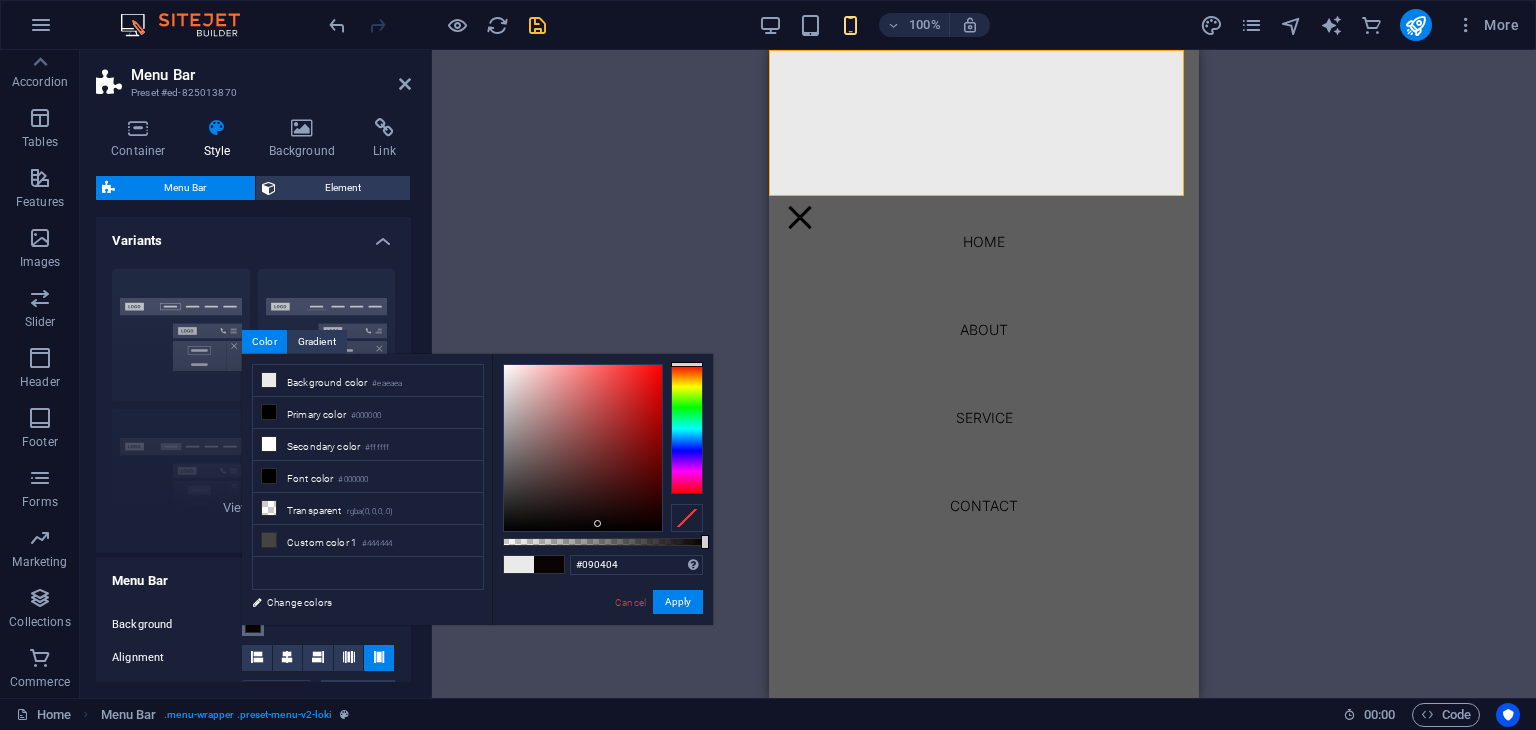 drag, startPoint x: 519, startPoint y: 445, endPoint x: 598, endPoint y: 524, distance: 111.72287 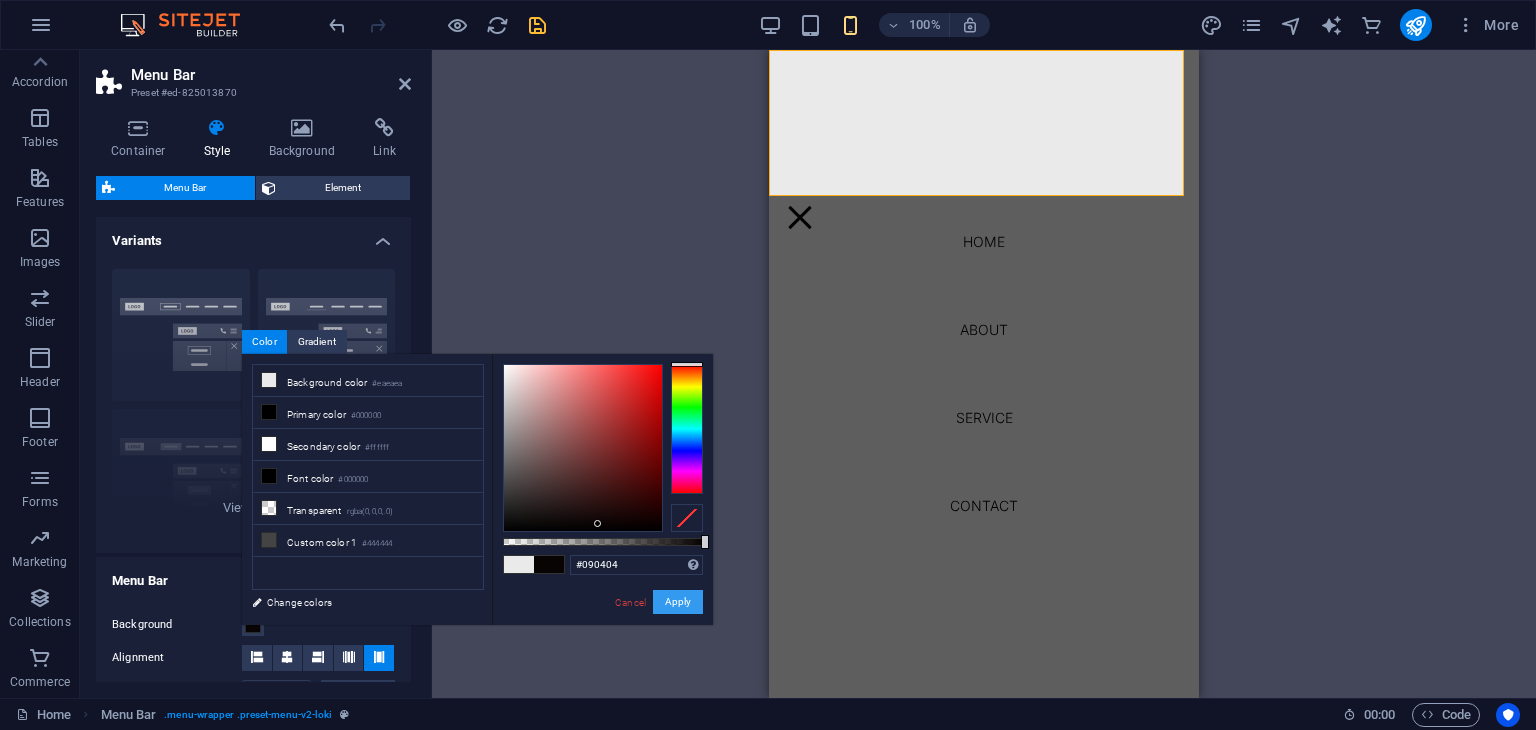 click on "Apply" at bounding box center (678, 602) 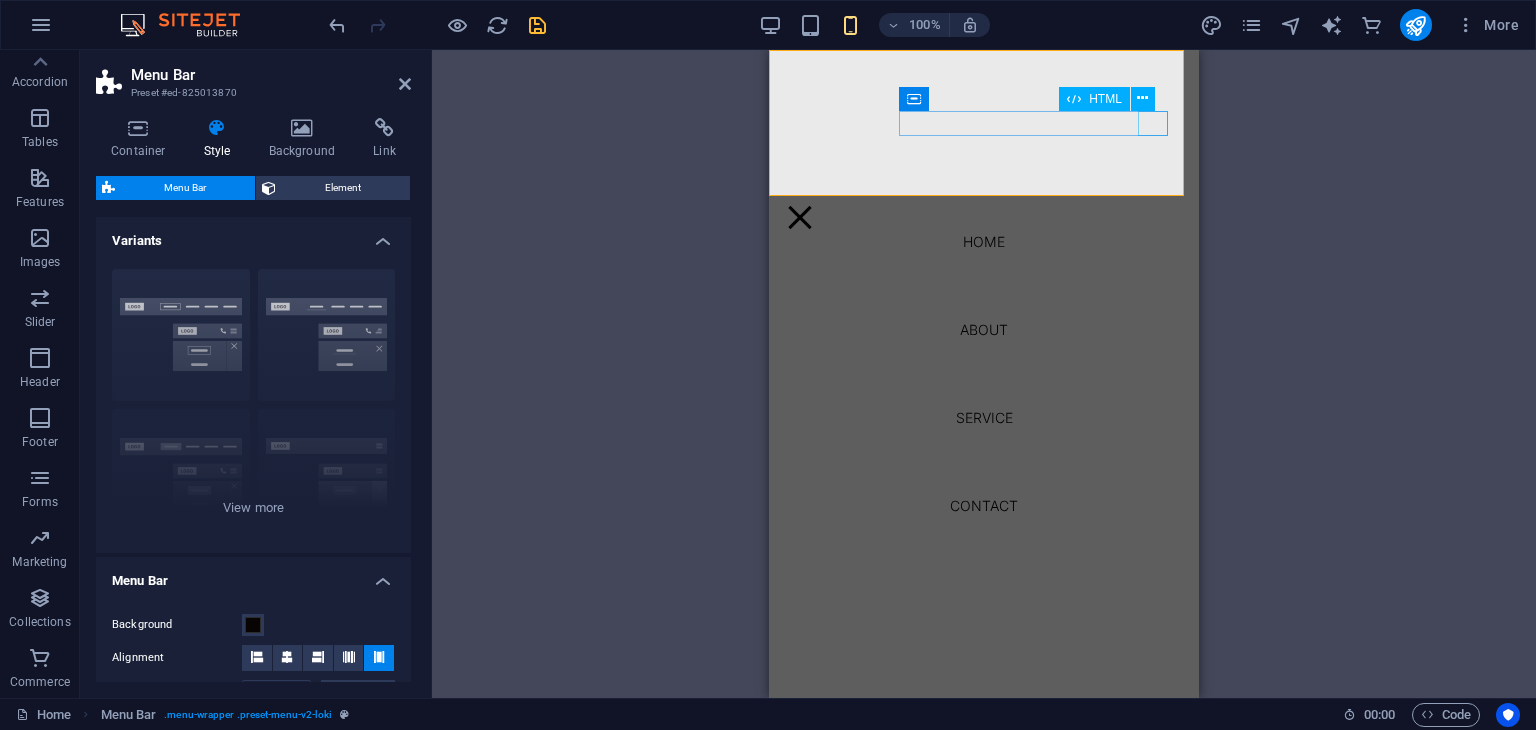click on "Menu" at bounding box center (800, 217) 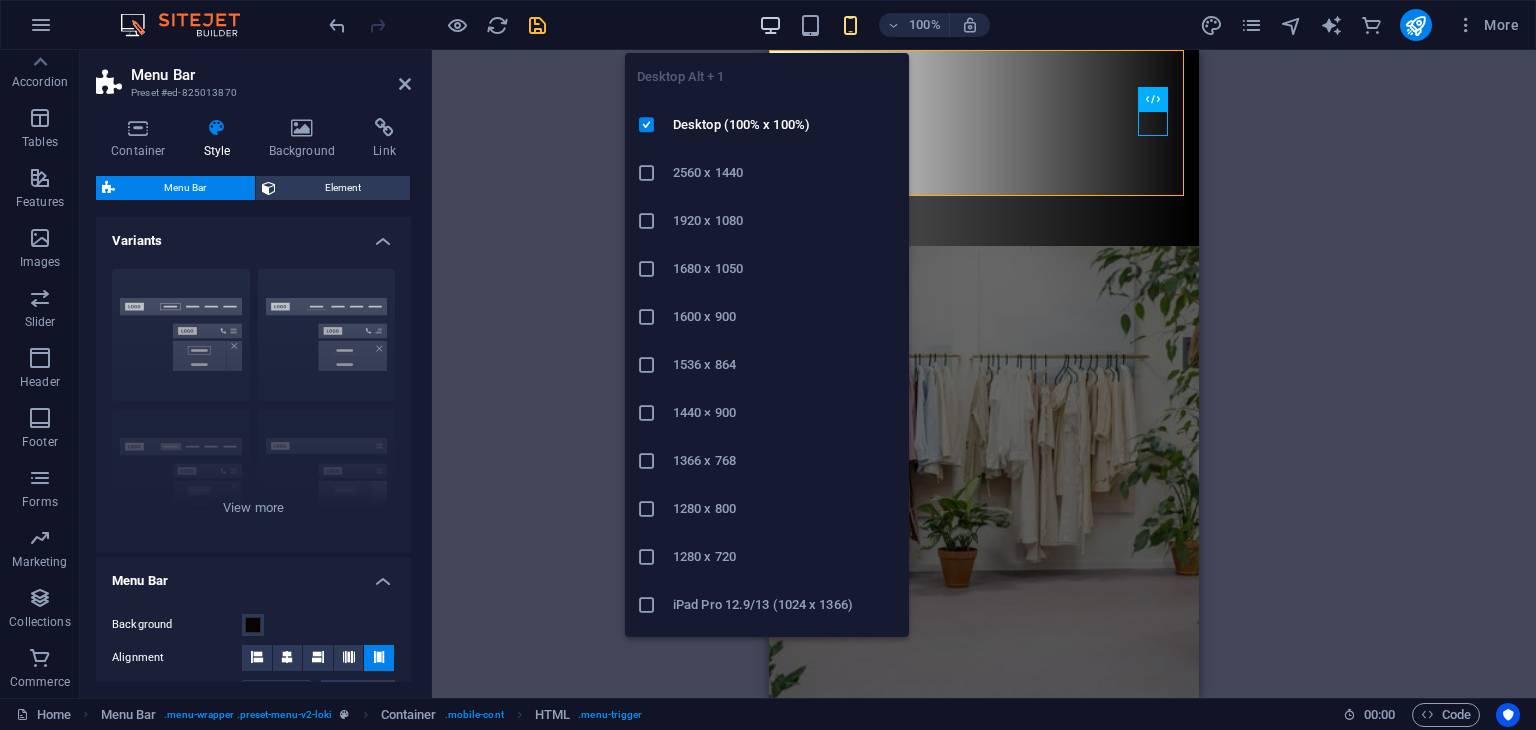 click at bounding box center [770, 25] 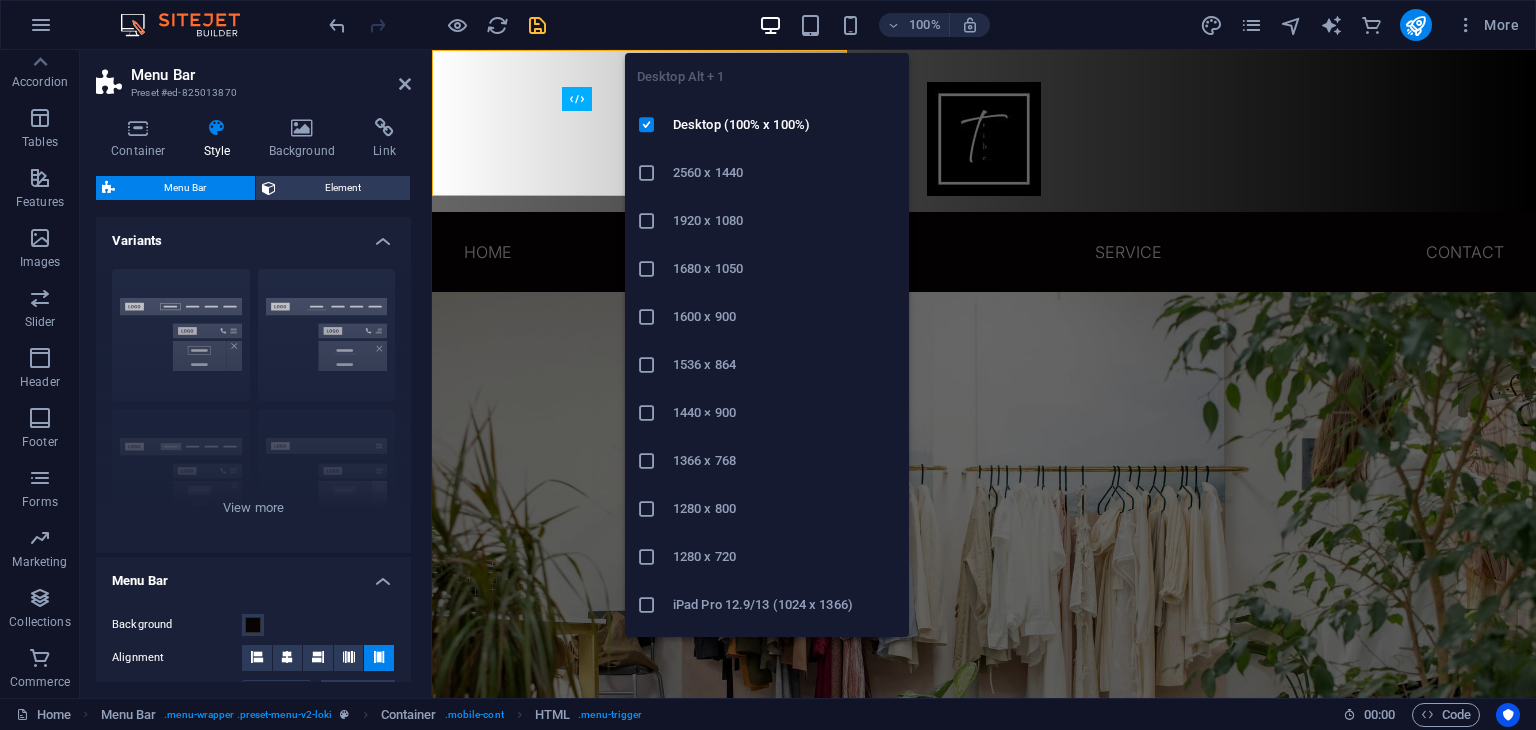 type on "0" 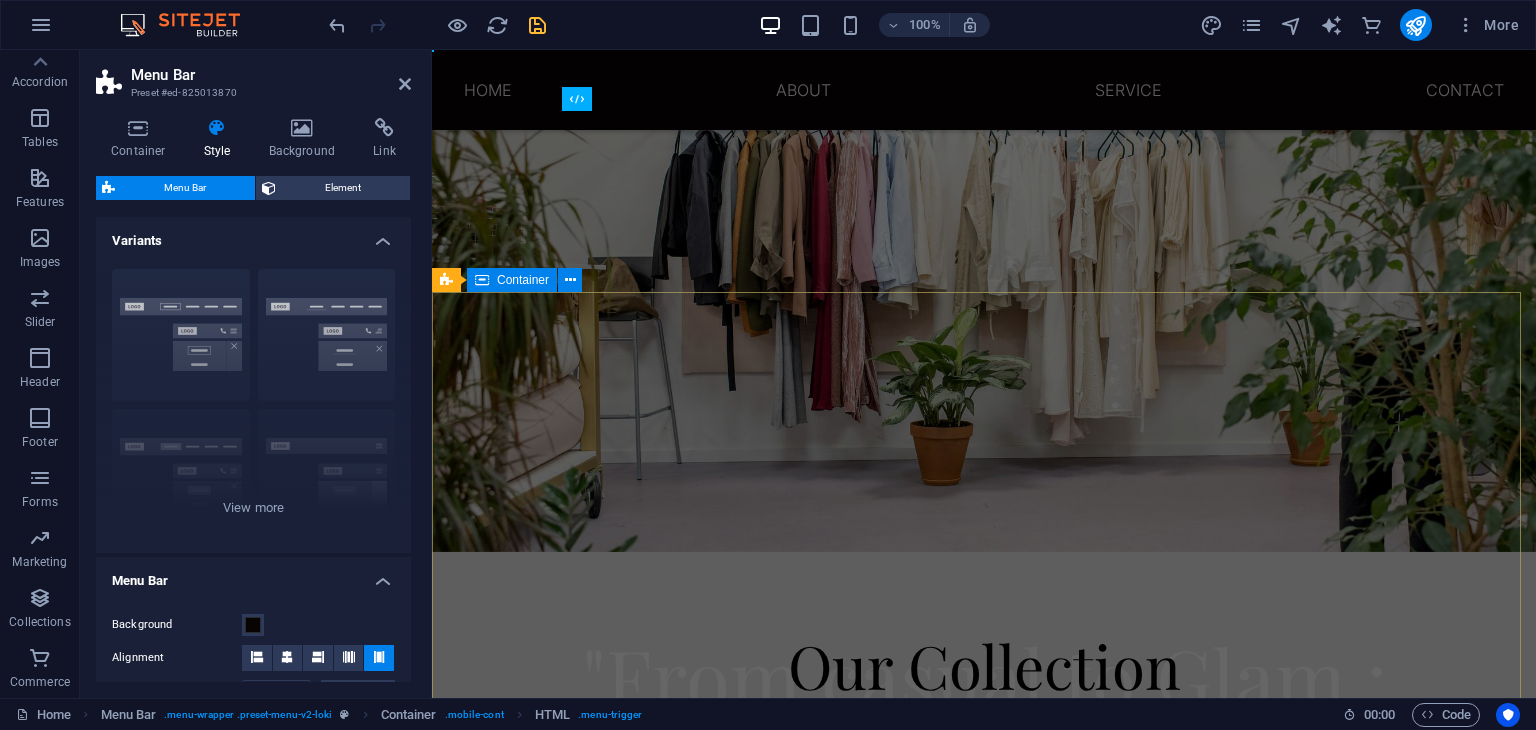 scroll, scrollTop: 0, scrollLeft: 0, axis: both 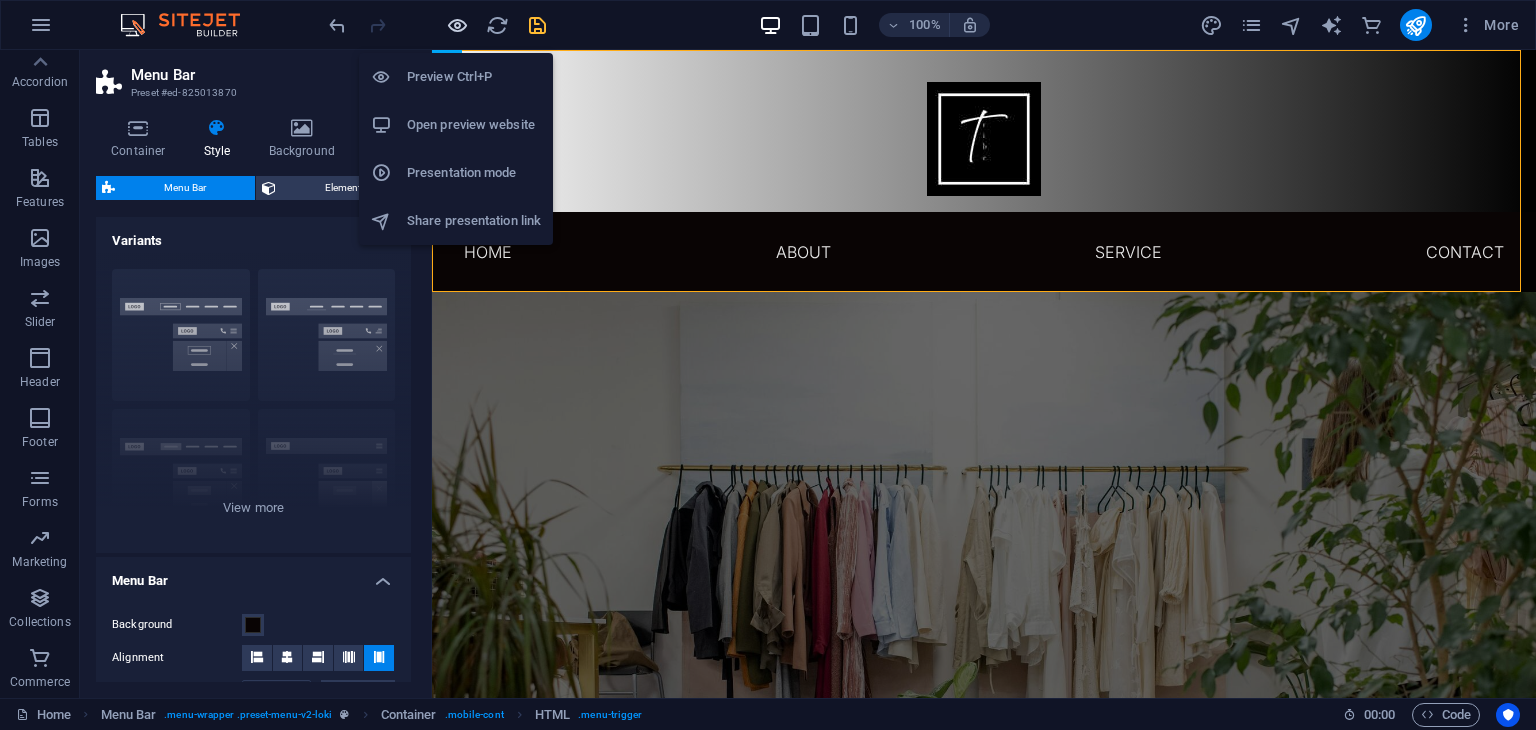 click at bounding box center [457, 25] 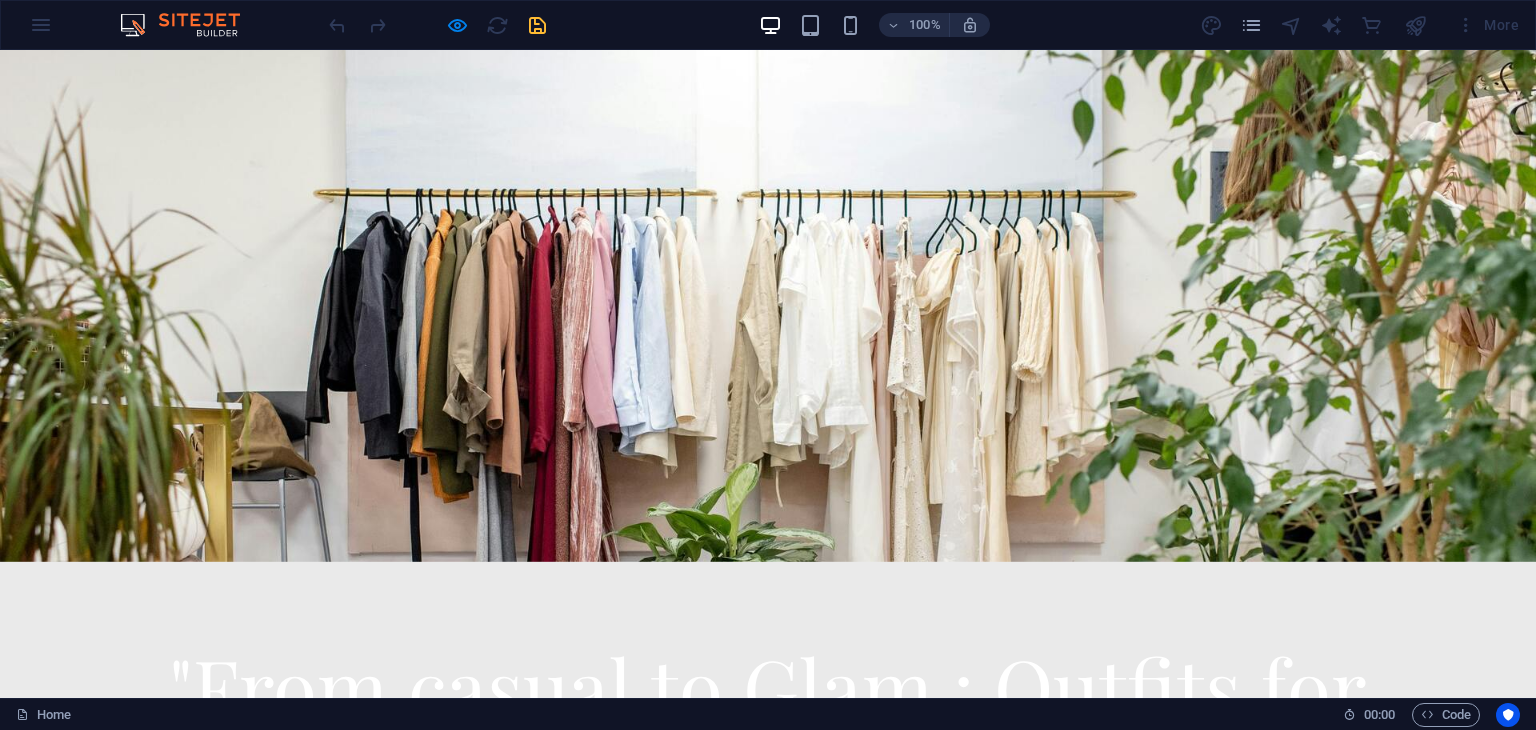 scroll, scrollTop: 0, scrollLeft: 0, axis: both 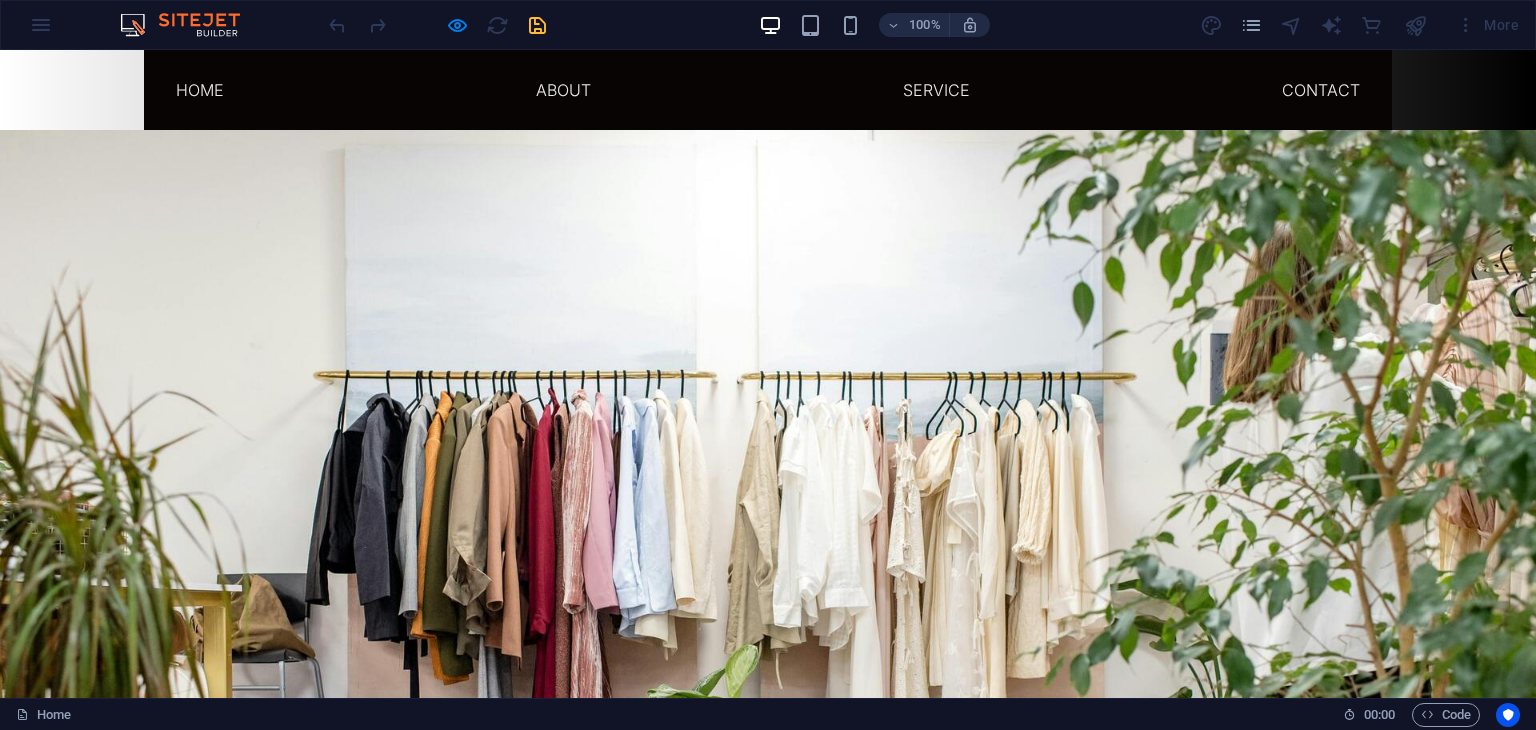 click on "Menu Home About Service Contact" at bounding box center (768, 90) 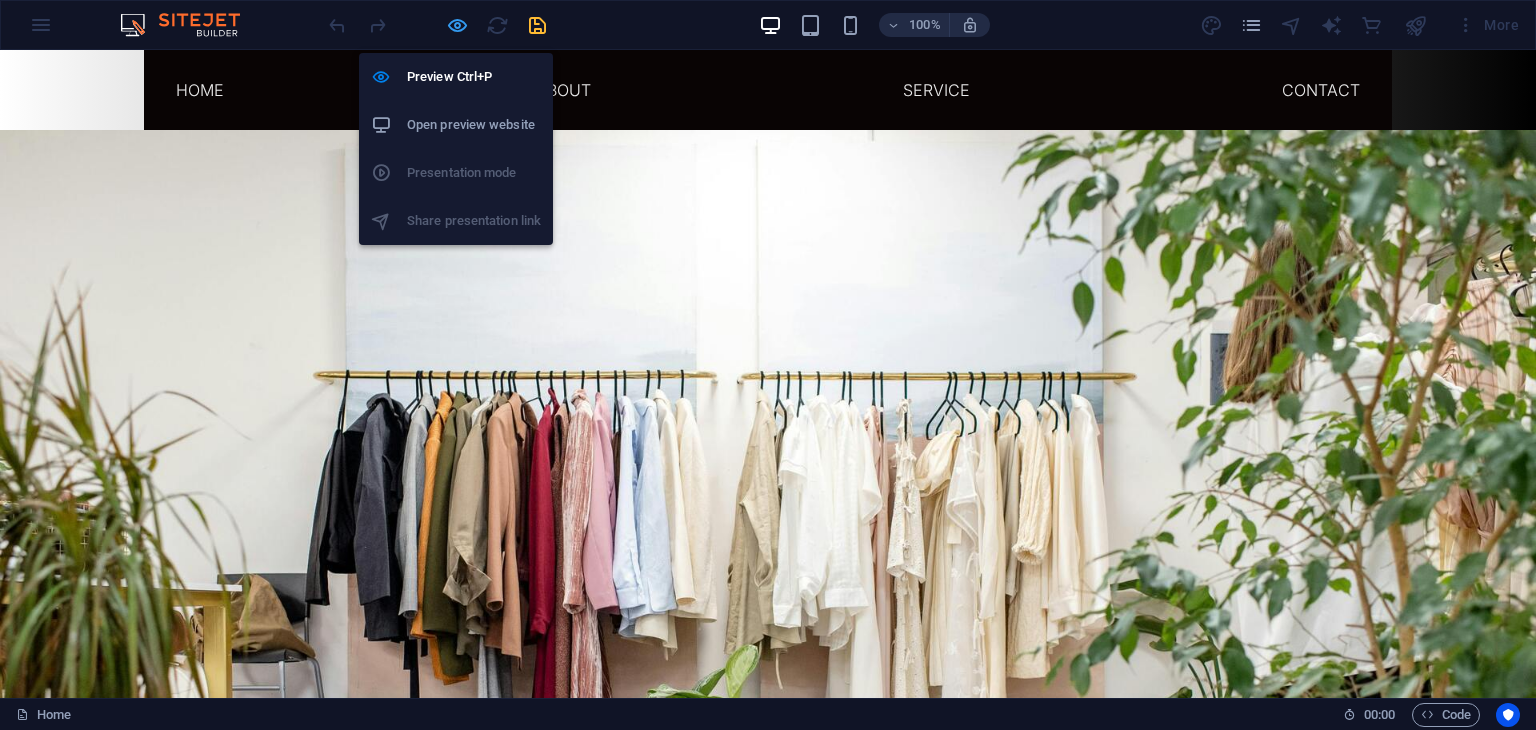 click at bounding box center (457, 25) 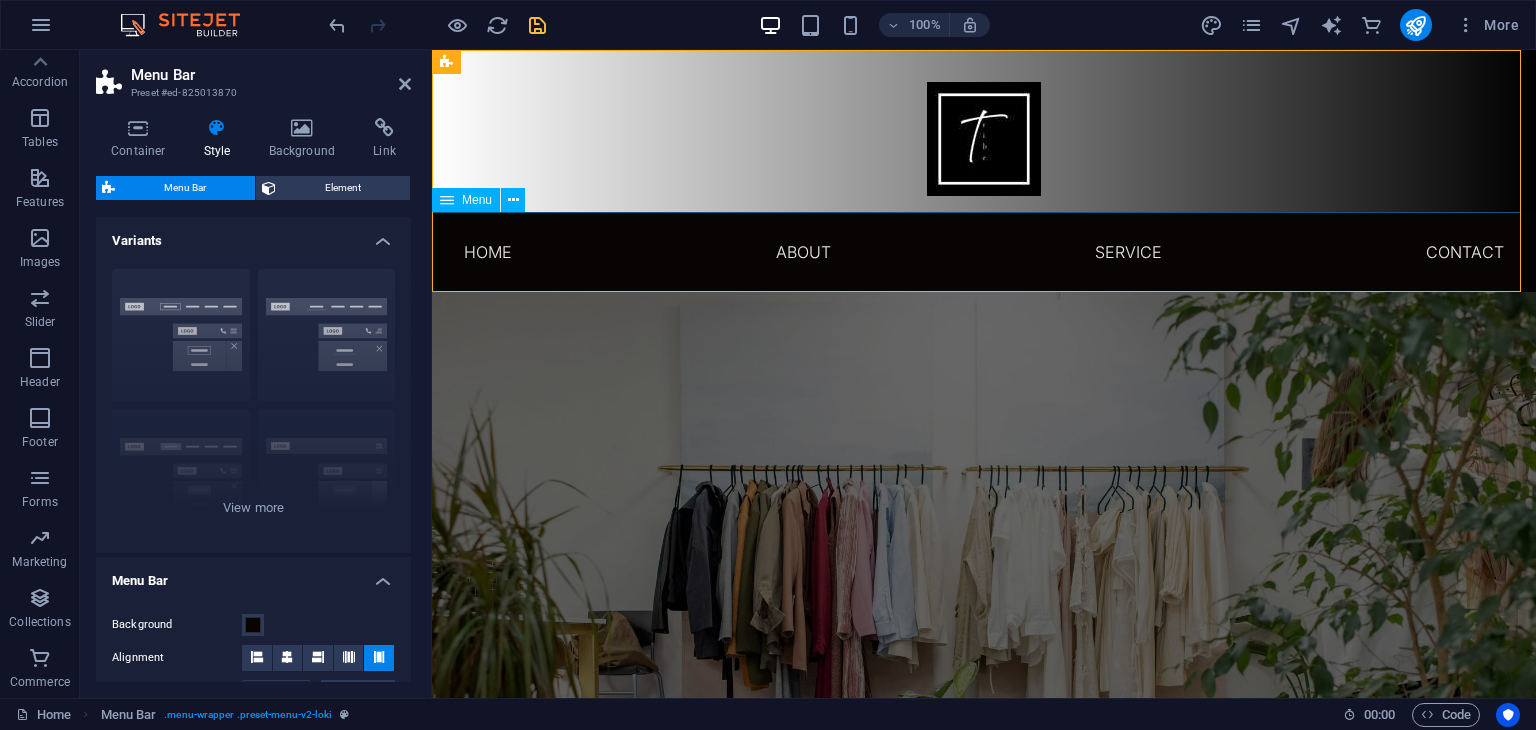 click on "Home About Service Contact" at bounding box center (984, 252) 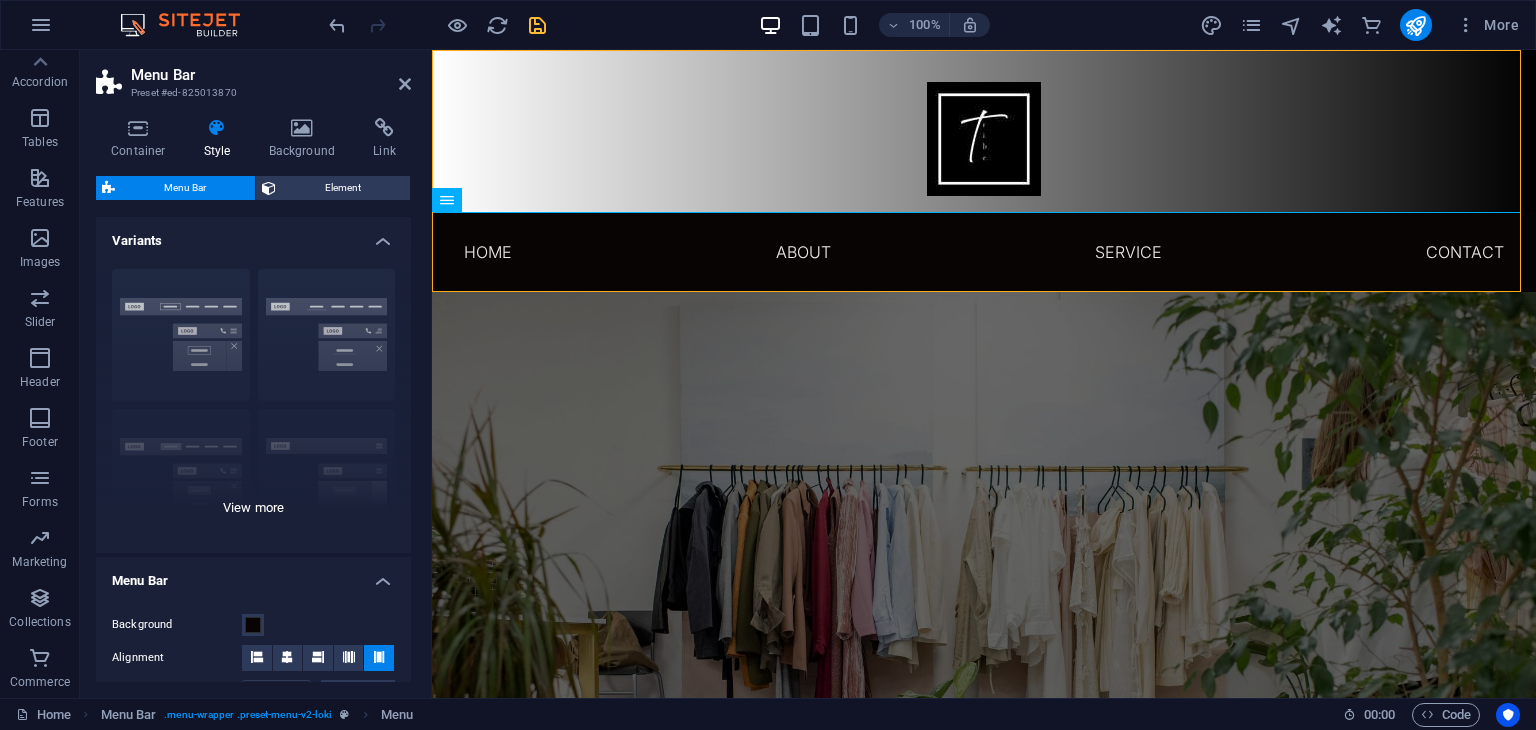 scroll, scrollTop: 242, scrollLeft: 0, axis: vertical 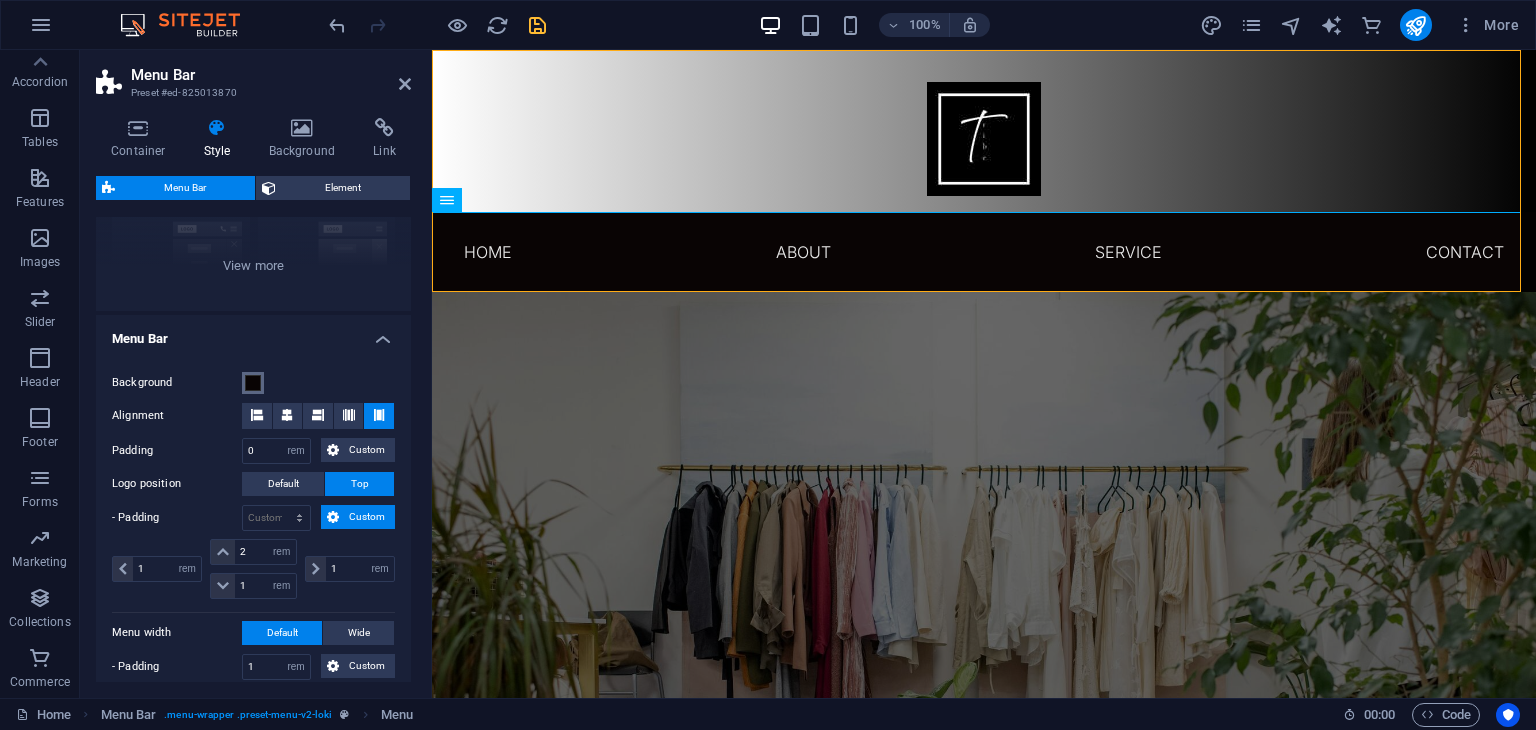 click at bounding box center [253, 383] 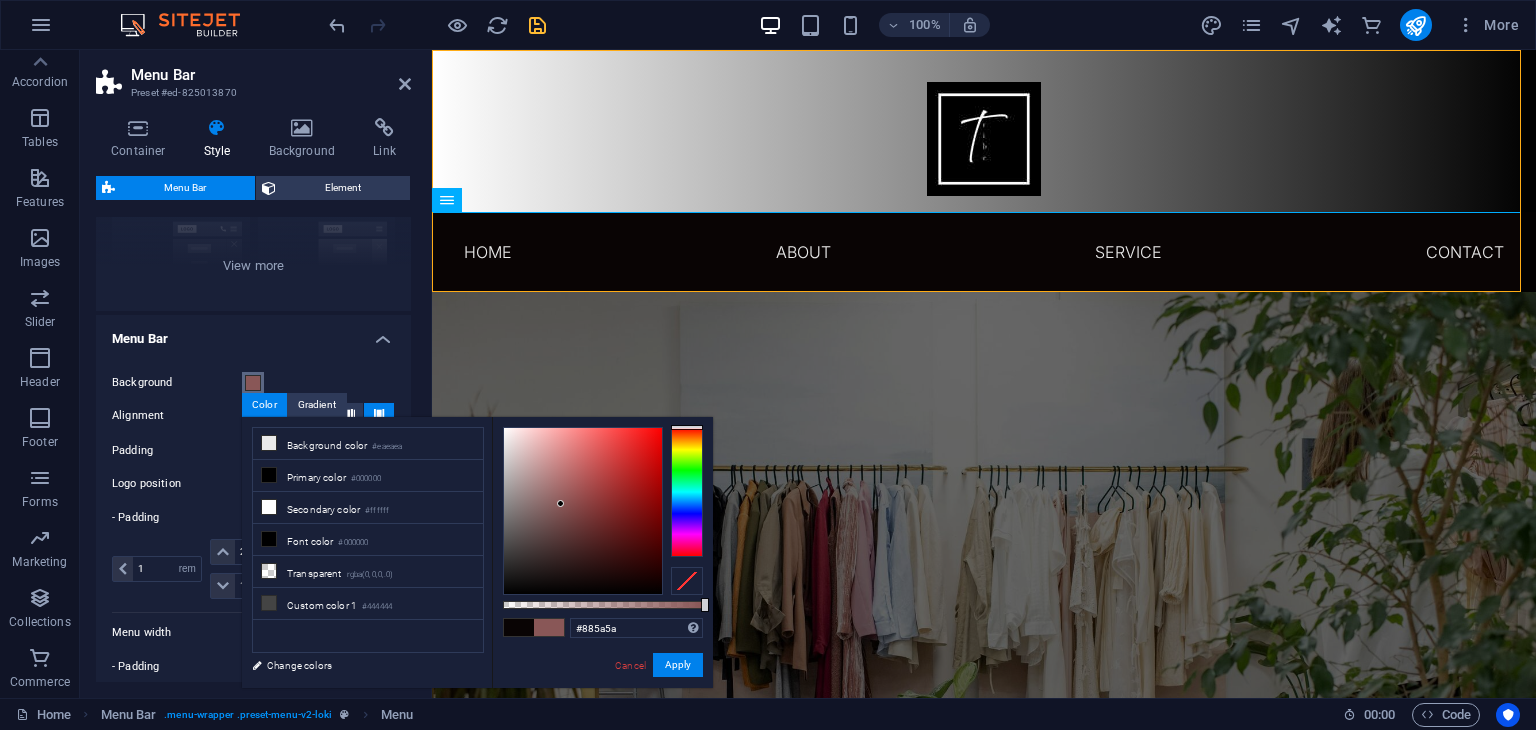 drag, startPoint x: 565, startPoint y: 521, endPoint x: 556, endPoint y: 505, distance: 18.35756 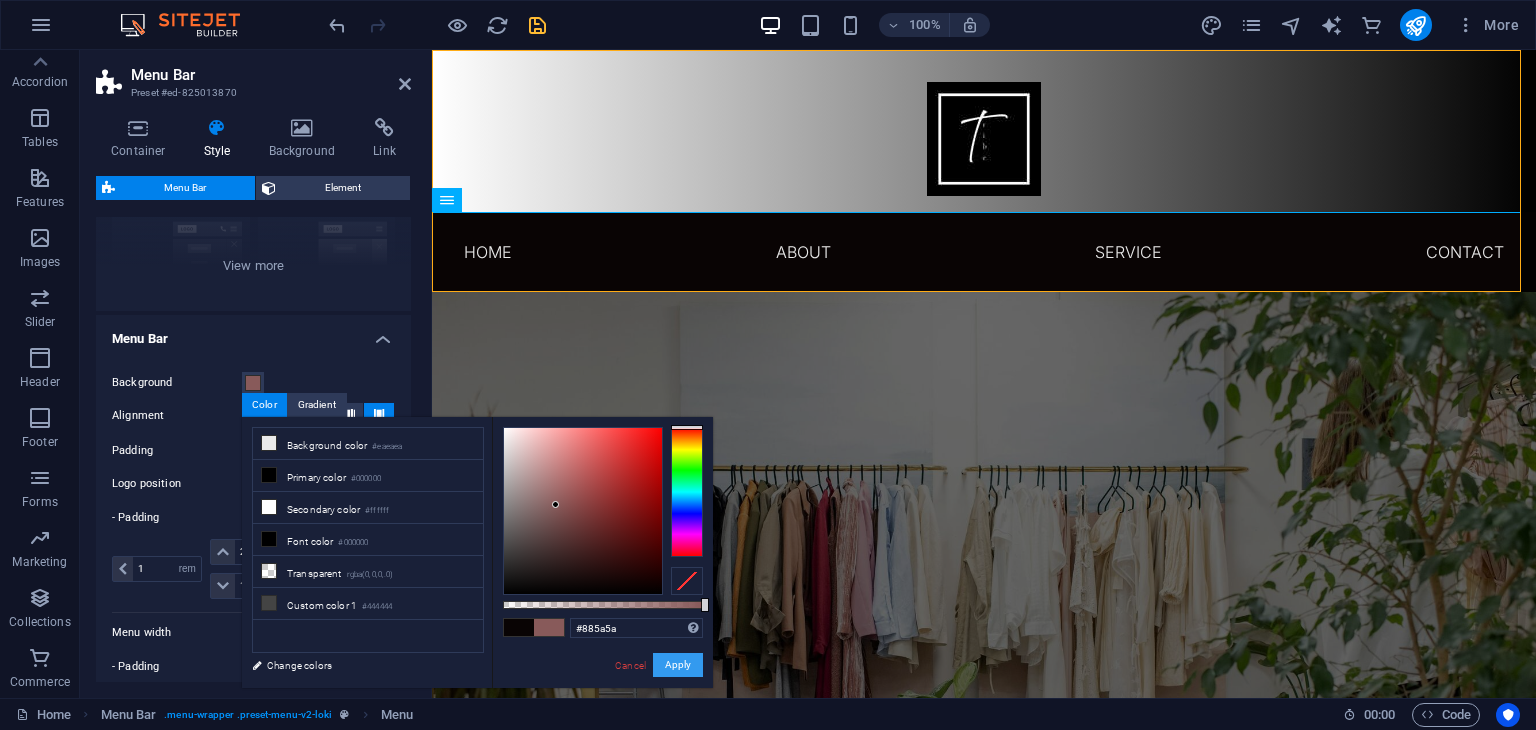 click on "Apply" at bounding box center [678, 665] 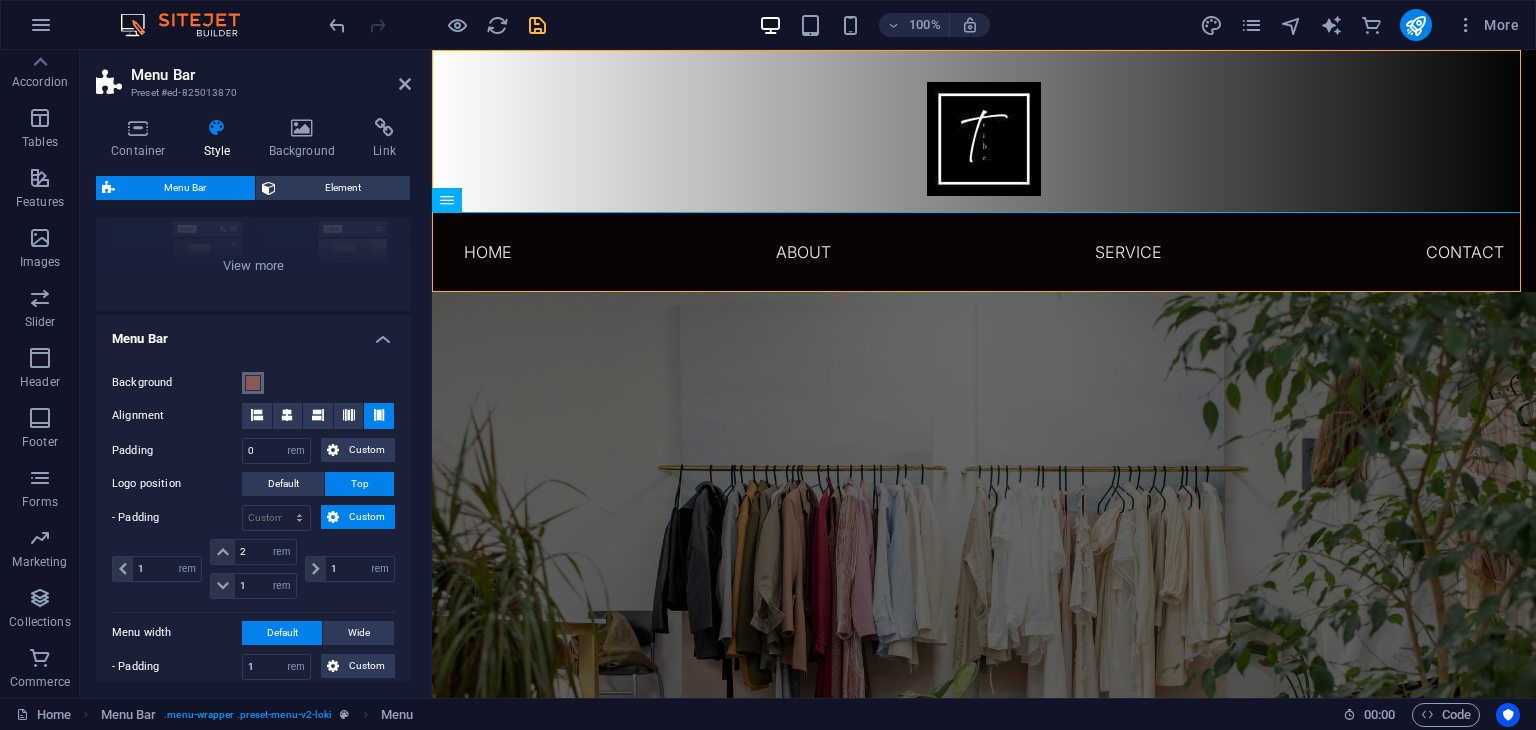click on "Background" at bounding box center [253, 383] 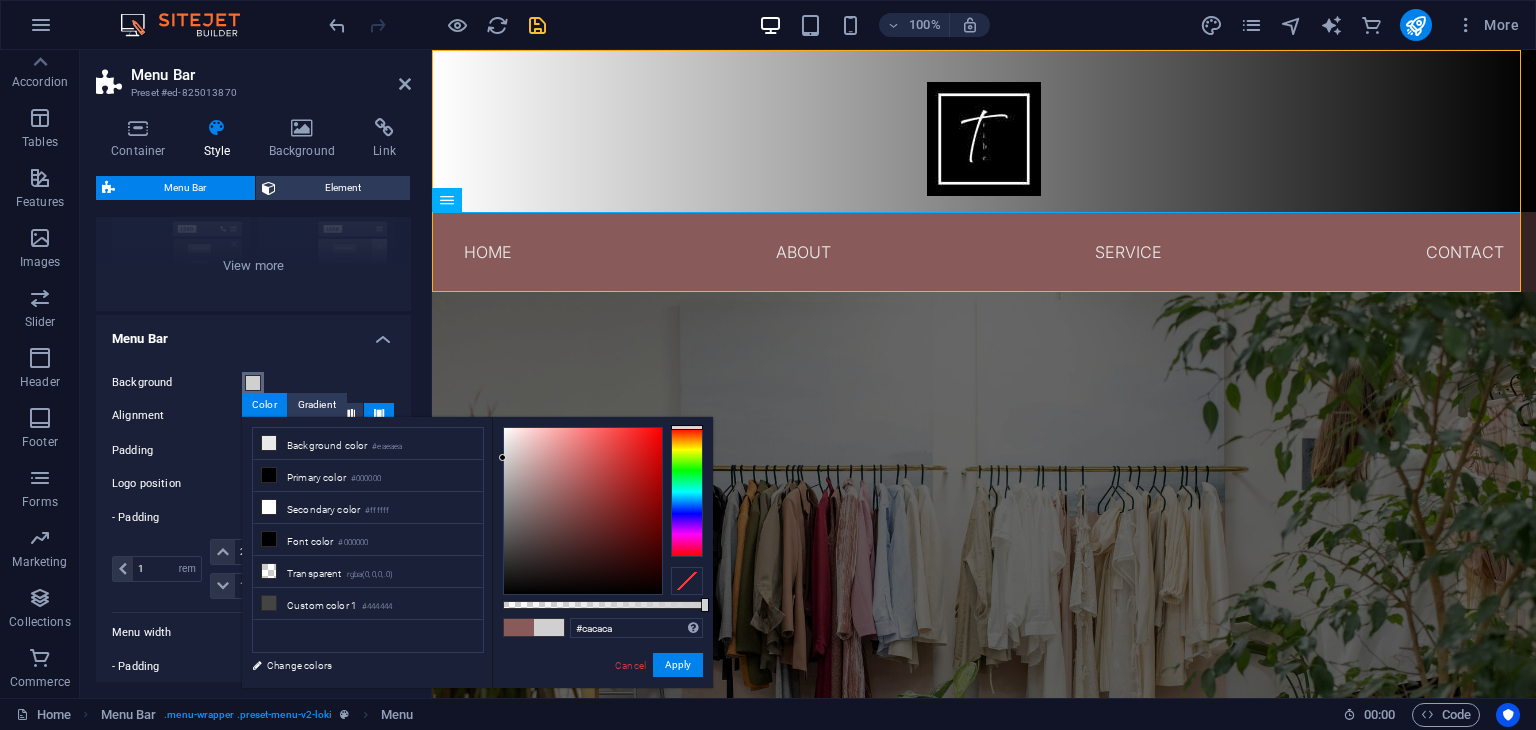 drag, startPoint x: 541, startPoint y: 527, endPoint x: 491, endPoint y: 462, distance: 82.006096 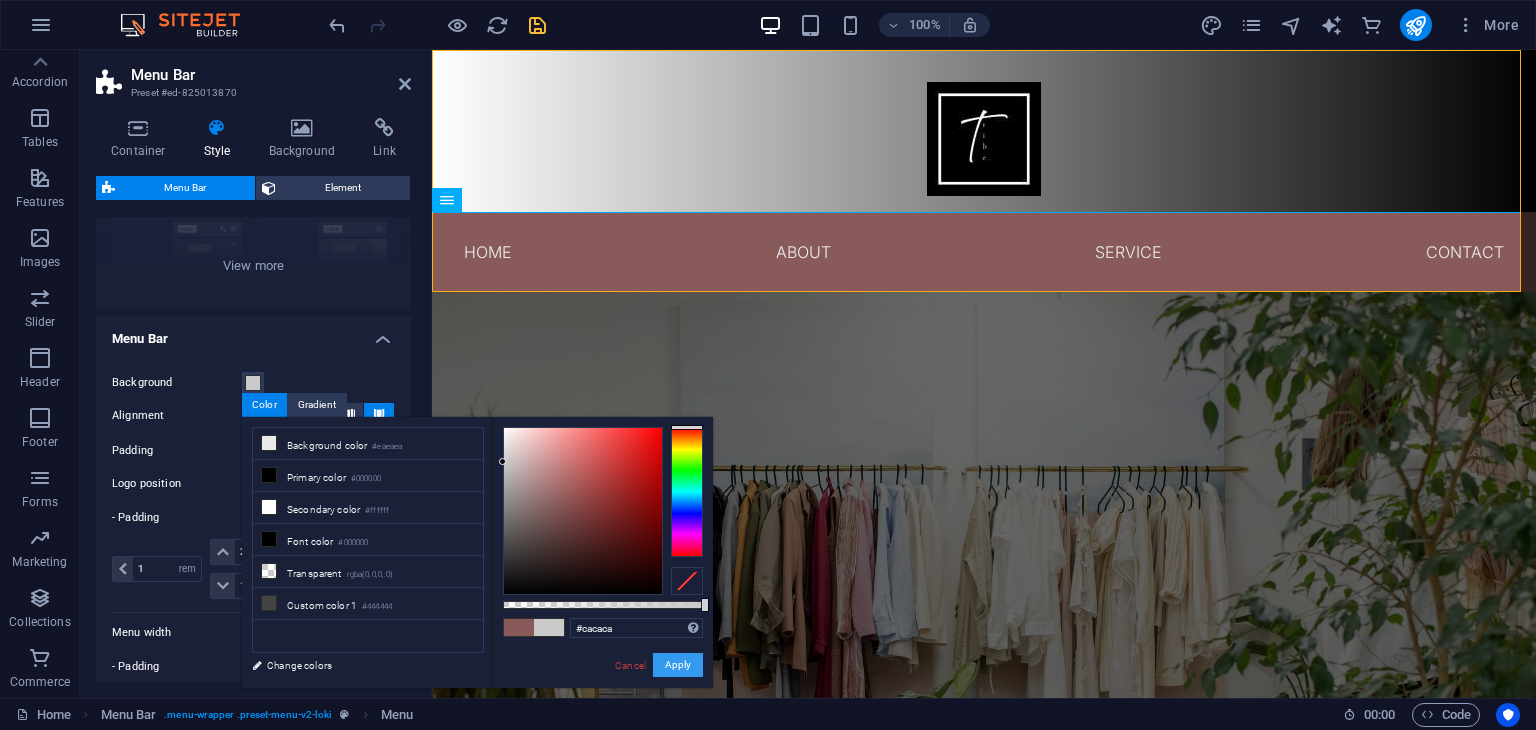 click on "Apply" at bounding box center (678, 665) 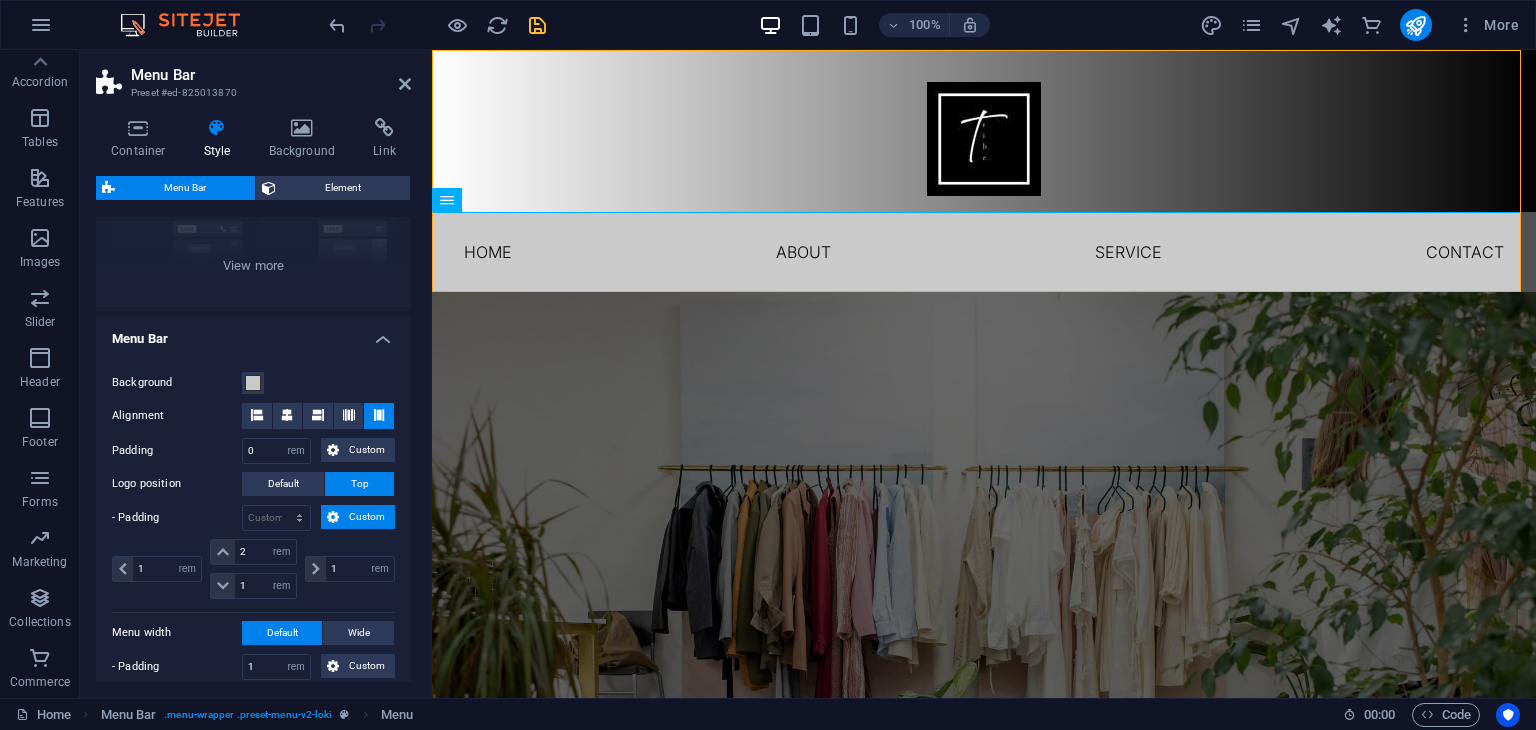 click on "Background" at bounding box center [253, 383] 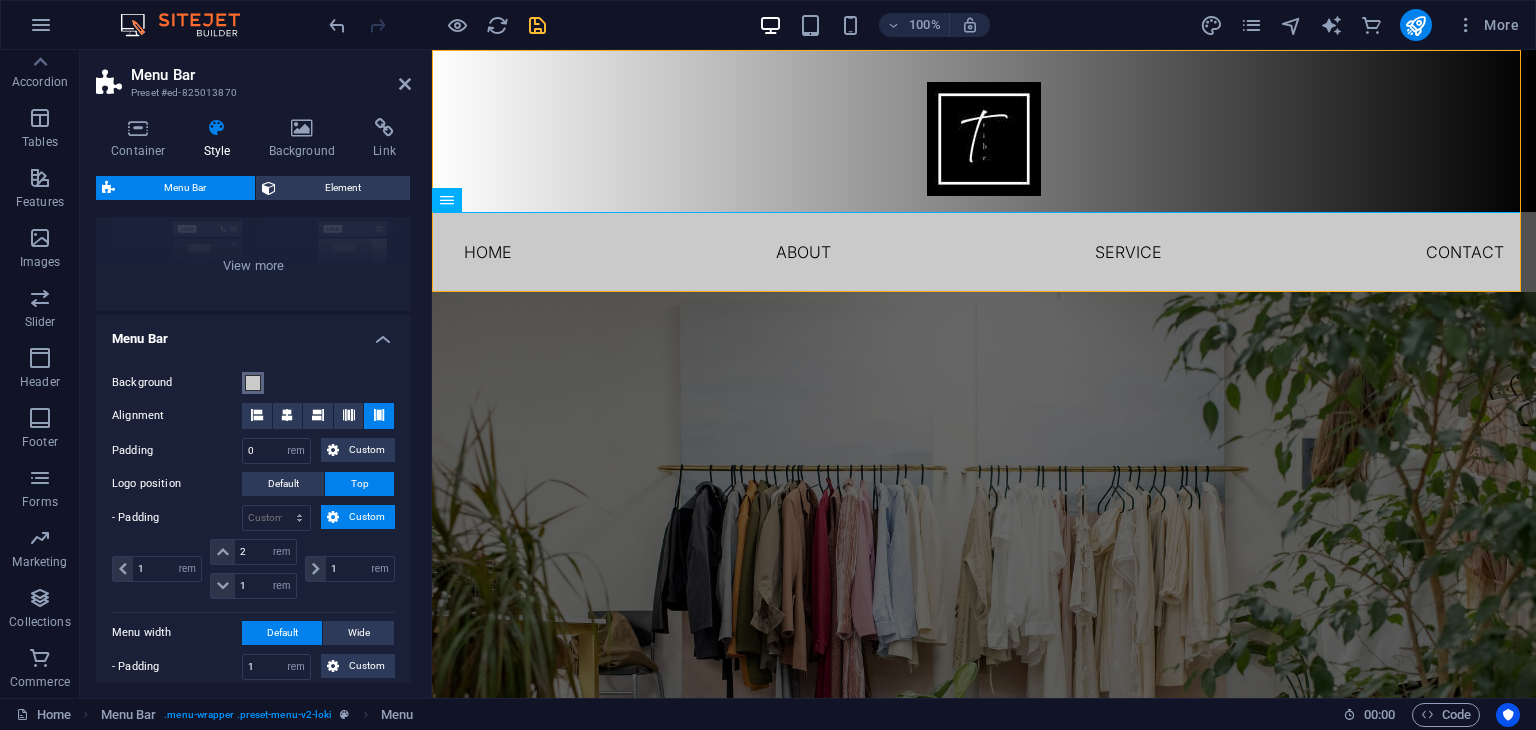 click at bounding box center (253, 383) 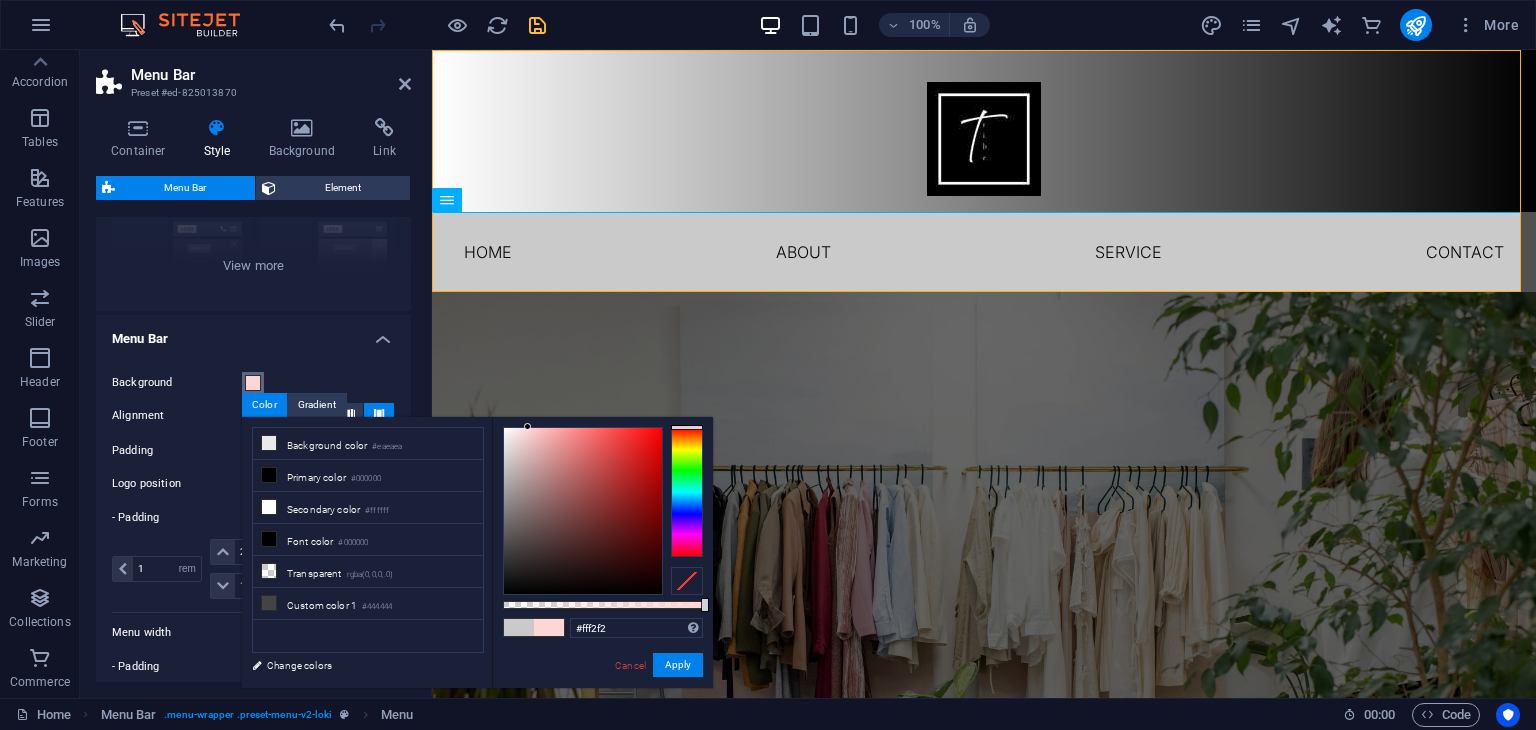drag, startPoint x: 554, startPoint y: 510, endPoint x: 511, endPoint y: 313, distance: 201.63829 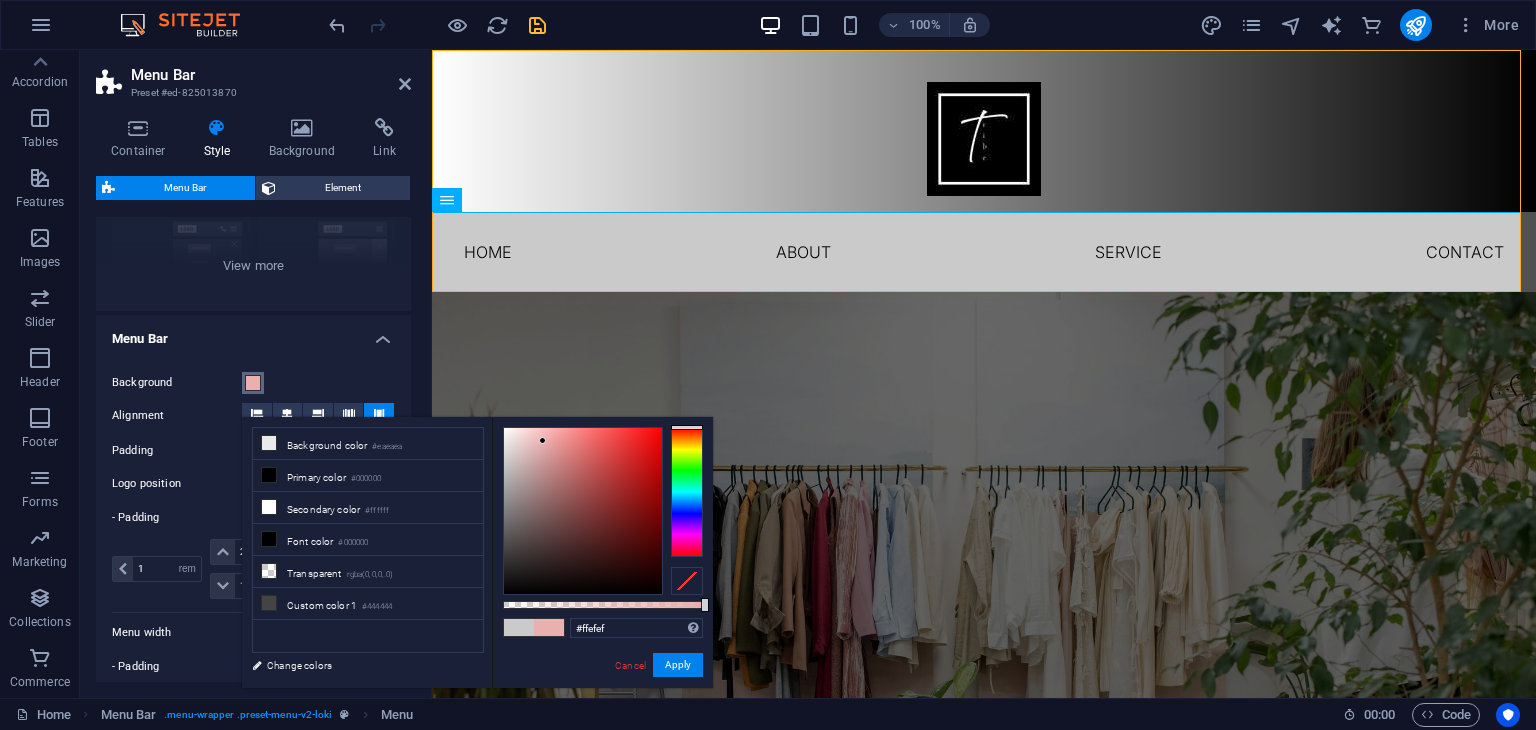 type on "#ffffff" 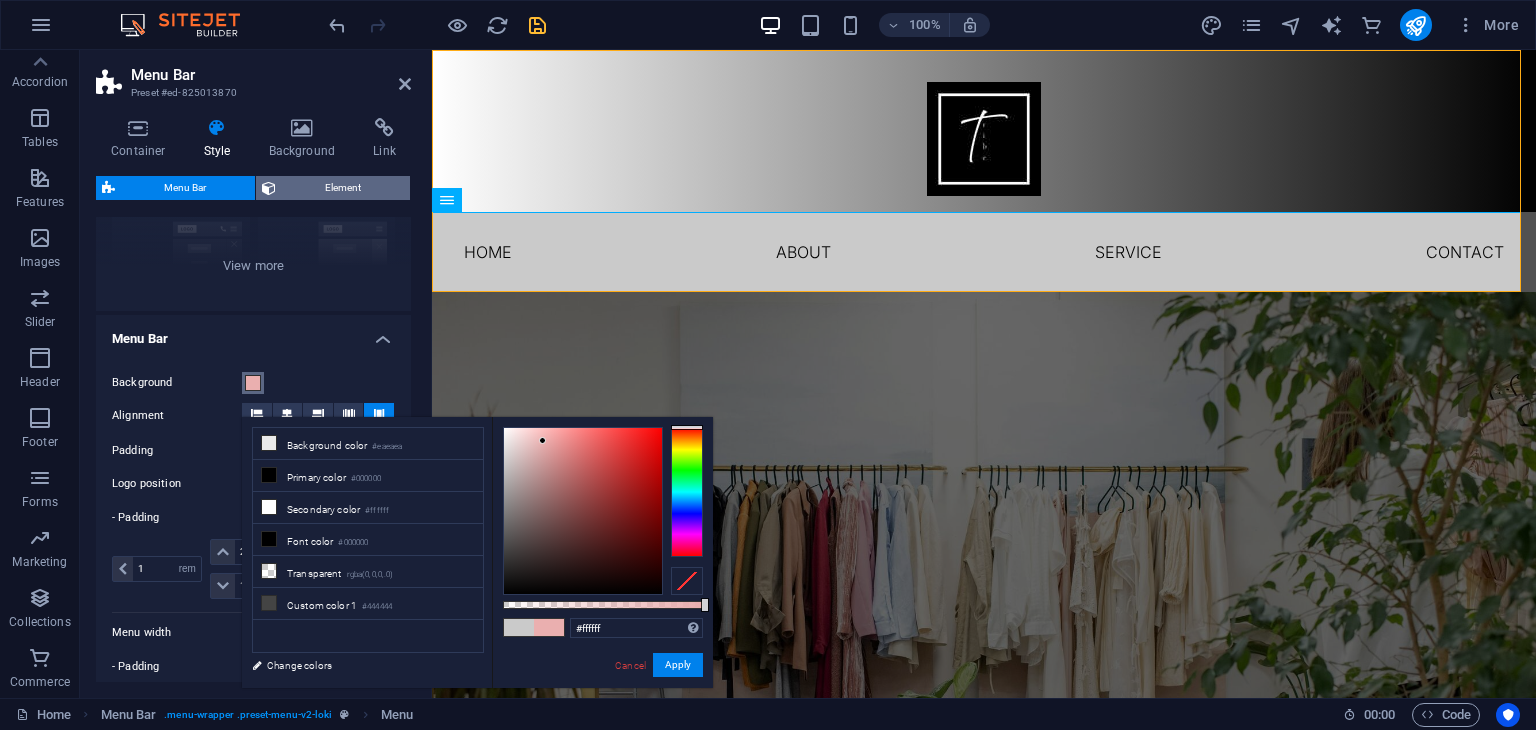drag, startPoint x: 605, startPoint y: 563, endPoint x: 350, endPoint y: 176, distance: 463.45874 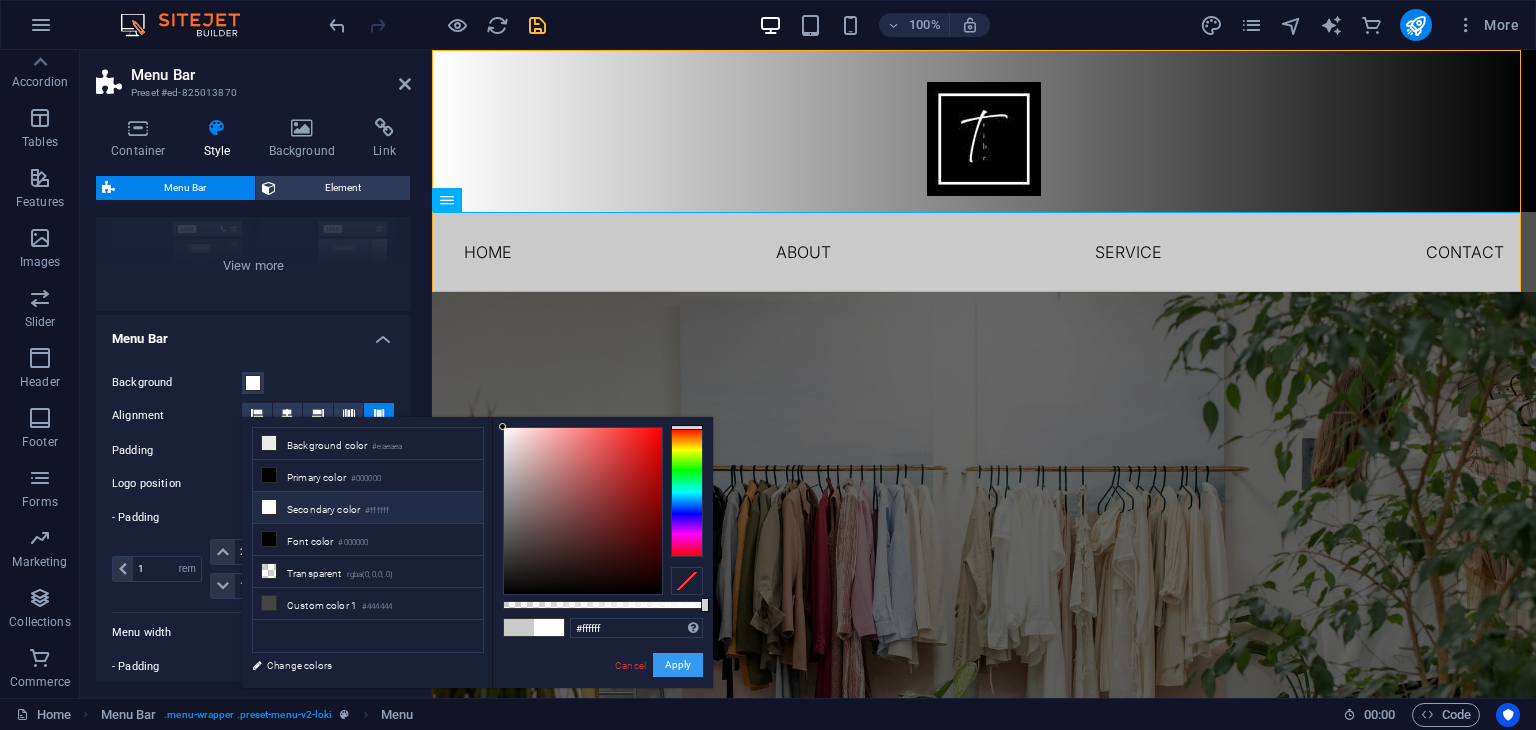 click on "Apply" at bounding box center (678, 665) 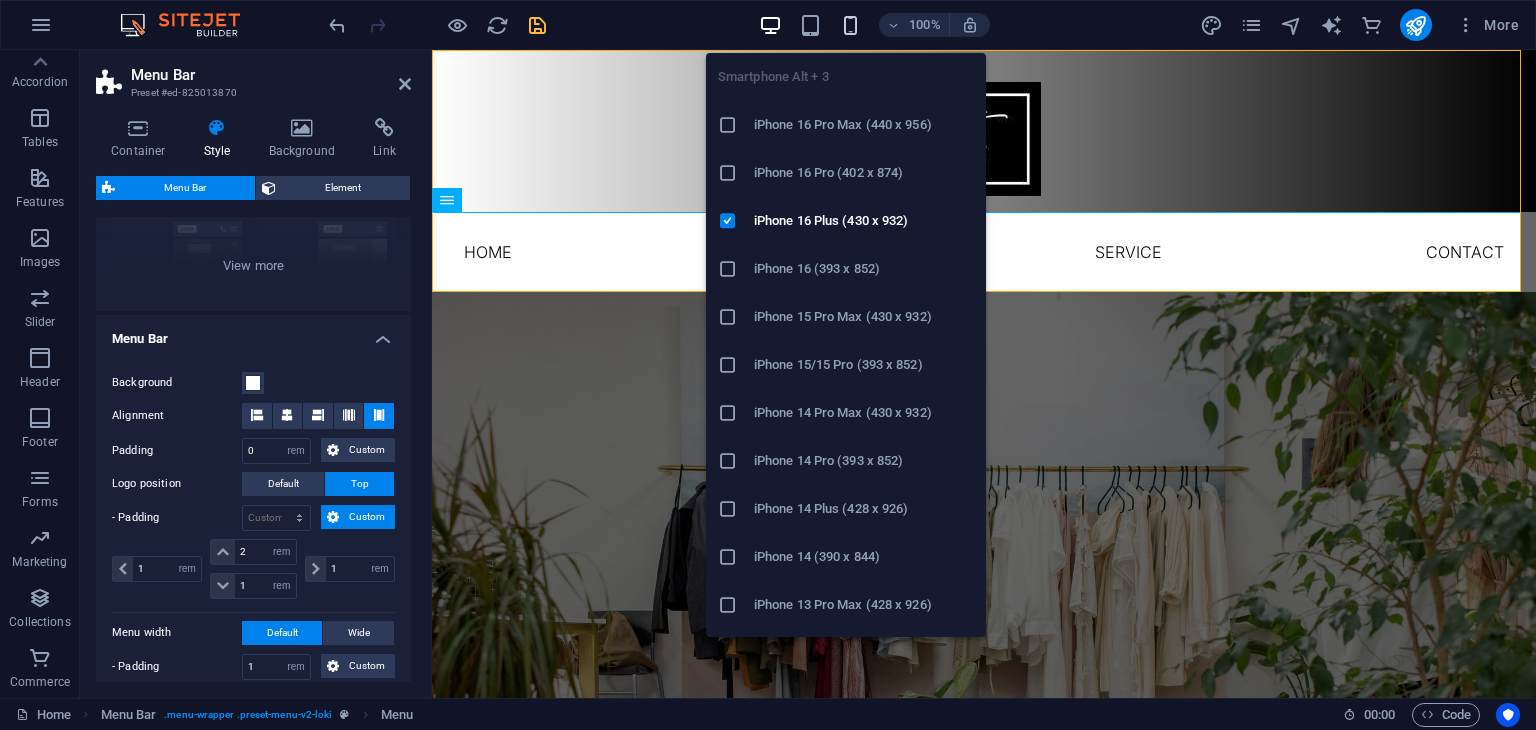 click at bounding box center (850, 25) 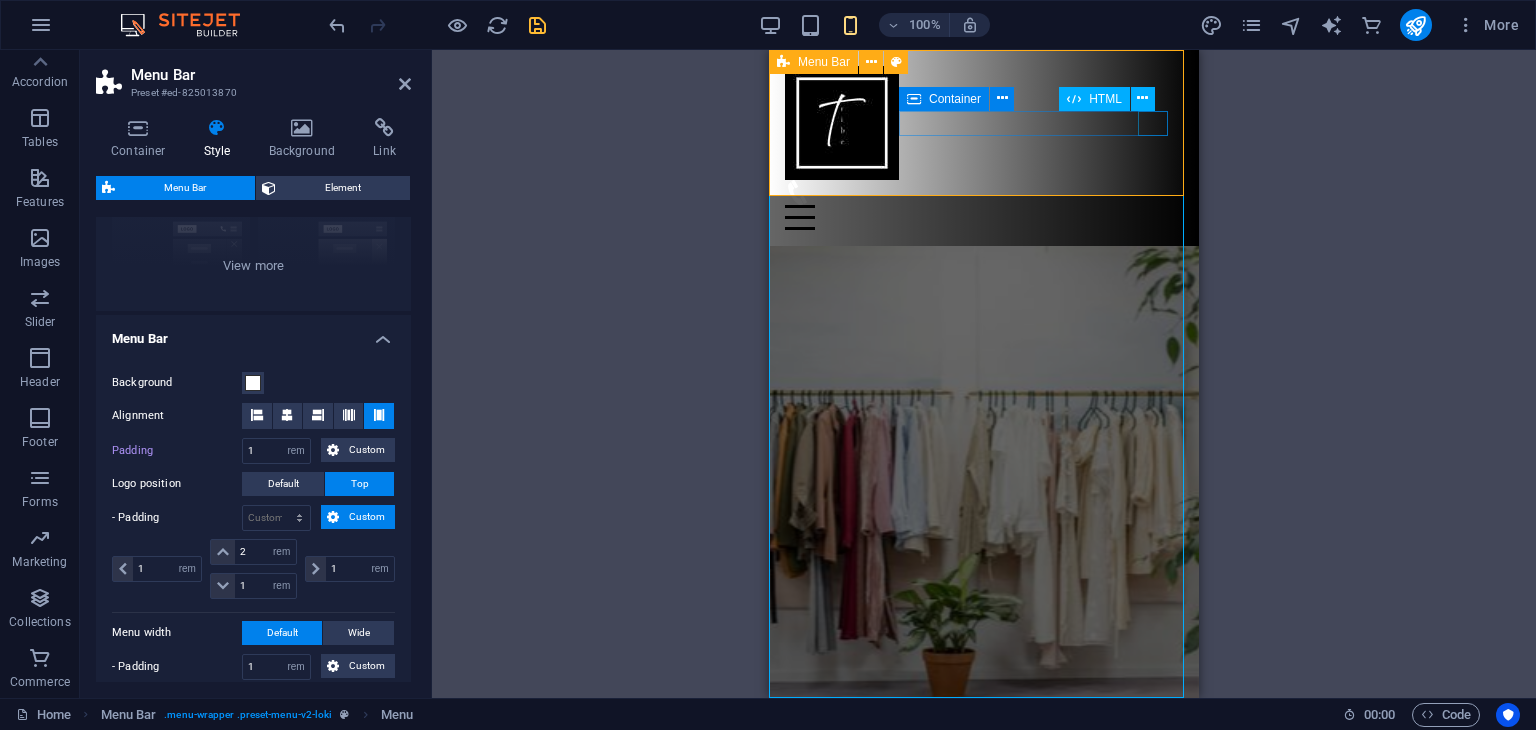 click on "Menu" at bounding box center [984, 217] 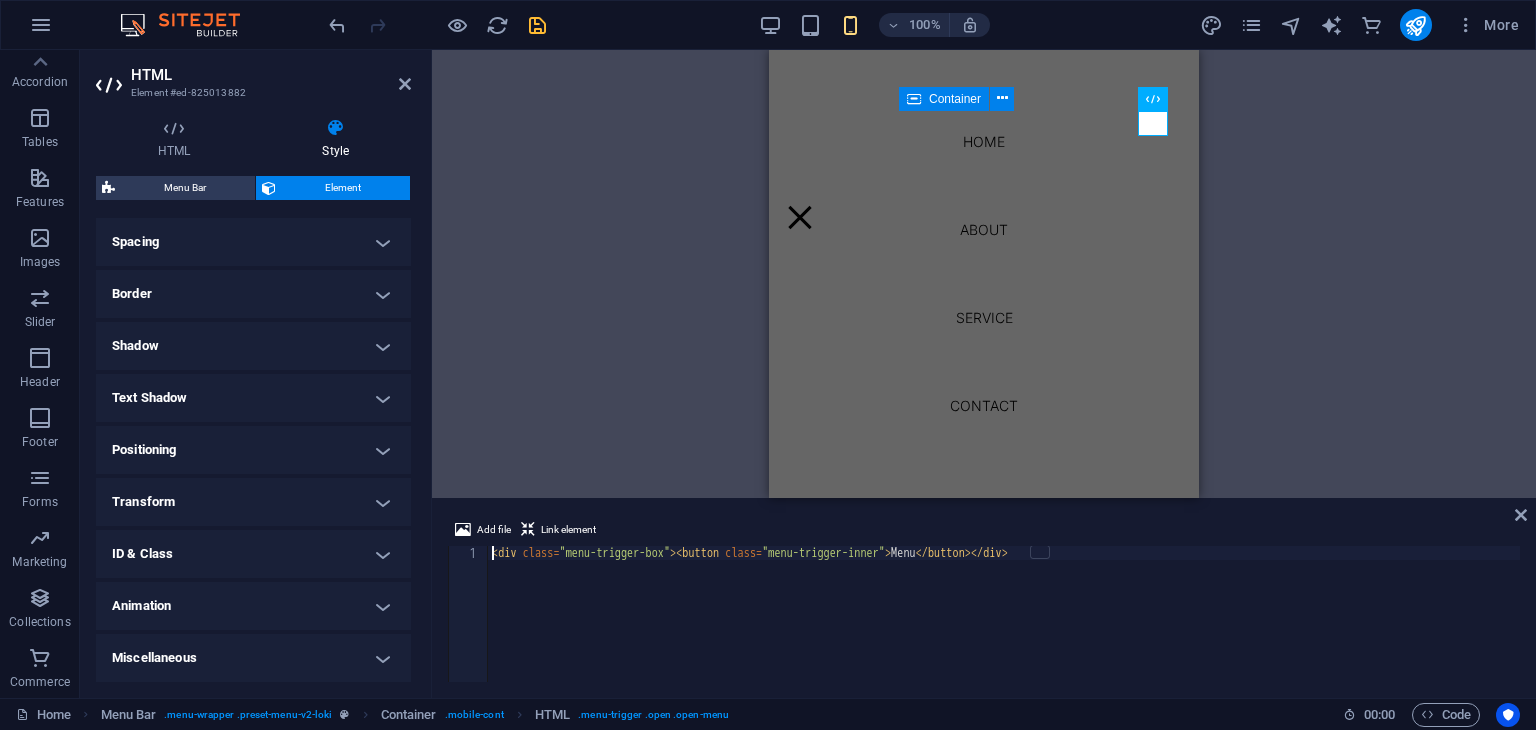 scroll, scrollTop: 0, scrollLeft: 0, axis: both 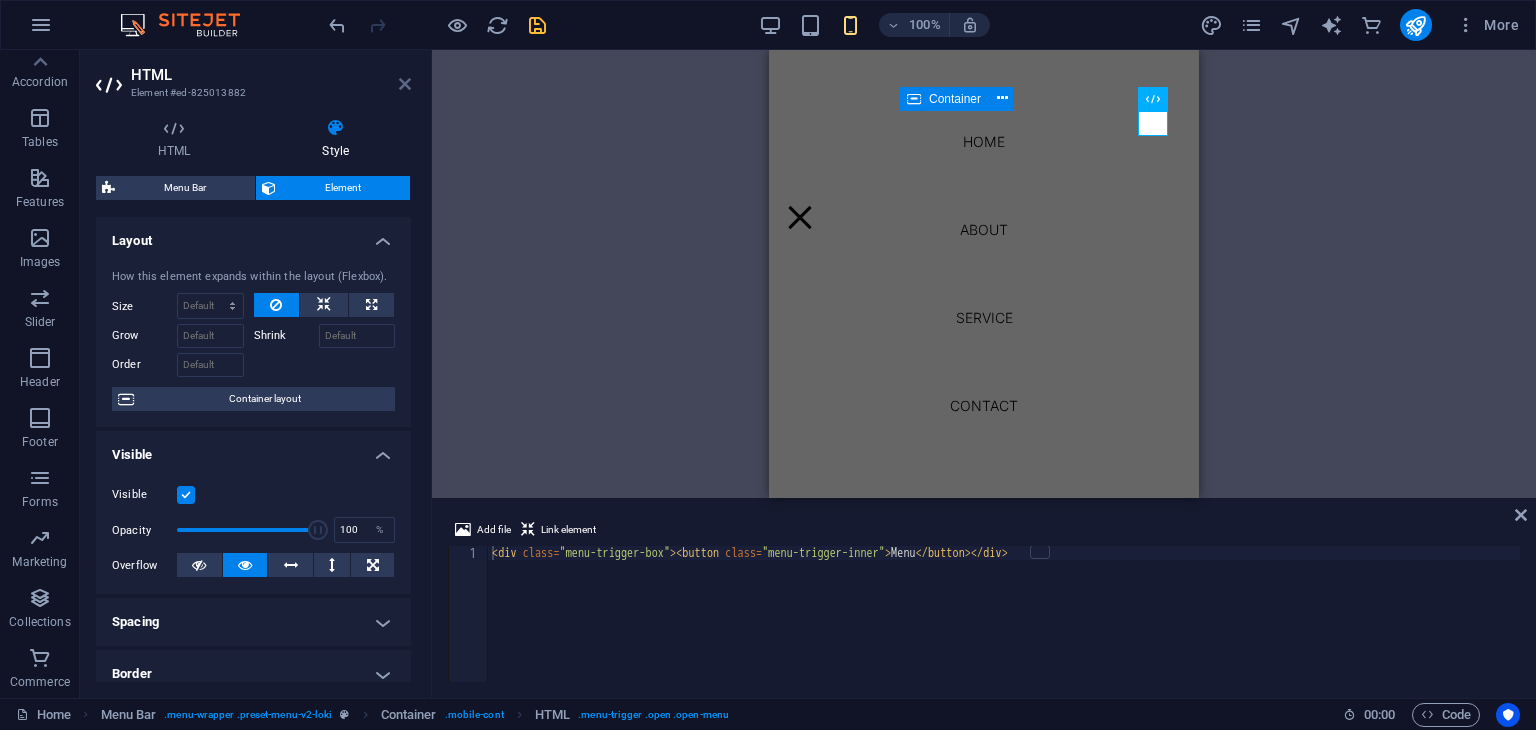 click at bounding box center [405, 84] 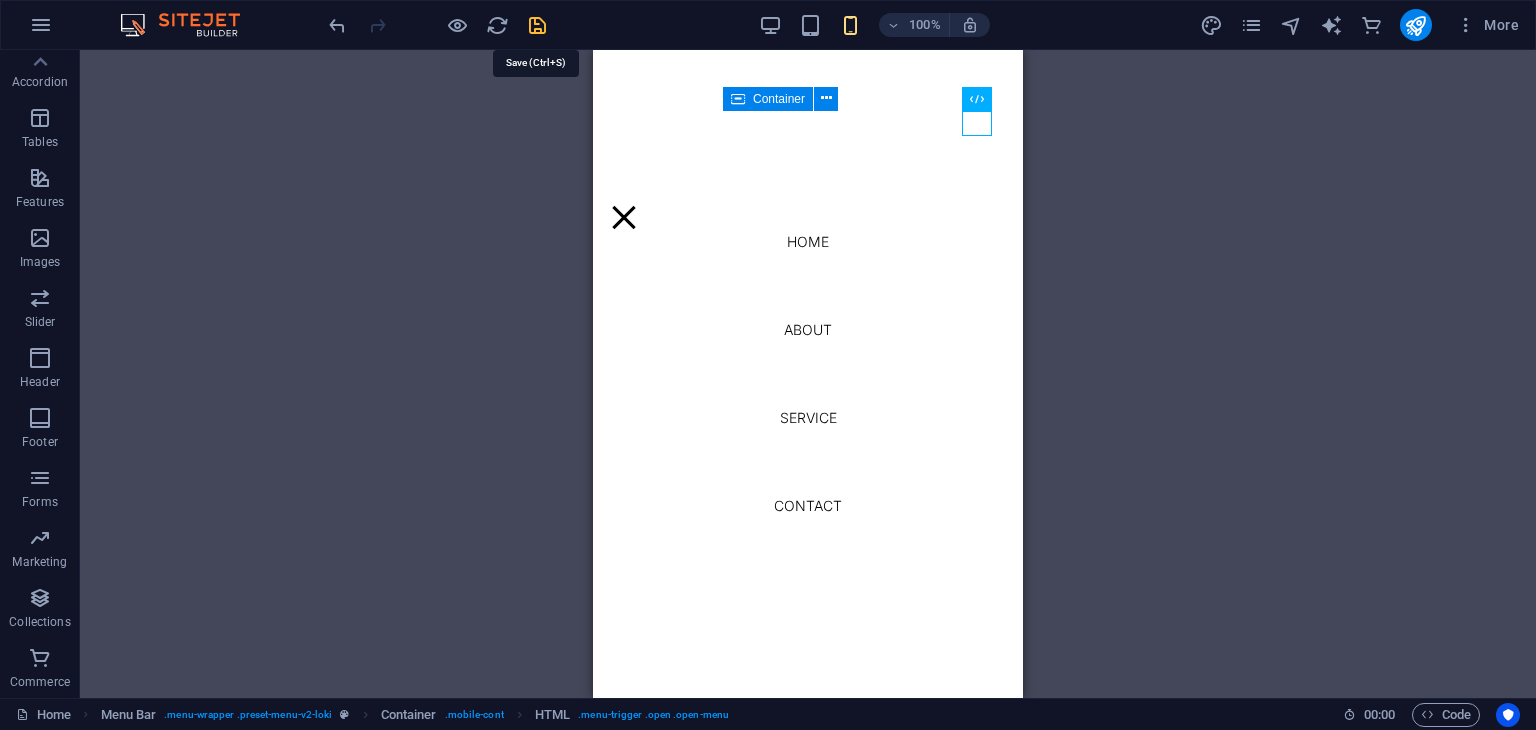 click at bounding box center (537, 25) 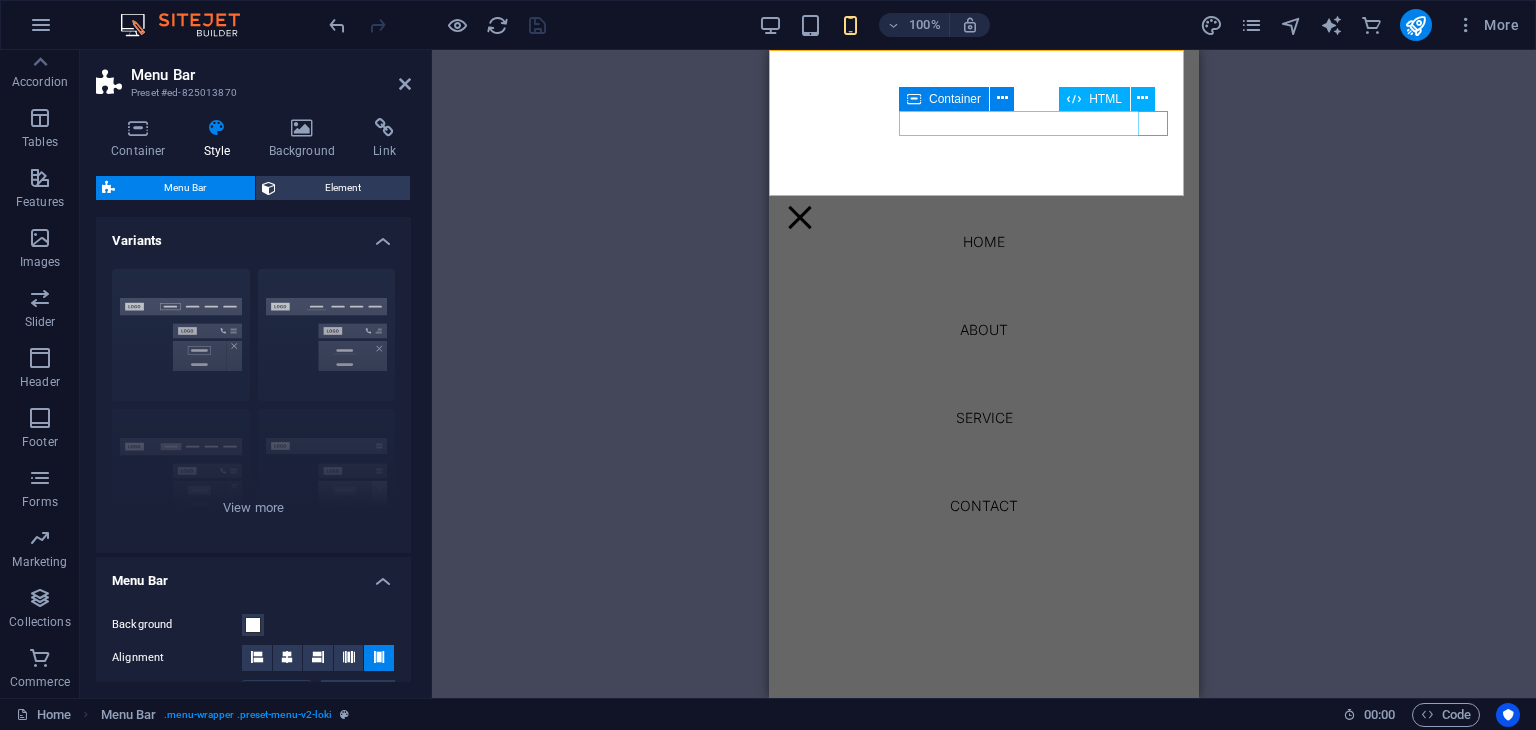 click on "Menu" at bounding box center [800, 217] 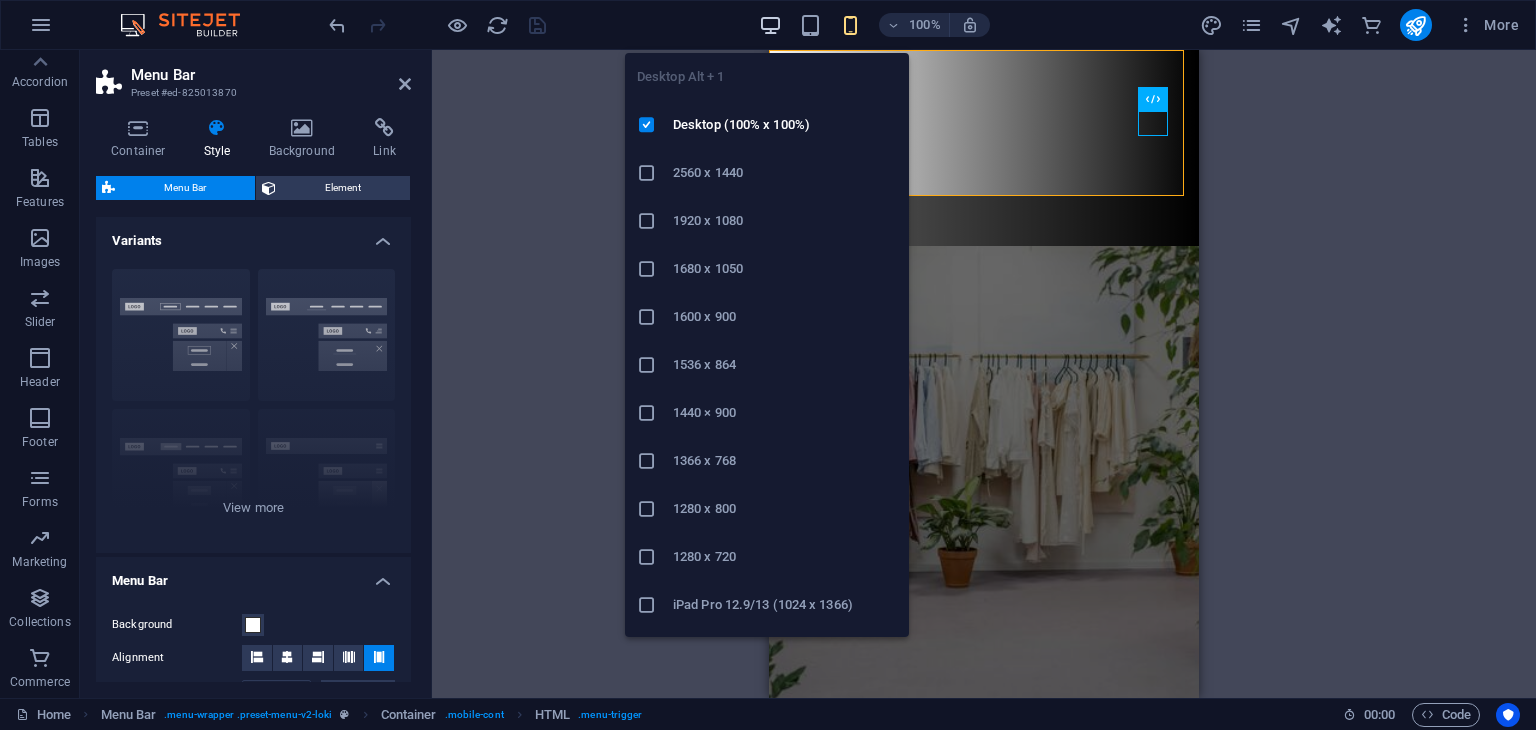 click at bounding box center (770, 25) 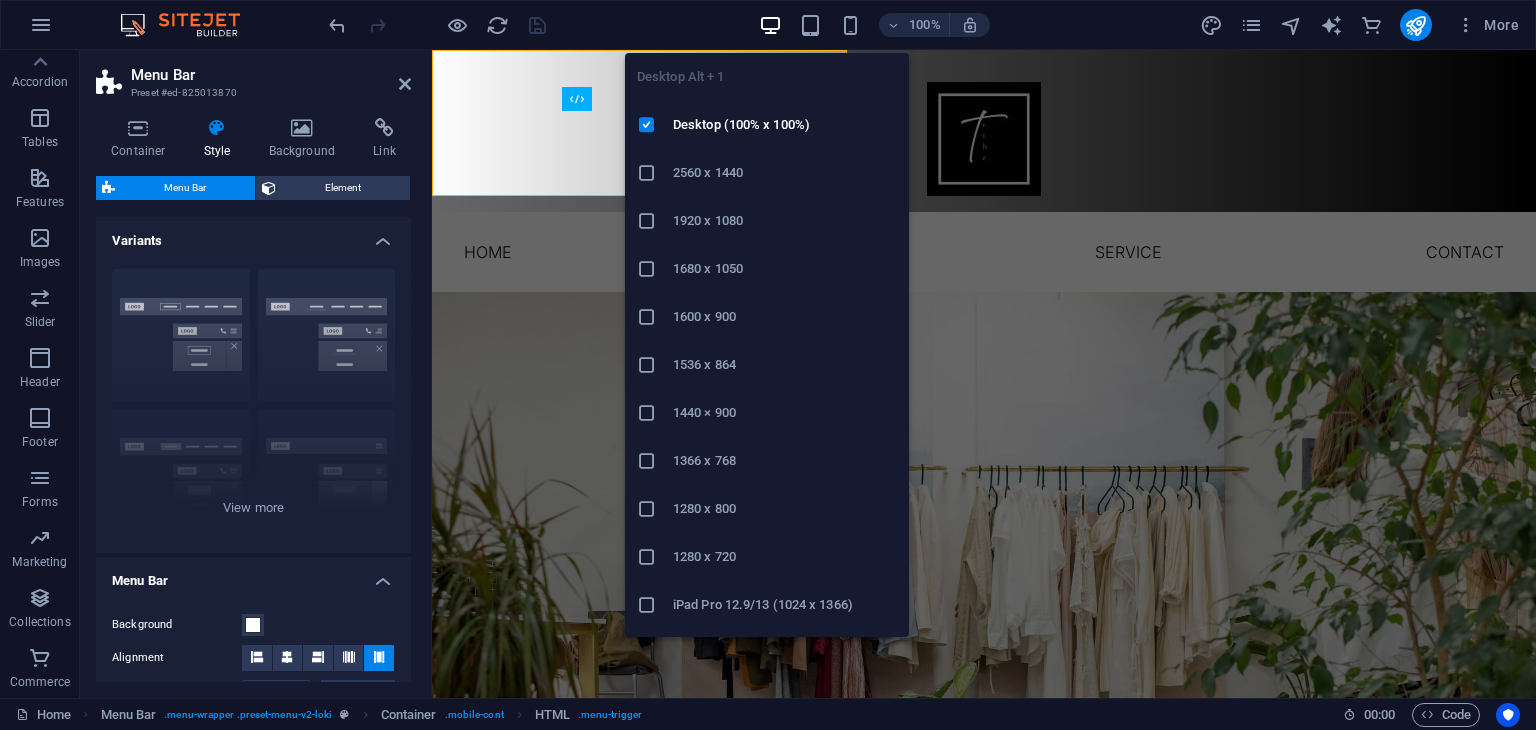 type on "0" 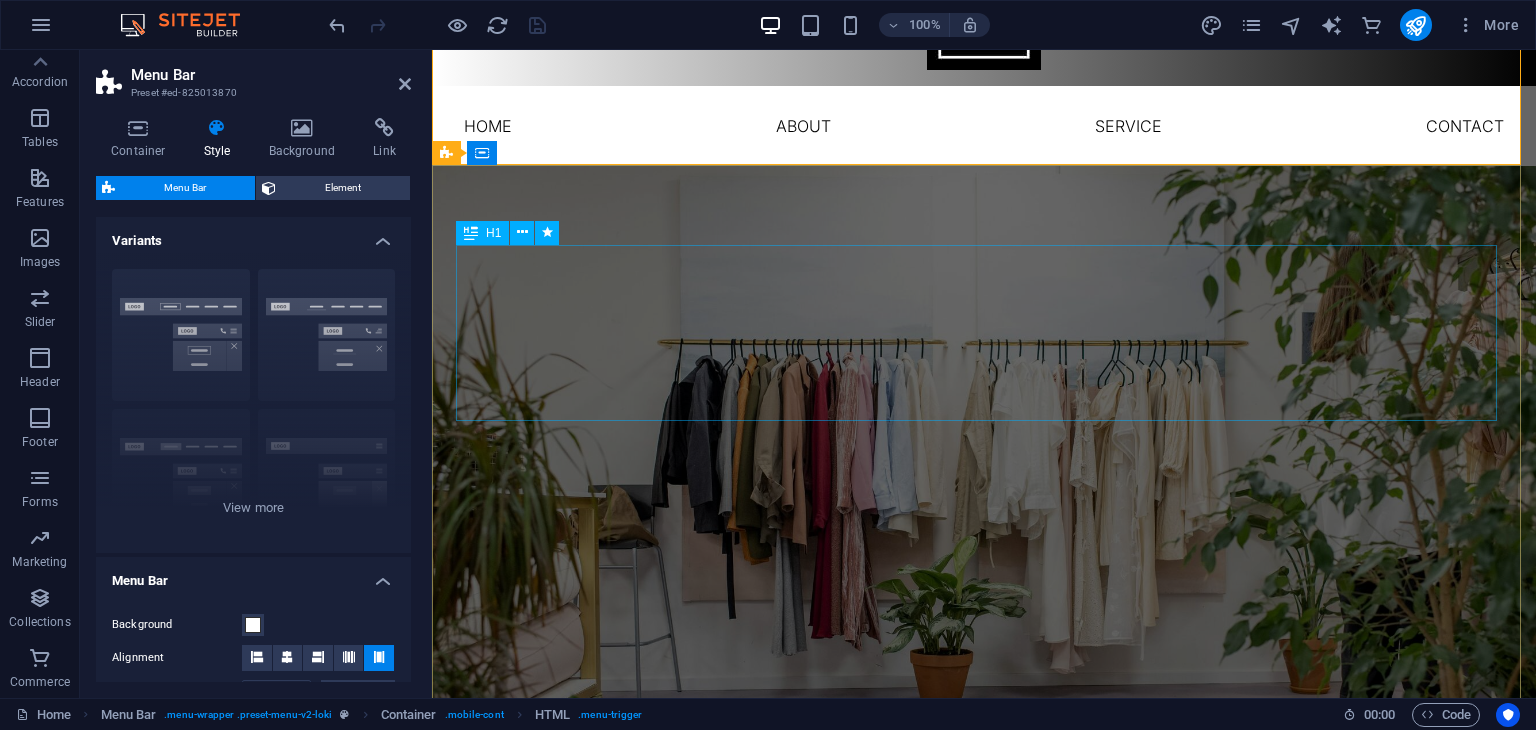 scroll, scrollTop: 128, scrollLeft: 0, axis: vertical 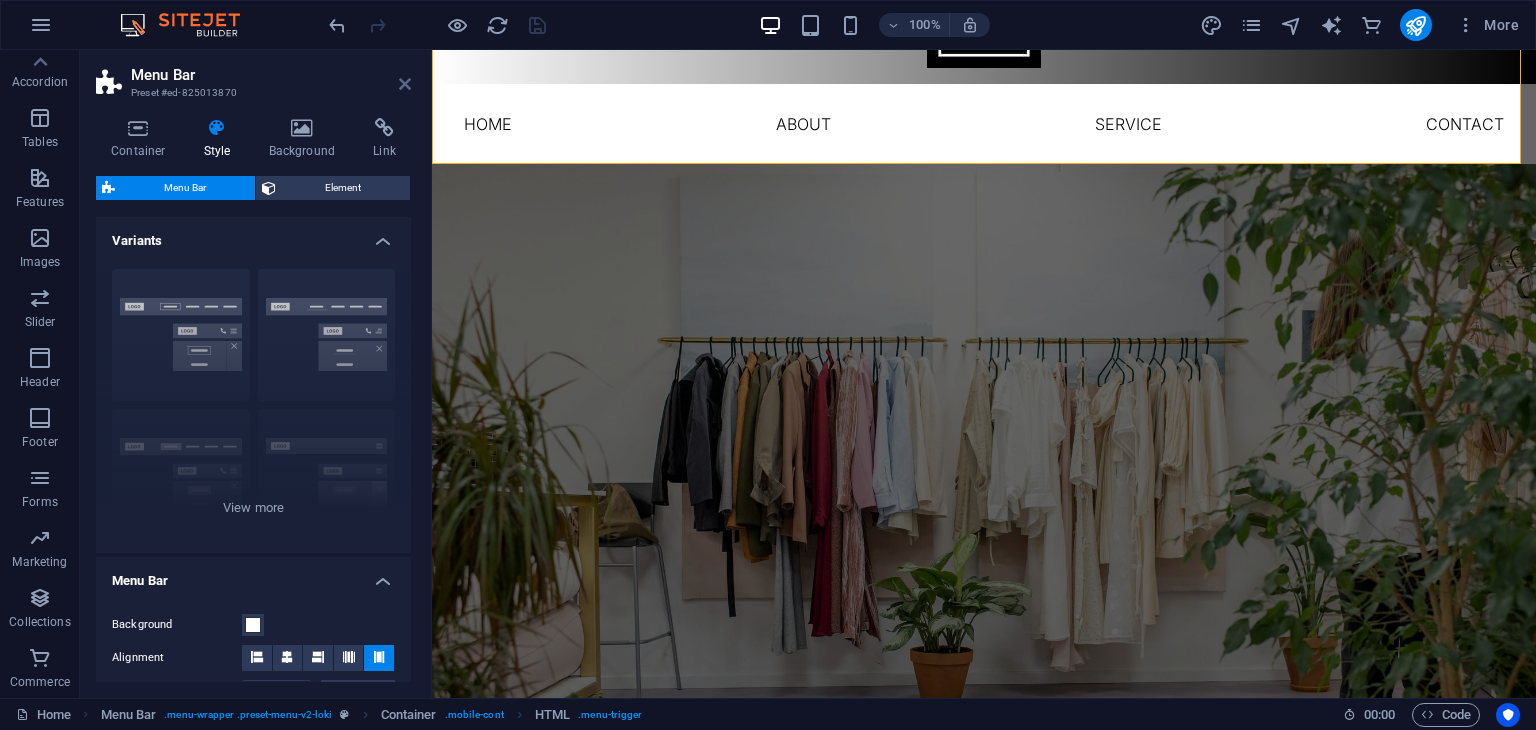 click at bounding box center [405, 84] 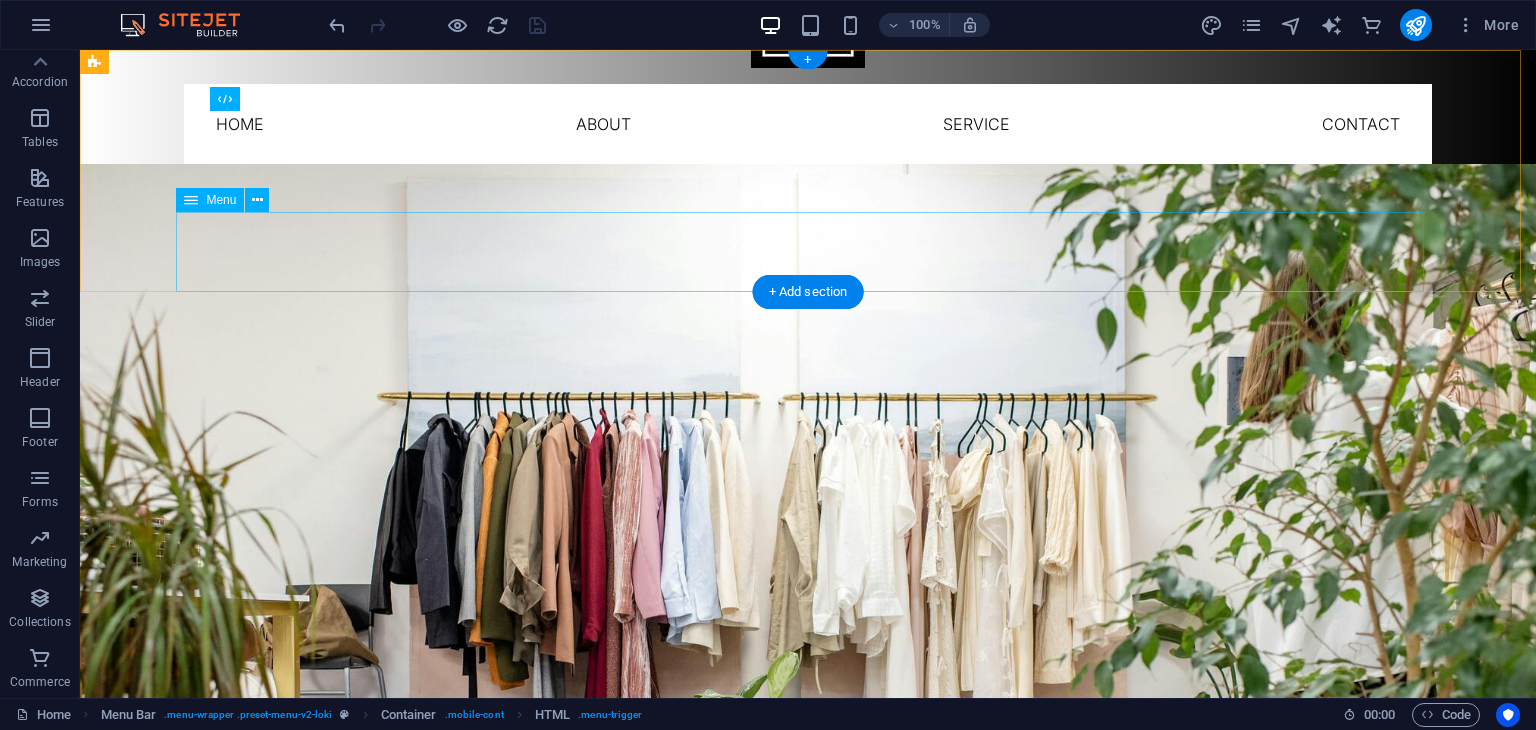 scroll, scrollTop: 0, scrollLeft: 0, axis: both 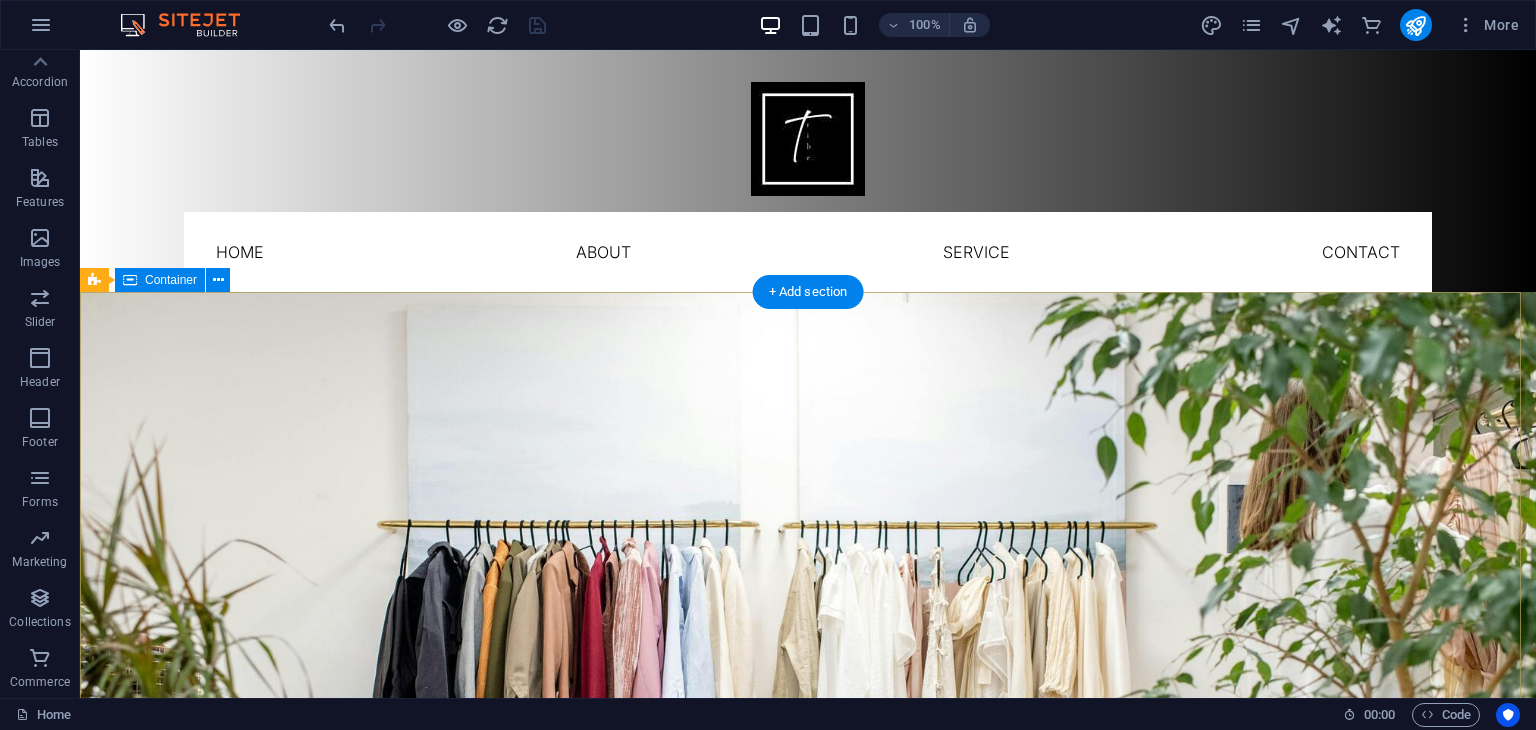 click on ""From casual to Glam : Outfits for Every Moment." "Discover beautifully styled outfits crafted for modern trends and timeless elegance. Whether it's casual chic or statement looks, our collections make dressing up effortless and uniquely you." Explore" at bounding box center [808, 1153] 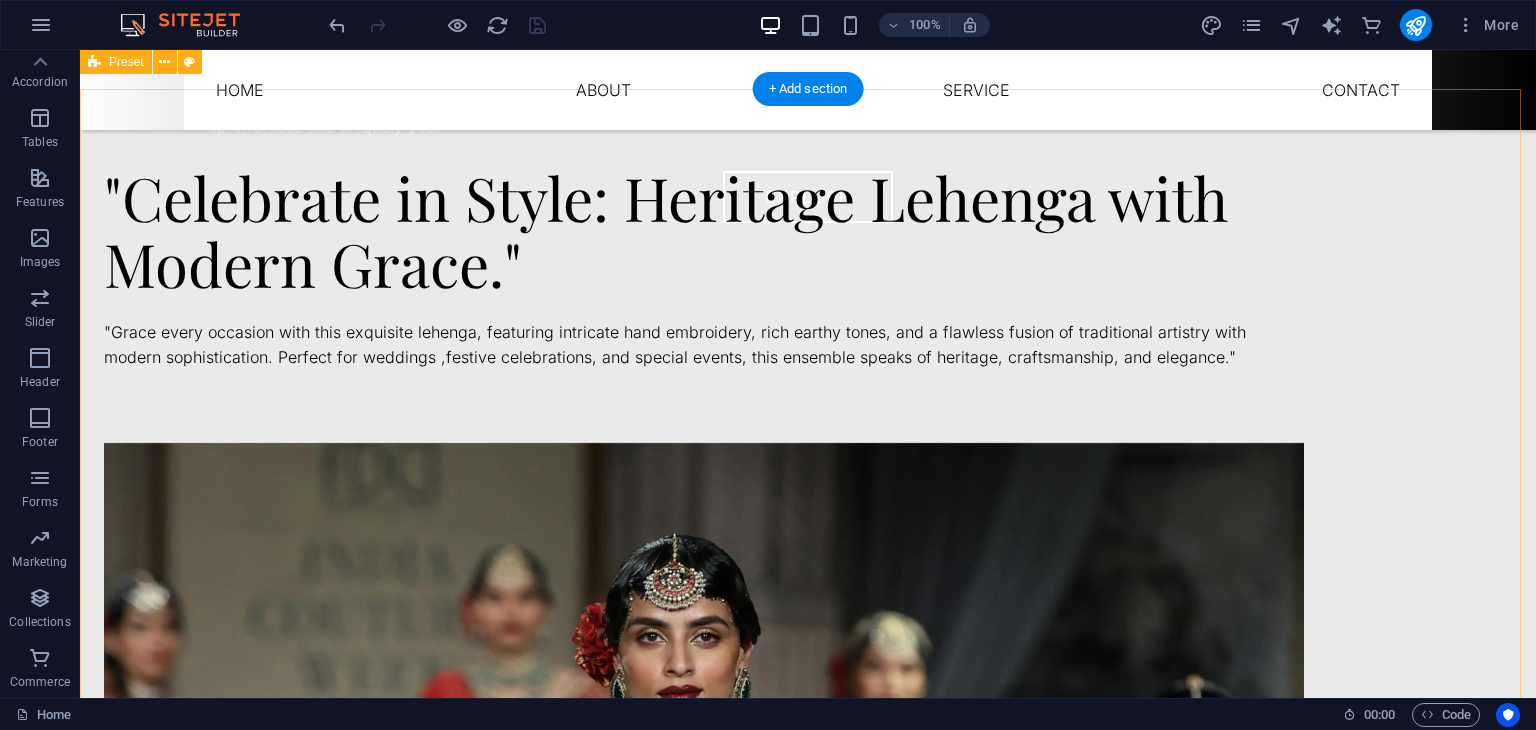 scroll, scrollTop: 888, scrollLeft: 0, axis: vertical 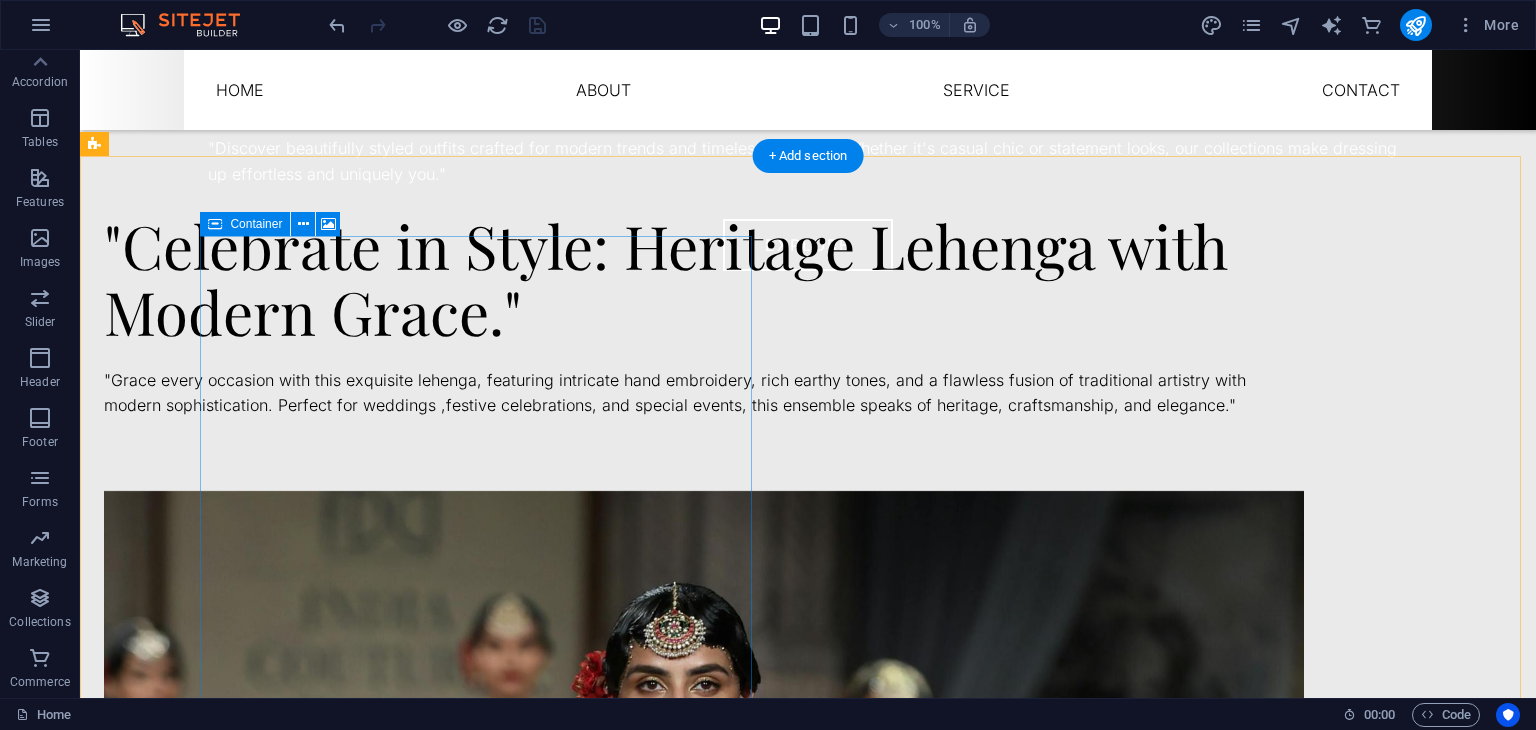 click on "Add elements" at bounding box center [645, 1242] 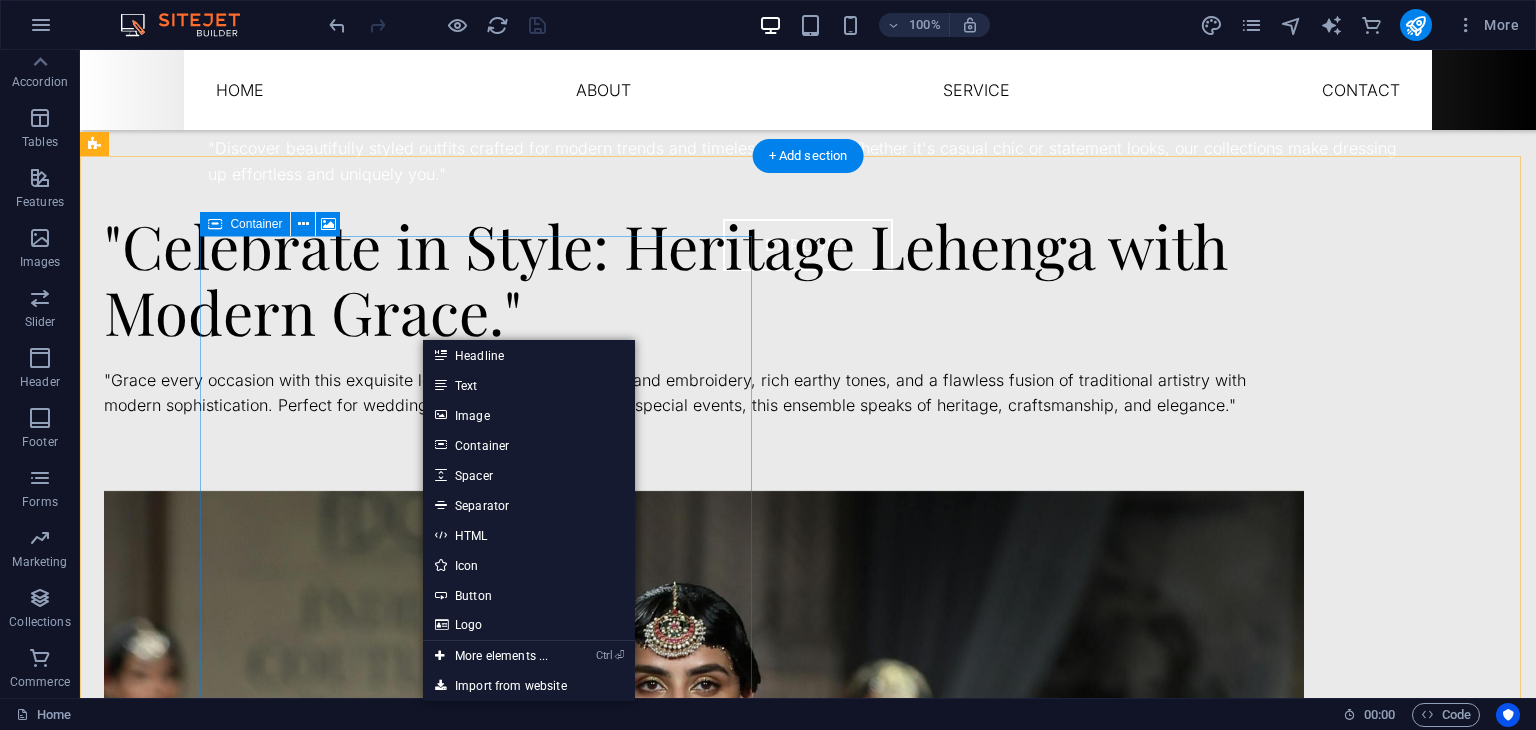 click on "Add elements" at bounding box center (645, 1242) 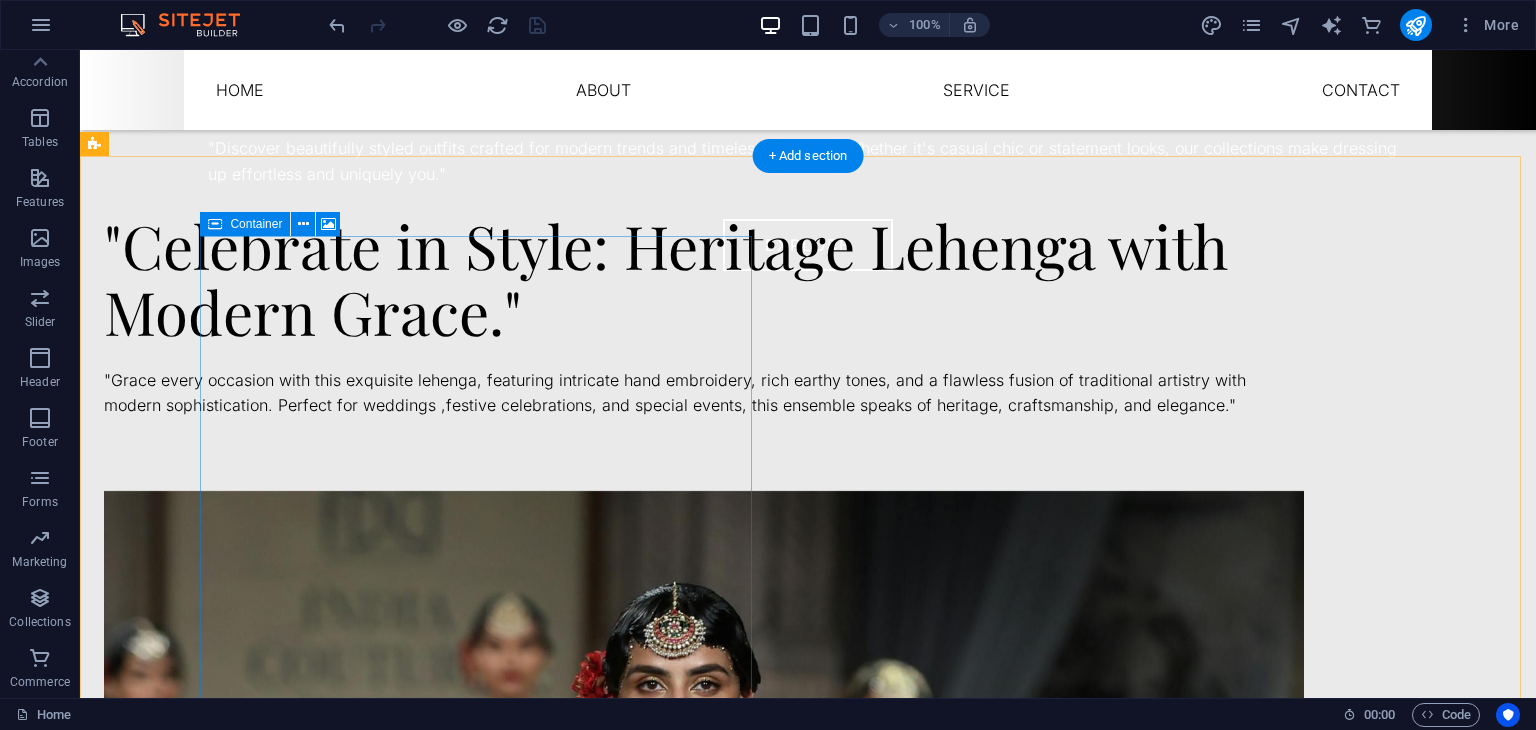click on "Add elements" at bounding box center (645, 1242) 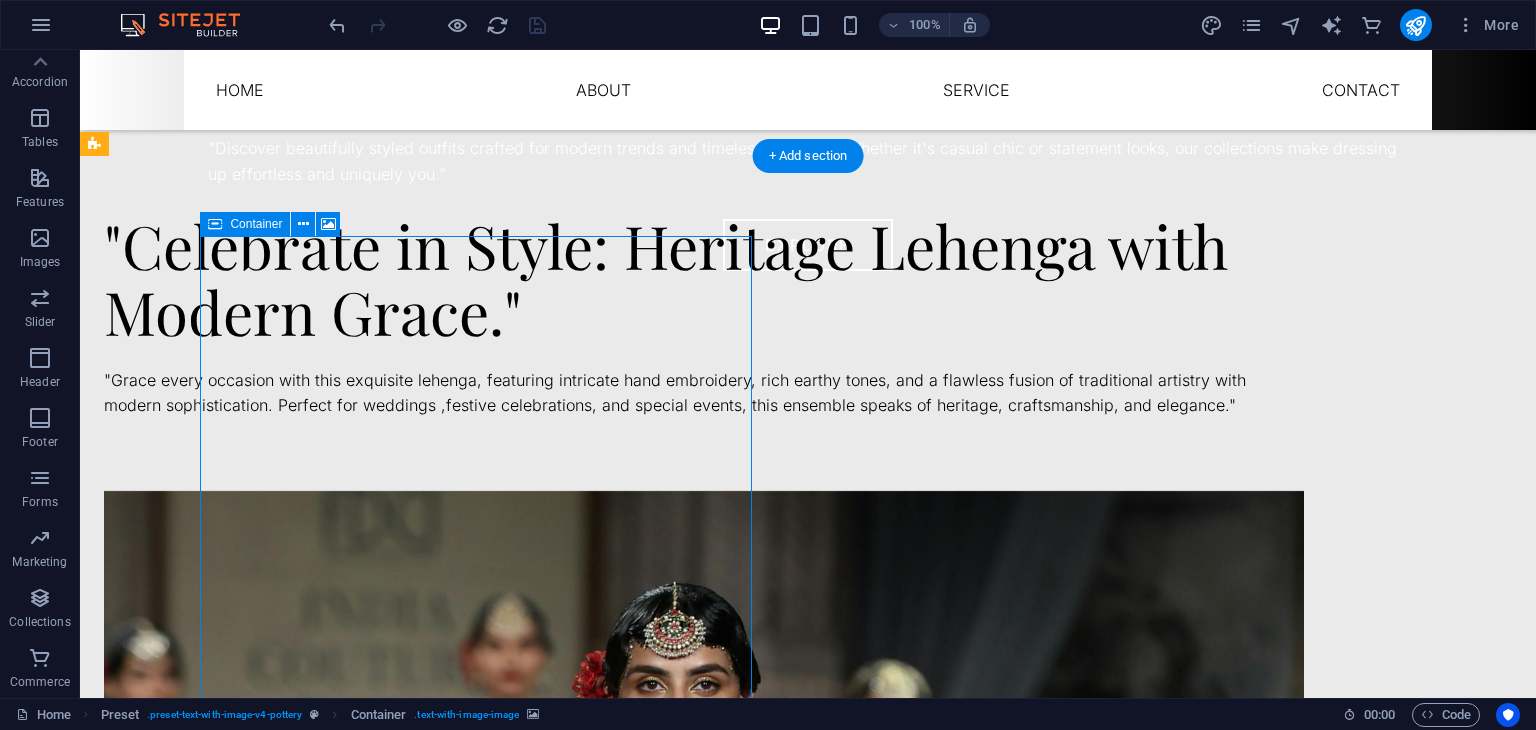 click on "Add elements" at bounding box center (645, 1242) 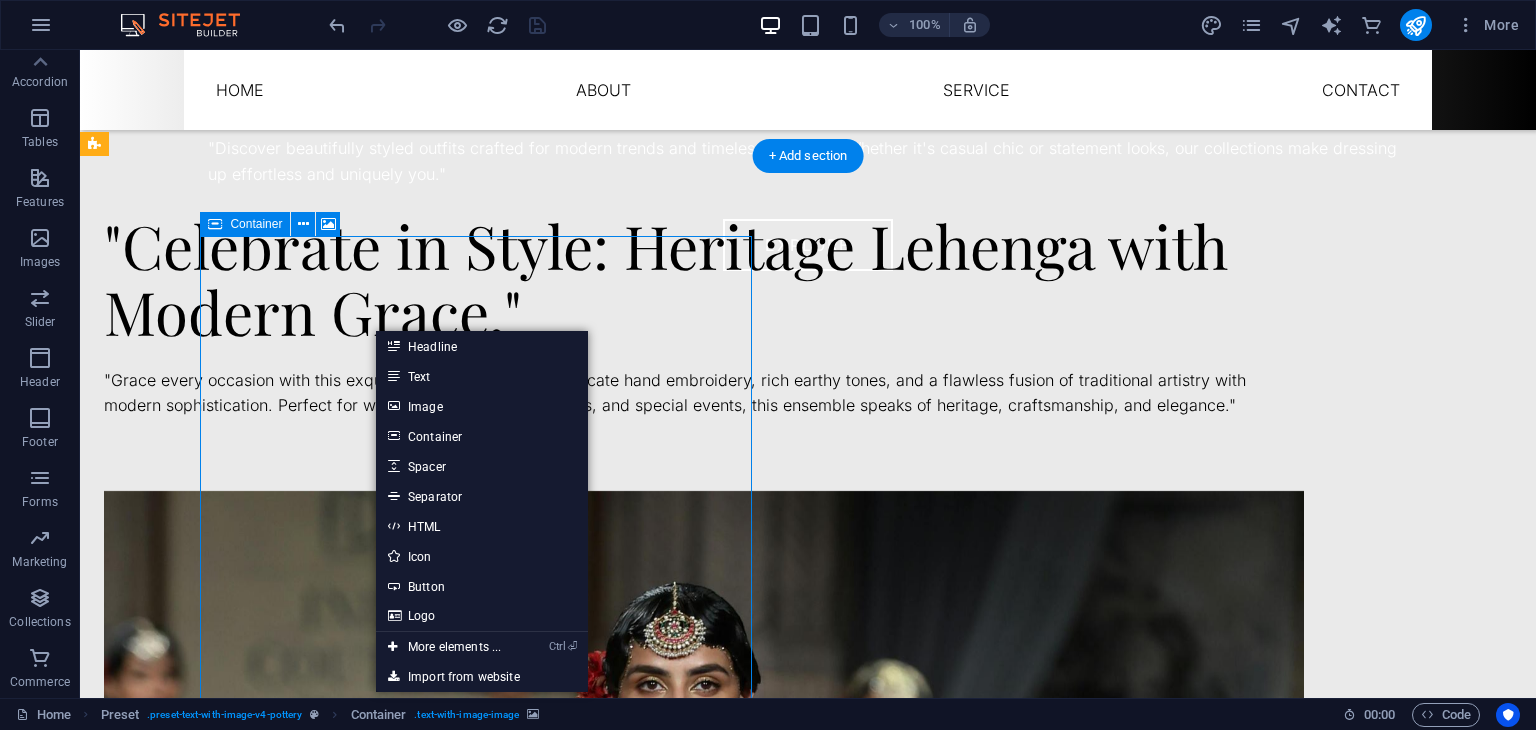 select on "px" 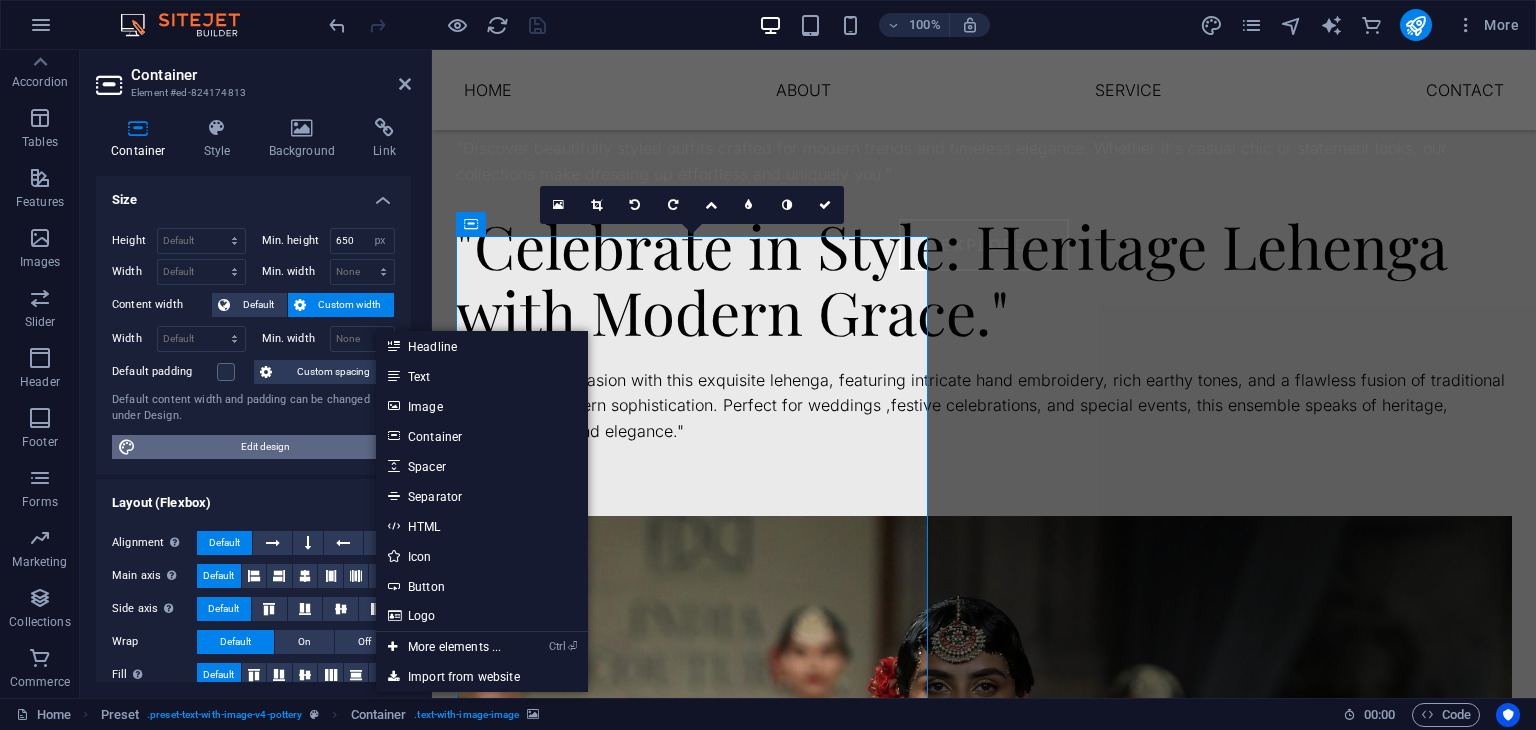 drag, startPoint x: 236, startPoint y: 435, endPoint x: 303, endPoint y: 290, distance: 159.73102 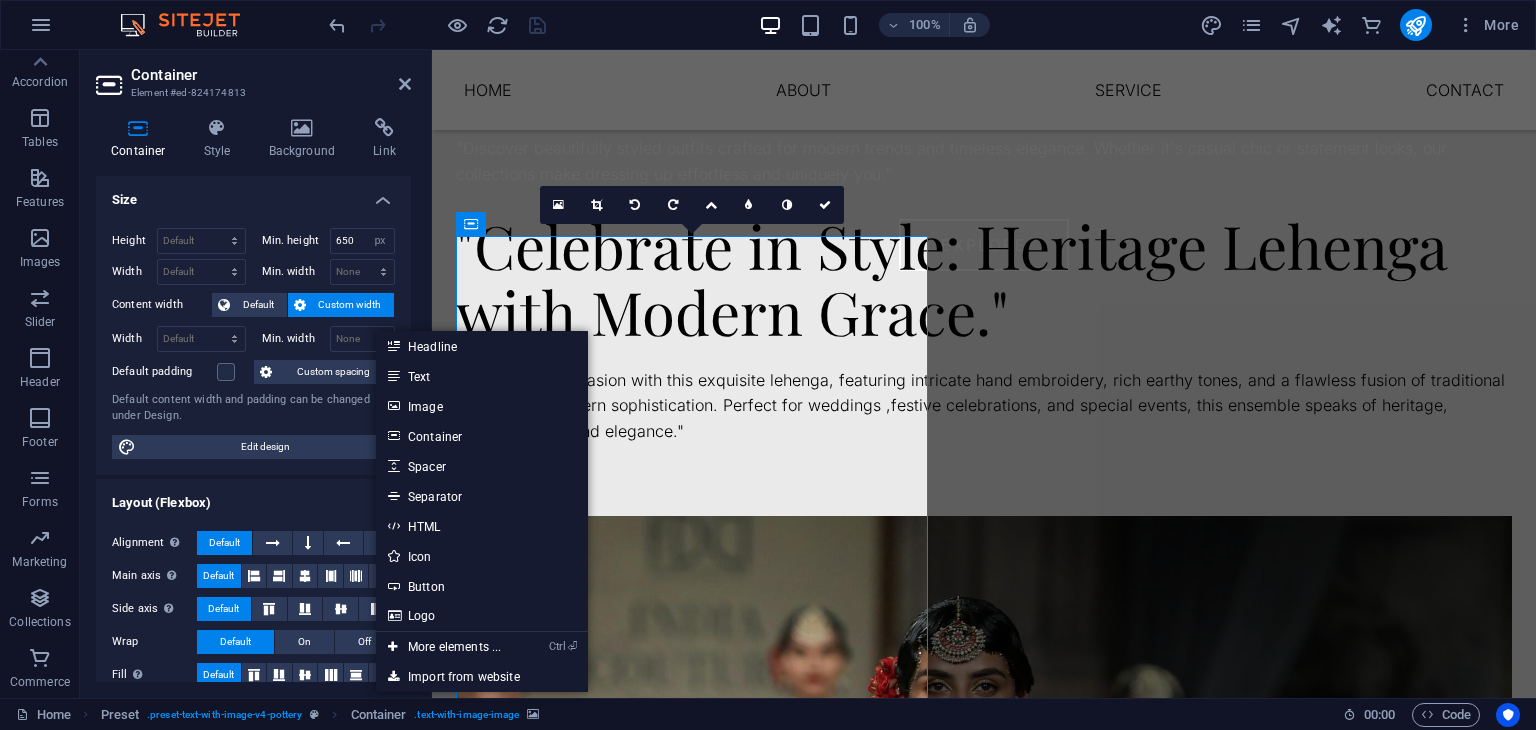 select on "rem" 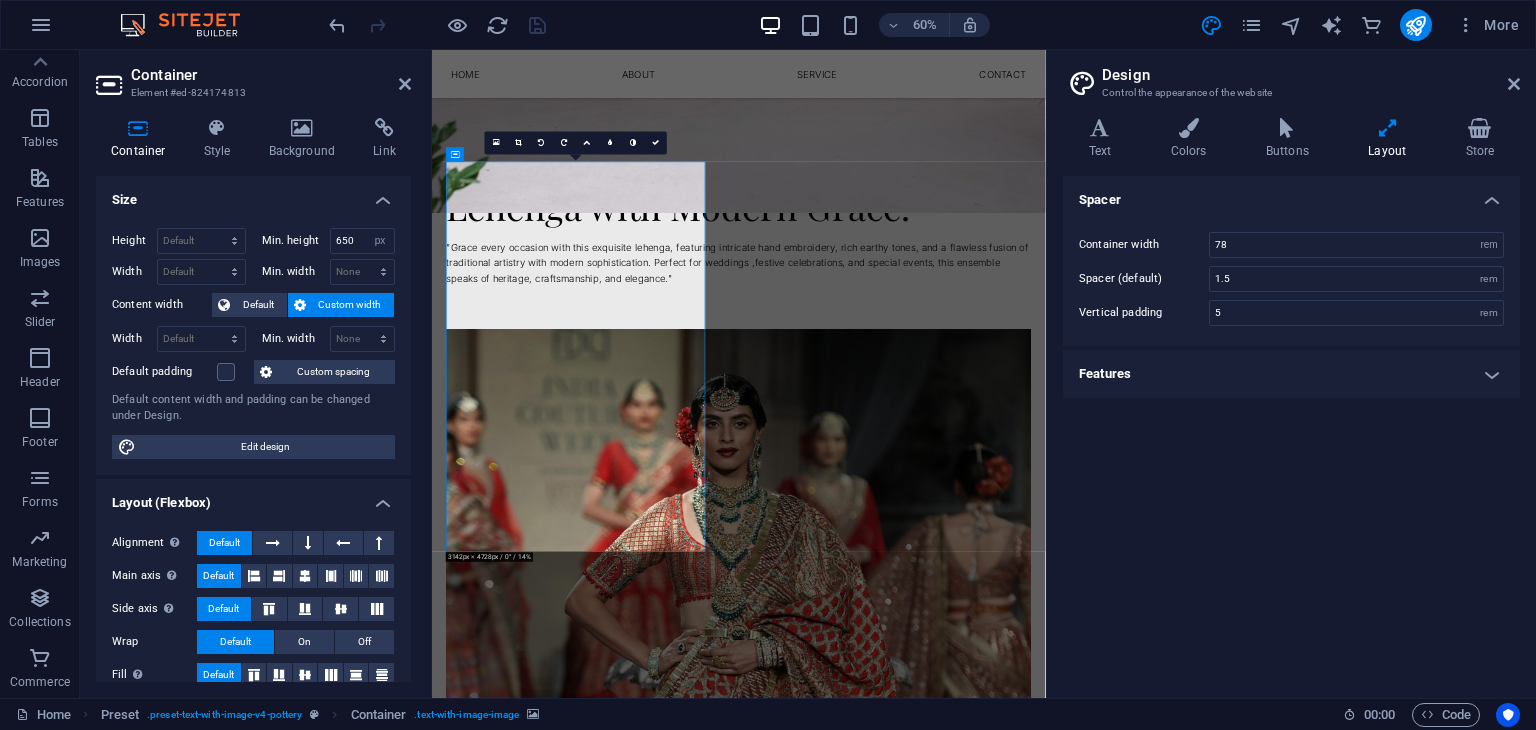 click on "Features" at bounding box center [1291, 374] 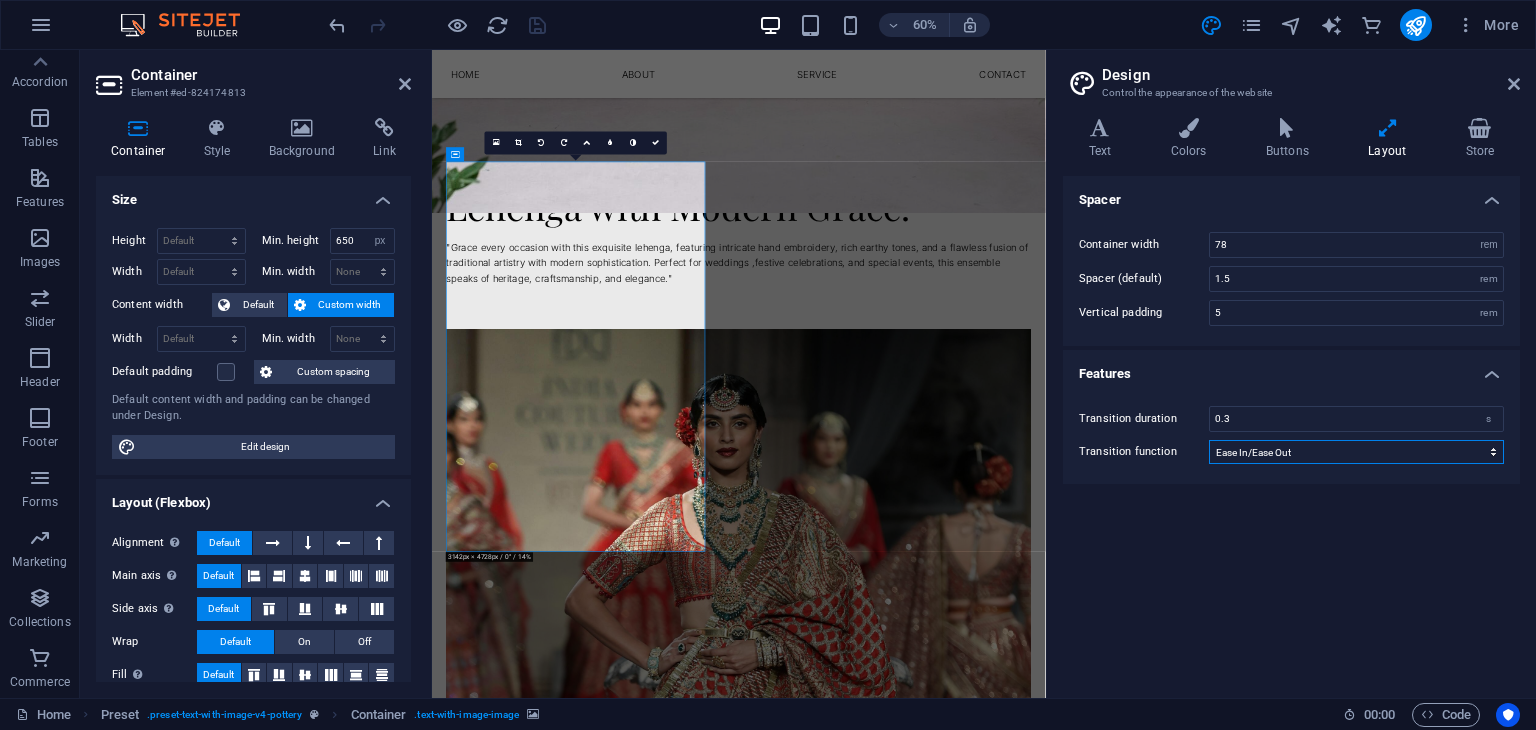 click on "Ease Ease In Ease Out Ease In/Ease Out Linear" at bounding box center (1356, 452) 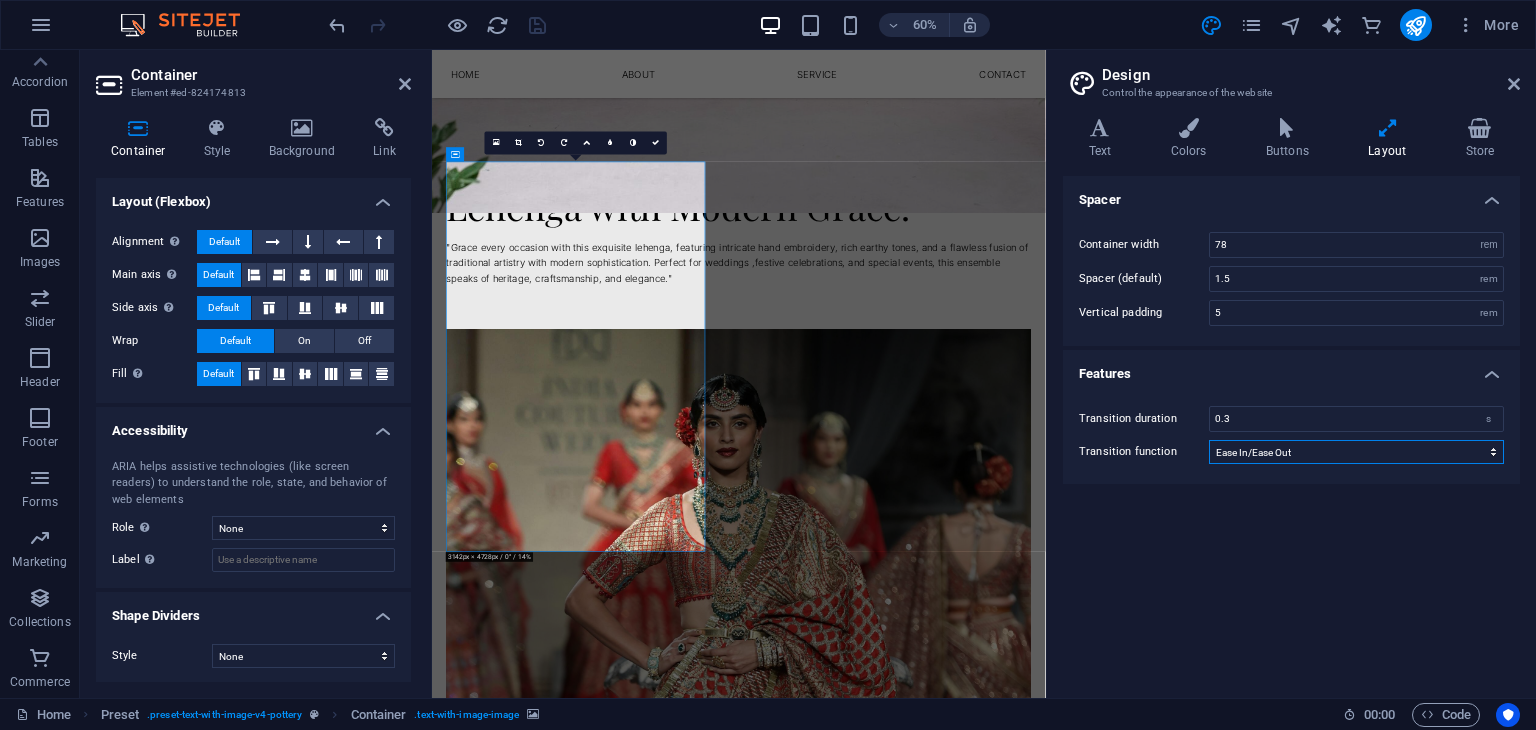 scroll, scrollTop: 0, scrollLeft: 0, axis: both 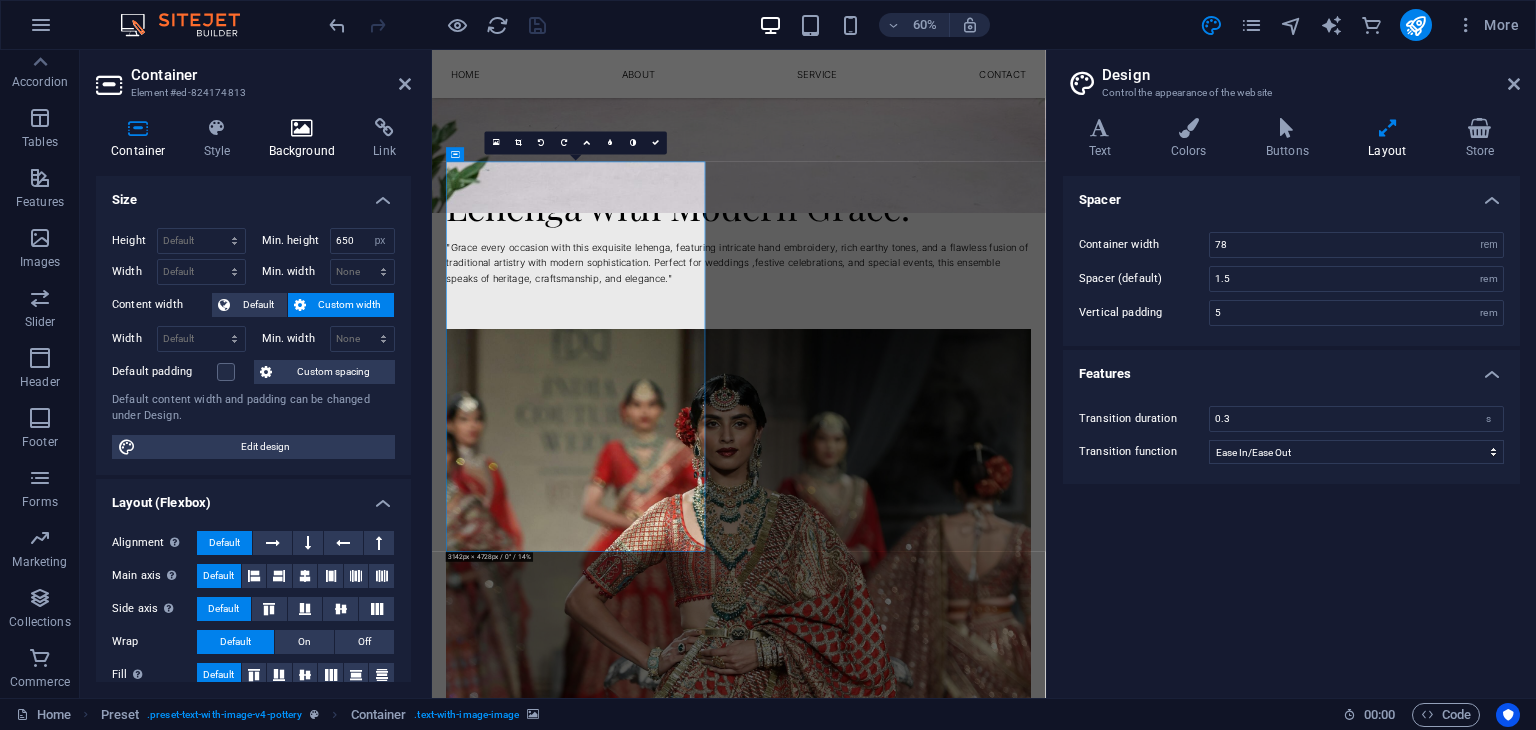 click at bounding box center (302, 128) 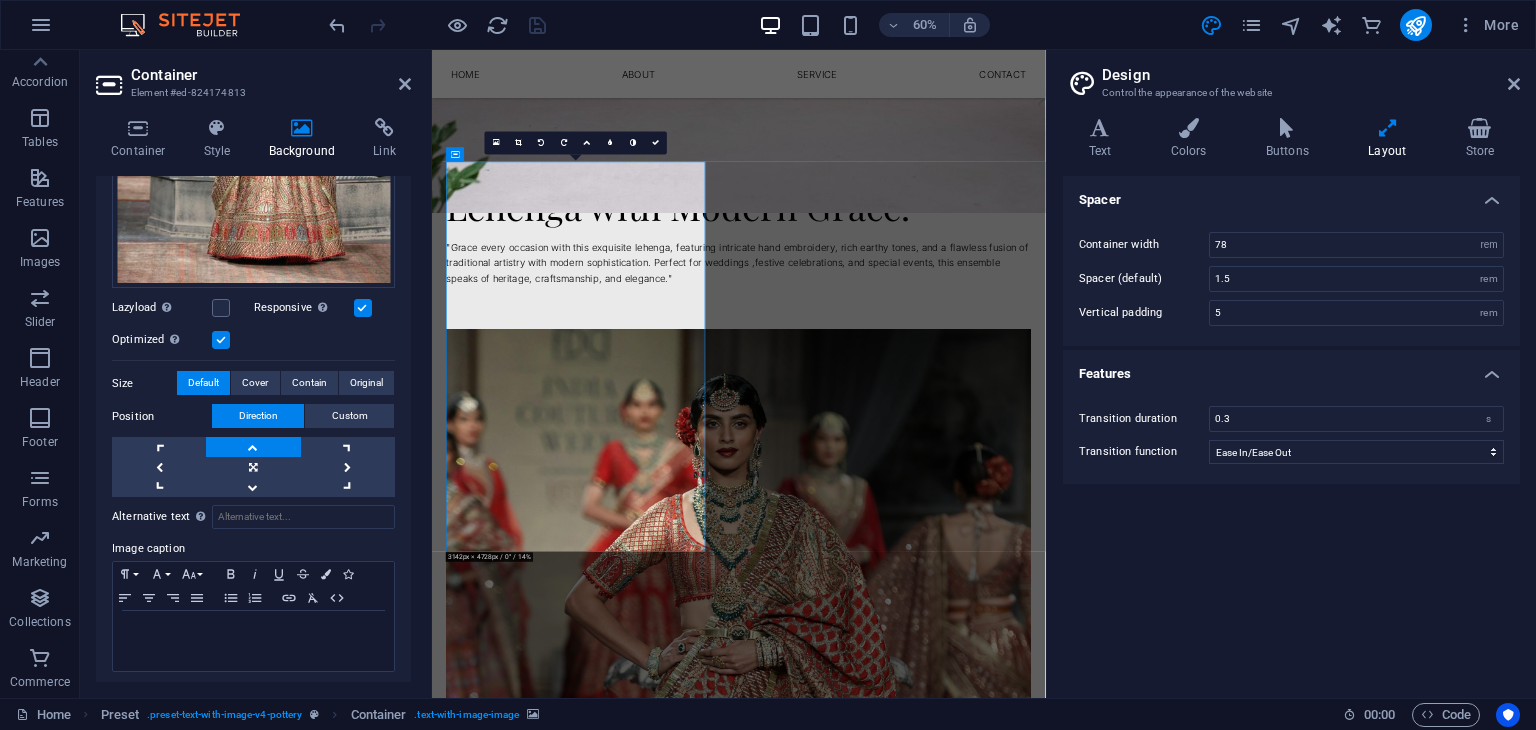 scroll, scrollTop: 0, scrollLeft: 0, axis: both 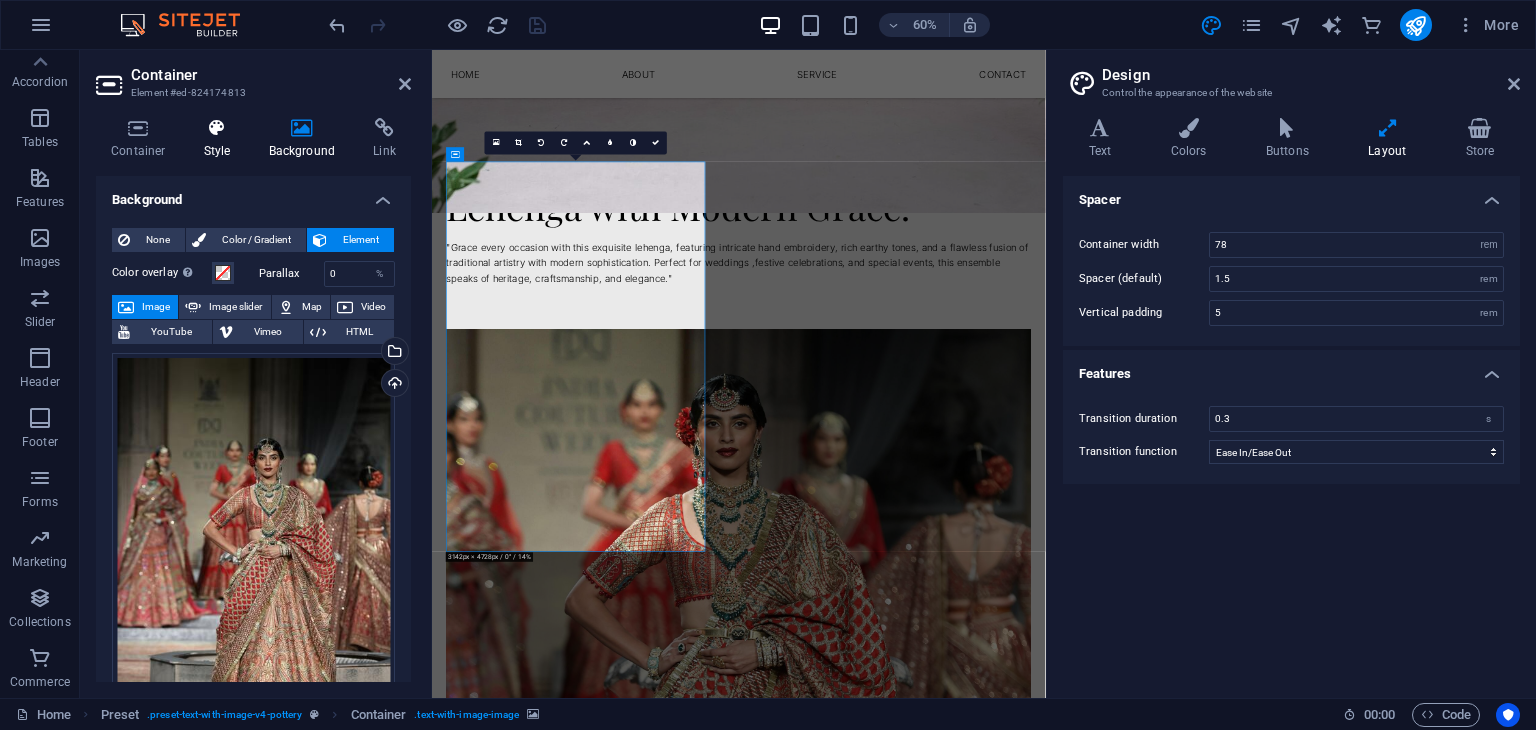 click on "Style" at bounding box center [221, 139] 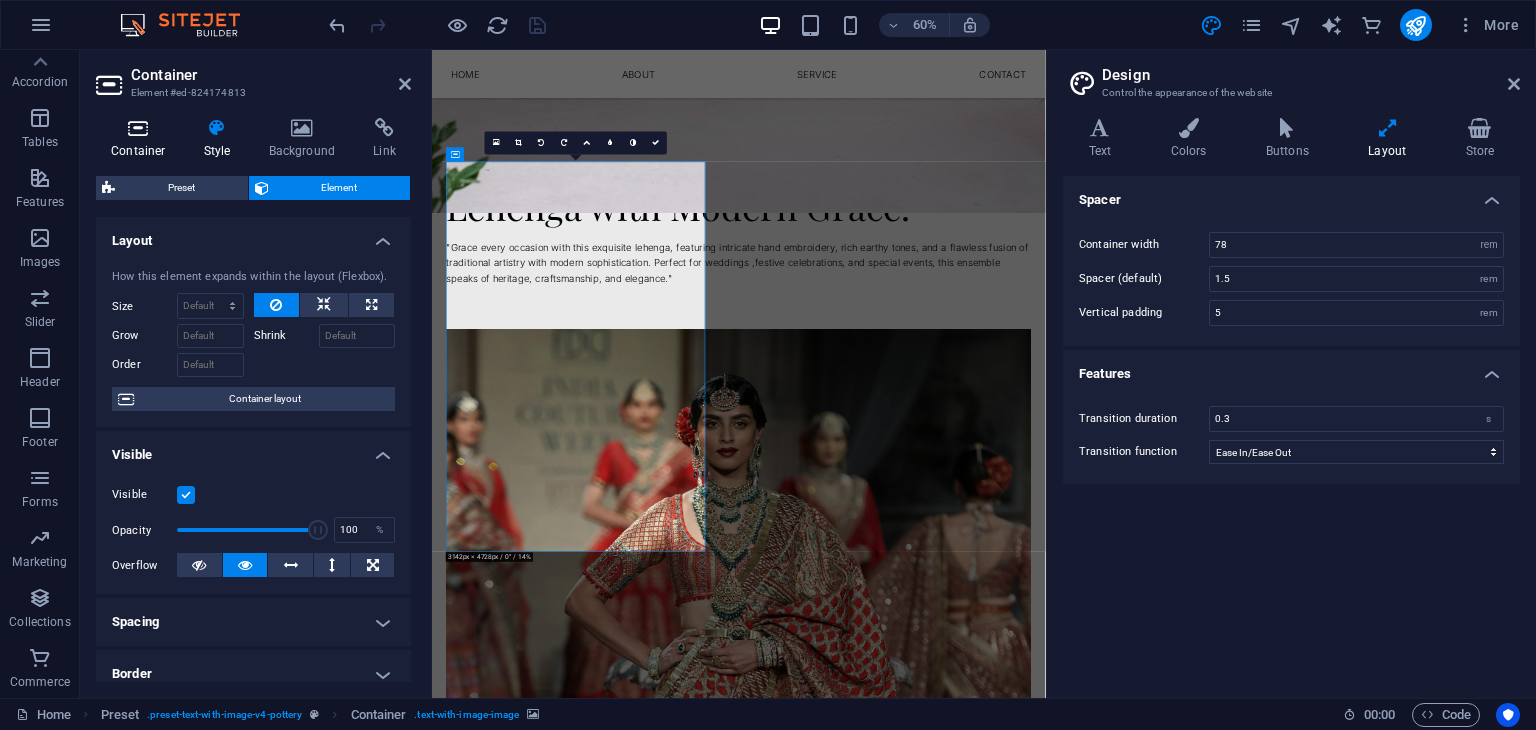 click at bounding box center [138, 128] 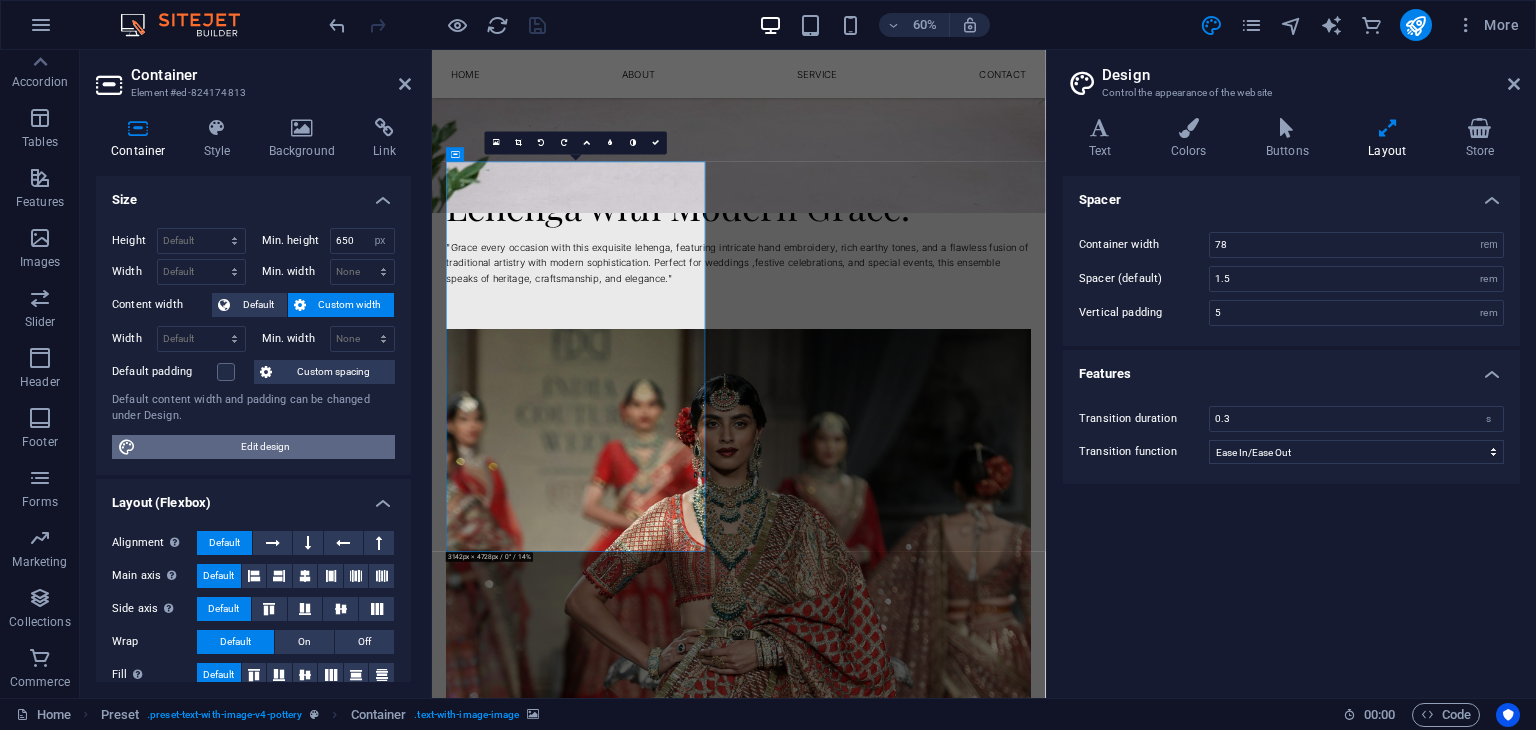 click on "Edit design" at bounding box center [265, 447] 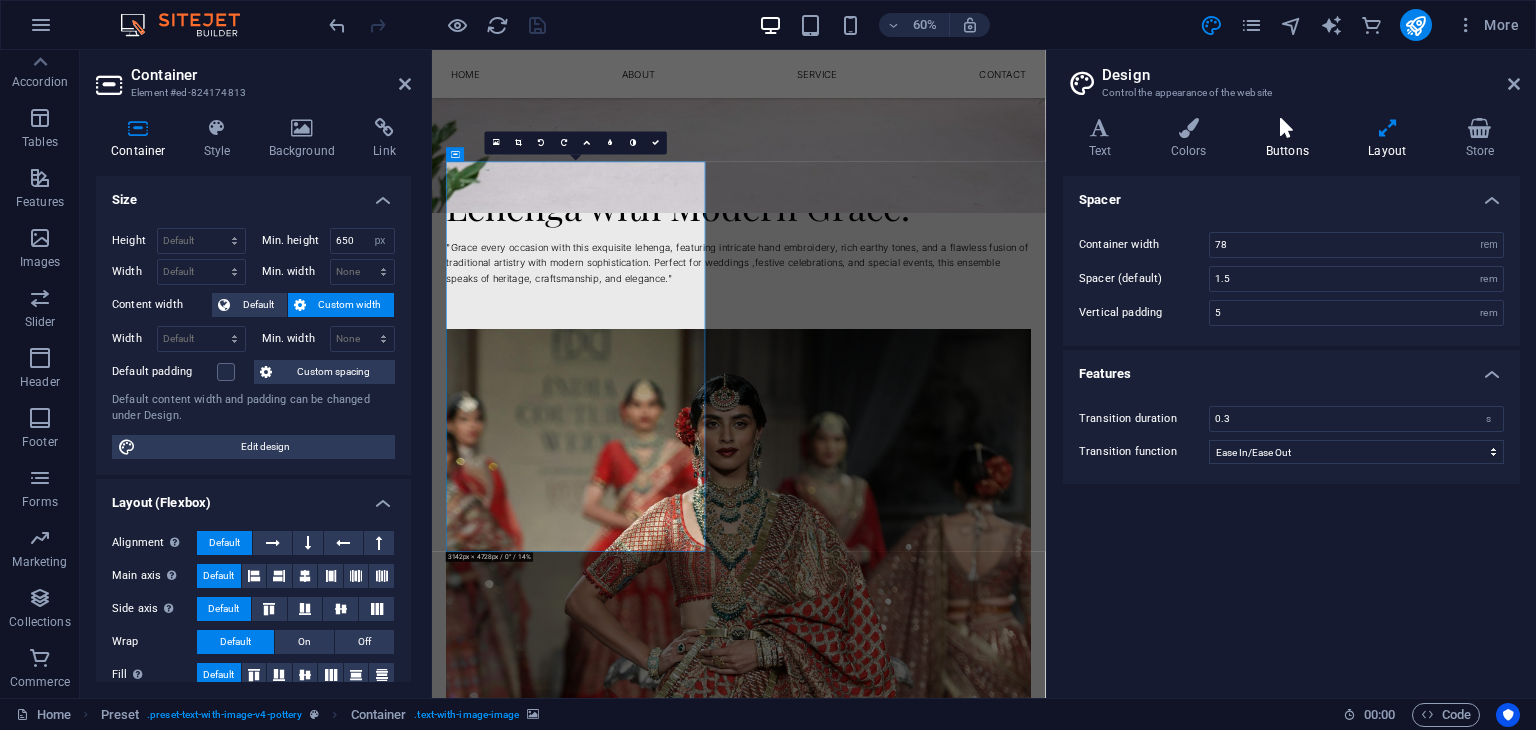 click at bounding box center [1287, 128] 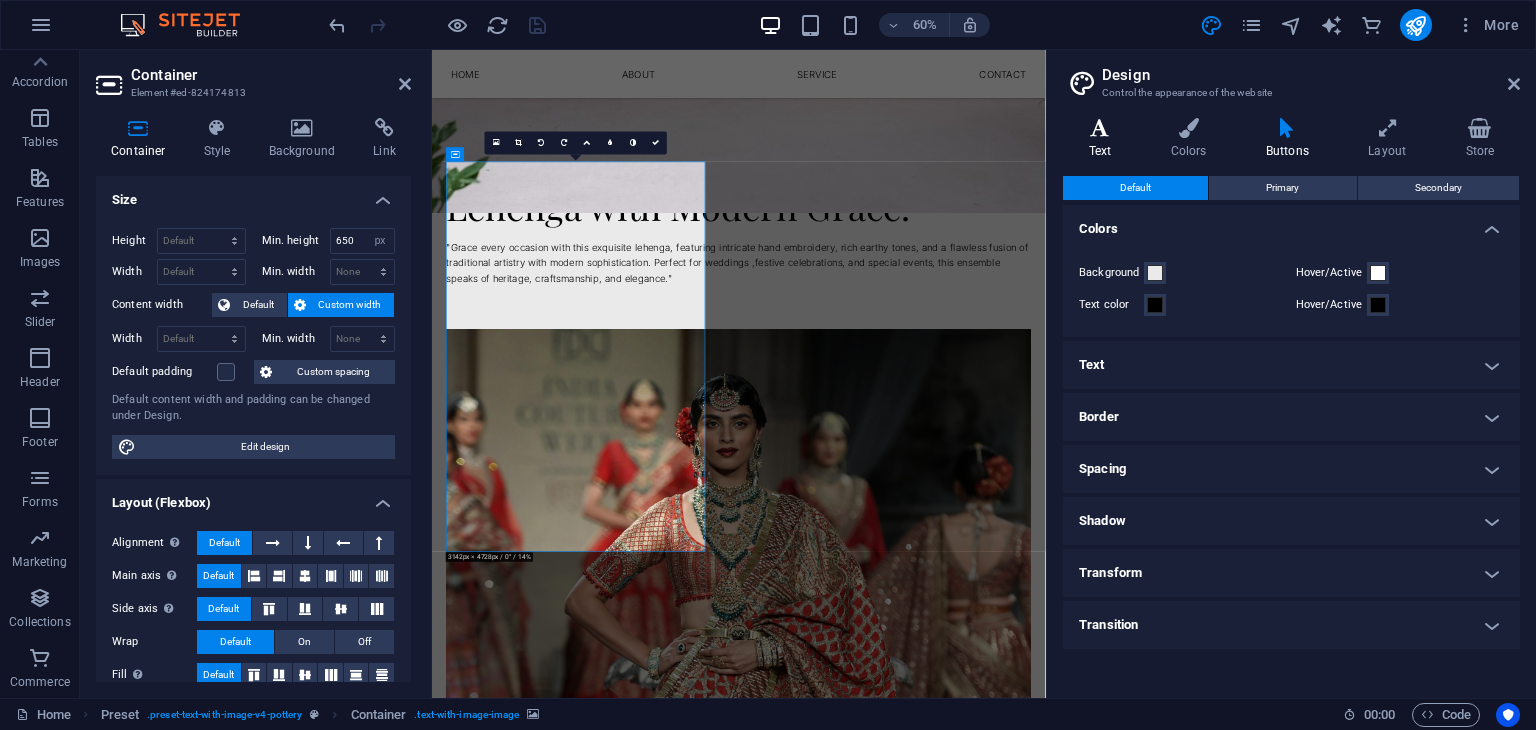 click on "Text" at bounding box center [1104, 139] 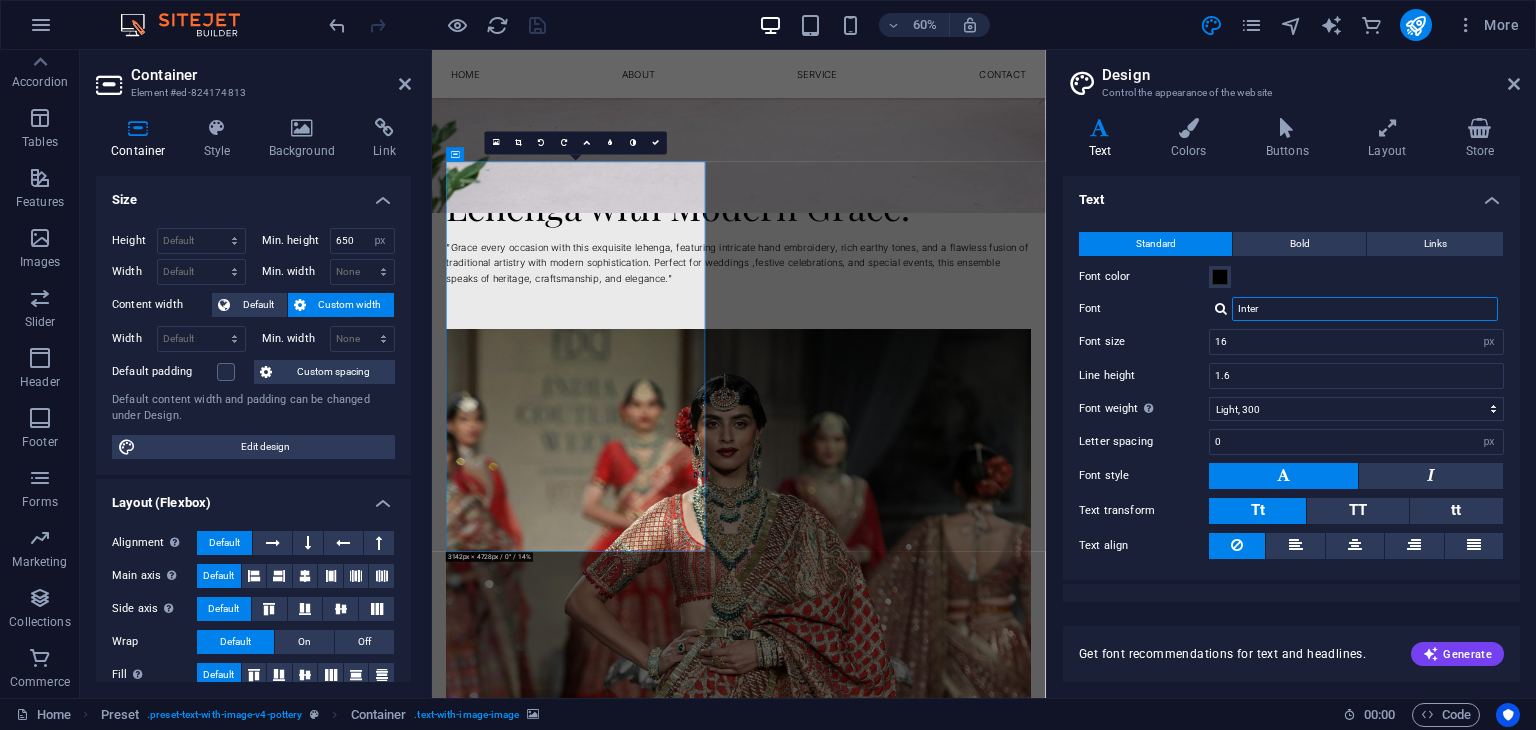 click on "Inter" at bounding box center [1365, 309] 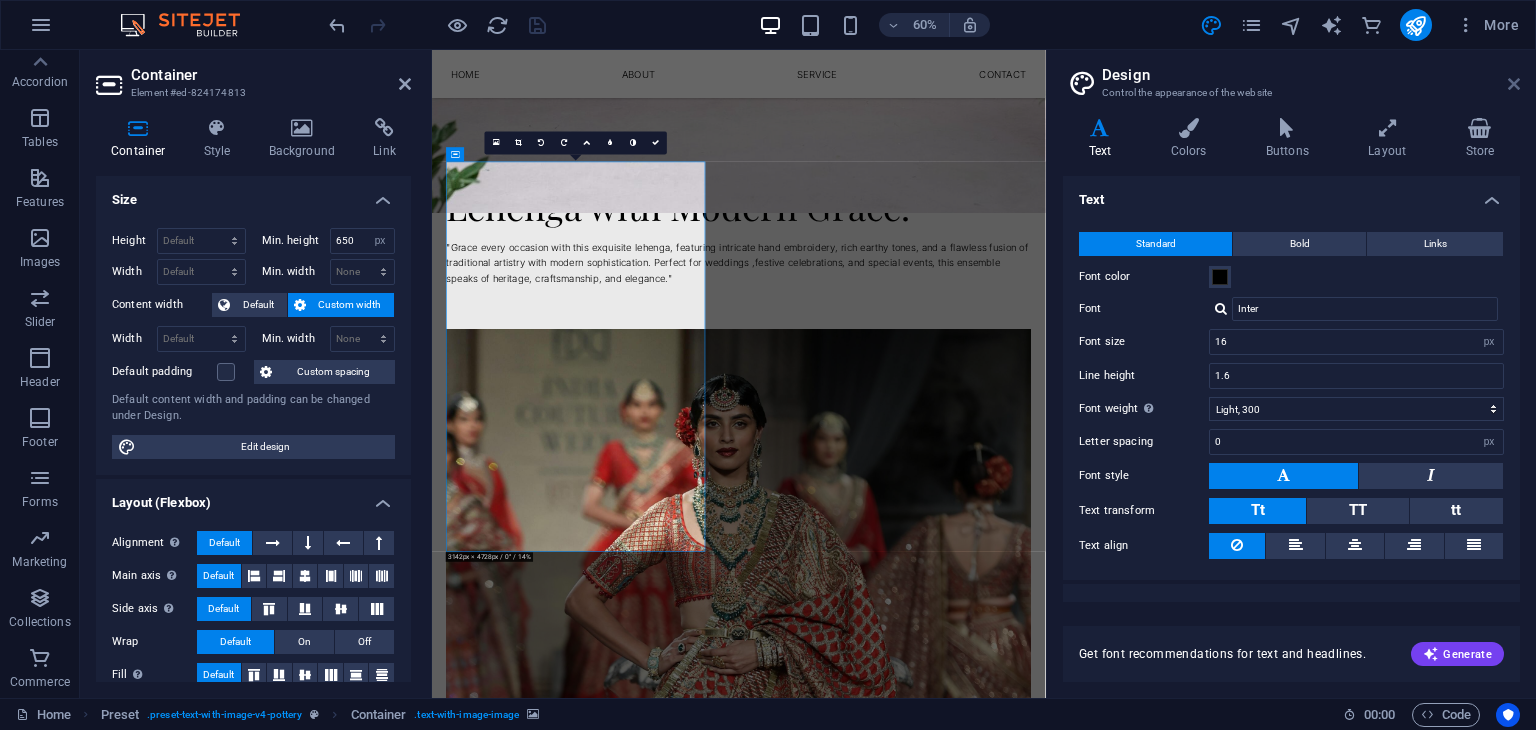 click at bounding box center (1514, 84) 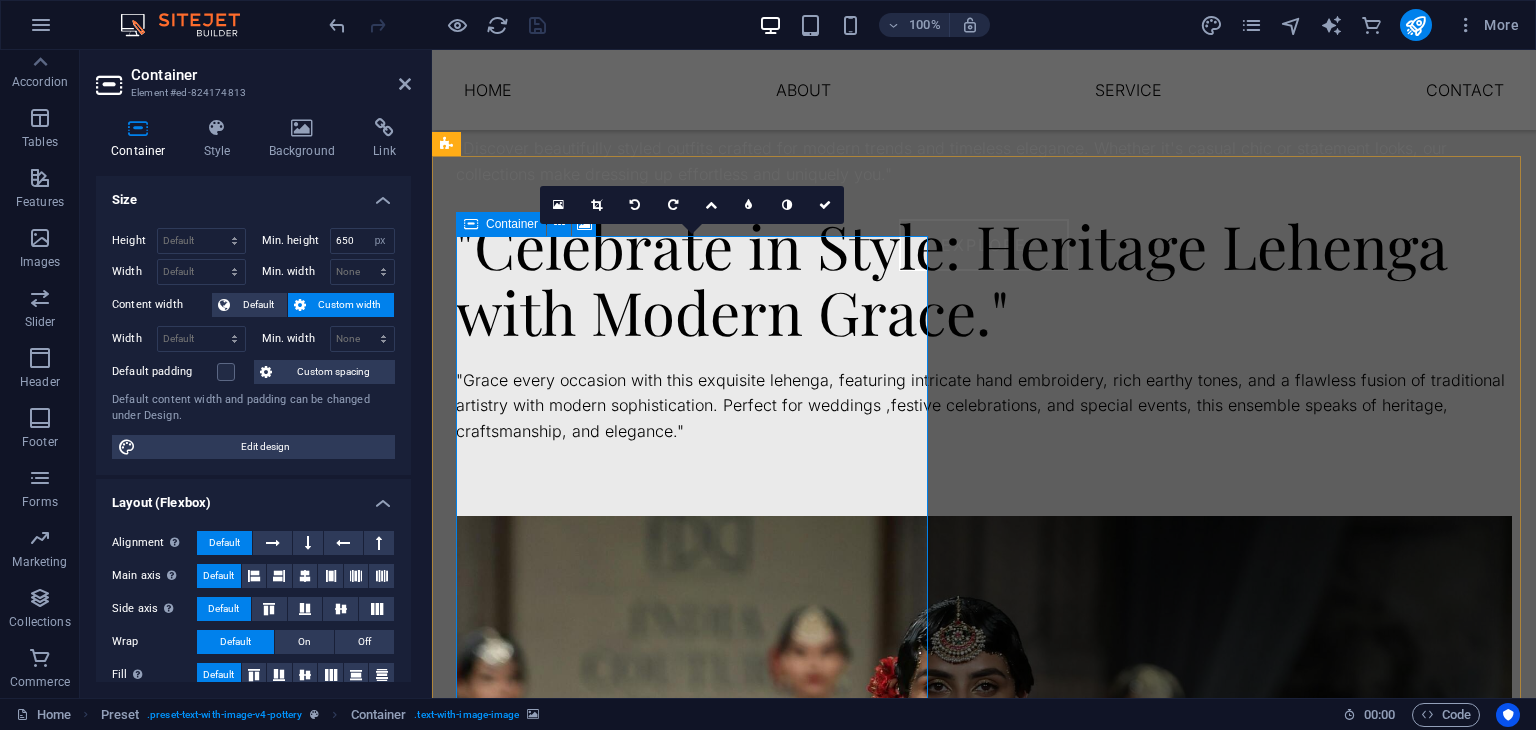 click on "Add elements" at bounding box center (925, 1267) 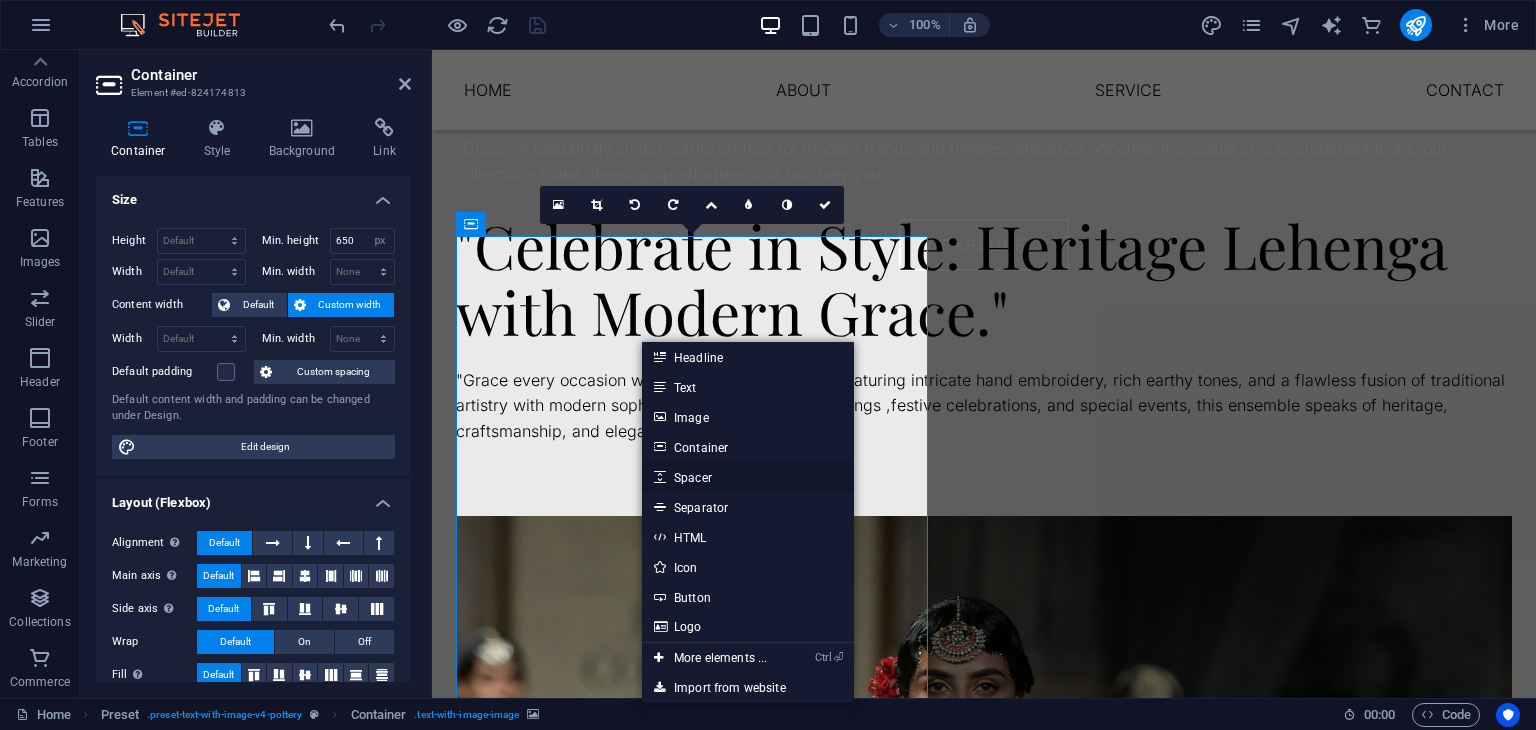 click on "Spacer" at bounding box center [748, 477] 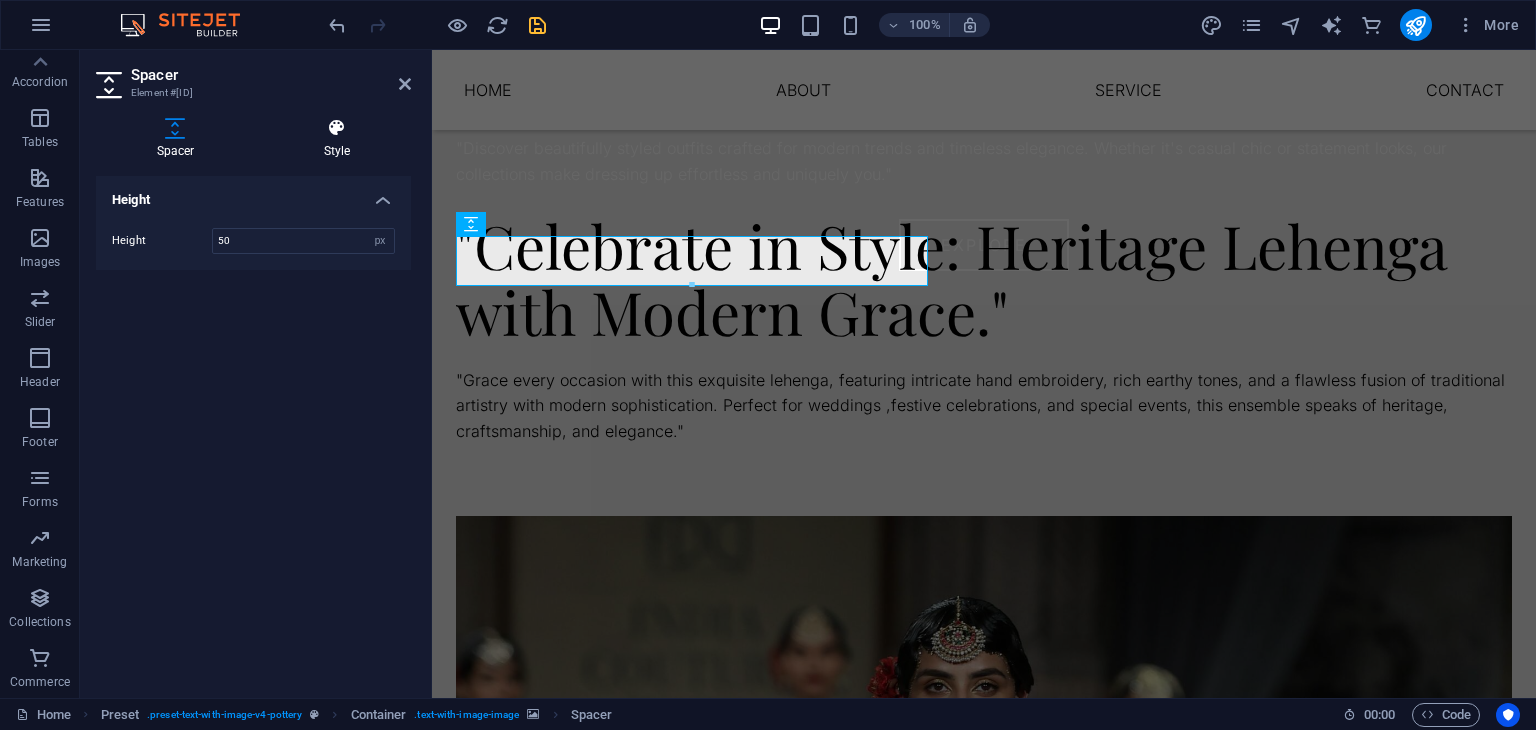 click at bounding box center (337, 128) 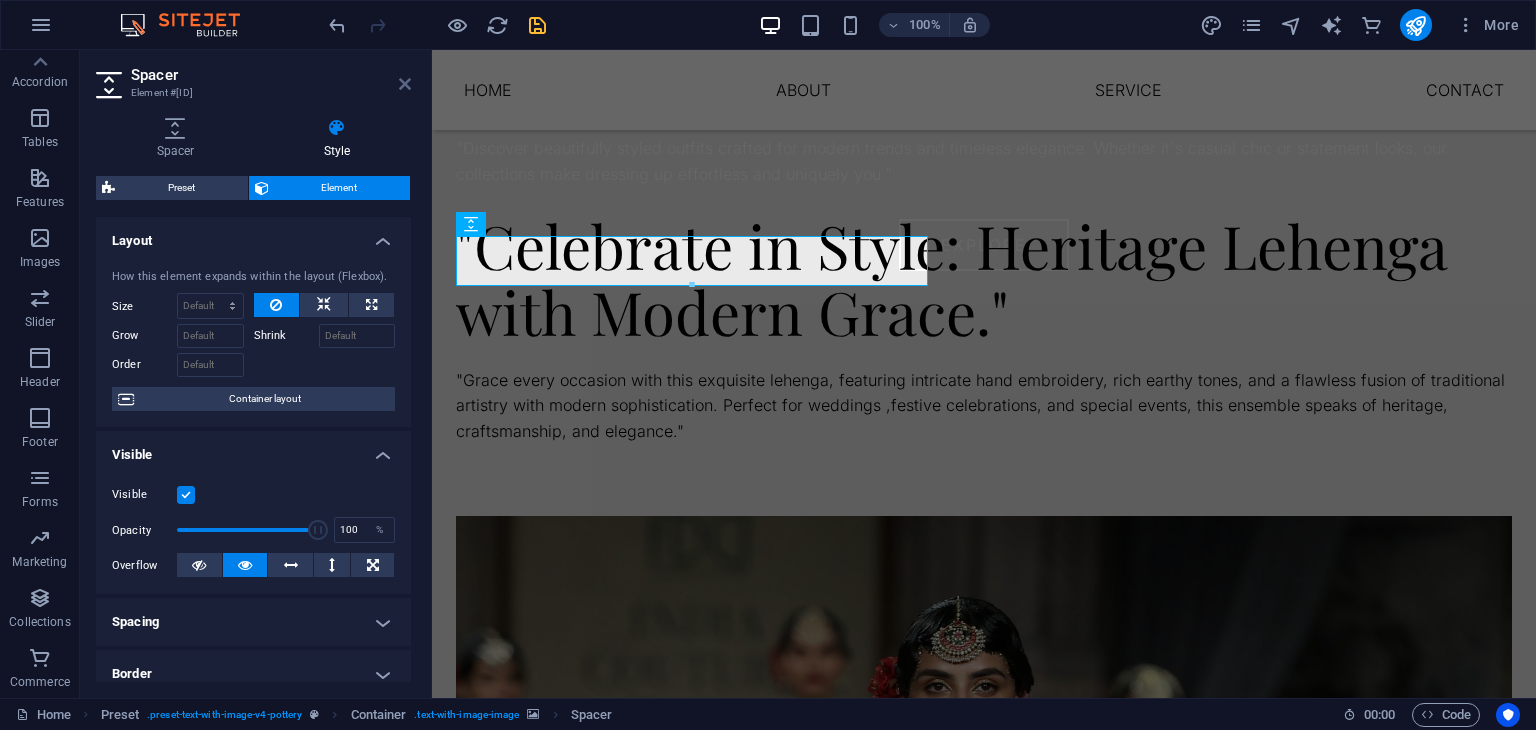 click at bounding box center (405, 84) 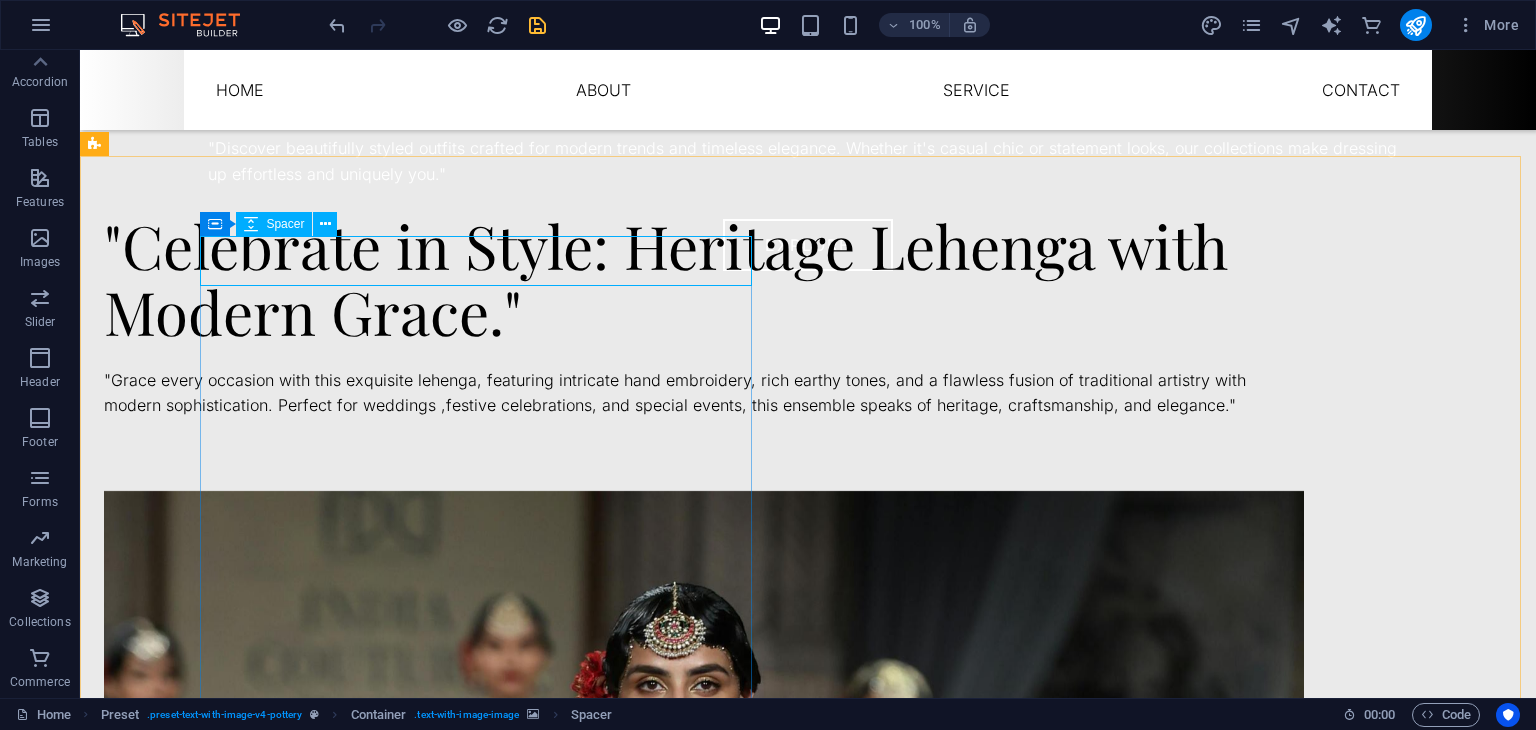 click on "Spacer" at bounding box center [285, 224] 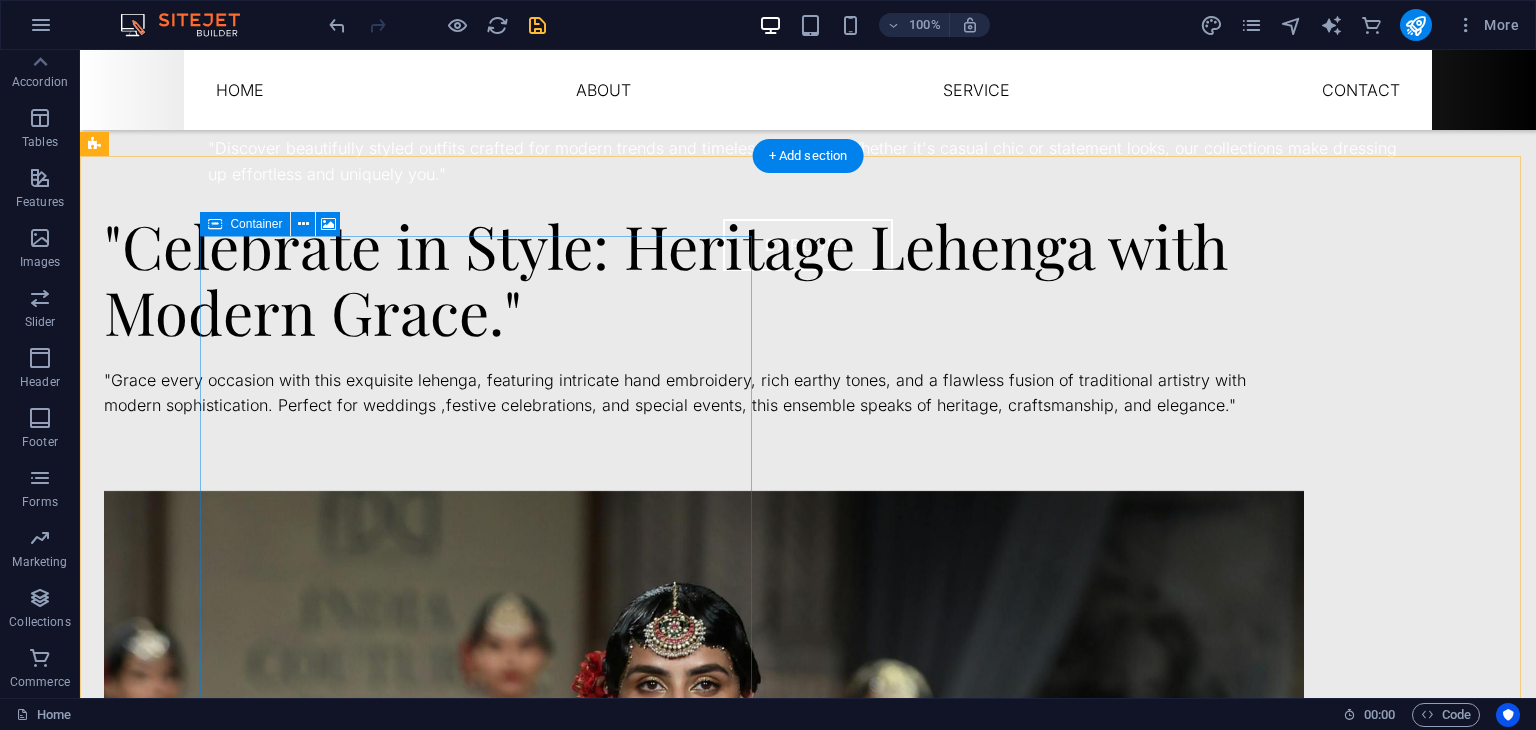 click on "Add elements" at bounding box center (645, 1242) 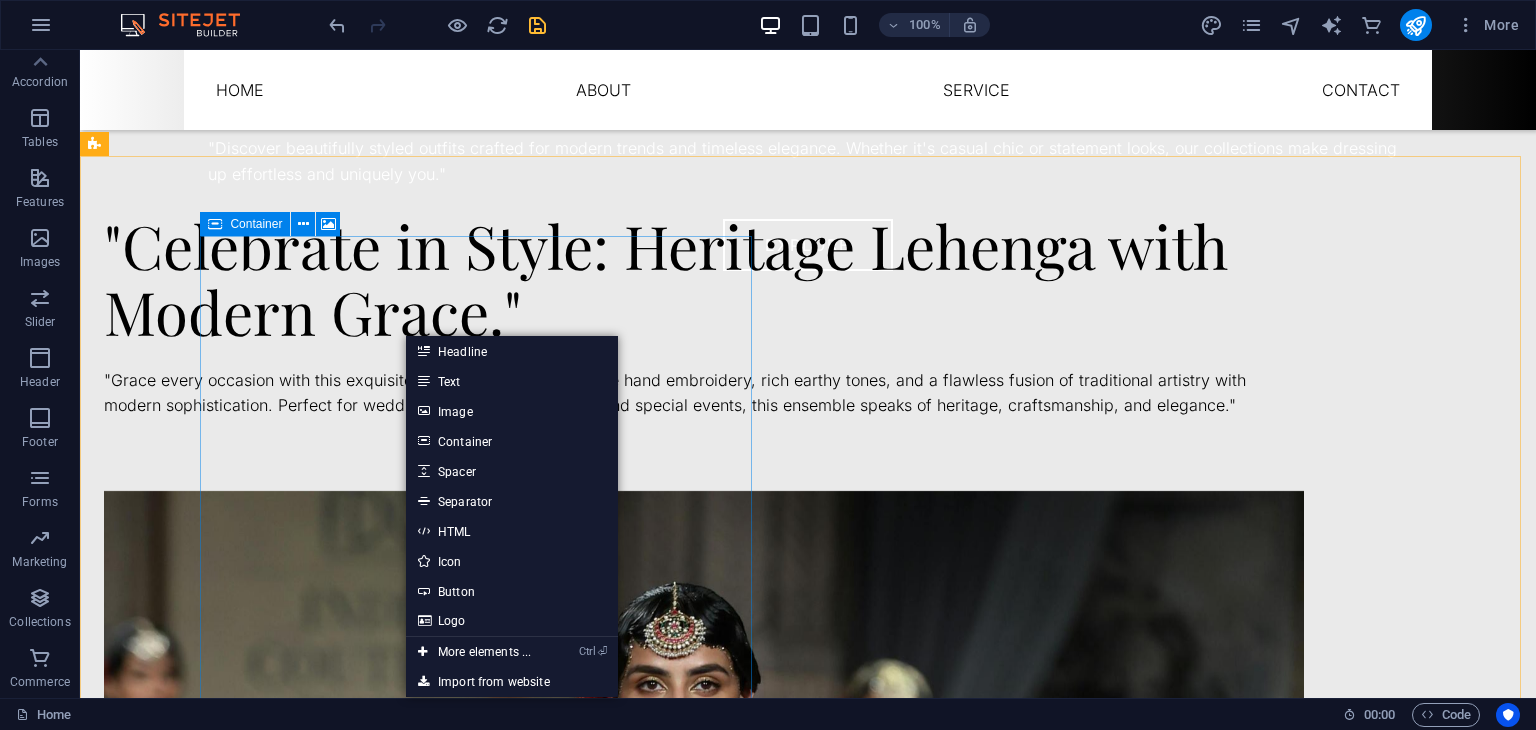 click on "Container" at bounding box center (245, 224) 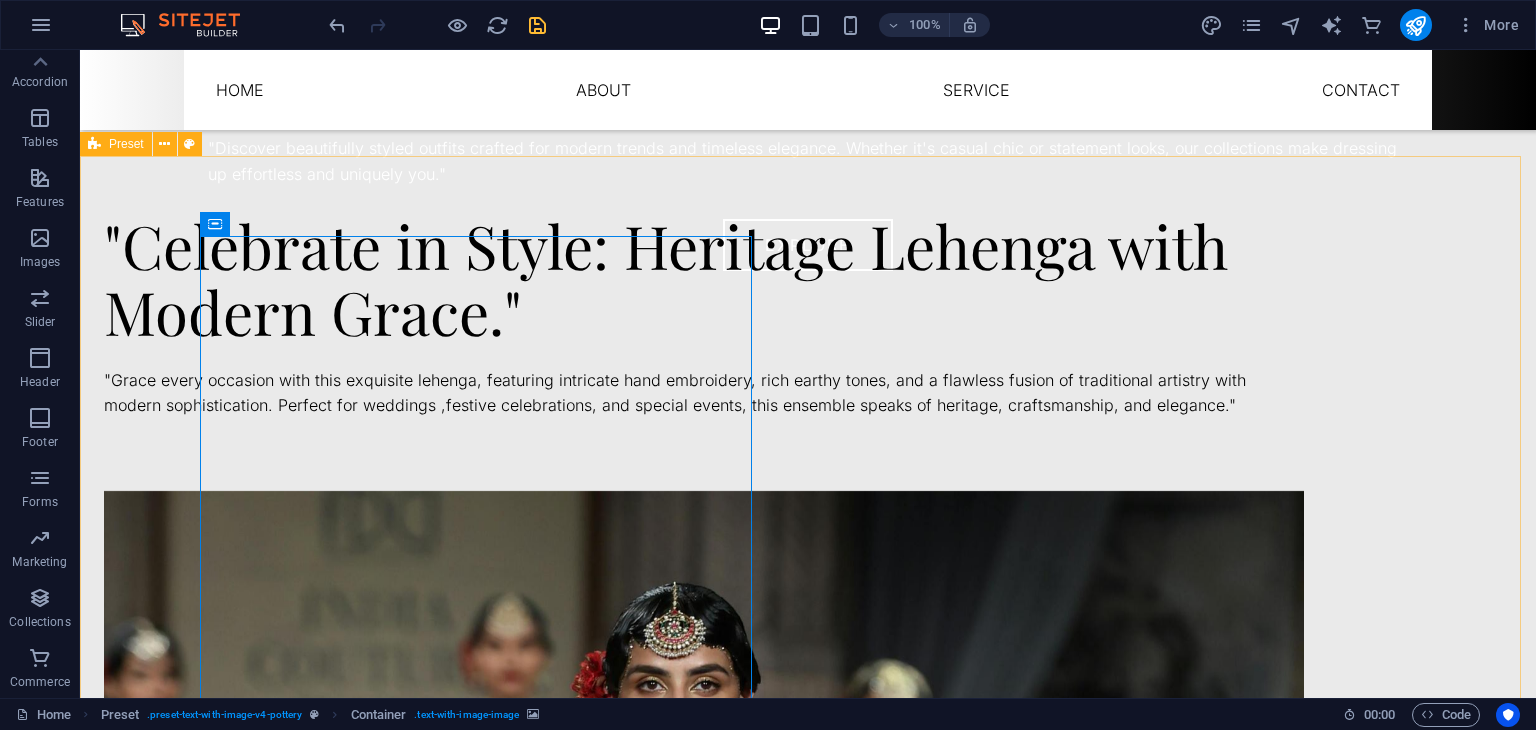click at bounding box center [94, 144] 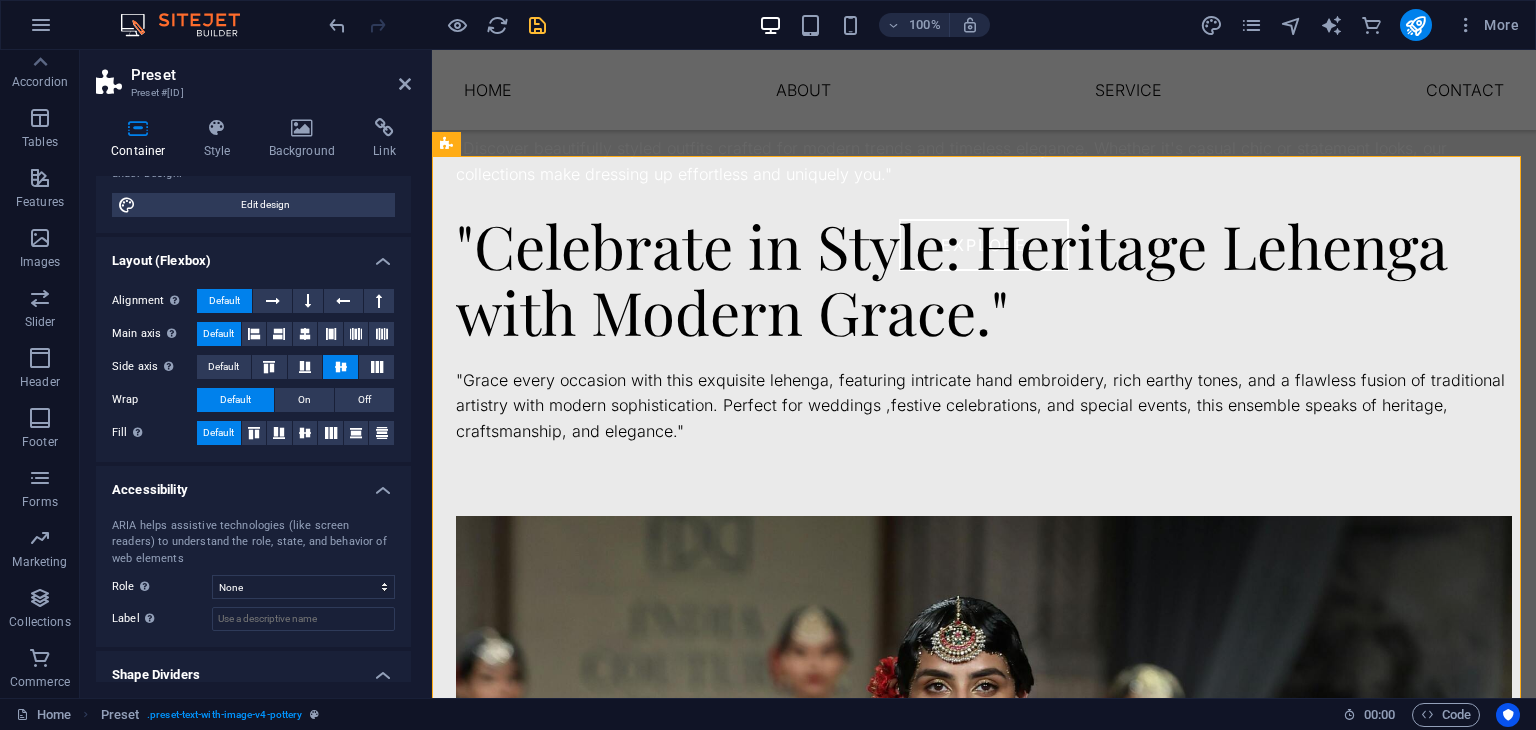 scroll, scrollTop: 268, scrollLeft: 0, axis: vertical 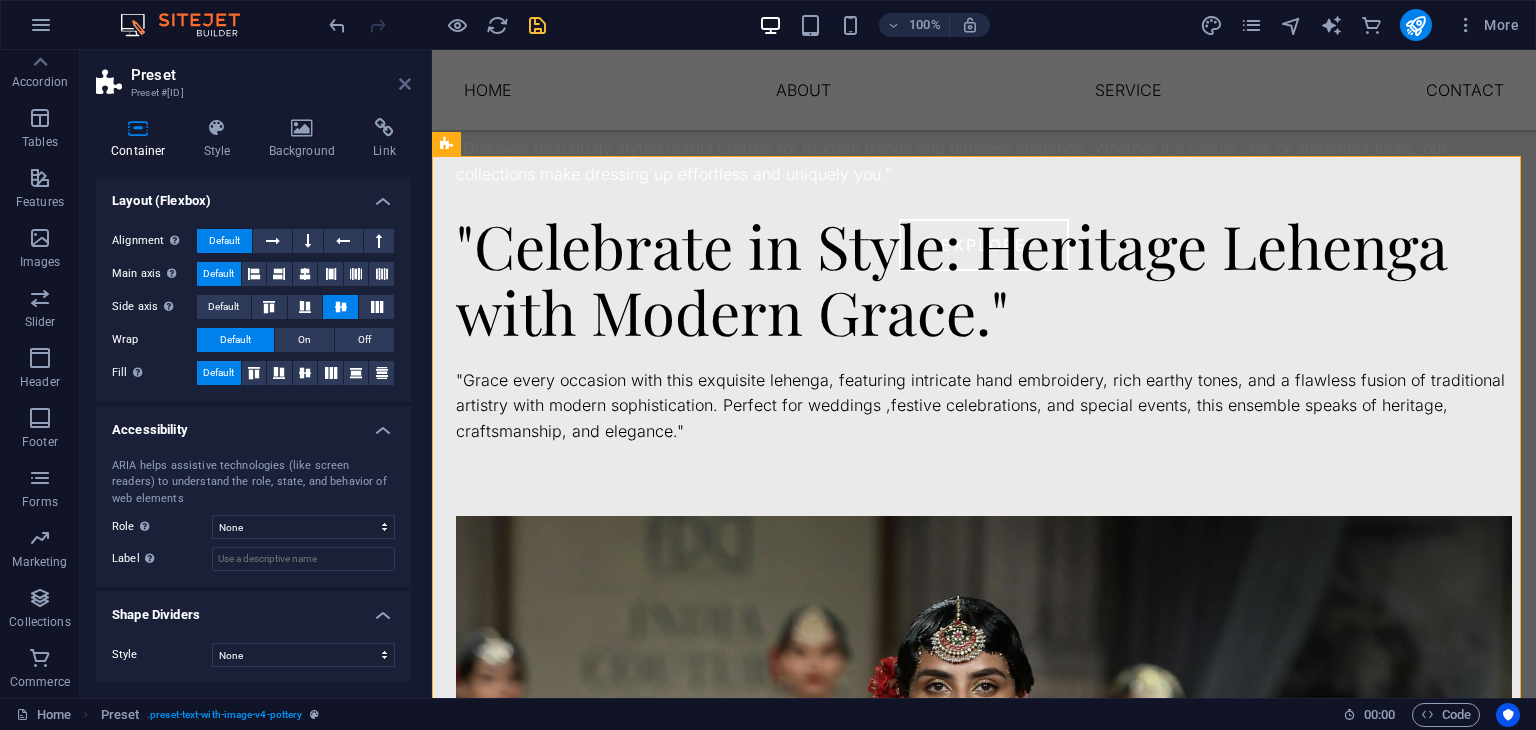 click at bounding box center (405, 84) 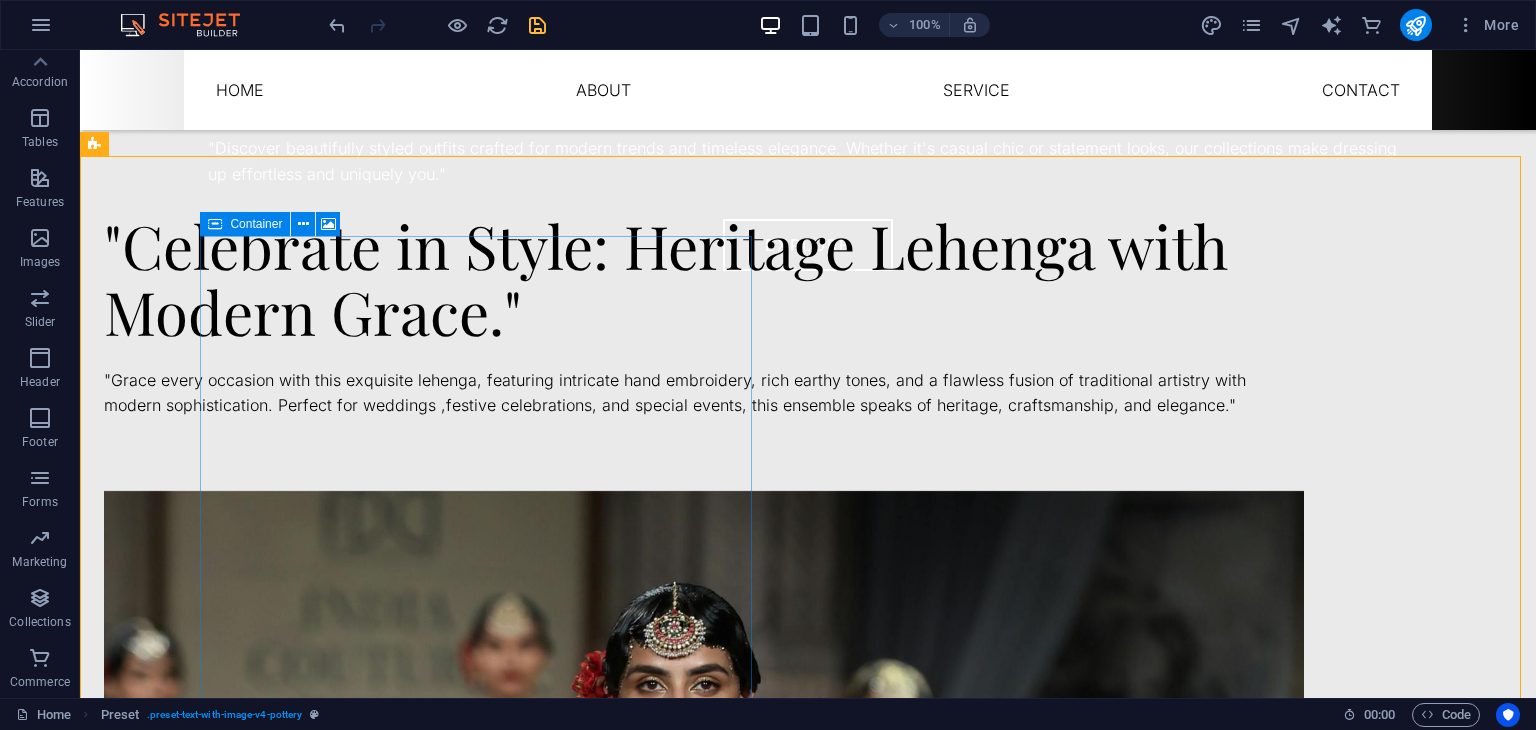 click on "Container" at bounding box center (256, 224) 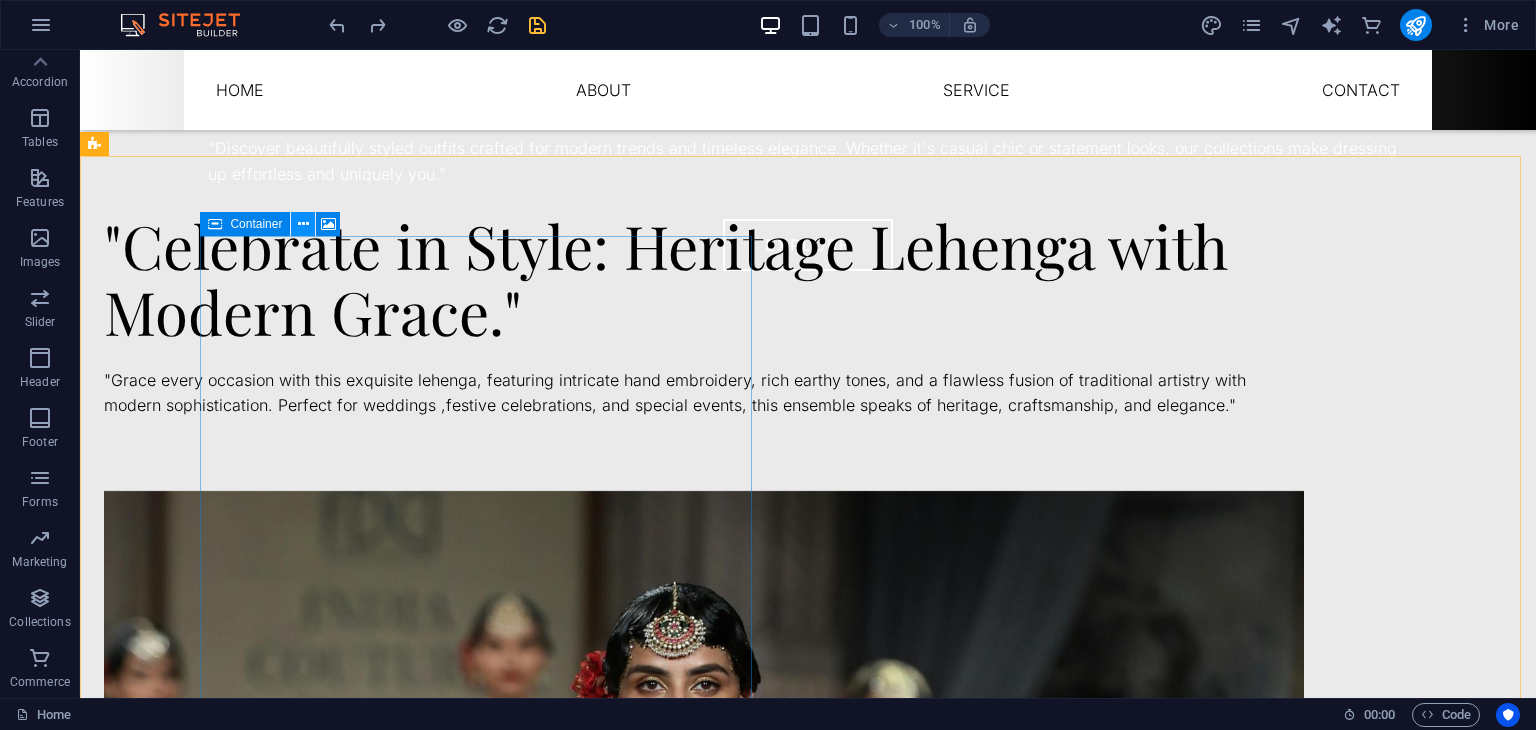 click at bounding box center (303, 224) 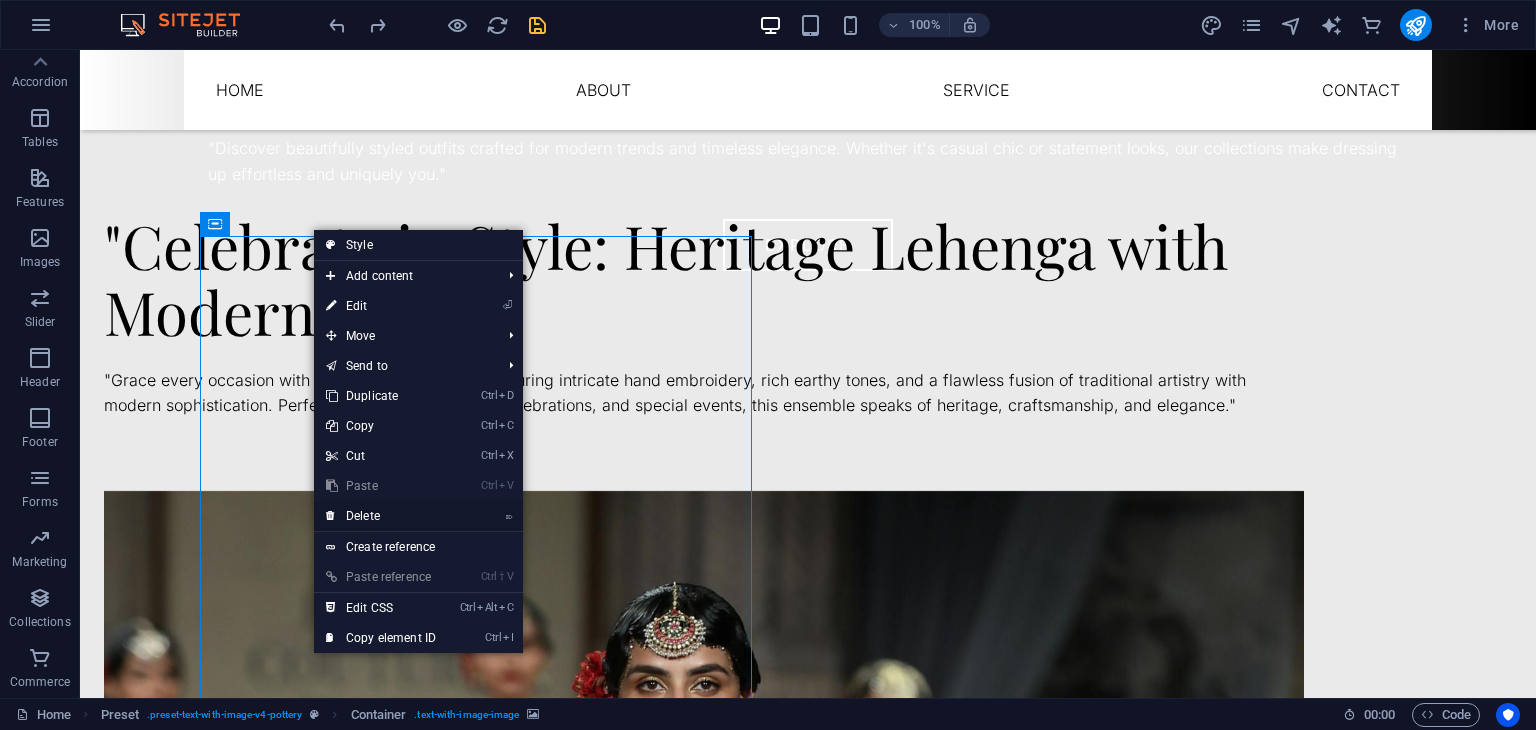 click on "⌦  Delete" at bounding box center (381, 516) 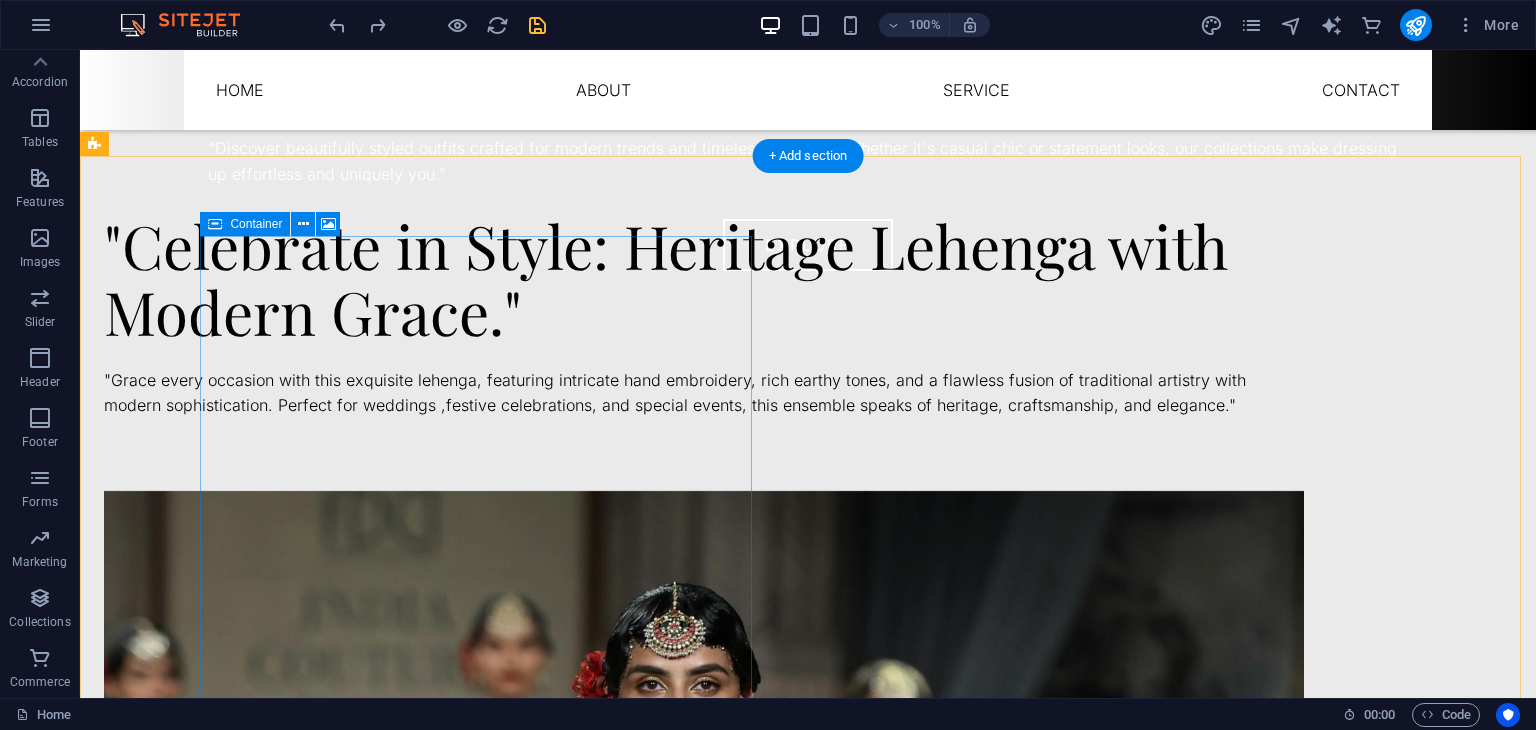 click on "Add elements" at bounding box center [645, 1242] 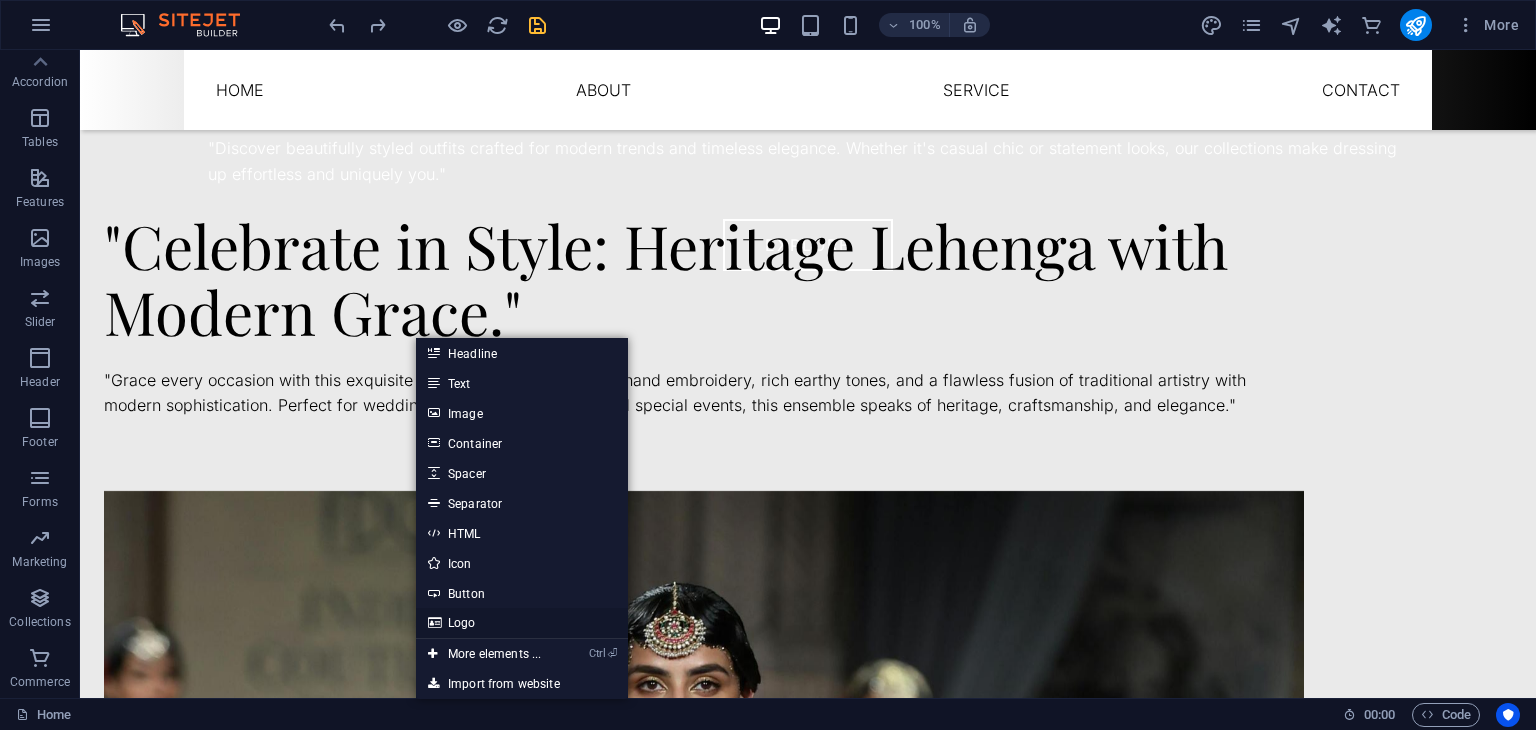 click on "Logo" at bounding box center [522, 623] 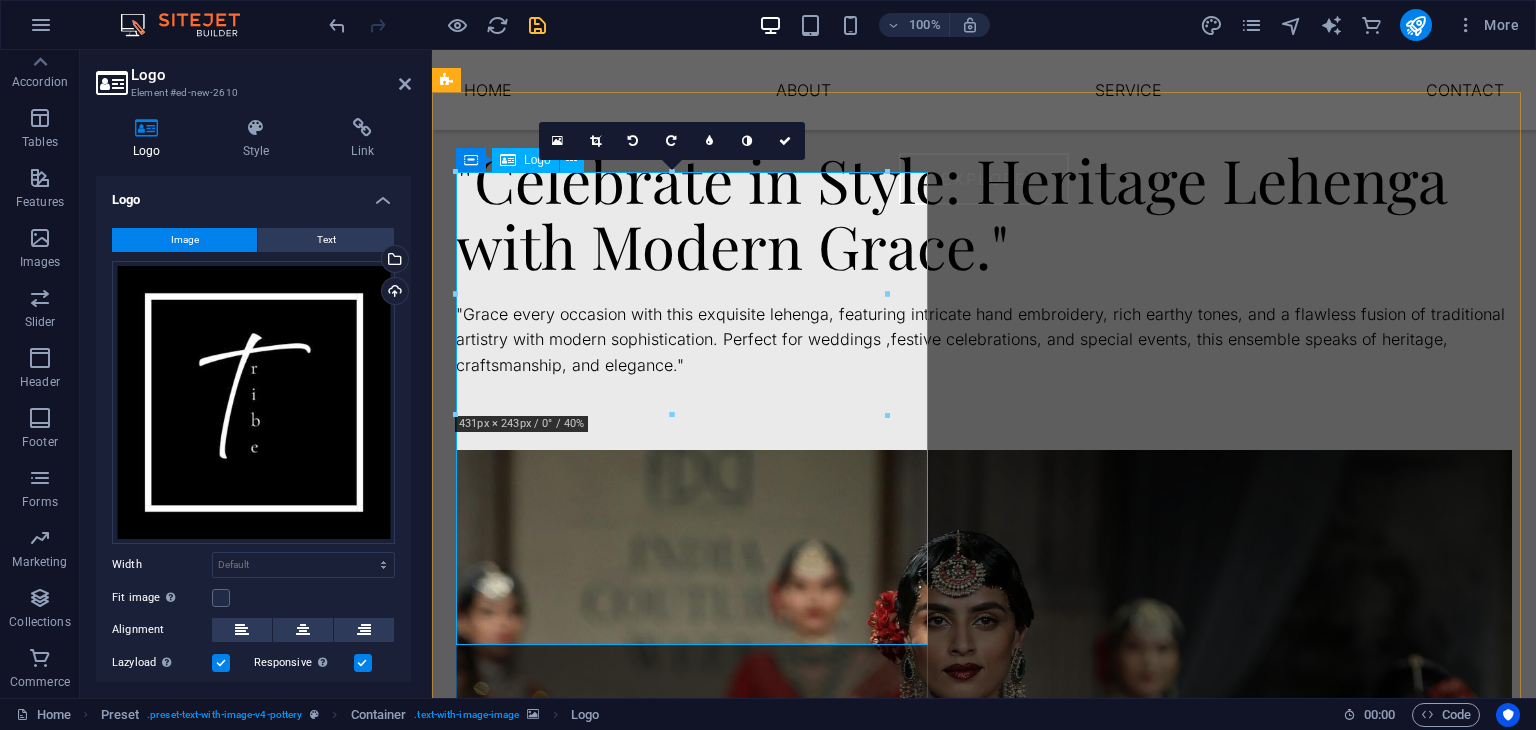 scroll, scrollTop: 952, scrollLeft: 0, axis: vertical 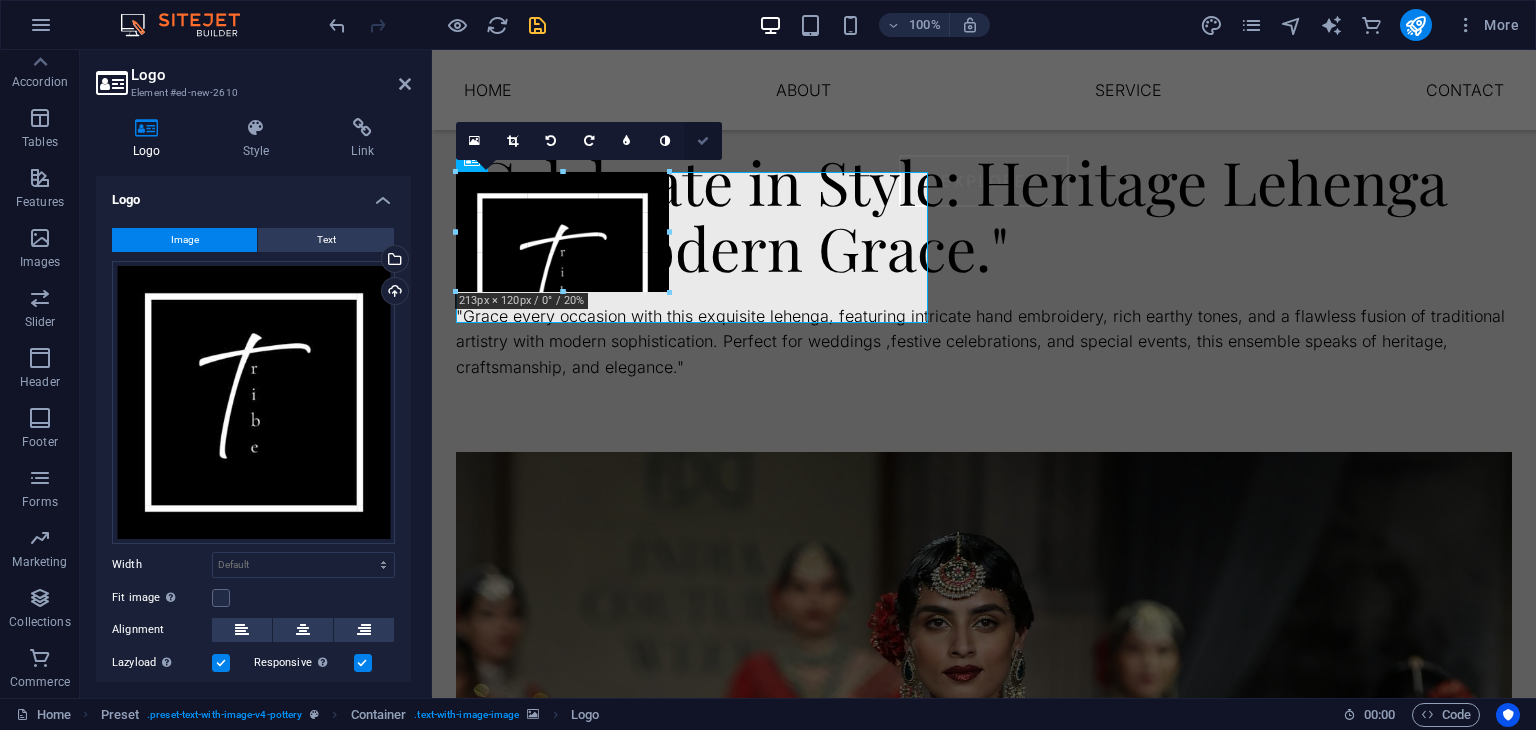 drag, startPoint x: 453, startPoint y: 413, endPoint x: 698, endPoint y: 136, distance: 369.80264 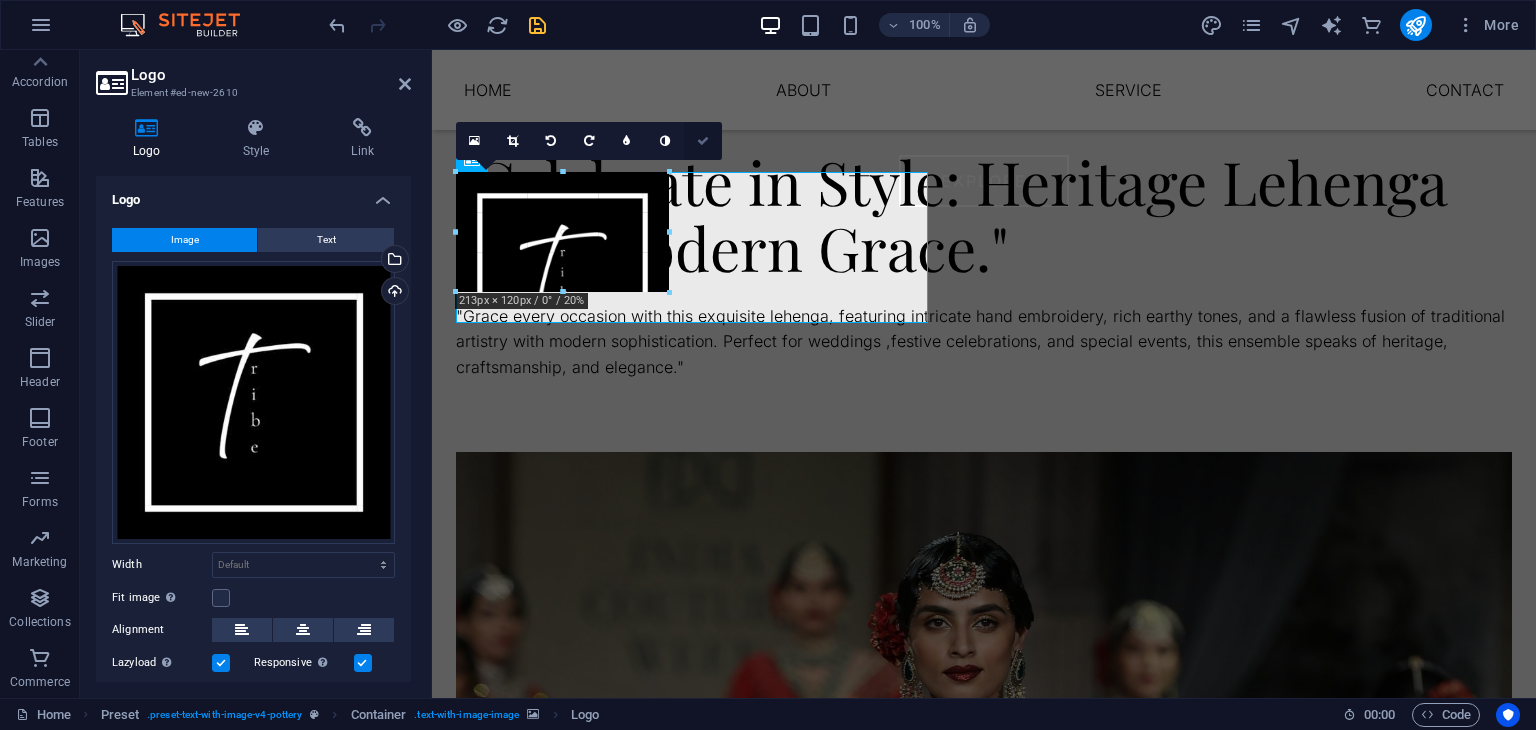 type on "189" 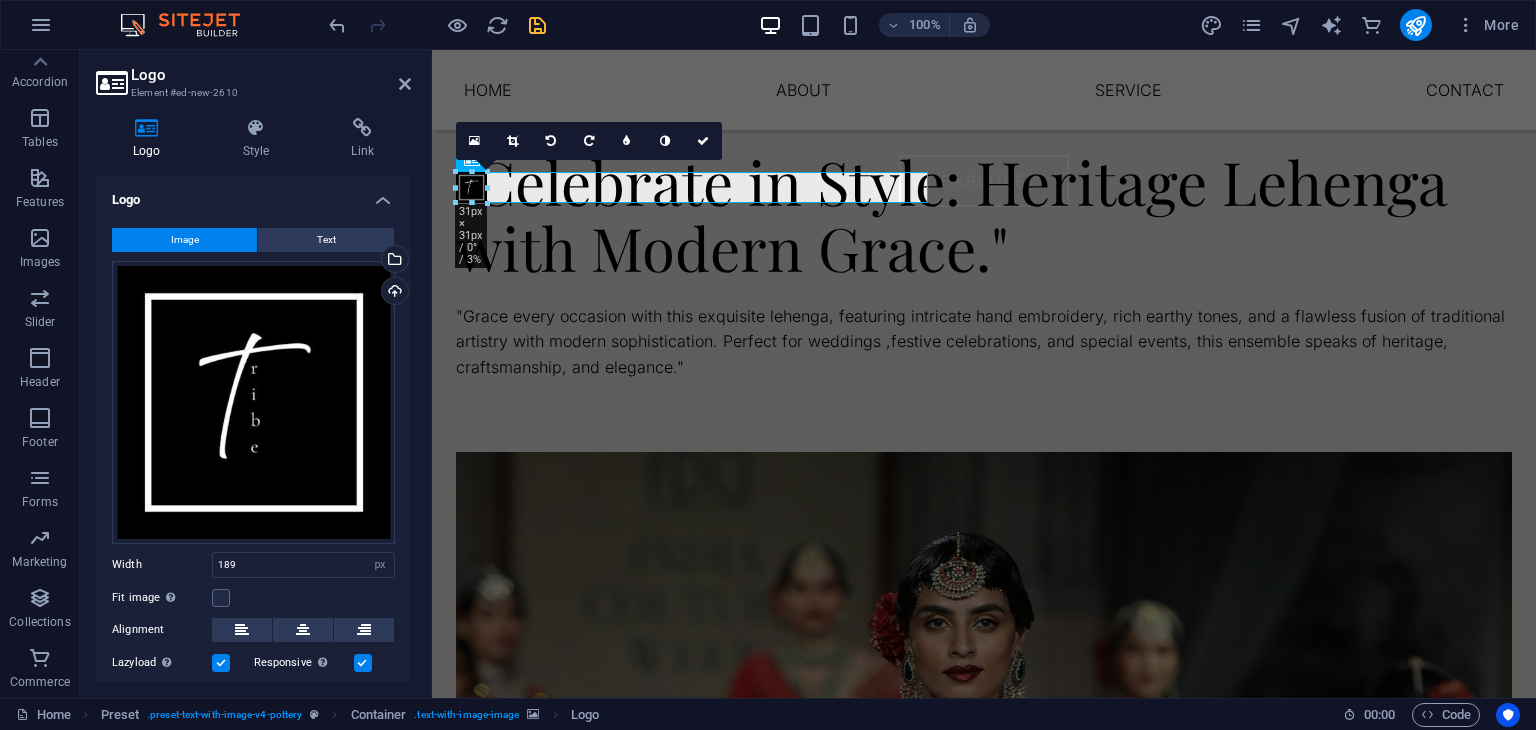 drag, startPoint x: 647, startPoint y: 280, endPoint x: 488, endPoint y: 221, distance: 169.59363 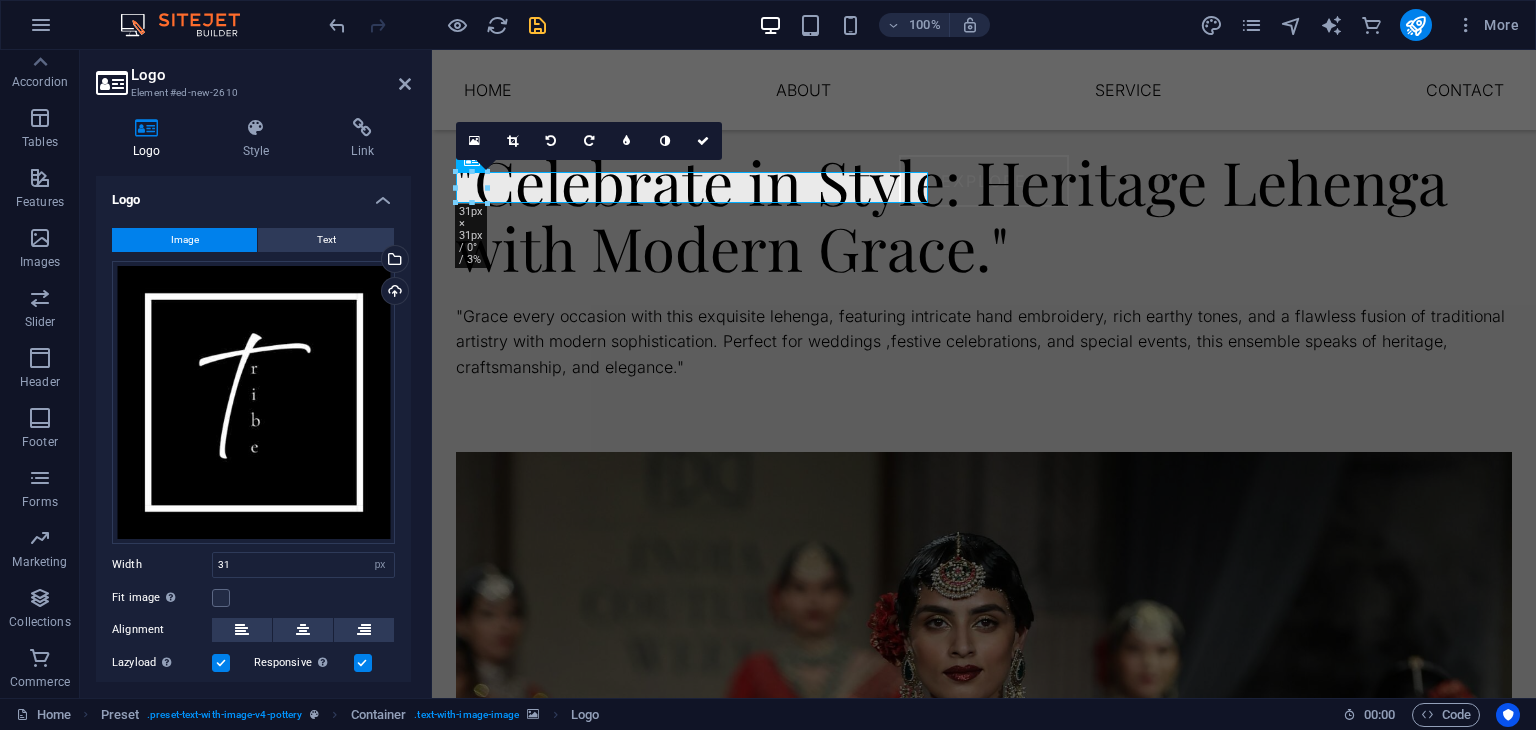 click at bounding box center [984, 777] 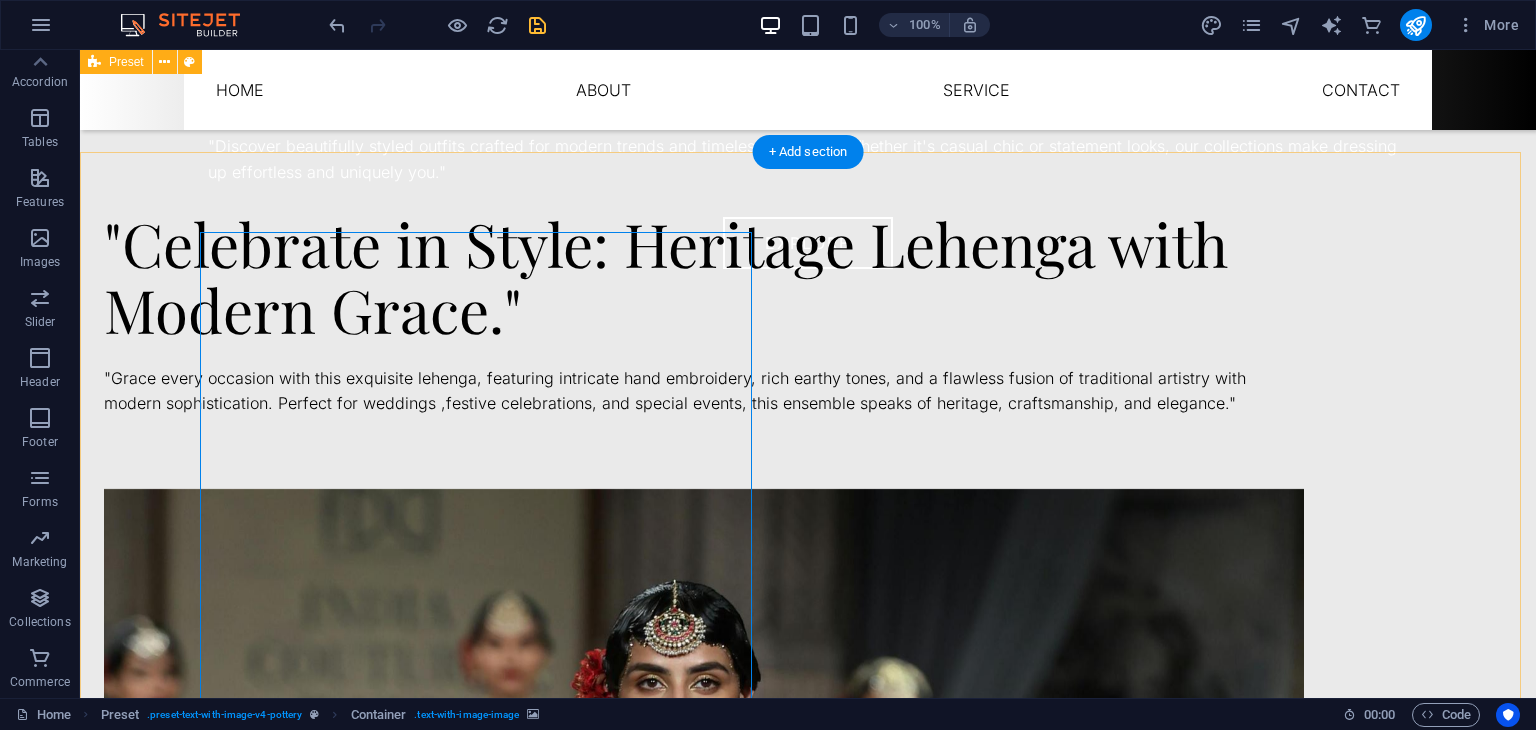 scroll, scrollTop: 888, scrollLeft: 0, axis: vertical 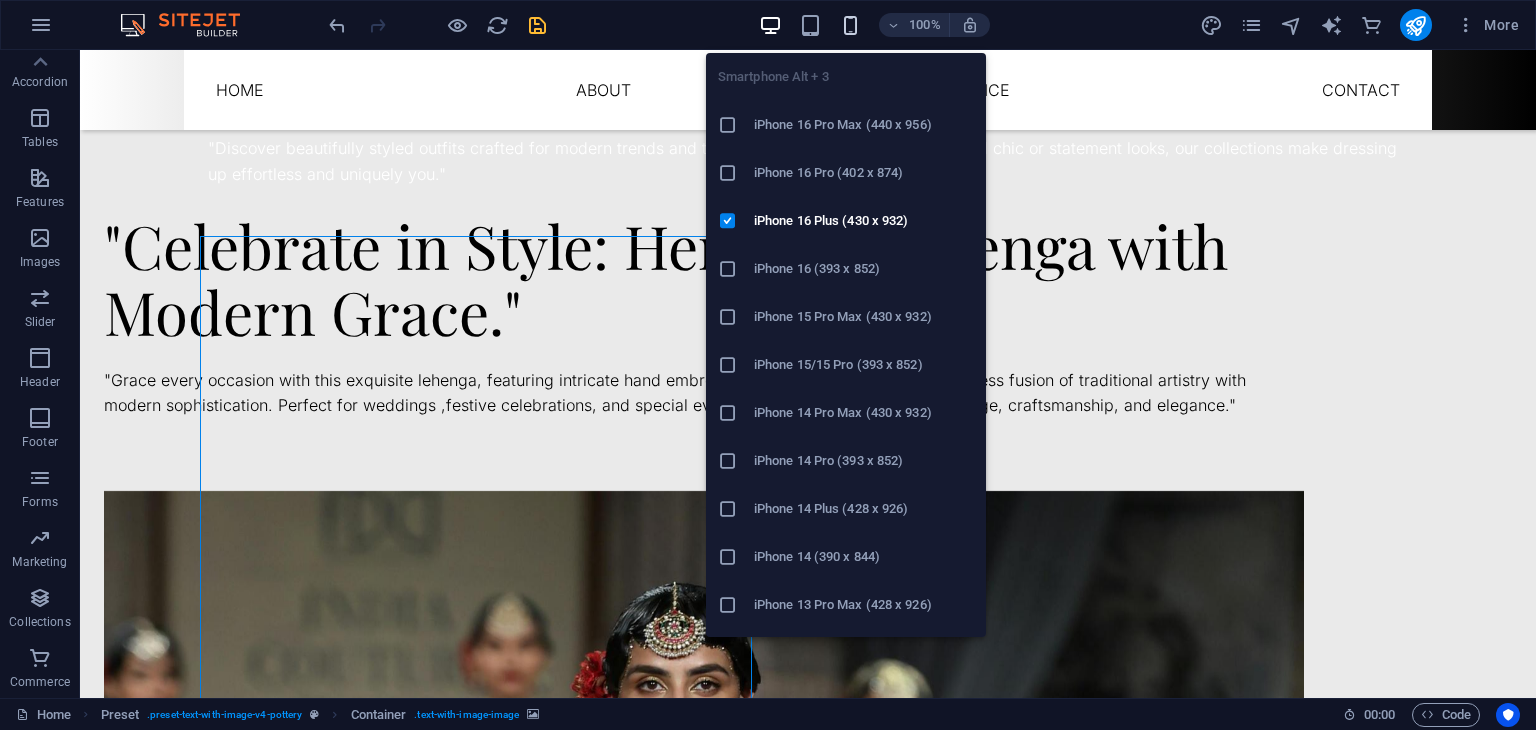click at bounding box center [850, 25] 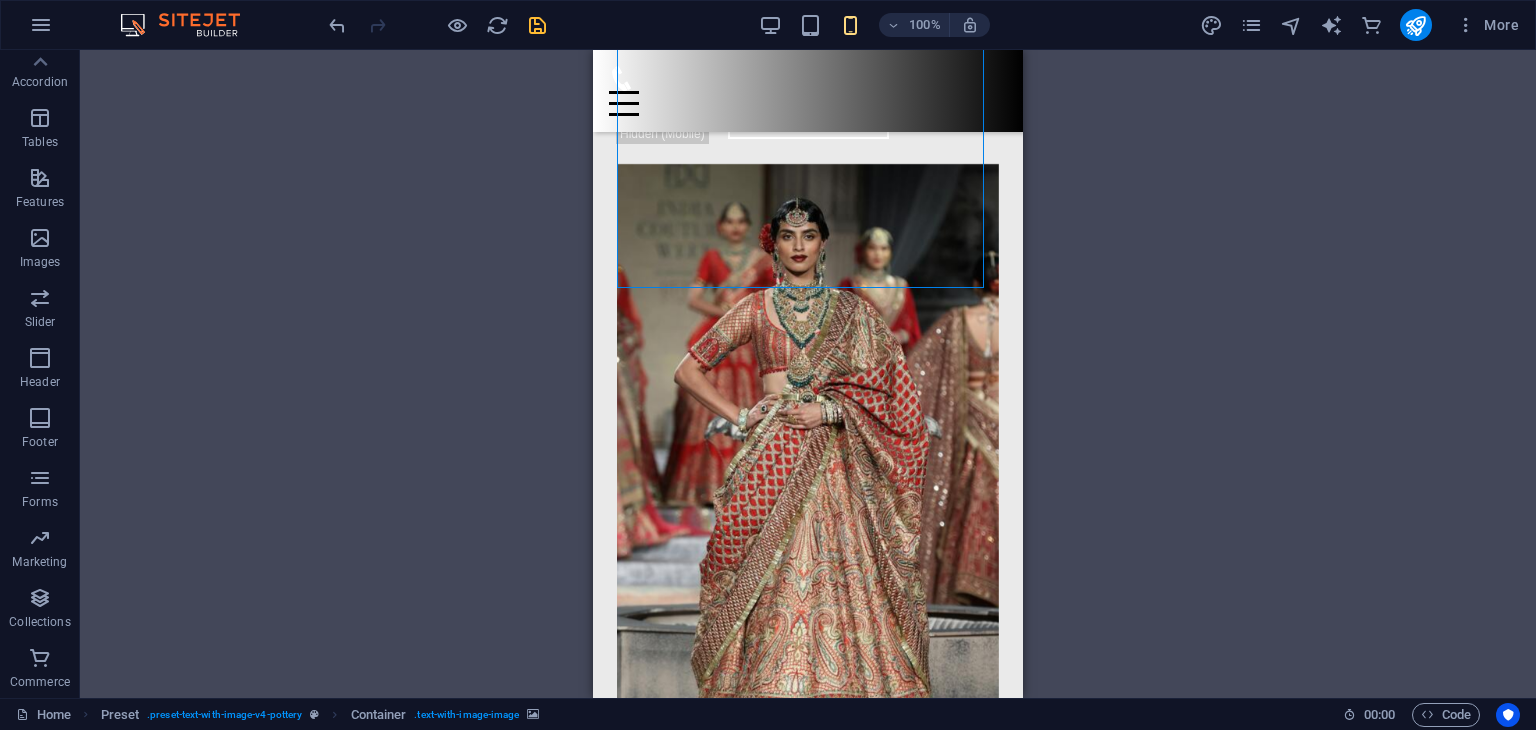 click on "H2   Menu Bar   Container   Container   H1   Banner   Banner   Container   Spacer   Text   Menu   Spacer   Menu   Menu Bar   Icon   Container   HTML   Logo   Menu   Button   Container   H2   Spacer   Text   Preset   Container   H2   Spacer   Text   Spacer   Social Media Icons   Spacer   Collection listing   Collection item   Image   Collection item   Spacer   Spacer   H3   Spacer   Container   Container   H2   Spacer   Spacer   Spacer   Button   Container   Collection item   H3   Spacer   Collection item   Image   Container   Placeholder   Container   Menu   Menu Bar   Logo   Container   HTML   Container   Container   H2   Container   Text   Spacer   Spacer   Icon   Footer Thrud   Spacer   Spacer   Container   Logo" at bounding box center (808, 374) 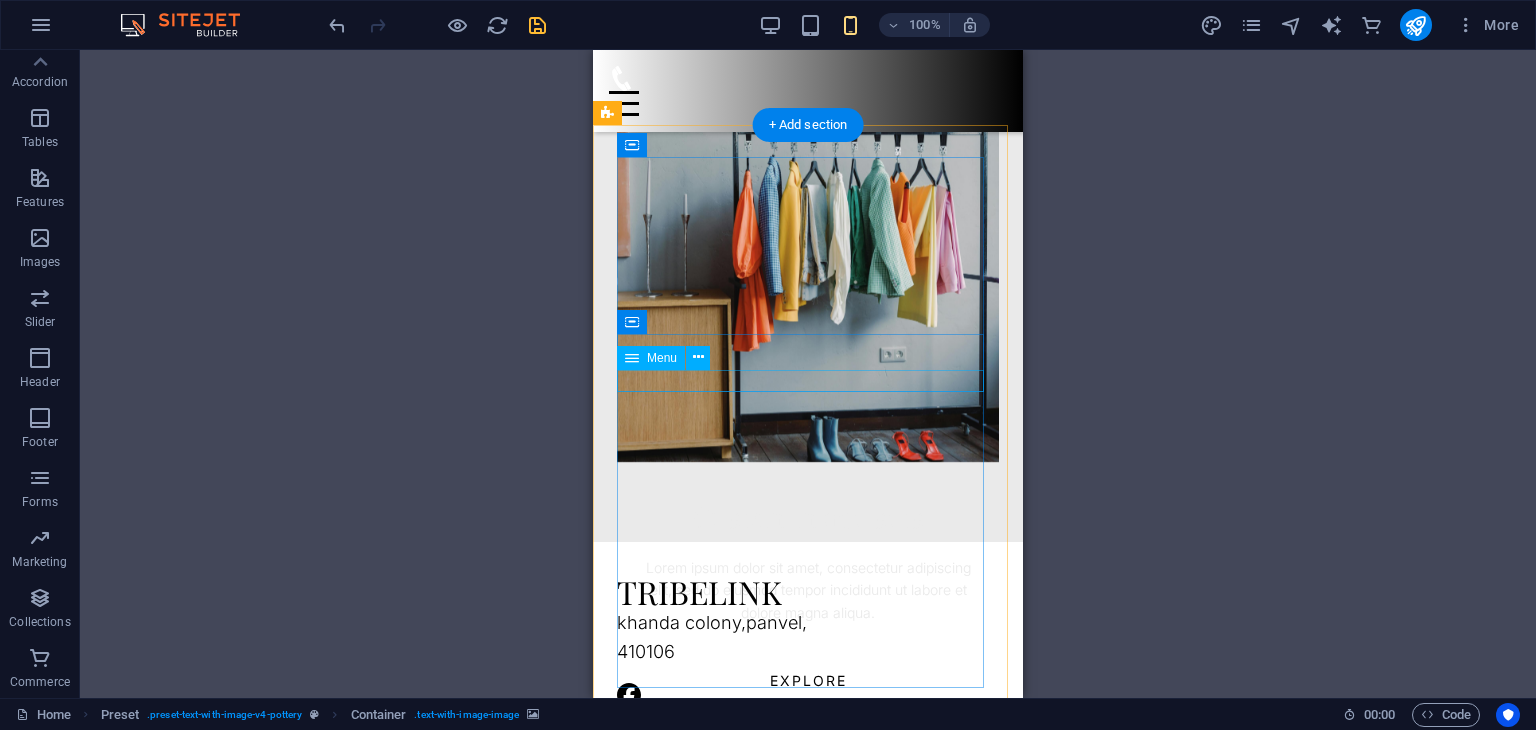 scroll, scrollTop: 4009, scrollLeft: 0, axis: vertical 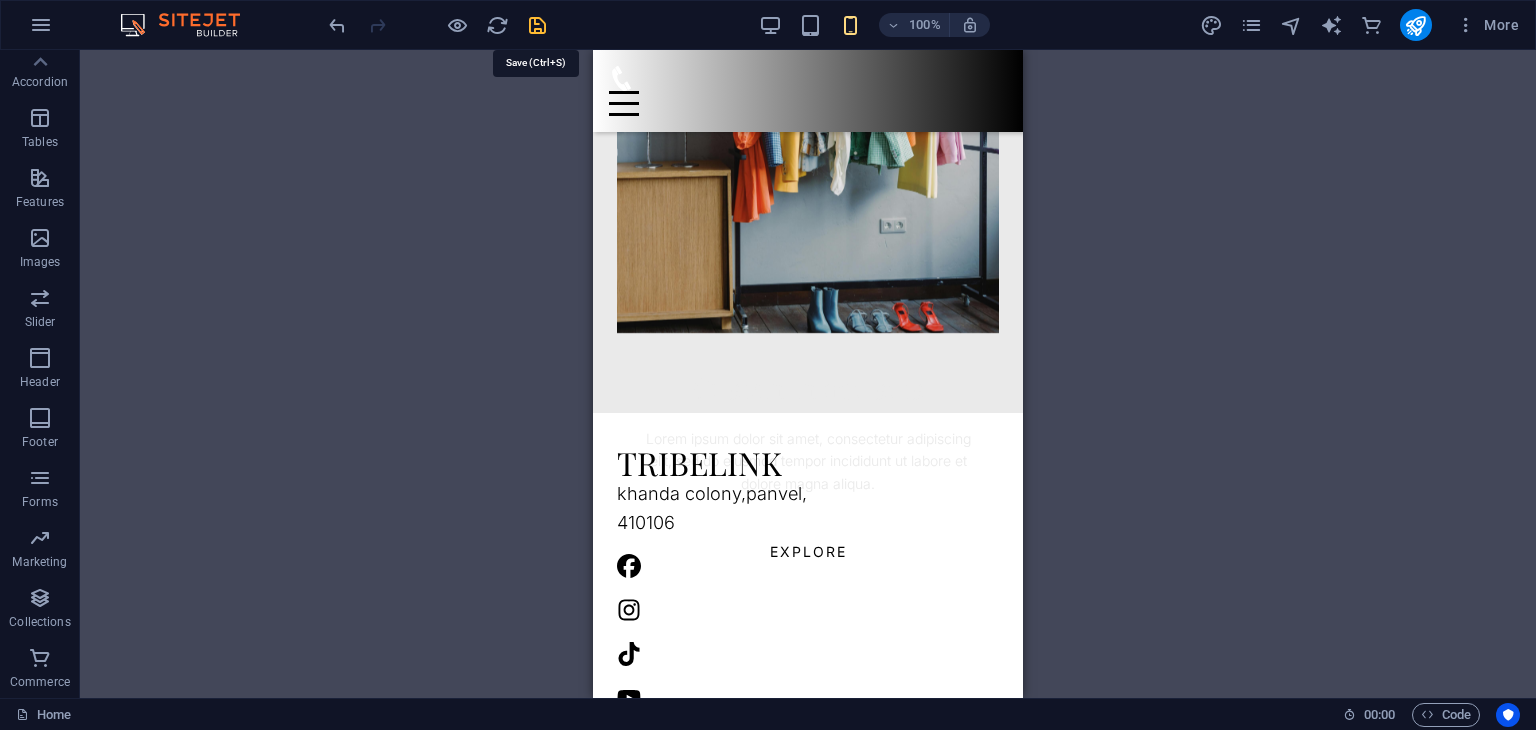 click at bounding box center [537, 25] 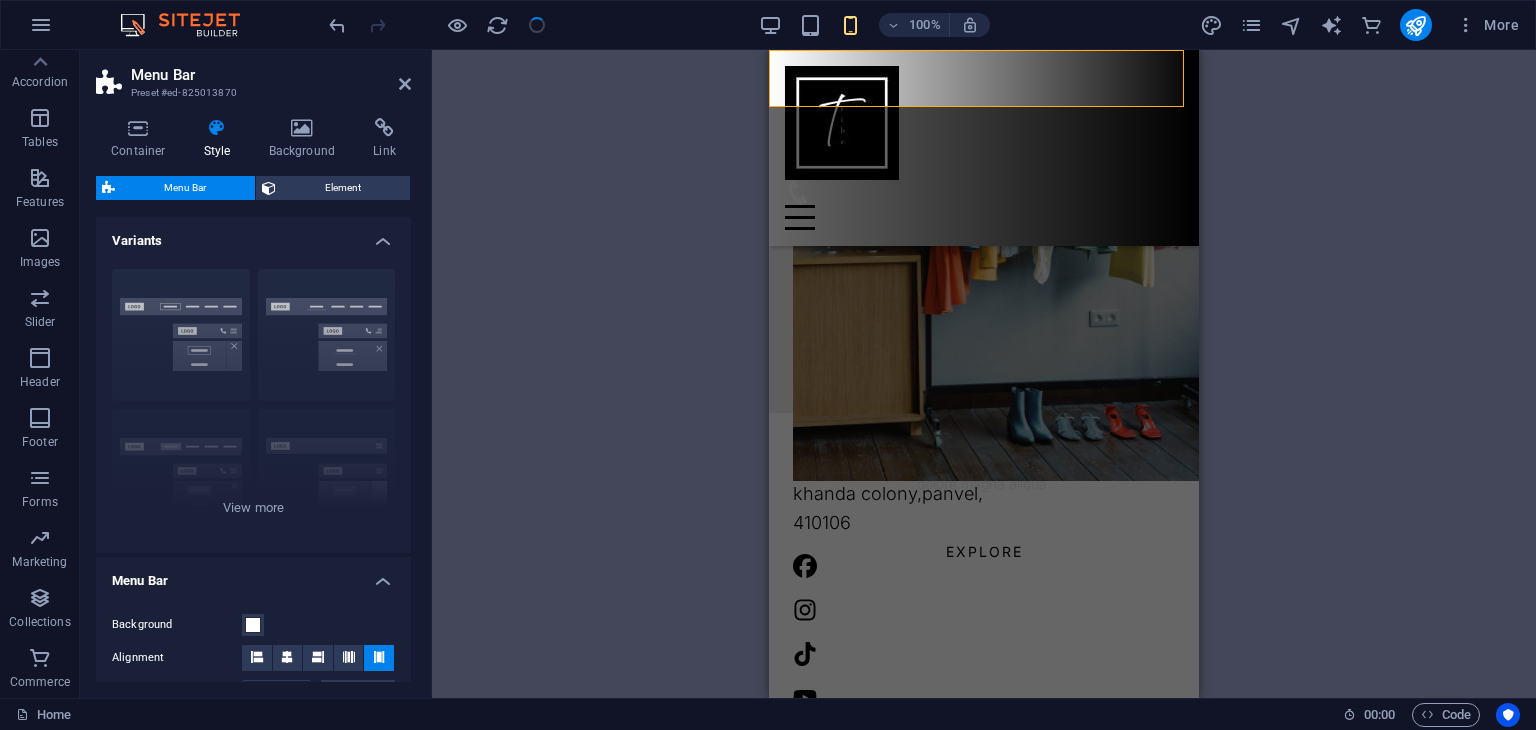 type on "1" 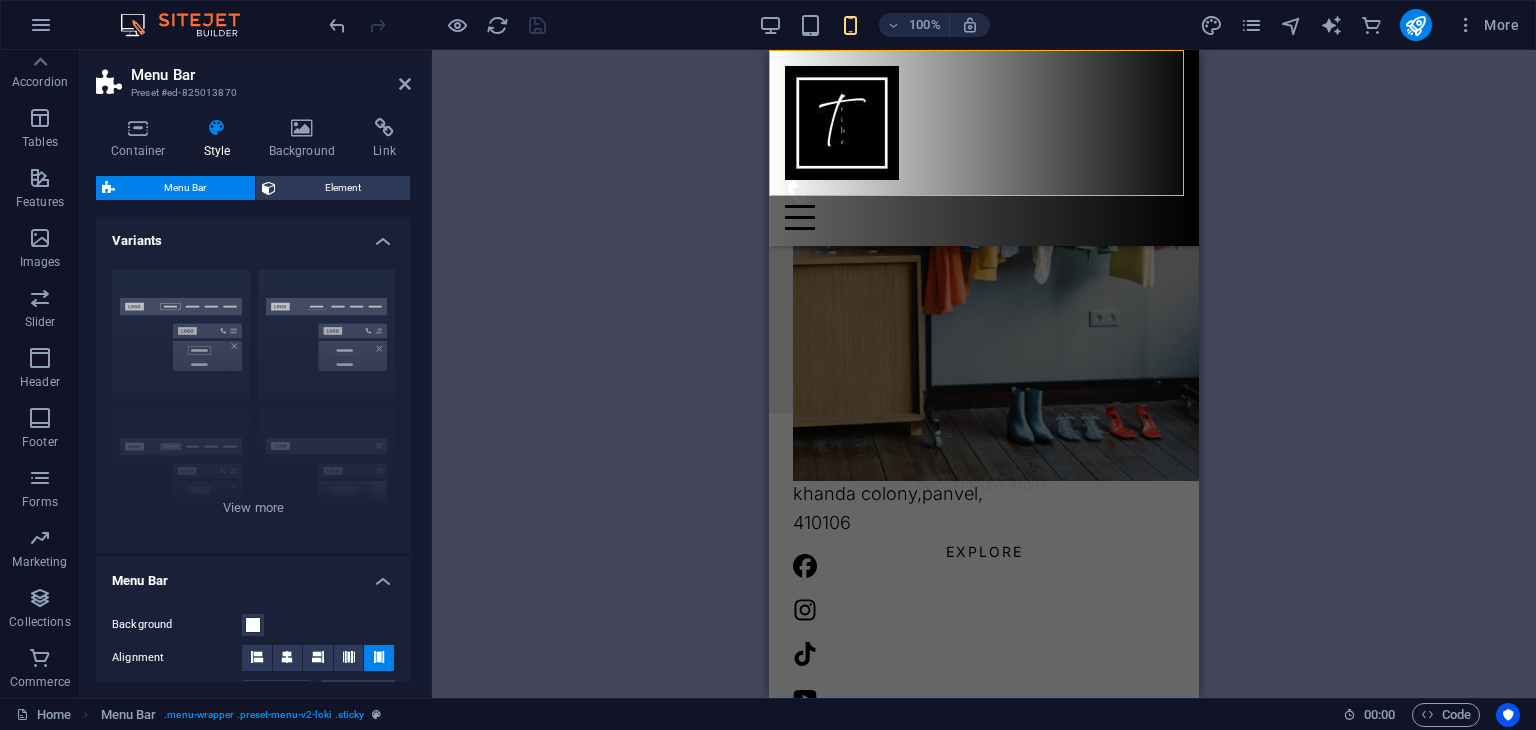 click on "Menu Home About Service Contact" at bounding box center [984, 148] 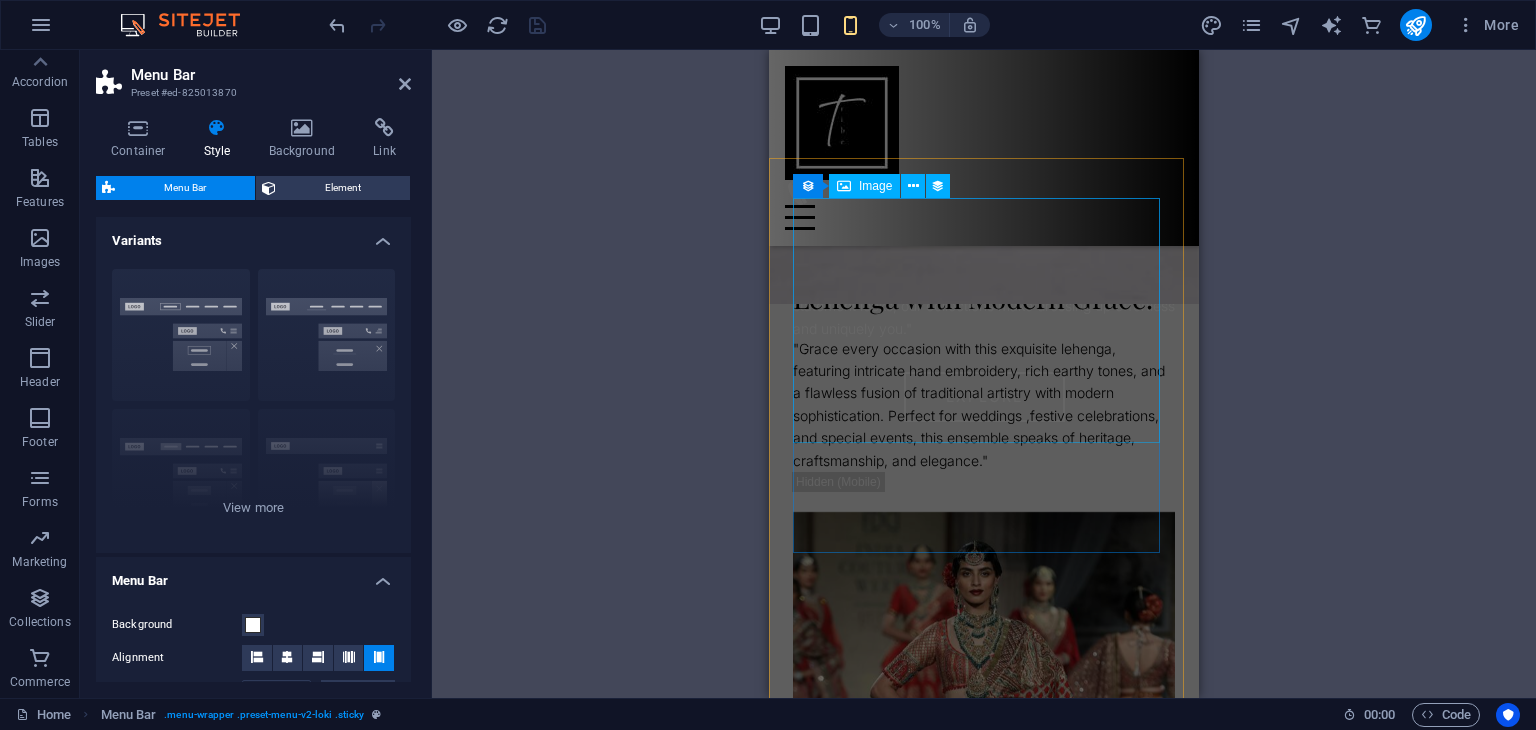 scroll, scrollTop: 0, scrollLeft: 0, axis: both 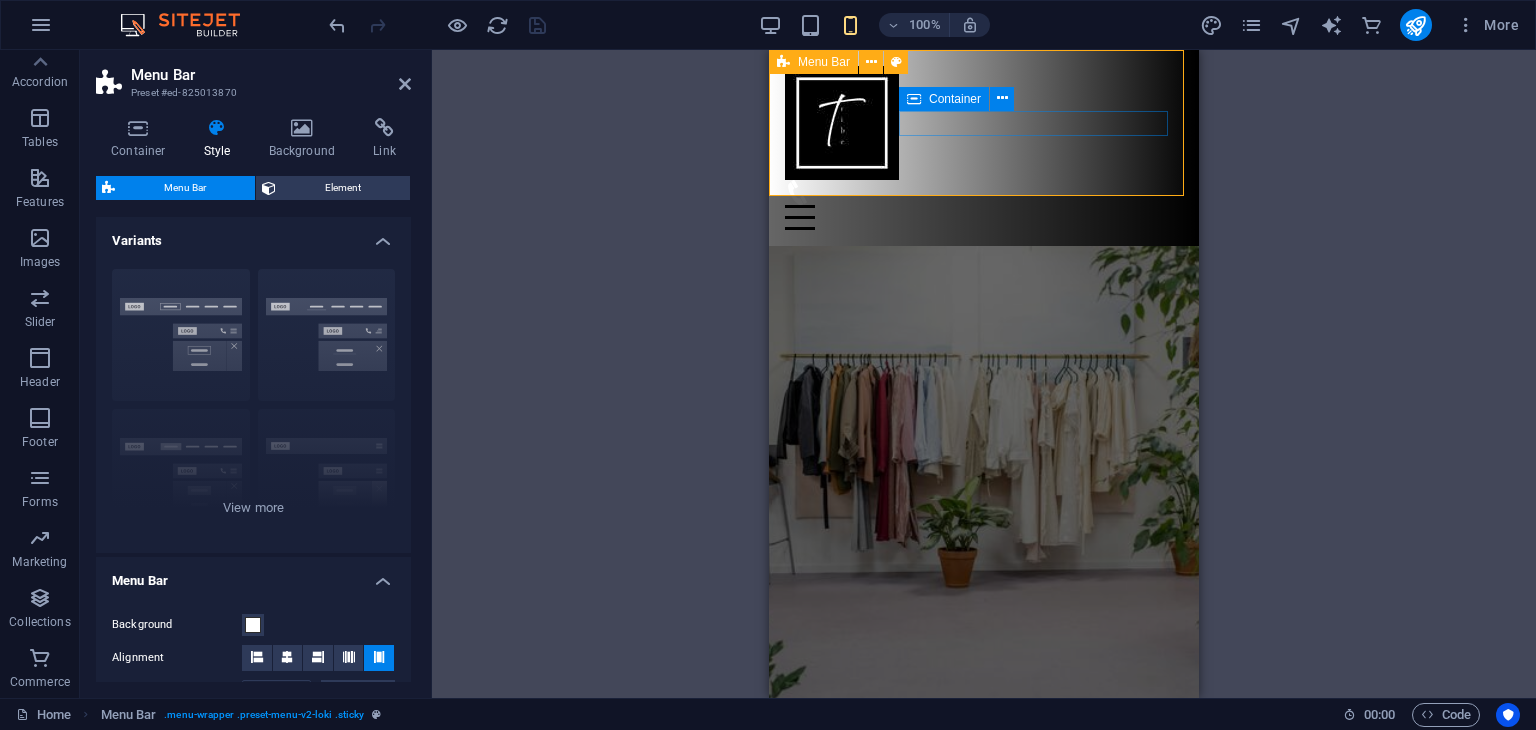 click on "Menu" at bounding box center (984, 205) 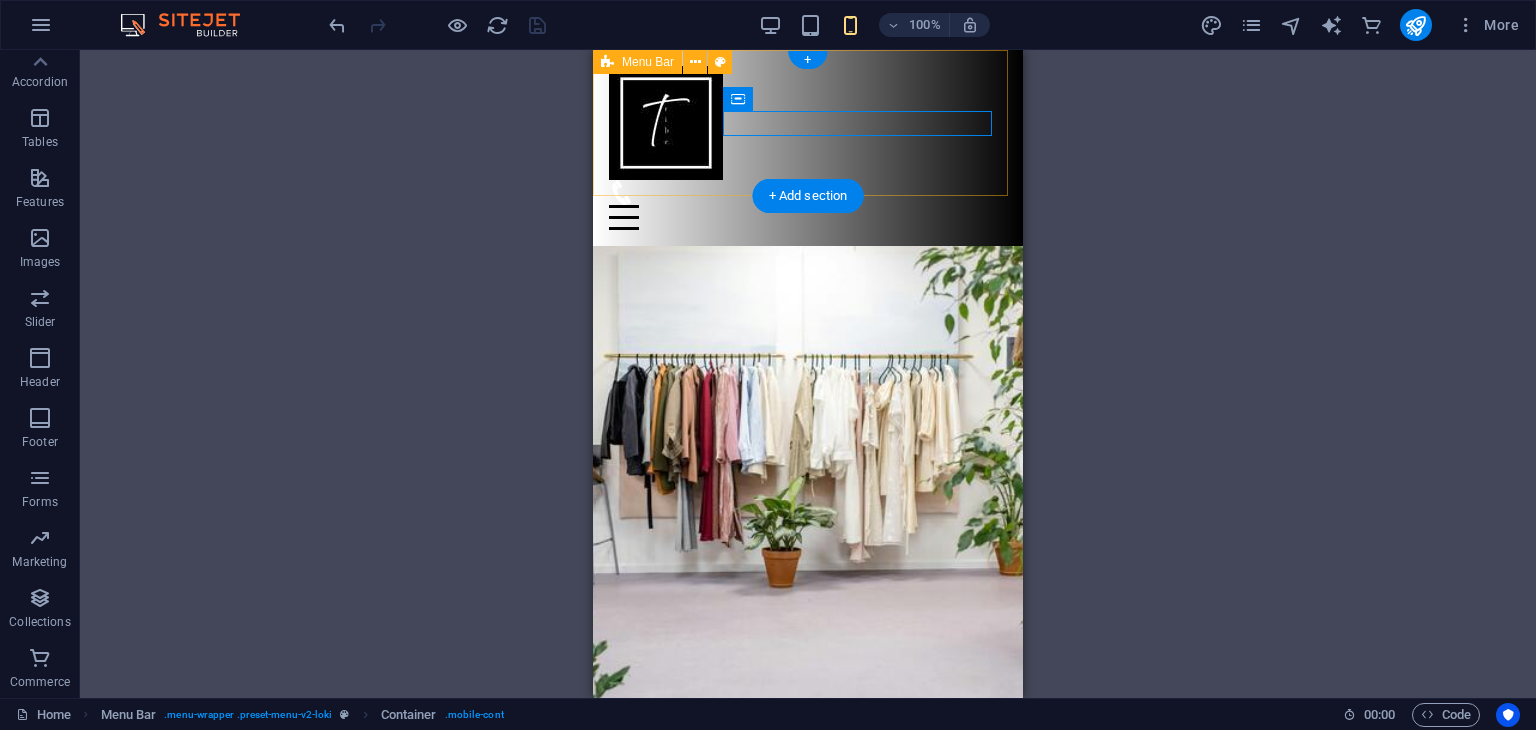 click on "Menu Home About Service Contact" at bounding box center [808, 148] 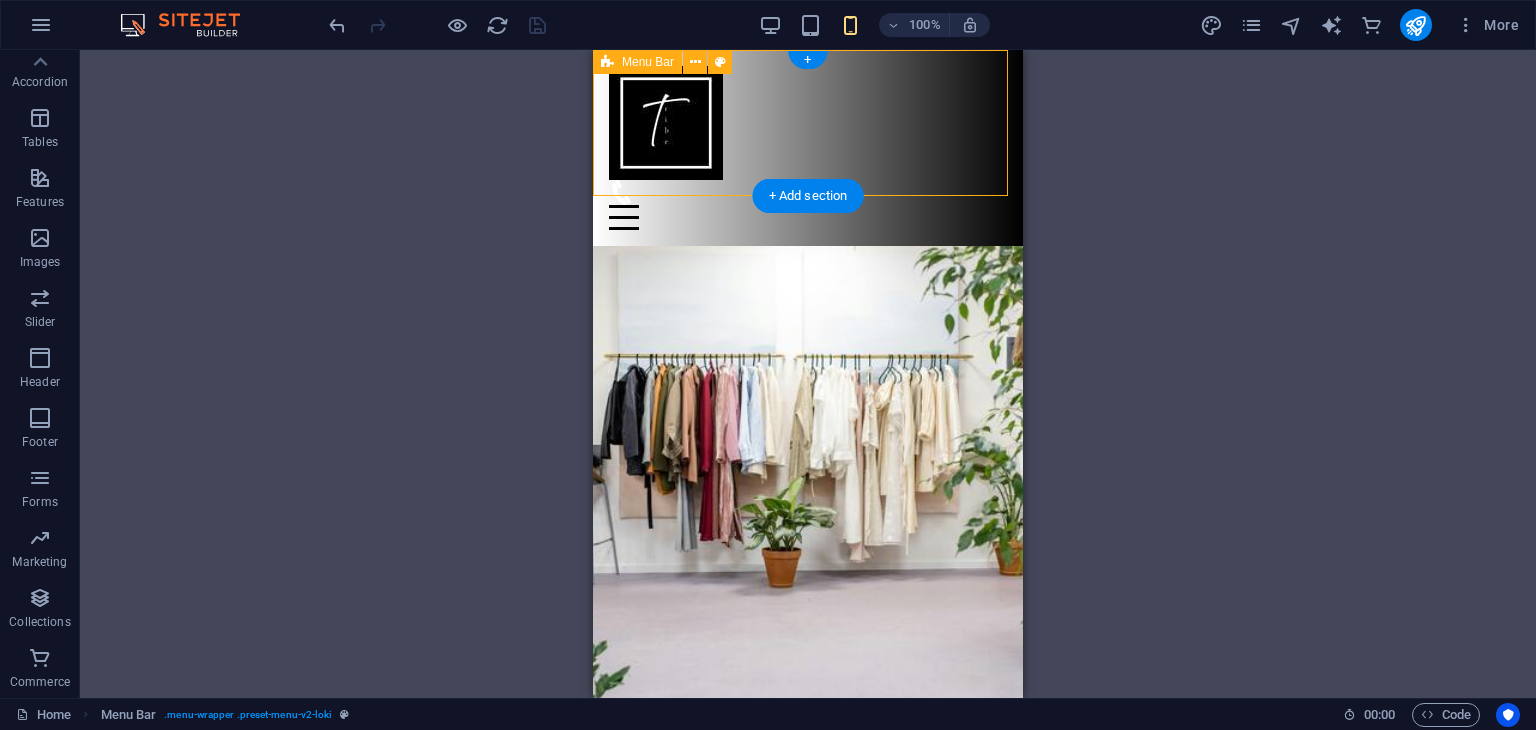 select on "rem" 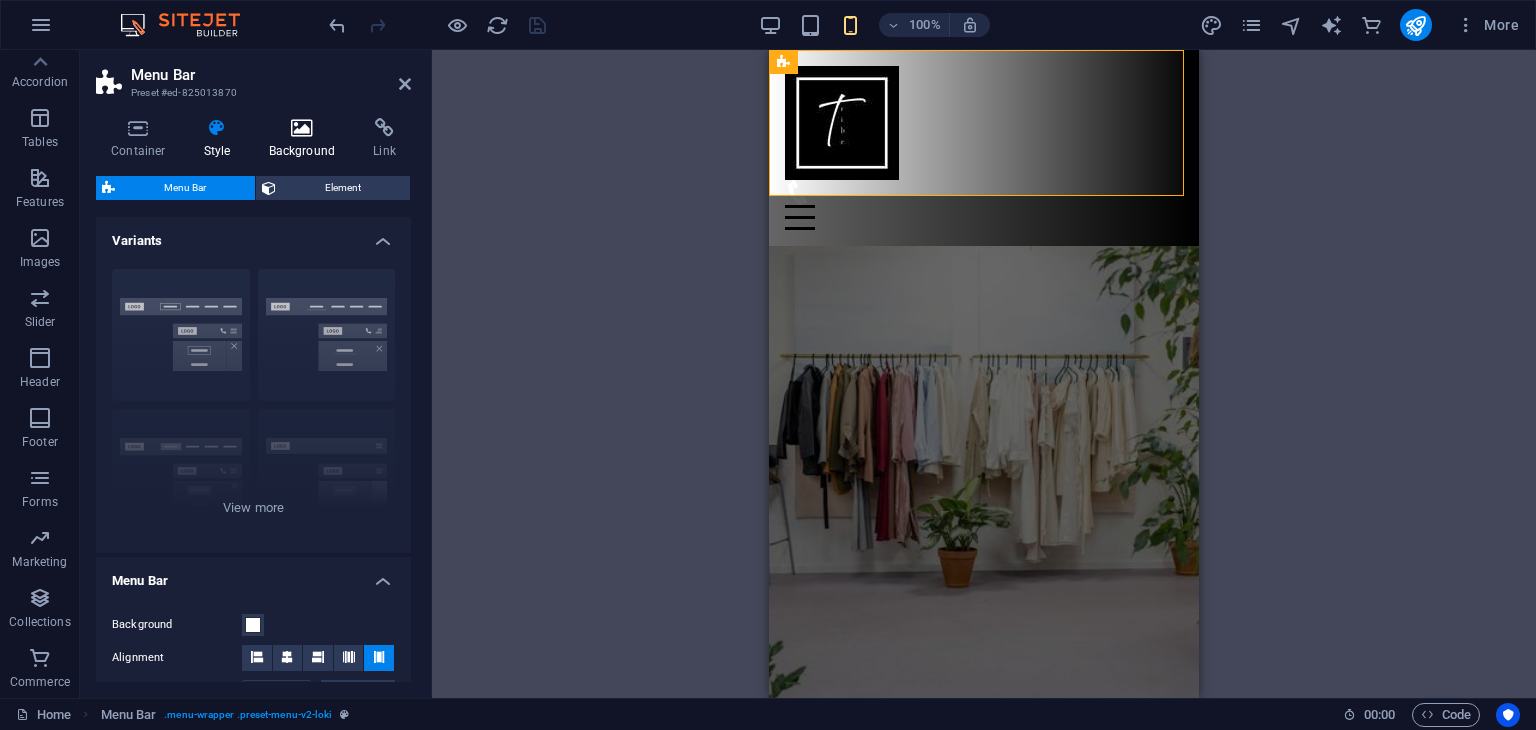 click on "Background" at bounding box center (306, 139) 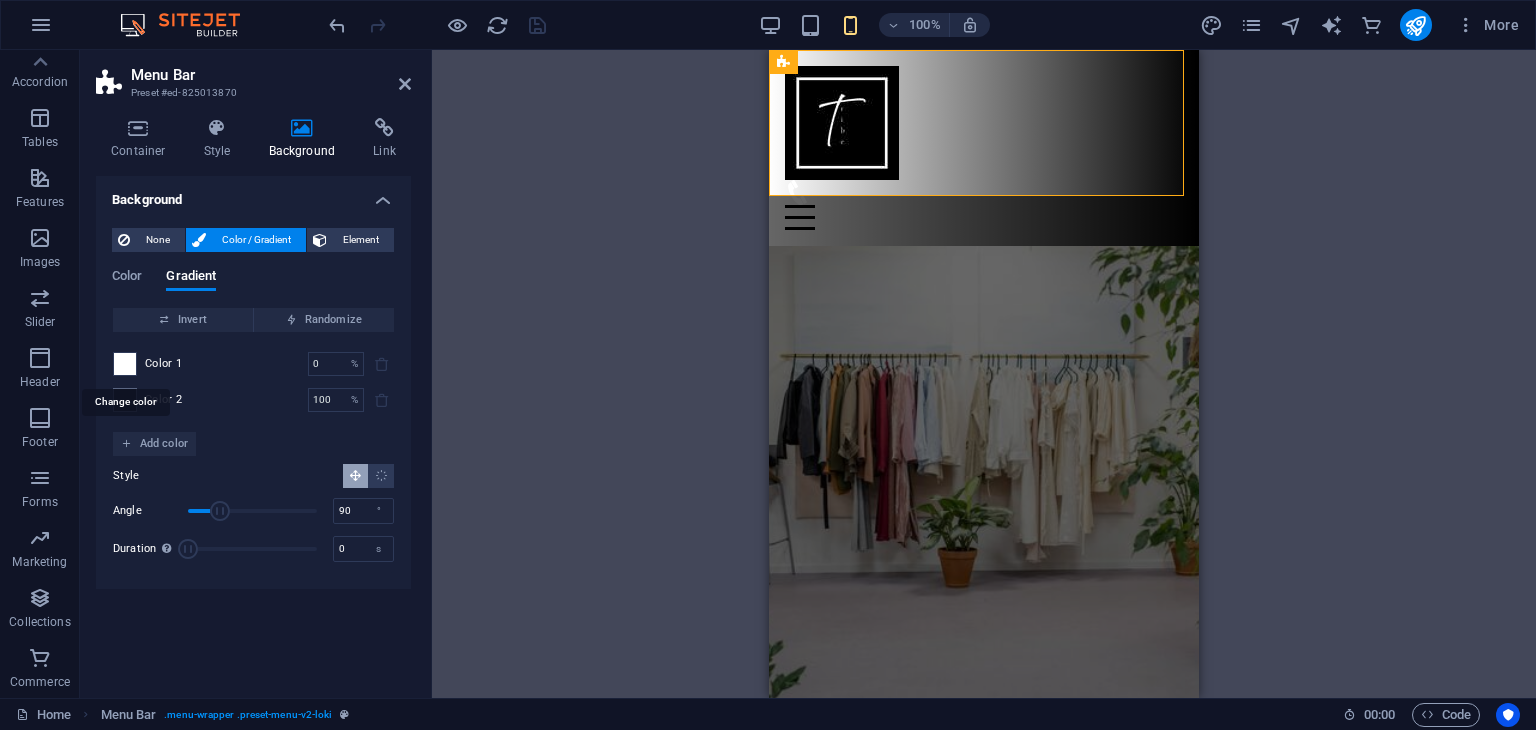 click at bounding box center [125, 364] 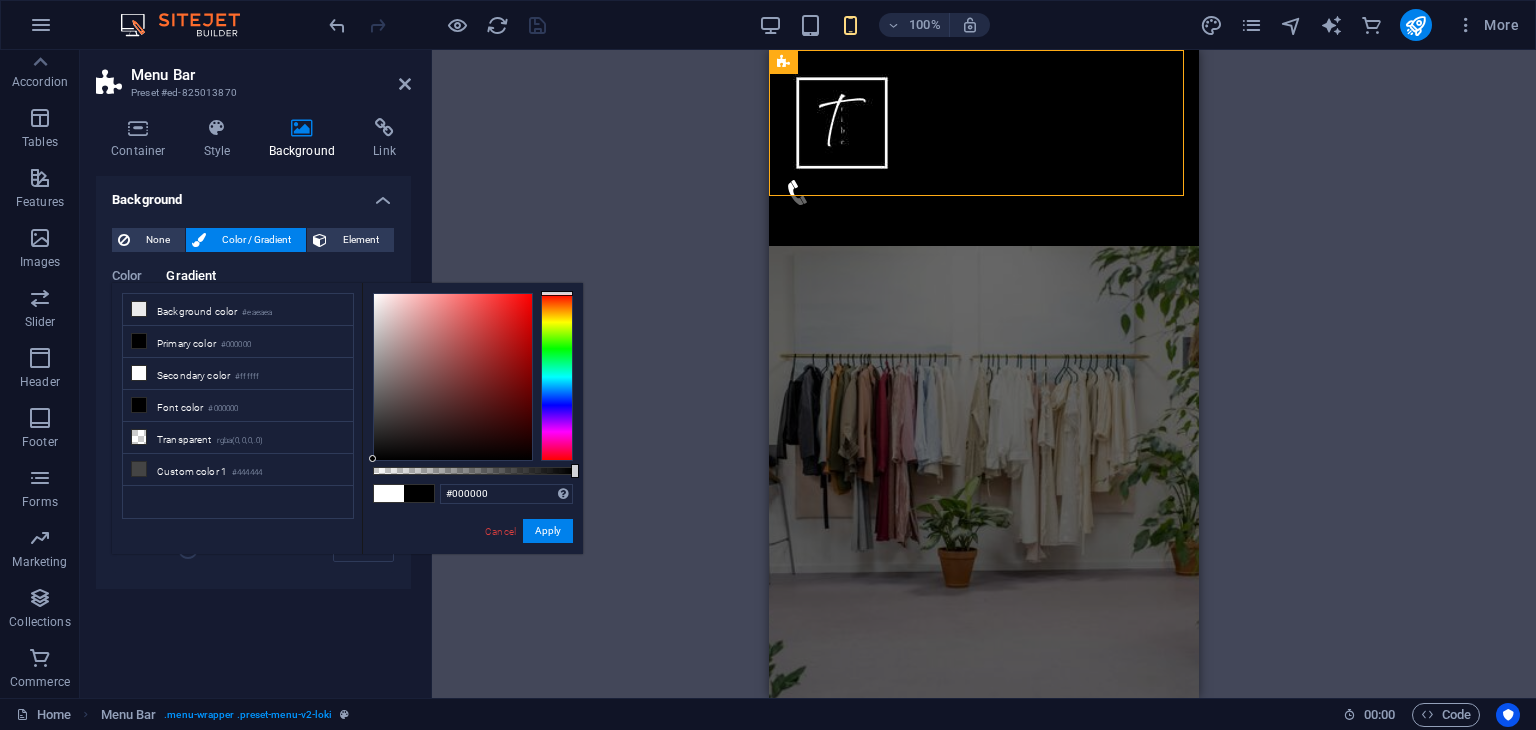 drag, startPoint x: 385, startPoint y: 381, endPoint x: 371, endPoint y: 472, distance: 92.070625 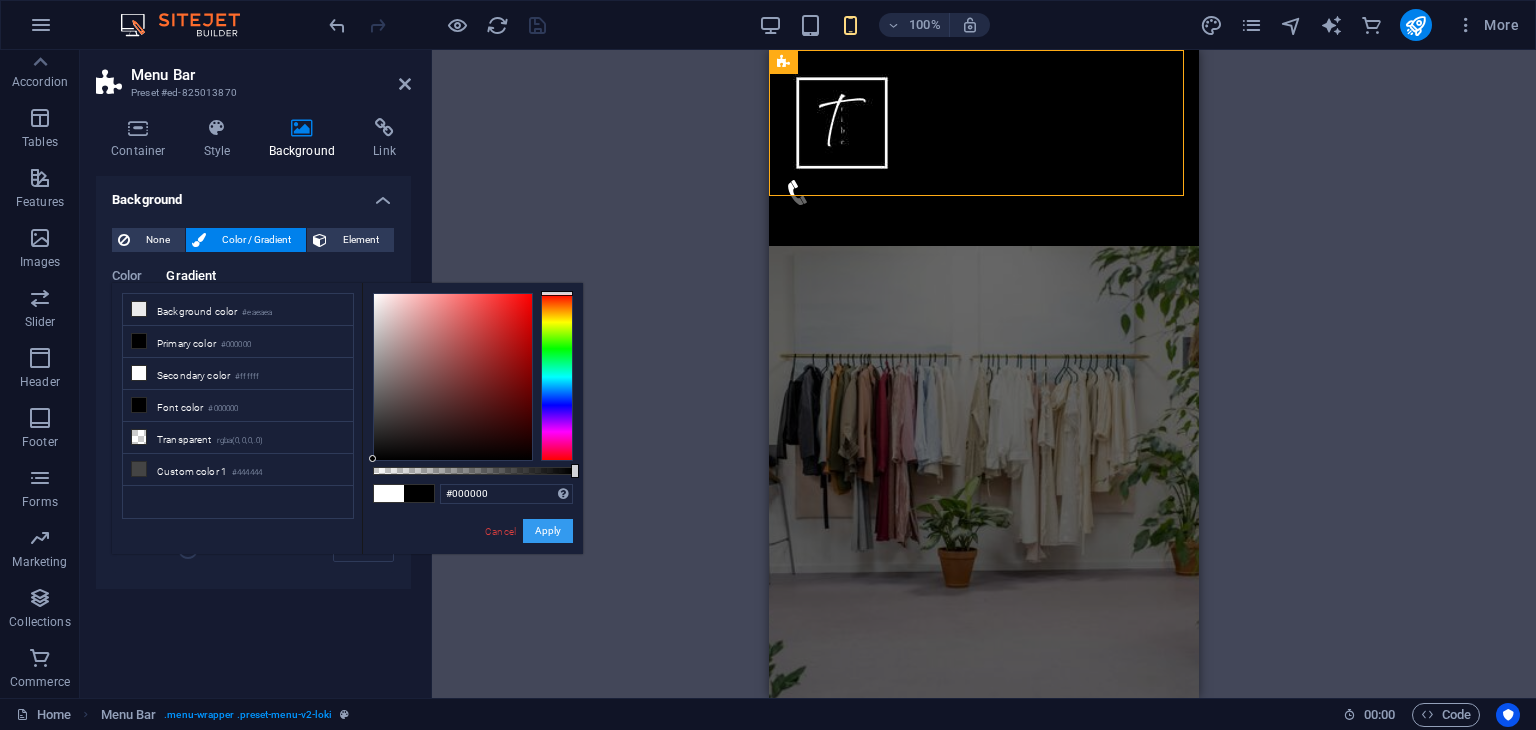 click on "Apply" at bounding box center (548, 531) 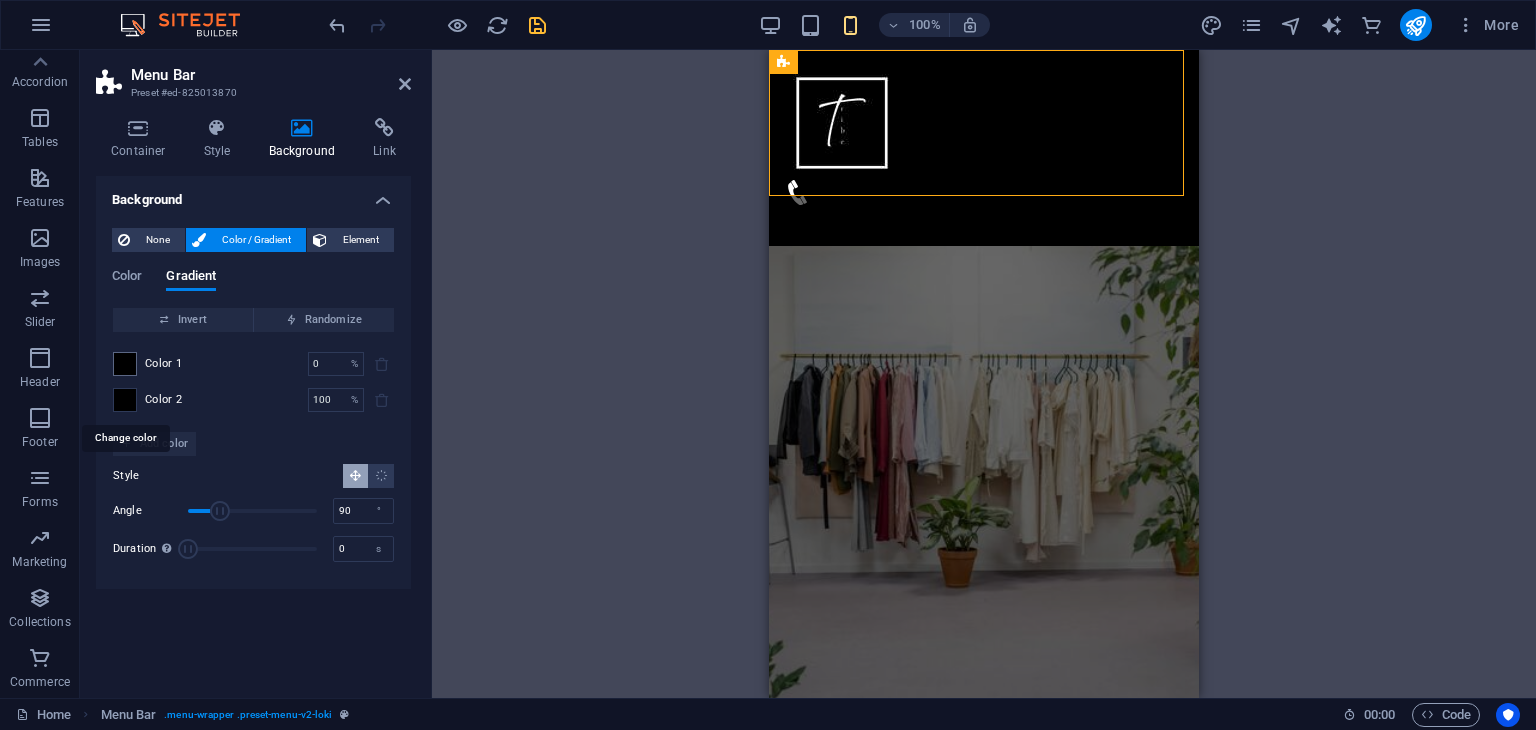 click at bounding box center (125, 400) 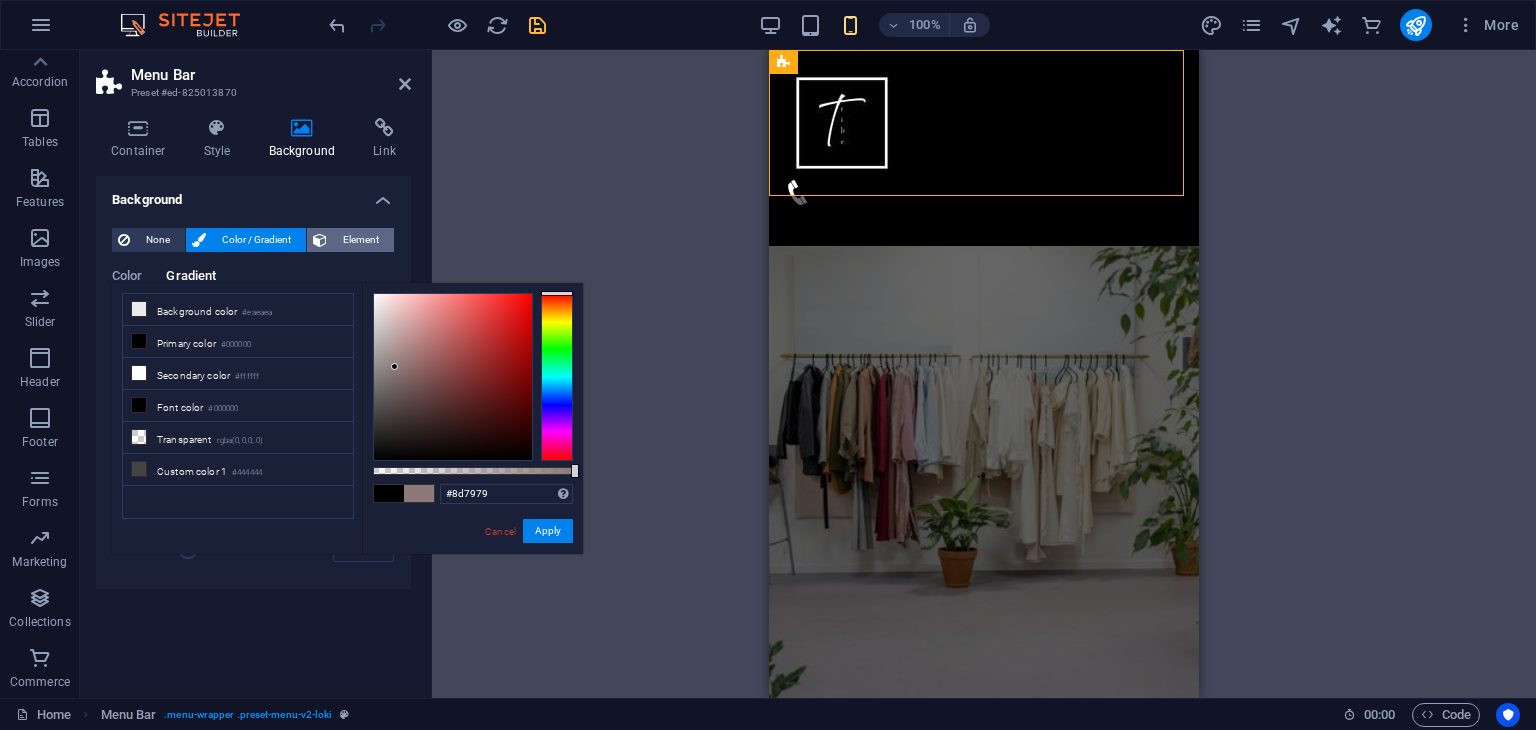type on "#ffffff" 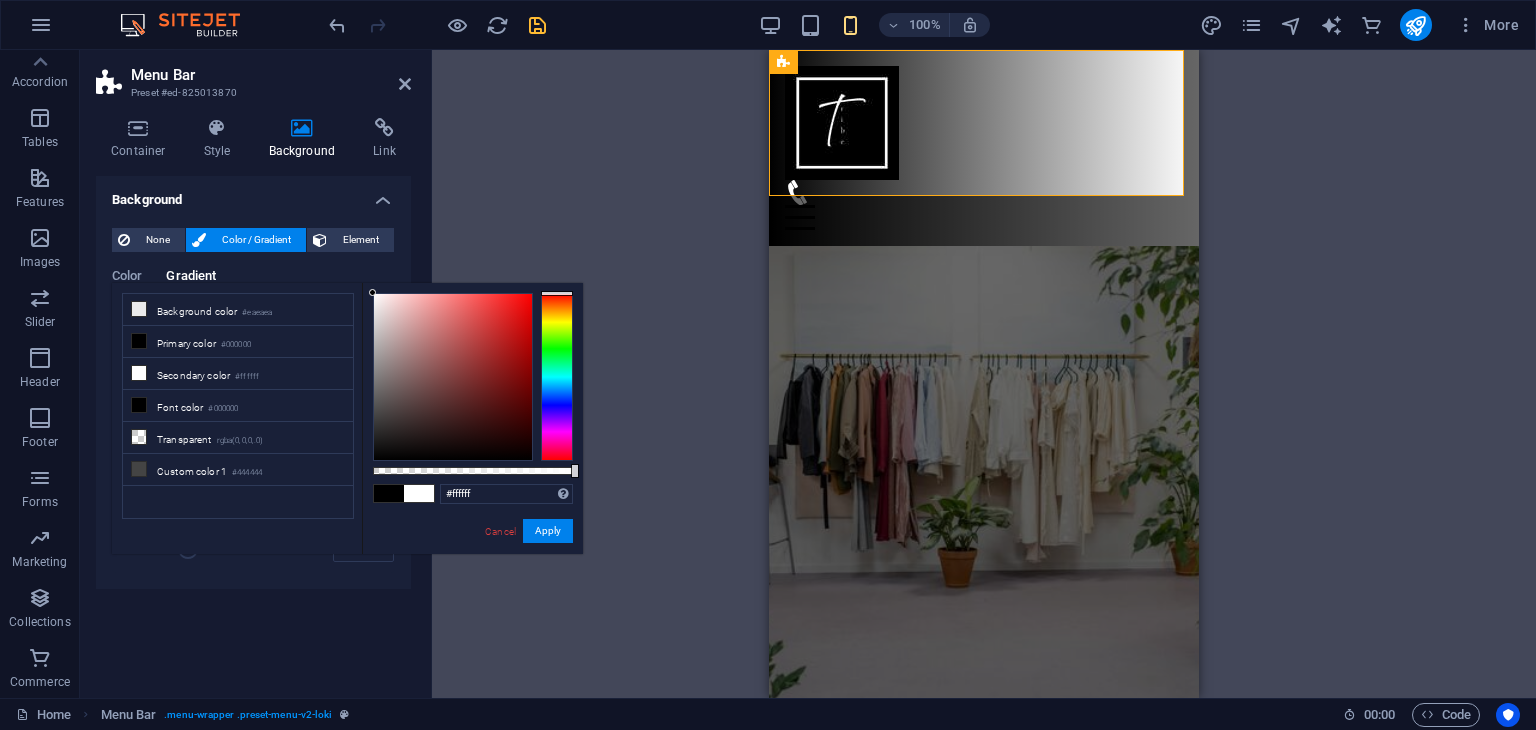 drag, startPoint x: 395, startPoint y: 367, endPoint x: 329, endPoint y: 213, distance: 167.54701 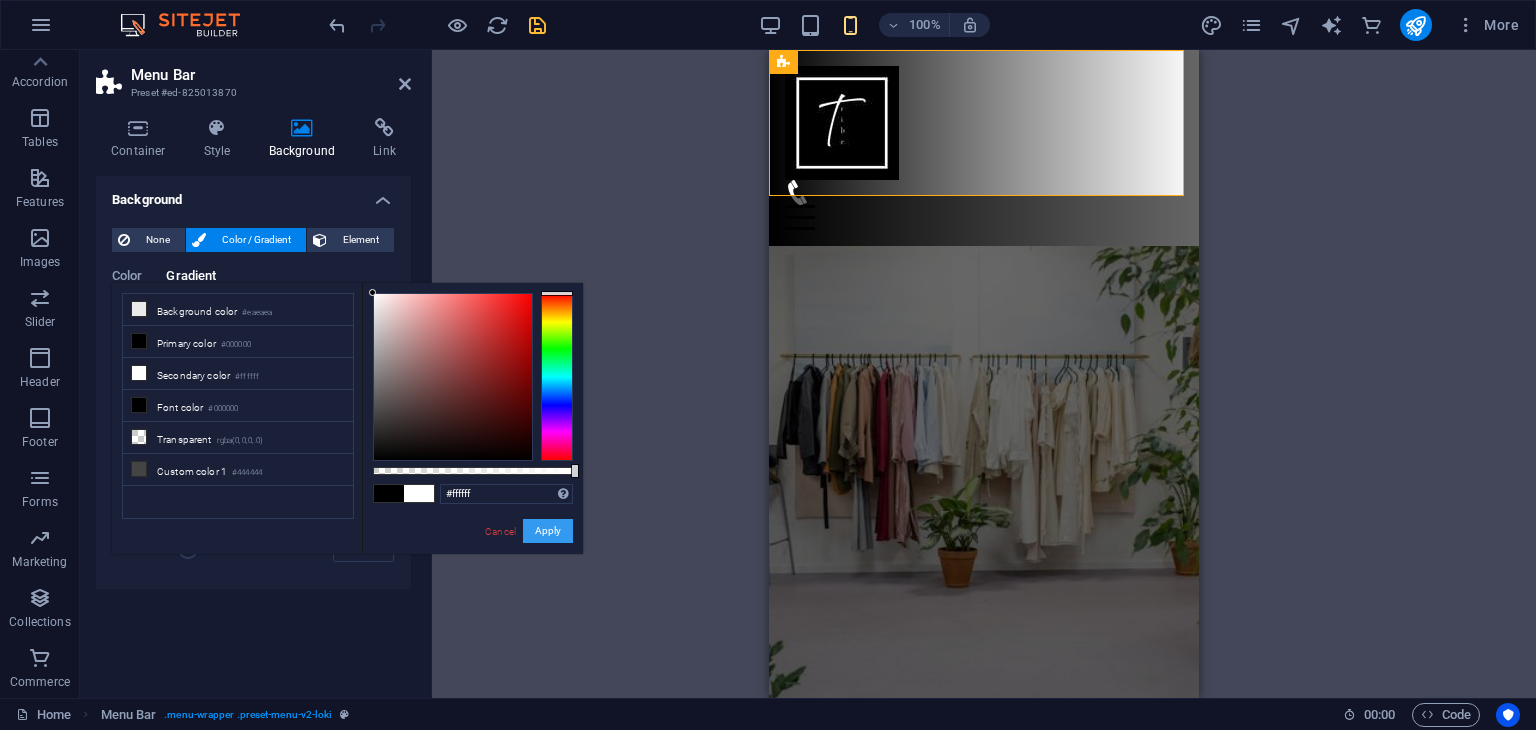 click on "Apply" at bounding box center [548, 531] 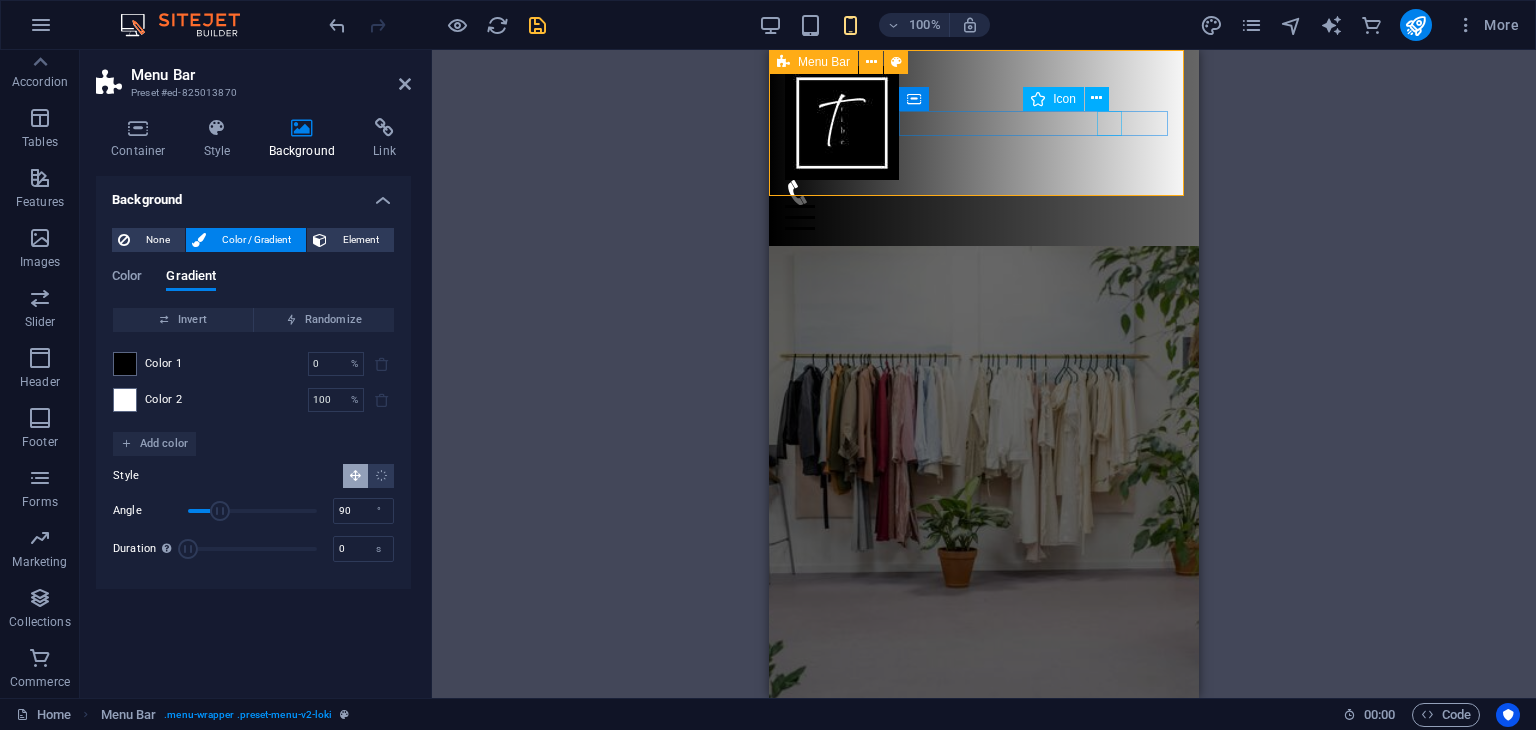 click at bounding box center (976, 192) 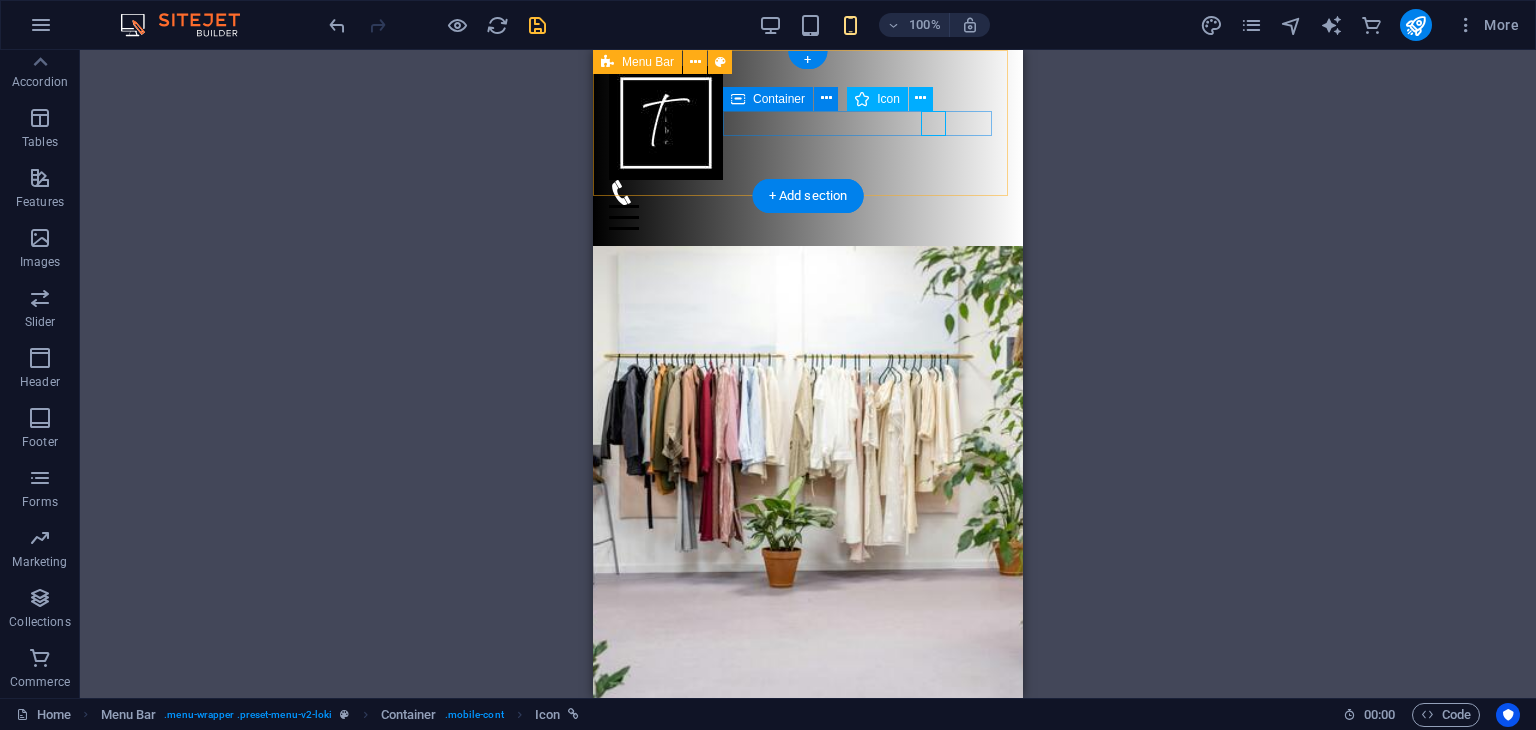 click at bounding box center [800, 192] 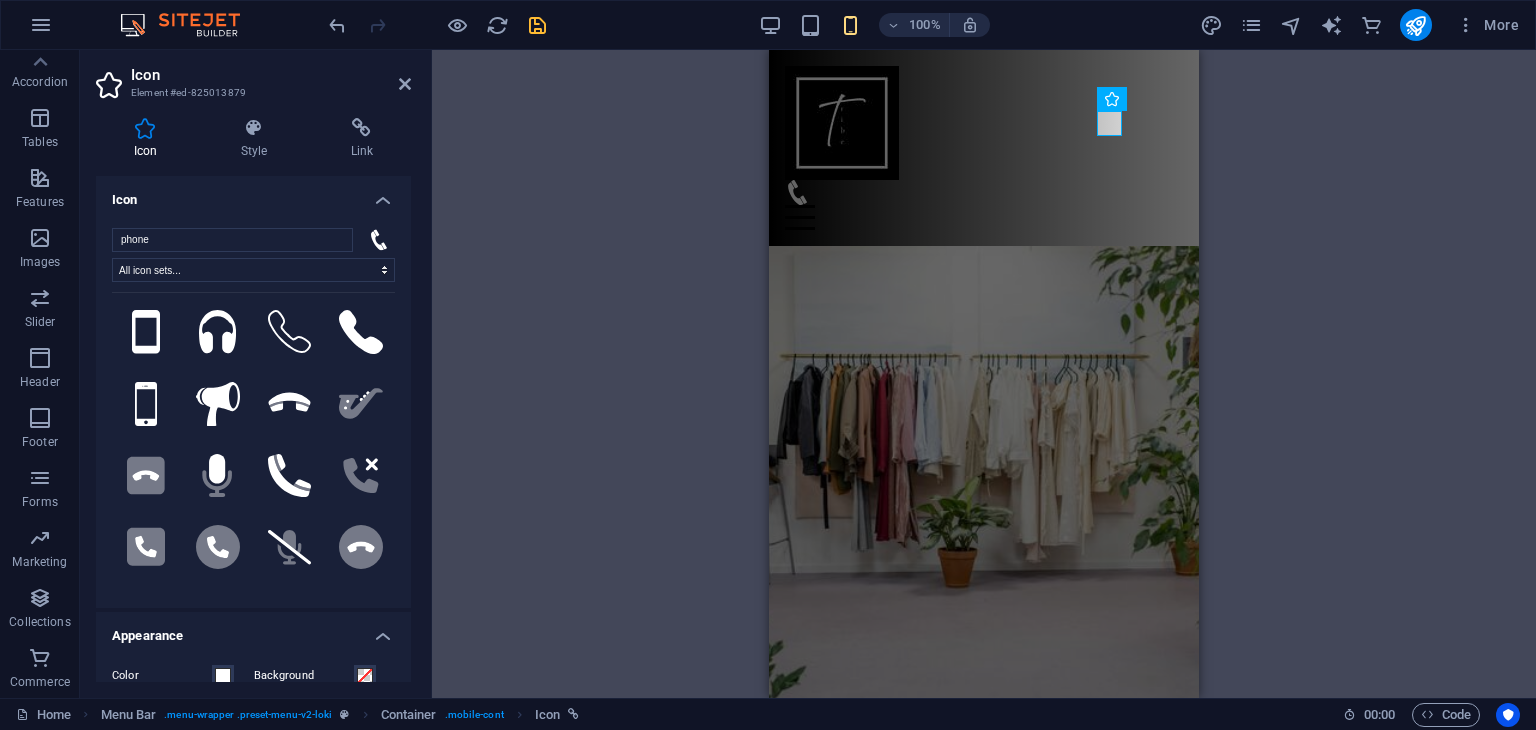 scroll, scrollTop: 471, scrollLeft: 0, axis: vertical 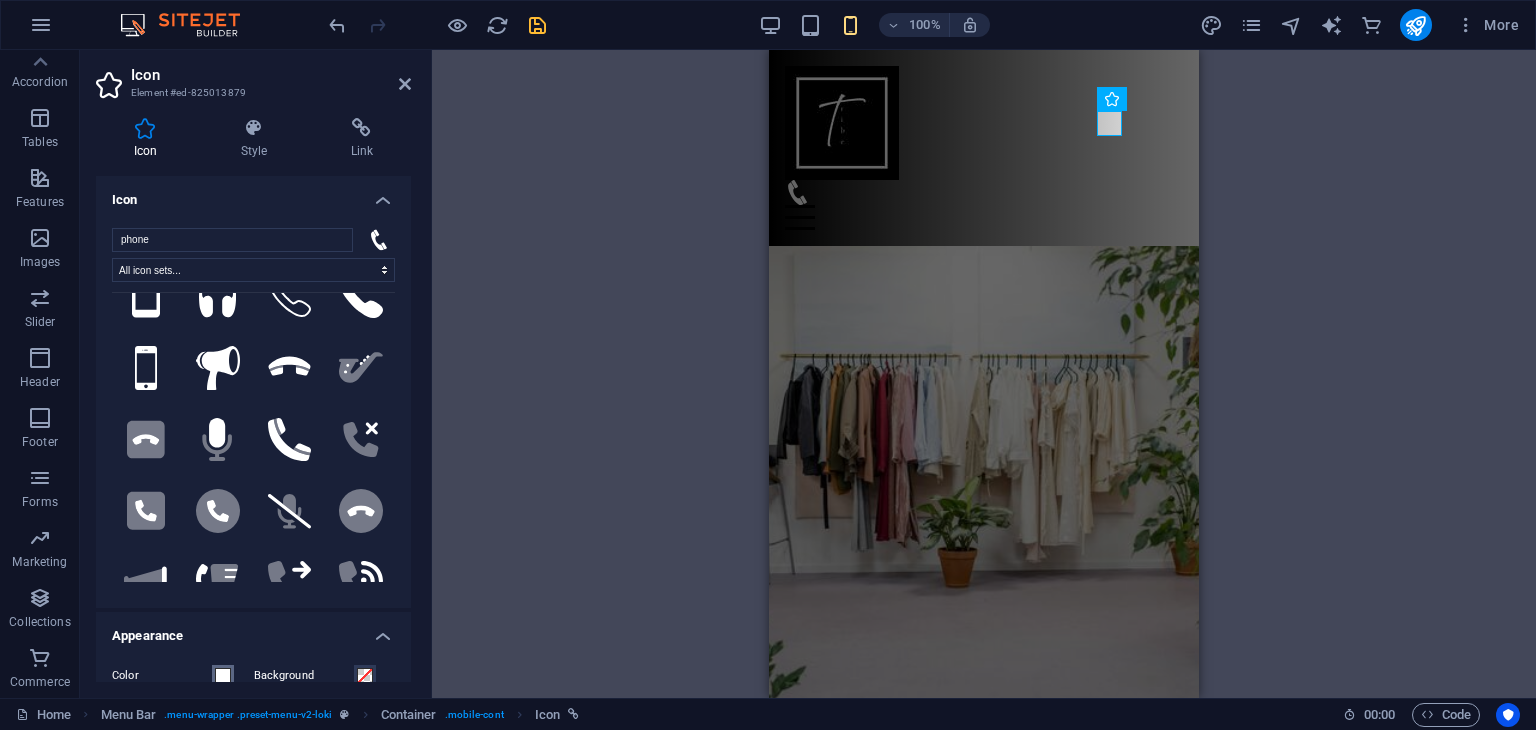click at bounding box center [223, 676] 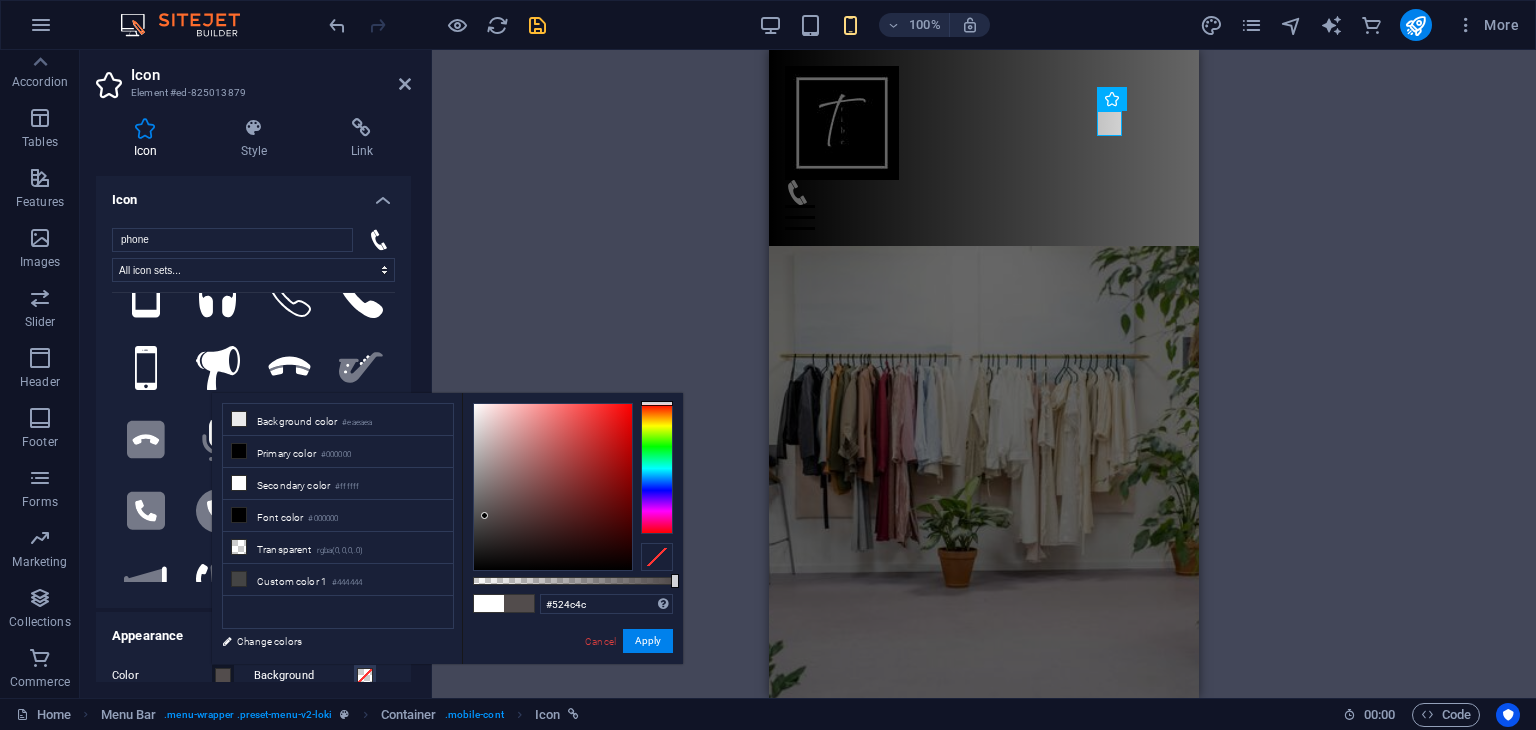 type on "#000000" 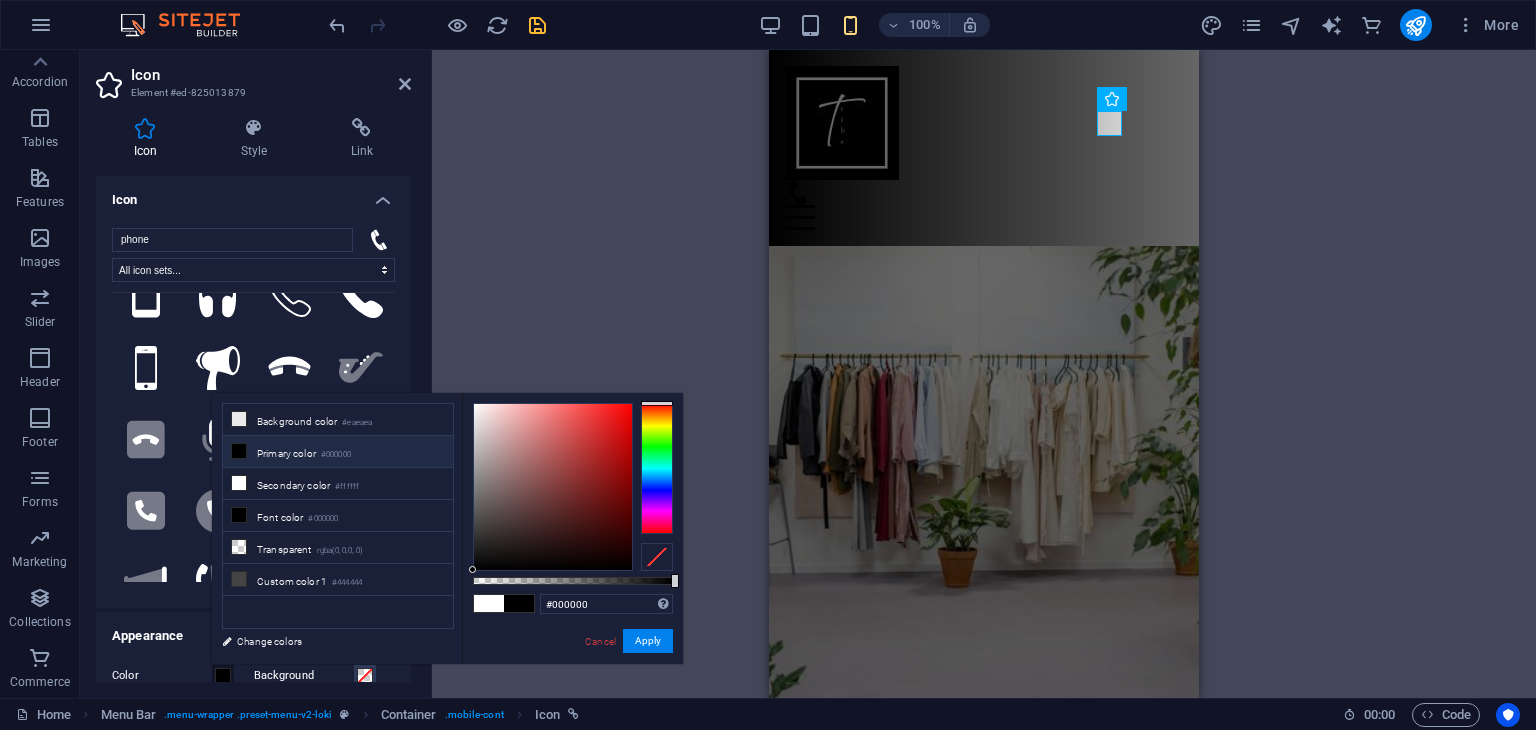drag, startPoint x: 485, startPoint y: 516, endPoint x: 459, endPoint y: 598, distance: 86.023254 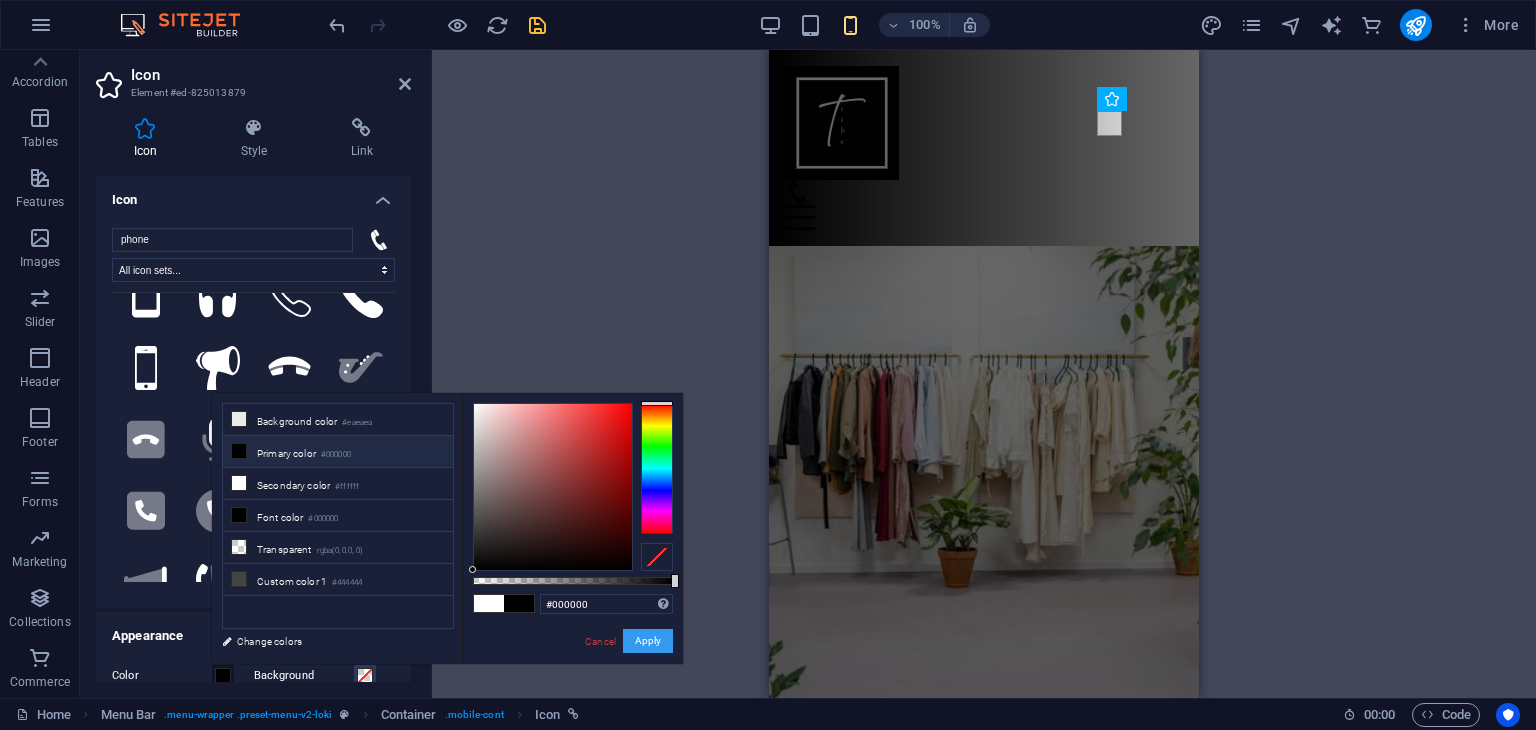 click on "Apply" at bounding box center (648, 641) 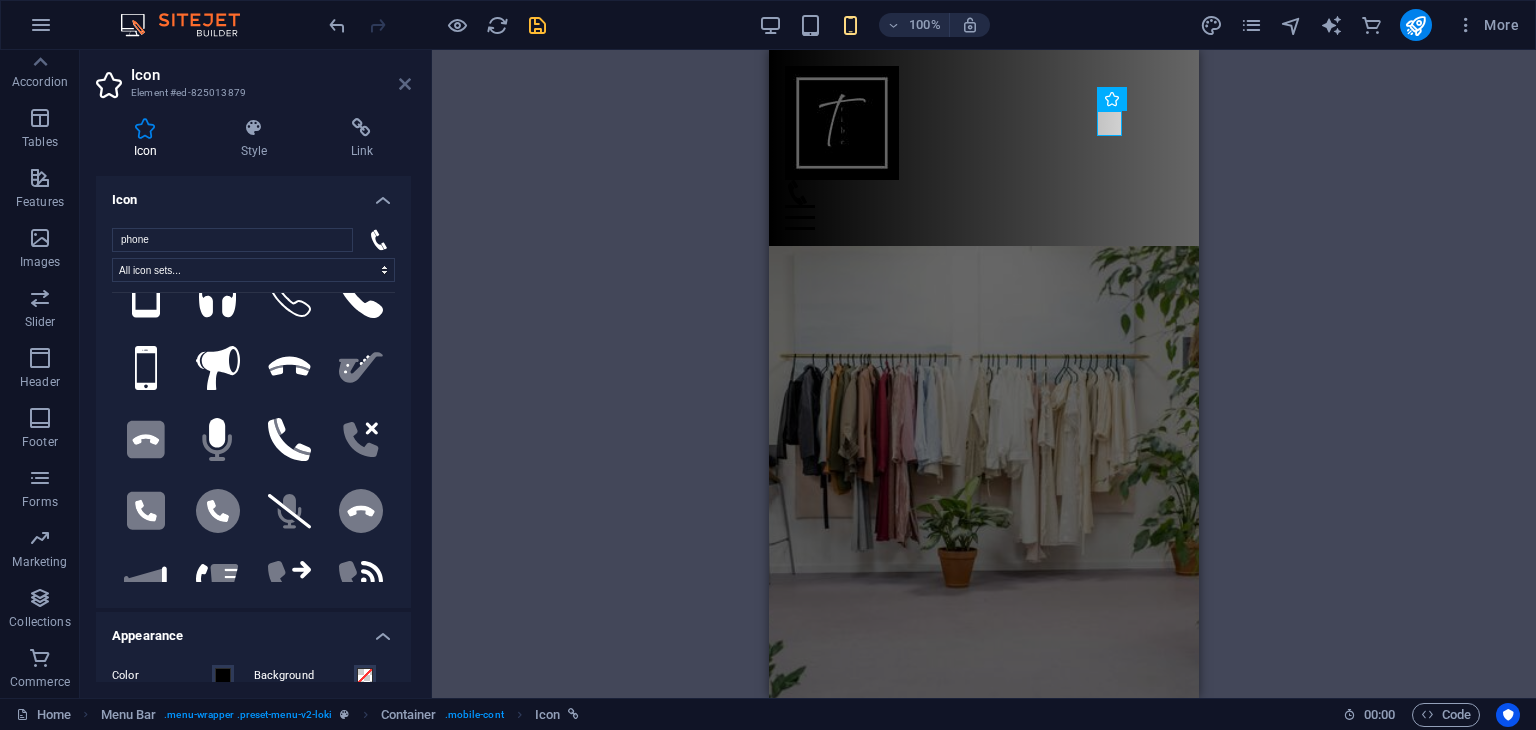 click at bounding box center (405, 84) 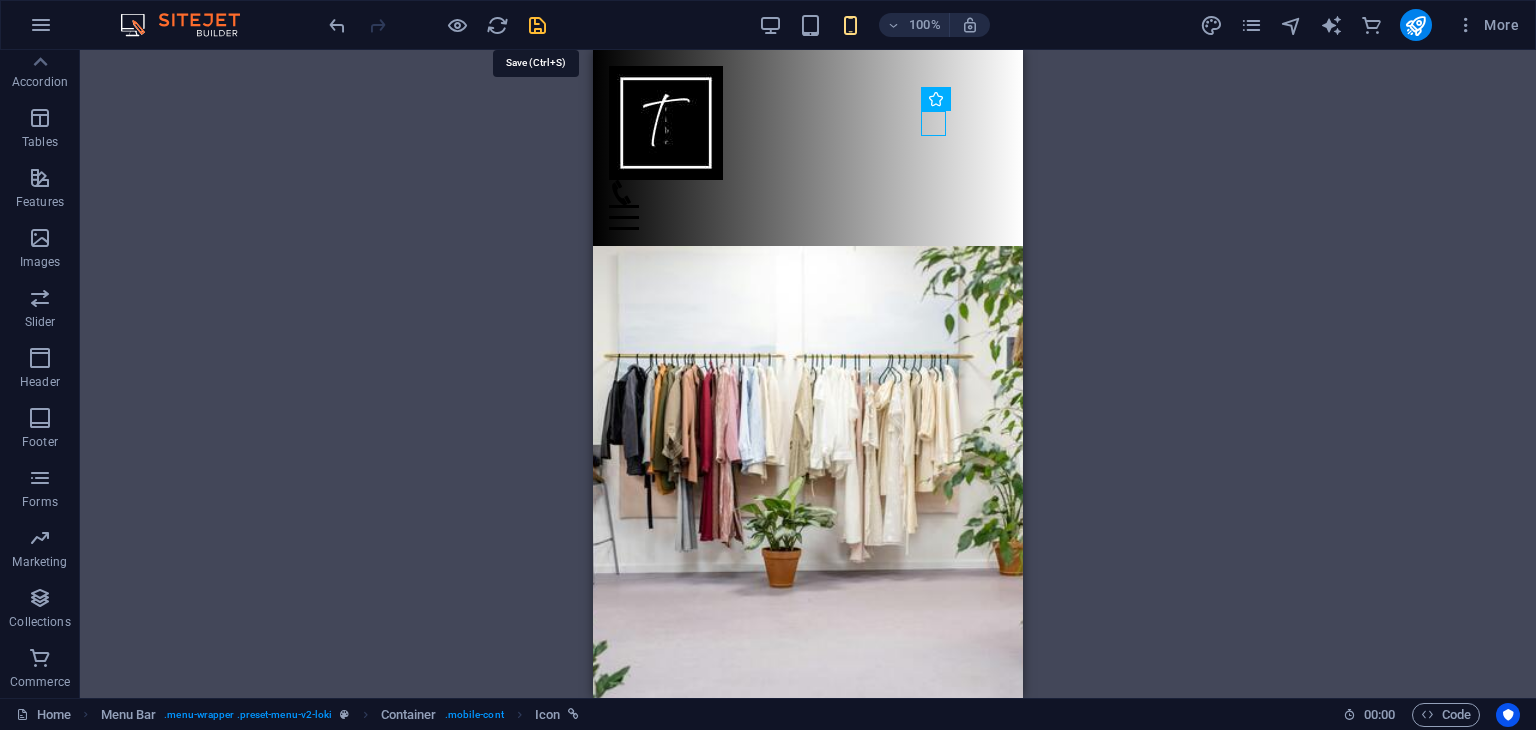 click at bounding box center [537, 25] 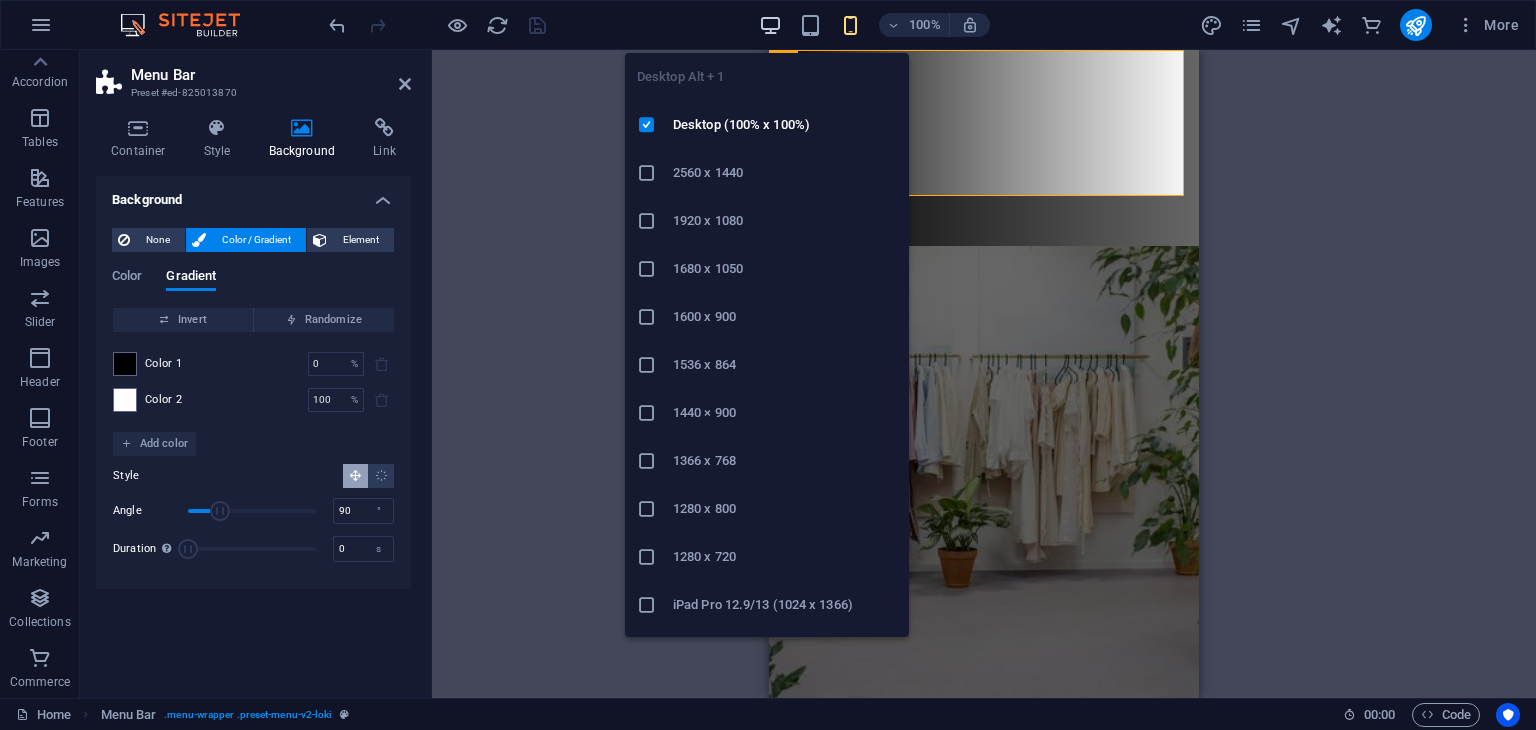 click at bounding box center [770, 25] 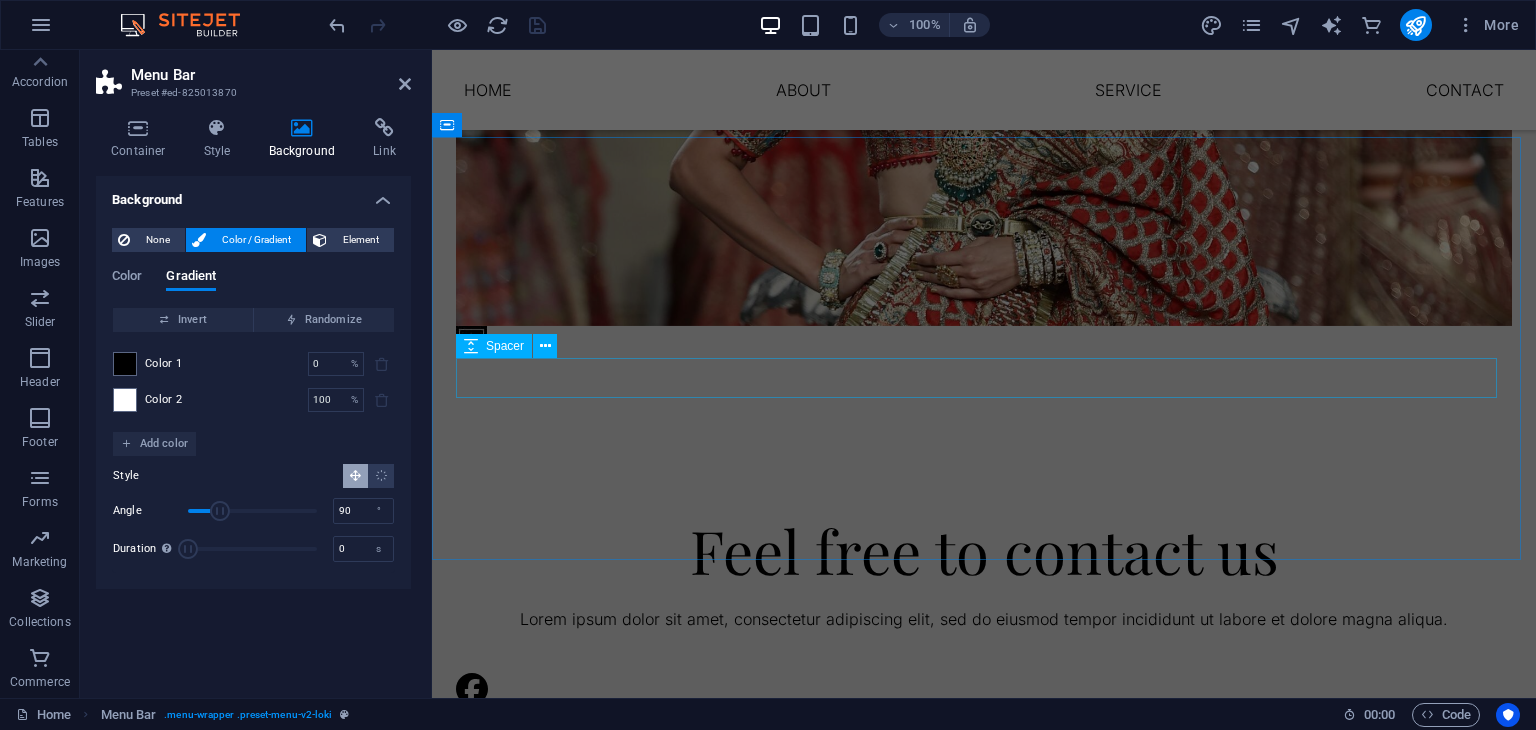 scroll, scrollTop: 1727, scrollLeft: 0, axis: vertical 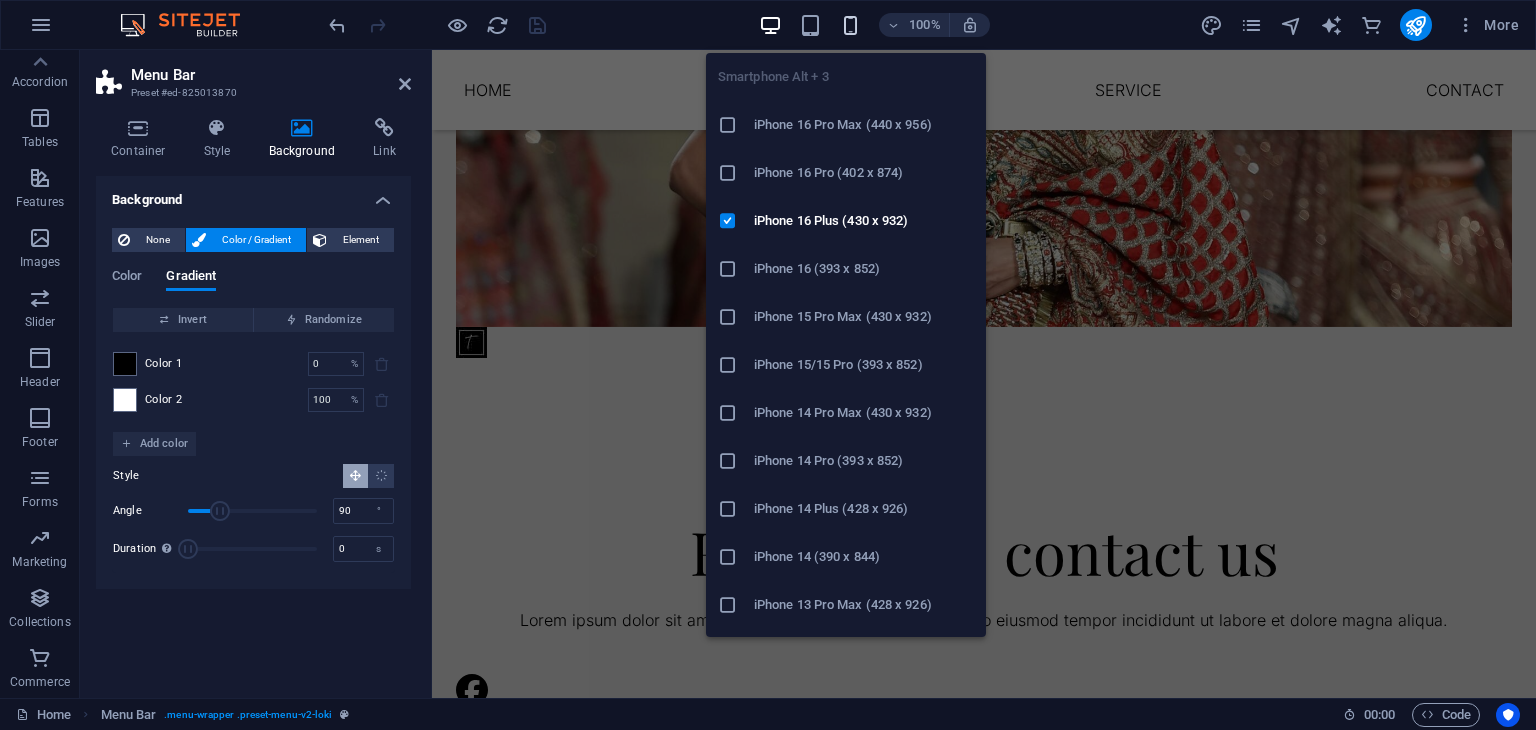 click at bounding box center (850, 25) 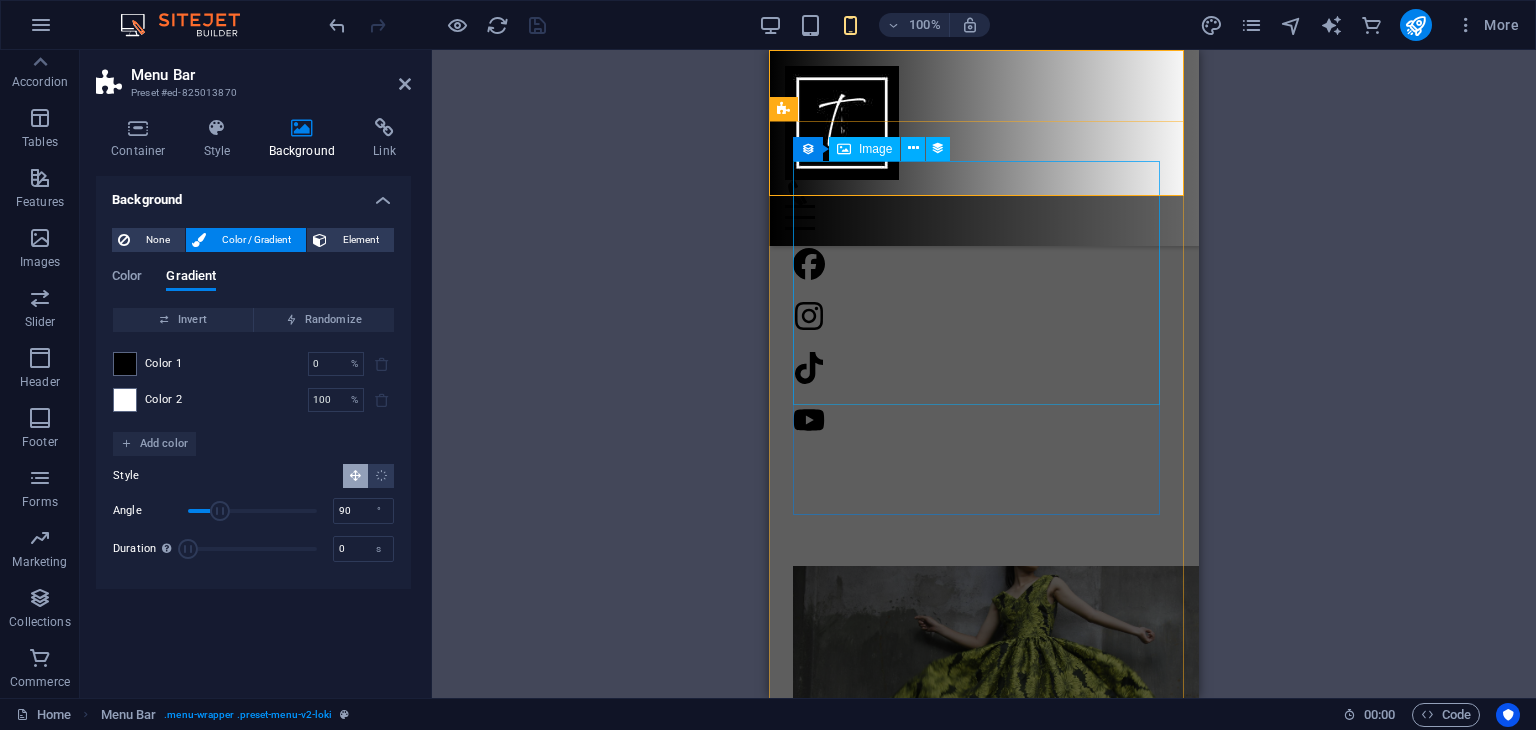 click at bounding box center [984, 709] 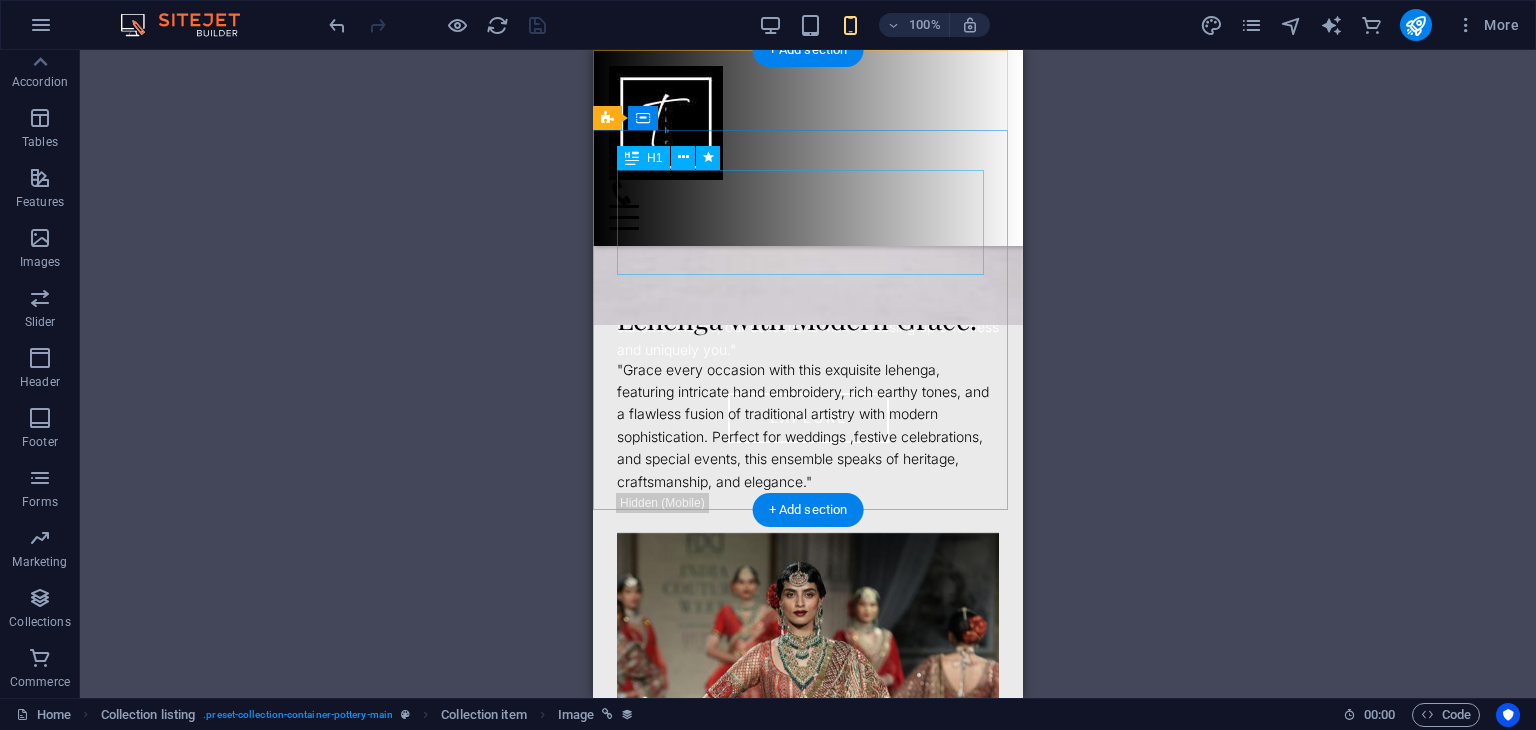 scroll, scrollTop: 0, scrollLeft: 0, axis: both 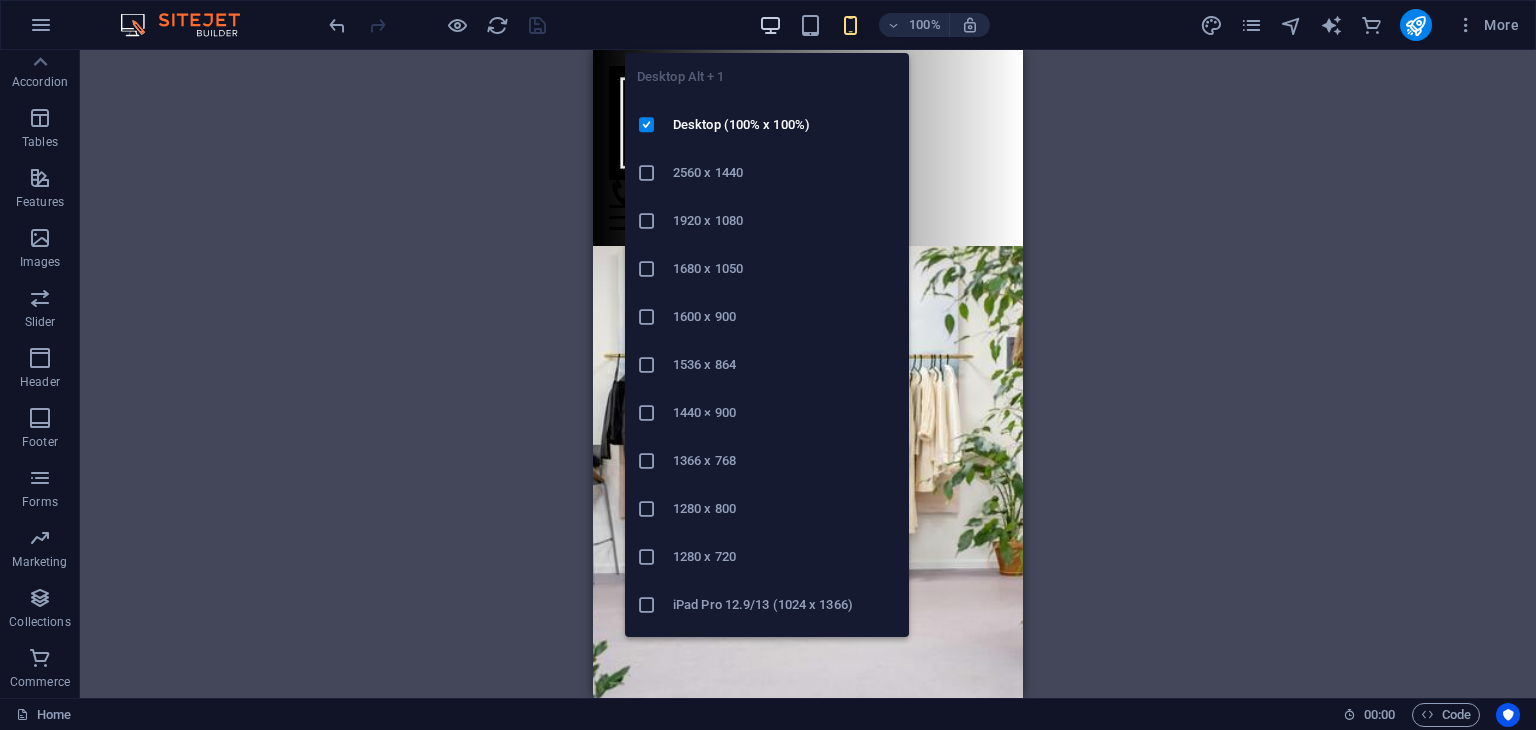 click at bounding box center [770, 25] 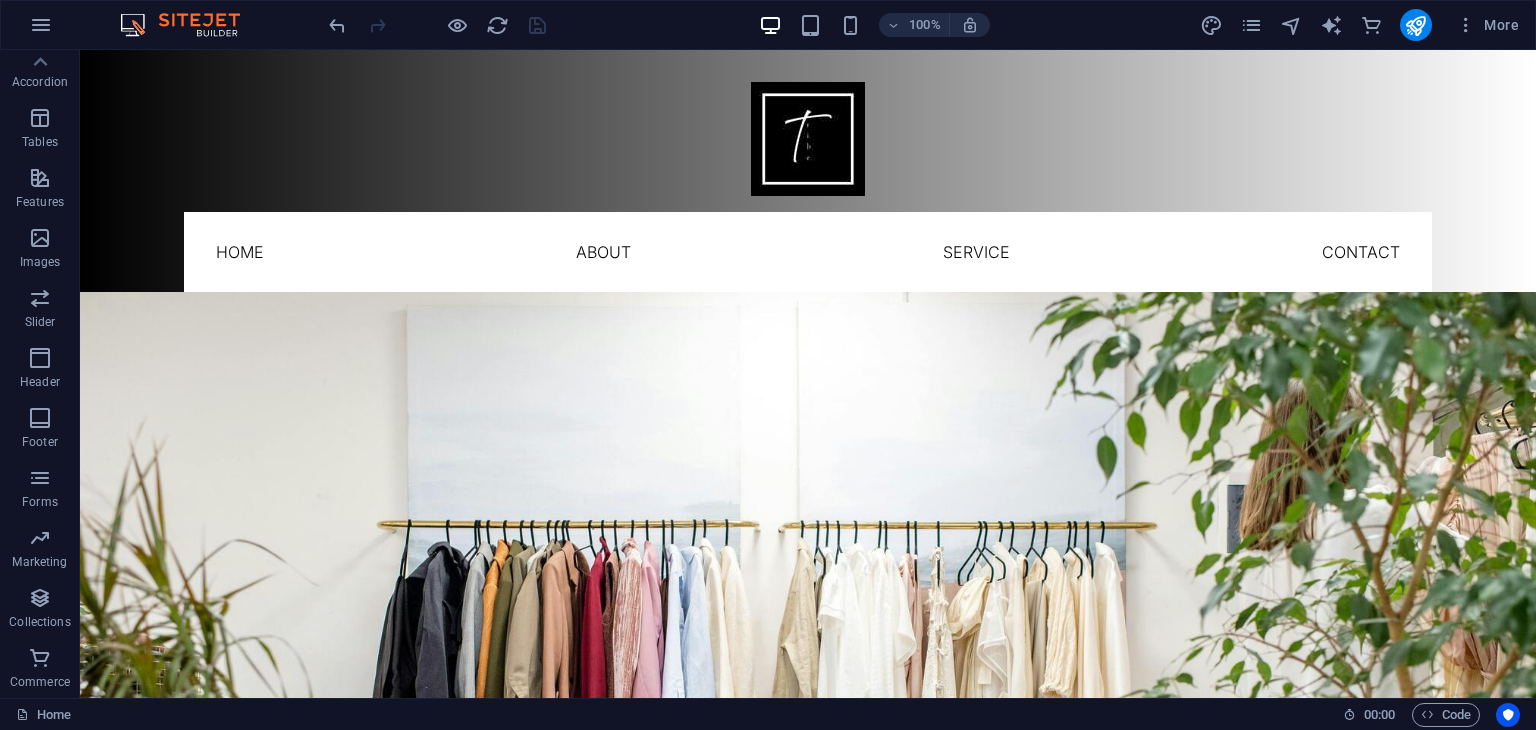 click at bounding box center [437, 25] 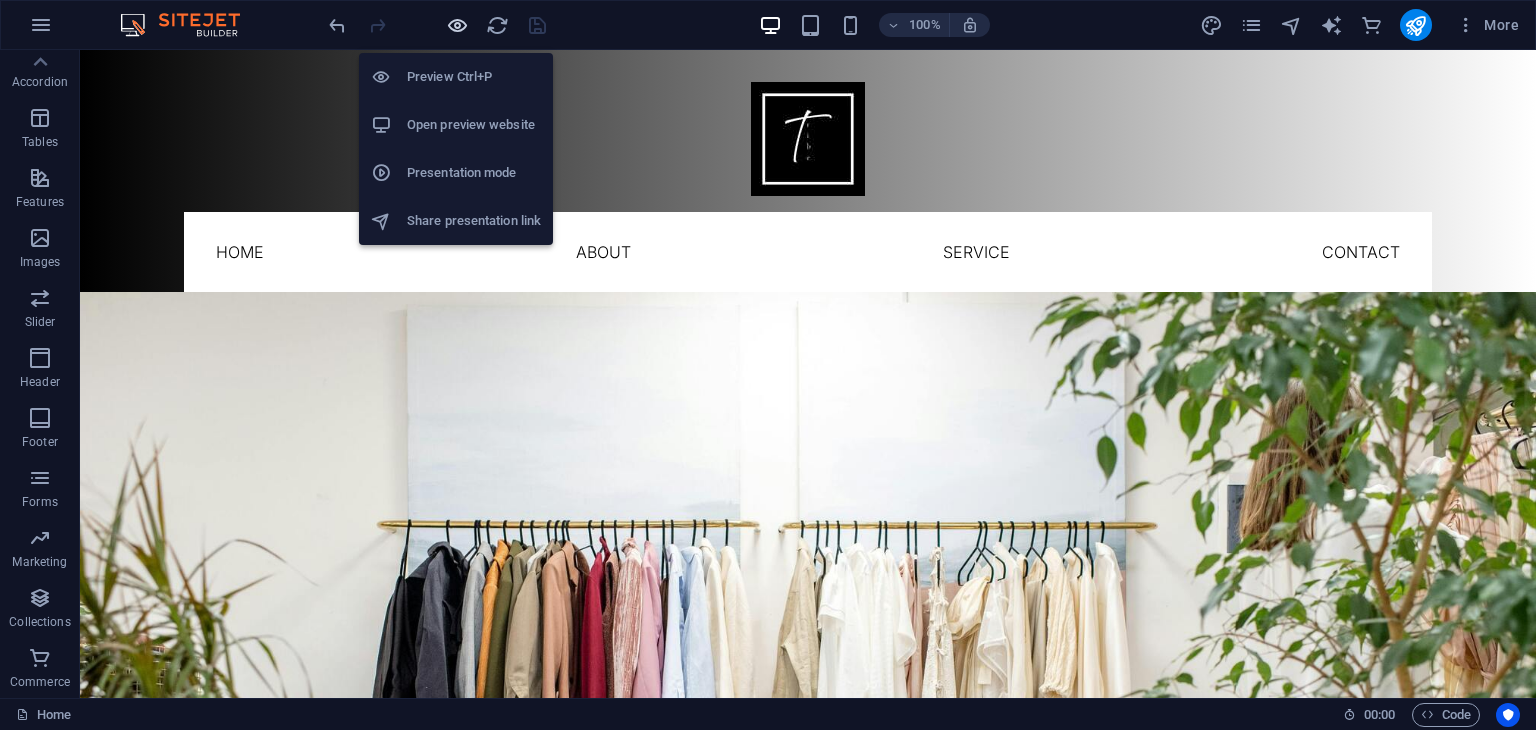 click at bounding box center [457, 25] 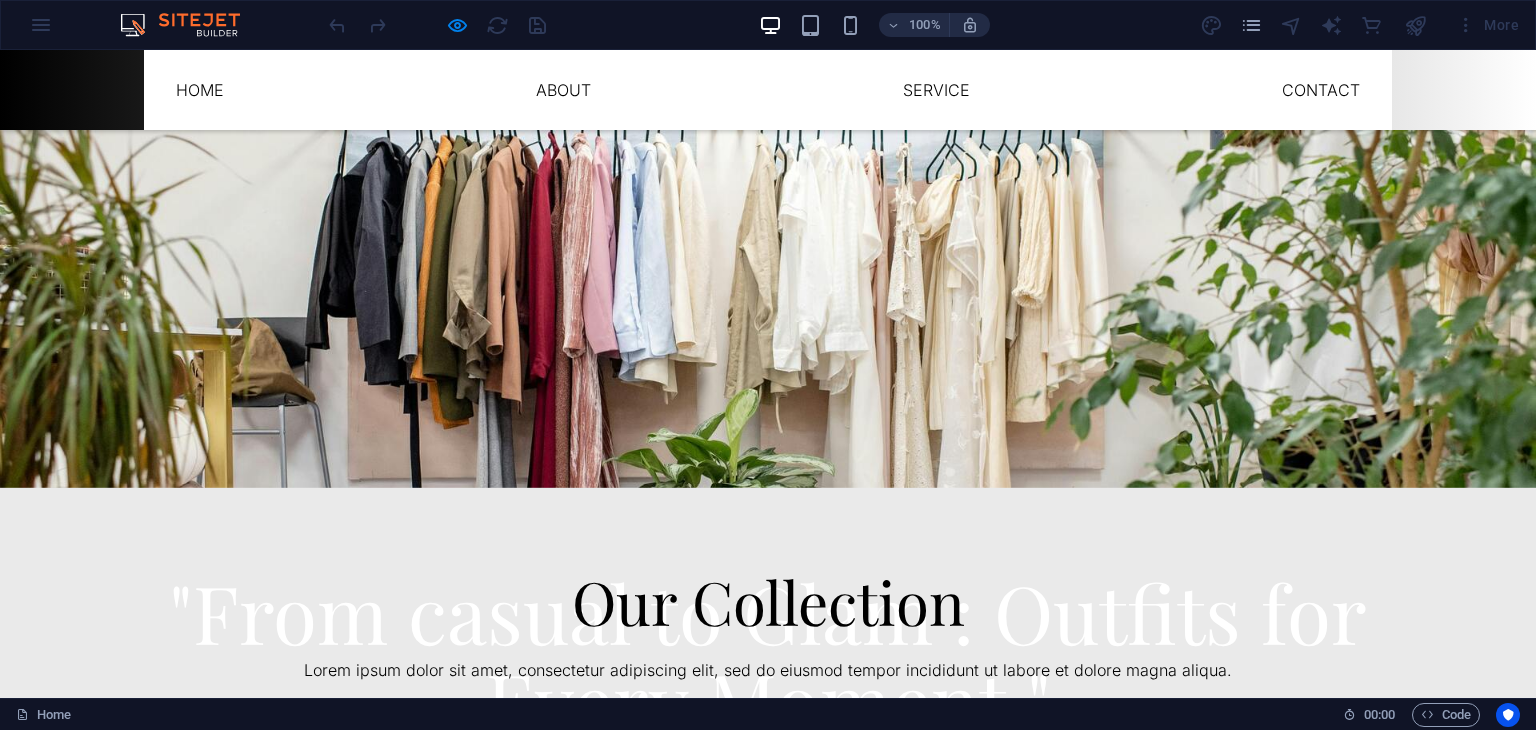 scroll, scrollTop: 0, scrollLeft: 0, axis: both 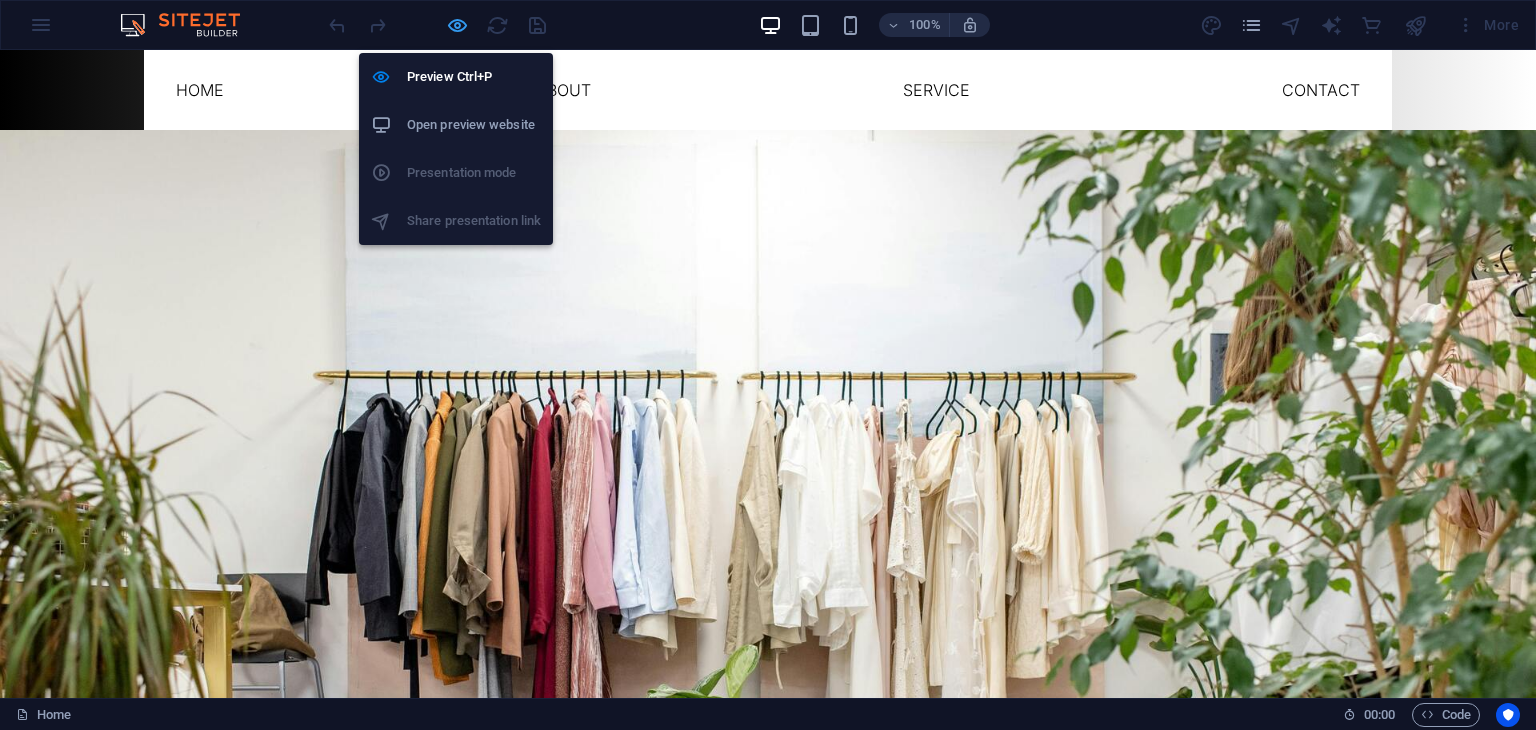 click at bounding box center (457, 25) 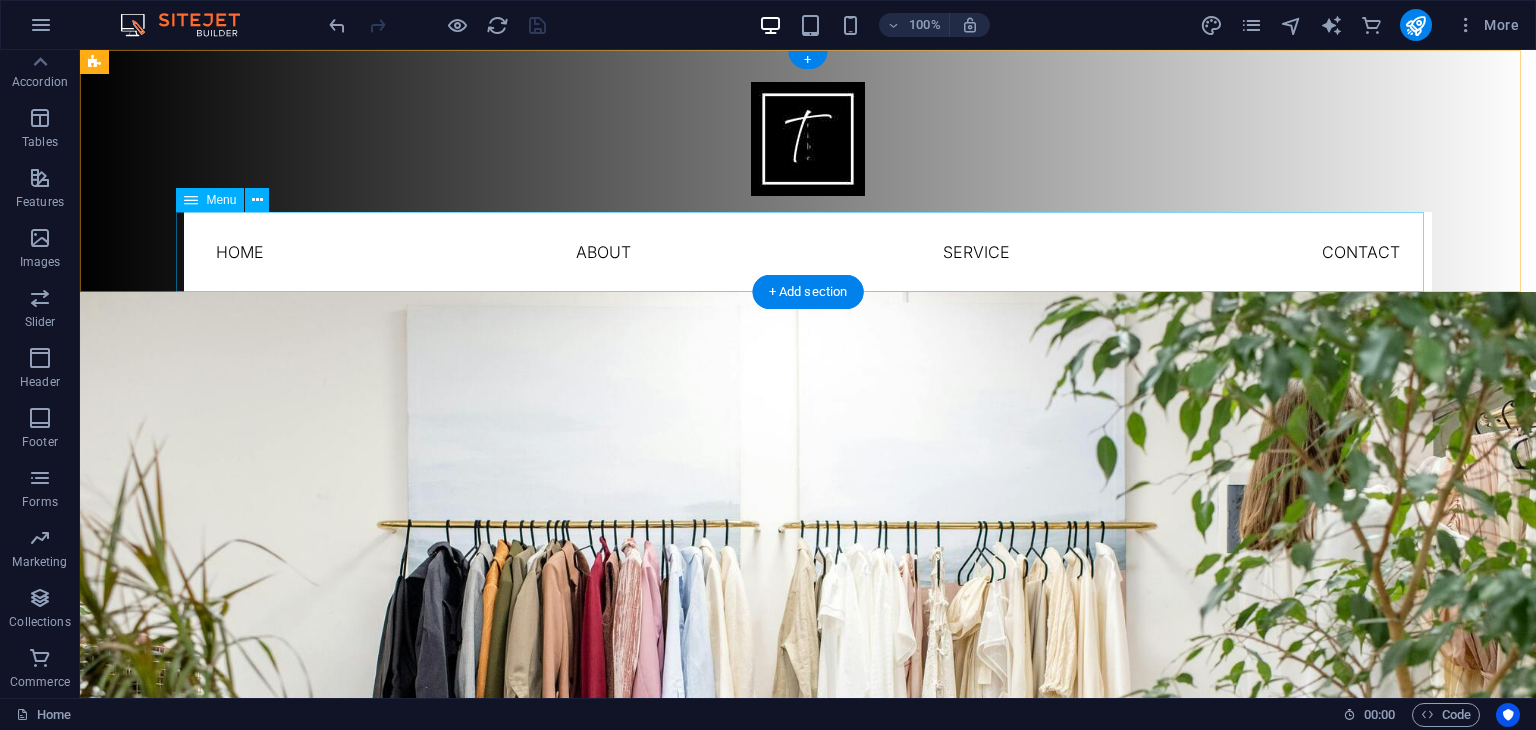 click on "Home About Service Contact" at bounding box center [808, 252] 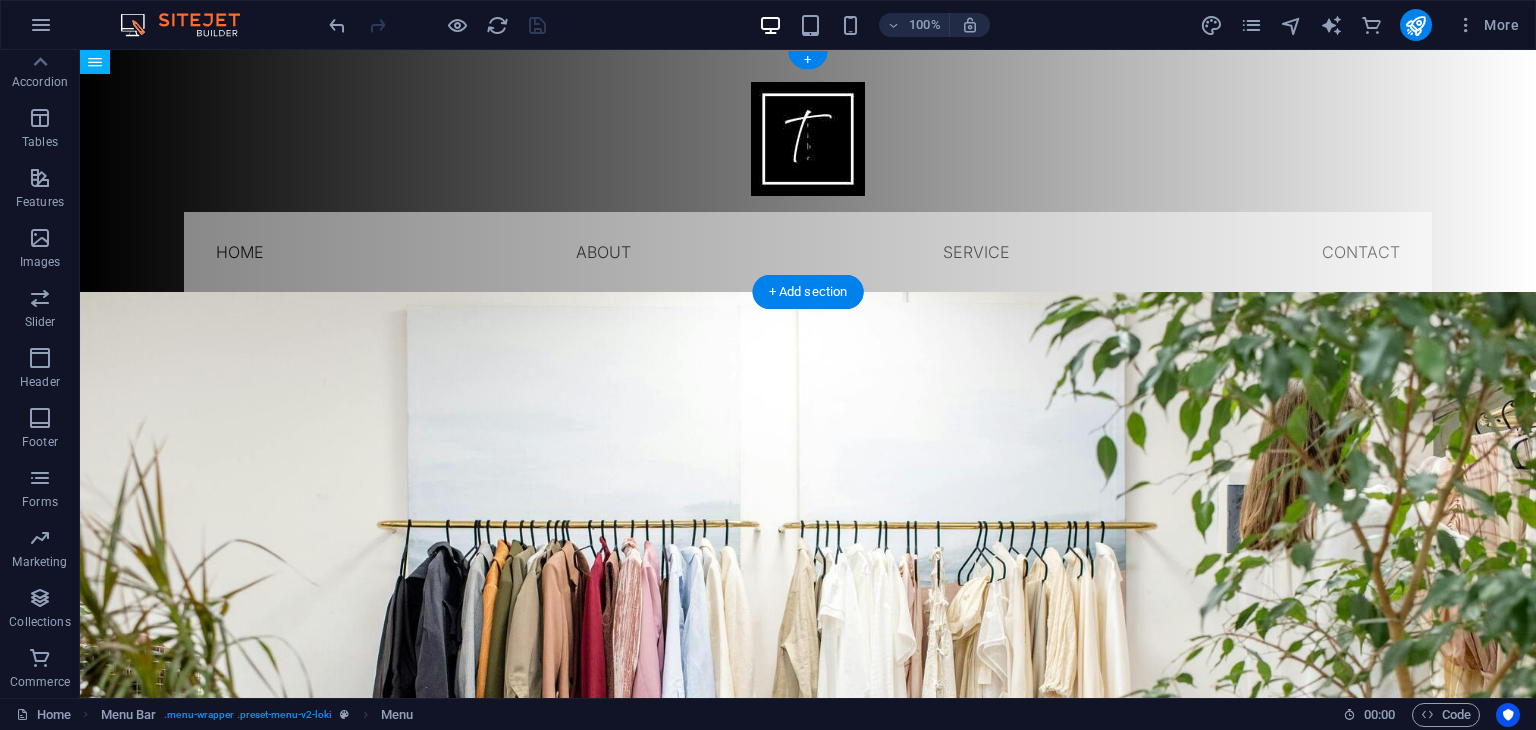 drag, startPoint x: 281, startPoint y: 255, endPoint x: 198, endPoint y: 230, distance: 86.683334 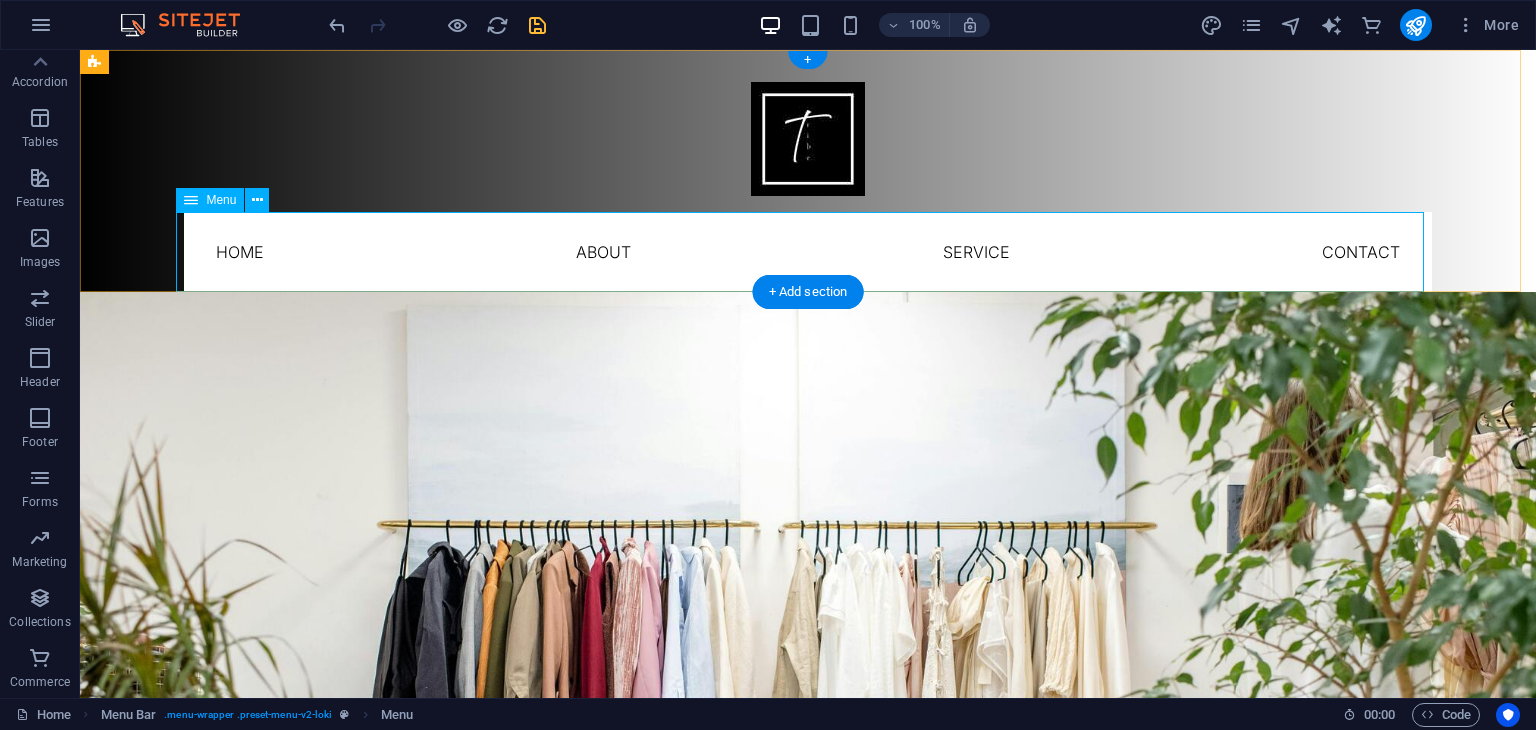 select 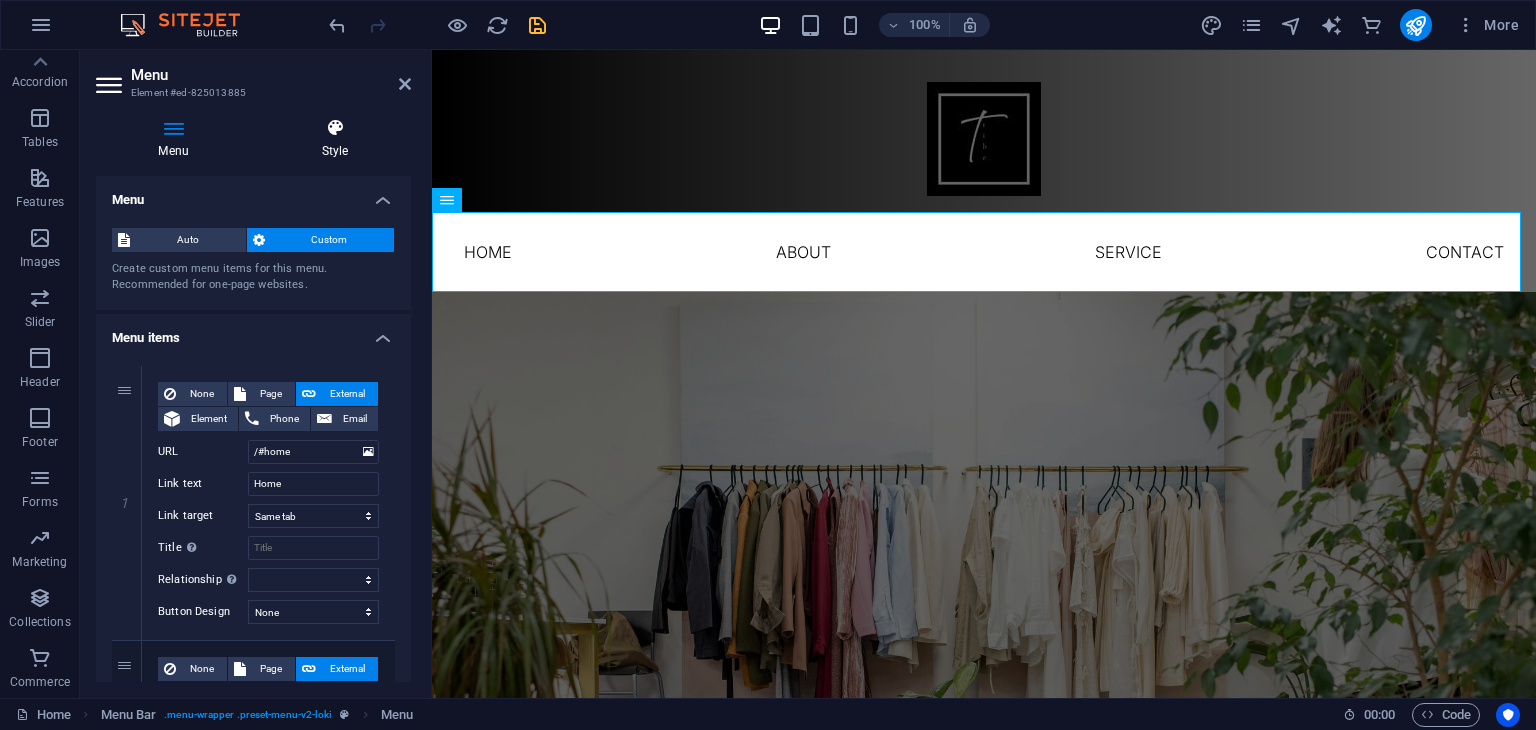 click on "Style" at bounding box center [335, 139] 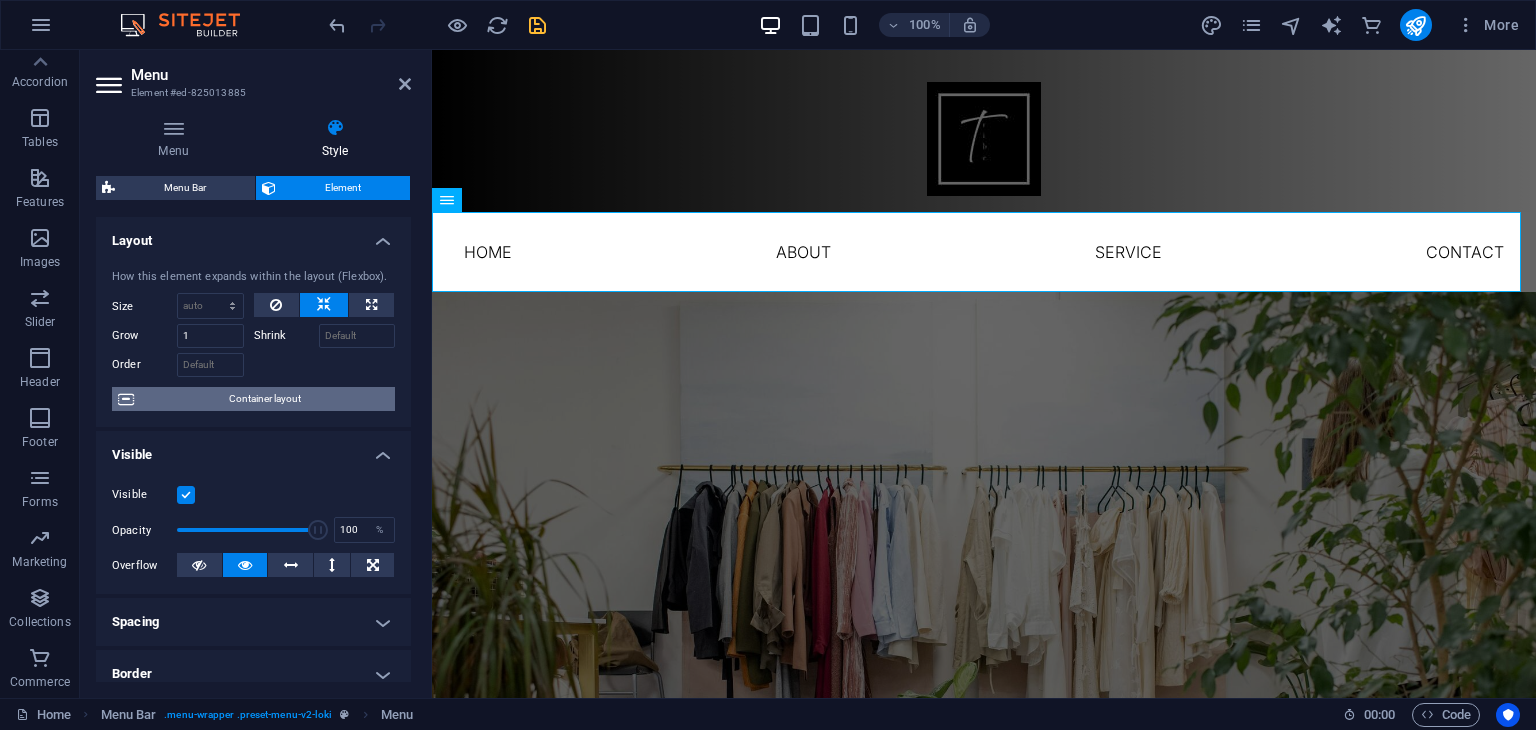 scroll, scrollTop: 0, scrollLeft: 0, axis: both 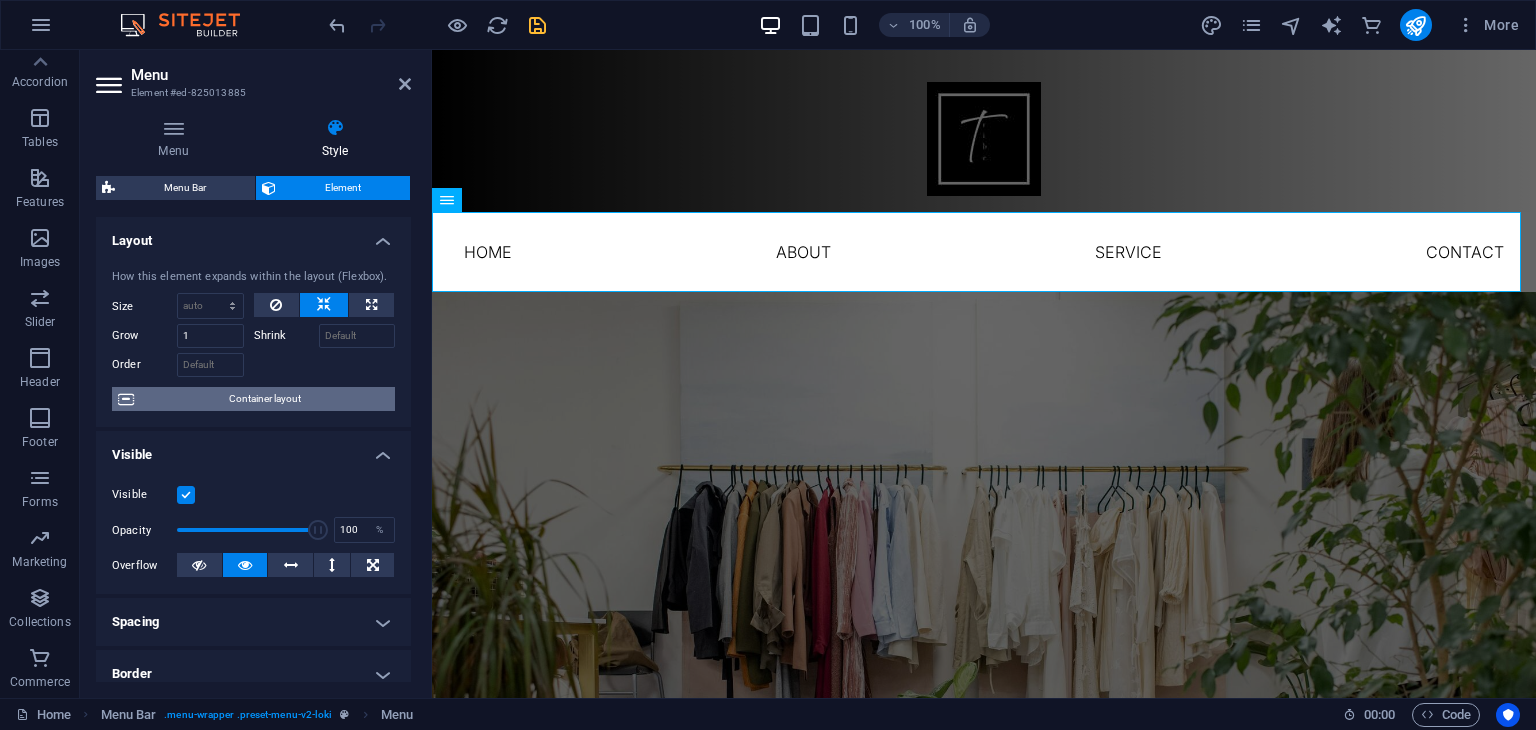click on "Container layout" at bounding box center (264, 399) 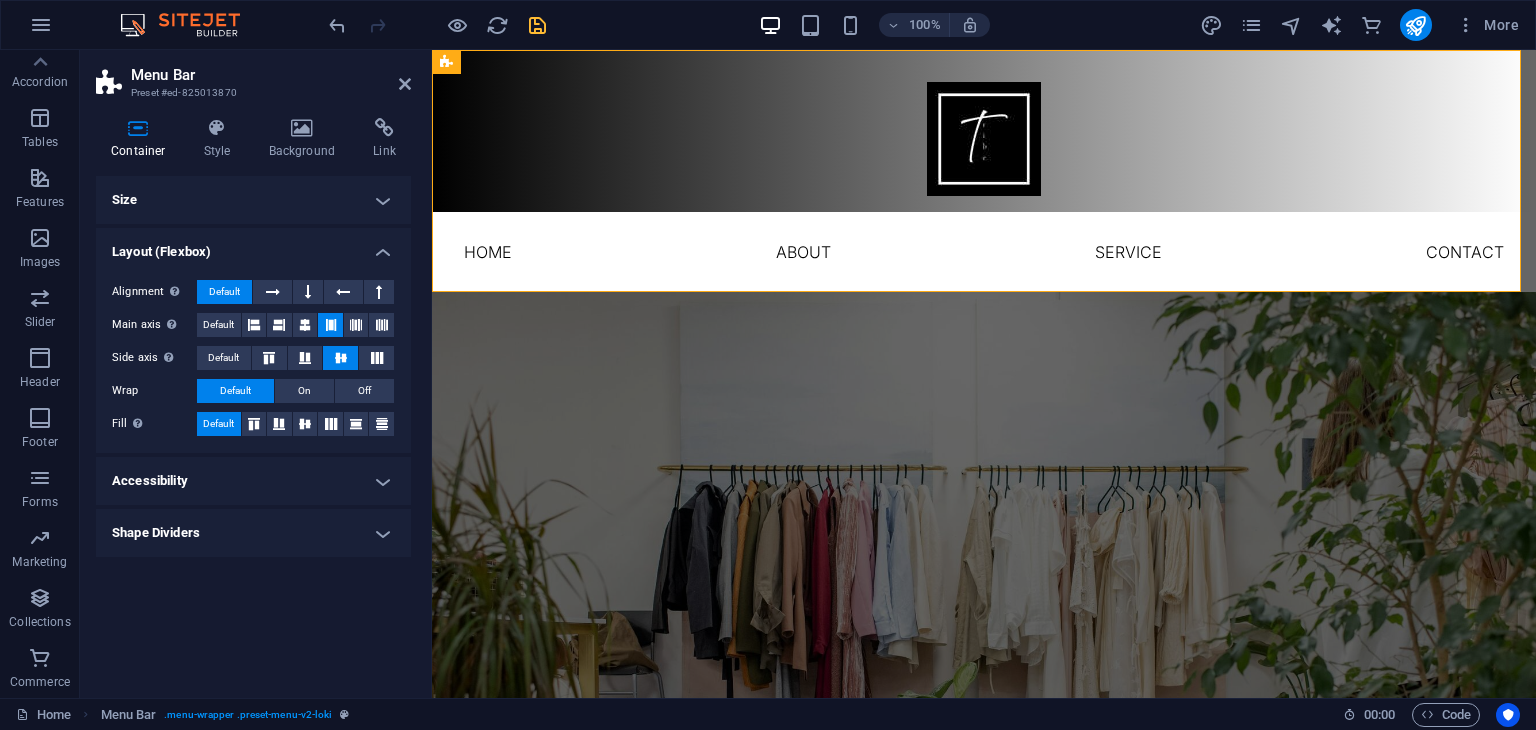 click on "Layout (Flexbox)" at bounding box center (253, 246) 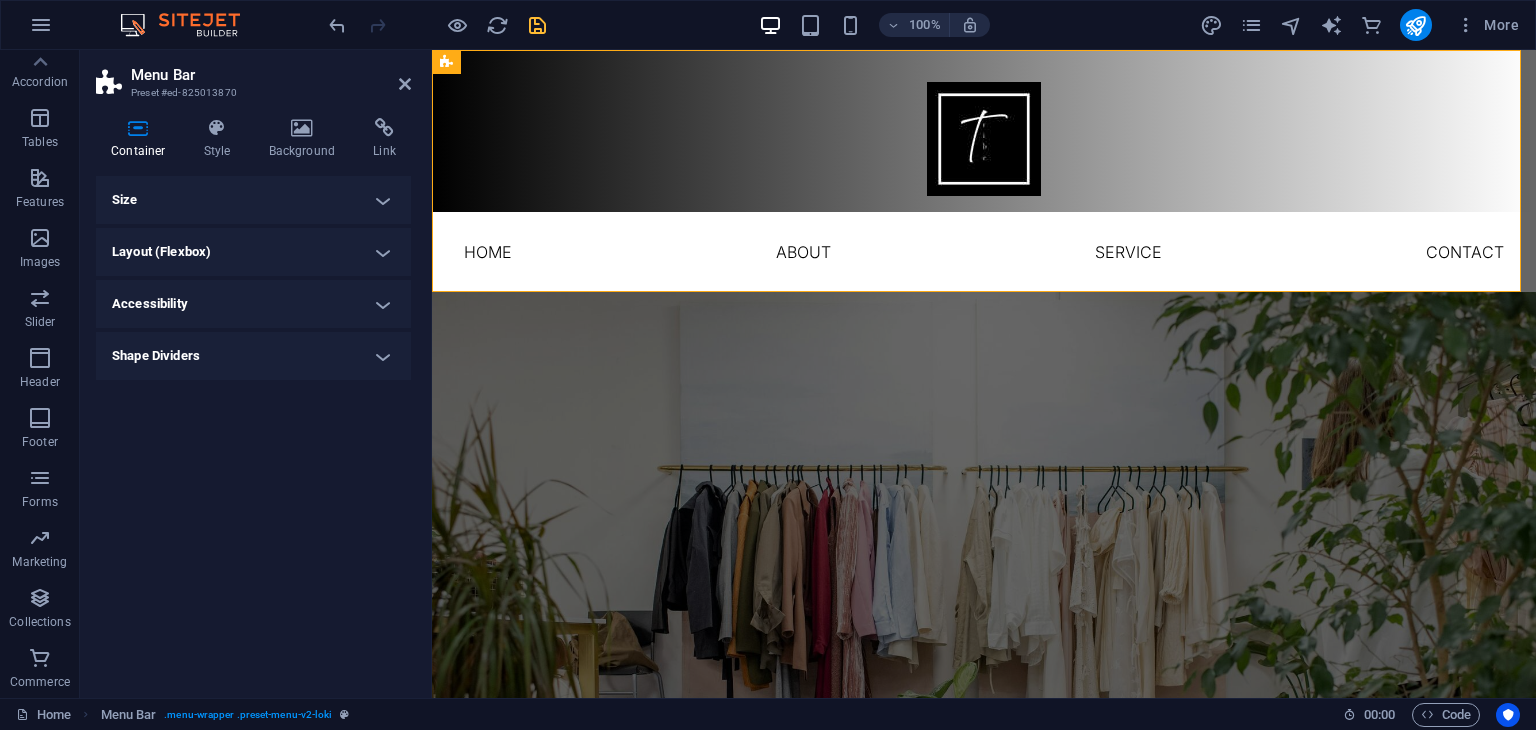 click on "Size" at bounding box center (253, 200) 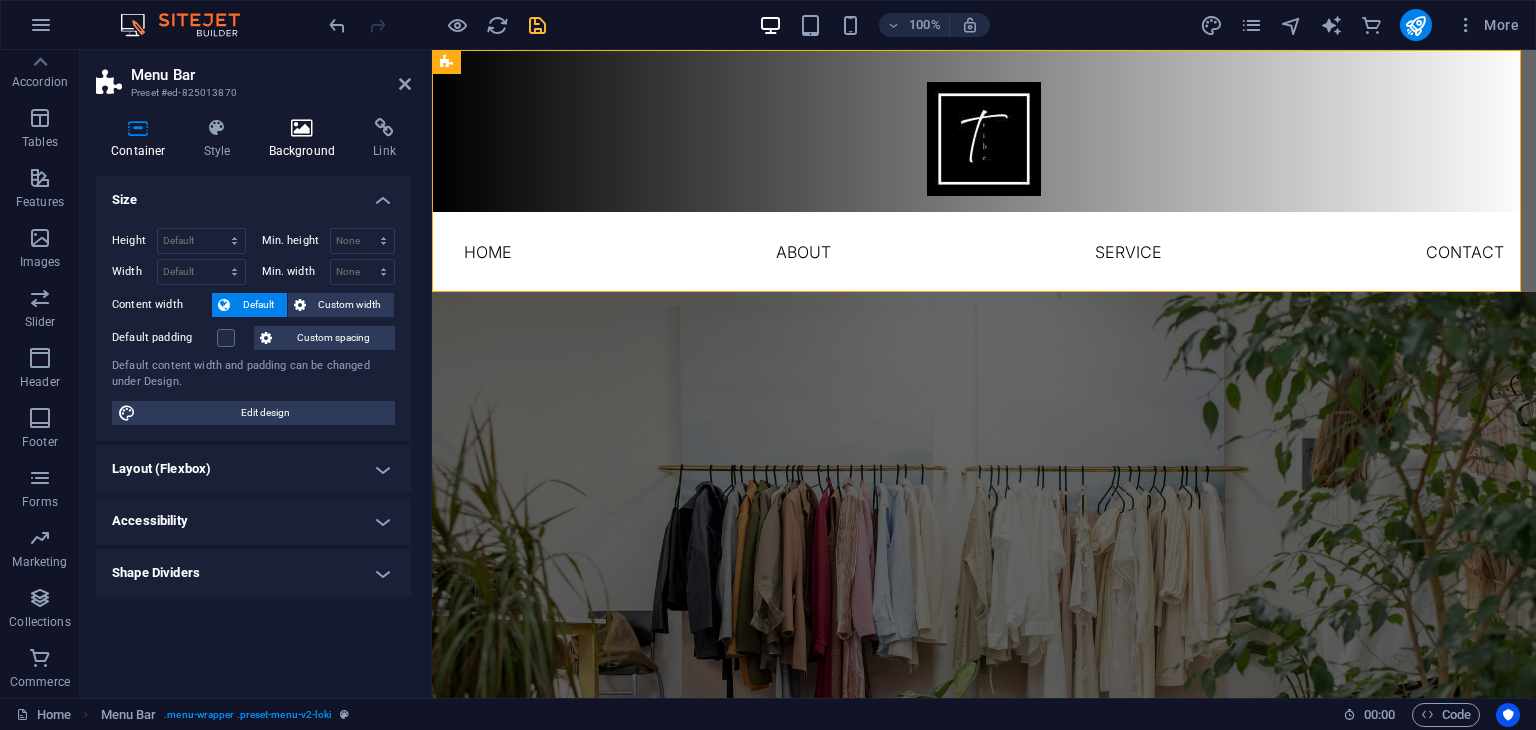 click on "Background" at bounding box center [306, 139] 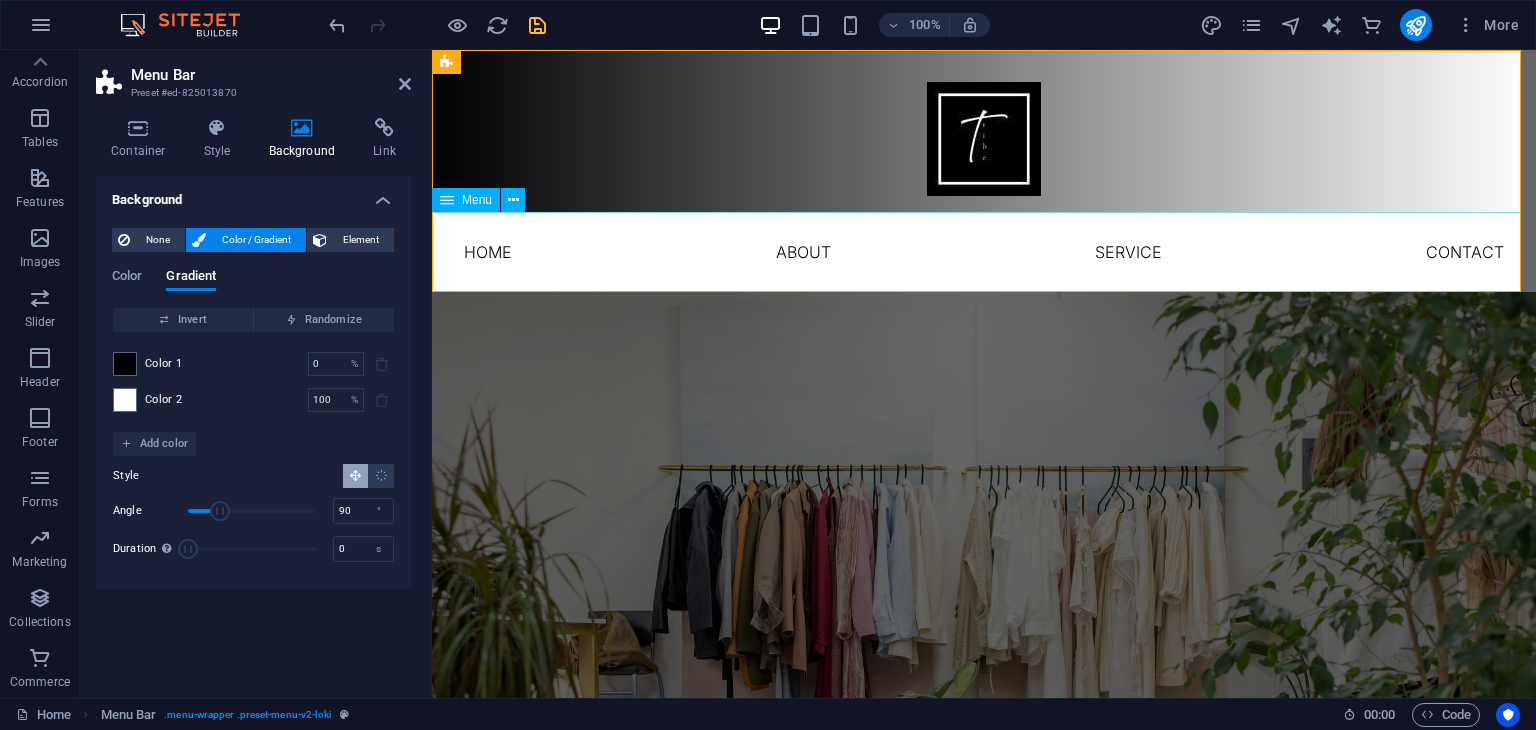 click on "Home About Service Contact" at bounding box center (984, 252) 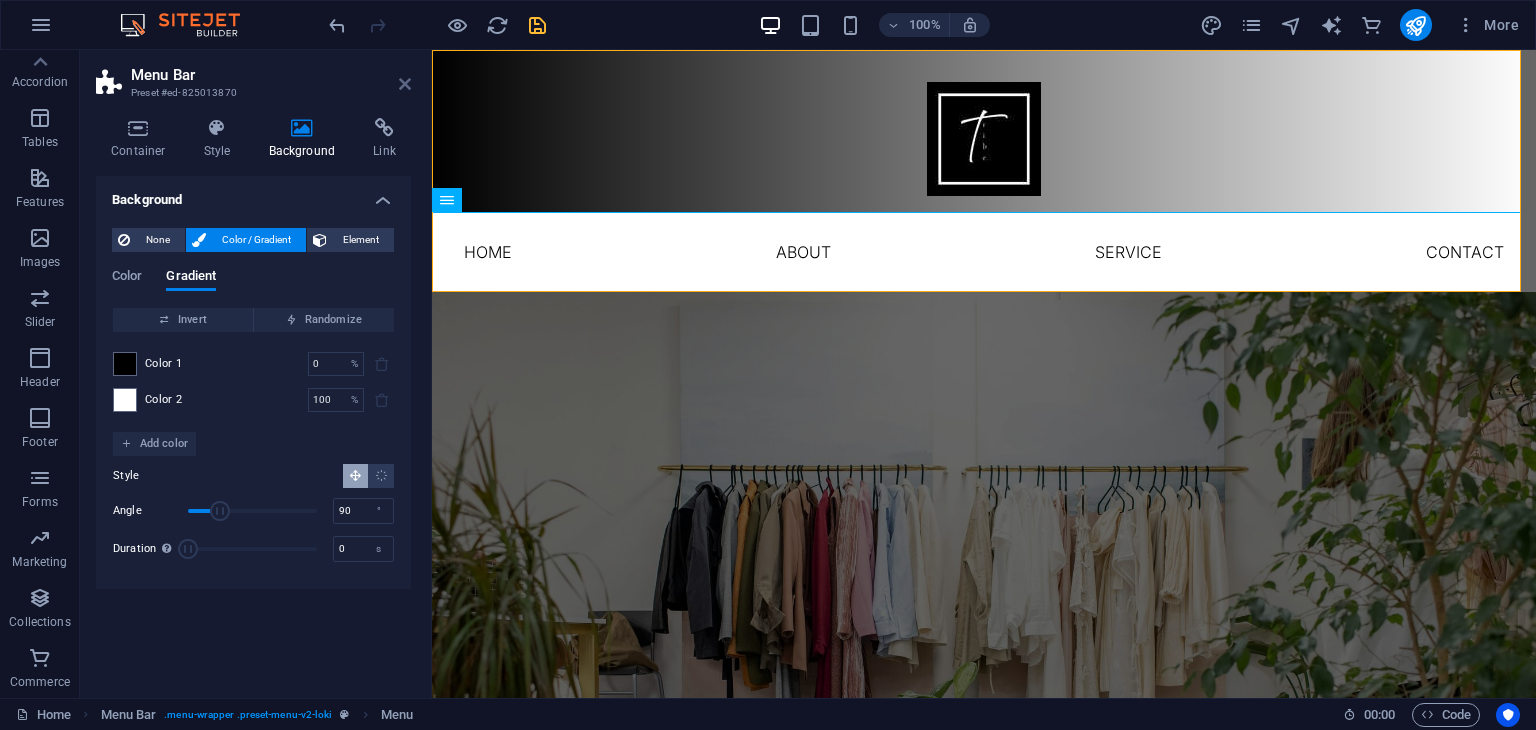 click at bounding box center (405, 84) 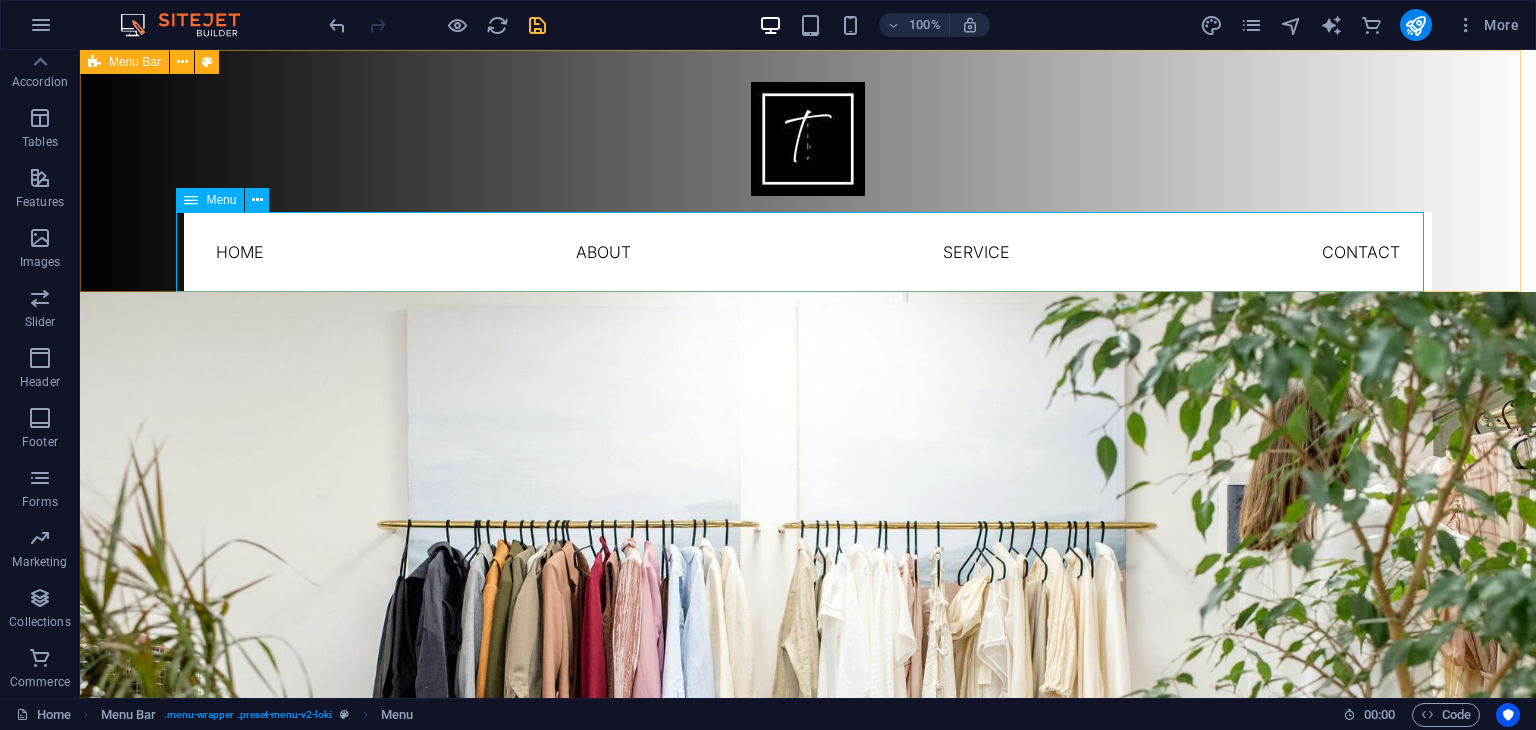 click at bounding box center [191, 200] 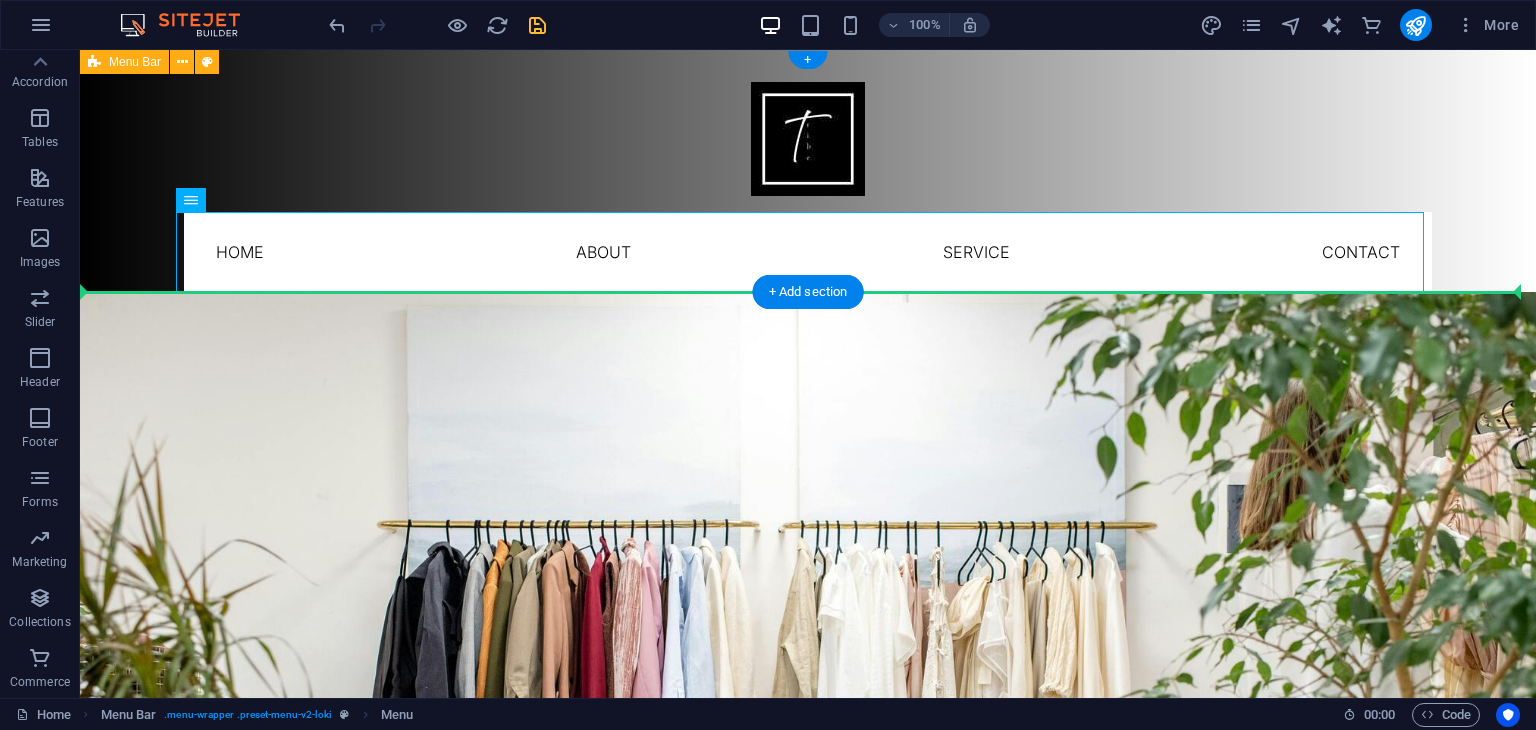 drag, startPoint x: 275, startPoint y: 255, endPoint x: 169, endPoint y: 203, distance: 118.06778 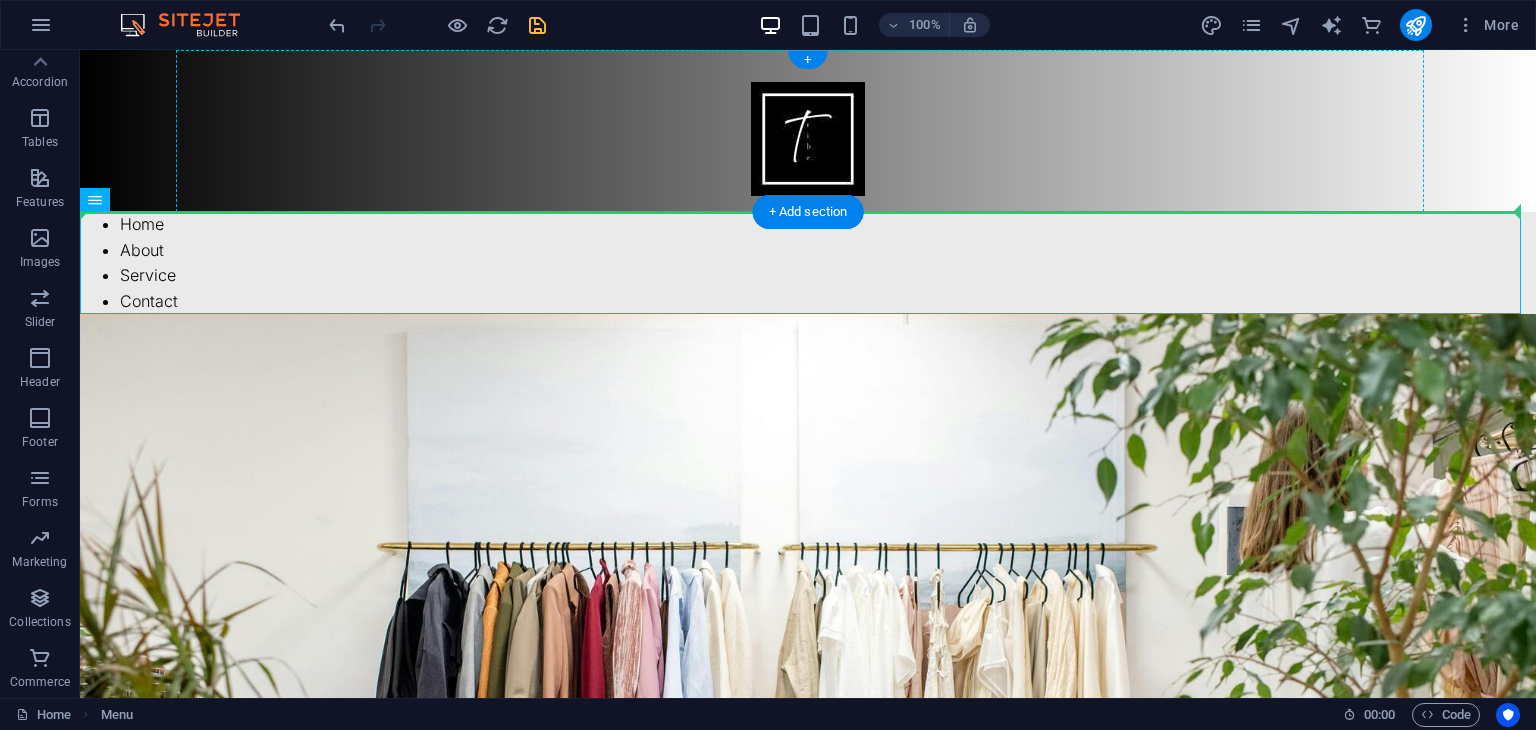 drag, startPoint x: 180, startPoint y: 254, endPoint x: 210, endPoint y: 204, distance: 58.30952 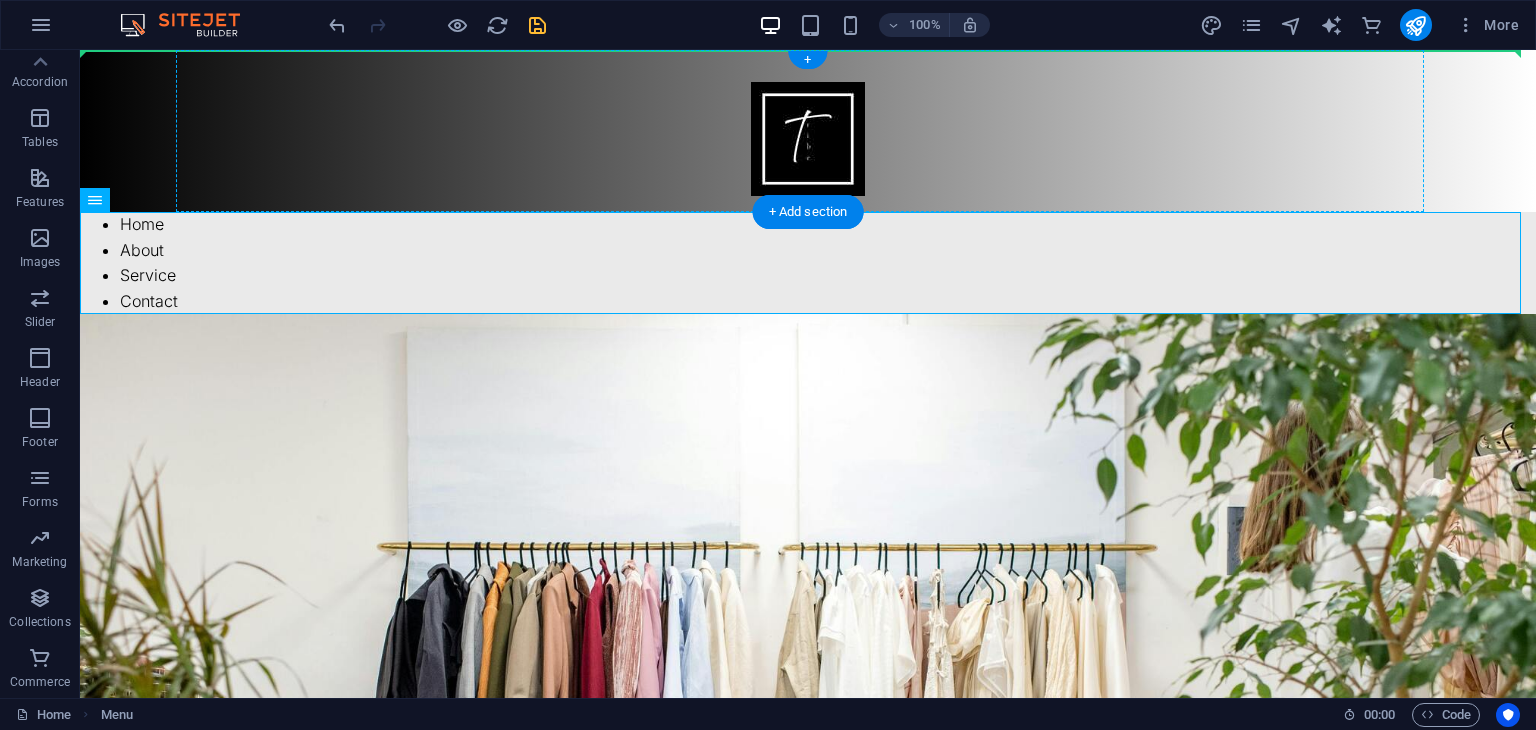 drag, startPoint x: 175, startPoint y: 250, endPoint x: 296, endPoint y: 64, distance: 221.89412 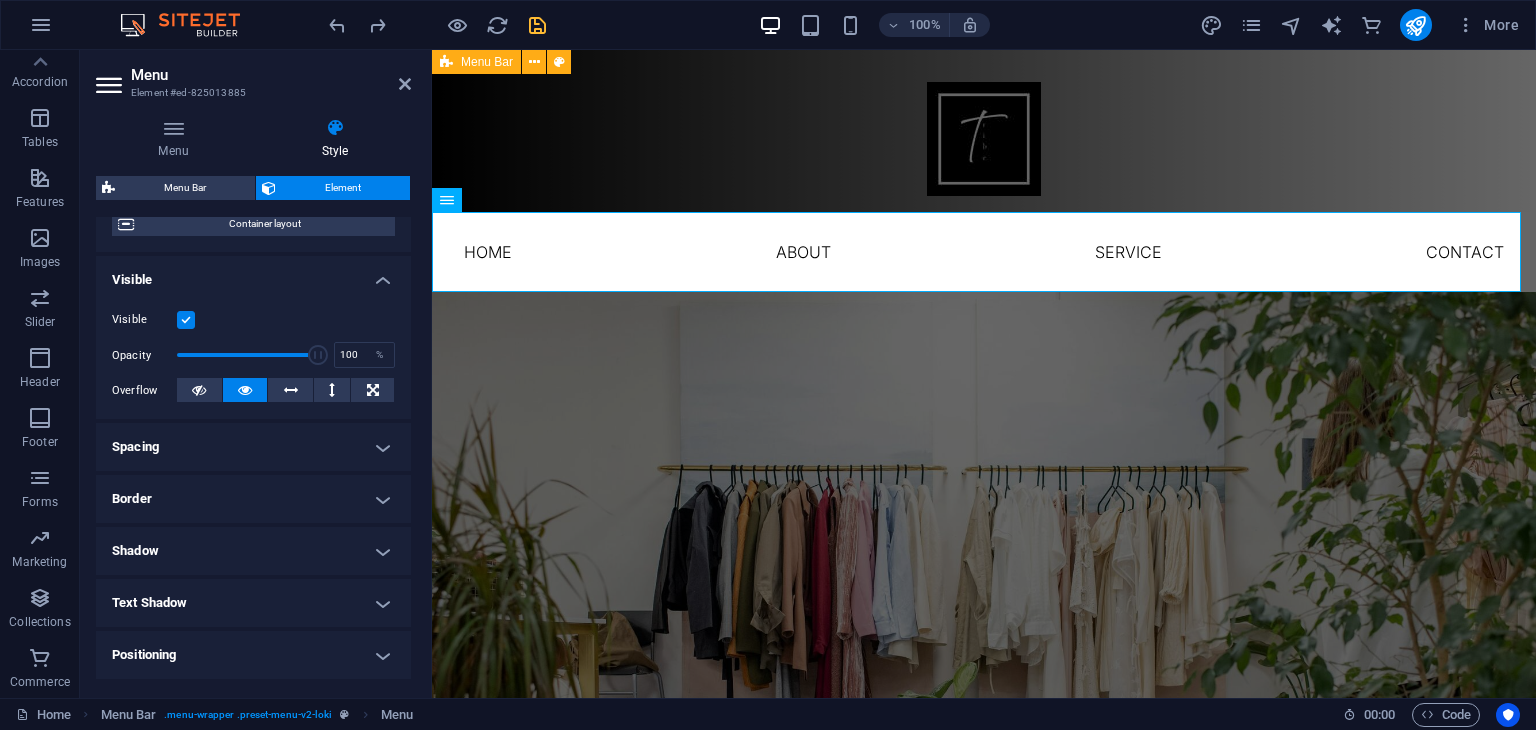 scroll, scrollTop: 176, scrollLeft: 0, axis: vertical 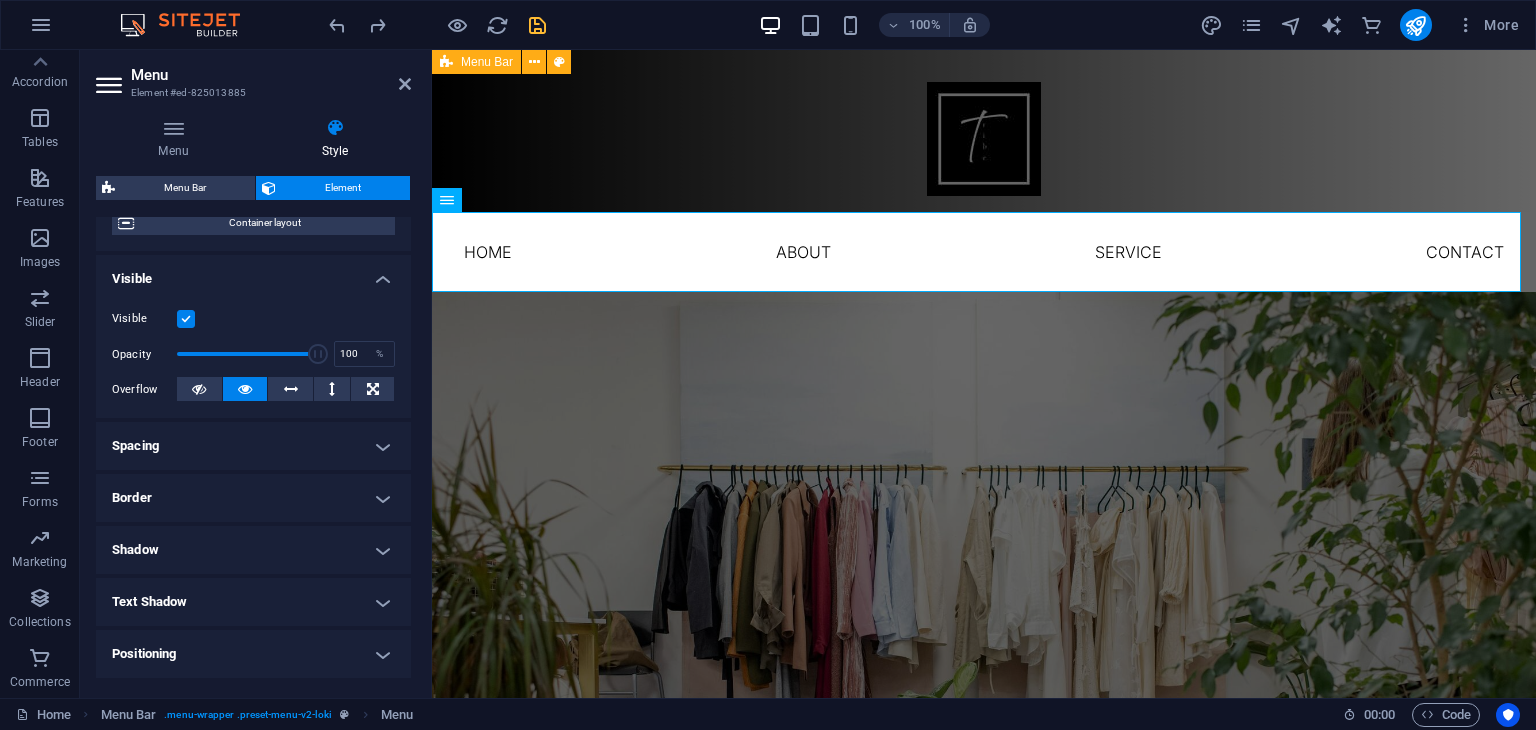 click on "Spacing" at bounding box center [253, 446] 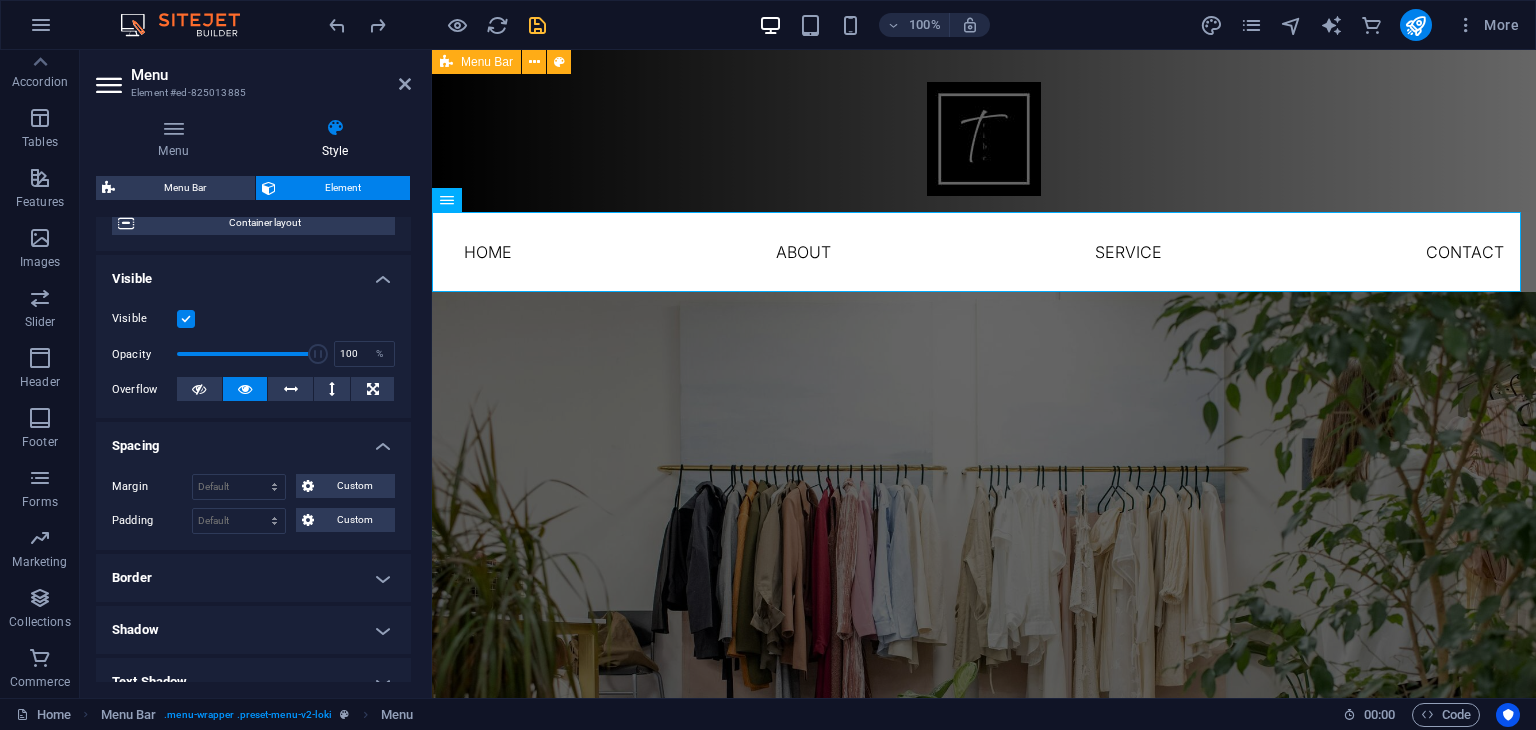 click on "Spacing" at bounding box center (253, 440) 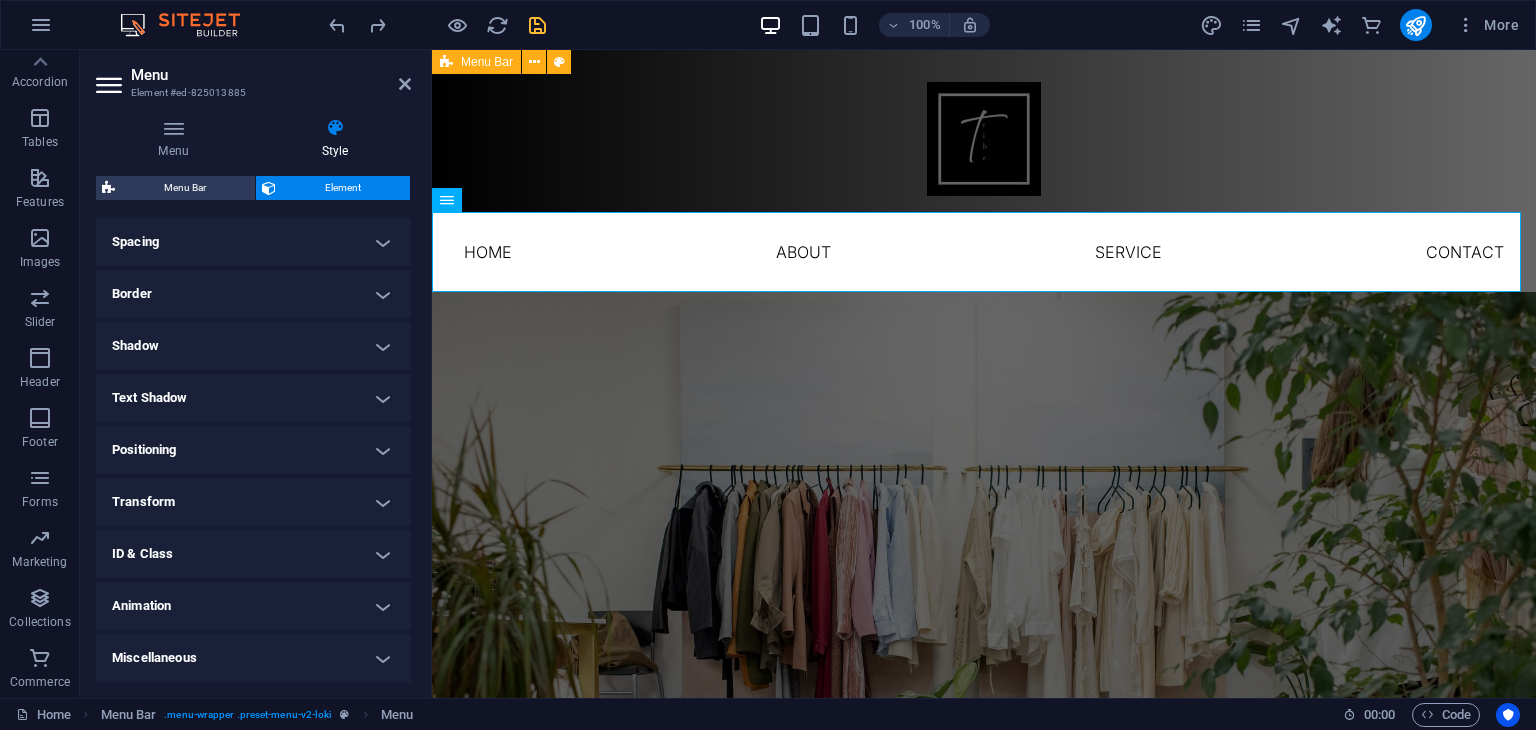 scroll, scrollTop: 0, scrollLeft: 0, axis: both 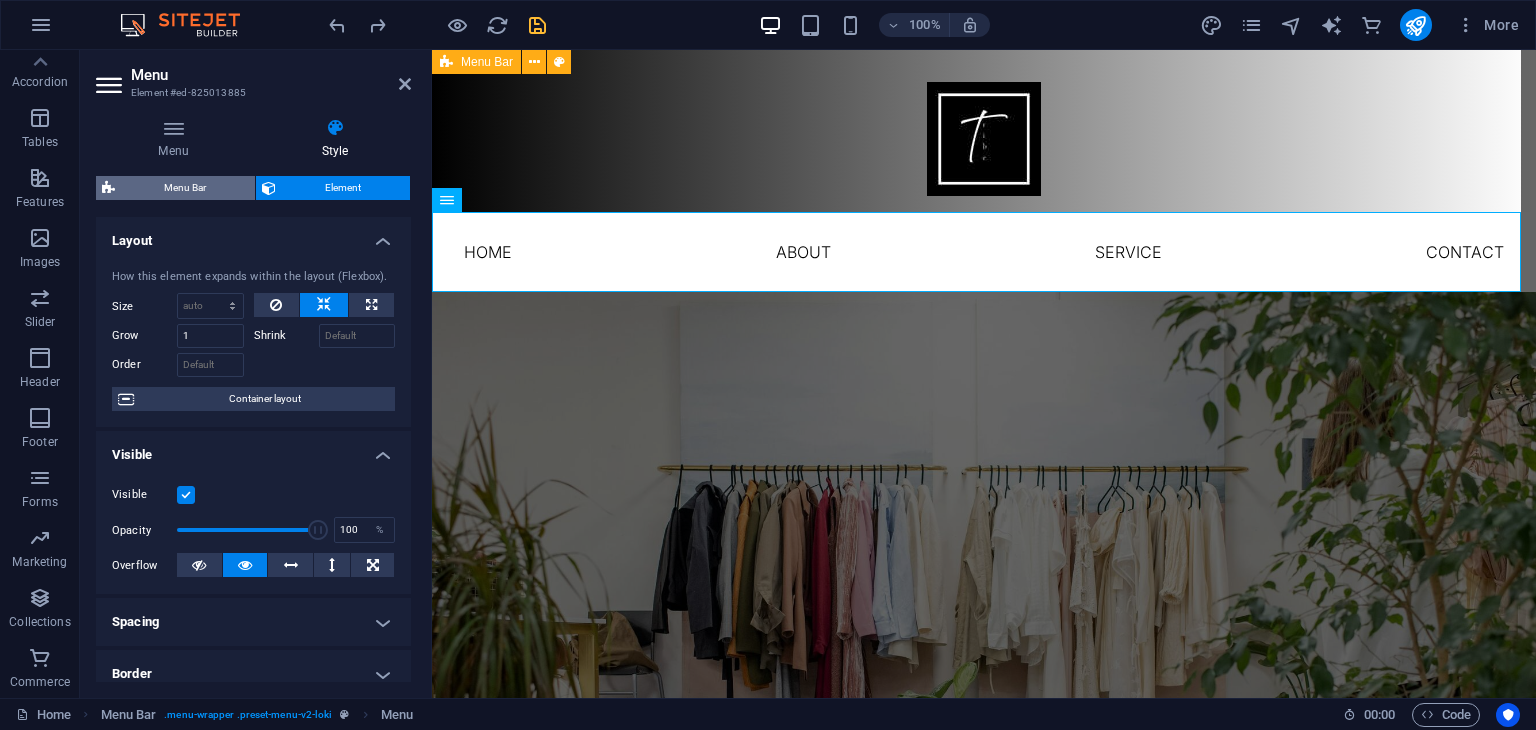 click on "Menu Bar" at bounding box center (185, 188) 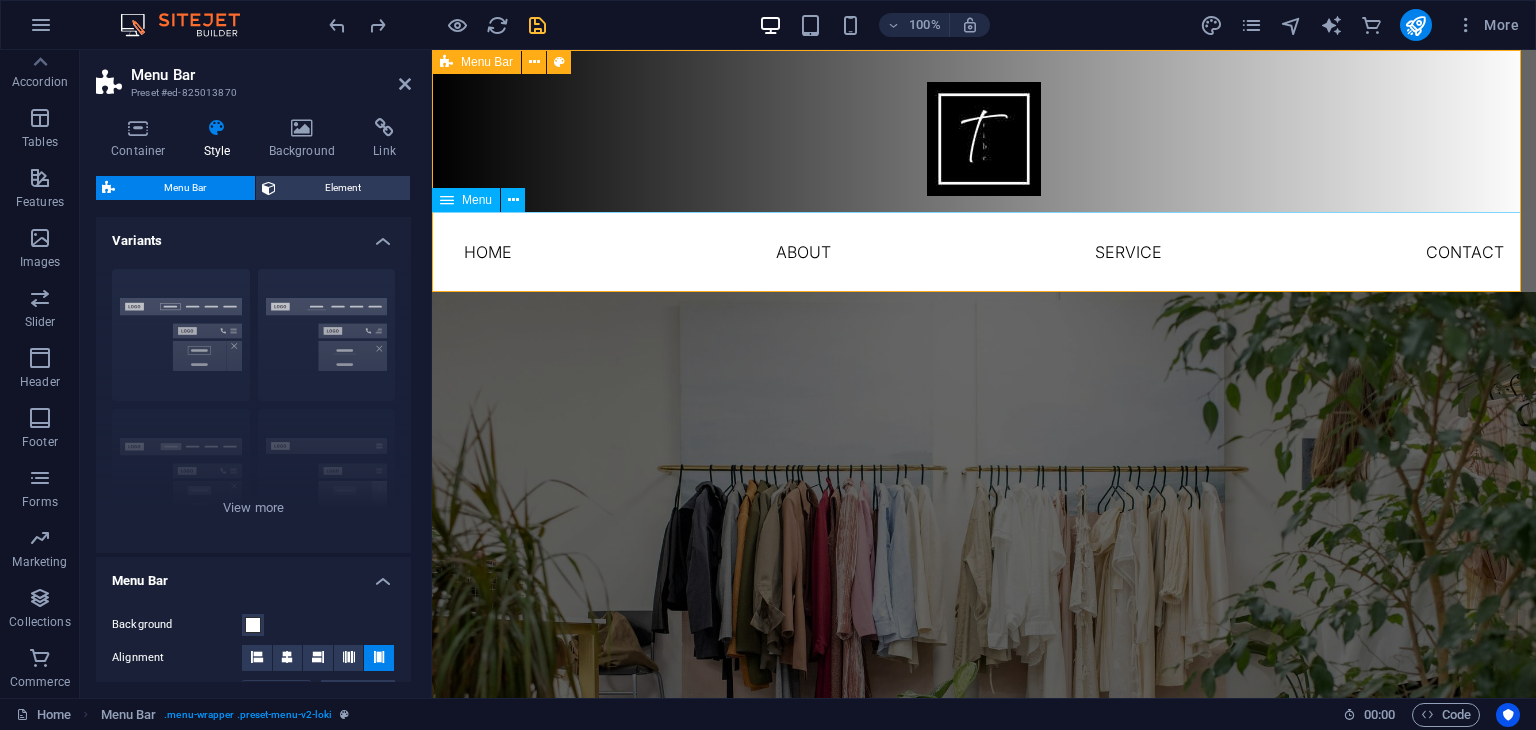 click on "Home About Service Contact" at bounding box center [984, 252] 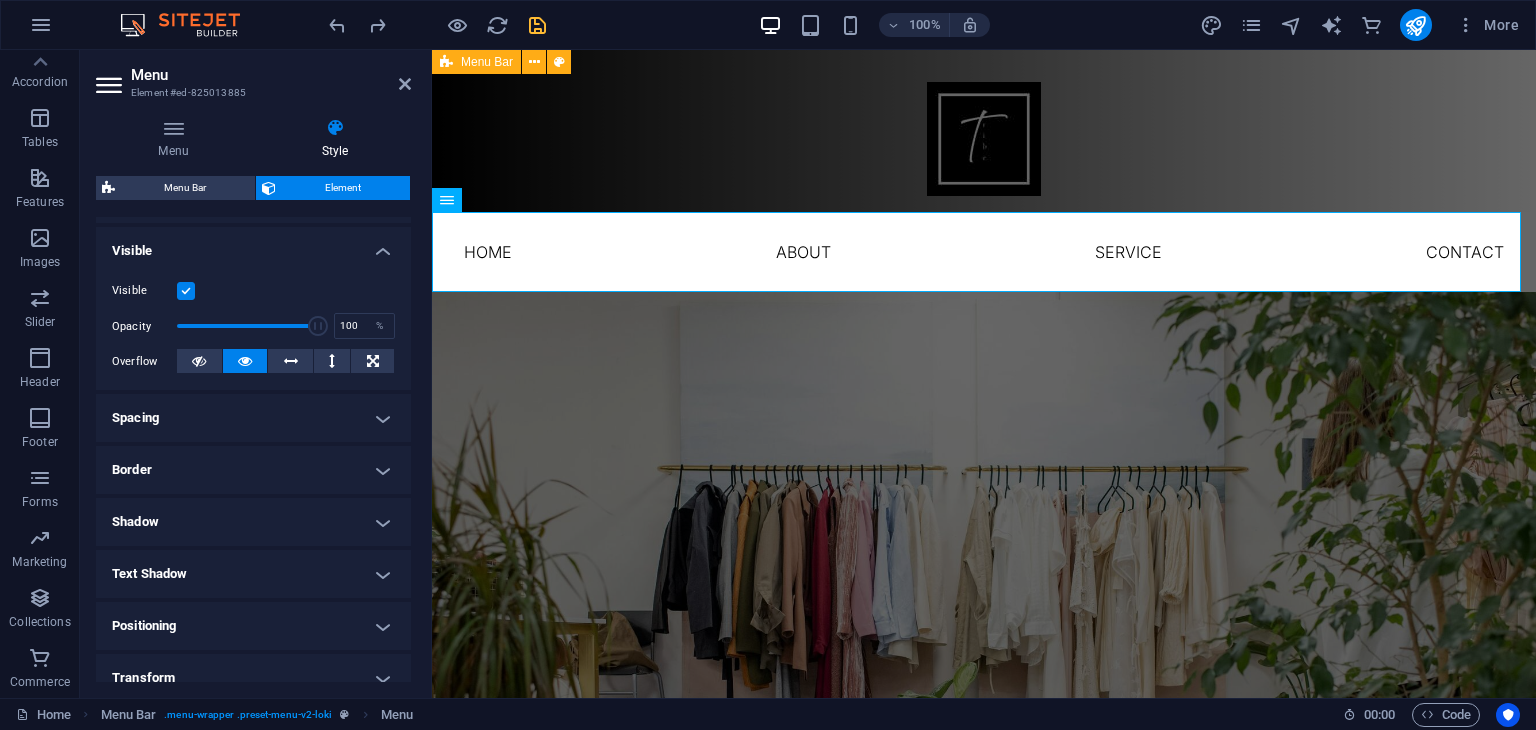 scroll, scrollTop: 252, scrollLeft: 0, axis: vertical 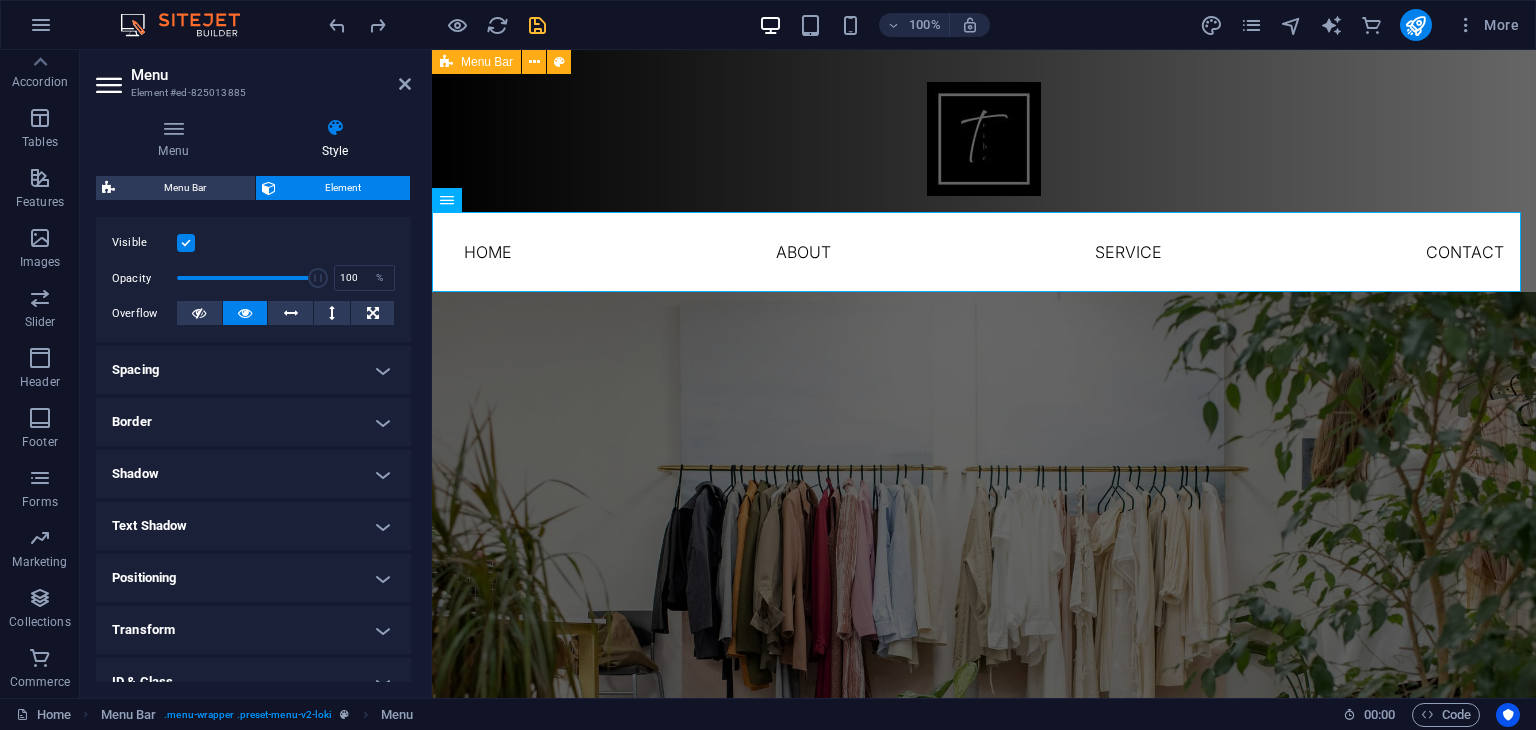 click on "Spacing" at bounding box center (253, 370) 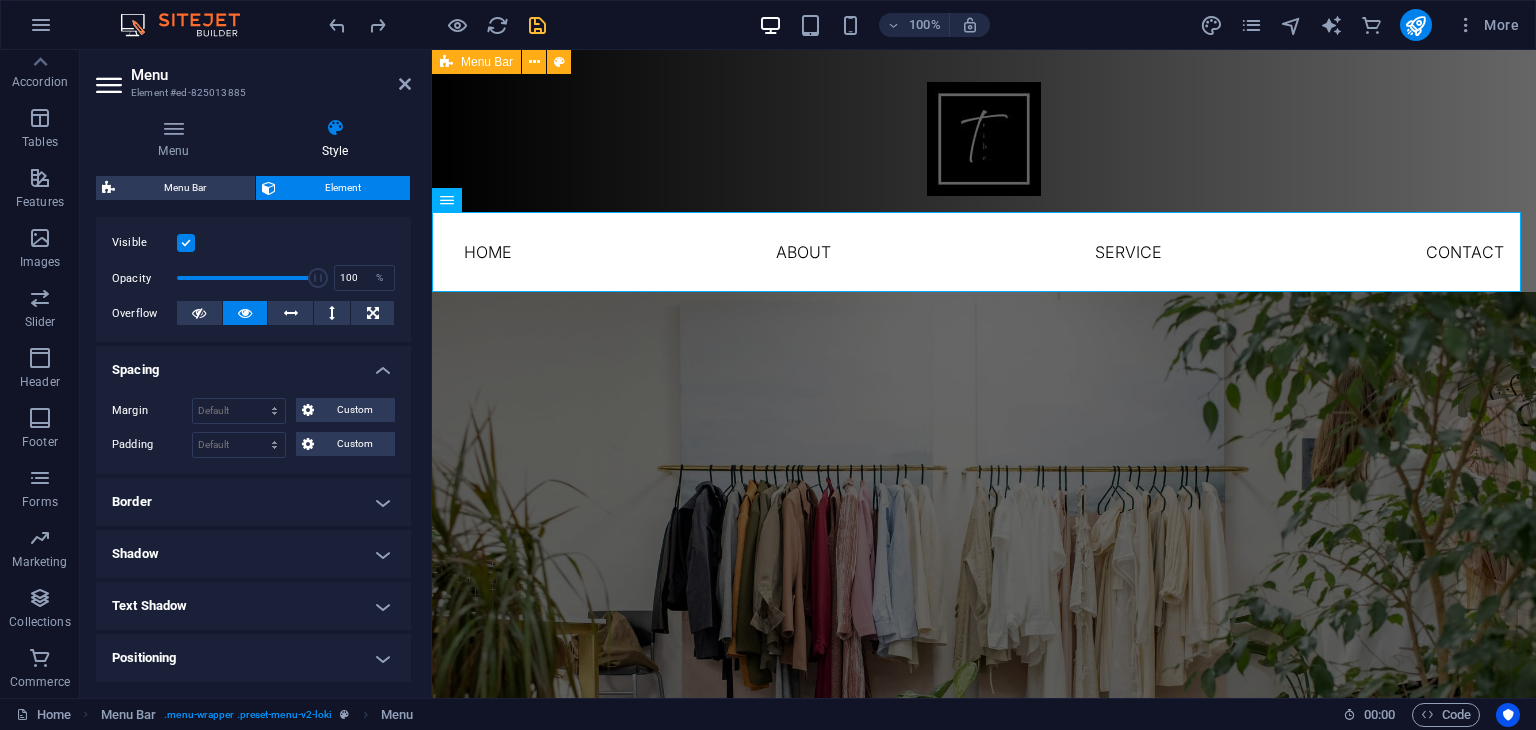 click on "Spacing" at bounding box center [253, 364] 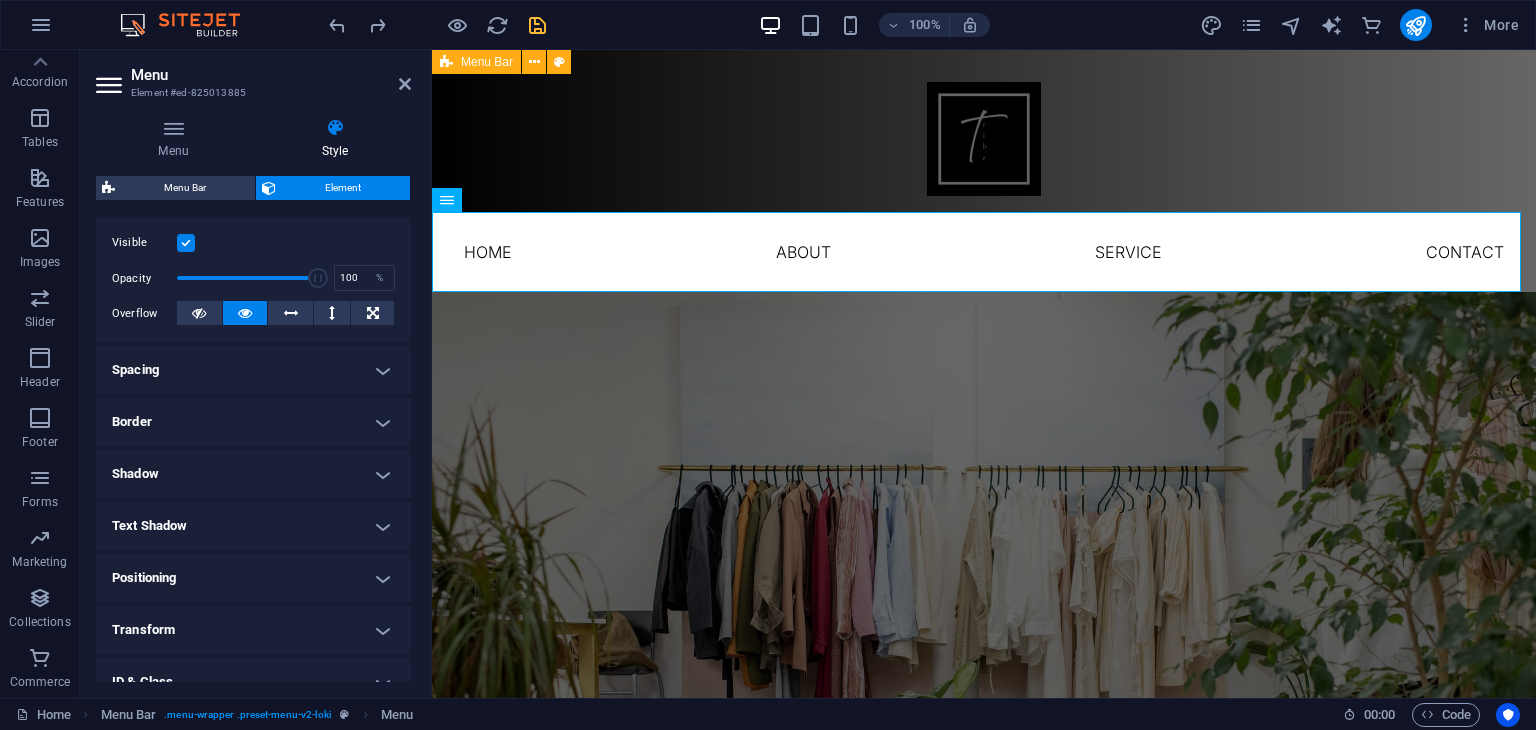 click on "Border" at bounding box center [253, 422] 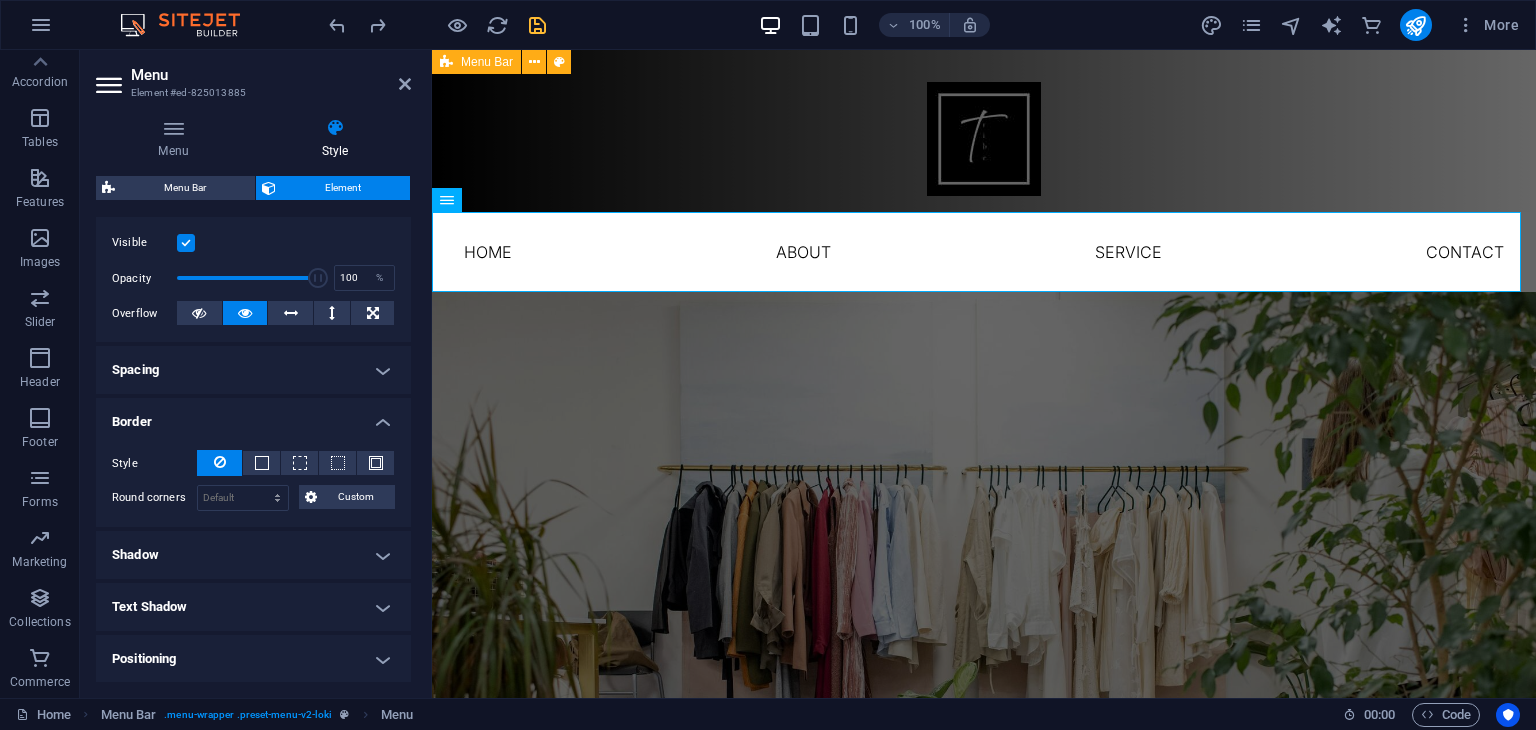 click on "Border" at bounding box center [253, 416] 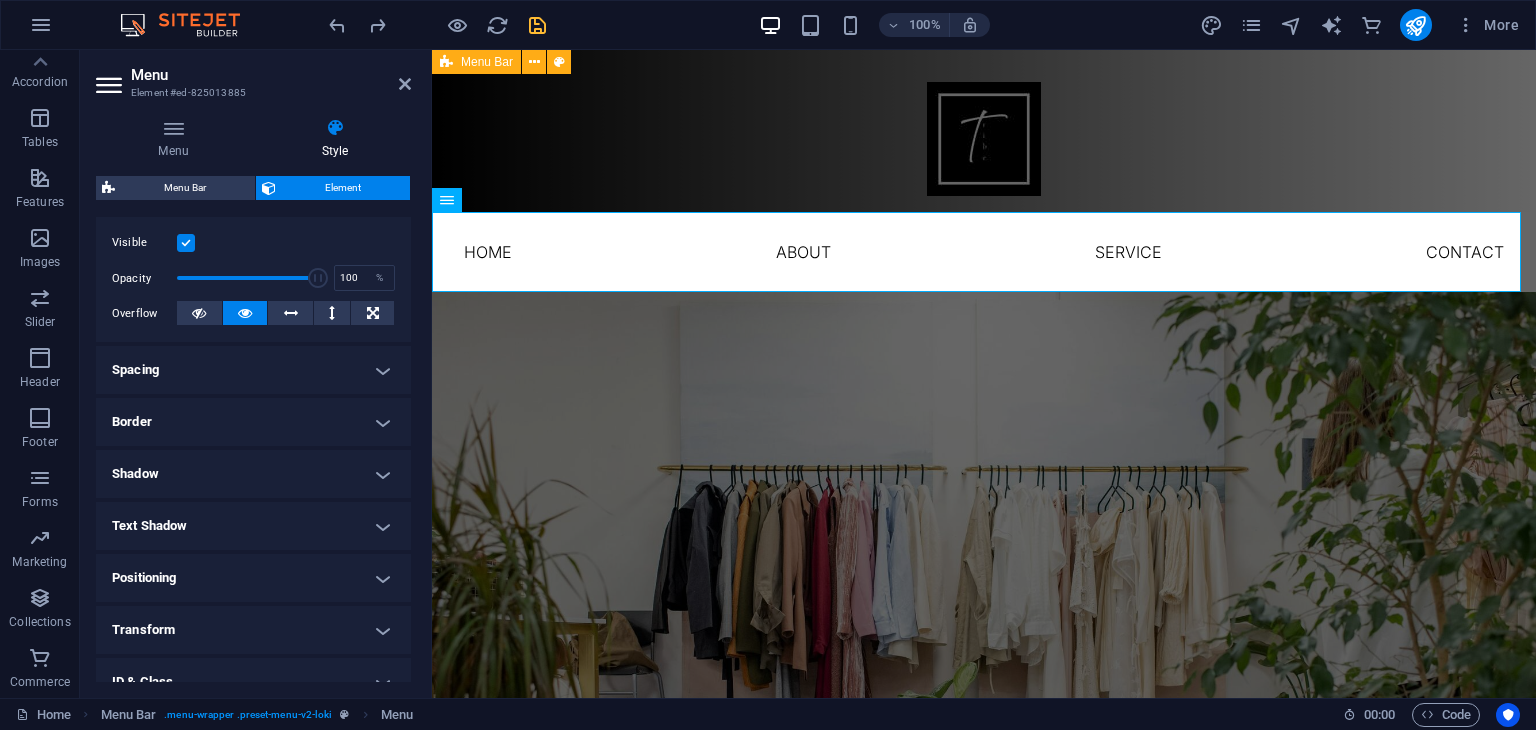 click on "Shadow" at bounding box center (253, 474) 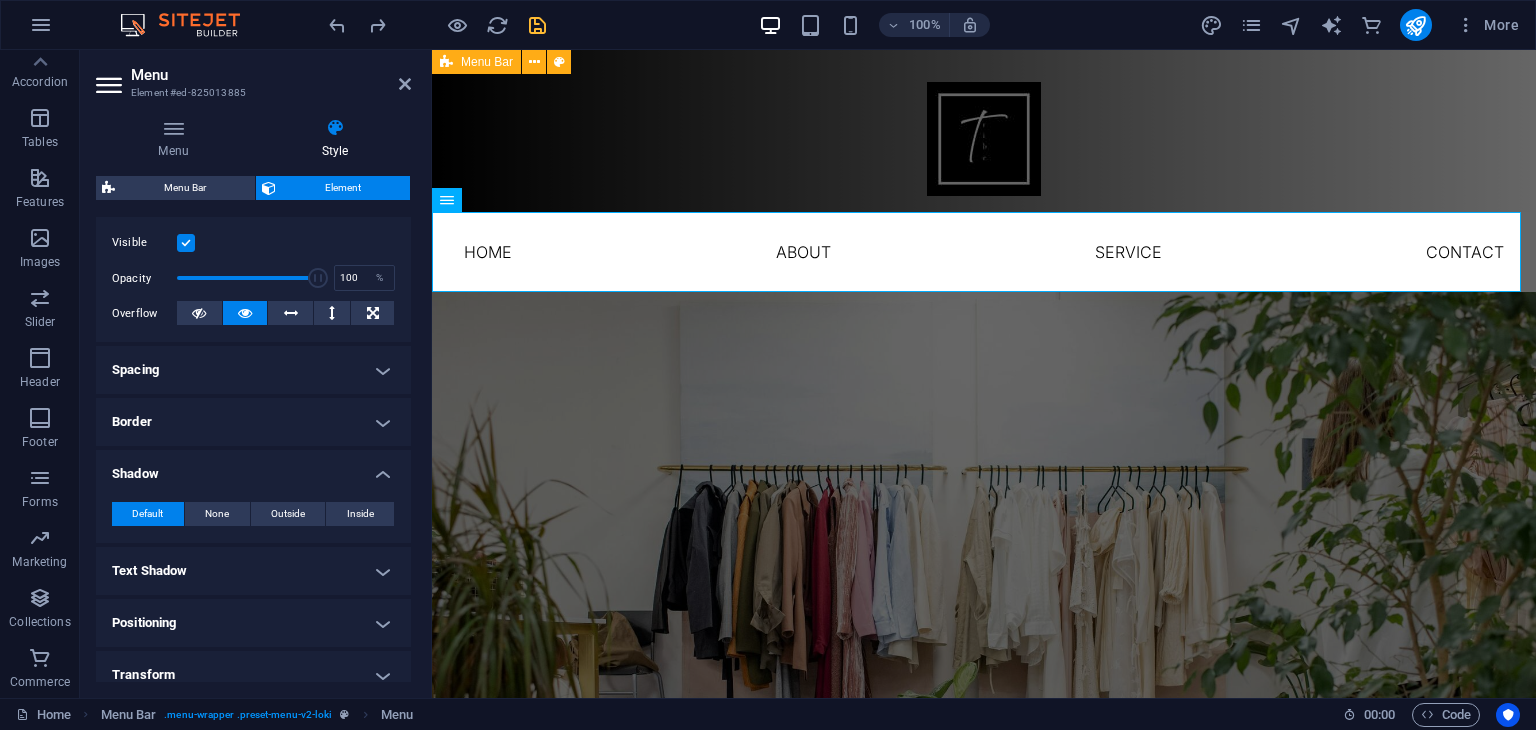 click on "Shadow" at bounding box center (253, 468) 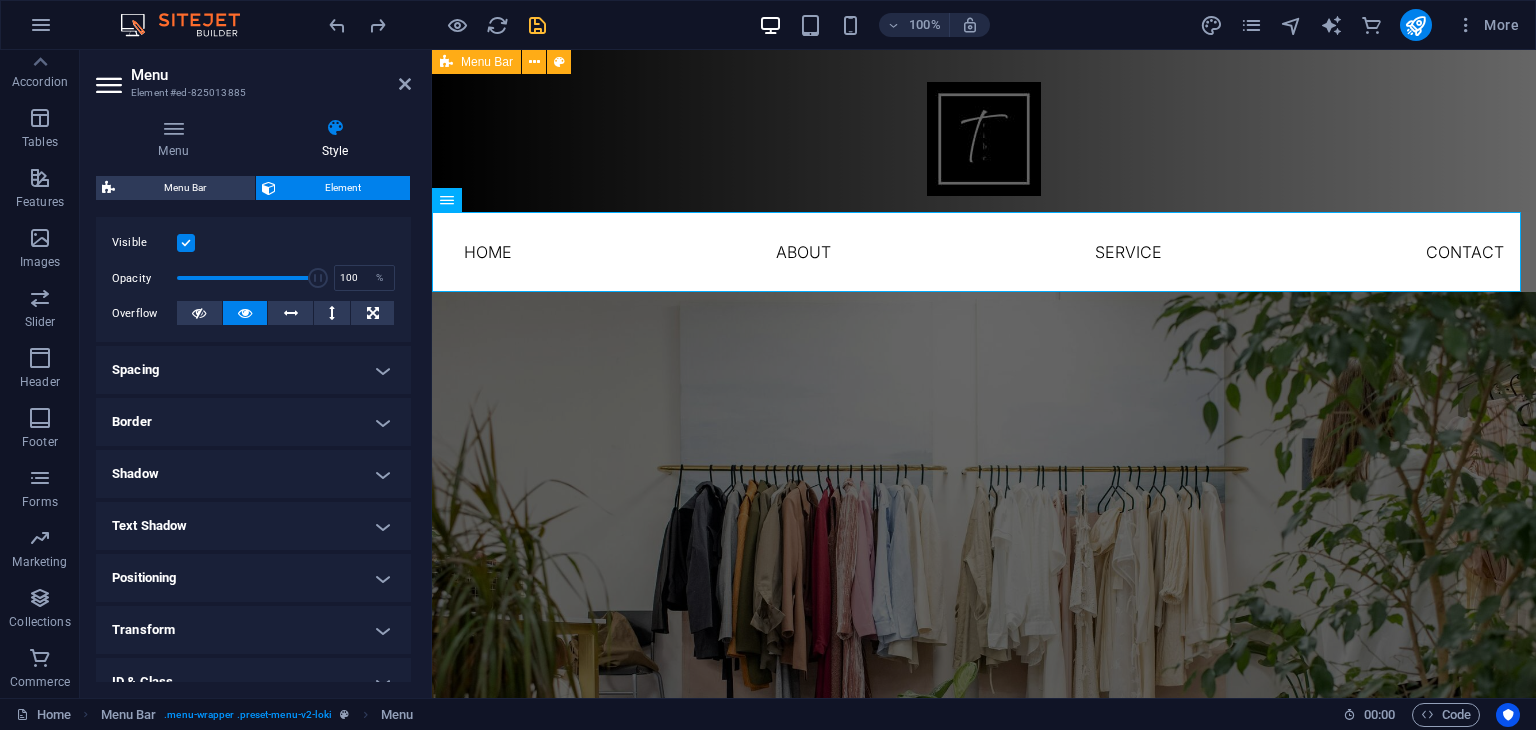 click on "Text Shadow" at bounding box center (253, 526) 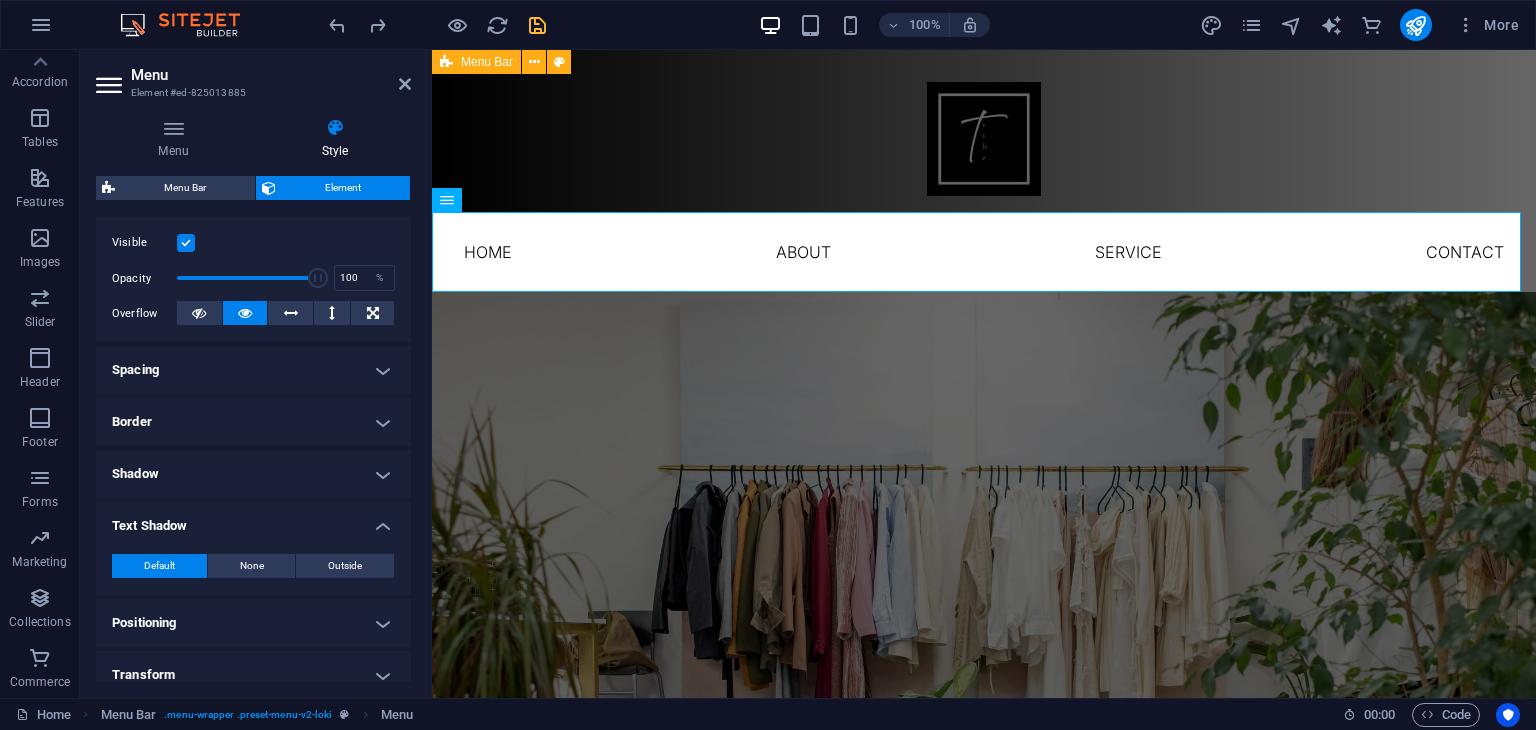click on "Text Shadow" at bounding box center (253, 520) 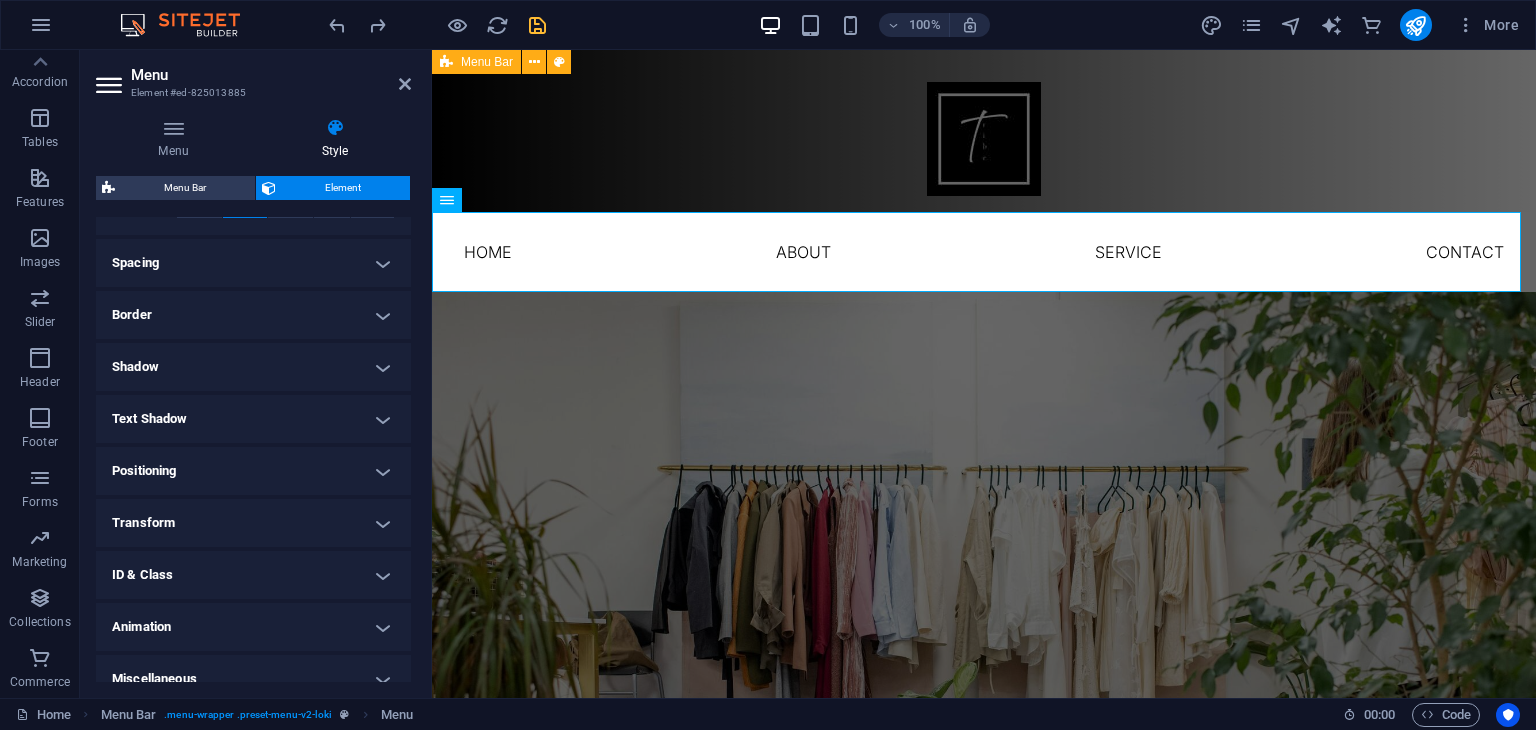 scroll, scrollTop: 380, scrollLeft: 0, axis: vertical 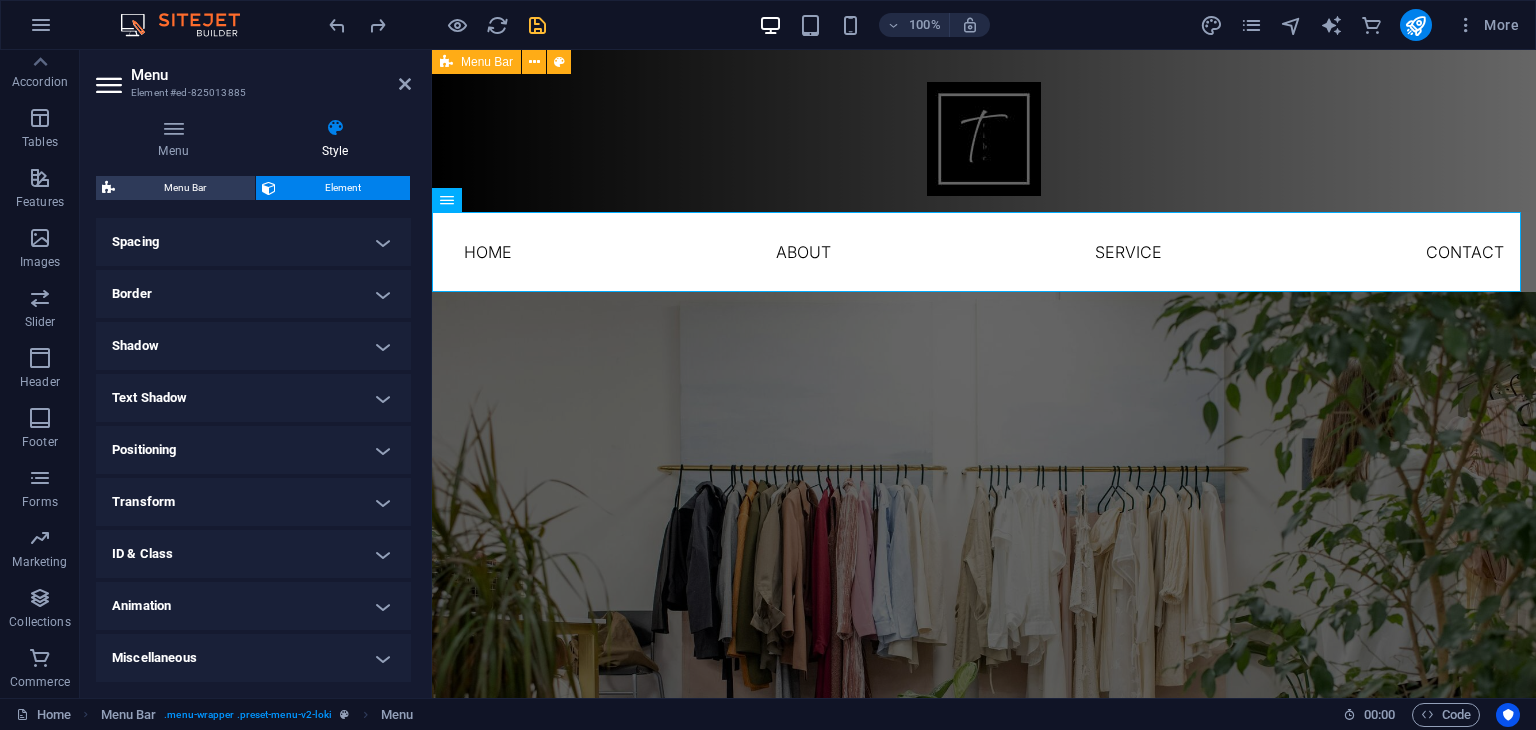 click on "Miscellaneous" at bounding box center [253, 658] 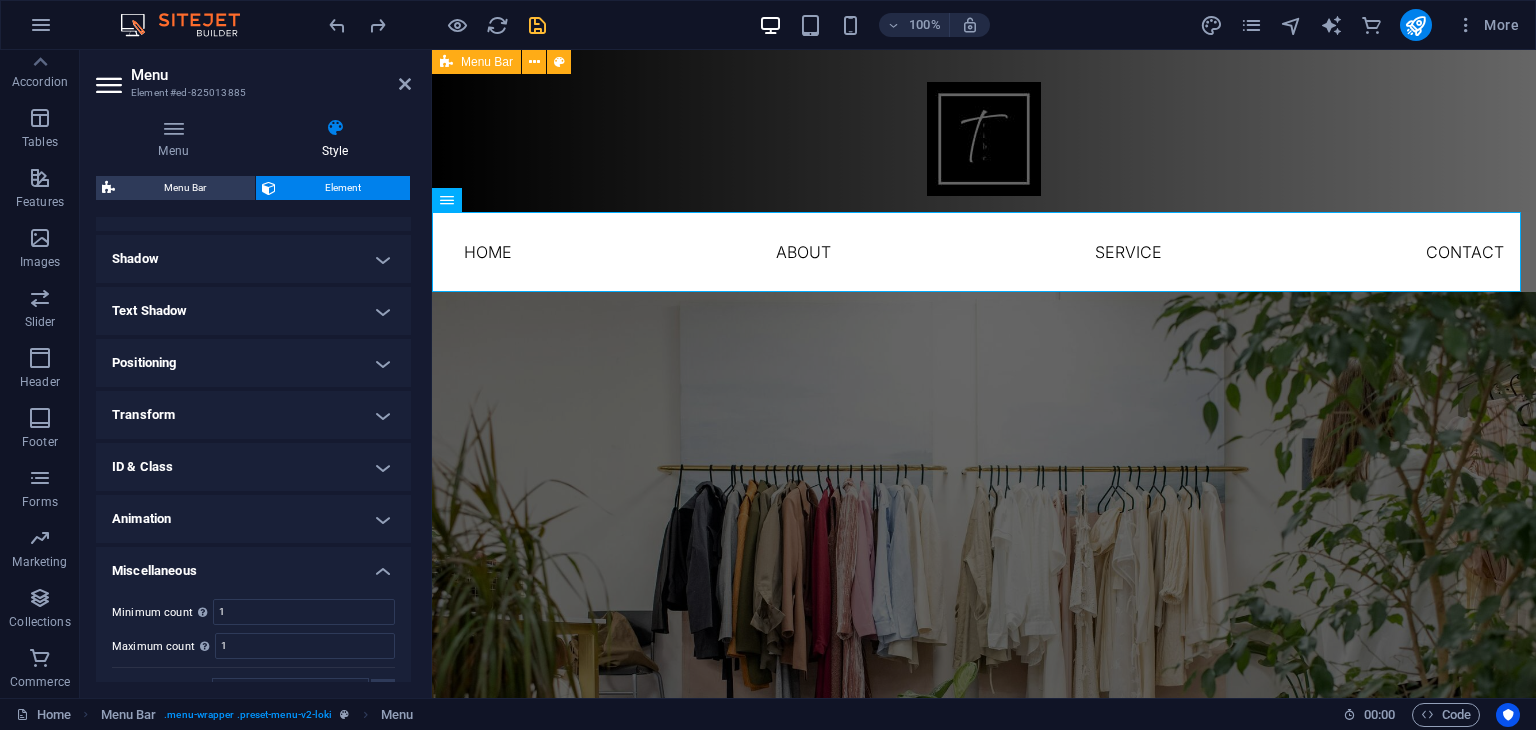 scroll, scrollTop: 503, scrollLeft: 0, axis: vertical 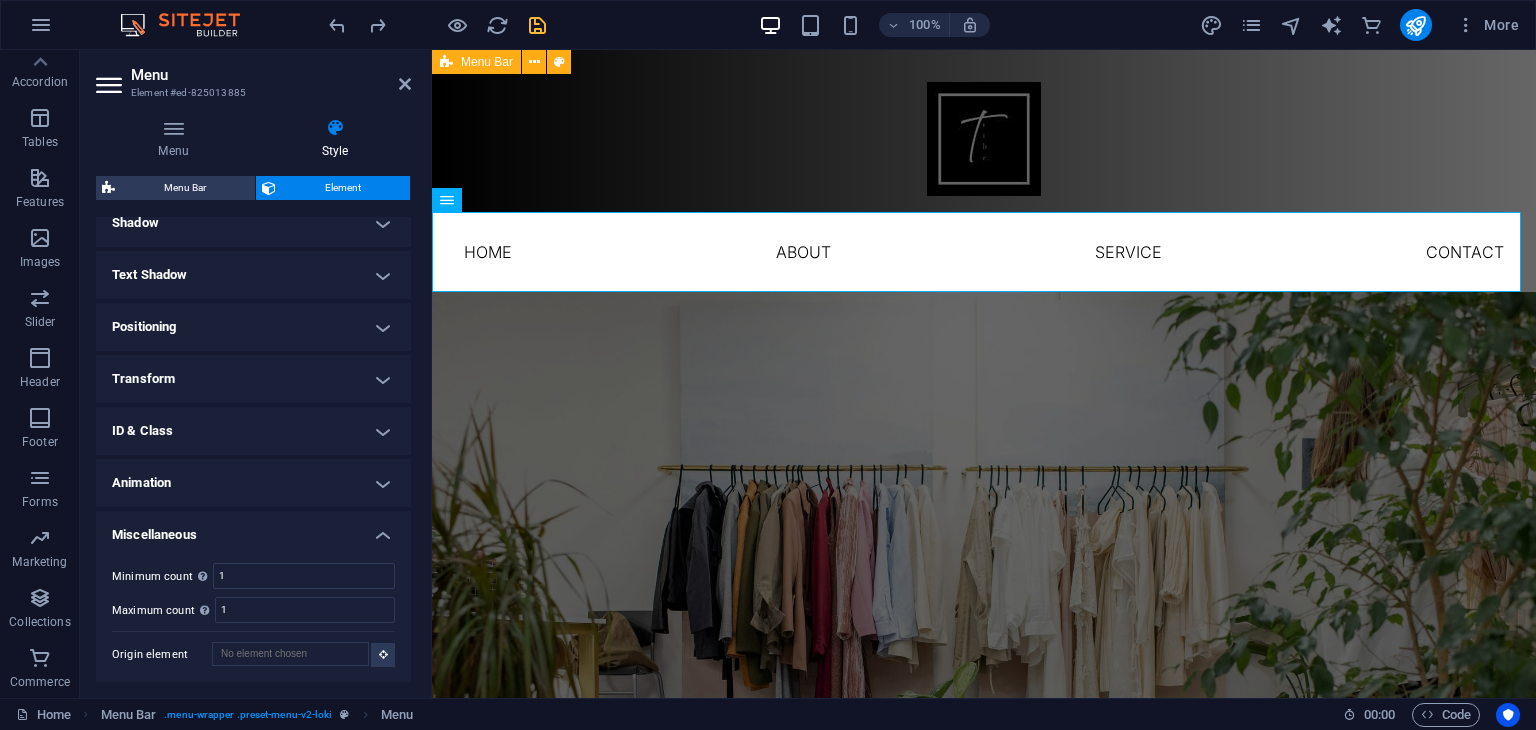 click on "Animation" at bounding box center [253, 483] 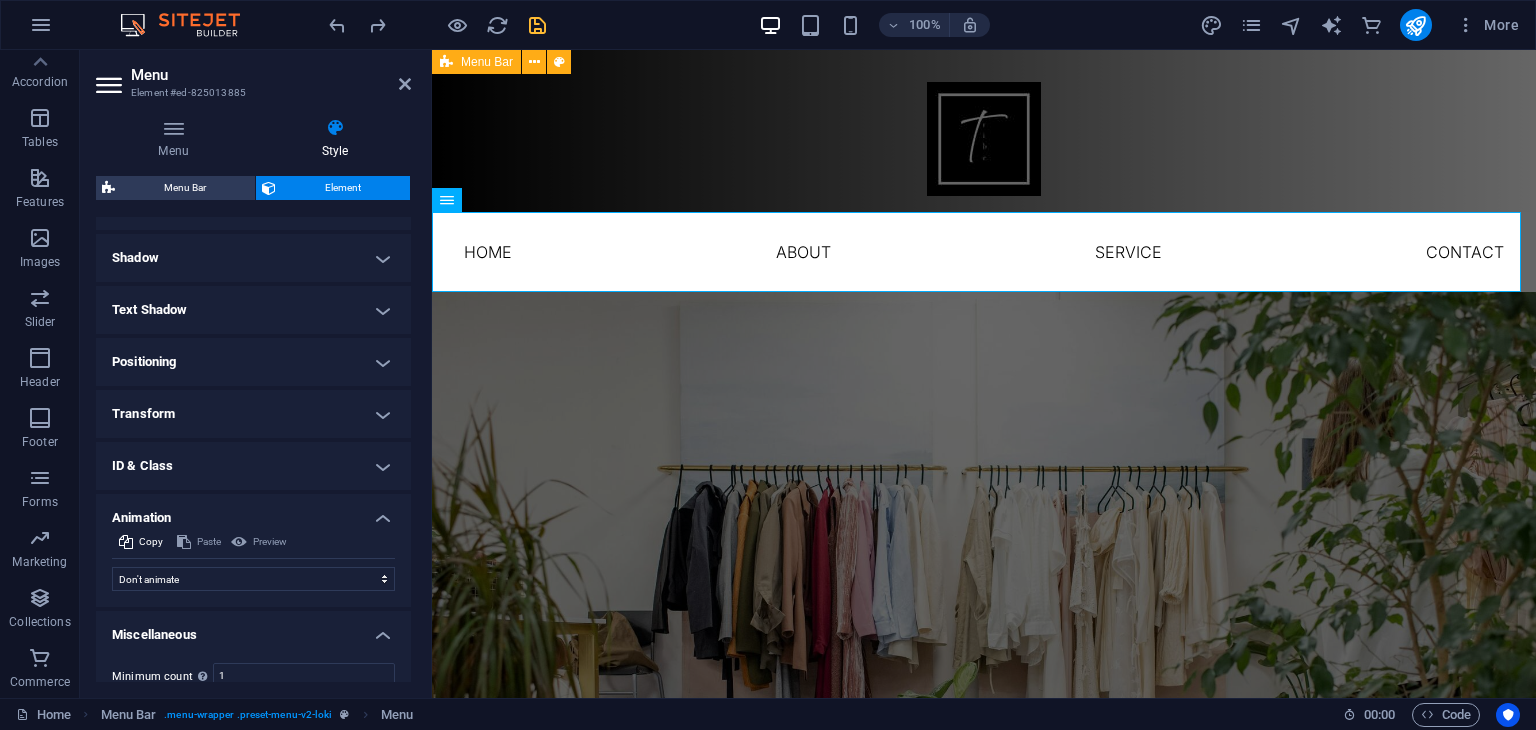 scroll, scrollTop: 467, scrollLeft: 0, axis: vertical 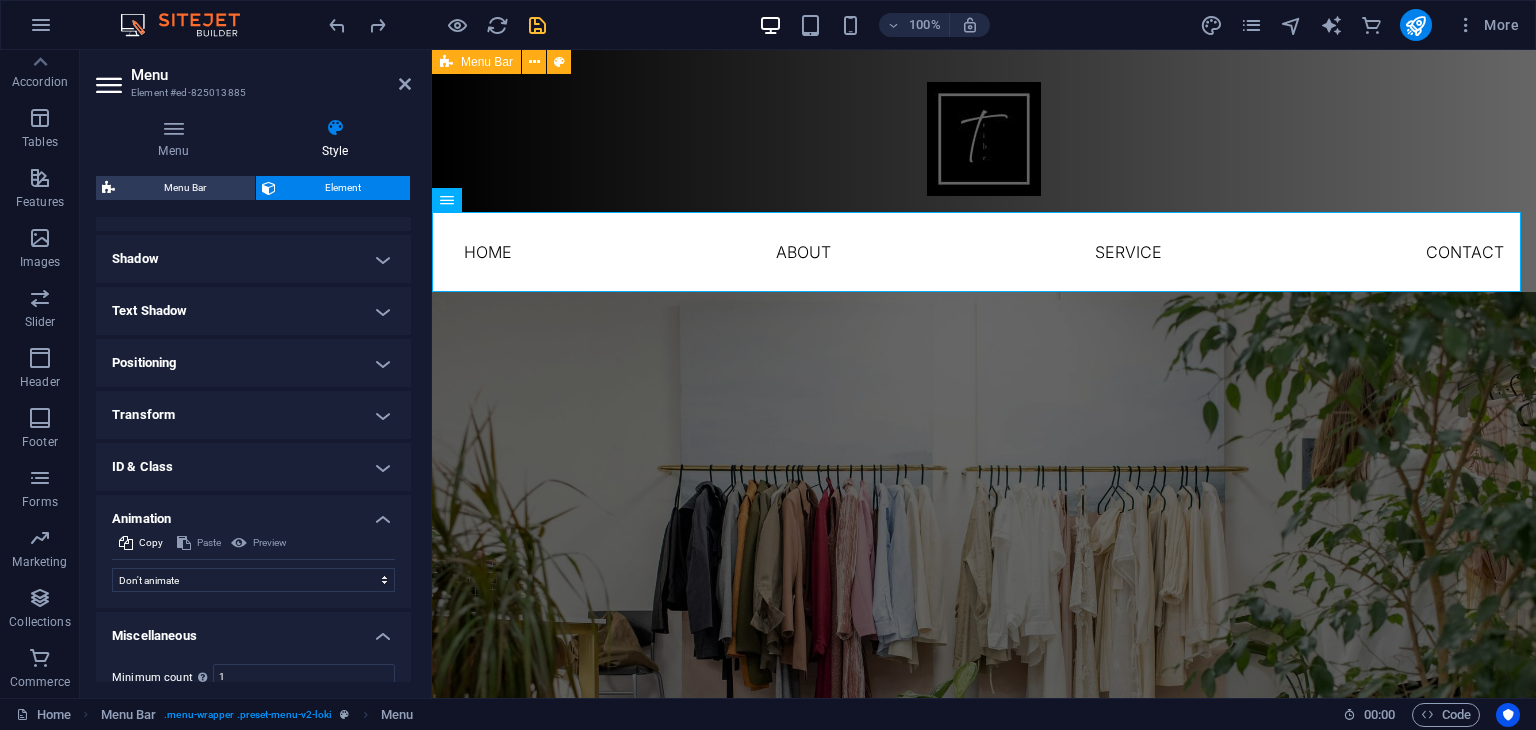 click on "ID & Class" at bounding box center (253, 467) 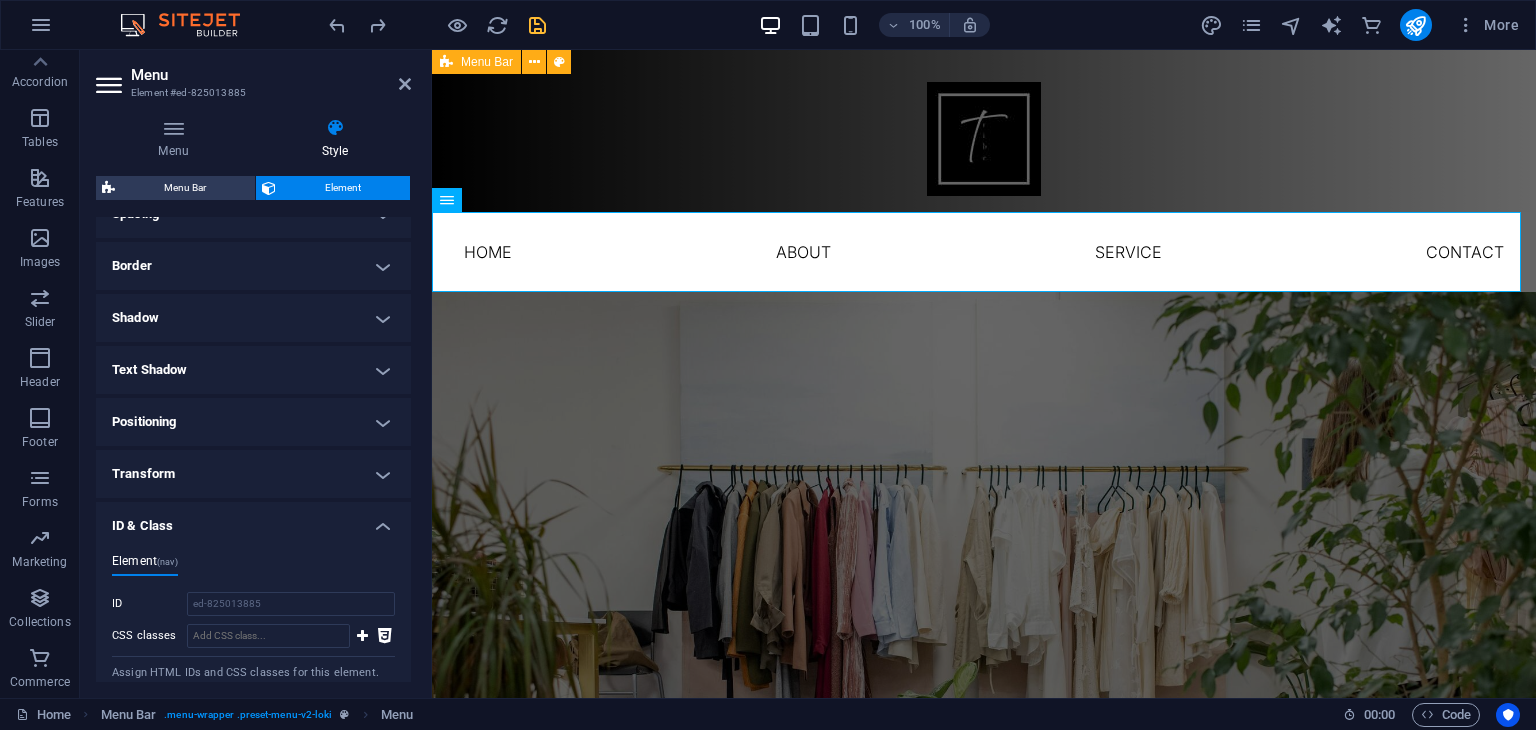 click on "Transform" at bounding box center [253, 474] 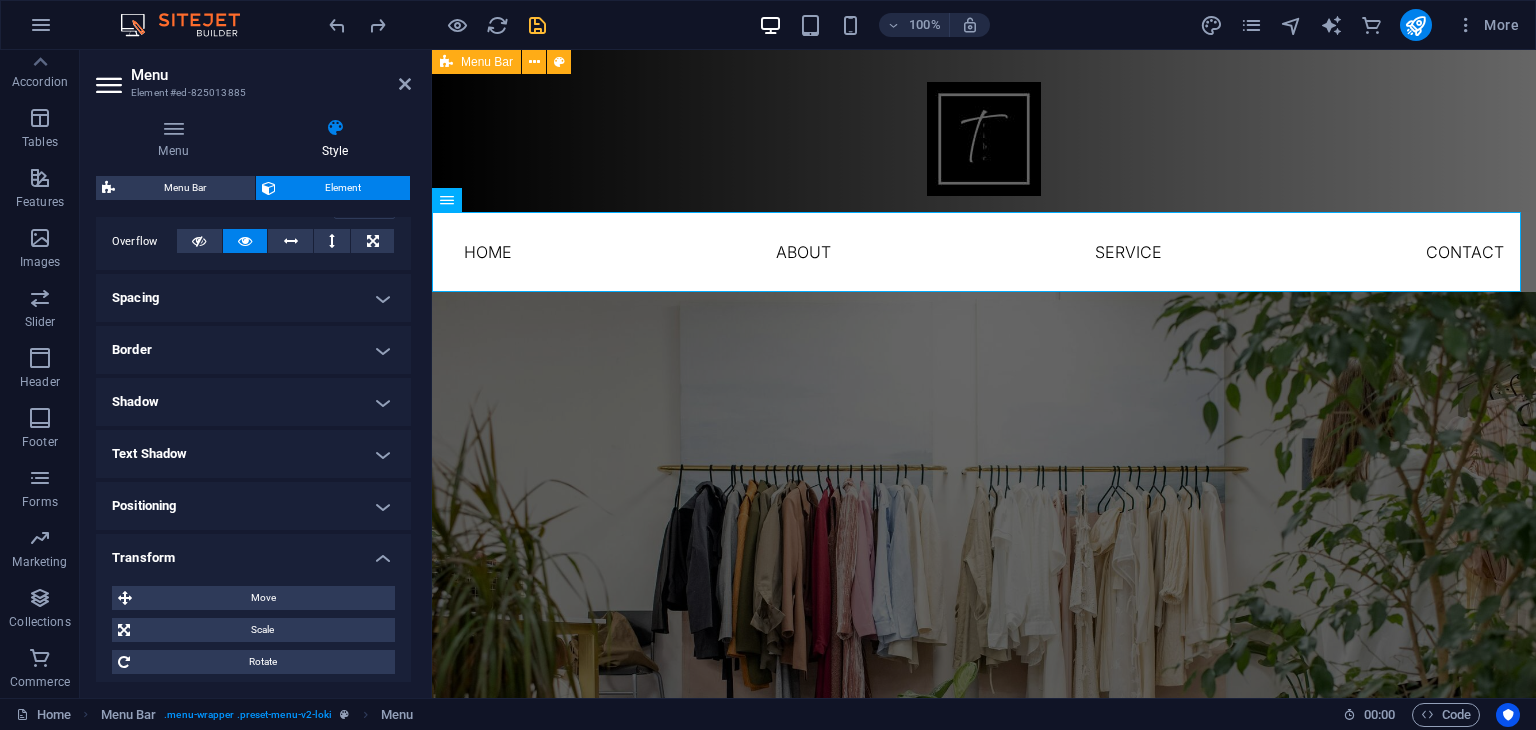 scroll, scrollTop: 315, scrollLeft: 0, axis: vertical 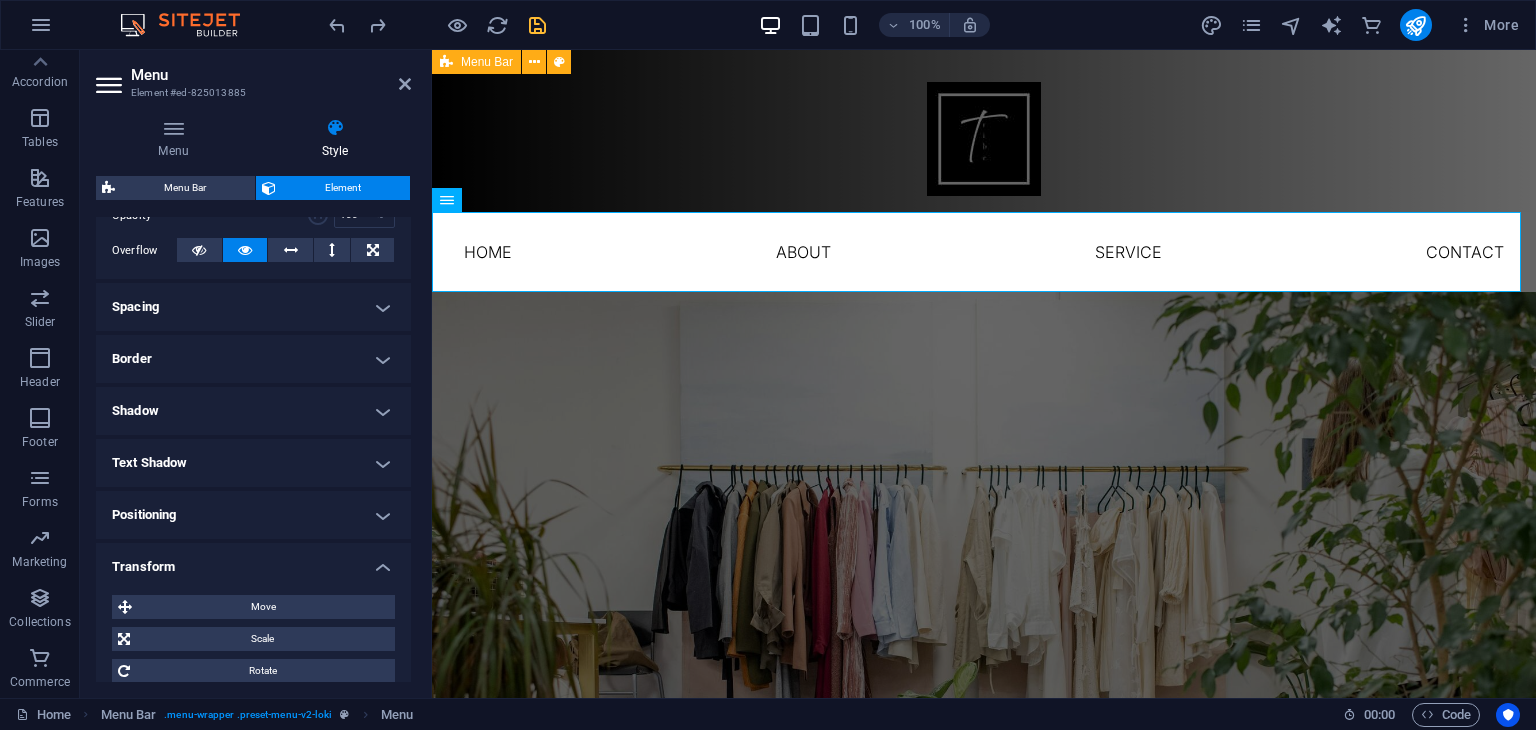 click on "Positioning" at bounding box center [253, 515] 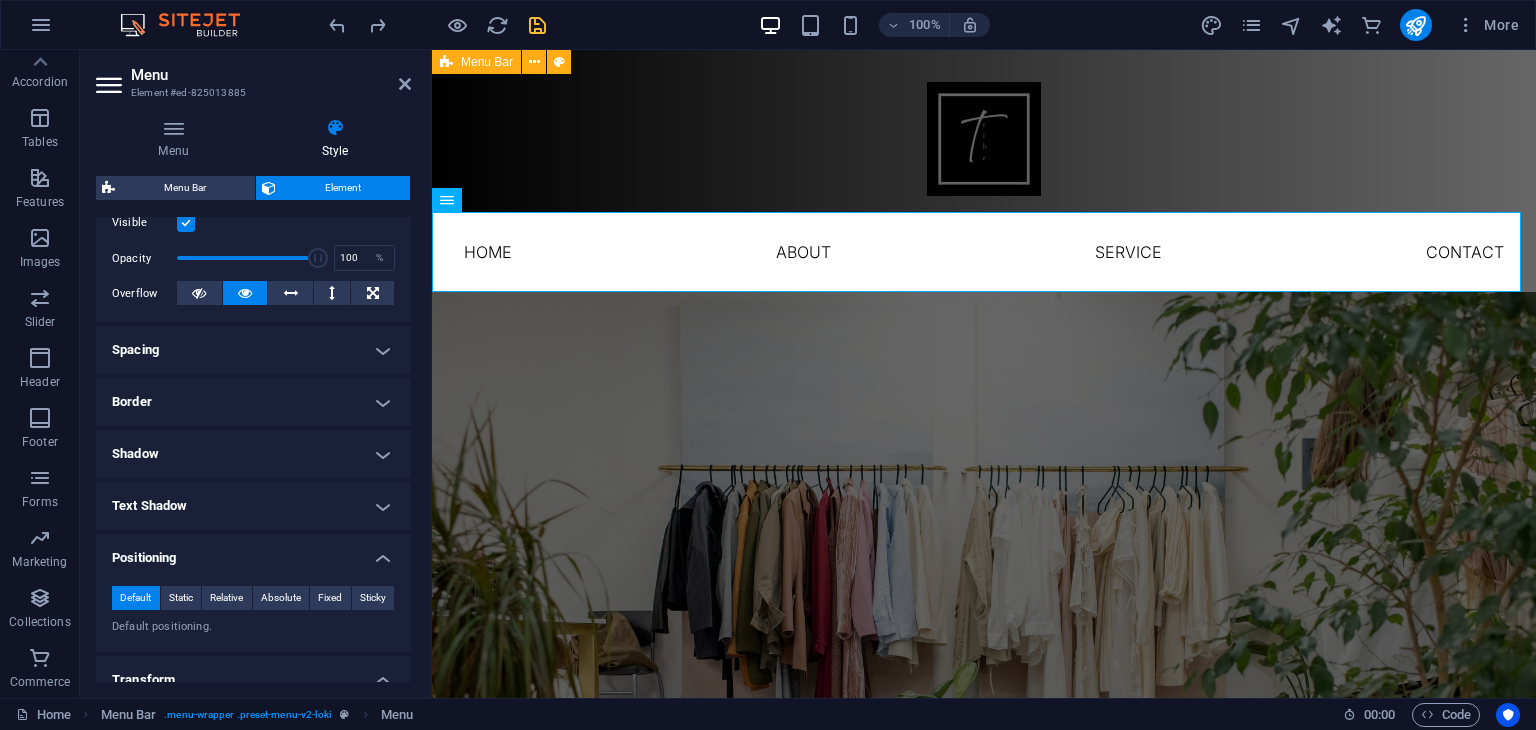 scroll, scrollTop: 247, scrollLeft: 0, axis: vertical 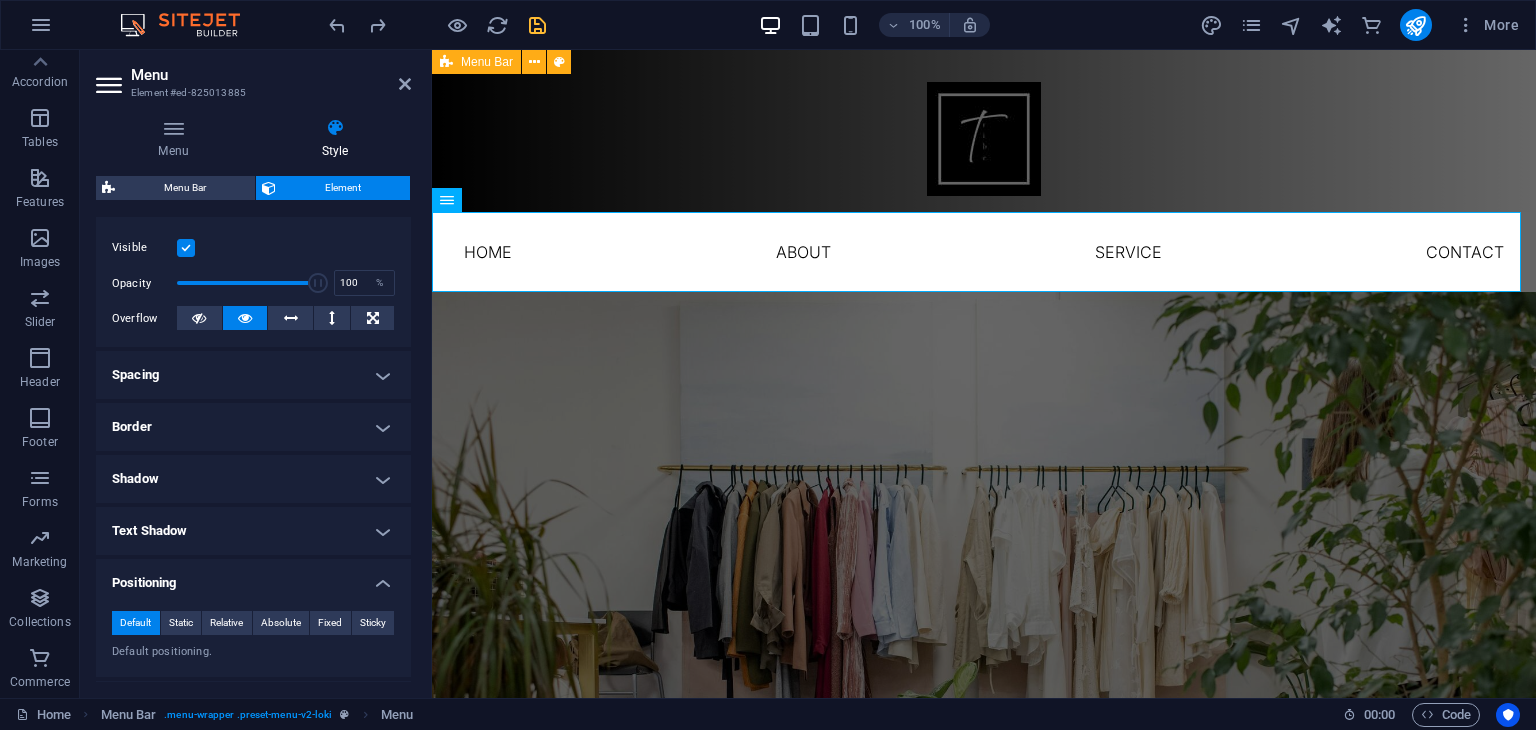 click on "Shadow" at bounding box center [253, 479] 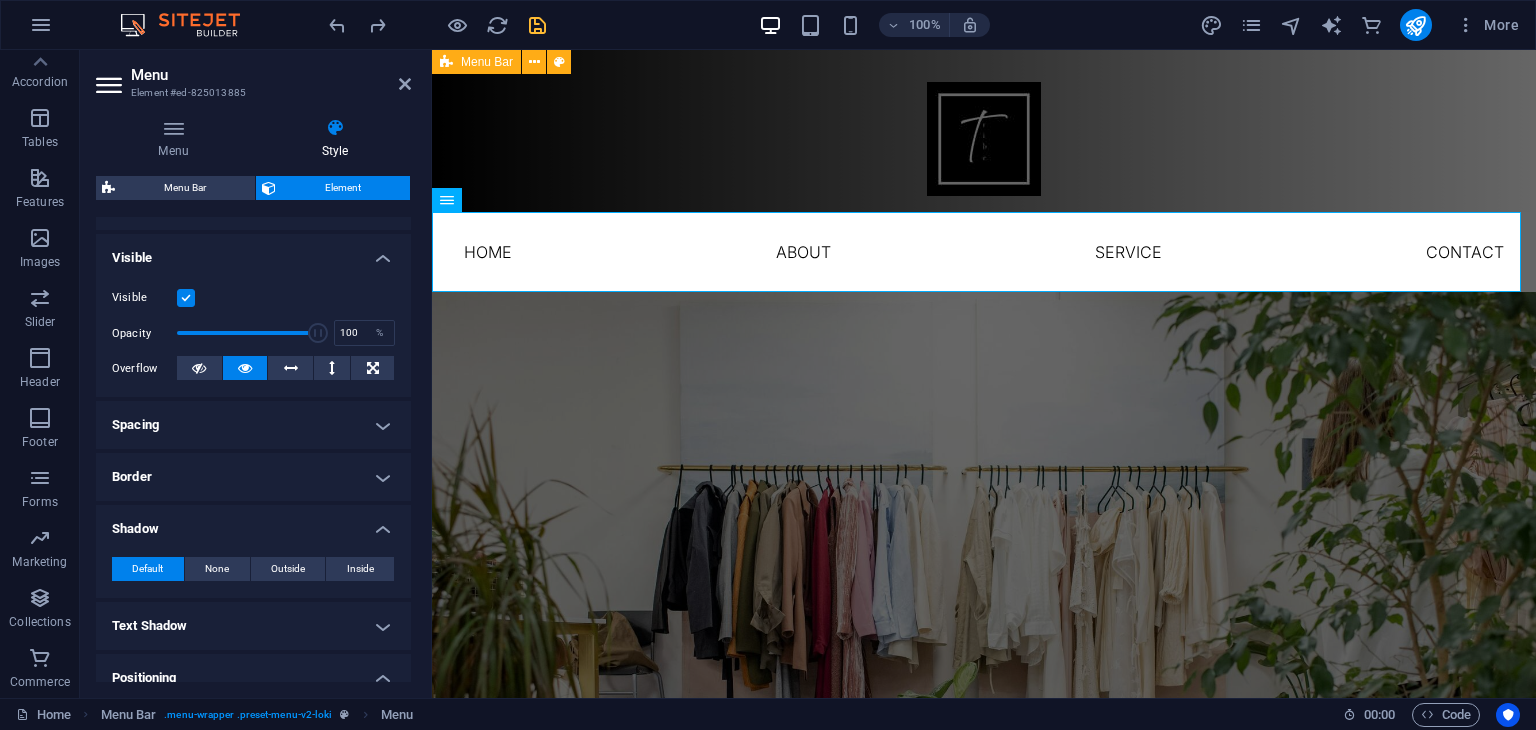 scroll, scrollTop: 196, scrollLeft: 0, axis: vertical 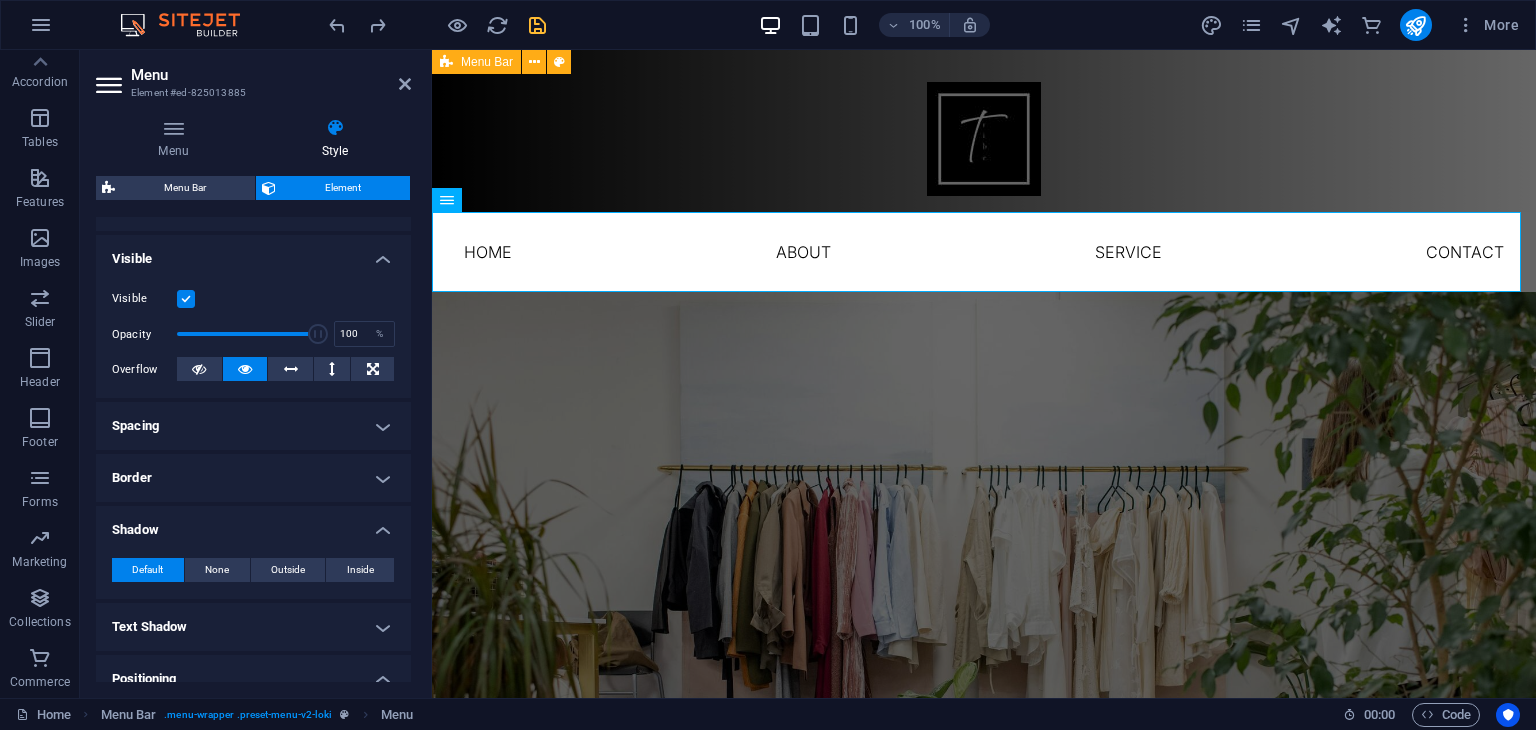 click on "Border" at bounding box center (253, 478) 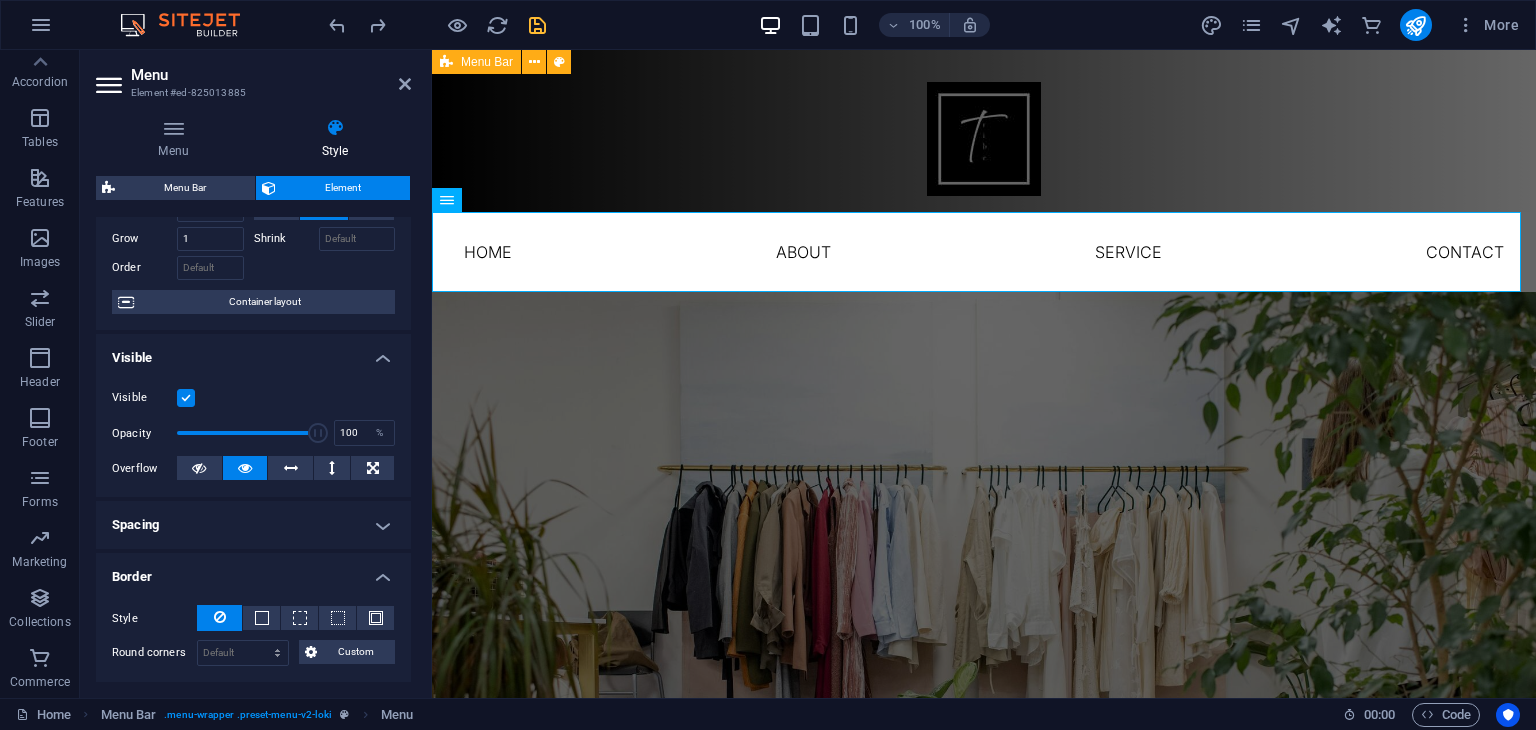 scroll, scrollTop: 0, scrollLeft: 0, axis: both 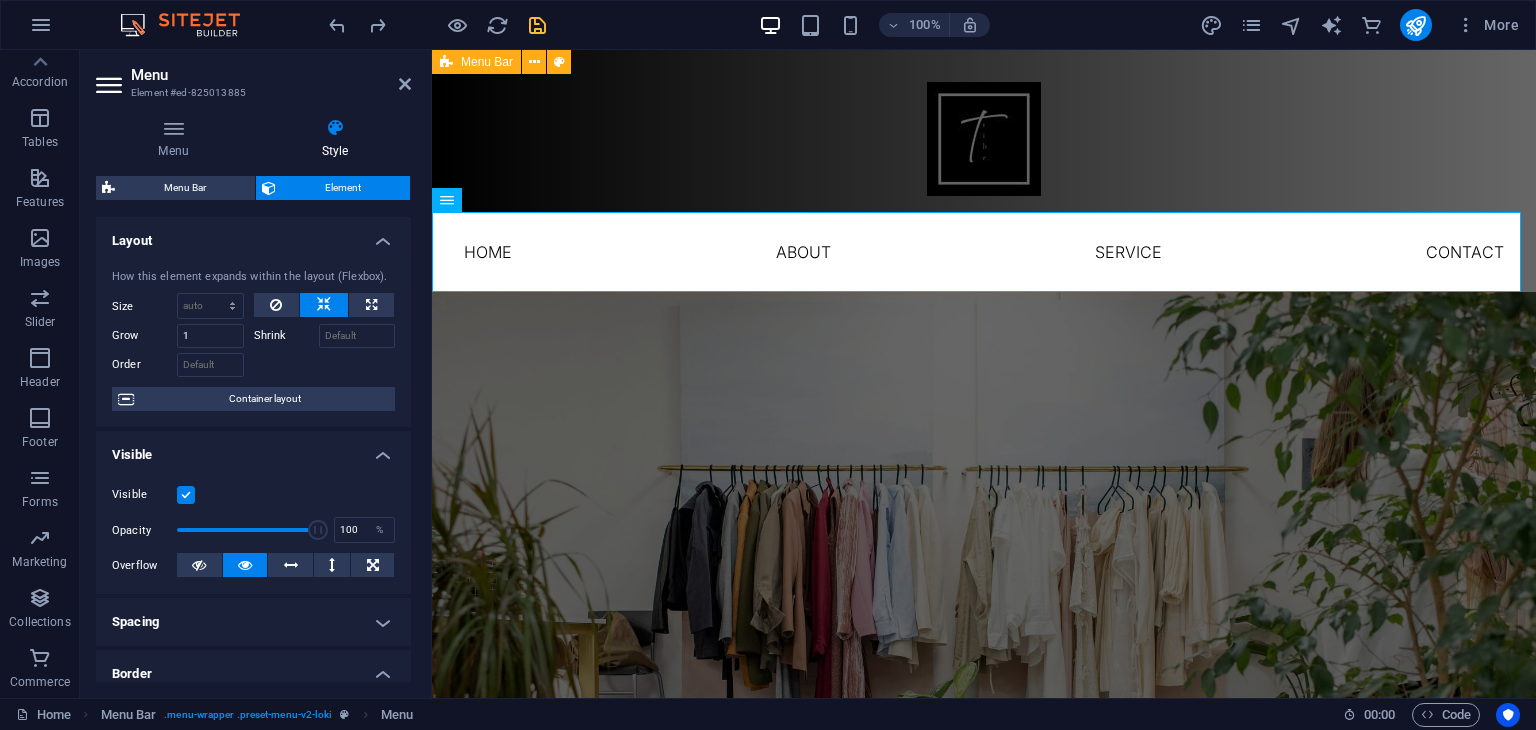 click on "Layout" at bounding box center (253, 235) 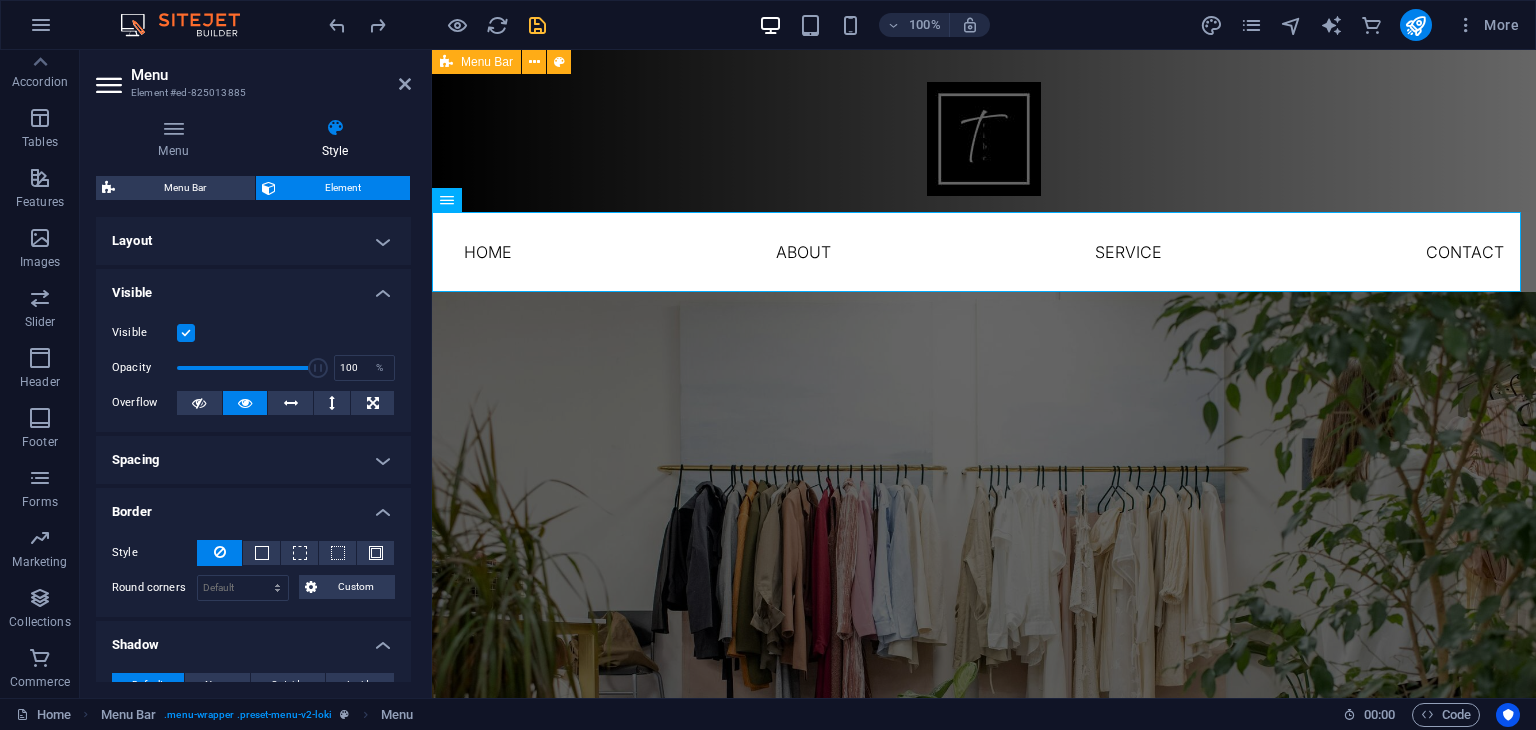 click on "Layout" at bounding box center [253, 241] 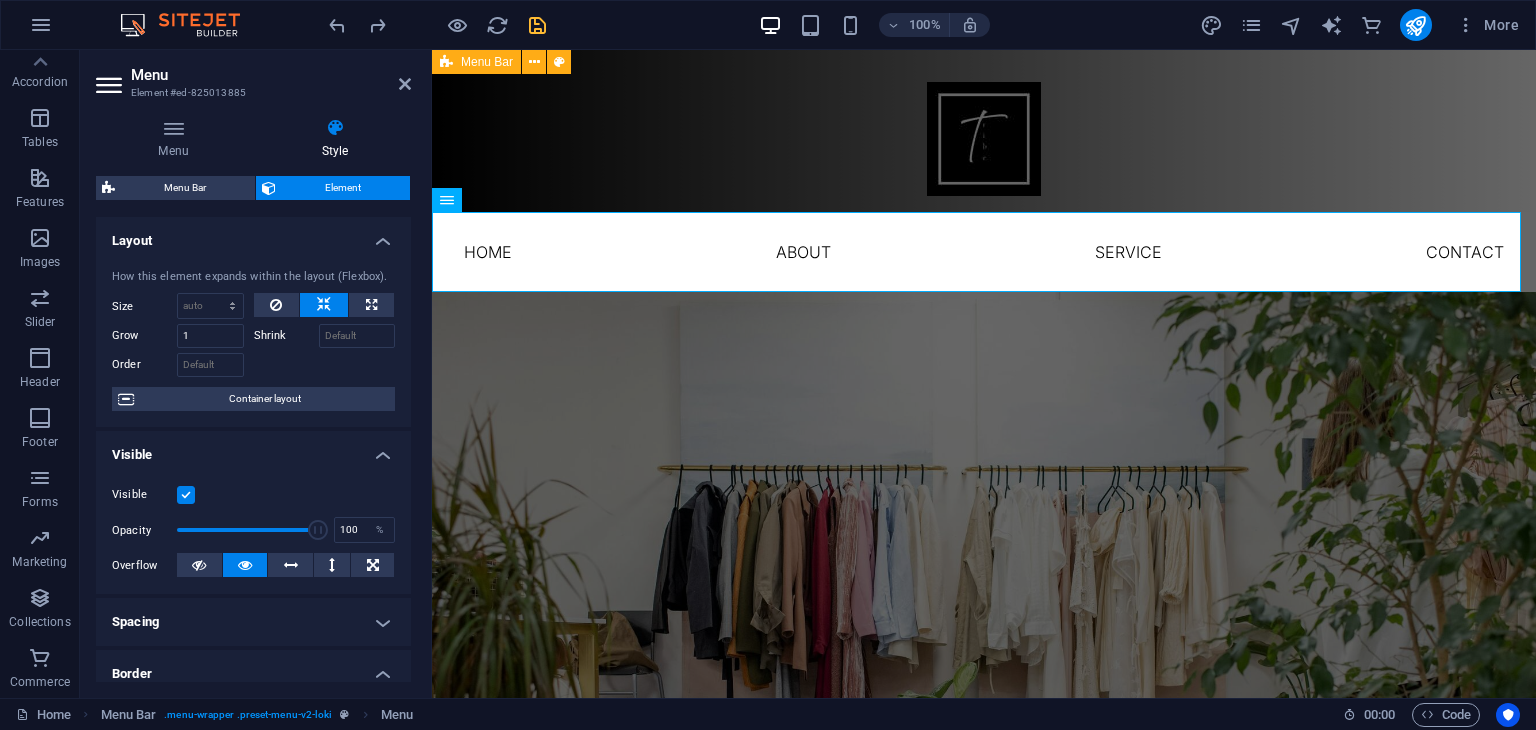 click on "Layout" at bounding box center [253, 235] 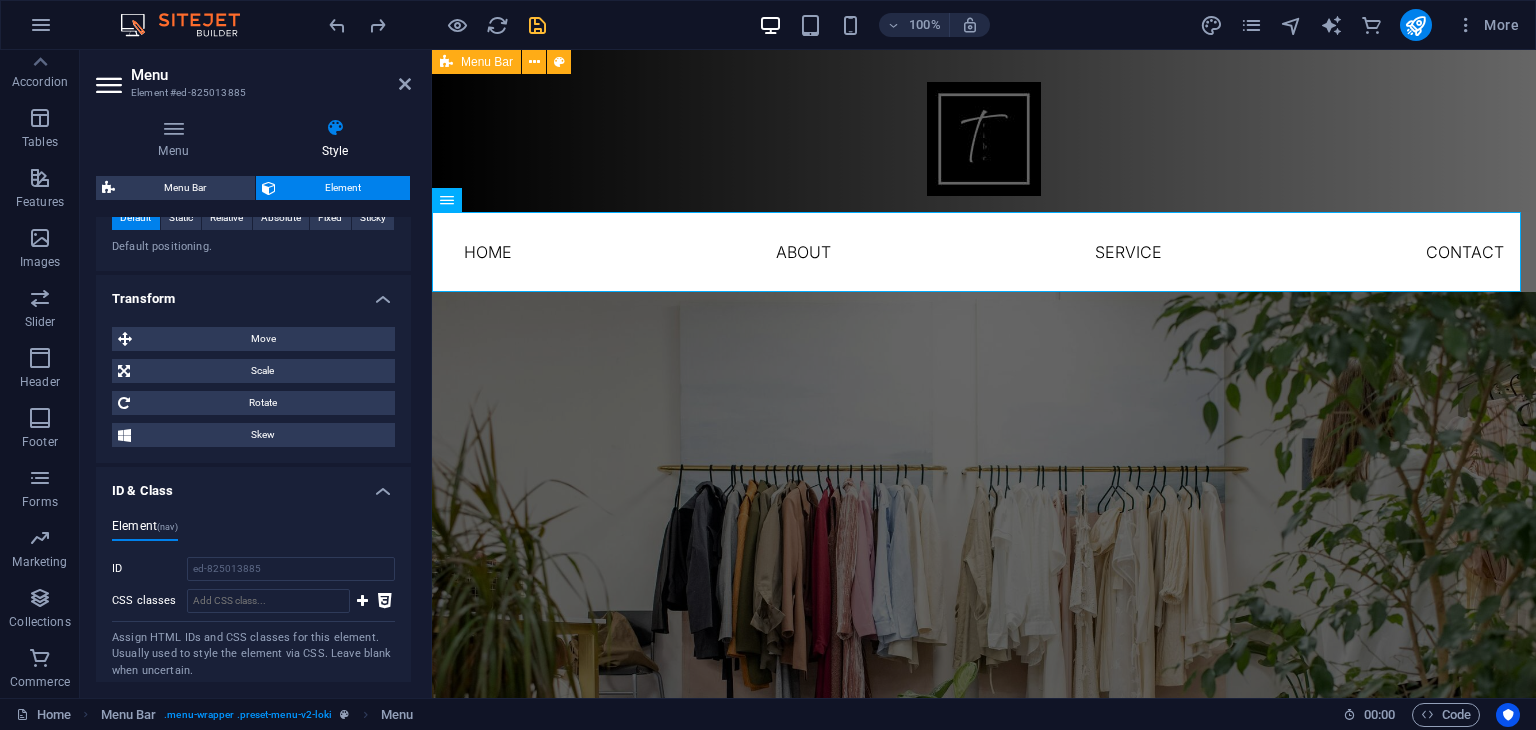 scroll, scrollTop: 920, scrollLeft: 0, axis: vertical 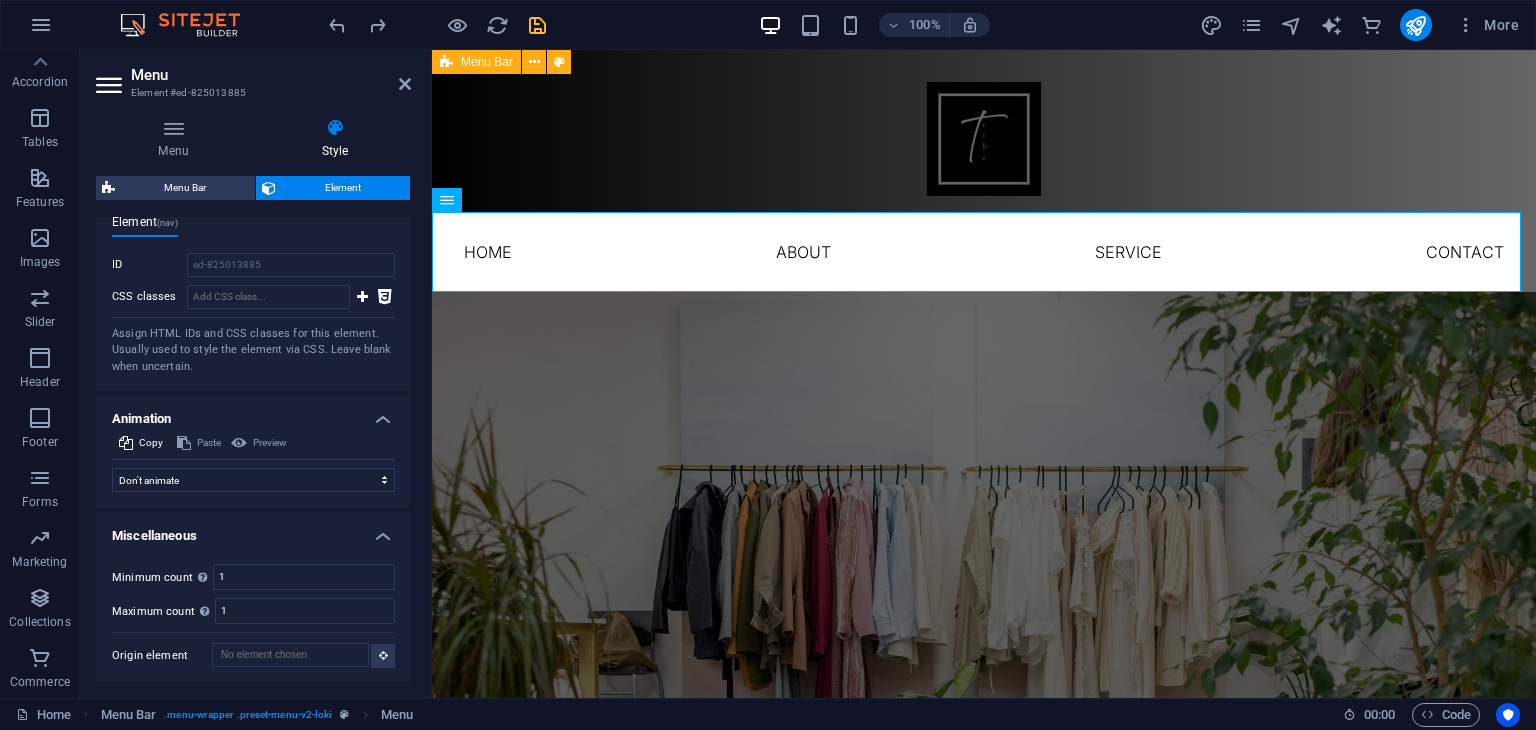 click at bounding box center (335, 128) 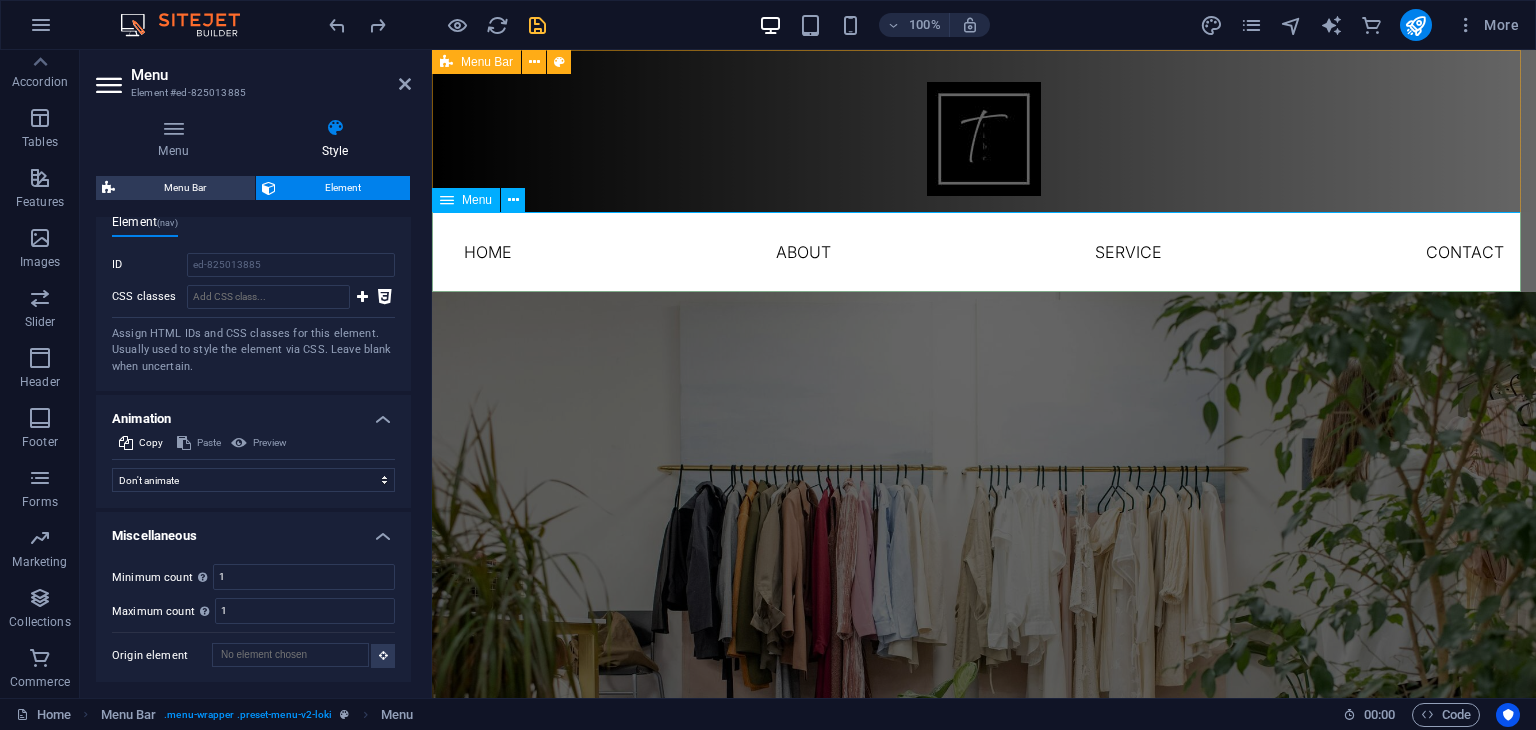 click on "Home About Service Contact" at bounding box center [984, 252] 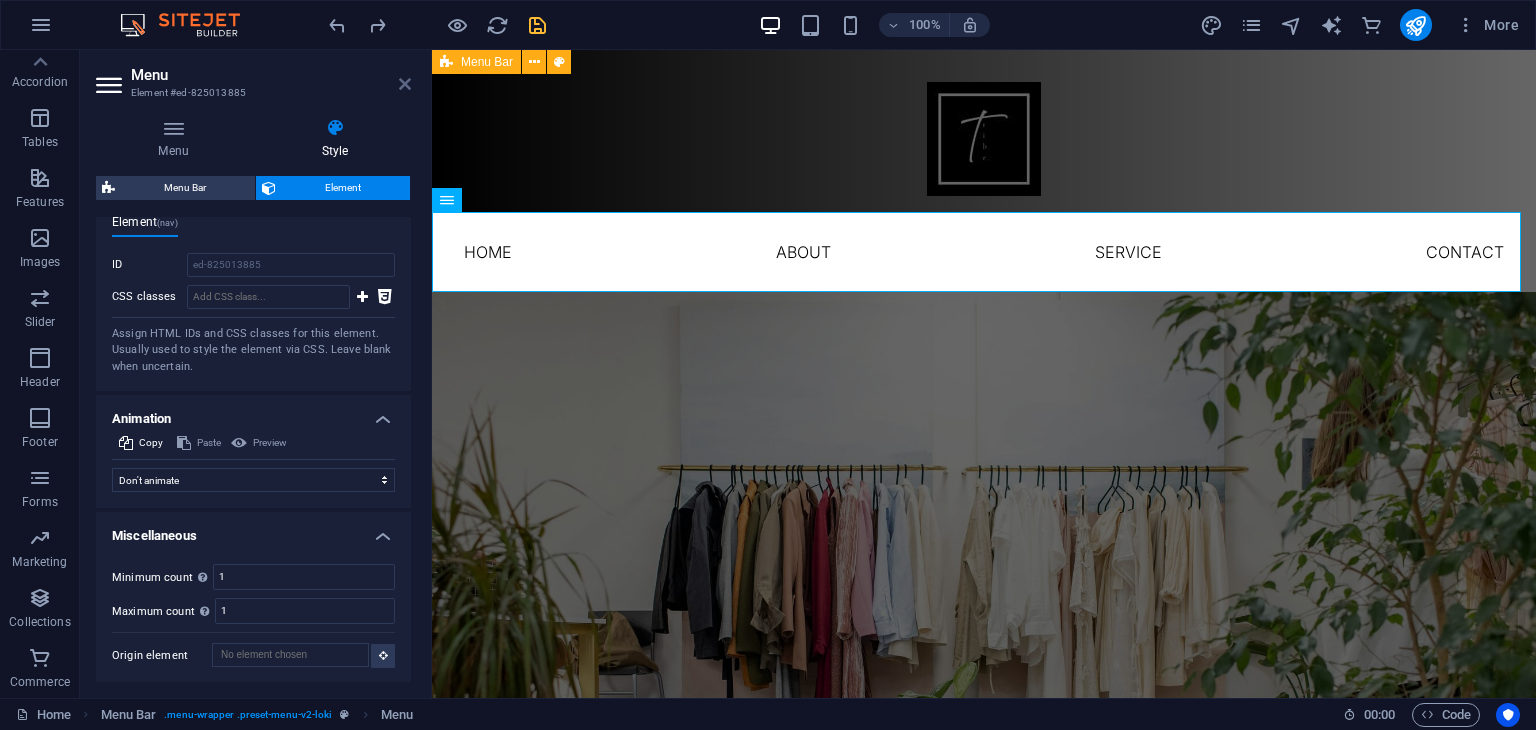 click at bounding box center (405, 84) 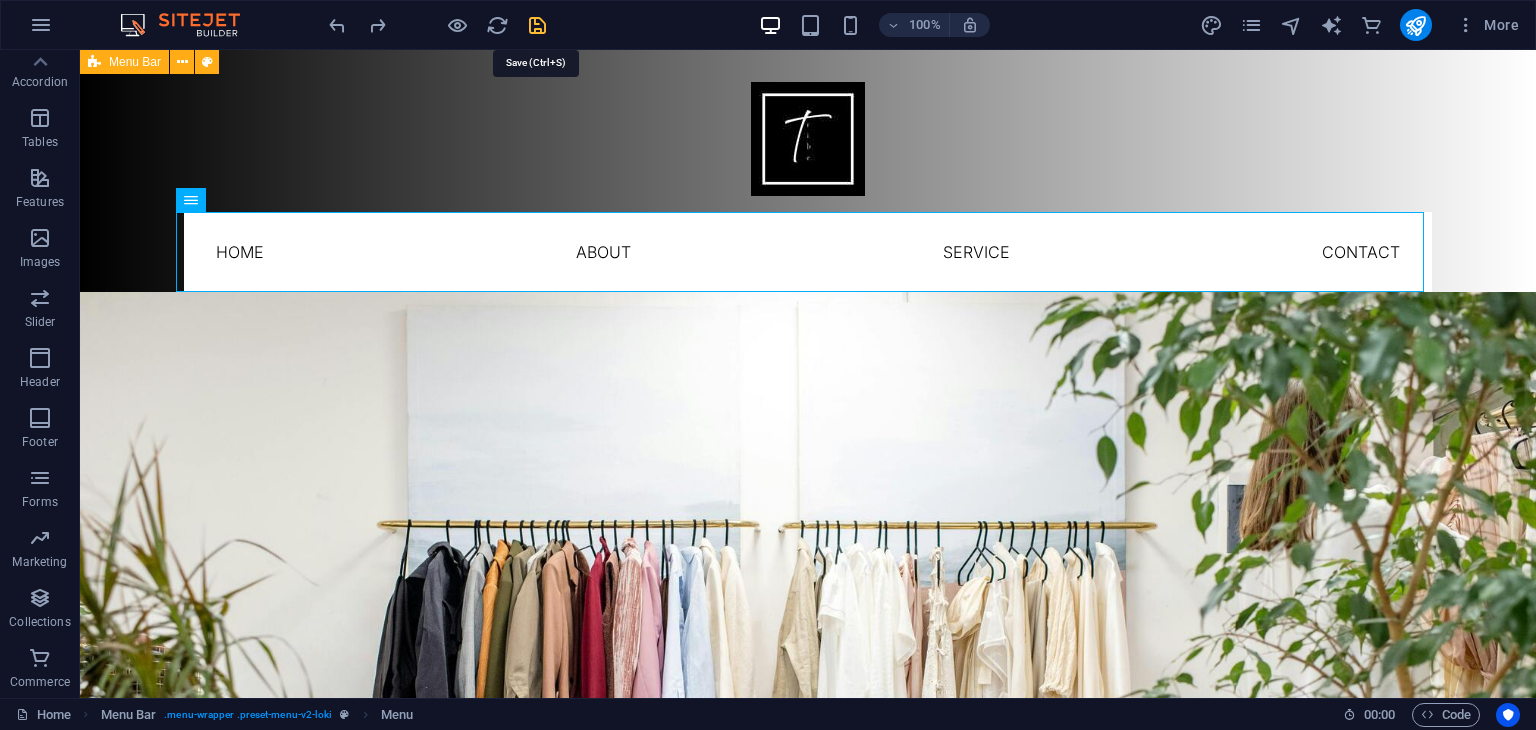 click at bounding box center [537, 25] 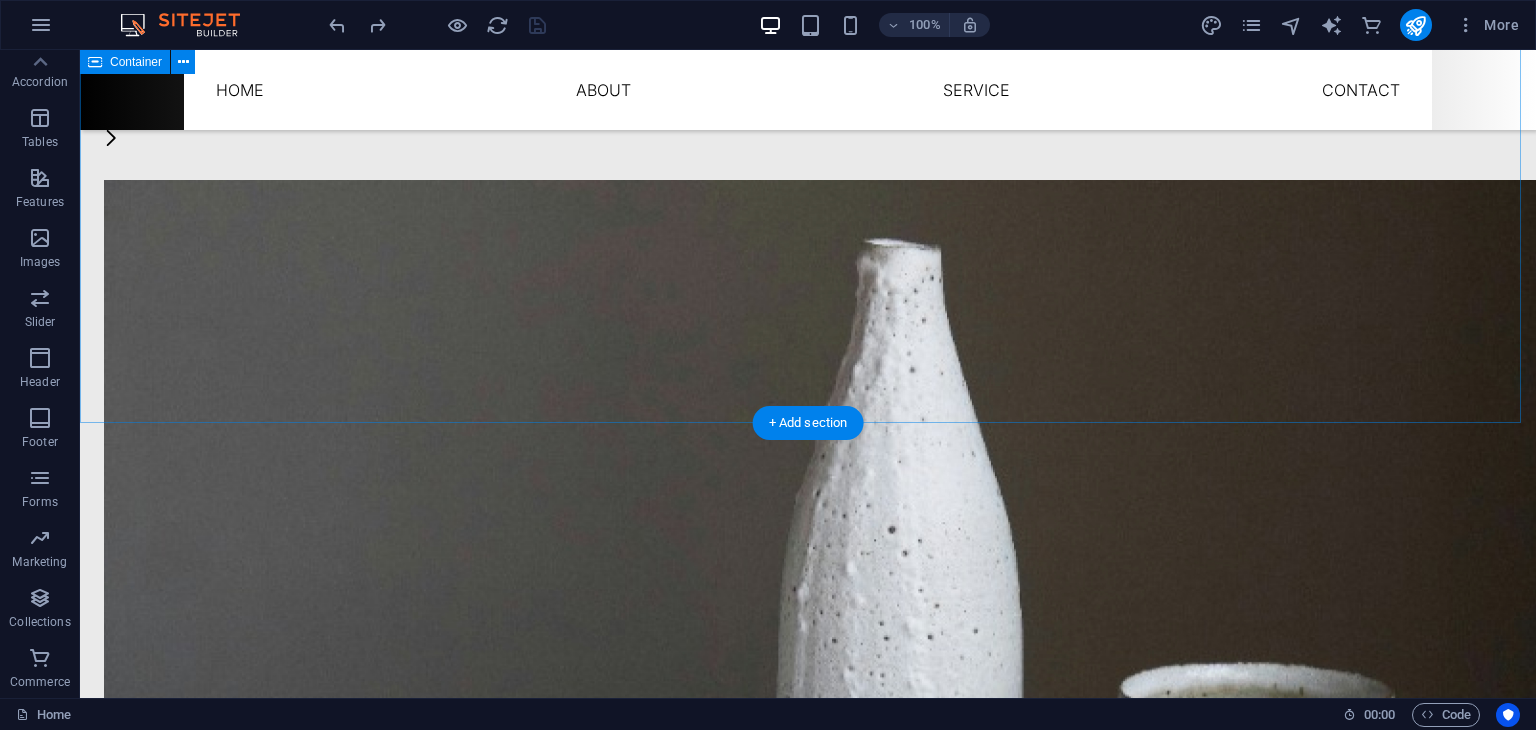 scroll, scrollTop: 3791, scrollLeft: 0, axis: vertical 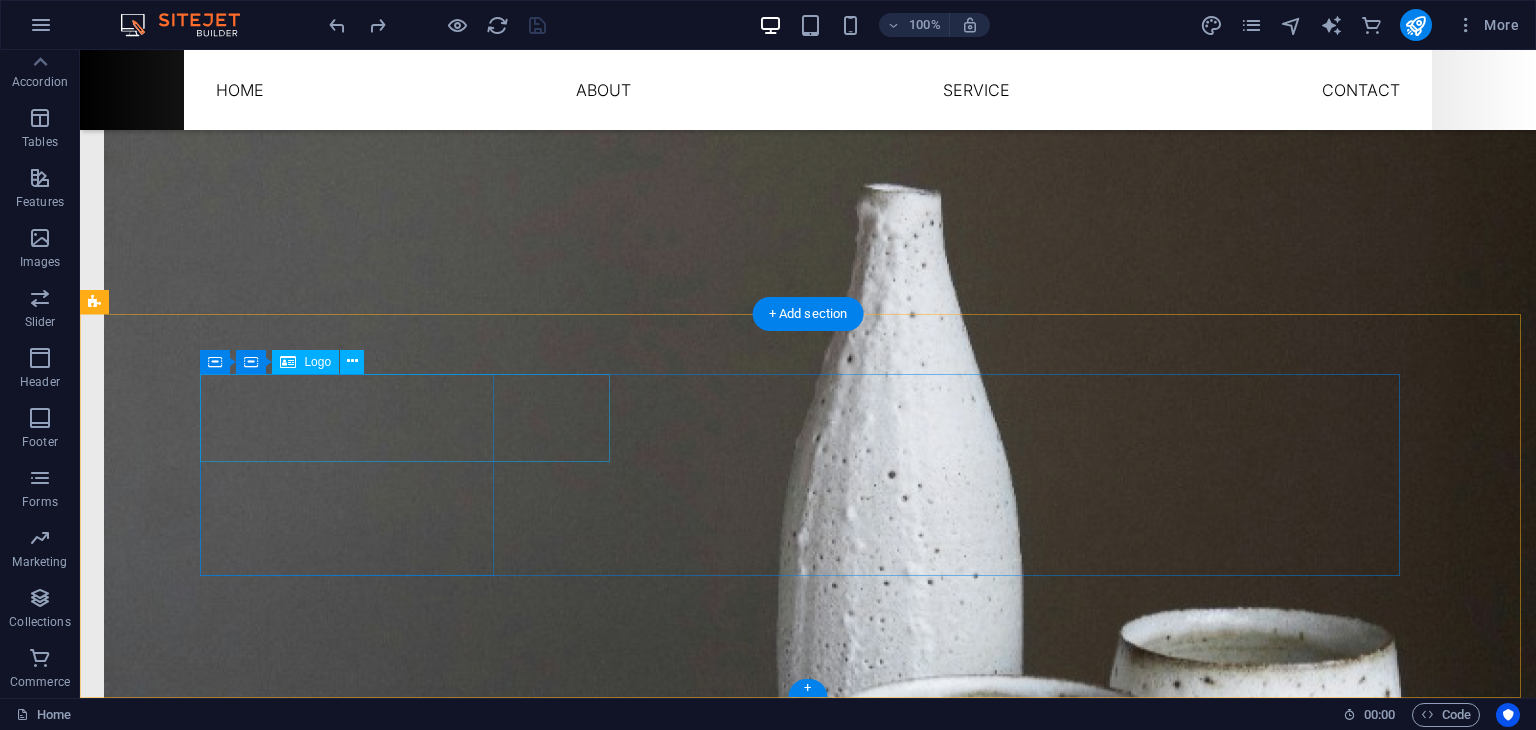 click on "TRIBELINK" at bounding box center [355, 3610] 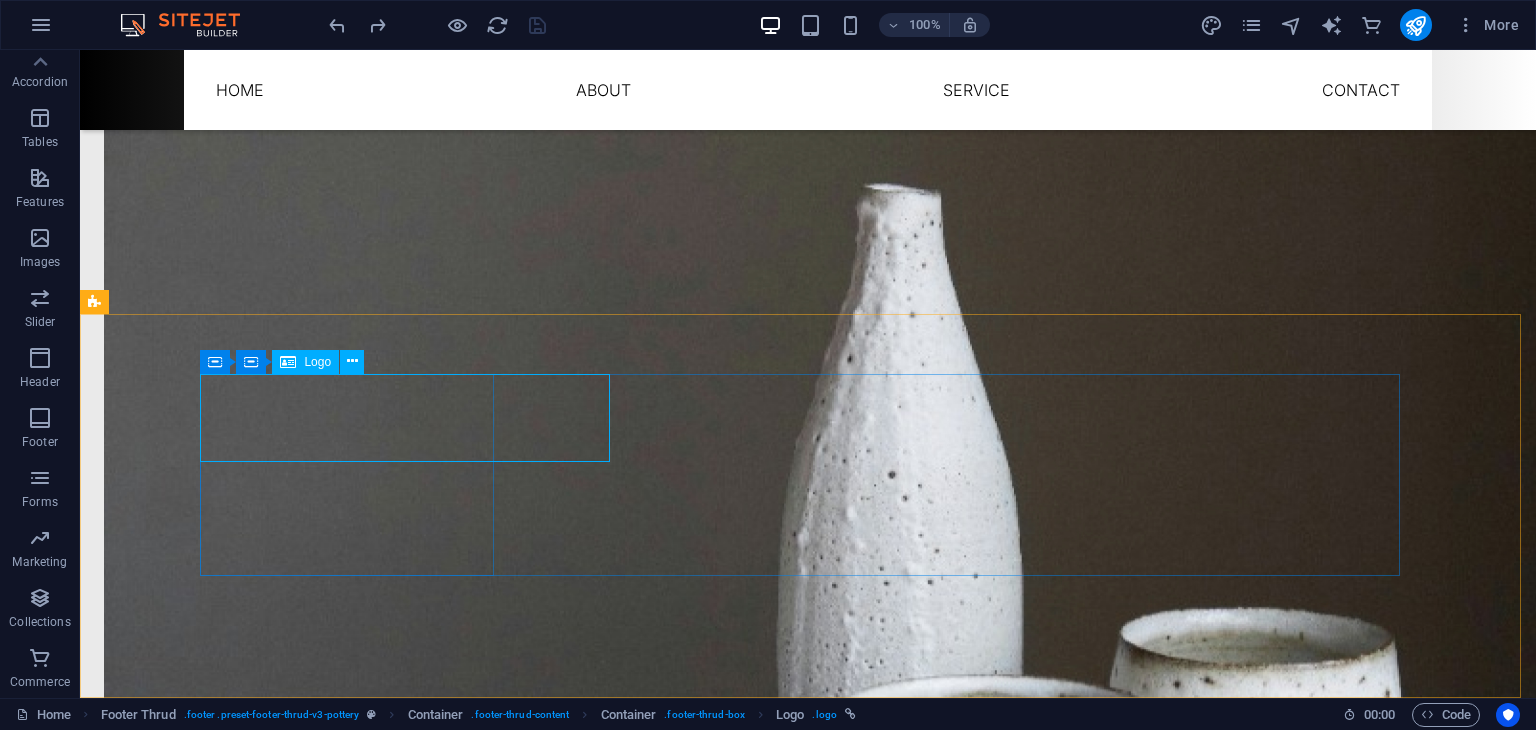 click on "Logo" at bounding box center [305, 362] 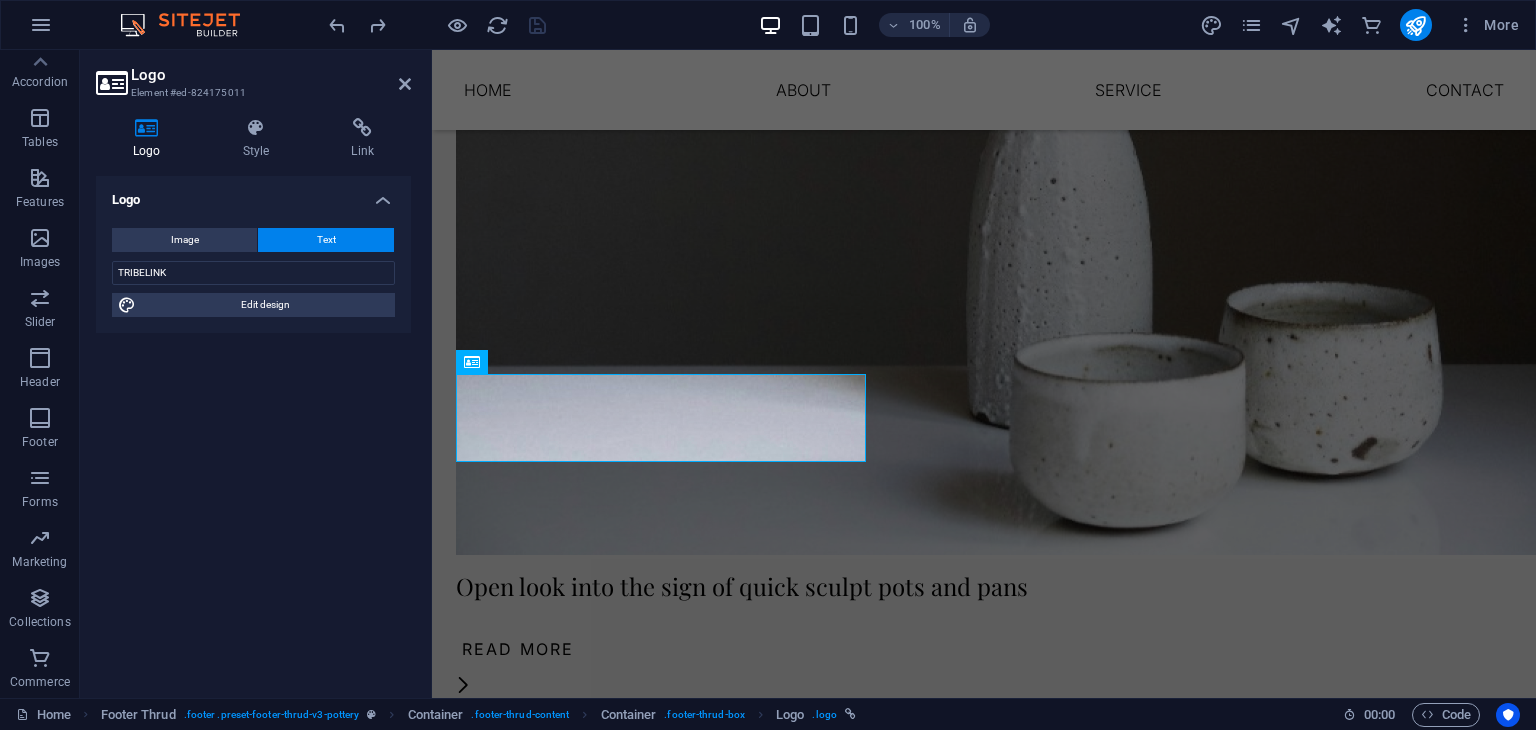 scroll, scrollTop: 3782, scrollLeft: 0, axis: vertical 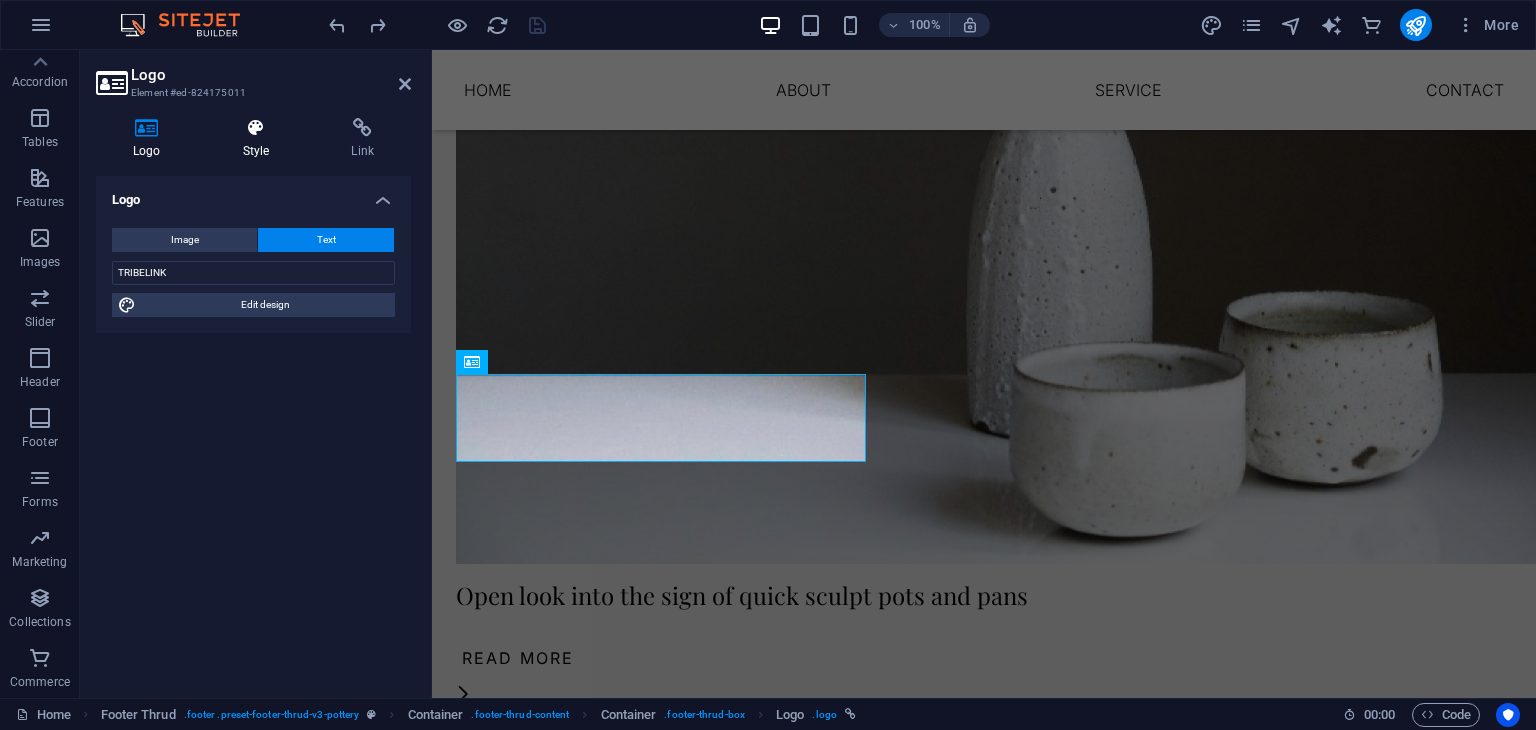 click at bounding box center [256, 128] 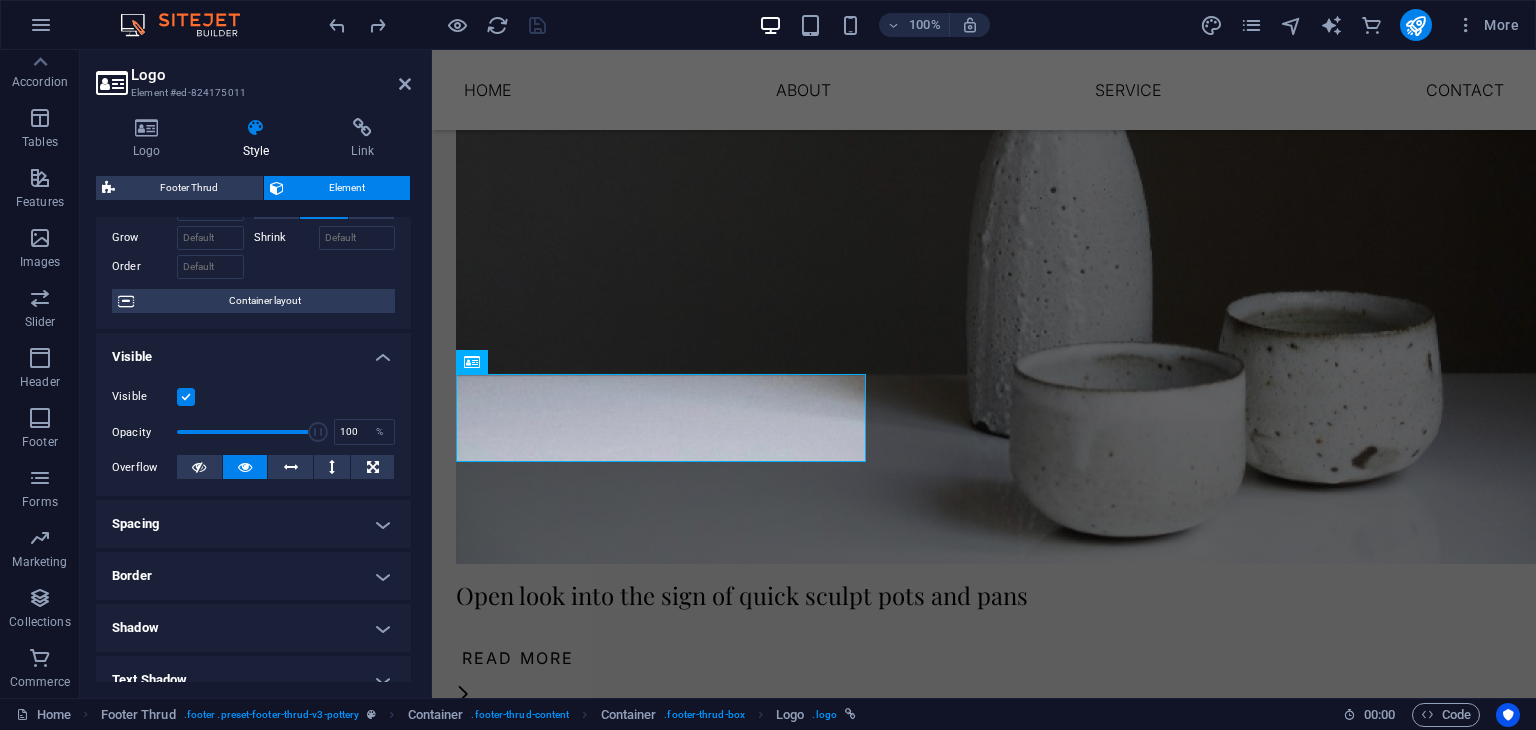 scroll, scrollTop: 380, scrollLeft: 0, axis: vertical 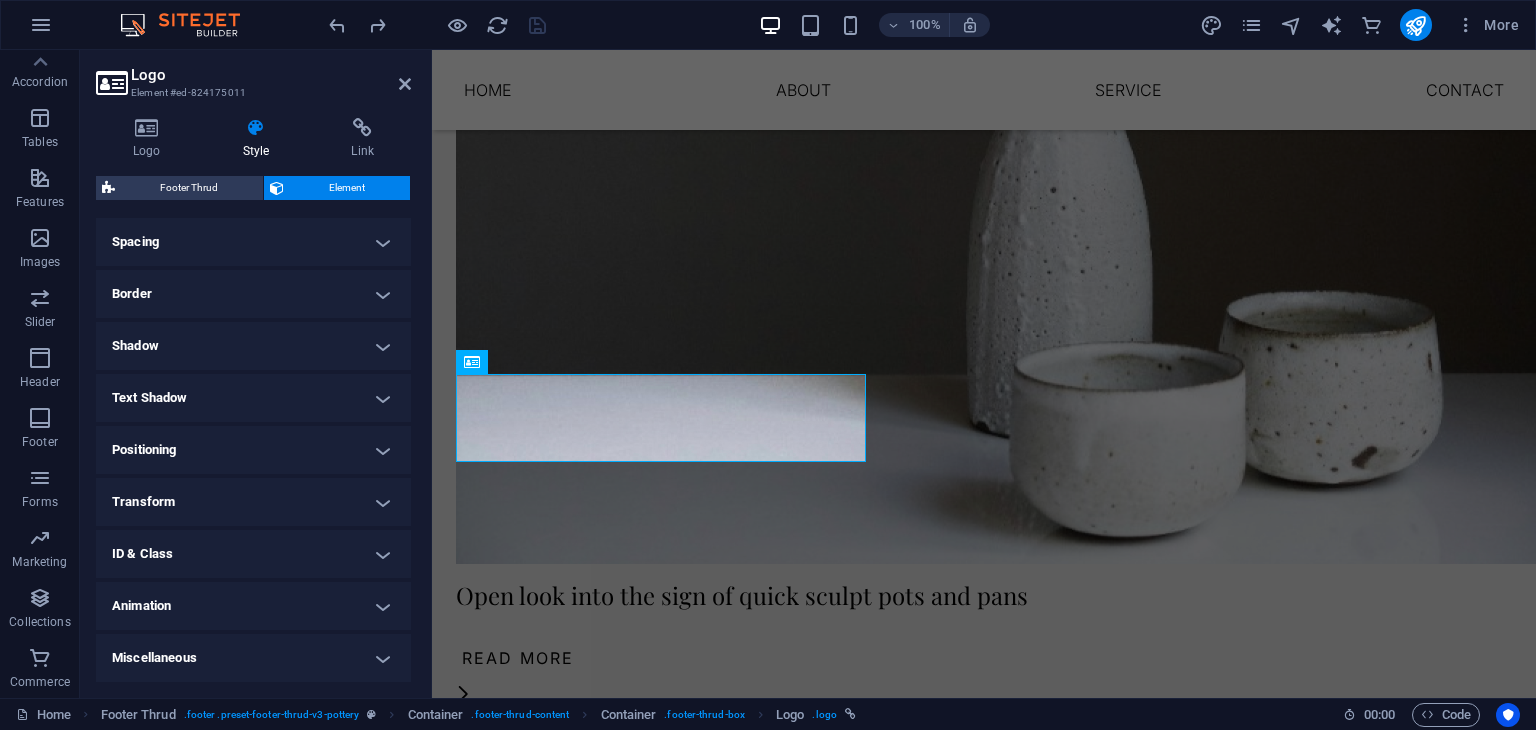 click on "ID & Class" at bounding box center [253, 554] 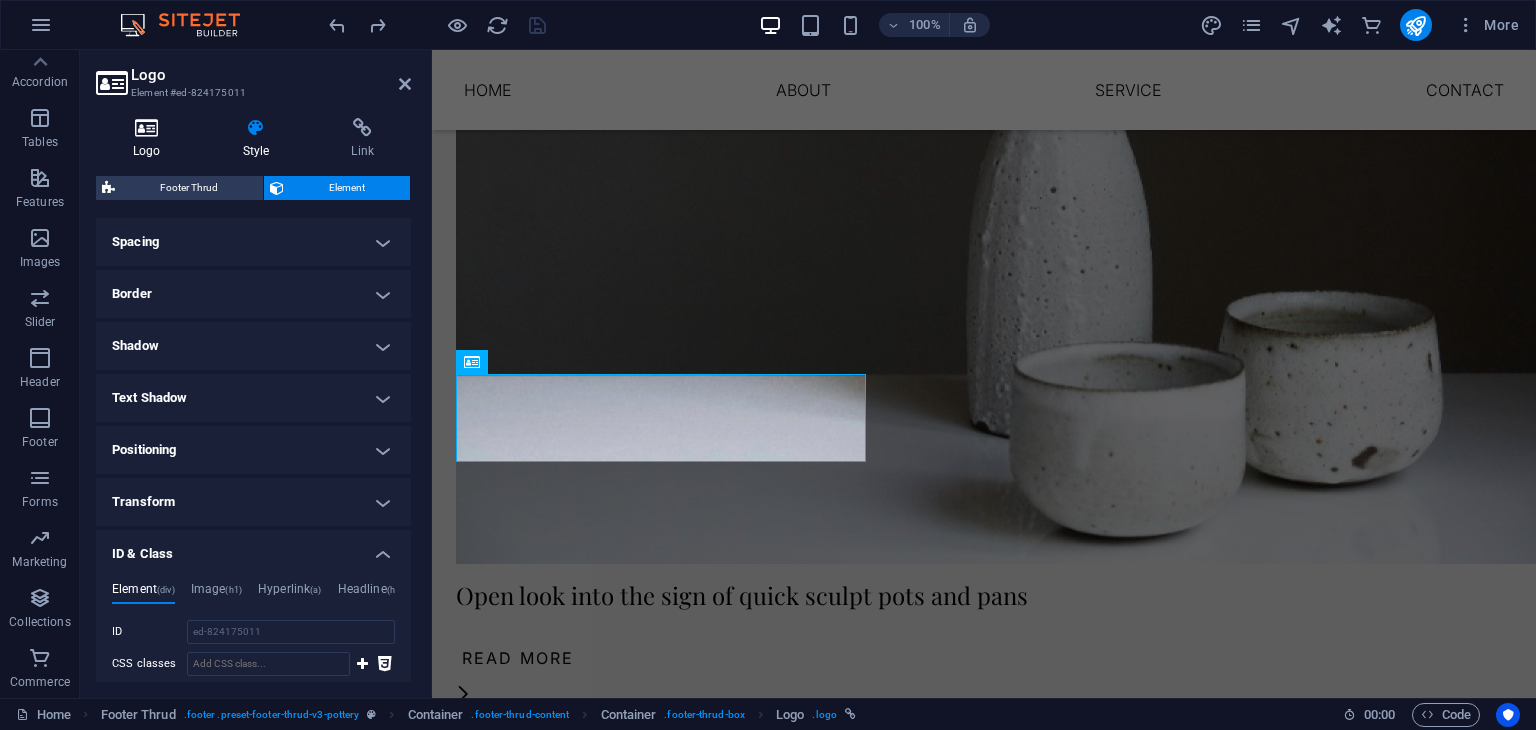 click on "Logo" at bounding box center [151, 139] 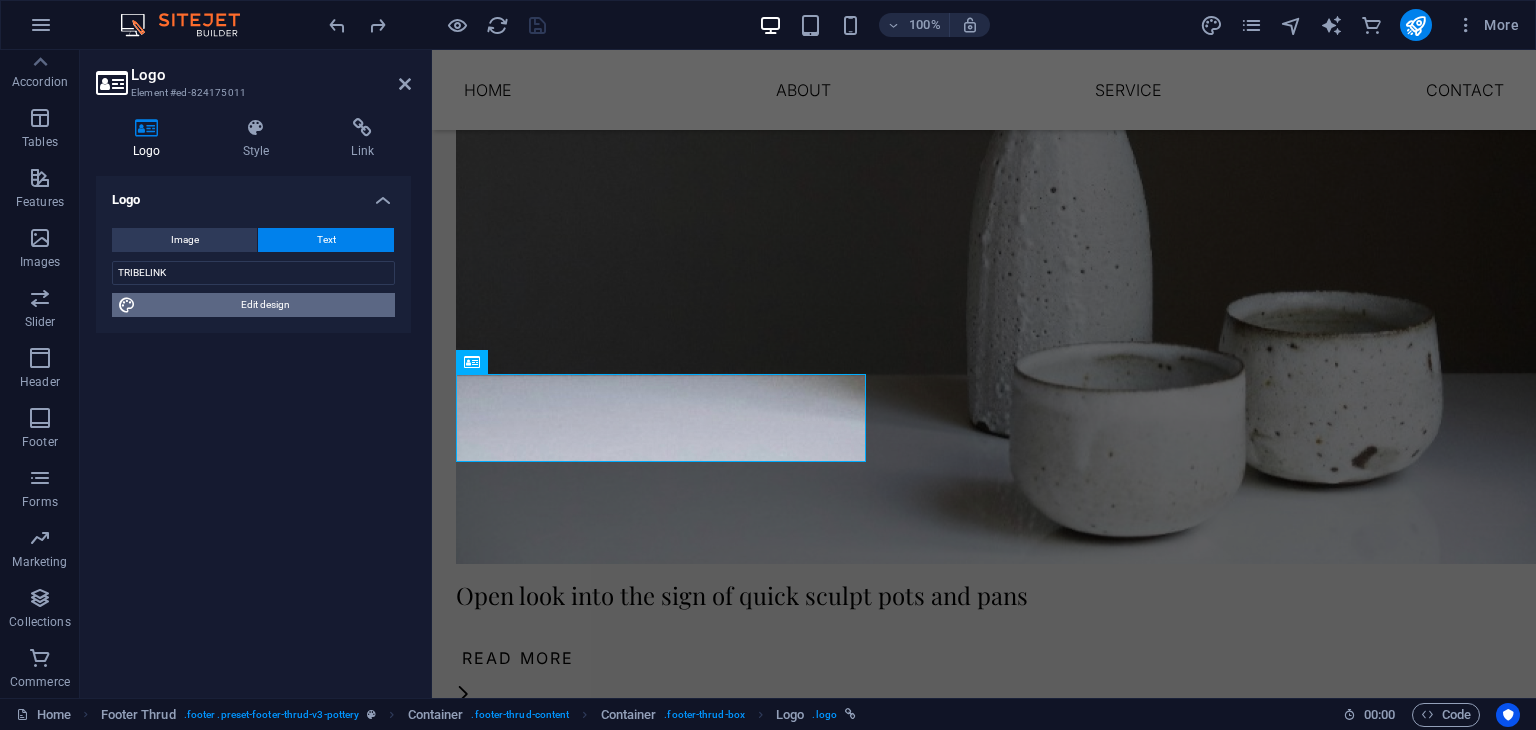 click on "Edit design" at bounding box center (265, 305) 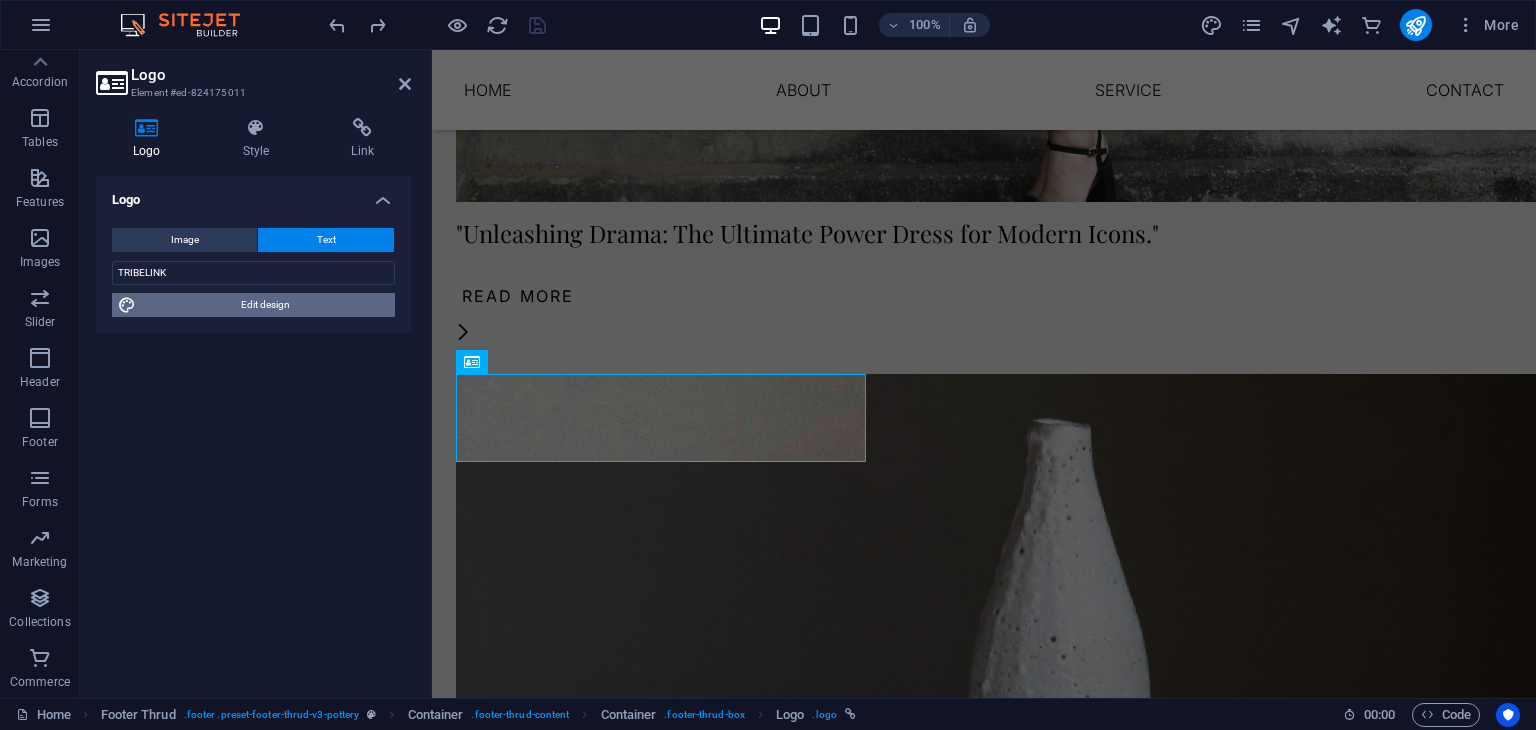 select on "px" 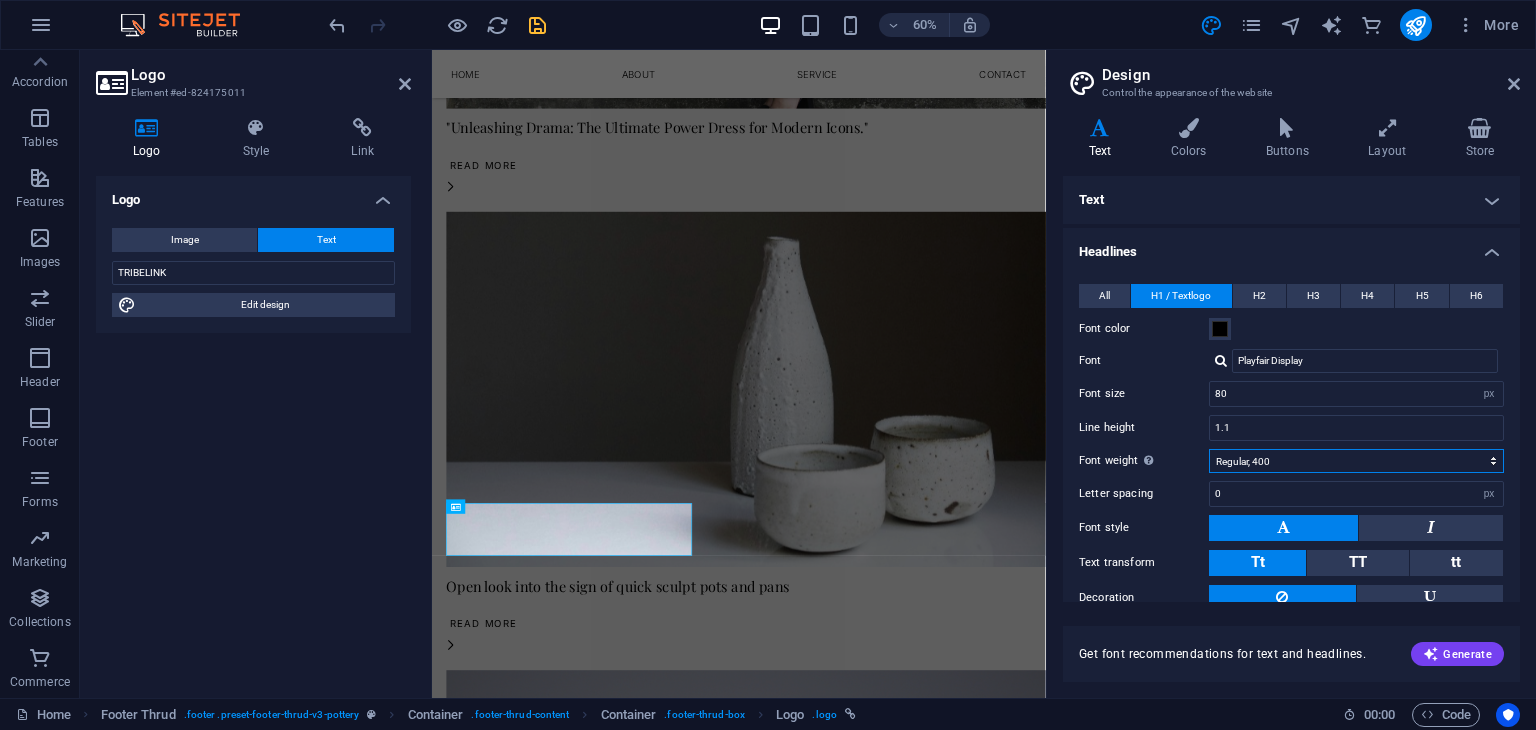 click on "Thin, 100 Extra-light, 200 Light, 300 Regular, 400 Medium, 500 Semi-bold, 600 Bold, 700 Extra-bold, 800 Black, 900" at bounding box center [1356, 461] 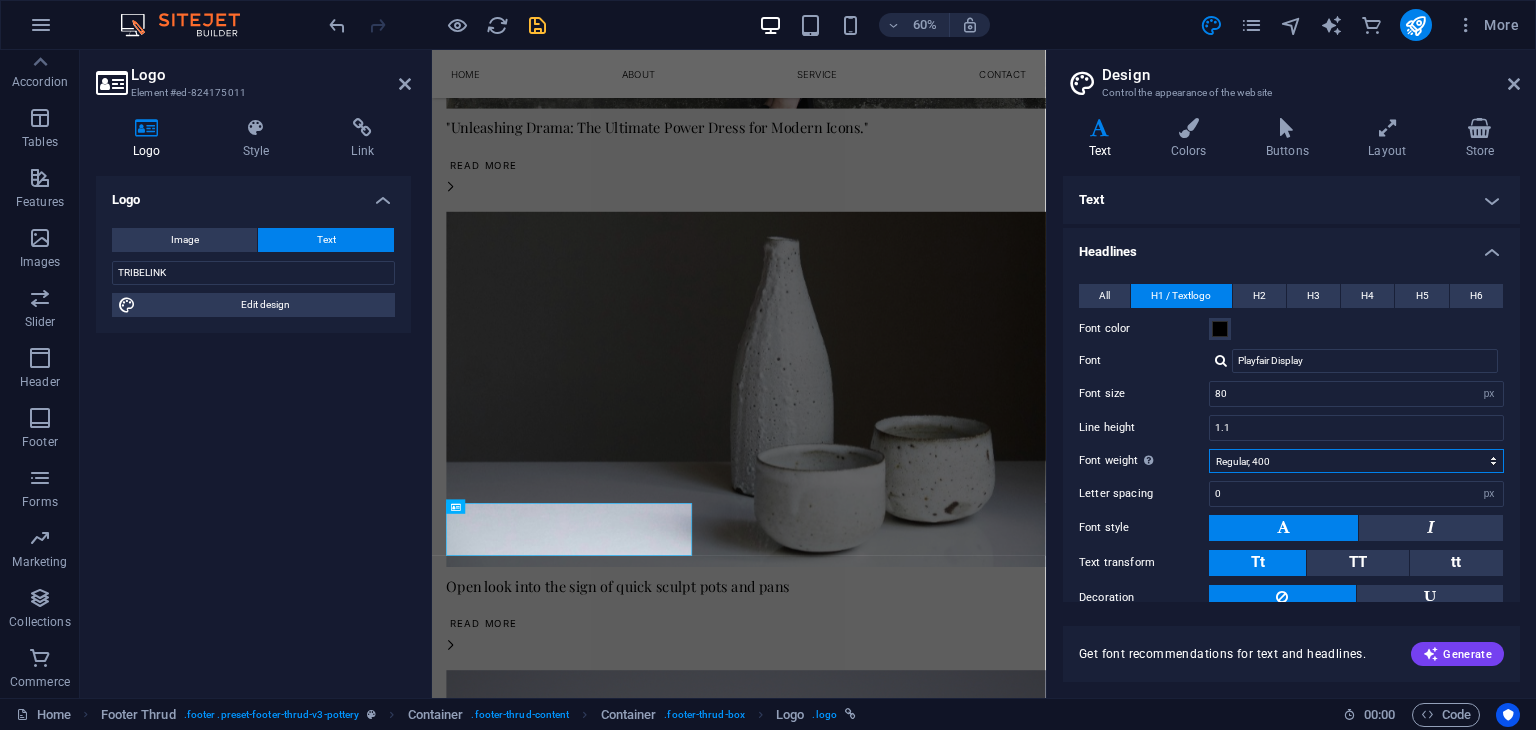 select on "100" 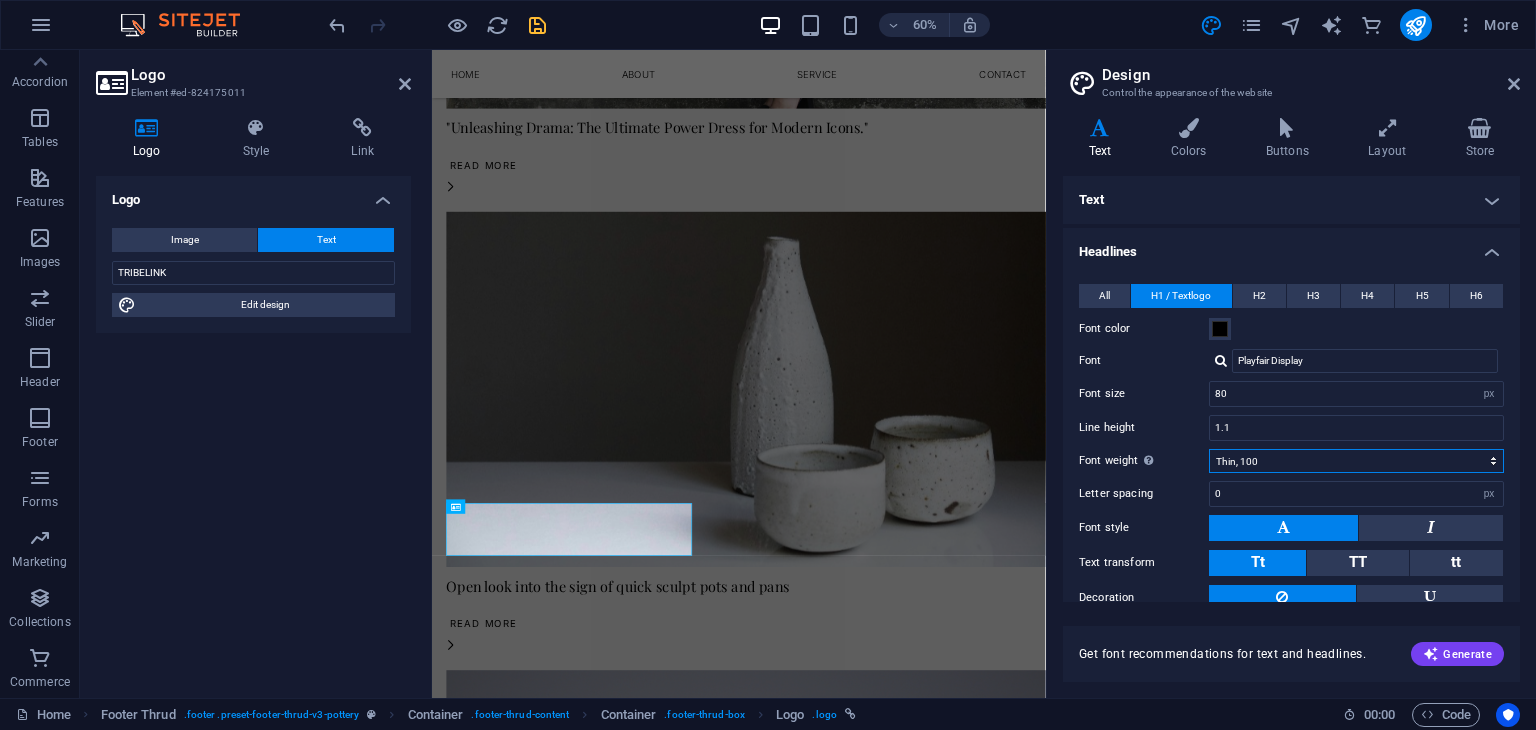 click on "Thin, 100 Extra-light, 200 Light, 300 Regular, 400 Medium, 500 Semi-bold, 600 Bold, 700 Extra-bold, 800 Black, 900" at bounding box center (1356, 461) 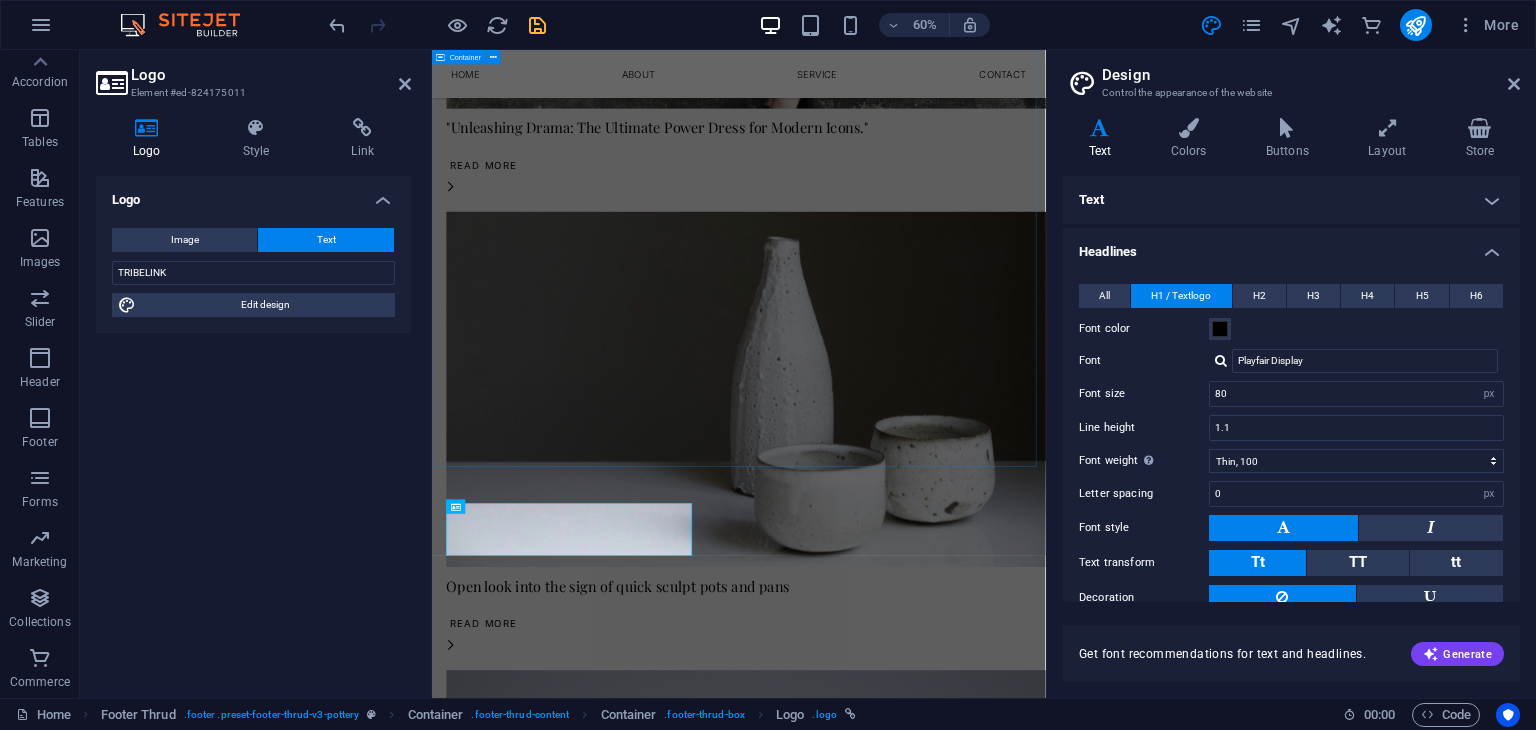 click on "Custom made sets Lorem ipsum dolor sit amet, consectetur adipiscing elit, sed do eiusmod tempor incididunt ut labore et dolore magna aliqua. Explore" at bounding box center [943, 2830] 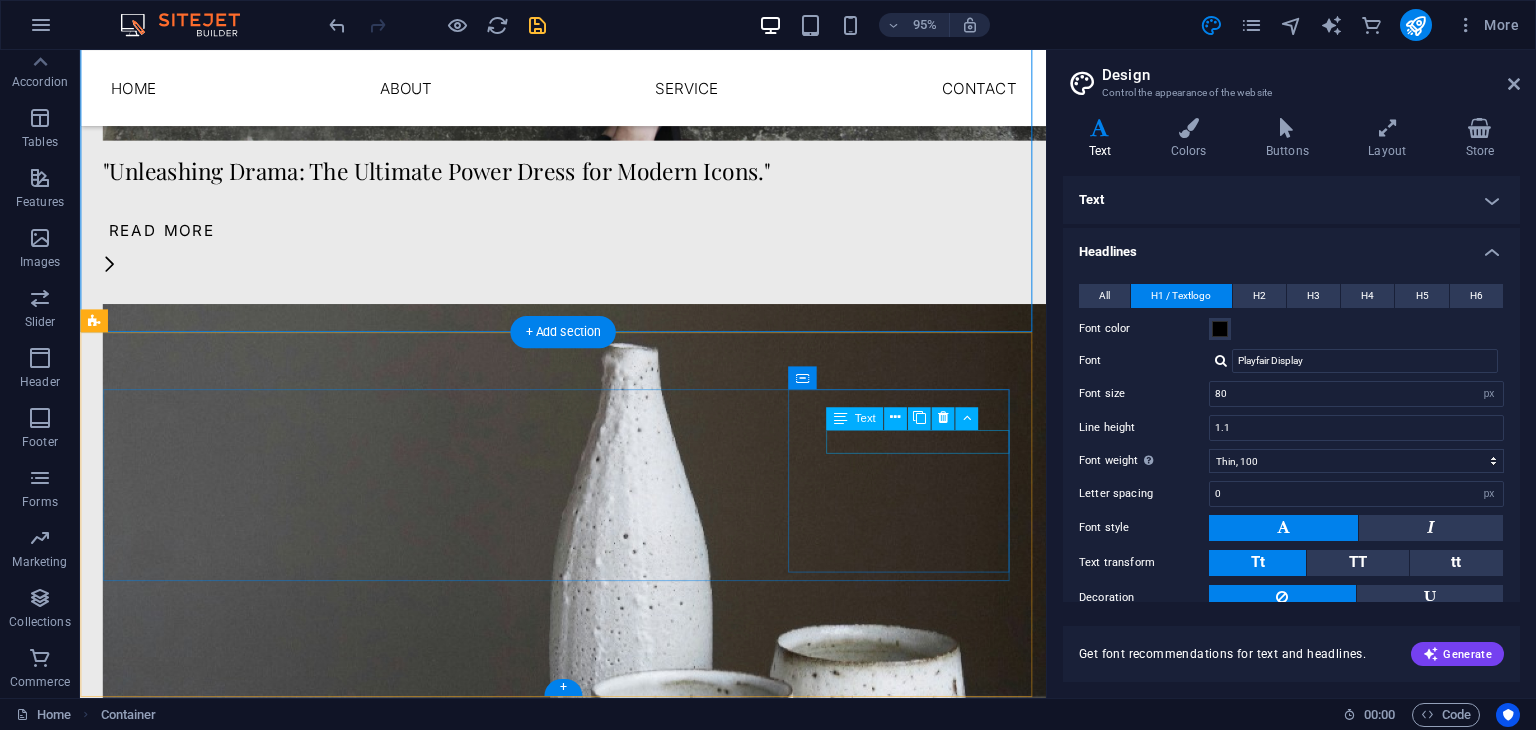 scroll, scrollTop: 3729, scrollLeft: 0, axis: vertical 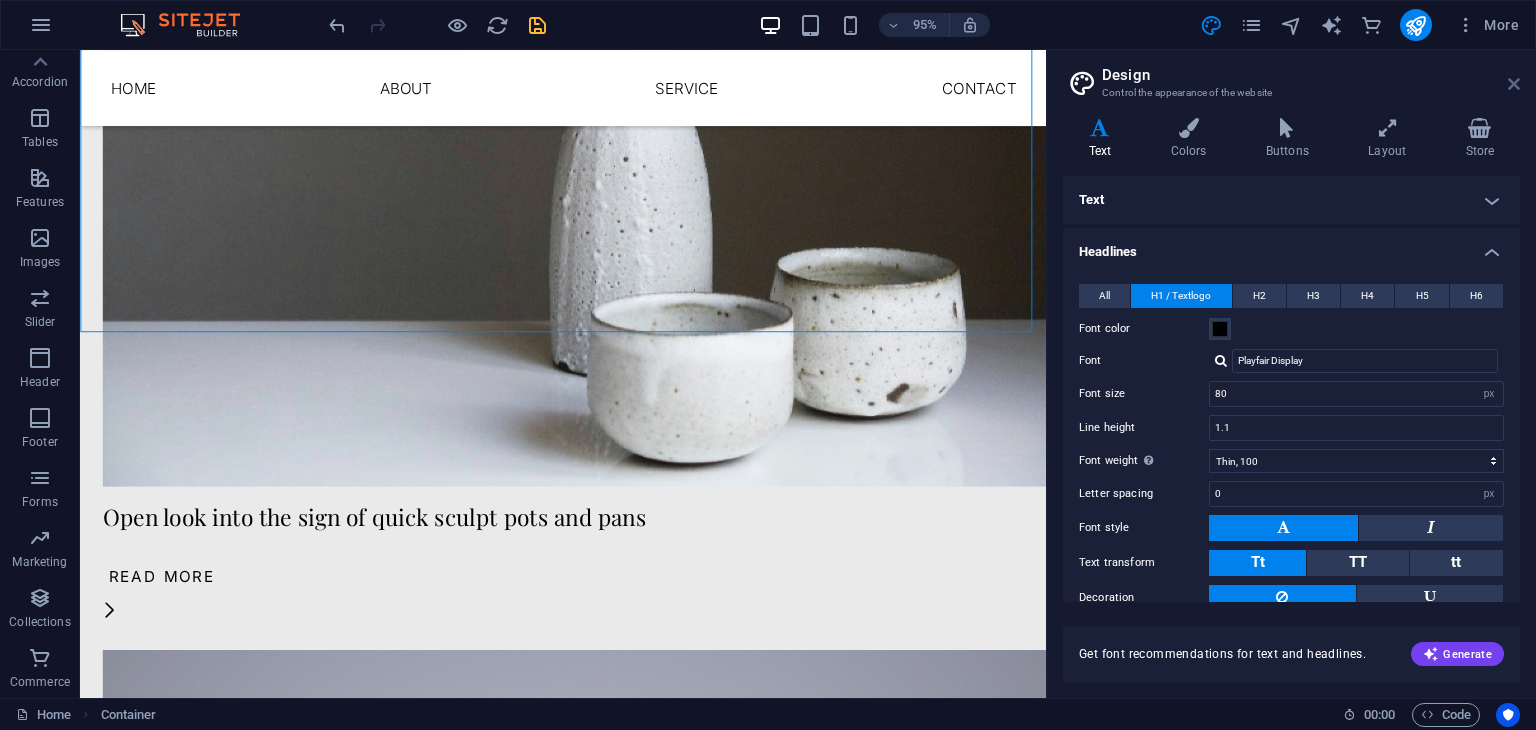 click at bounding box center (1514, 84) 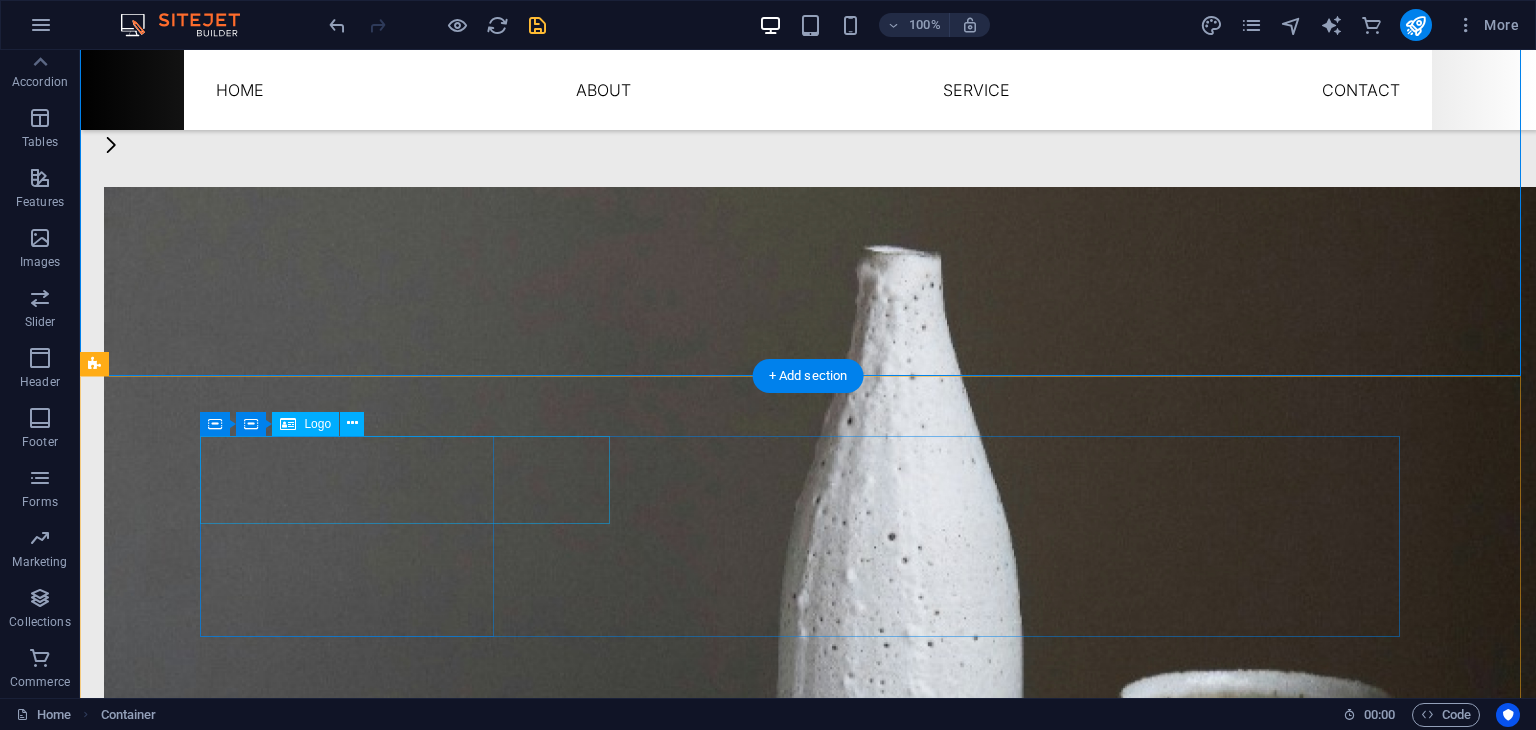 click on "TRIBELINK" at bounding box center (355, 3672) 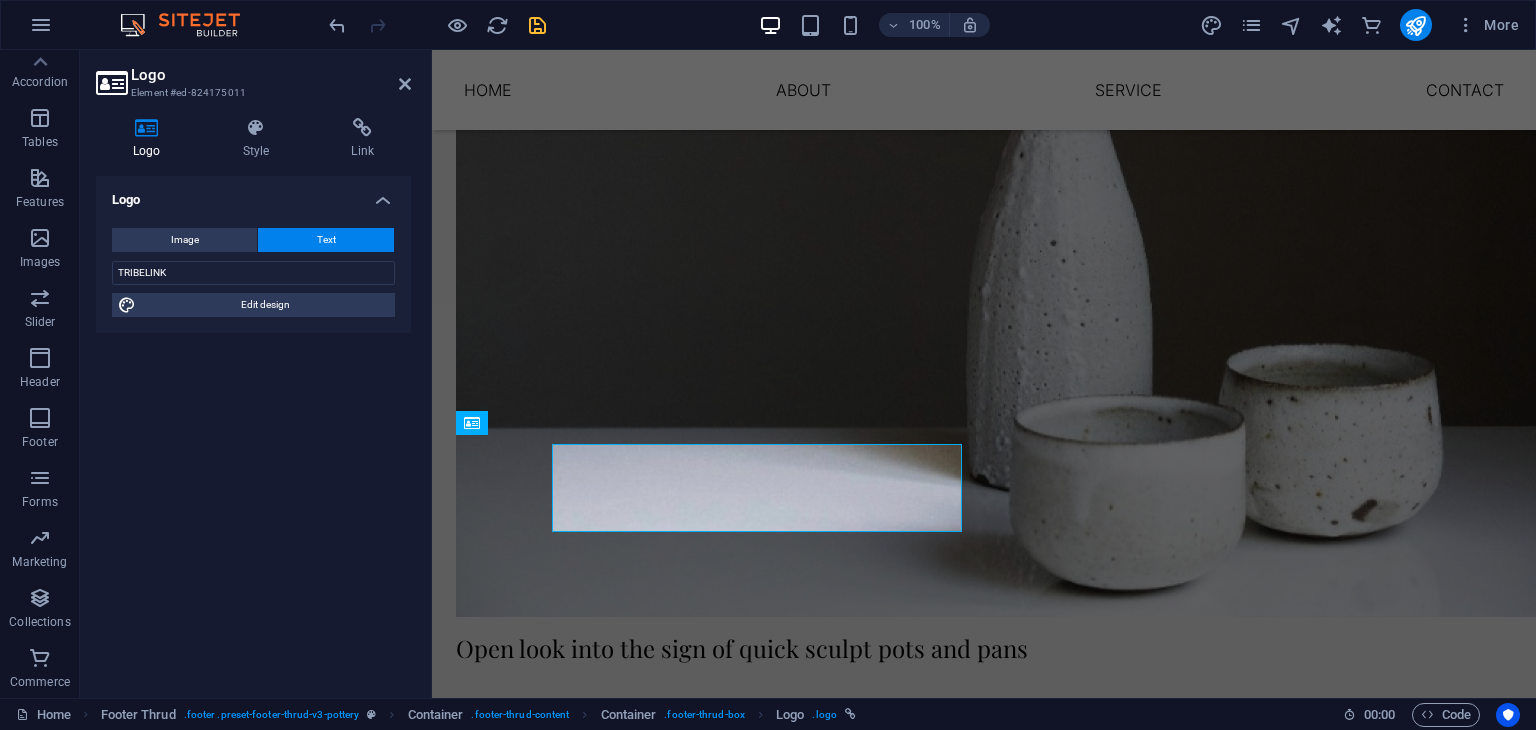 scroll, scrollTop: 3720, scrollLeft: 0, axis: vertical 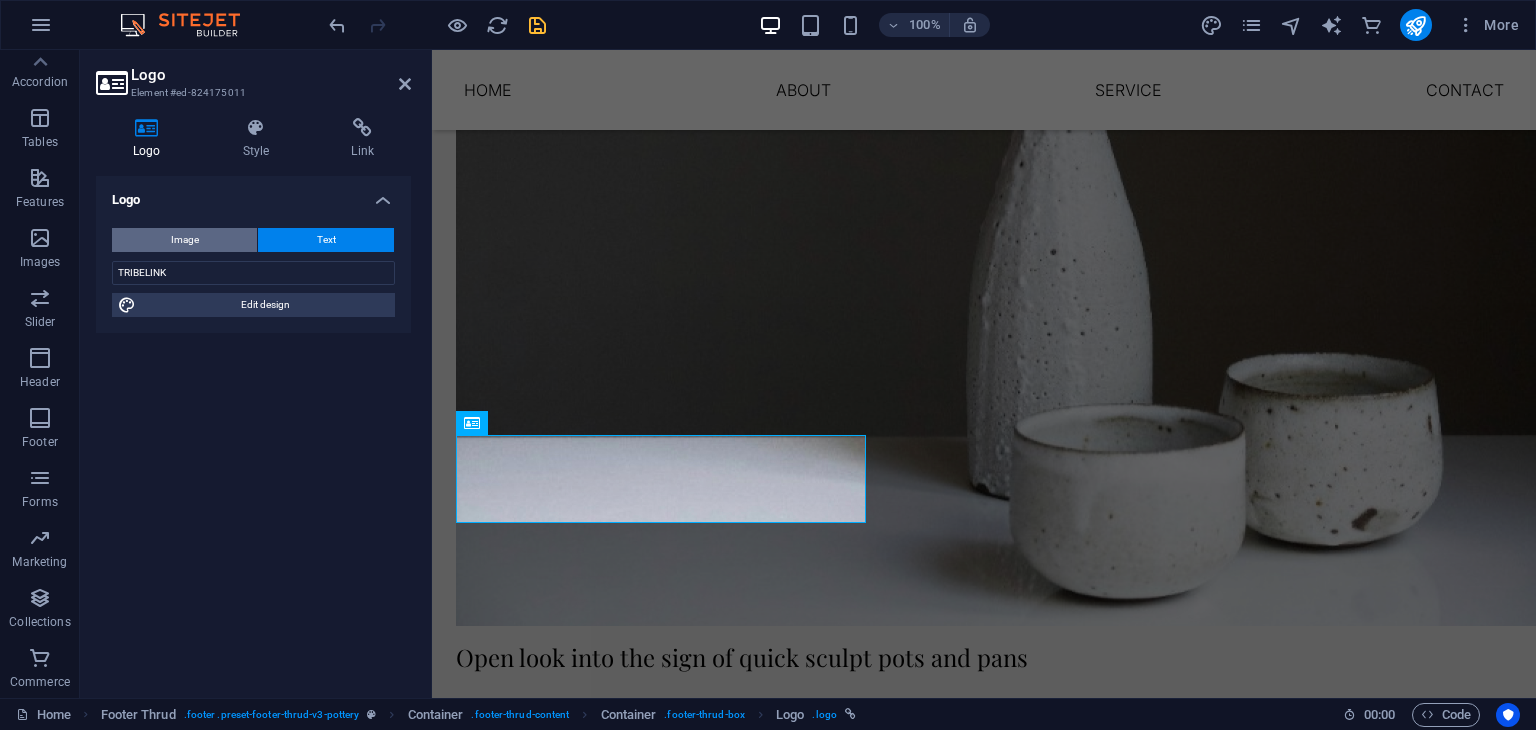 click on "Image" at bounding box center [184, 240] 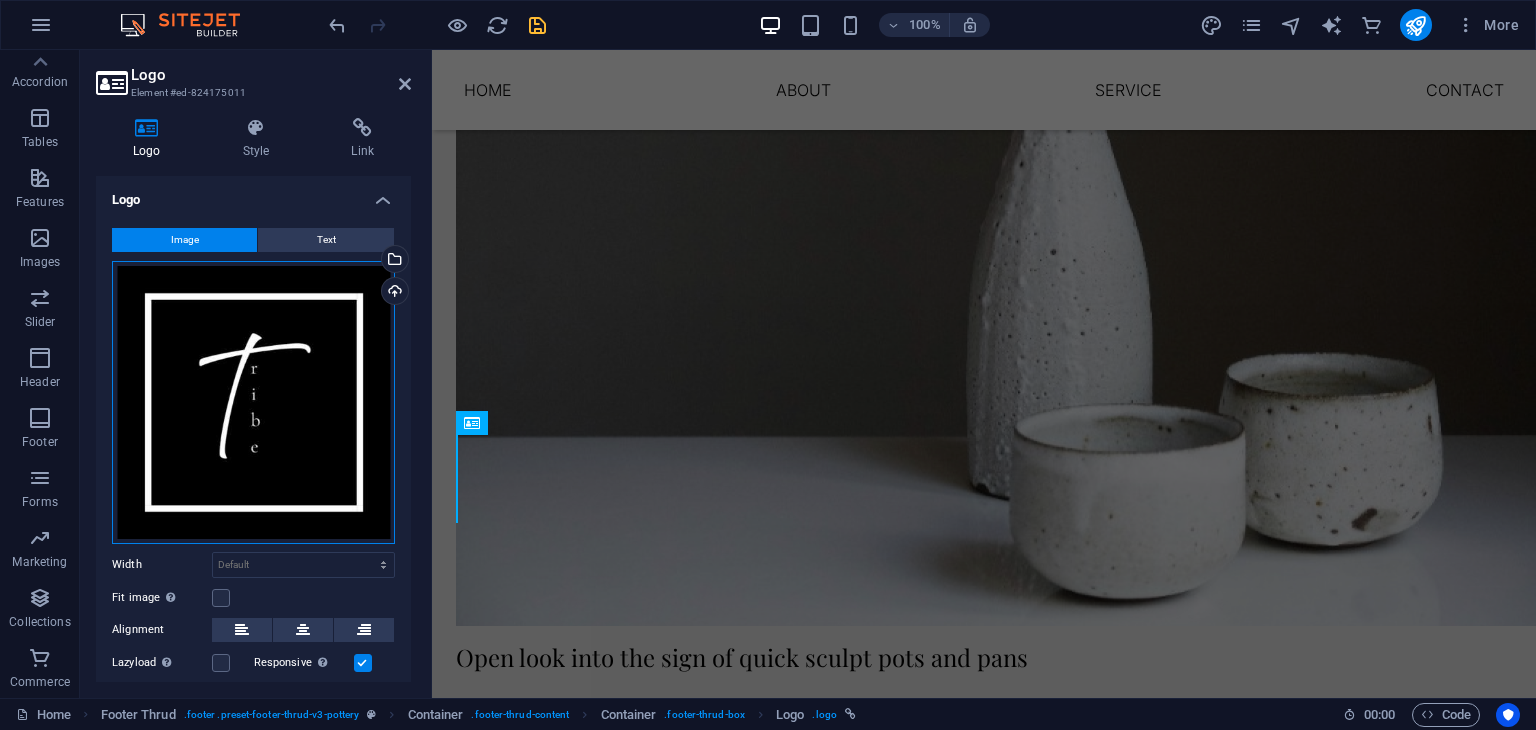 click on "Drag files here, click to choose files or select files from Files or our free stock photos & videos" at bounding box center (253, 402) 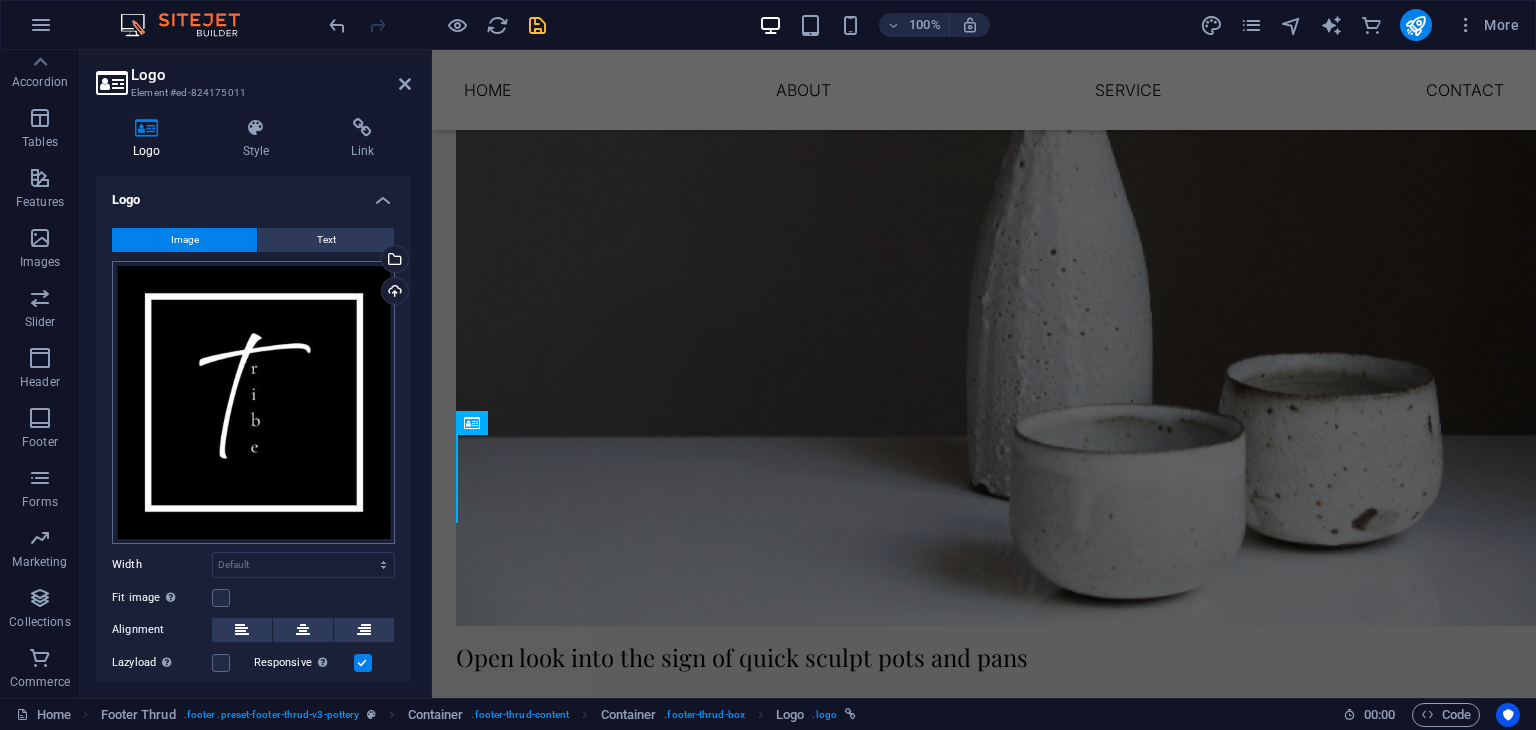 scroll, scrollTop: 3324, scrollLeft: 0, axis: vertical 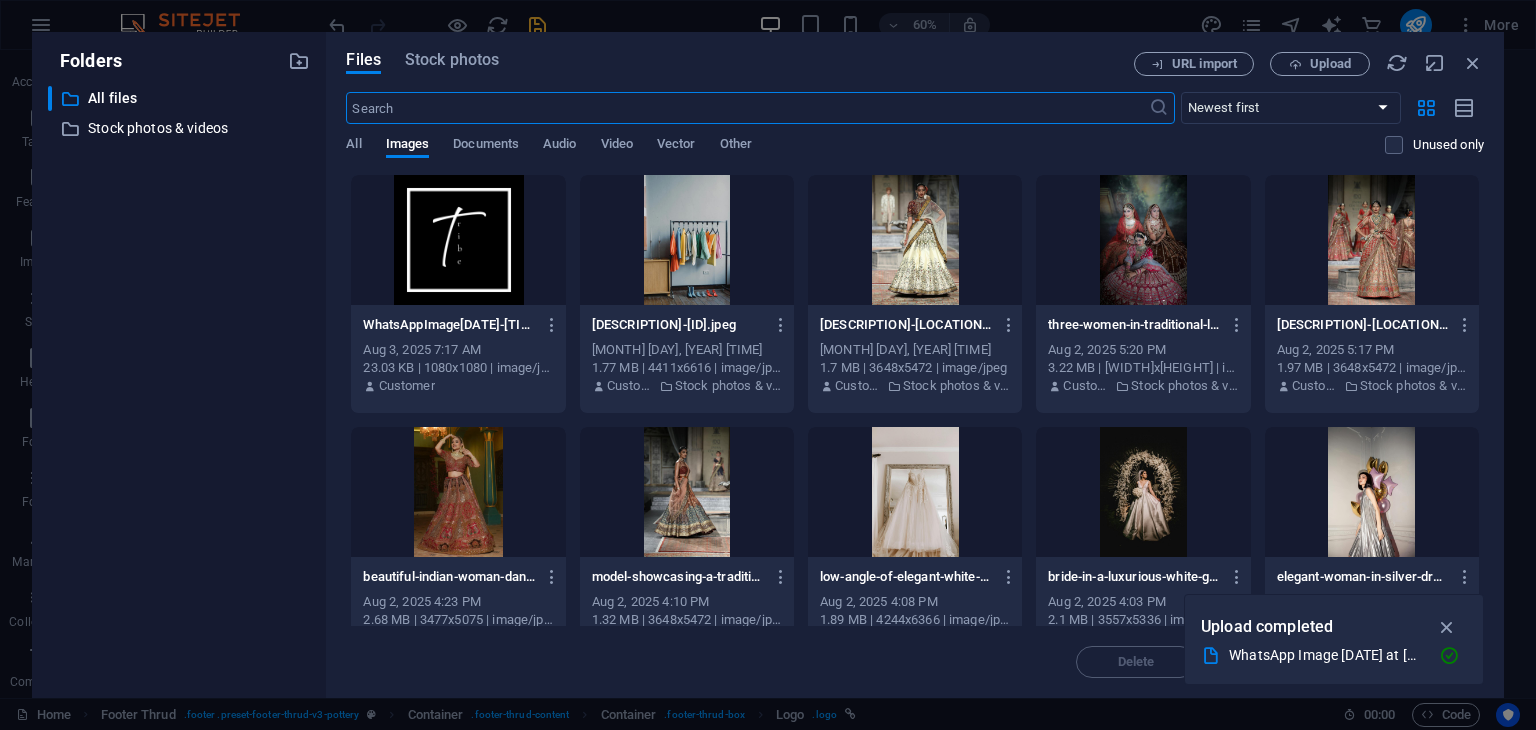 click at bounding box center (458, 240) 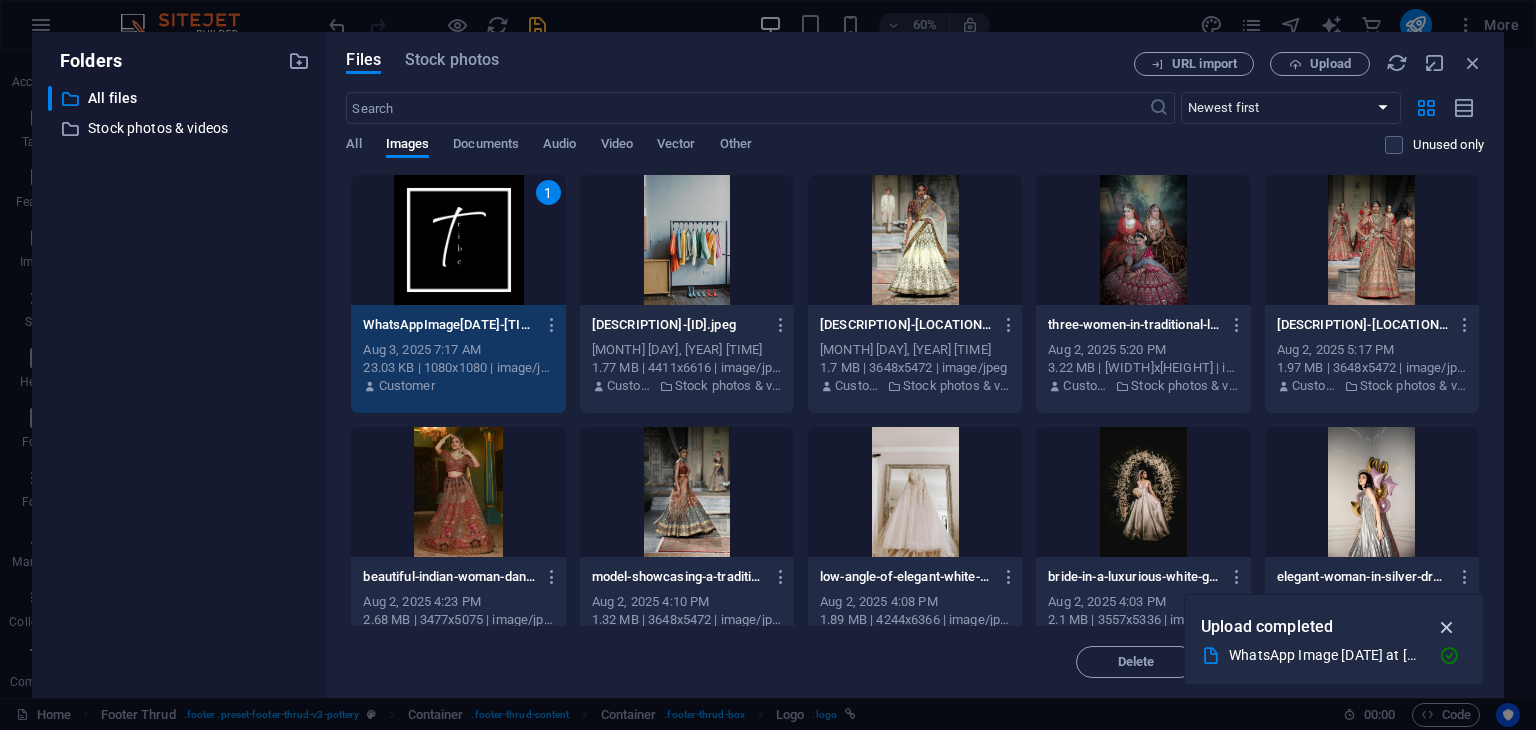click at bounding box center (1447, 627) 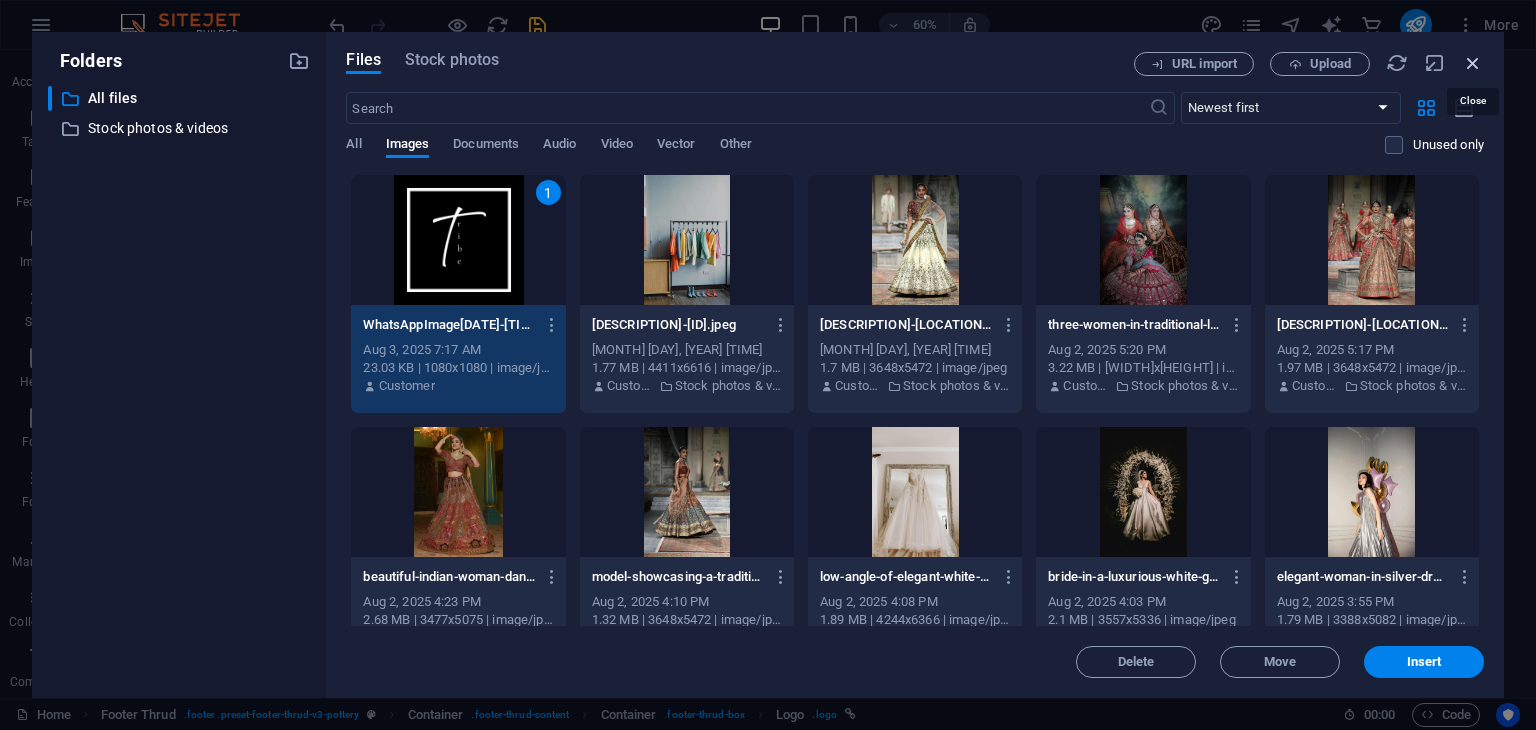 click at bounding box center (1473, 63) 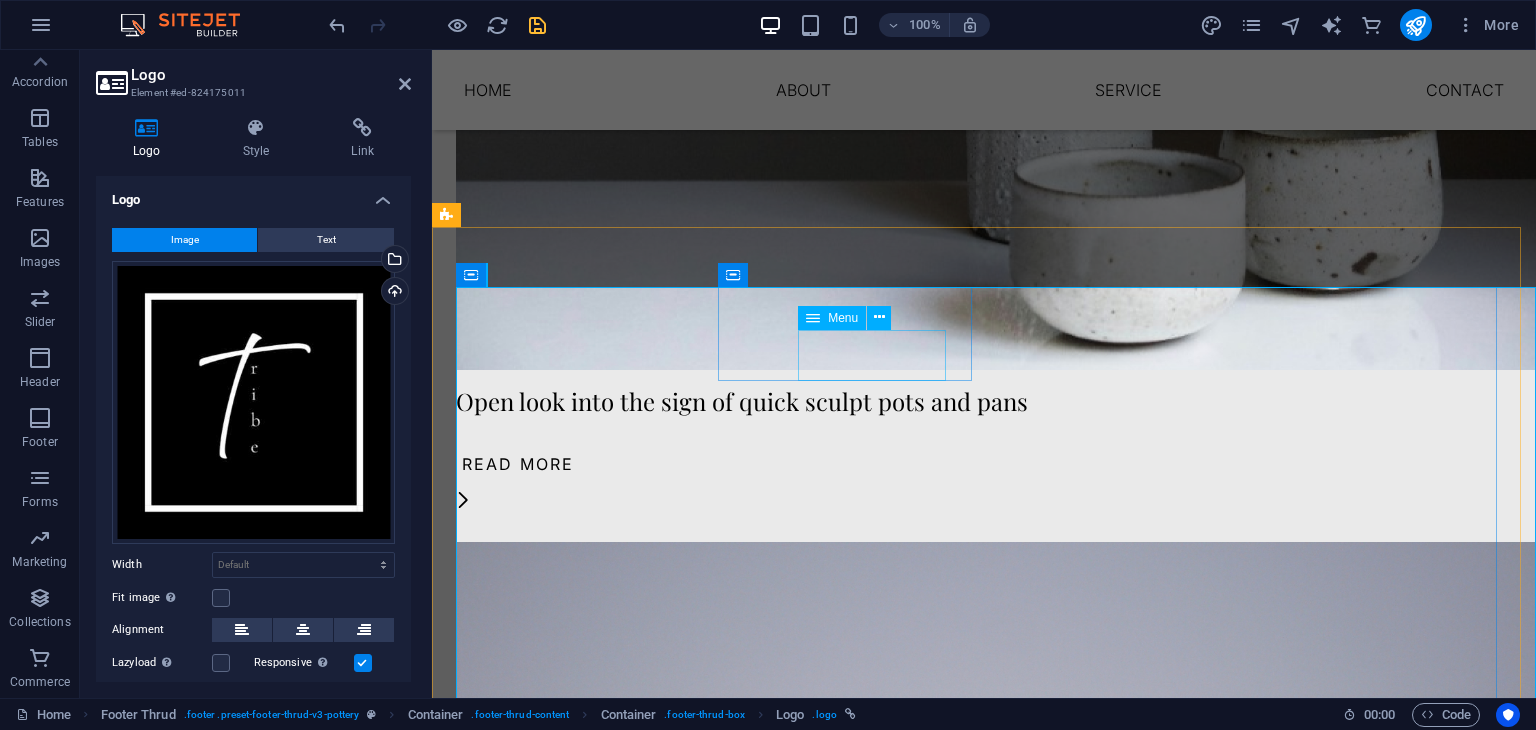 scroll, scrollTop: 3999, scrollLeft: 0, axis: vertical 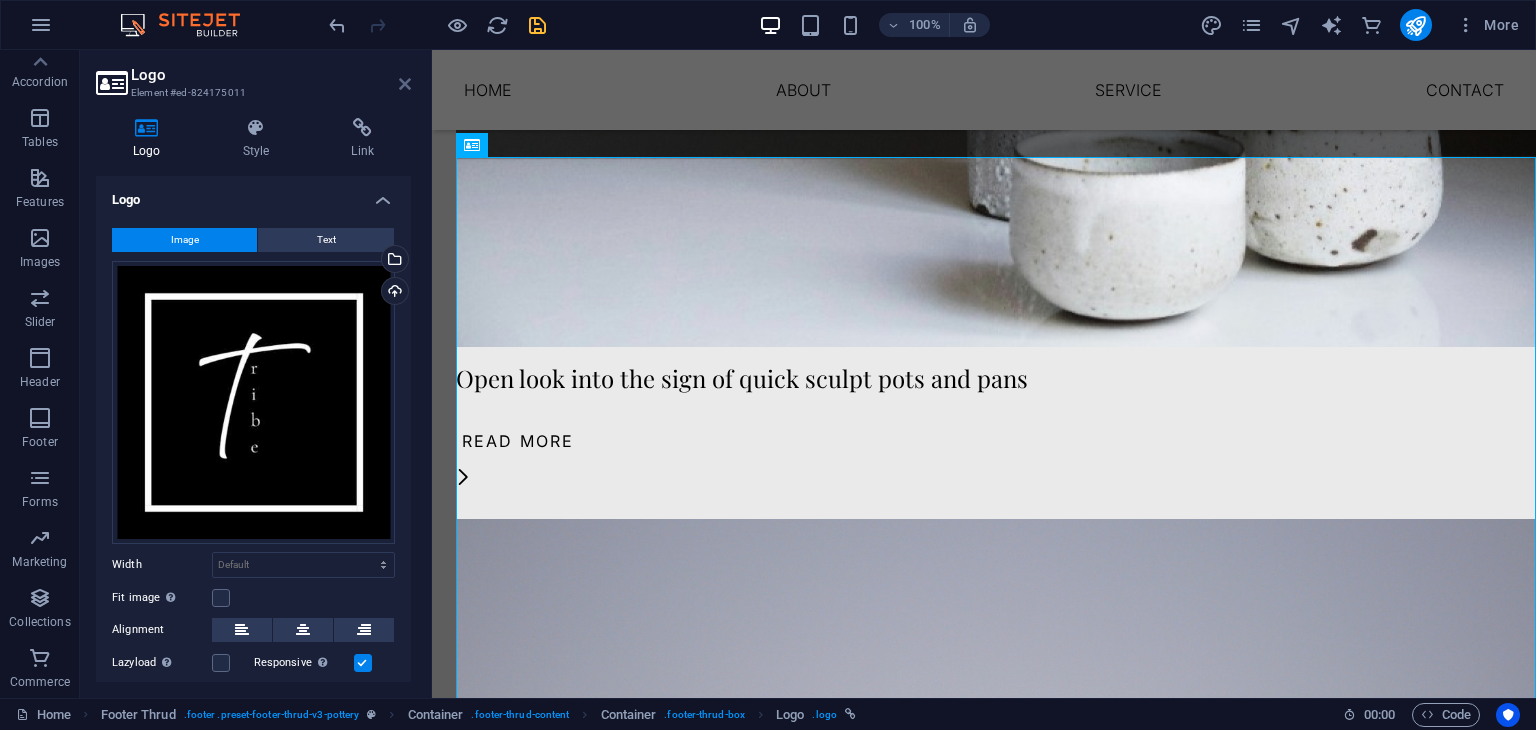 click at bounding box center (405, 84) 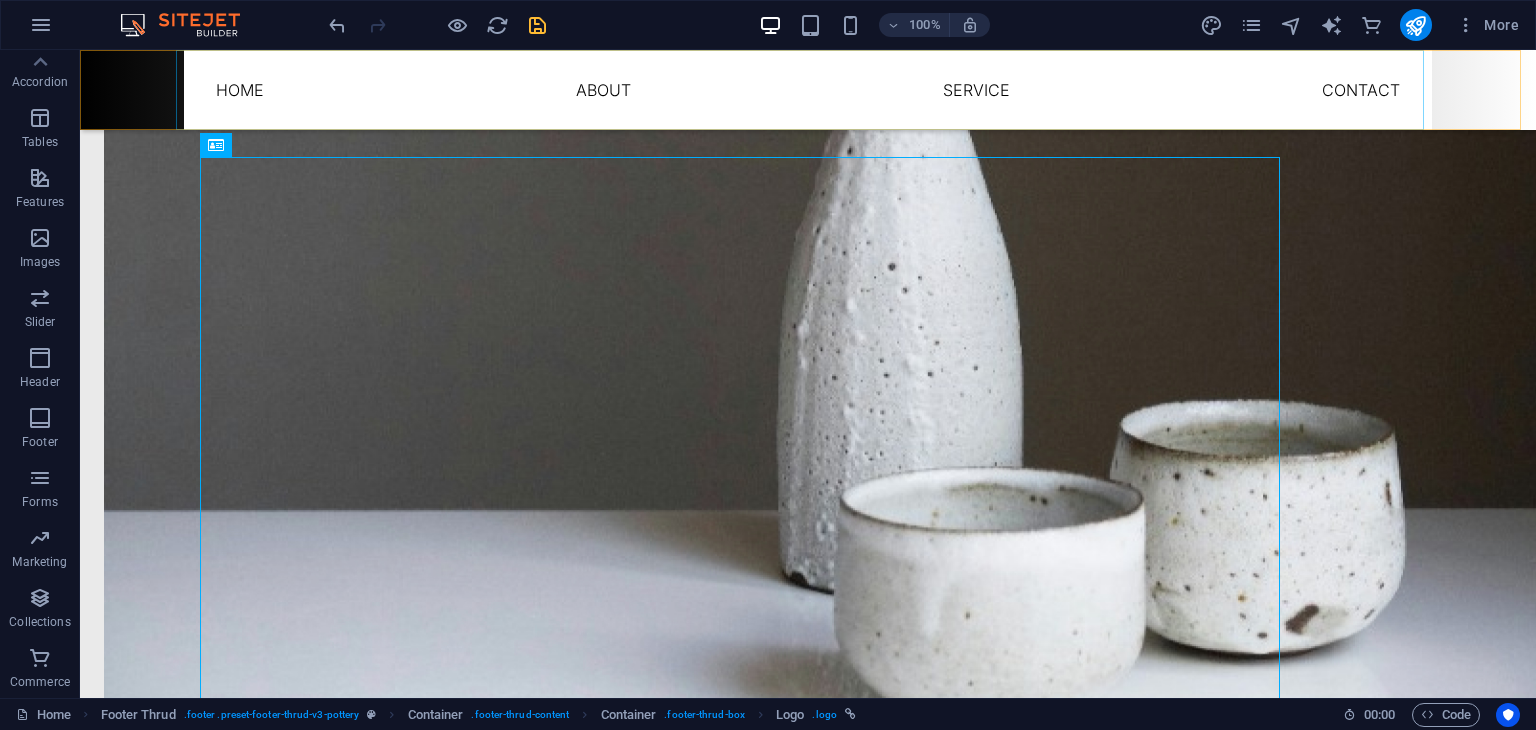 scroll, scrollTop: 4008, scrollLeft: 0, axis: vertical 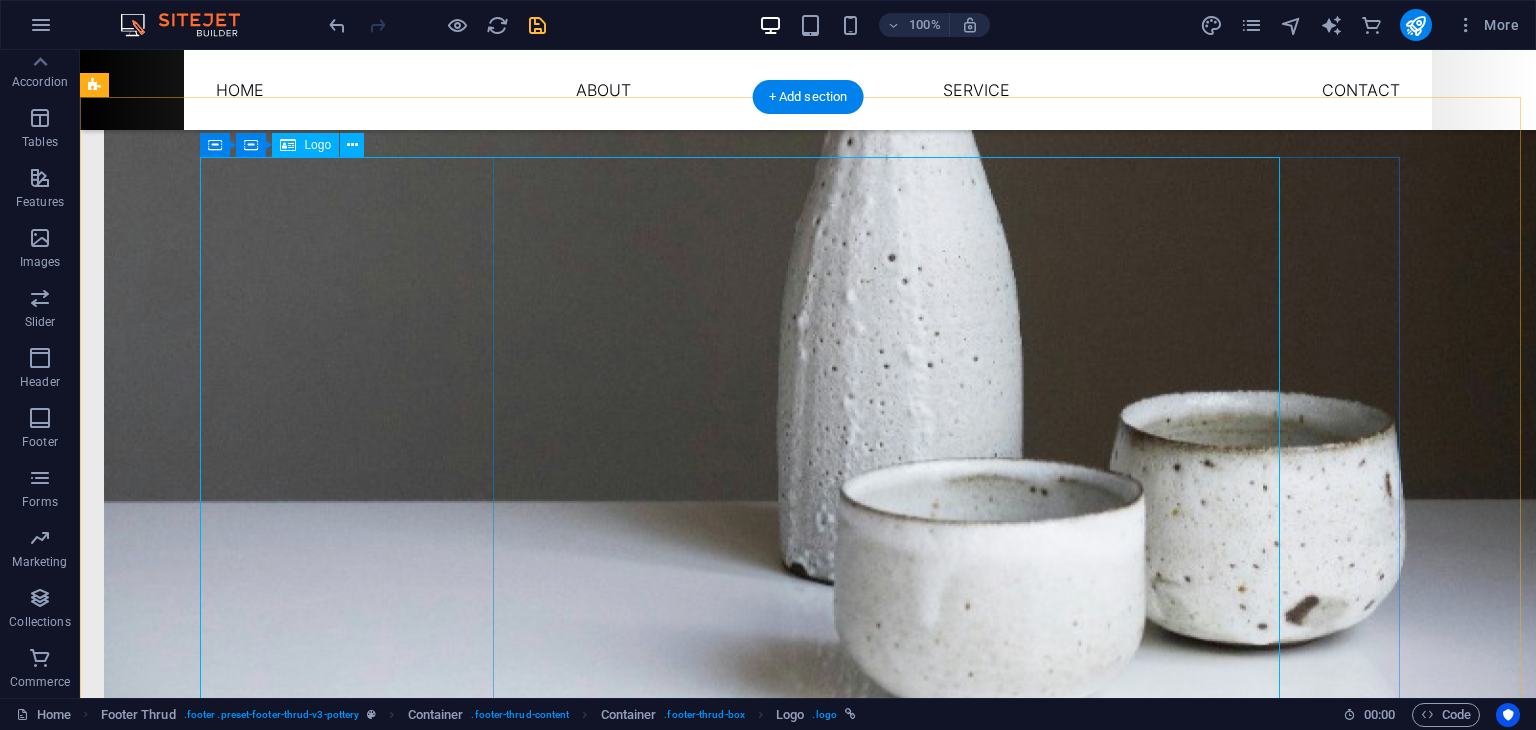 click at bounding box center (355, 3889) 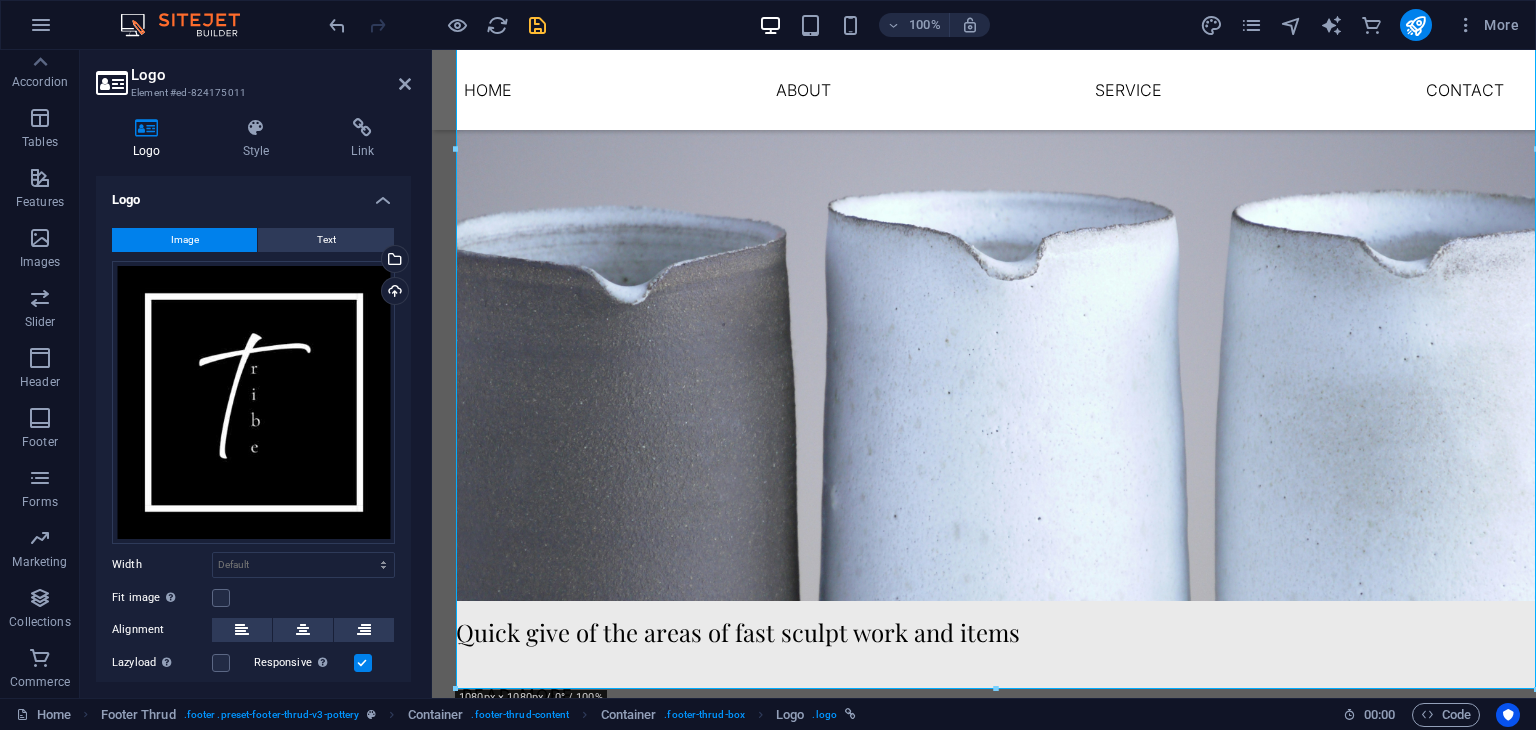 scroll, scrollTop: 4547, scrollLeft: 0, axis: vertical 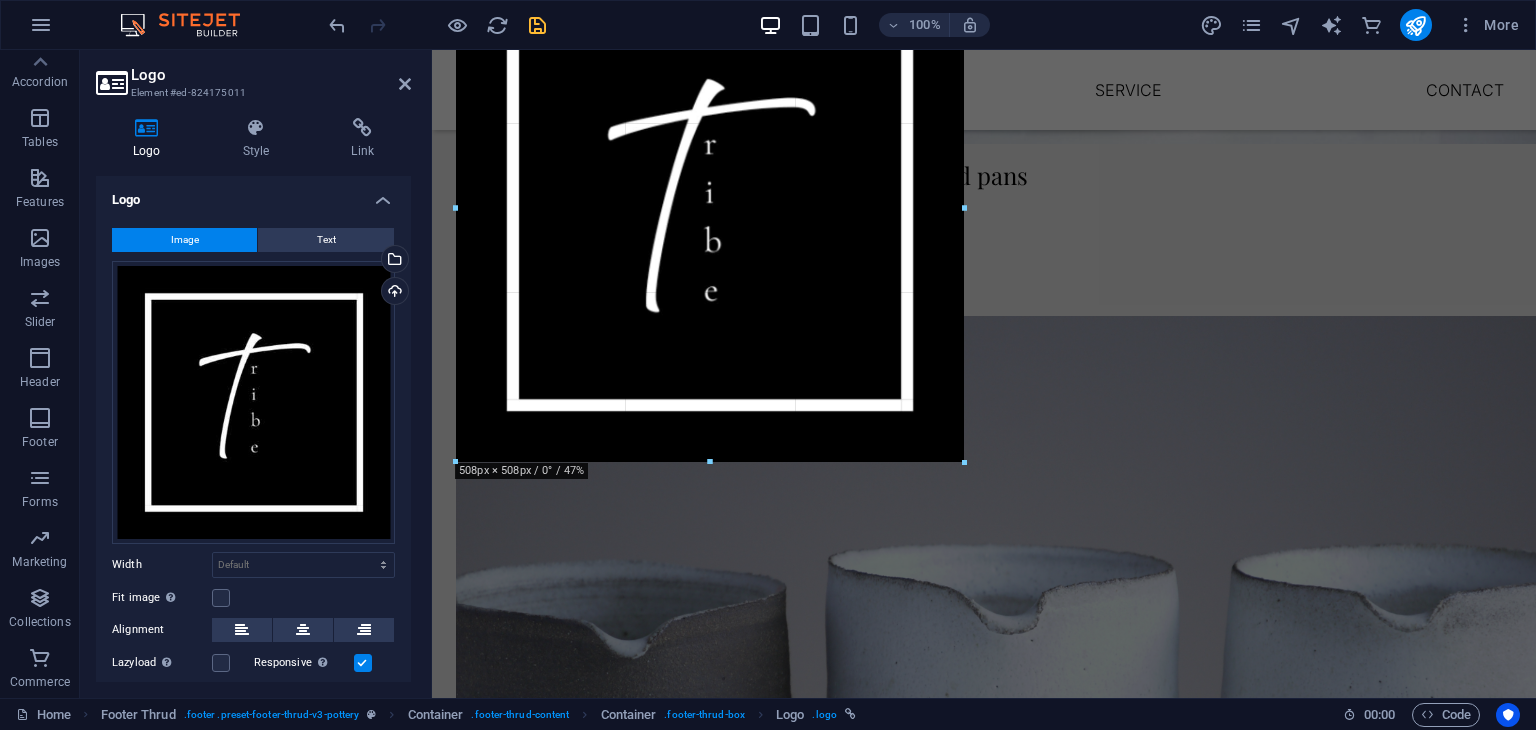 drag, startPoint x: 453, startPoint y: 686, endPoint x: 553, endPoint y: 401, distance: 302.03476 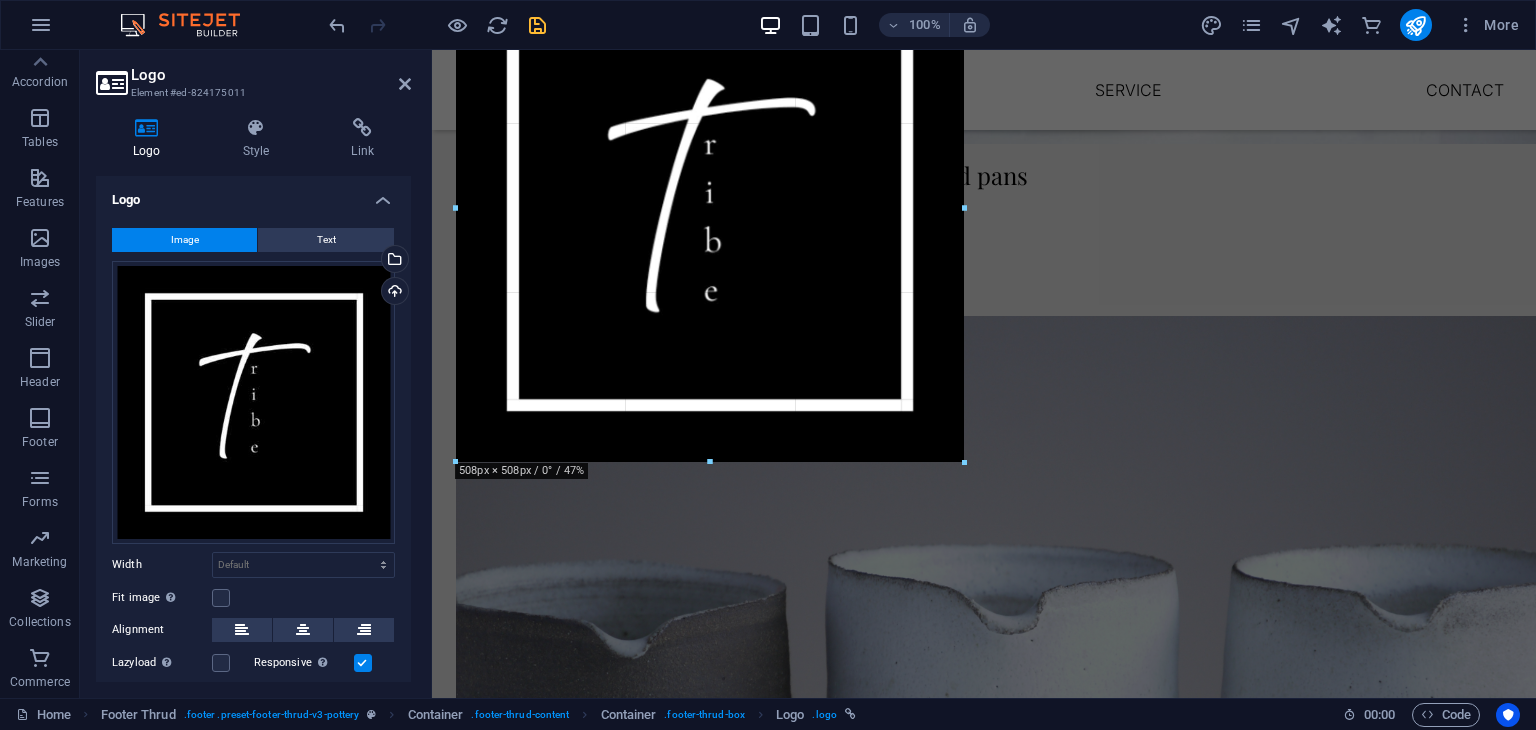 type on "508" 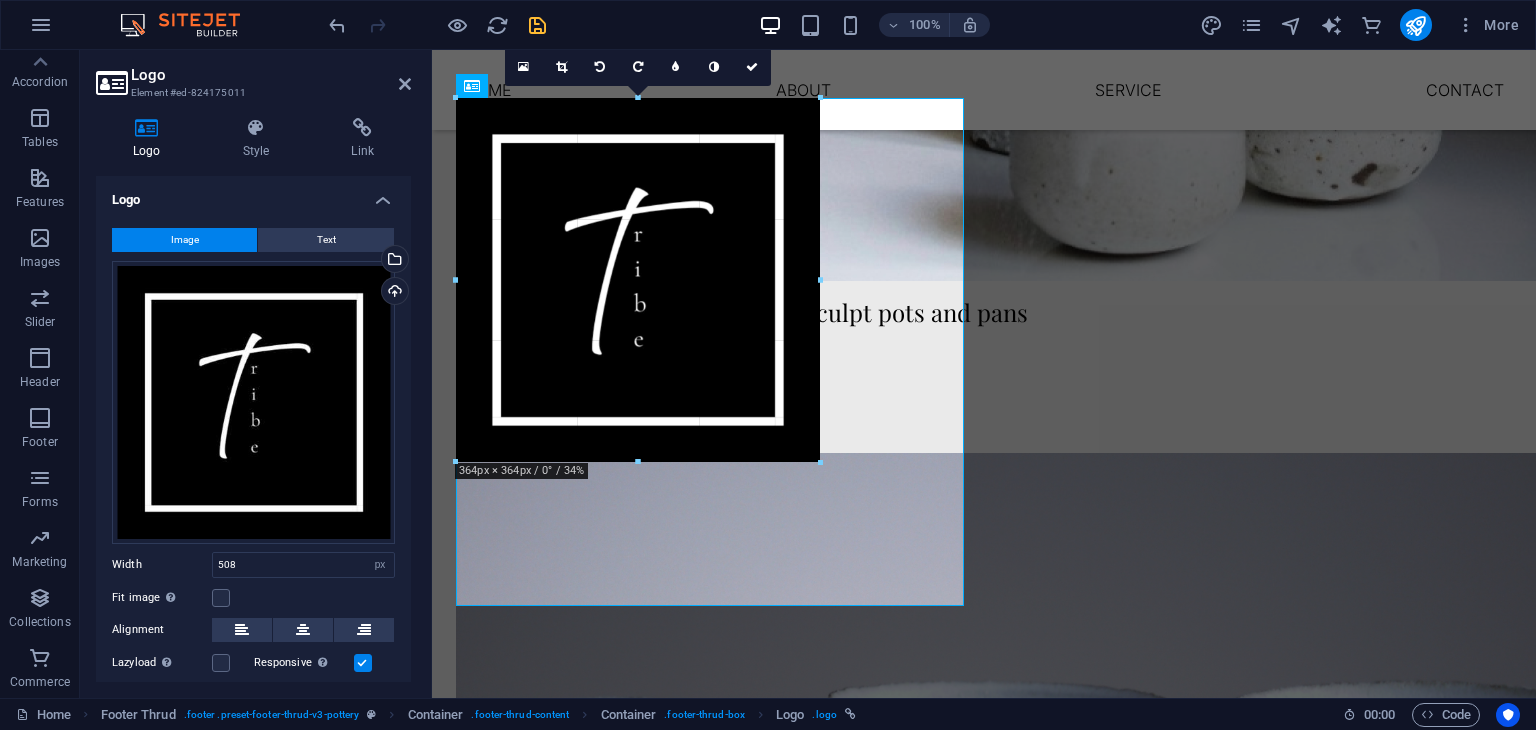 scroll, scrollTop: 4058, scrollLeft: 0, axis: vertical 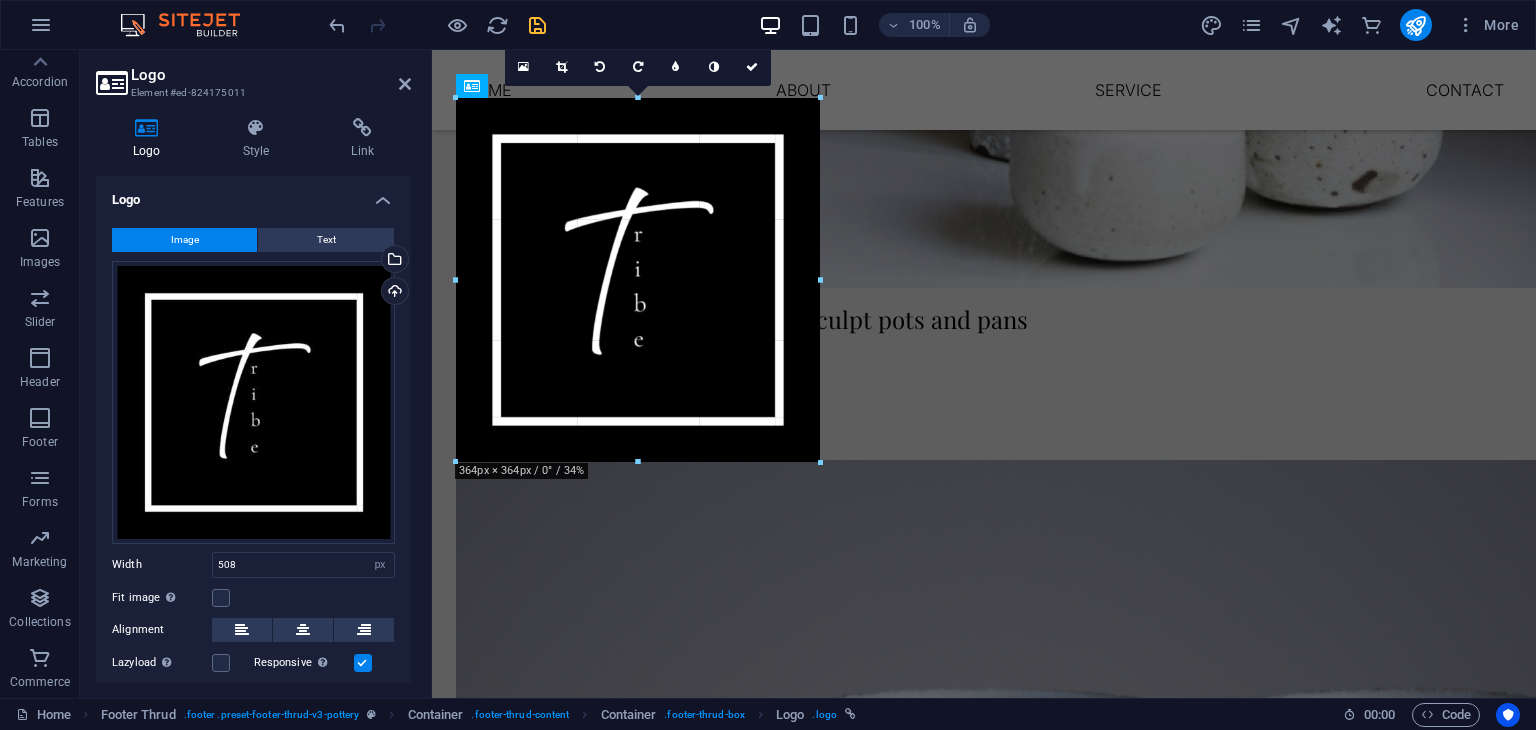 drag, startPoint x: 963, startPoint y: 459, endPoint x: 435, endPoint y: 309, distance: 548.89343 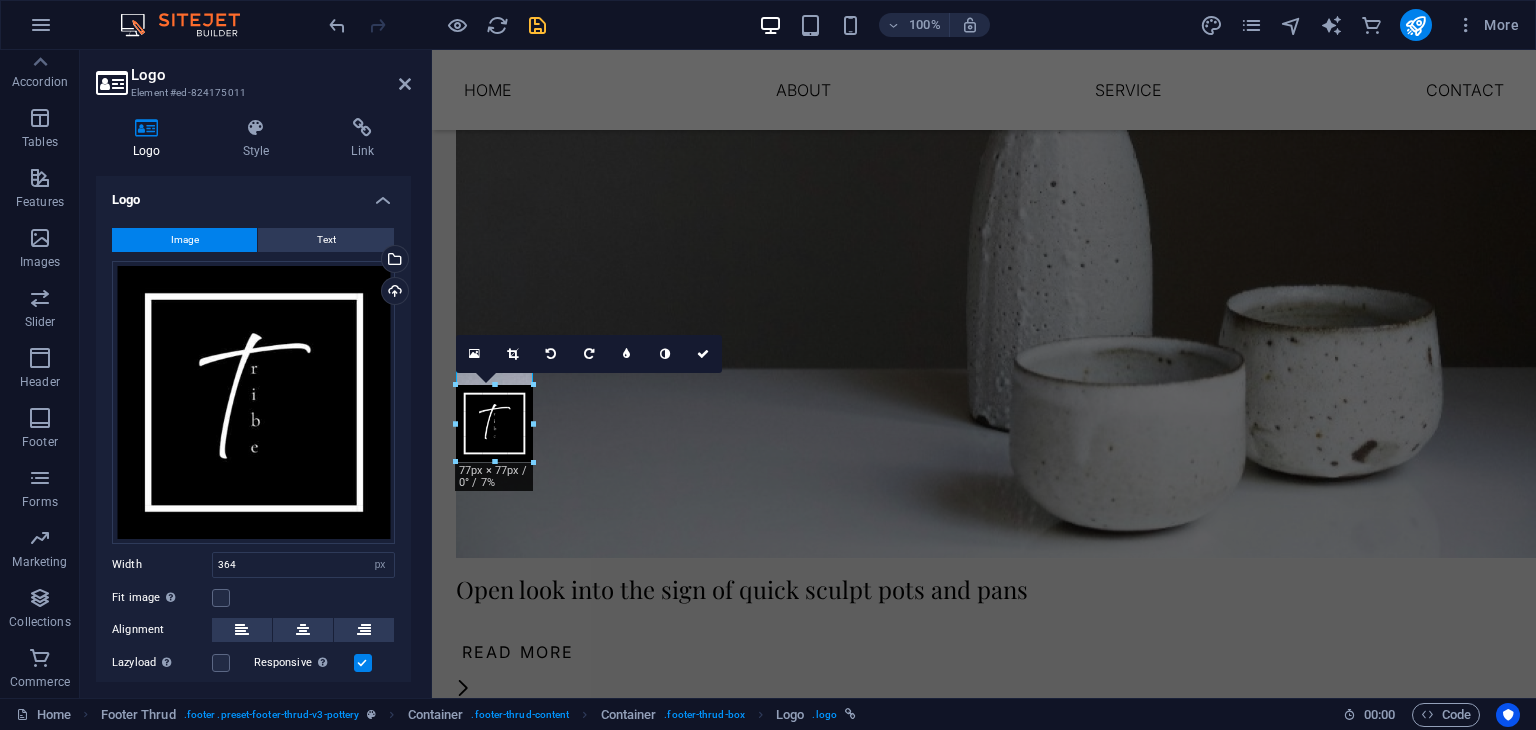 scroll, scrollTop: 3792, scrollLeft: 0, axis: vertical 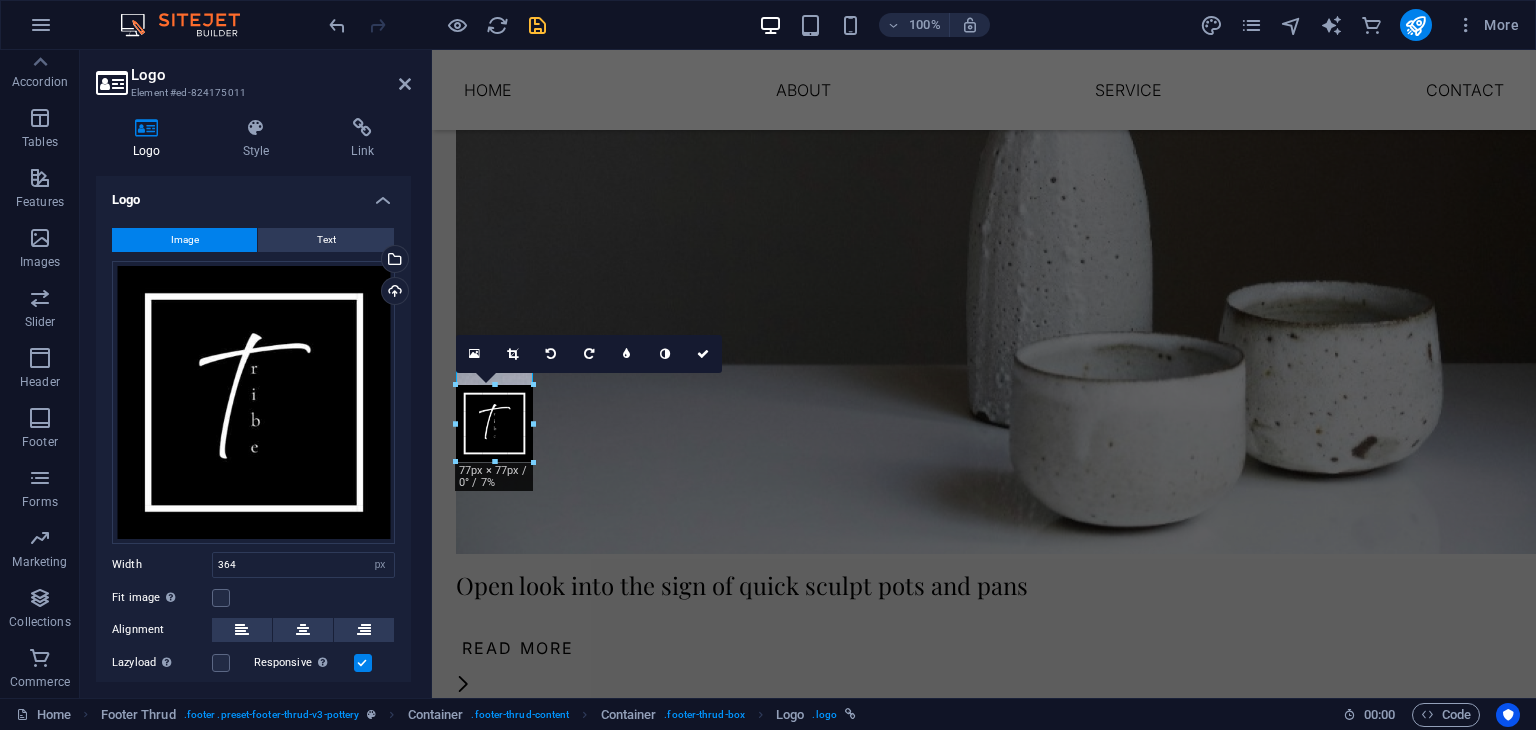 drag, startPoint x: 822, startPoint y: 278, endPoint x: 543, endPoint y: 367, distance: 292.8515 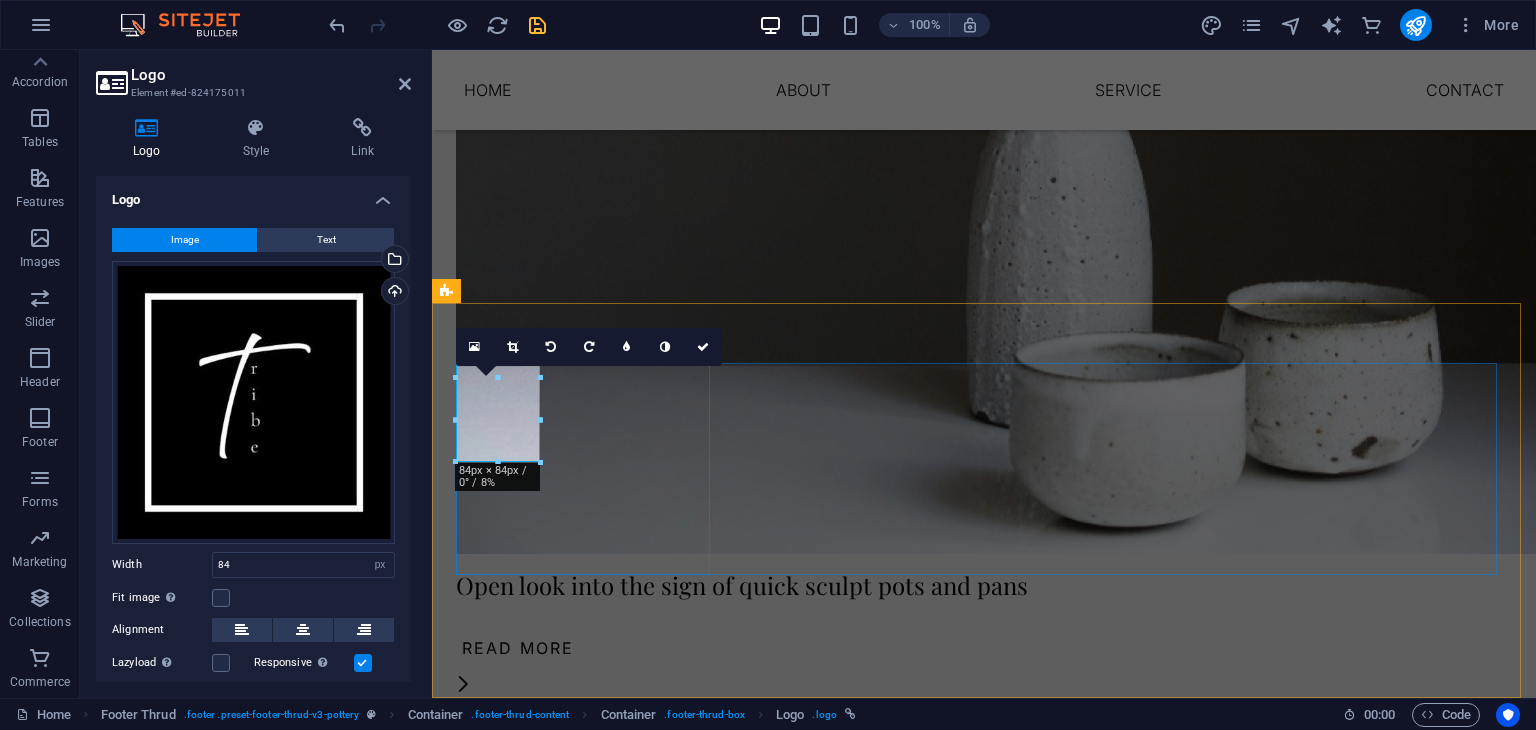 click on "khanda colony ,  panvel ,
410106" at bounding box center [585, 3115] 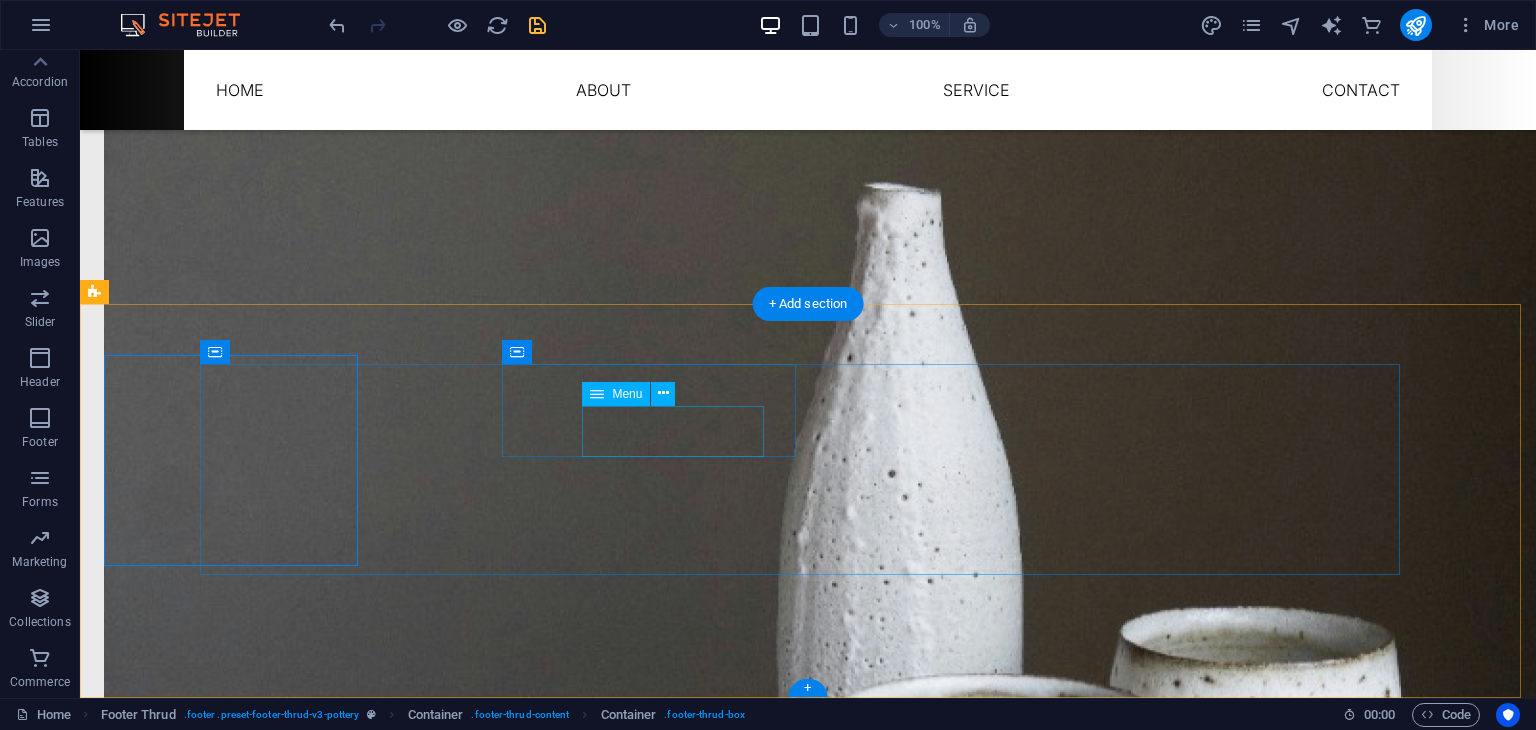 scroll, scrollTop: 3801, scrollLeft: 0, axis: vertical 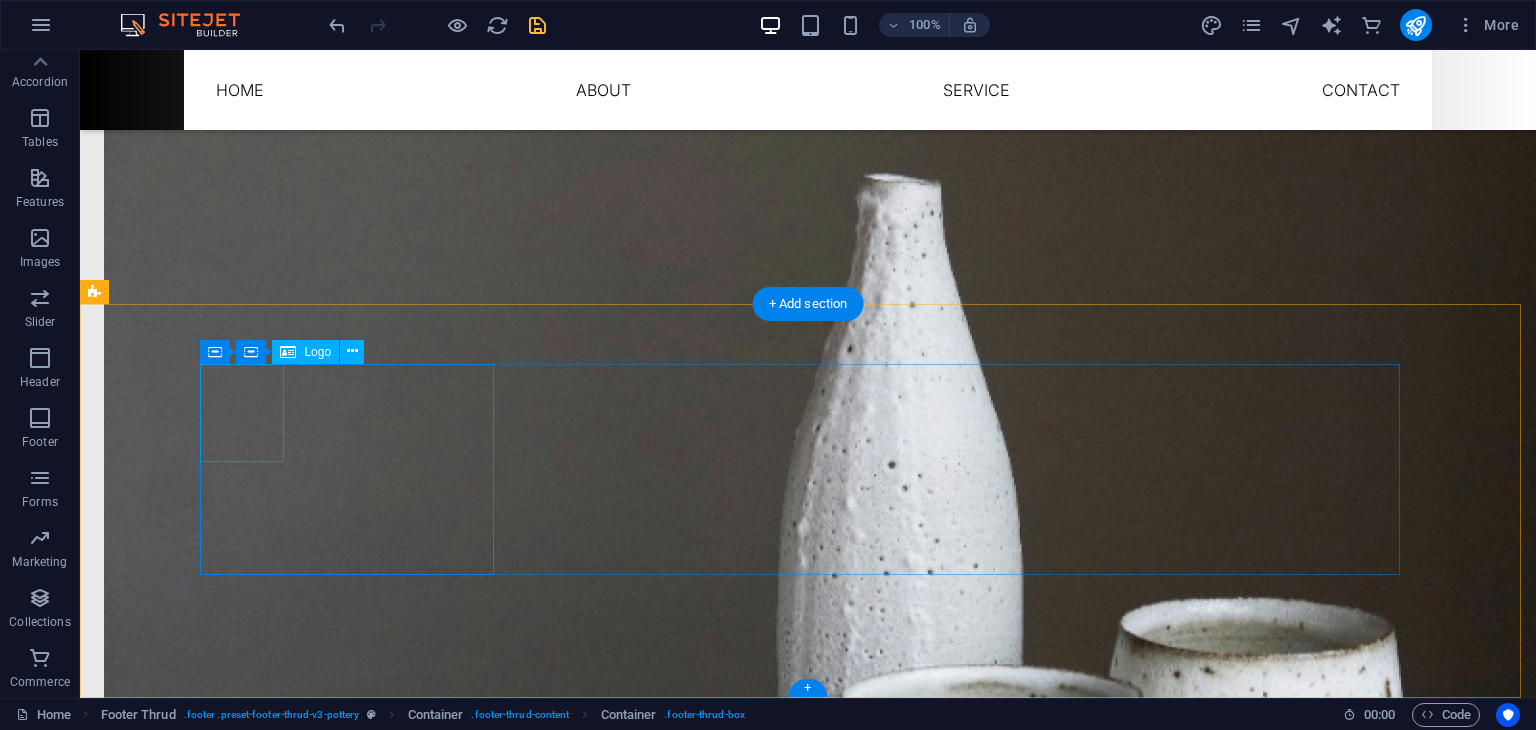 click at bounding box center [355, 3605] 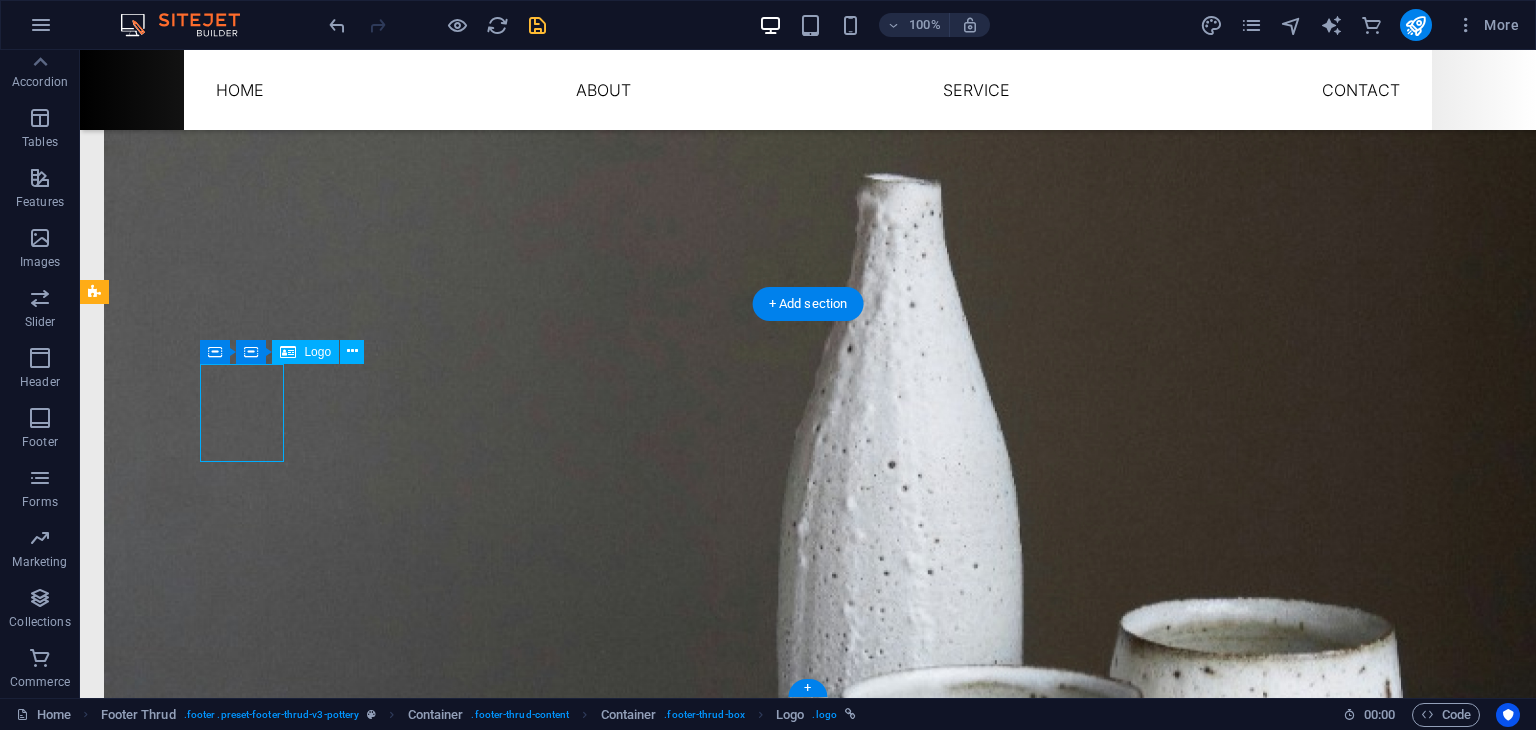 click at bounding box center [355, 3605] 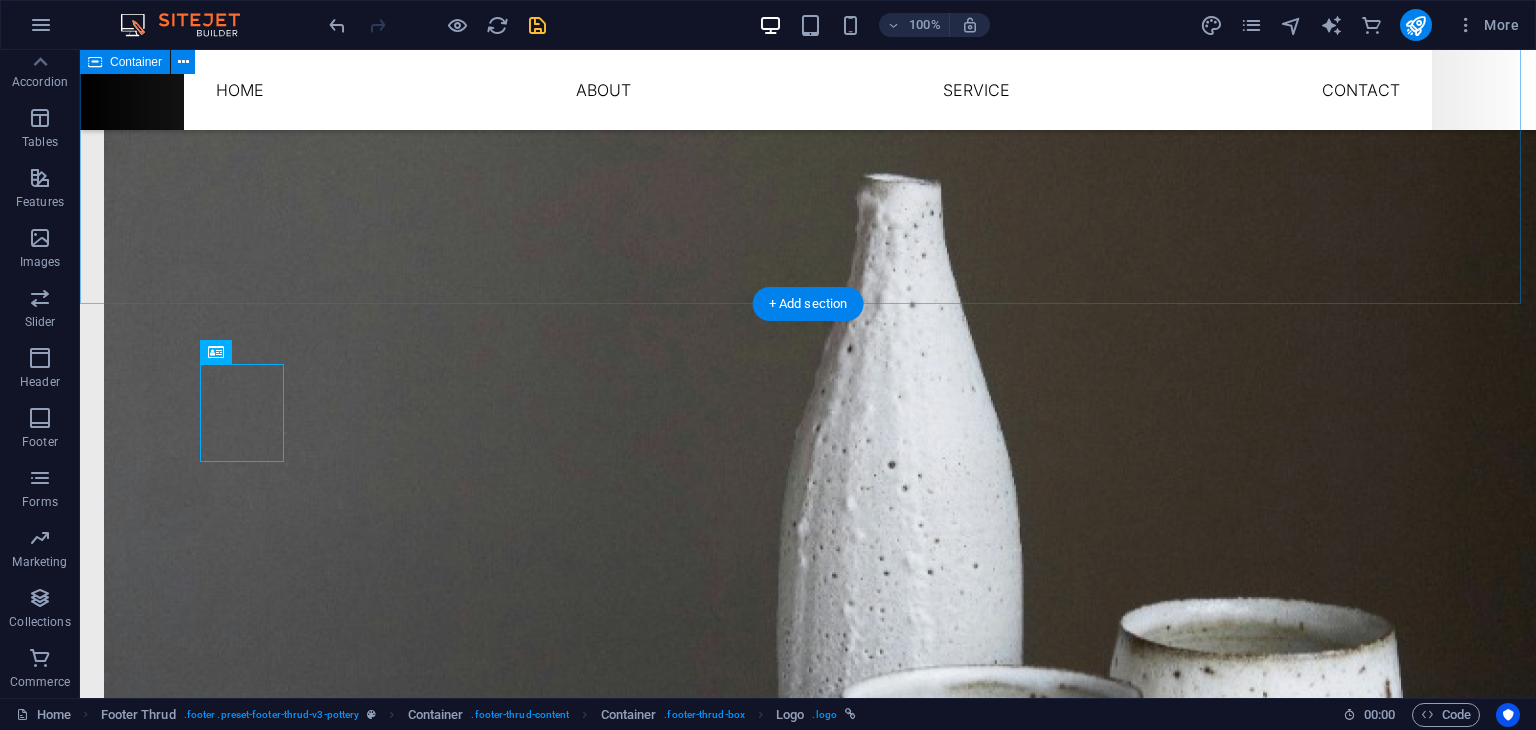 click on "Custom made sets Lorem ipsum dolor sit amet, consectetur adipiscing elit, sed do eiusmod tempor incididunt ut labore et dolore magna aliqua. Explore" at bounding box center [808, 3126] 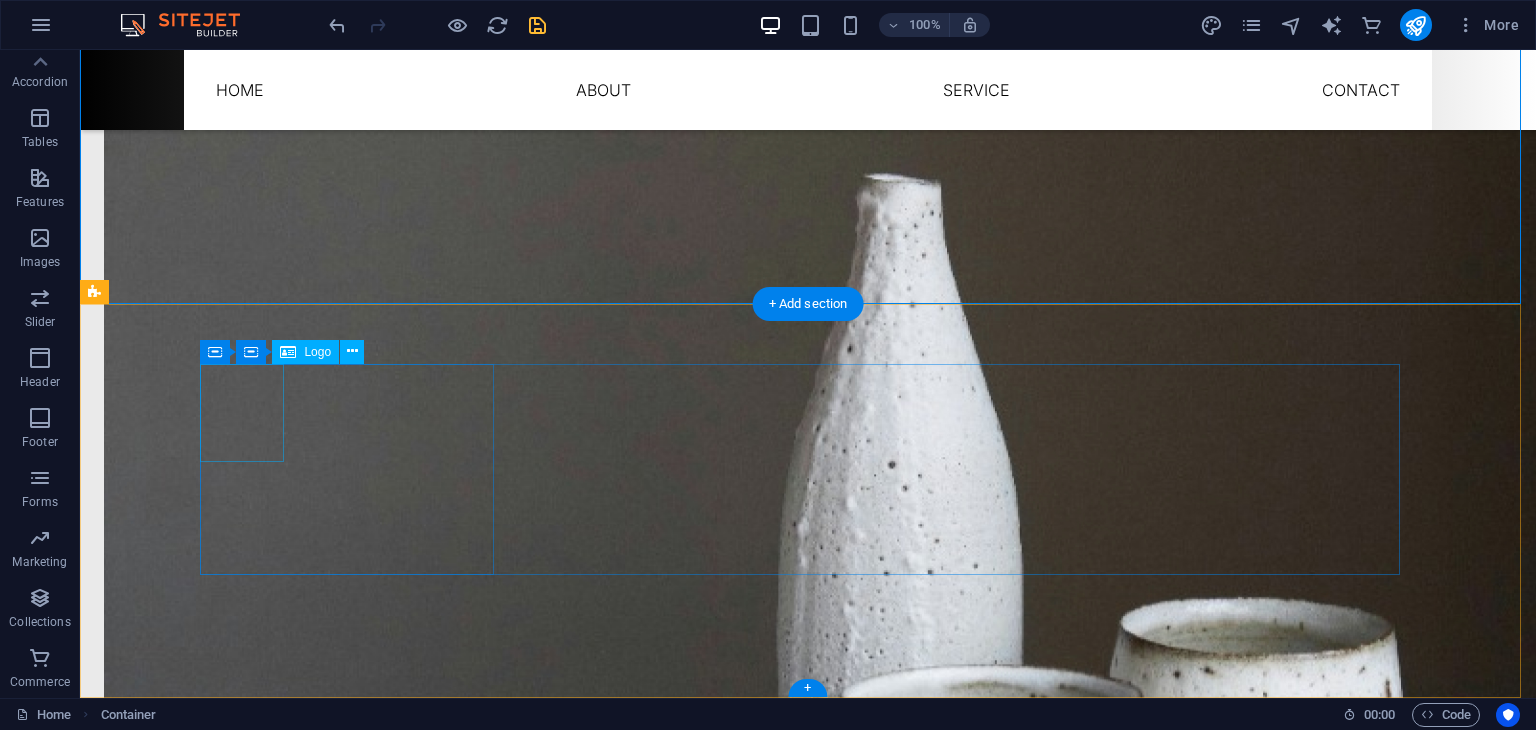 click at bounding box center [355, 3605] 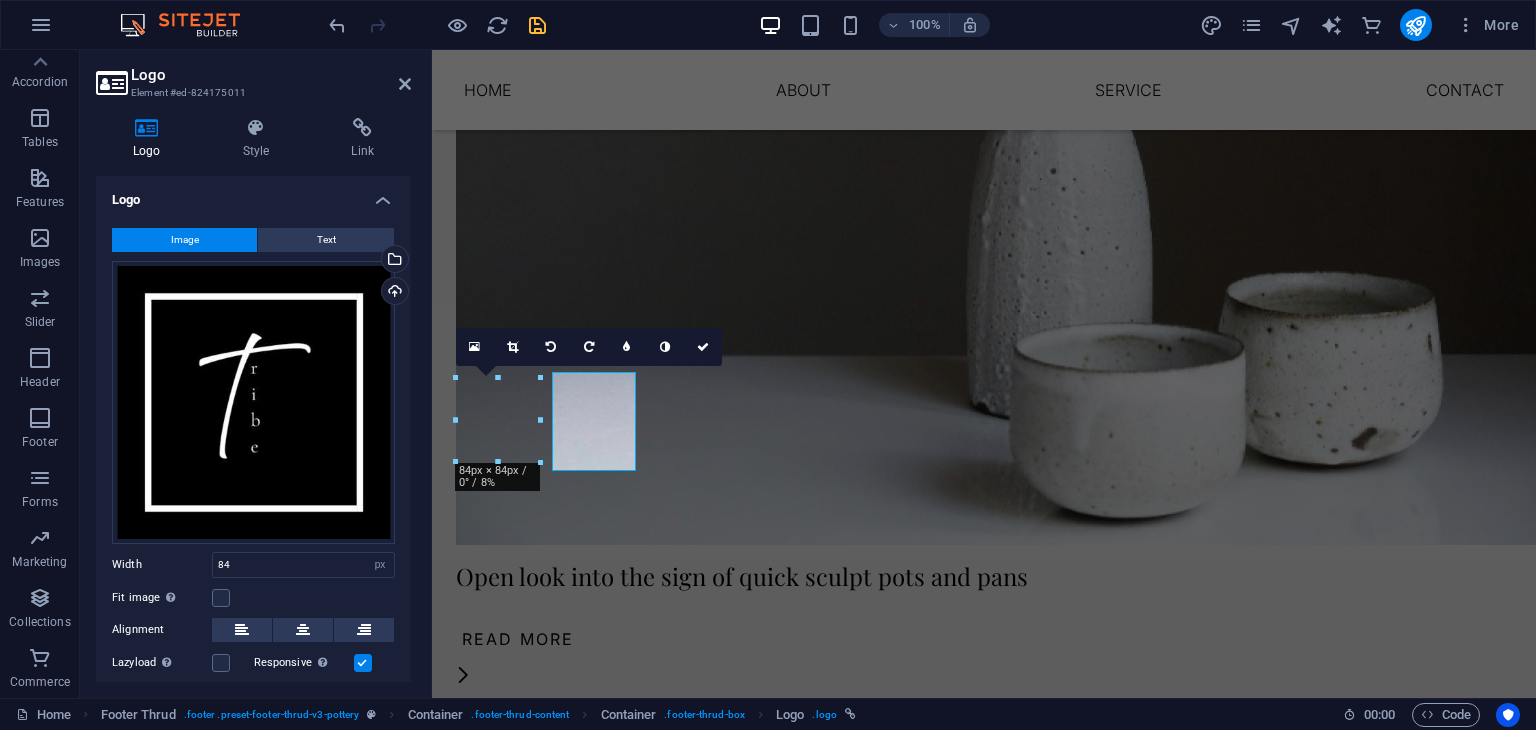 scroll, scrollTop: 3792, scrollLeft: 0, axis: vertical 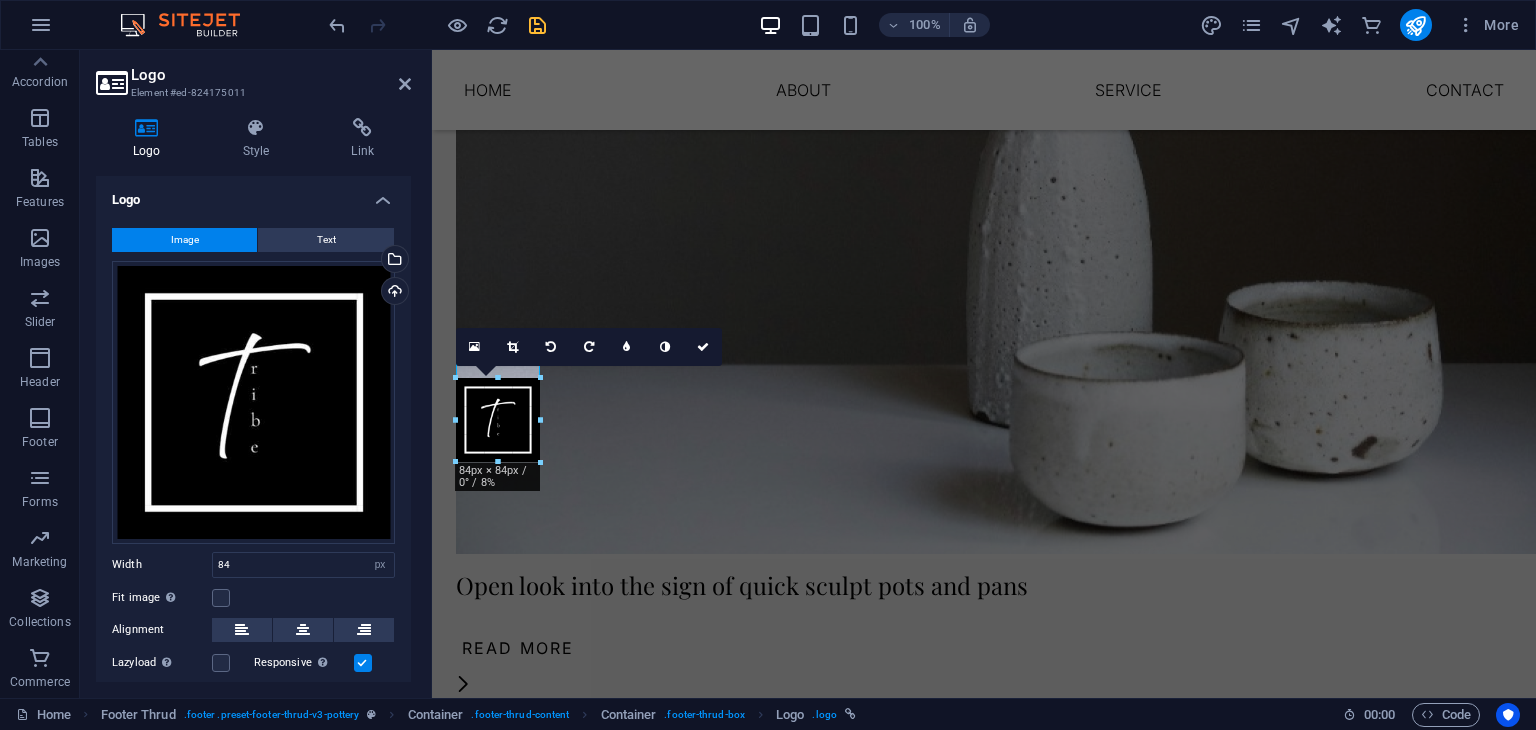 click at bounding box center (540, 420) 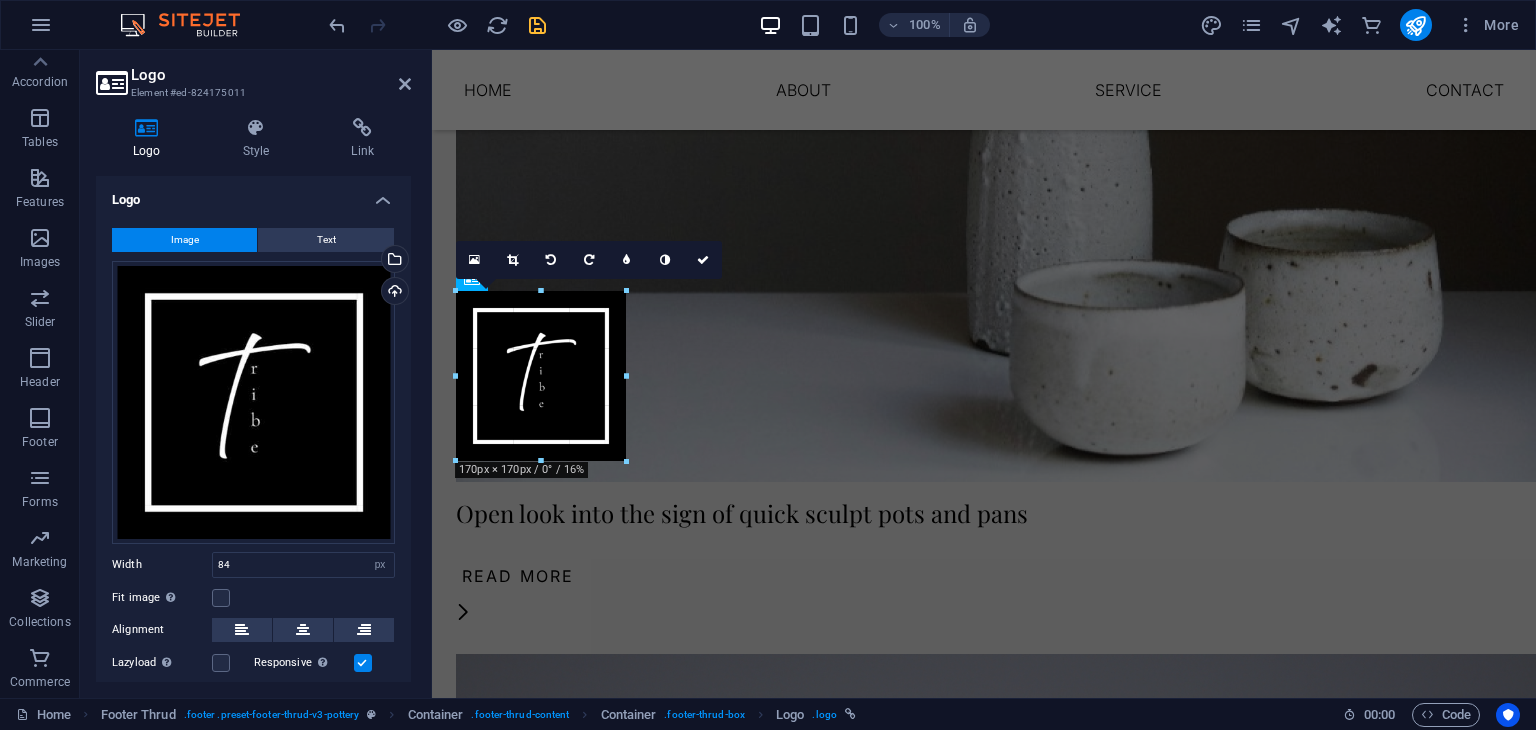 scroll, scrollTop: 3871, scrollLeft: 0, axis: vertical 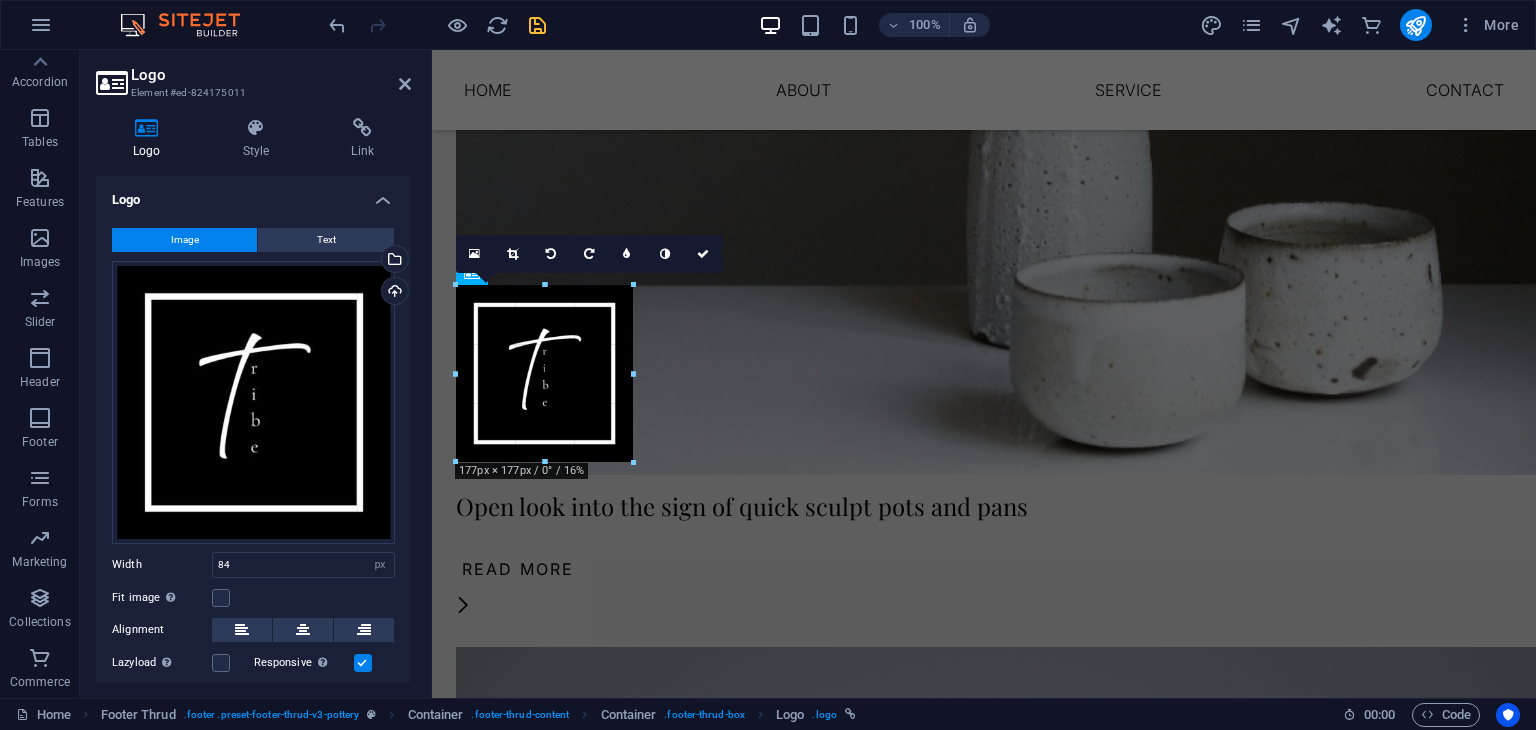 drag, startPoint x: 541, startPoint y: 420, endPoint x: 638, endPoint y: 405, distance: 98.15294 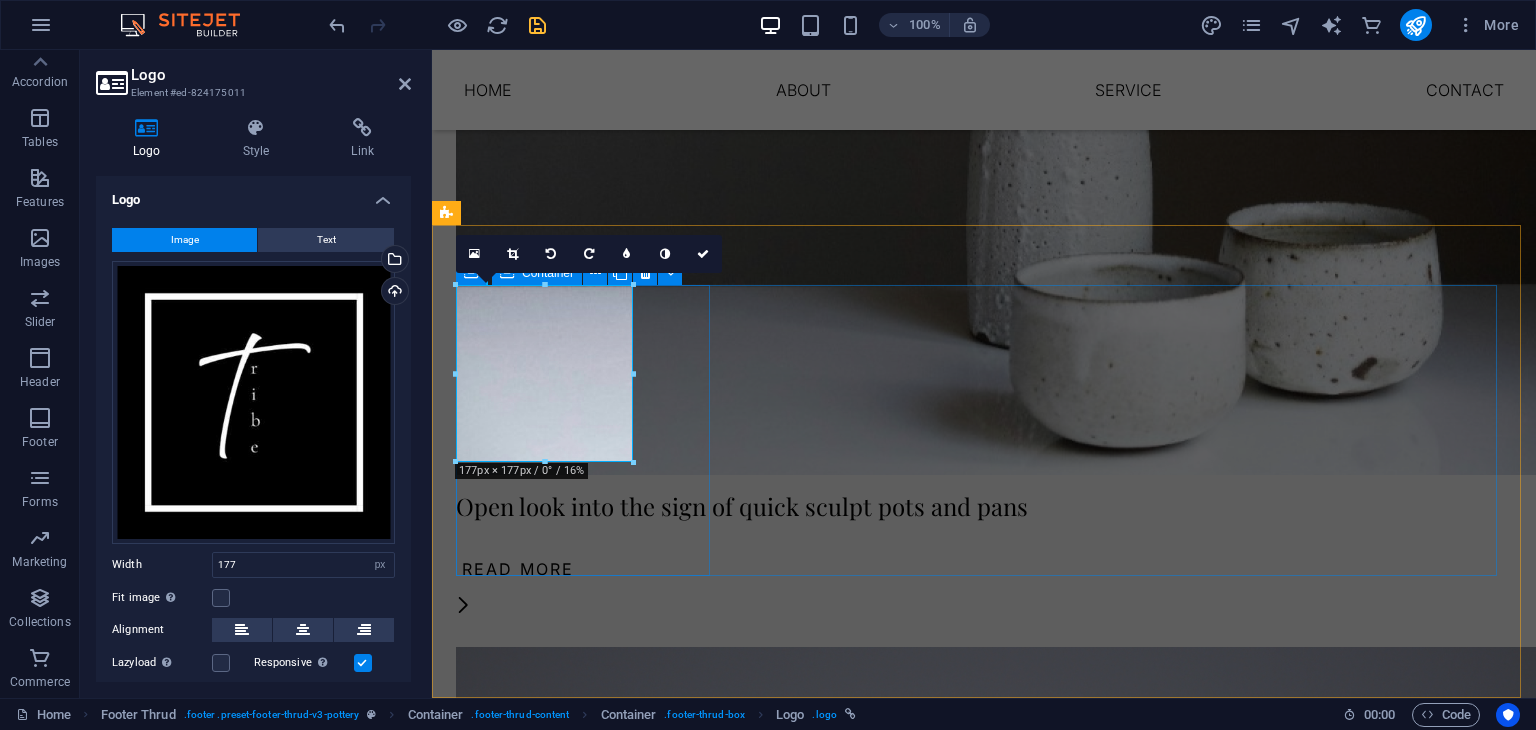 click on "khanda colony ,  panvel ,
410106" at bounding box center [585, 3075] 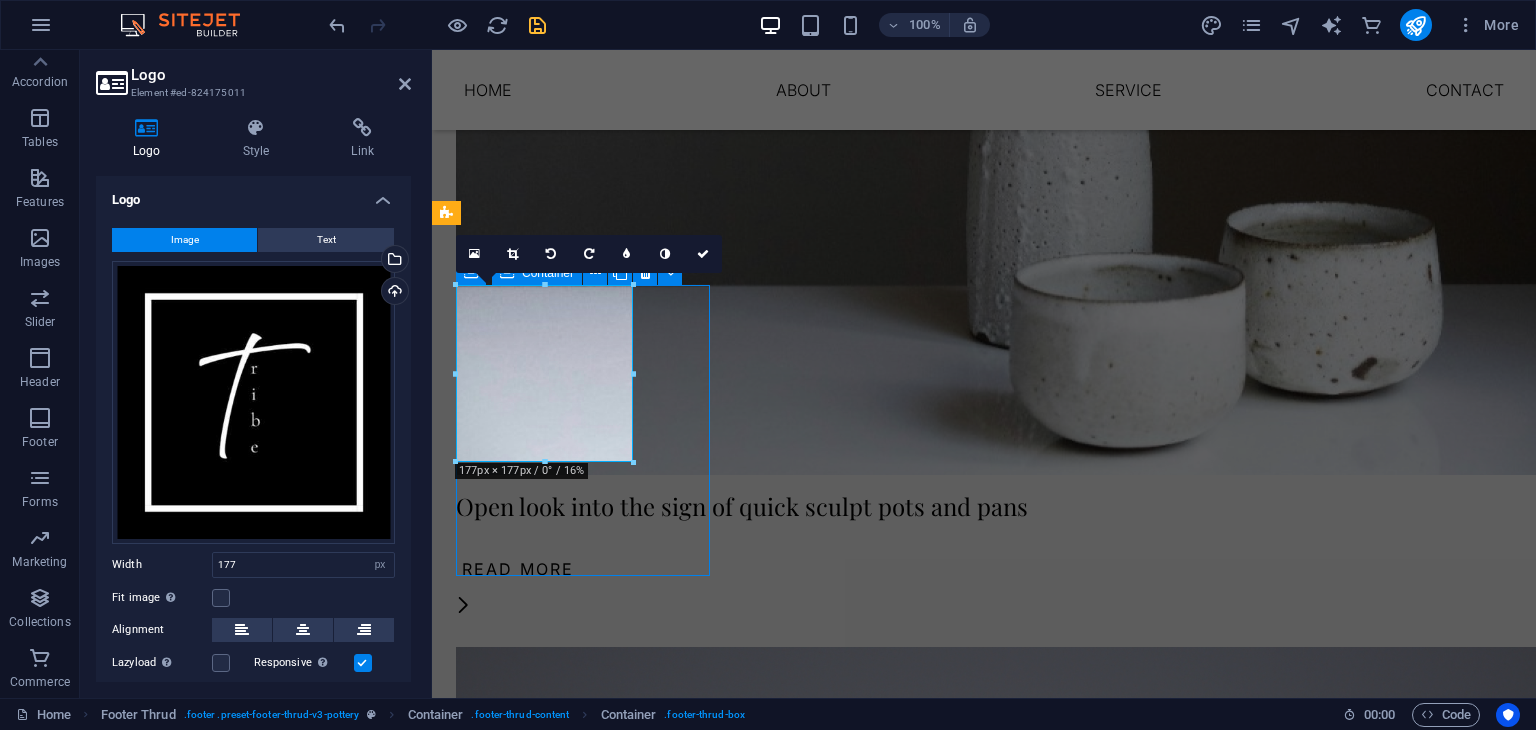scroll, scrollTop: 3880, scrollLeft: 0, axis: vertical 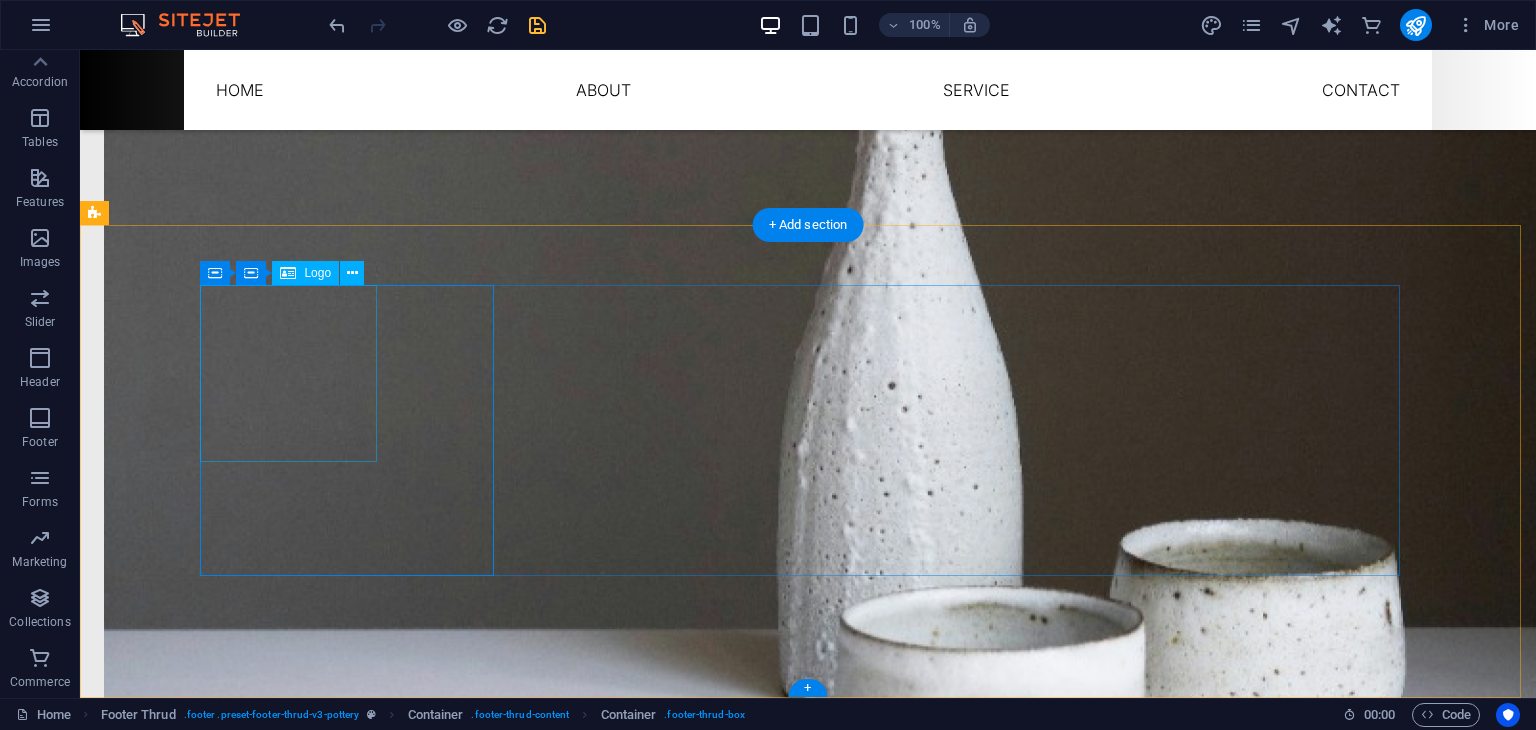 click at bounding box center [355, 3565] 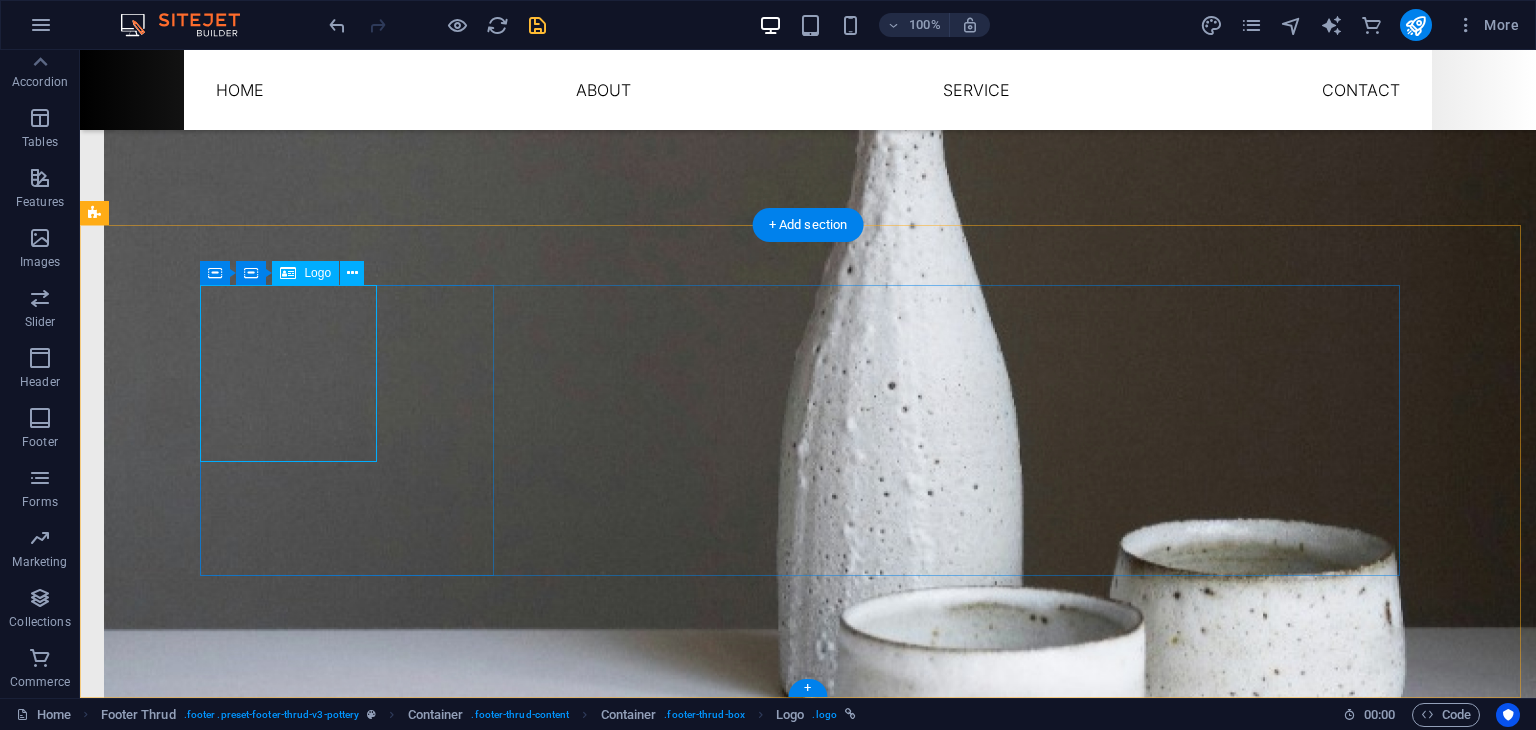click at bounding box center (355, 3565) 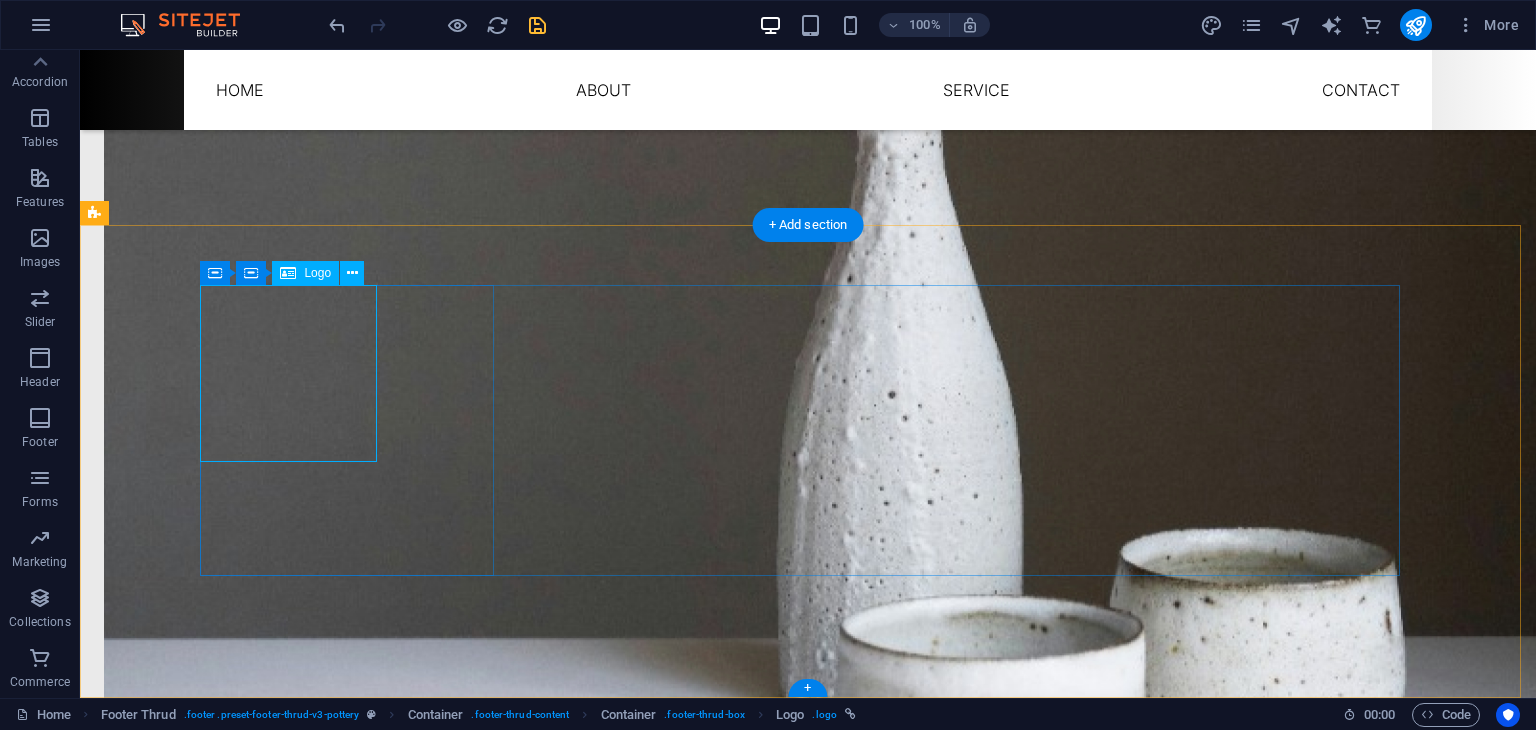 select on "px" 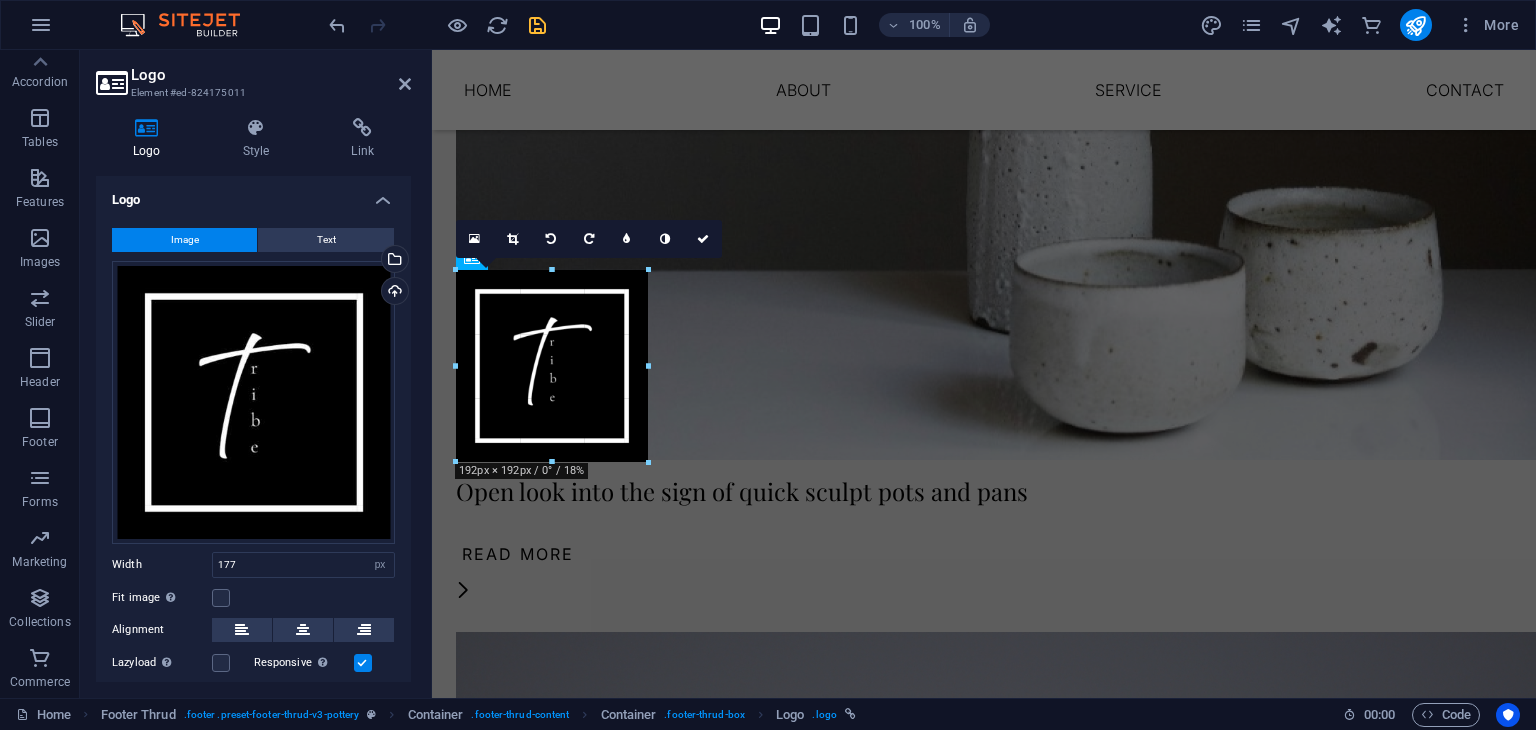 scroll, scrollTop: 3901, scrollLeft: 0, axis: vertical 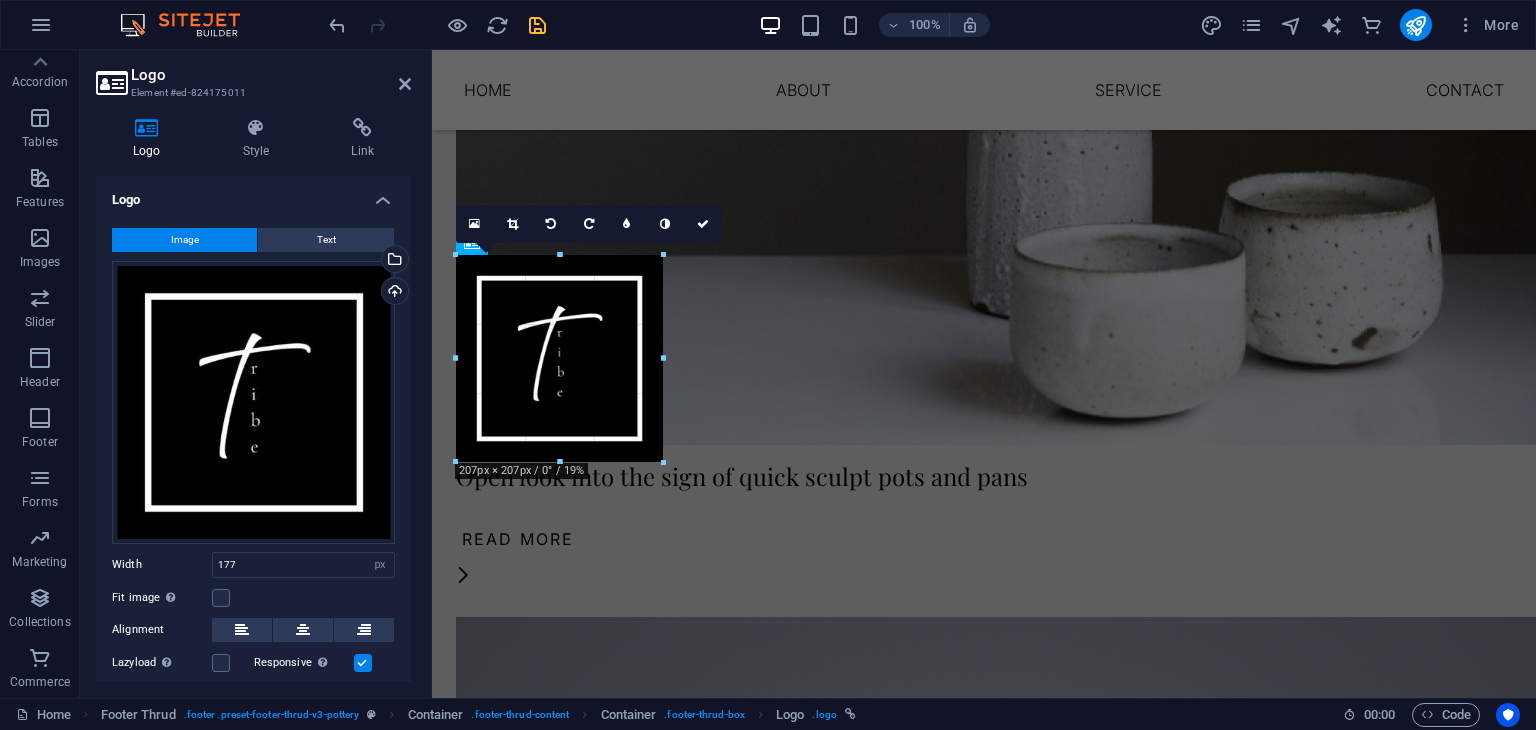 drag, startPoint x: 635, startPoint y: 371, endPoint x: 664, endPoint y: 377, distance: 29.614185 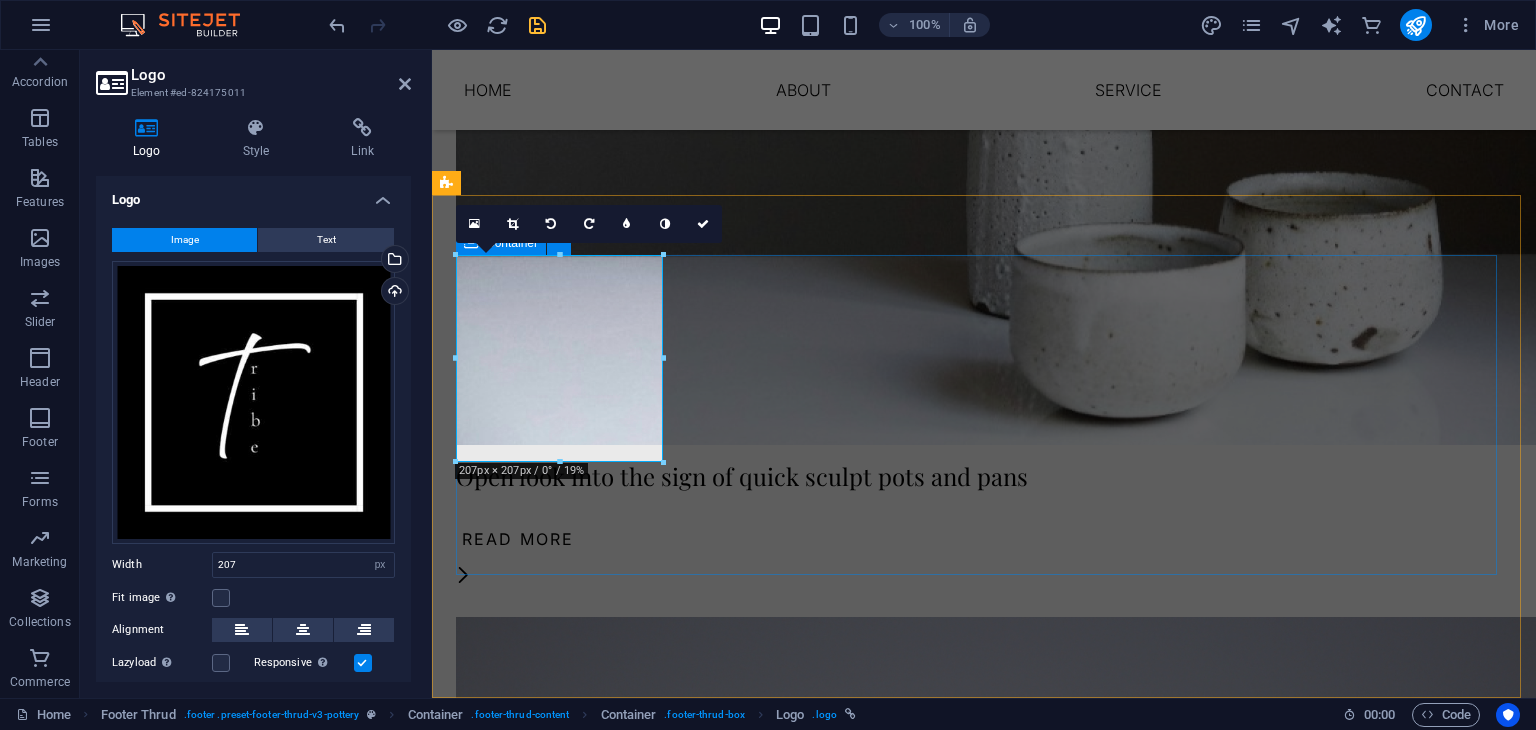 click on "khanda colony ,  panvel ,
410106   Quick Links Shop Contact About Blog Details Legal Notice Privacy Policy Contact none piyushbhagat4554@gmail.com 10:00 AM - 08:00 PM" at bounding box center (984, 3293) 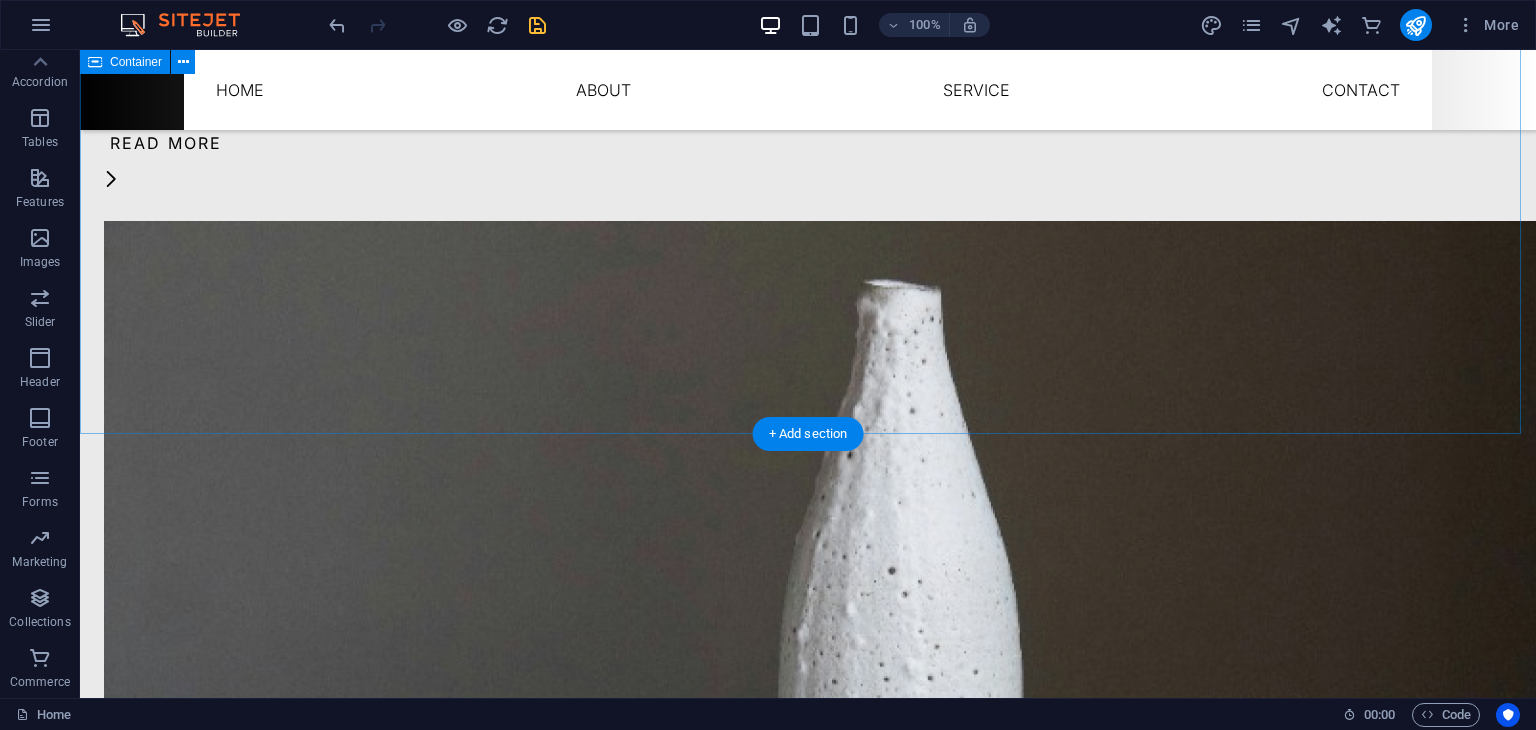 scroll, scrollTop: 3910, scrollLeft: 0, axis: vertical 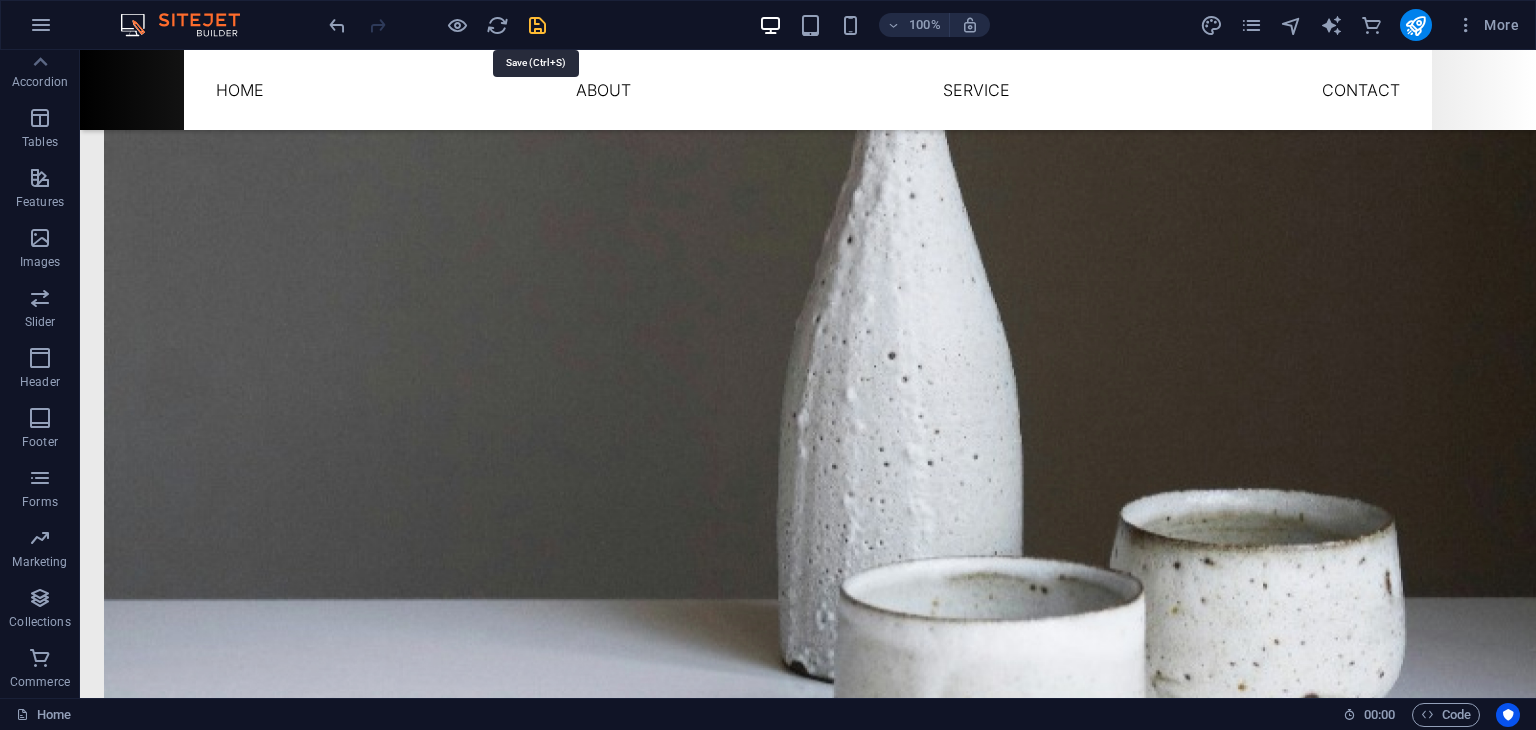 click at bounding box center [537, 25] 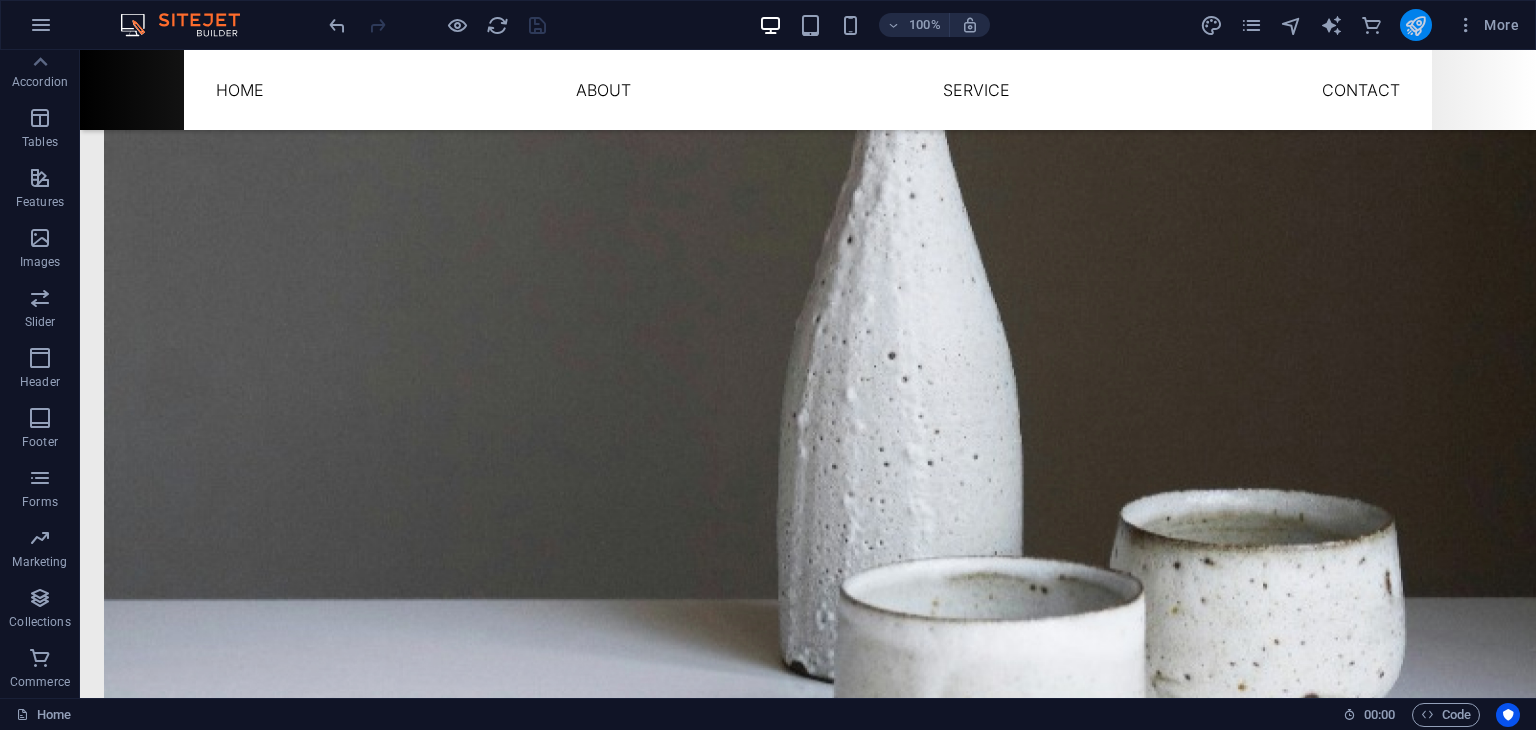 click at bounding box center [1416, 25] 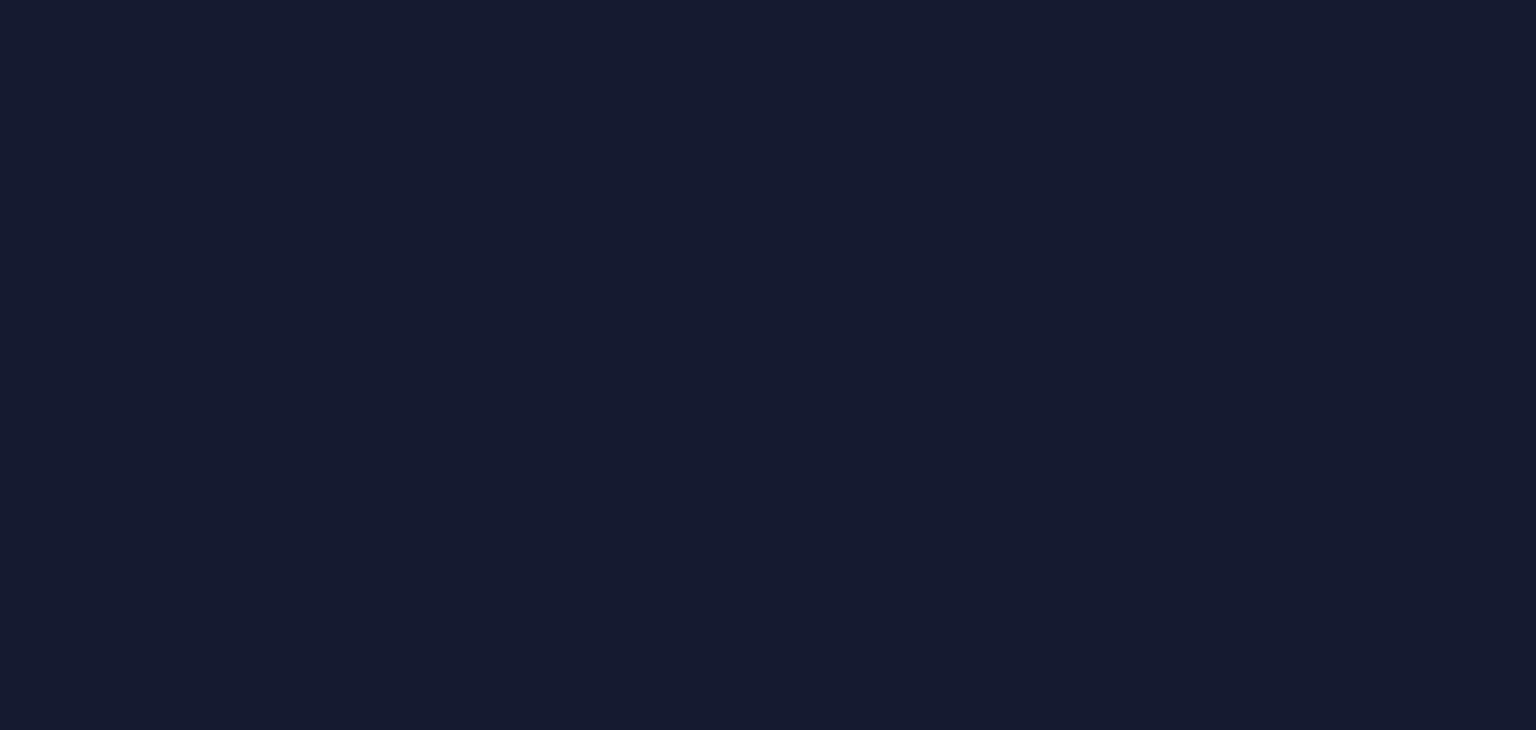 scroll, scrollTop: 0, scrollLeft: 0, axis: both 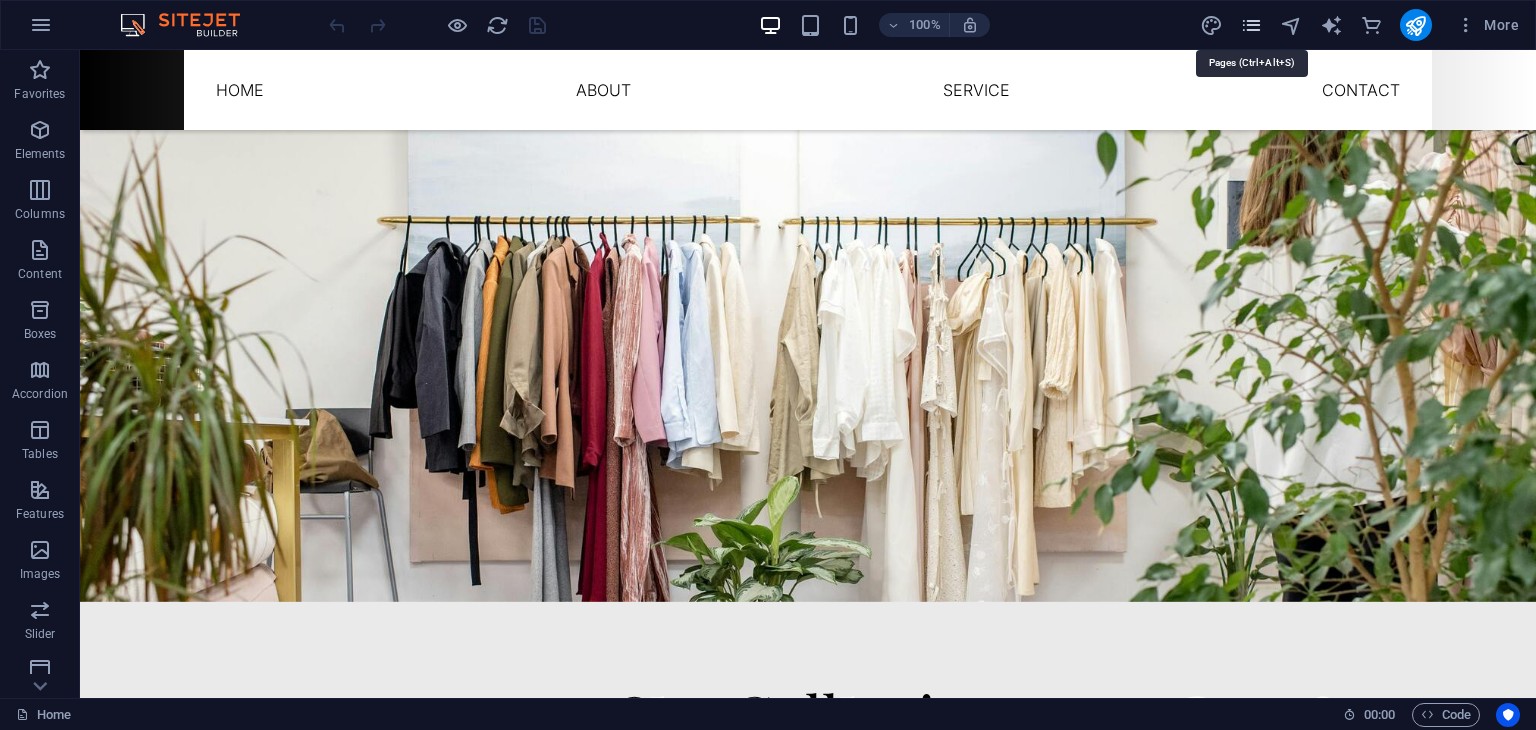 click at bounding box center (1251, 25) 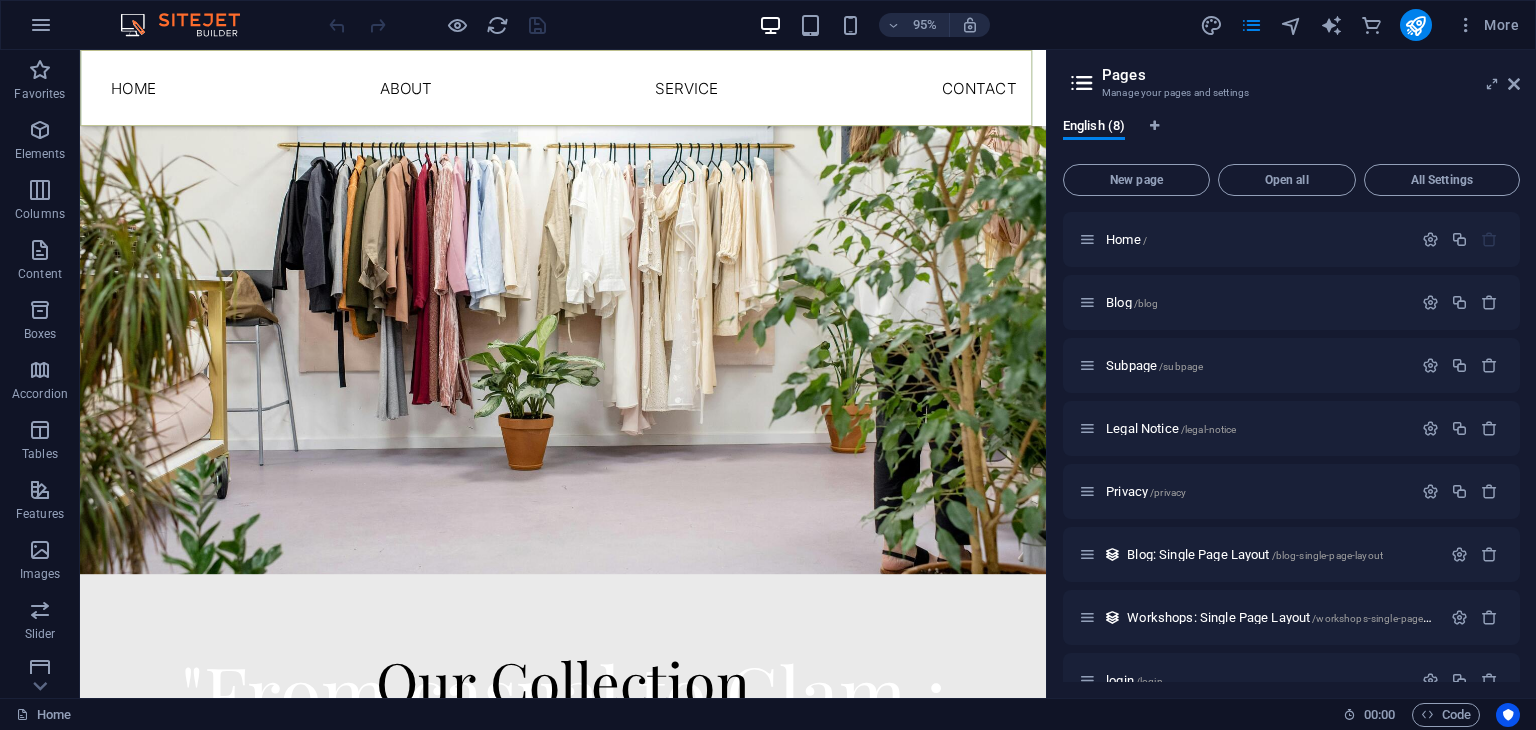 click on "Home About Service Contact" at bounding box center (588, 90) 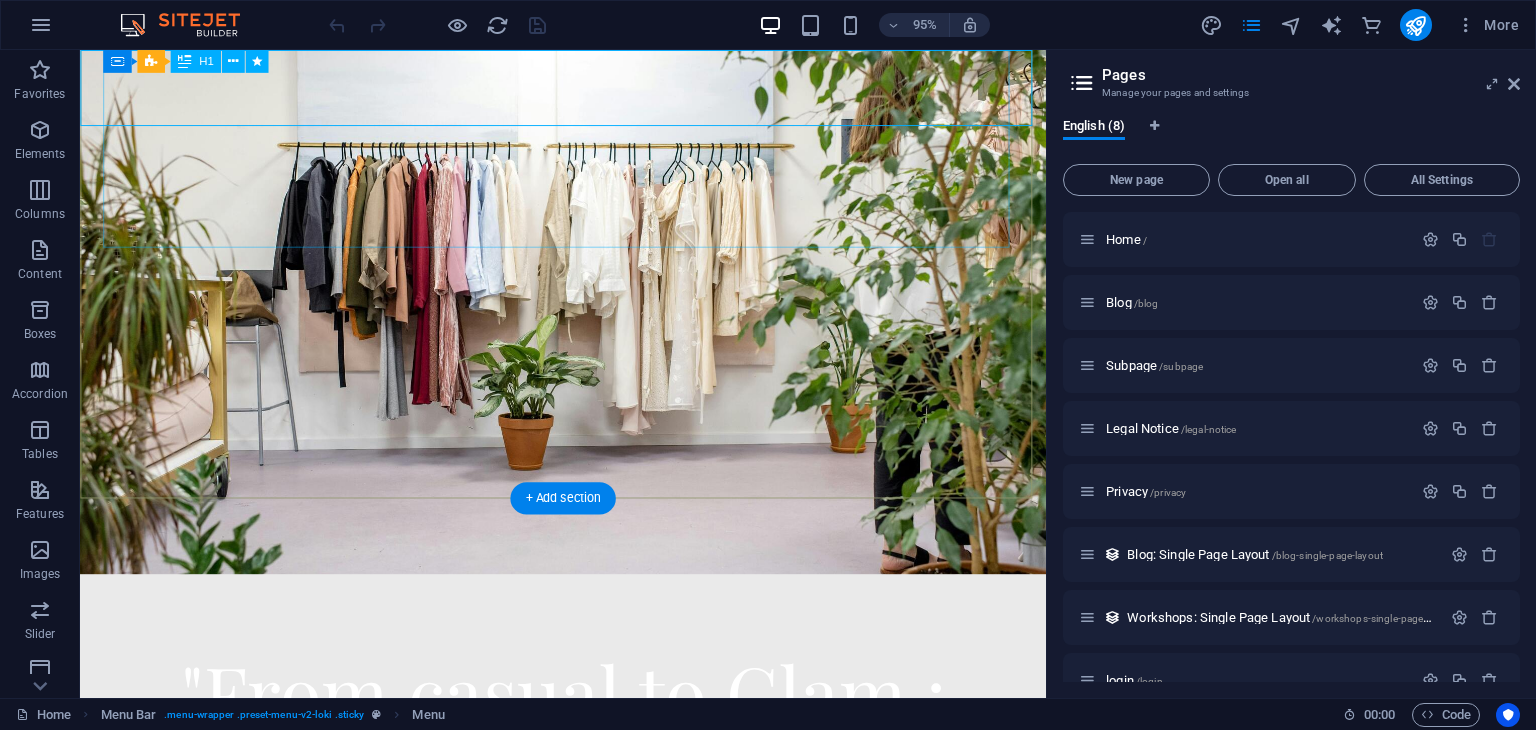 scroll, scrollTop: 0, scrollLeft: 0, axis: both 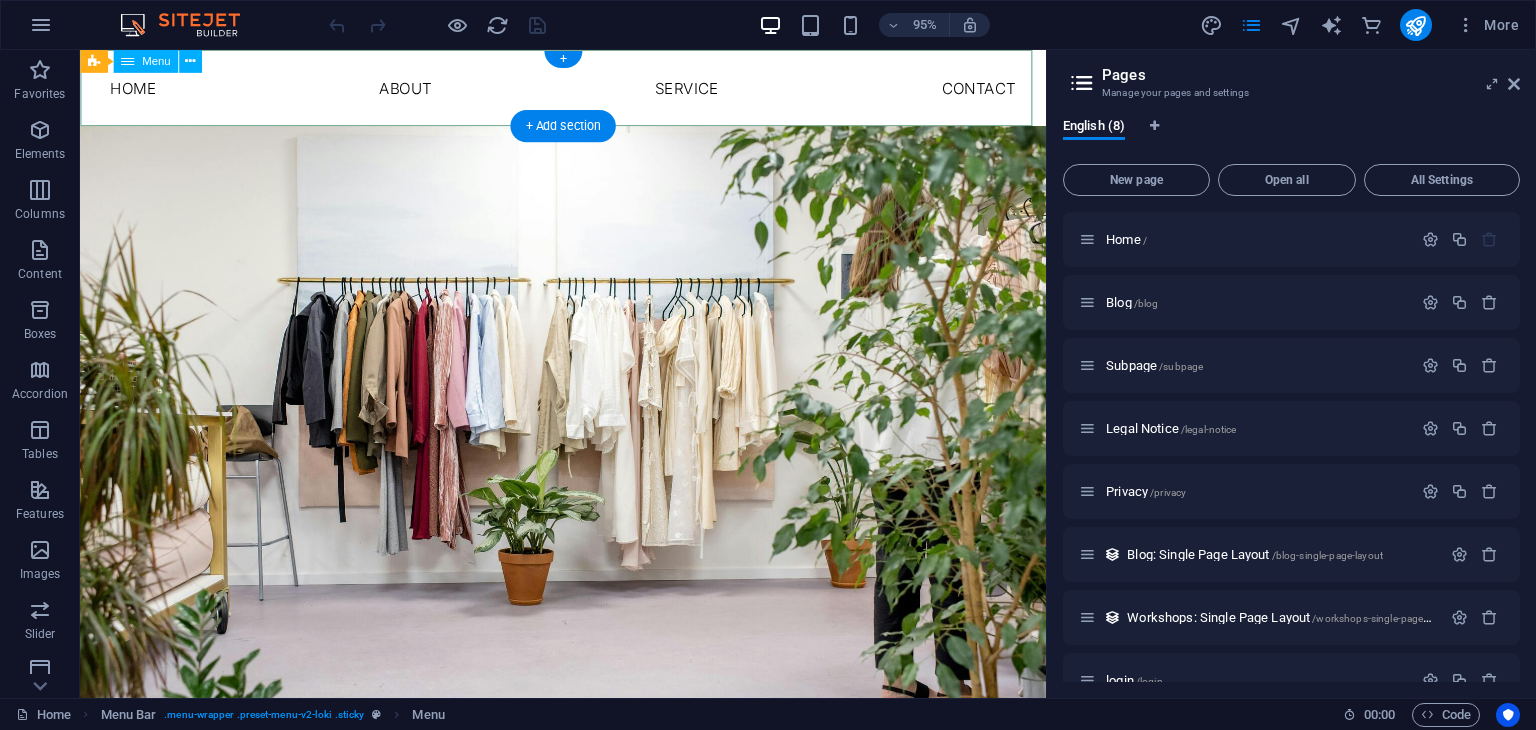 click on "Home About Service Contact" at bounding box center [588, 90] 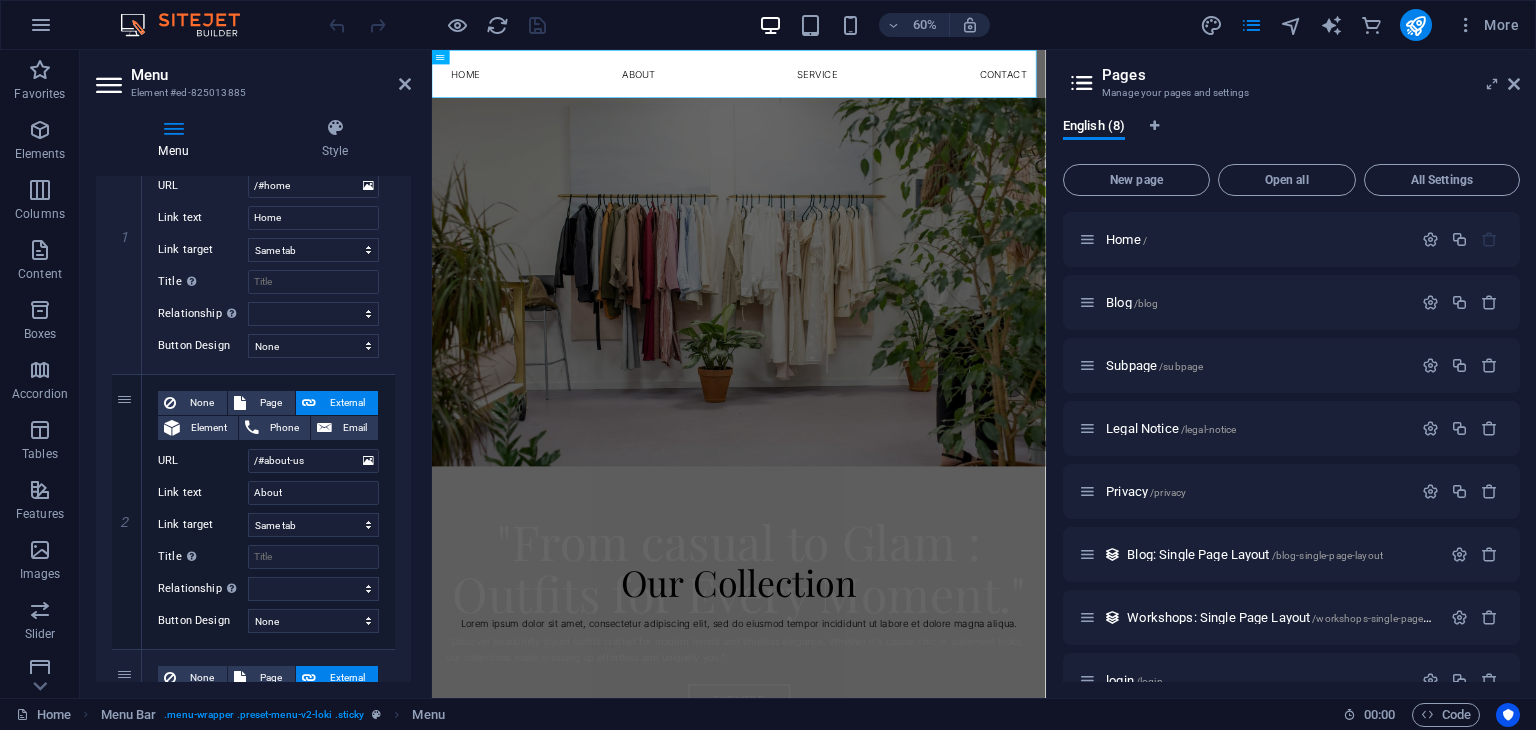 scroll, scrollTop: 268, scrollLeft: 0, axis: vertical 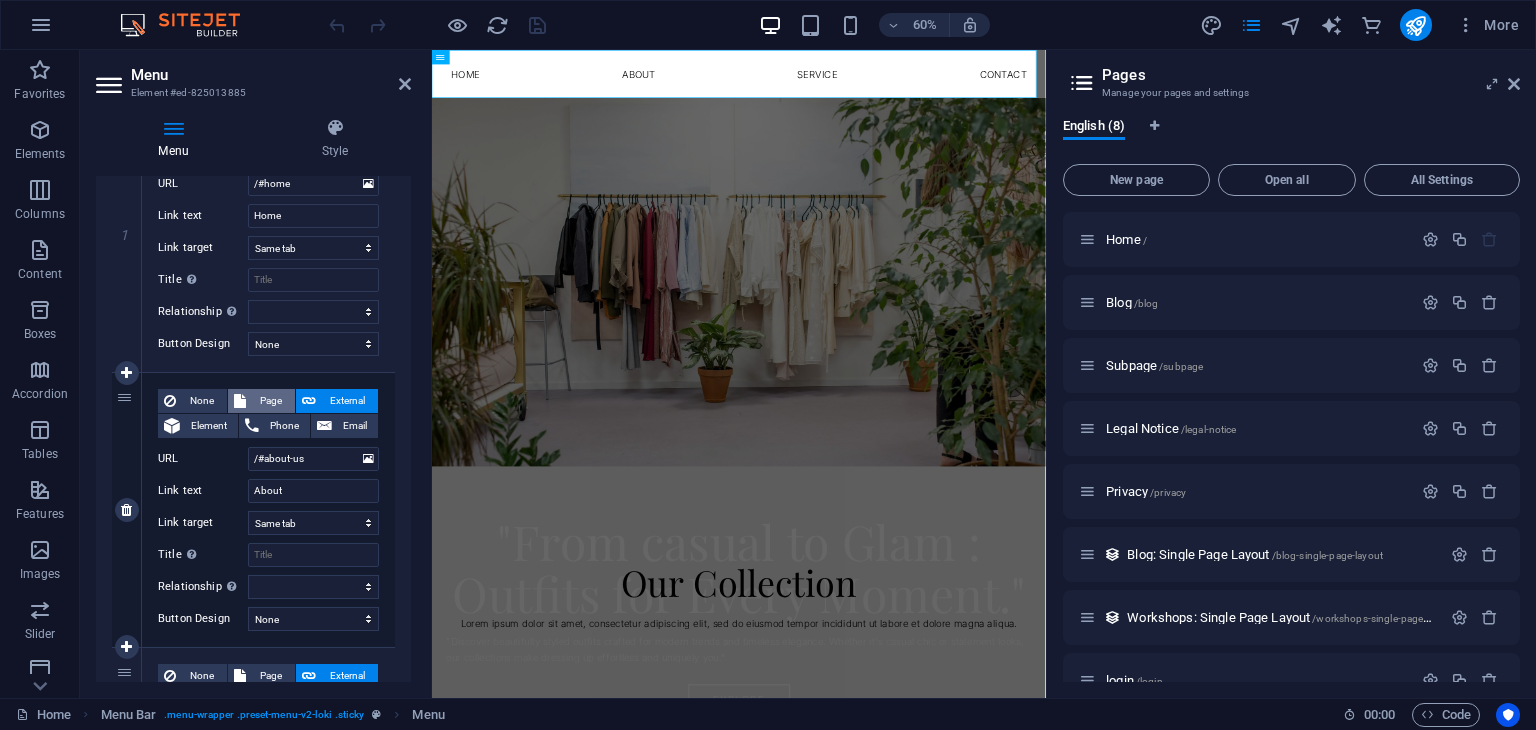 click on "Page" at bounding box center (270, 401) 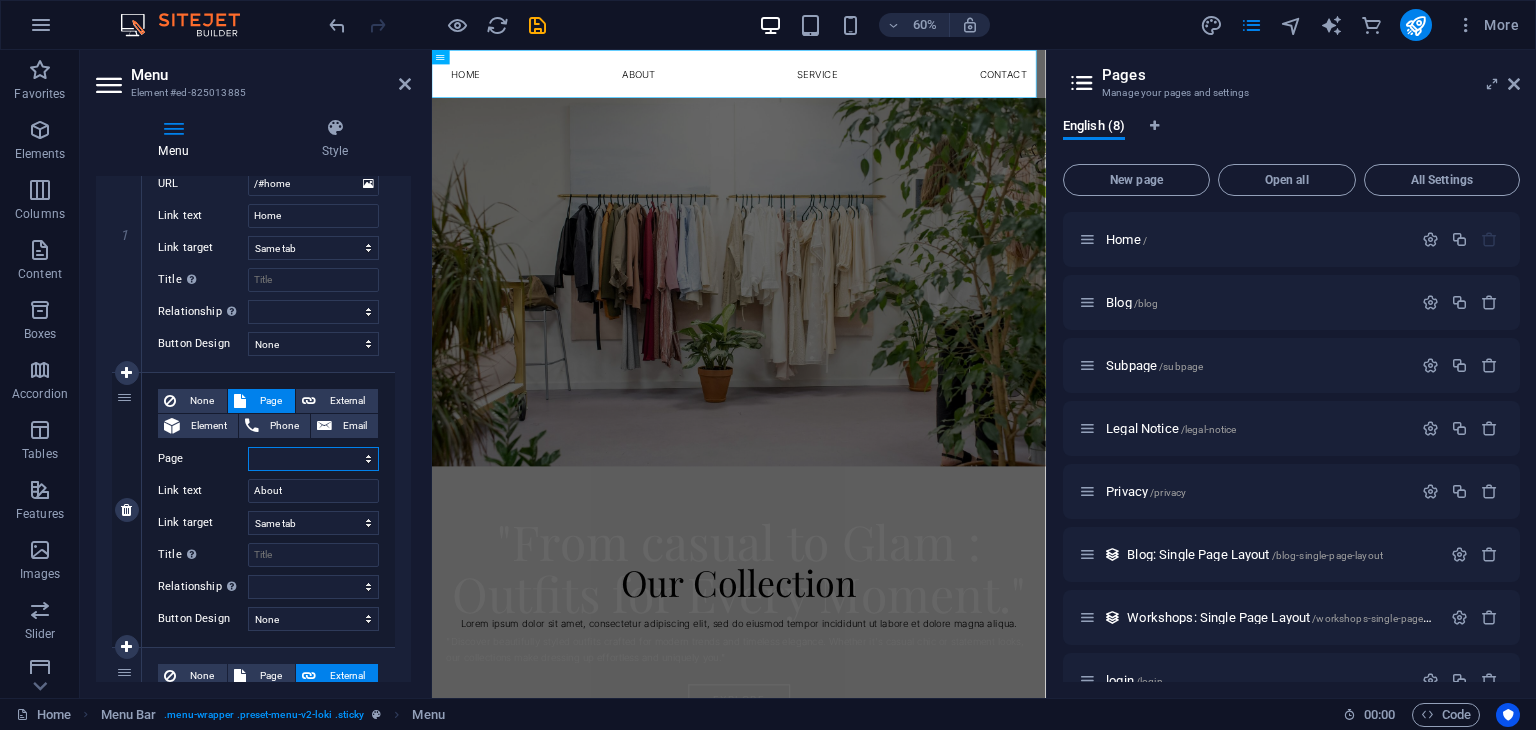 click on "Home Blog Subpage Legal Notice Privacy login" at bounding box center [313, 459] 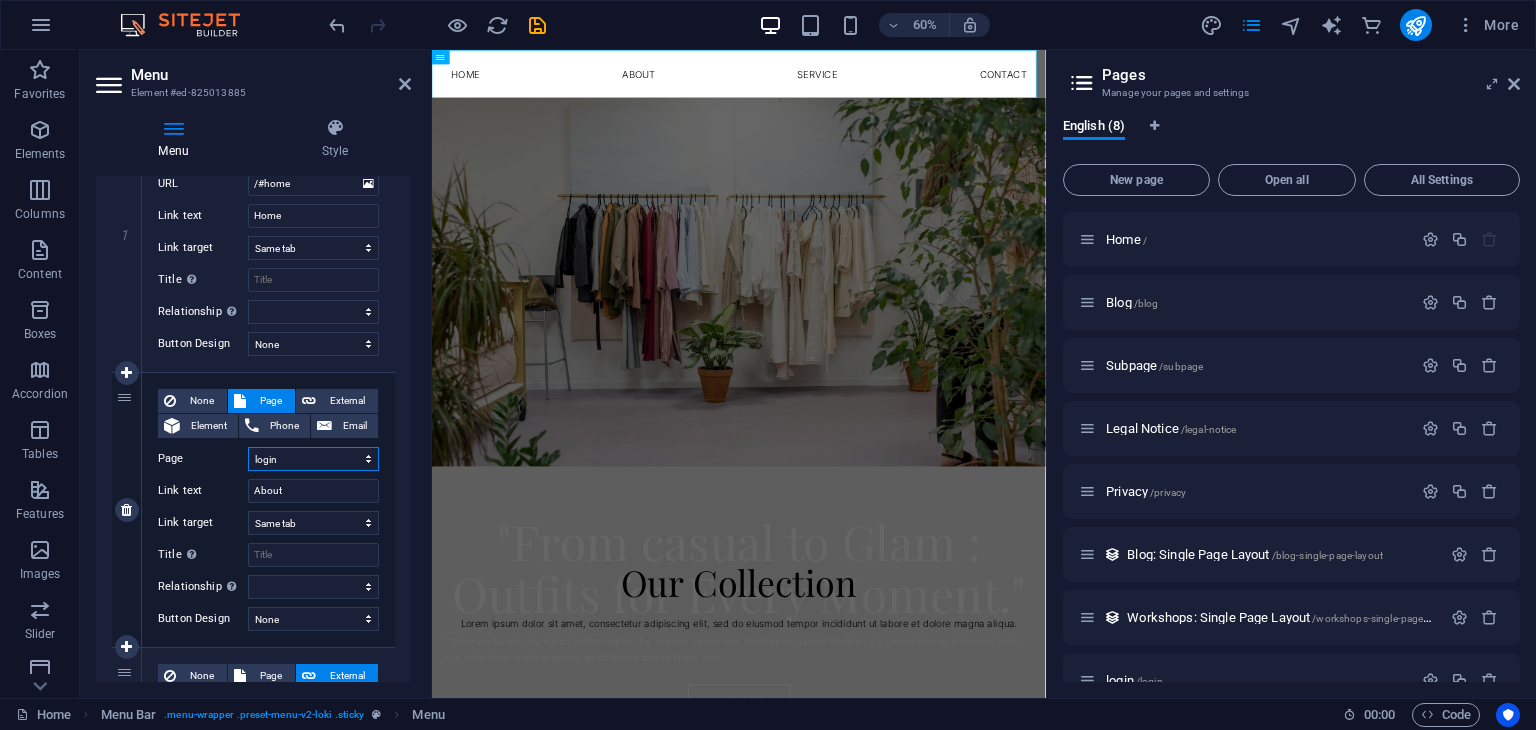 click on "Home Blog Subpage Legal Notice Privacy login" at bounding box center [313, 459] 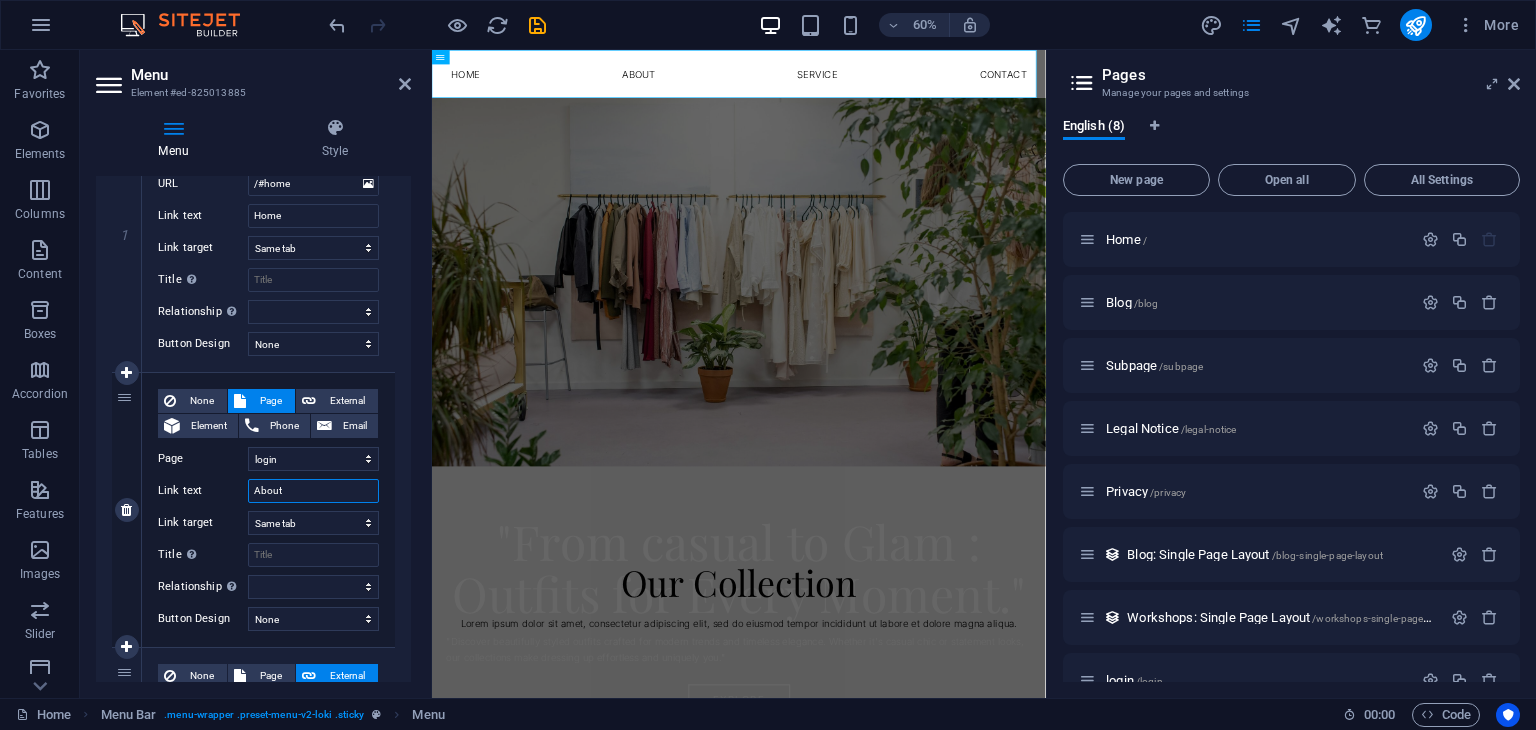 click on "About" at bounding box center [313, 491] 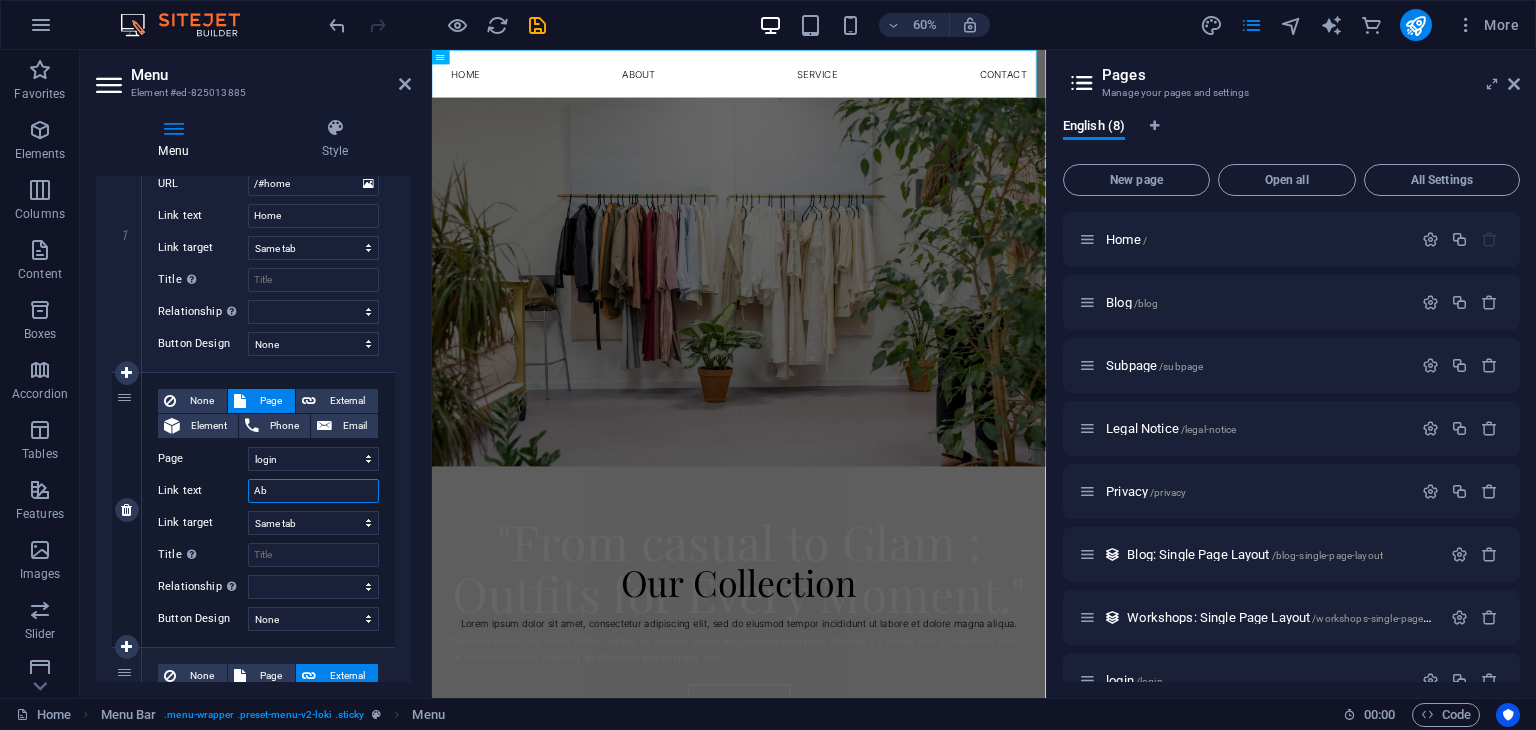 type on "A" 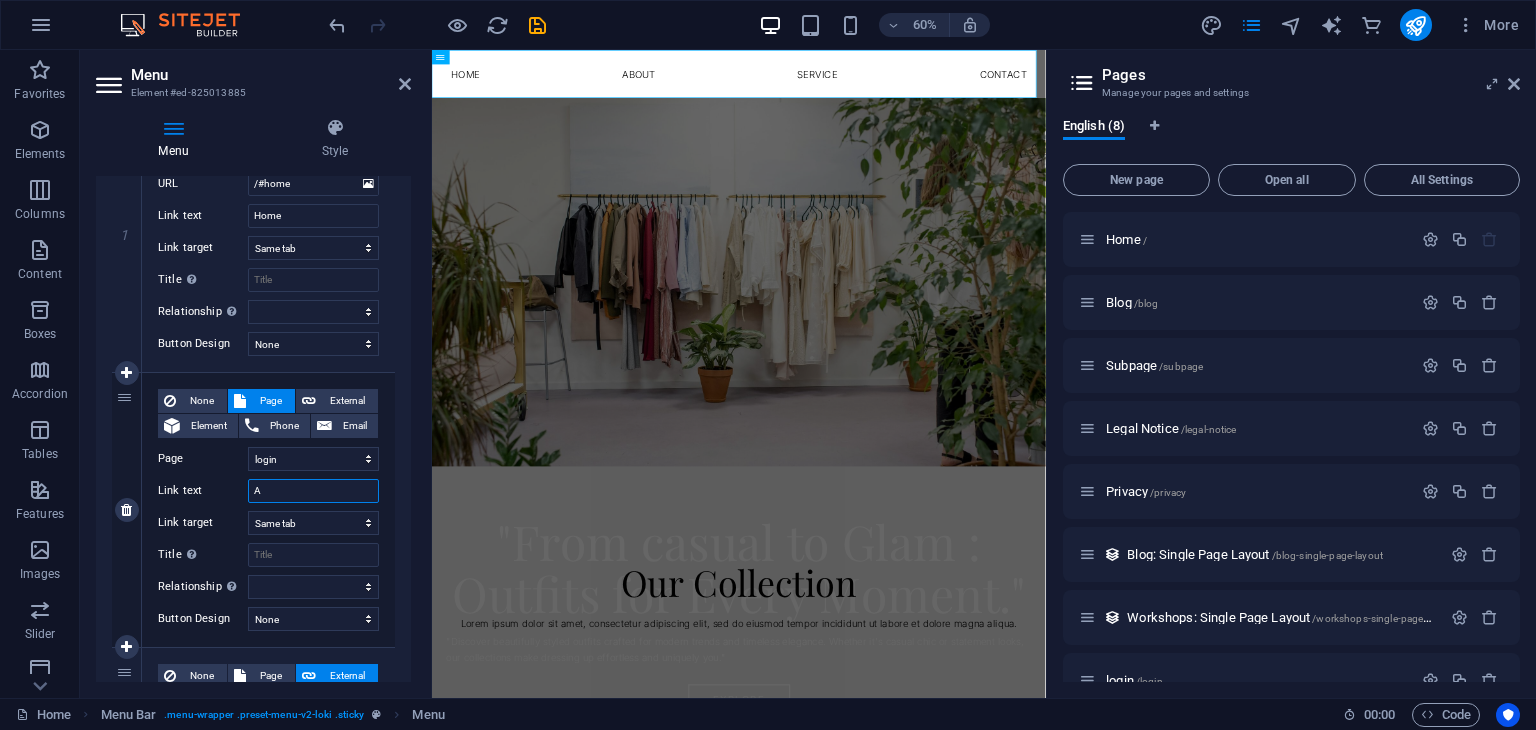 type 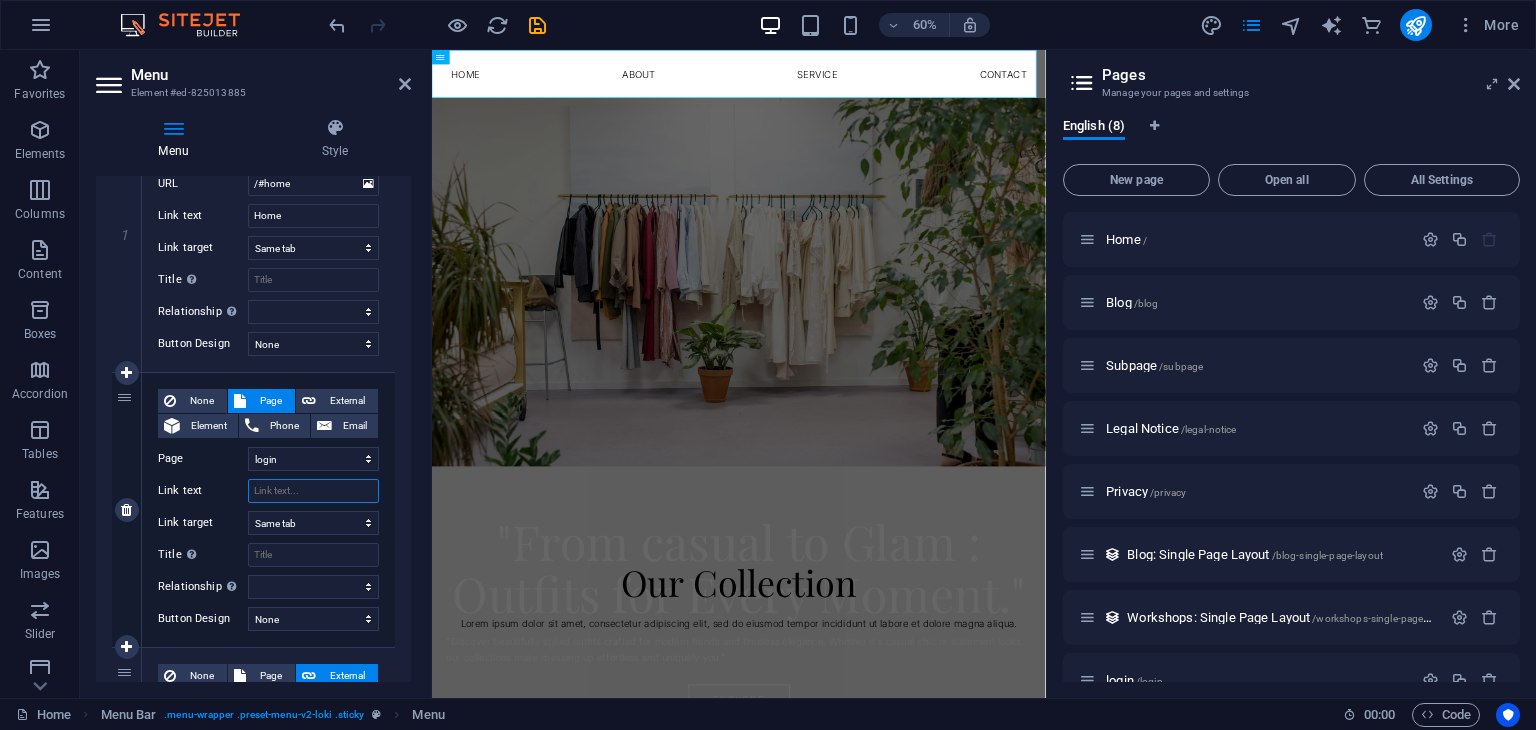 select 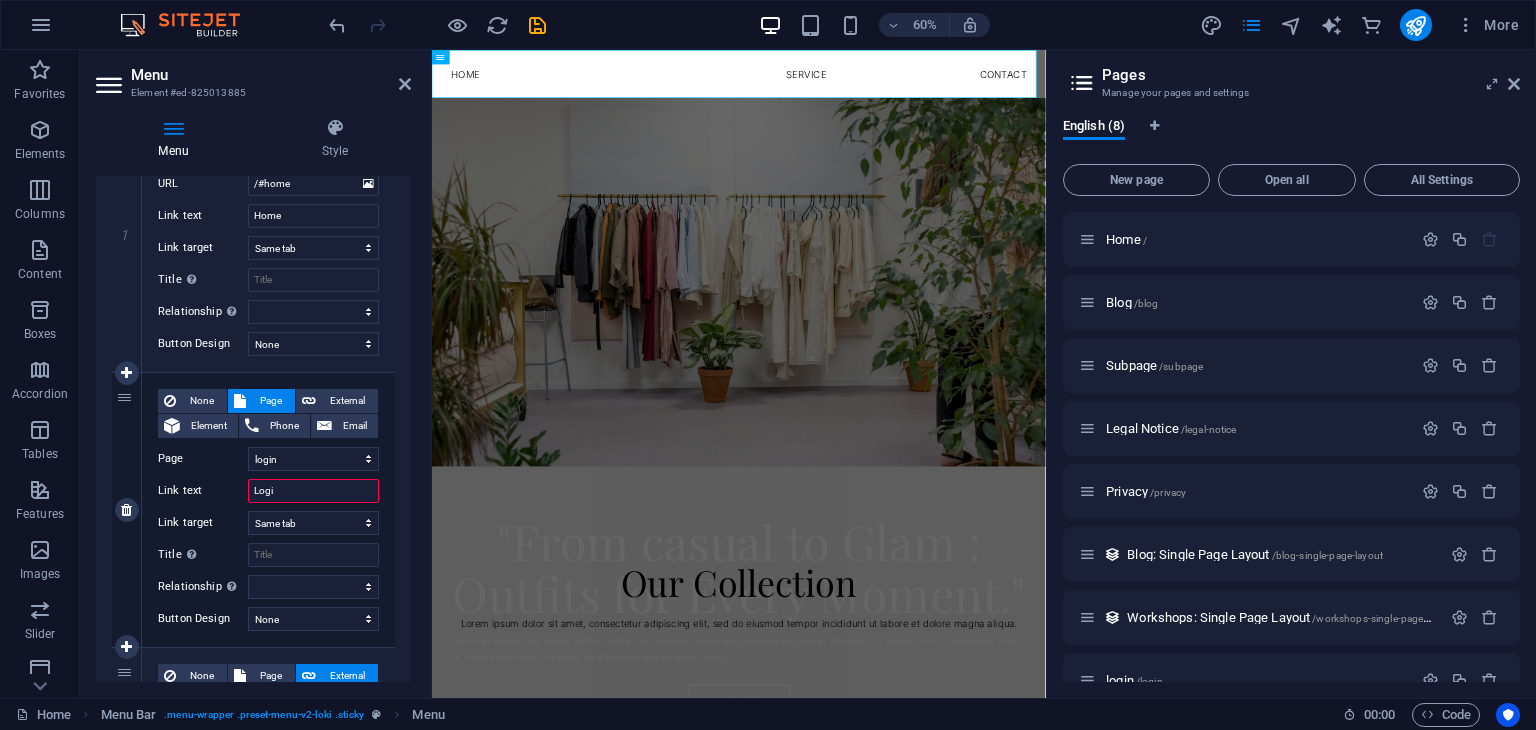 type on "Login" 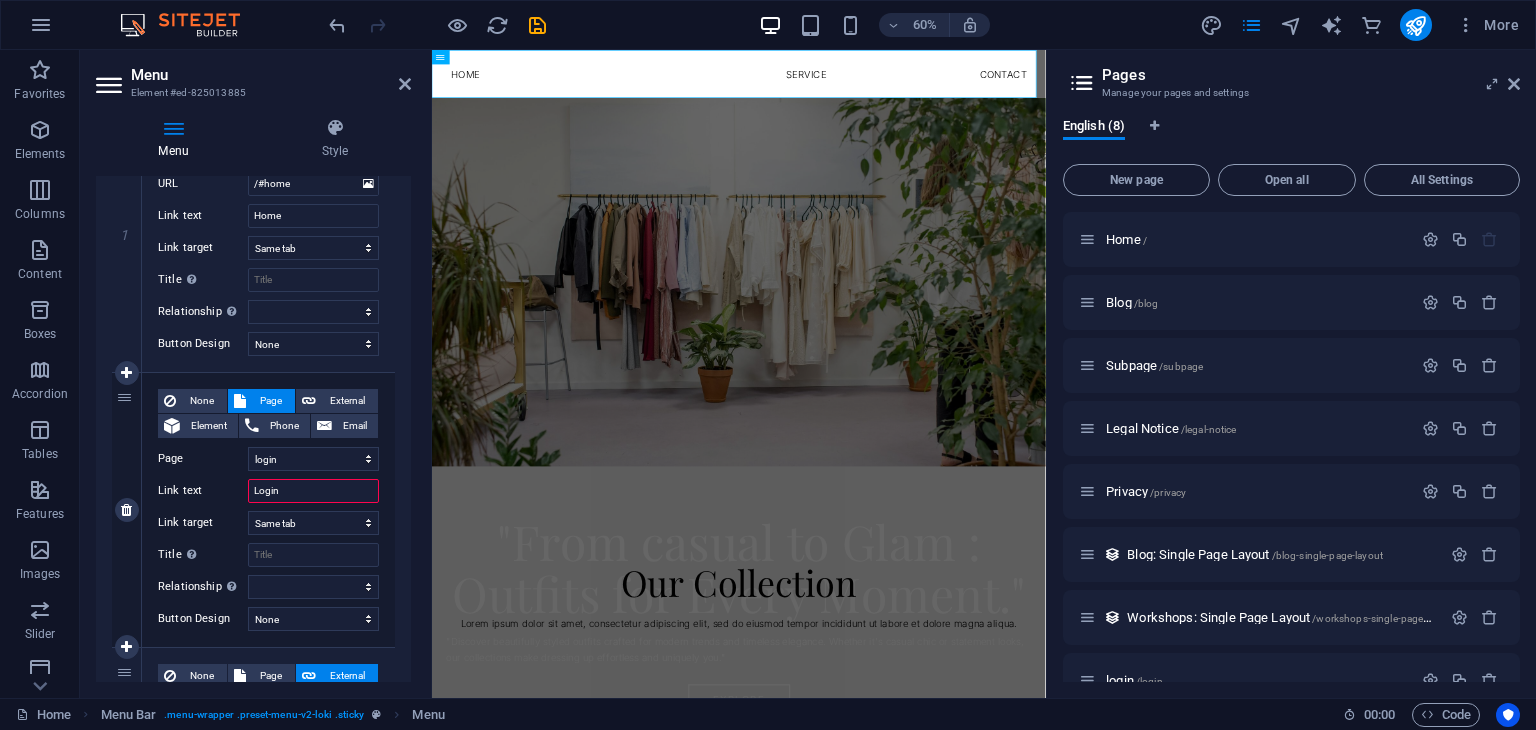 select 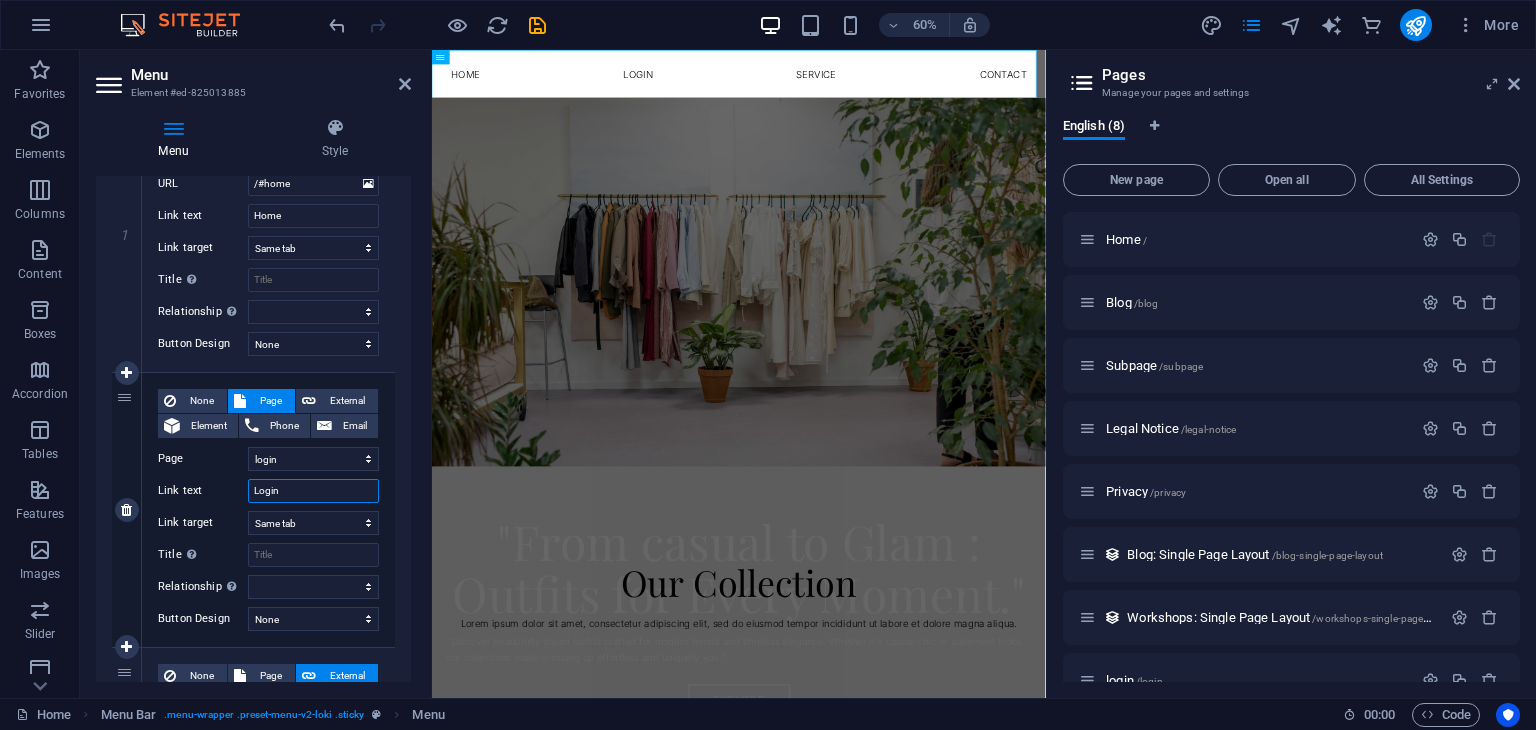 type on "Login" 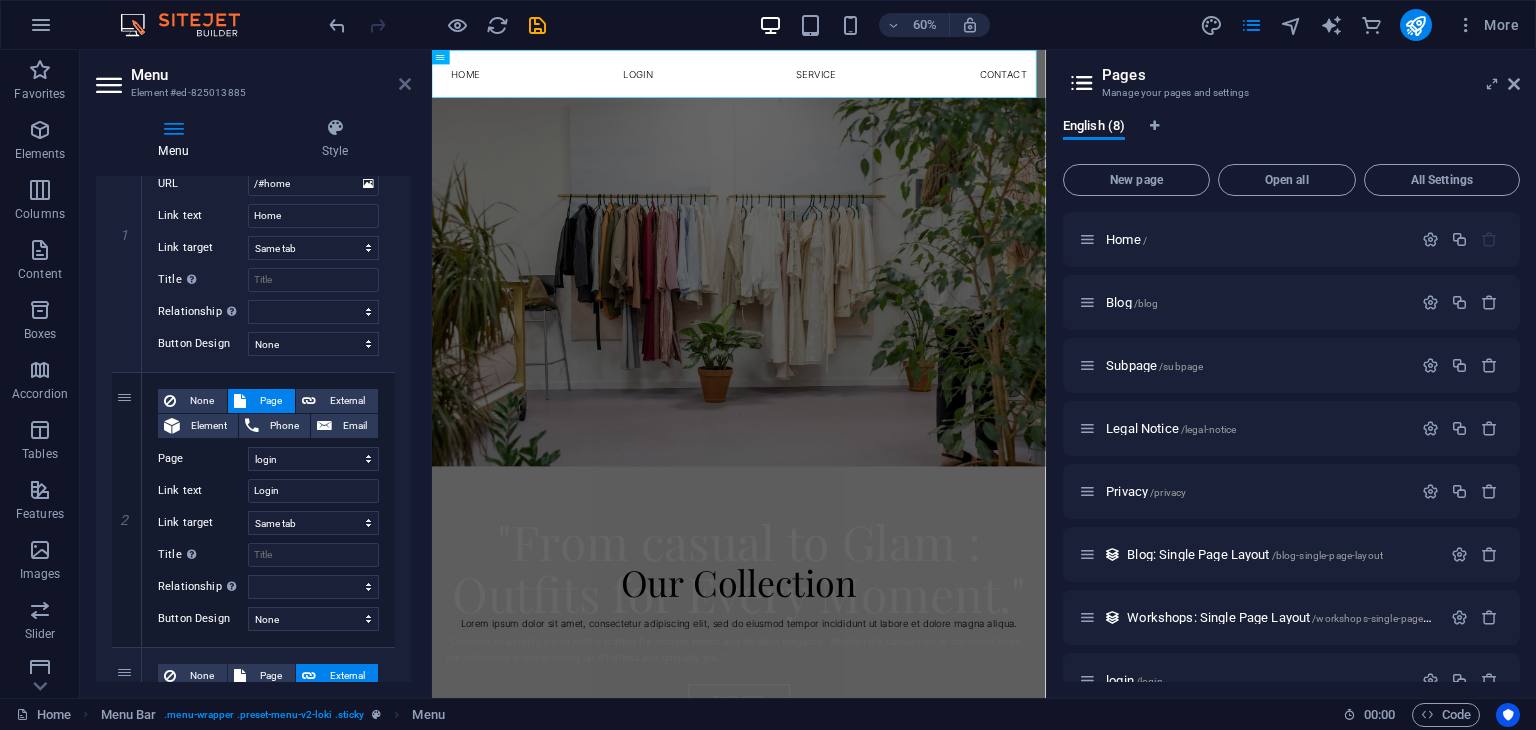 click at bounding box center (405, 84) 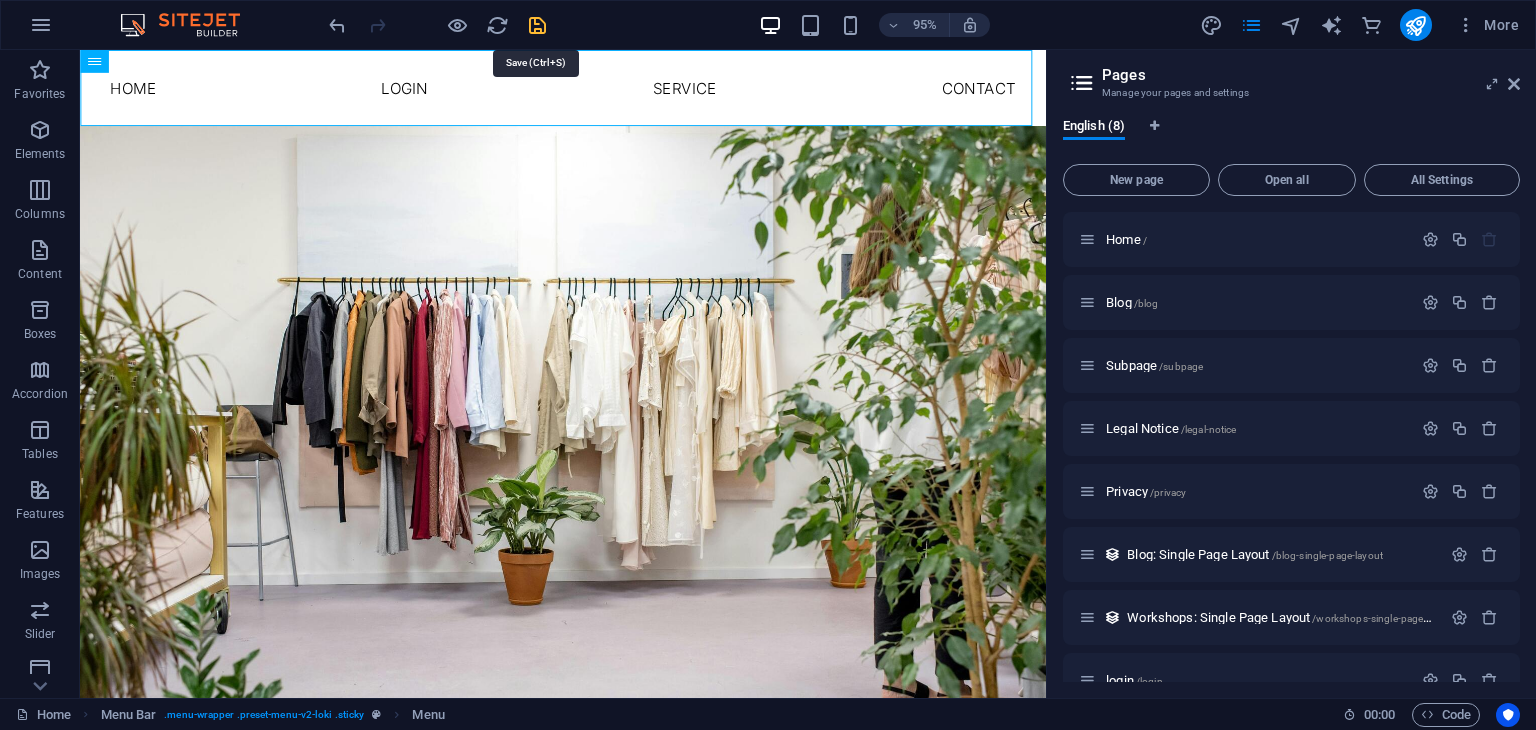 click at bounding box center (537, 25) 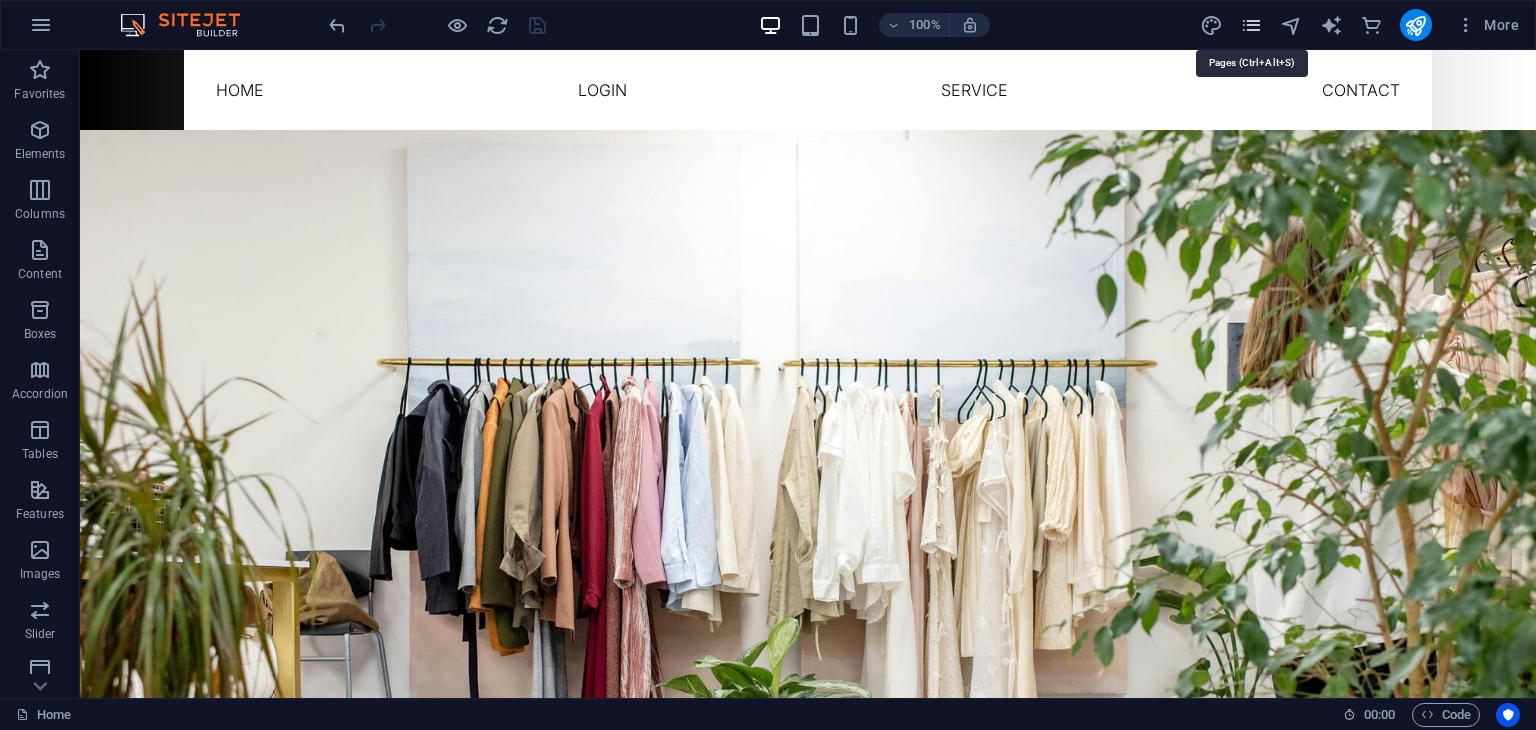 click at bounding box center (1251, 25) 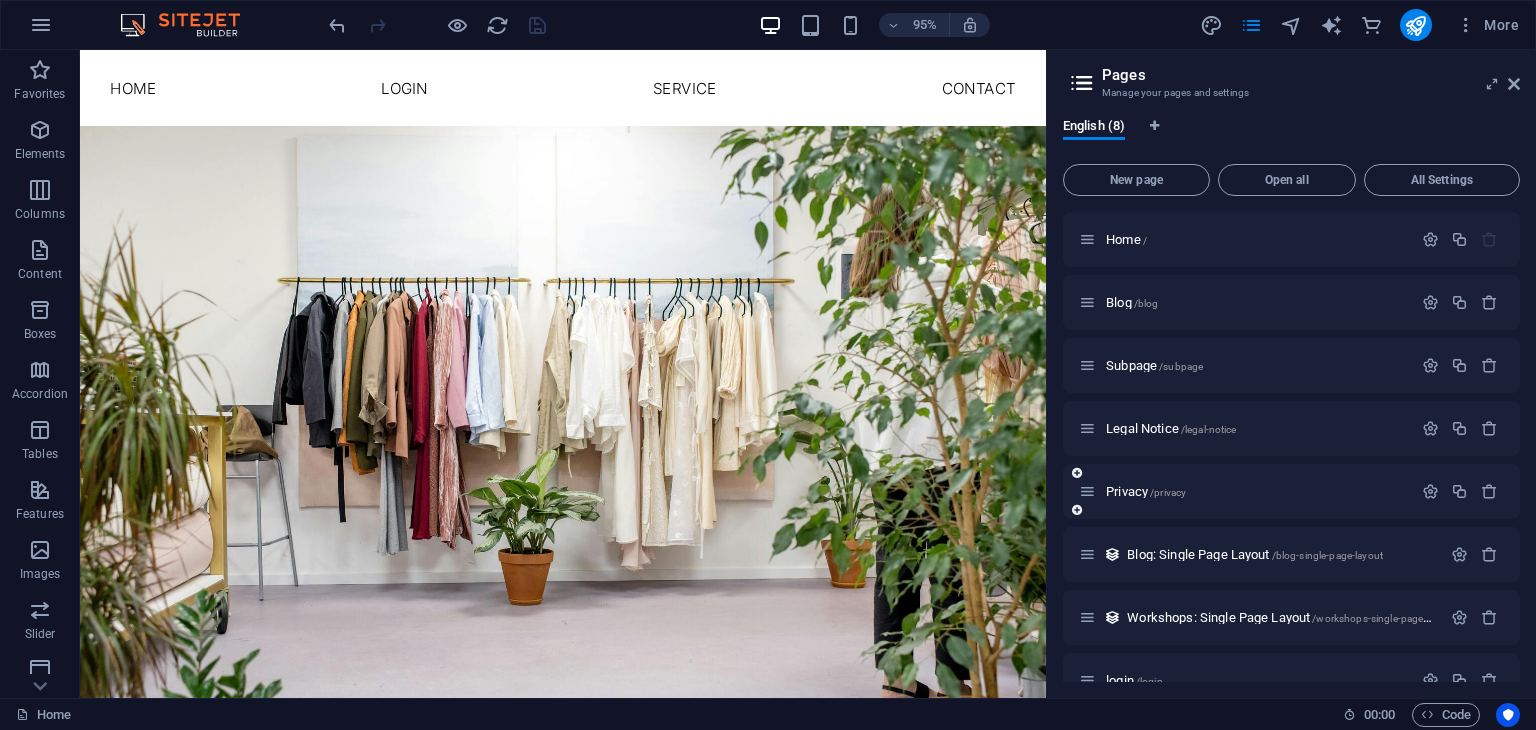 scroll, scrollTop: 34, scrollLeft: 0, axis: vertical 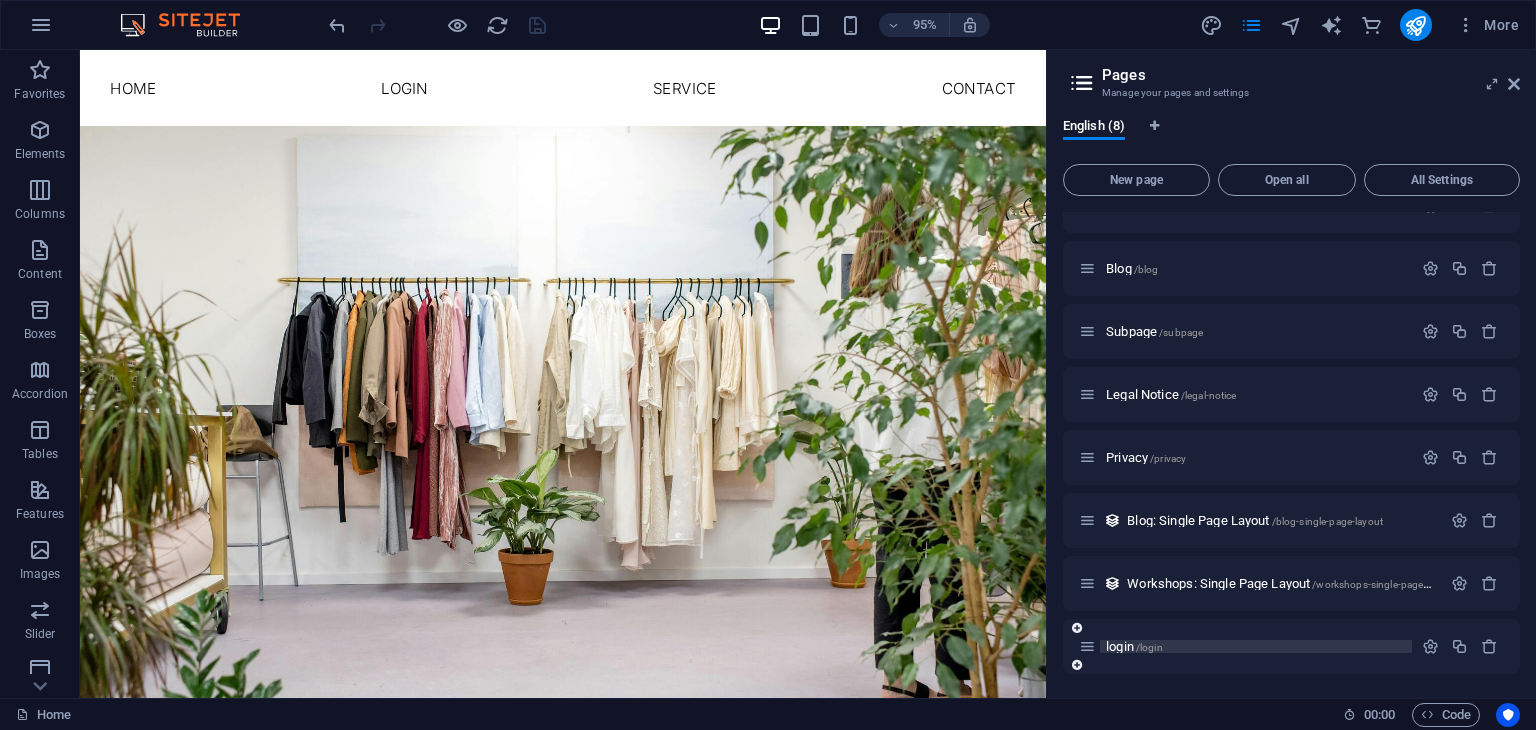 click on "/login" at bounding box center [1149, 647] 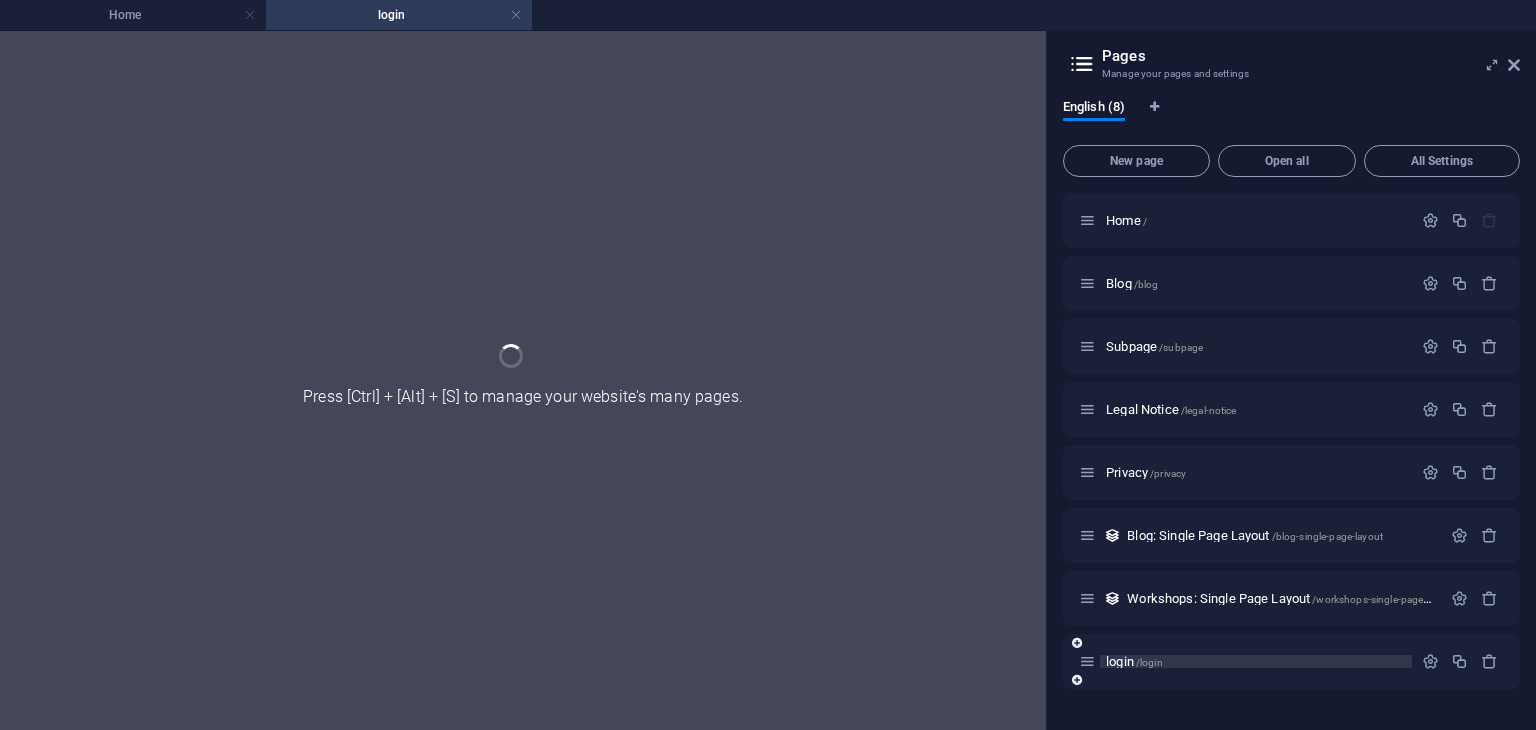 scroll, scrollTop: 0, scrollLeft: 0, axis: both 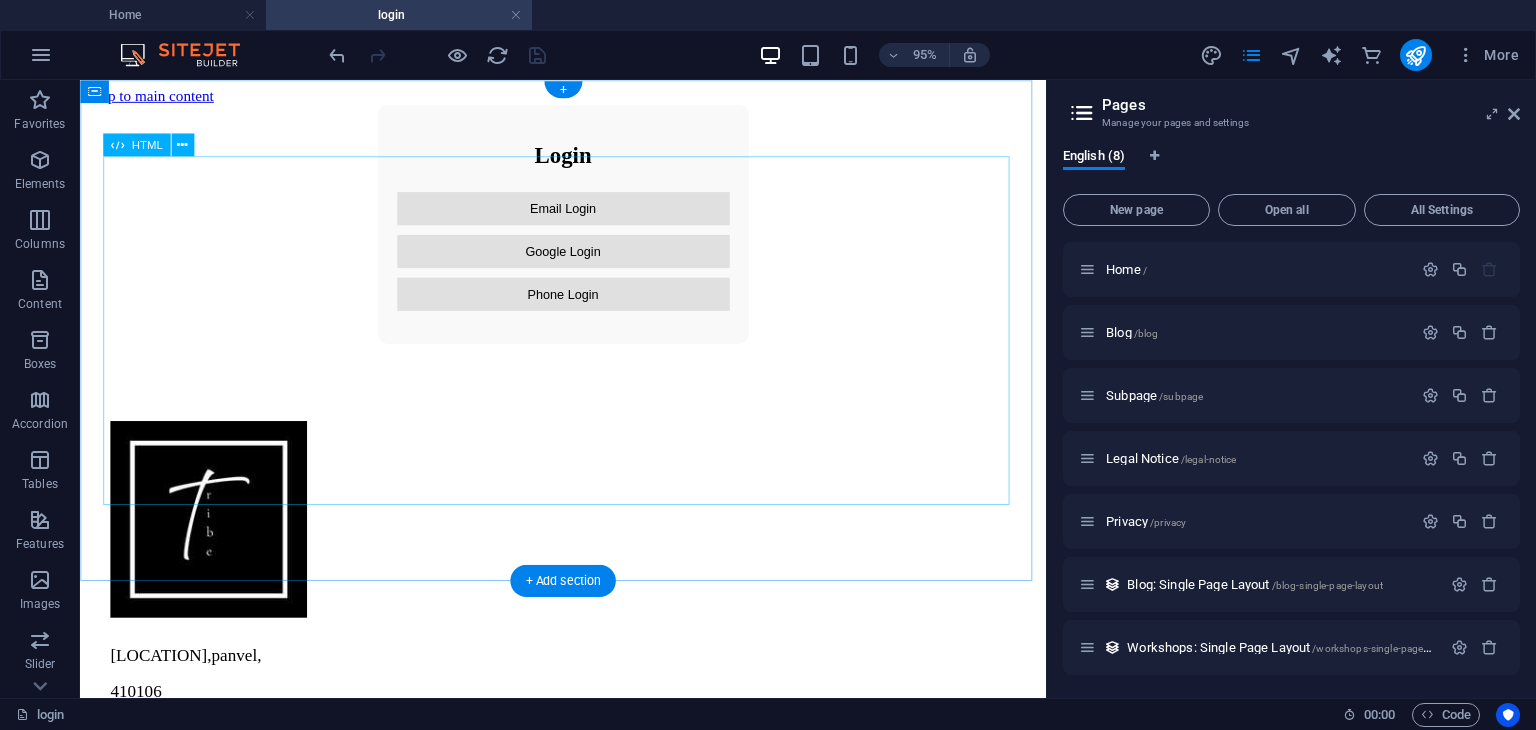 click on "Login
Email Login
Google Login
Phone Login
Login
Sign Up
Login with Google
Send OTP
Verify OTP" at bounding box center (588, 232) 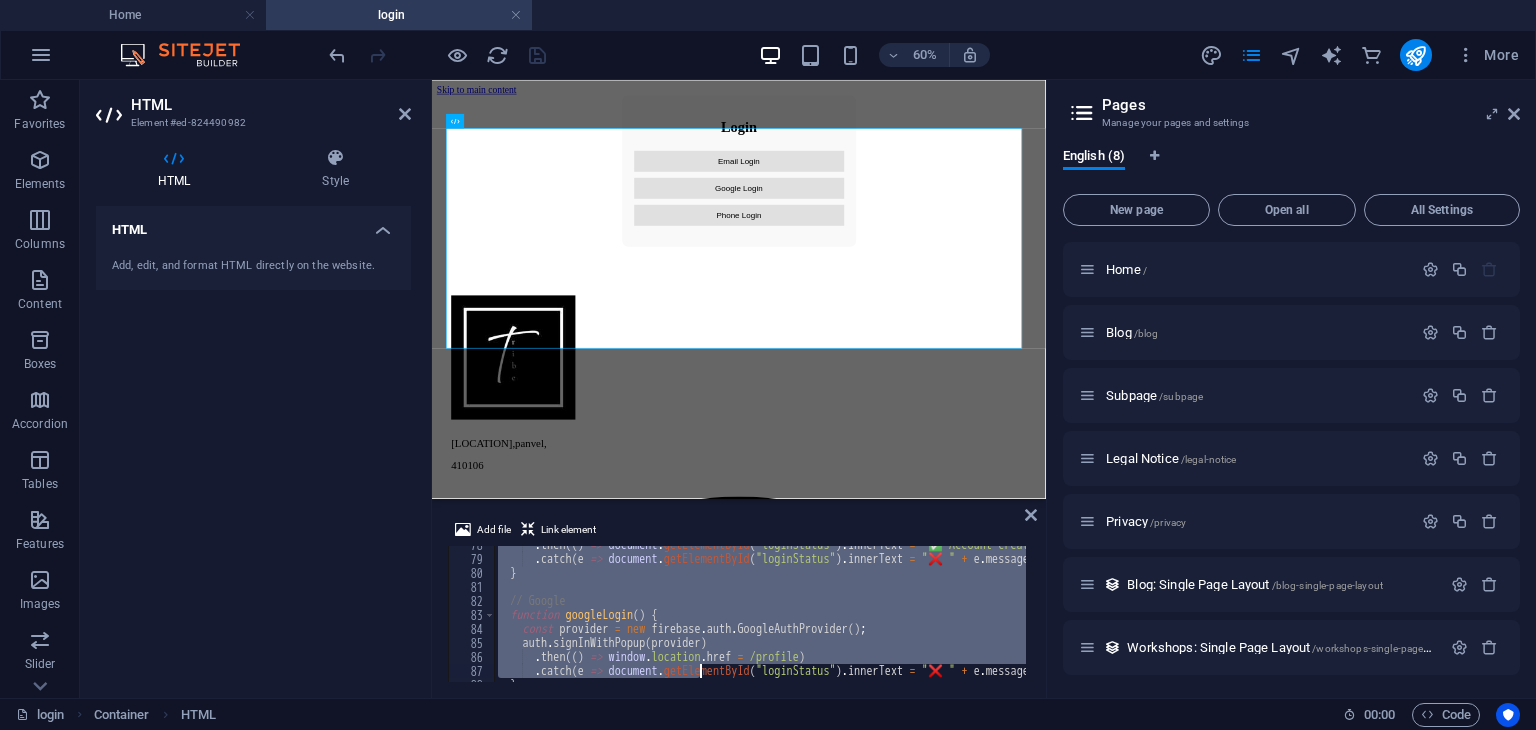 scroll, scrollTop: 1520, scrollLeft: 0, axis: vertical 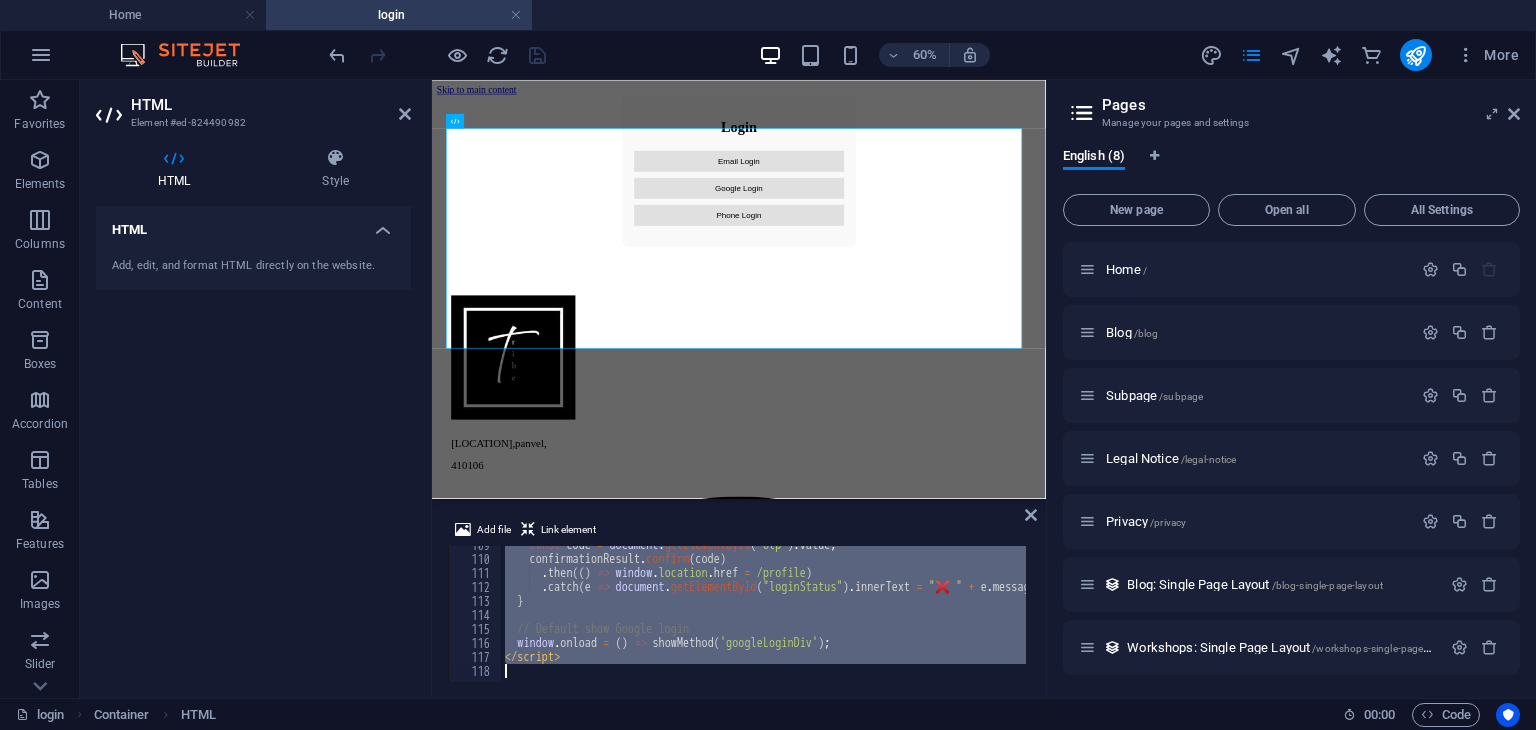 drag, startPoint x: 503, startPoint y: 560, endPoint x: 715, endPoint y: 776, distance: 302.6549 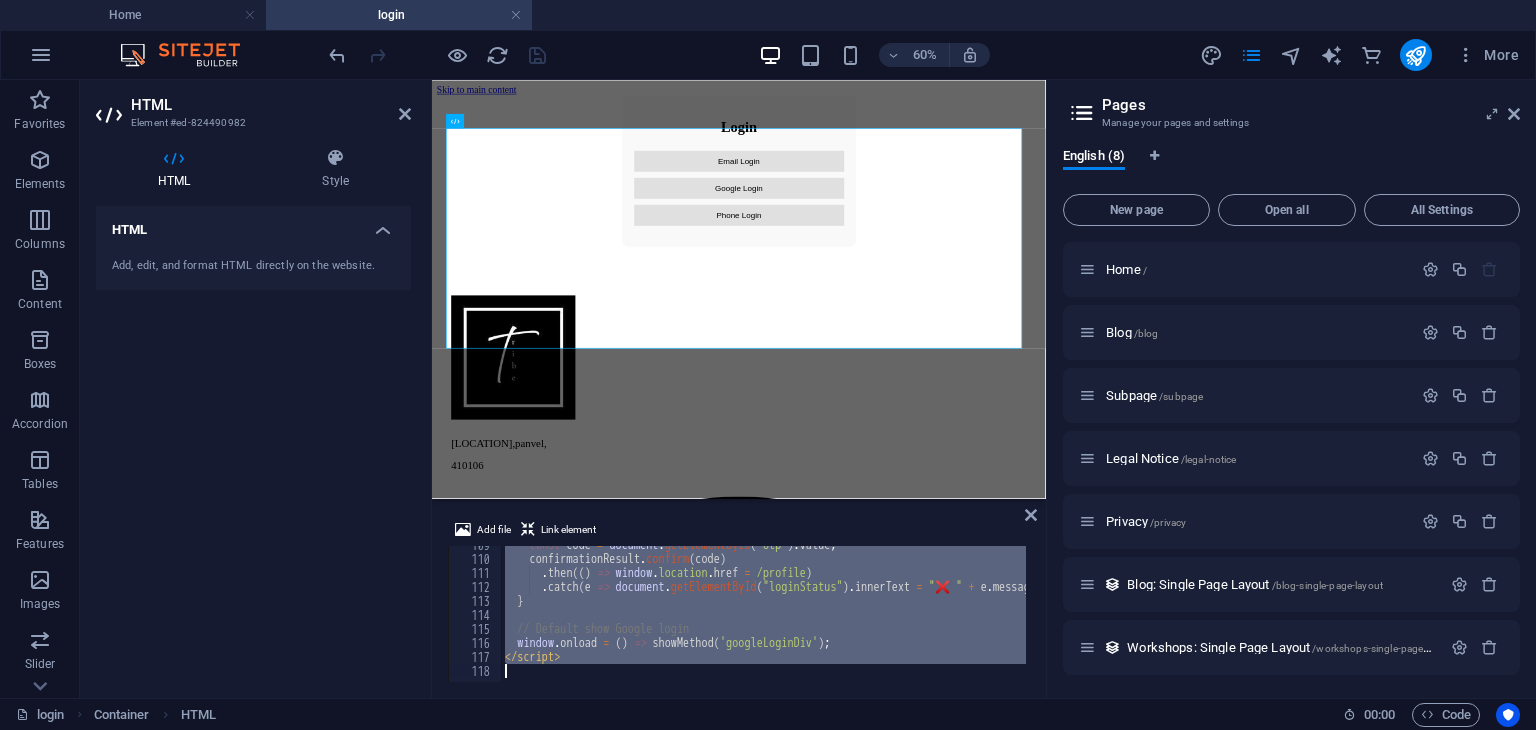 click on "tribelink.site Home login Favorites Elements Columns Content Boxes Accordion Tables Features Images Slider Header Footer Forms Marketing Collections Commerce
H1   Banner   Banner   Container   Spacer   Spacer   Container   Preset   Container   Collection listing   Container   Container   Footer Thrud   Container   Text   Container   Text   Menu   Menu Bar   H3   Container   Container   Menu   Container   Container   Text   Logo   Button   Callout   Container   Spacer   Text   Spacer   Spacer   H2   Spacer   Collection item   H3   Collection item   Image   Text   Text   Spacer   H2   Button   Text 95% More Home Container HTML 00 : 00 Code Favorites Elements Columns Content Boxes Accordion Tables Features Images Slider Header Footer Forms Marketing Collections Commerce HTML Element #ed-824490982 HTML Style HTML Add, edit, and format HTML directly on the website. Preset Element Layout Size Default auto px % 1/1" at bounding box center (768, 365) 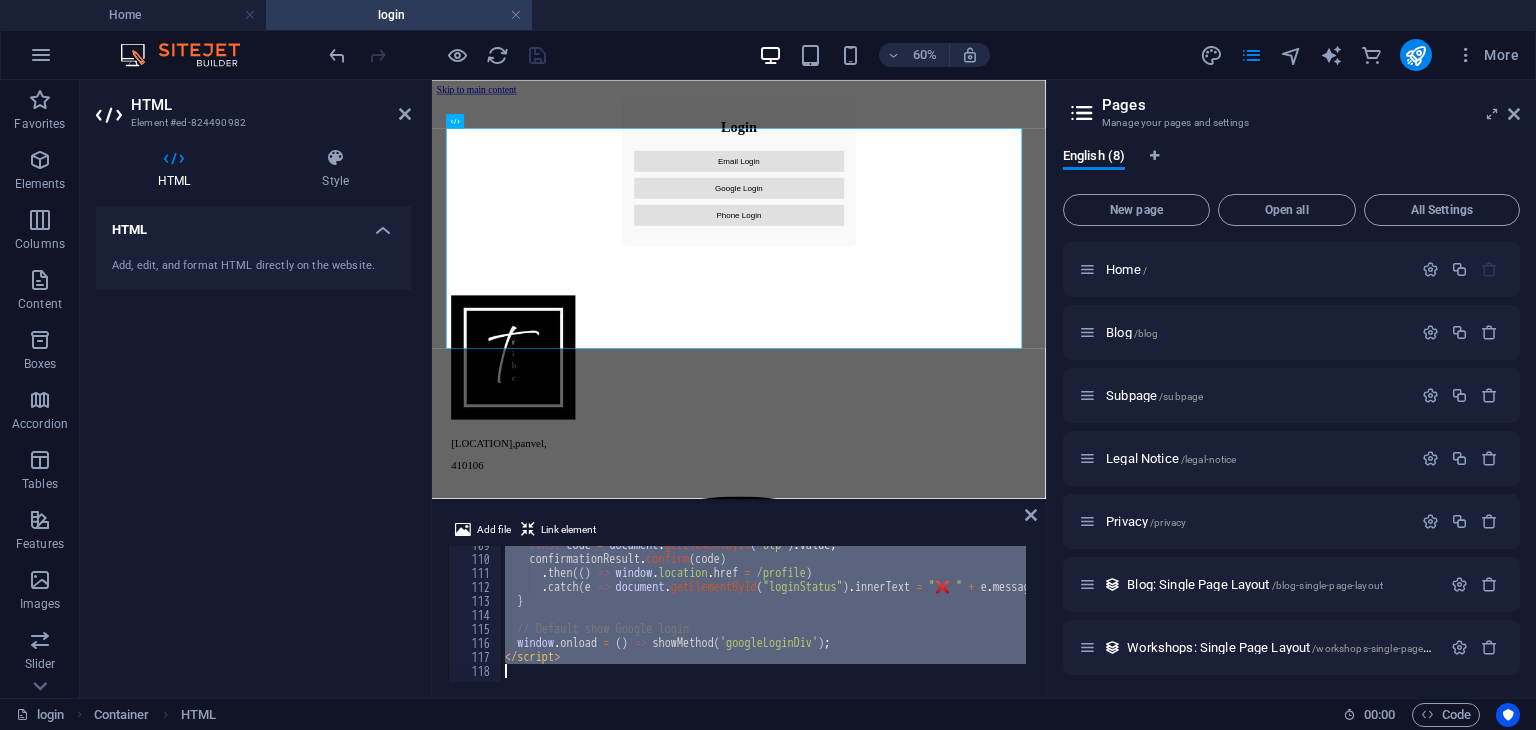 type on "</script>" 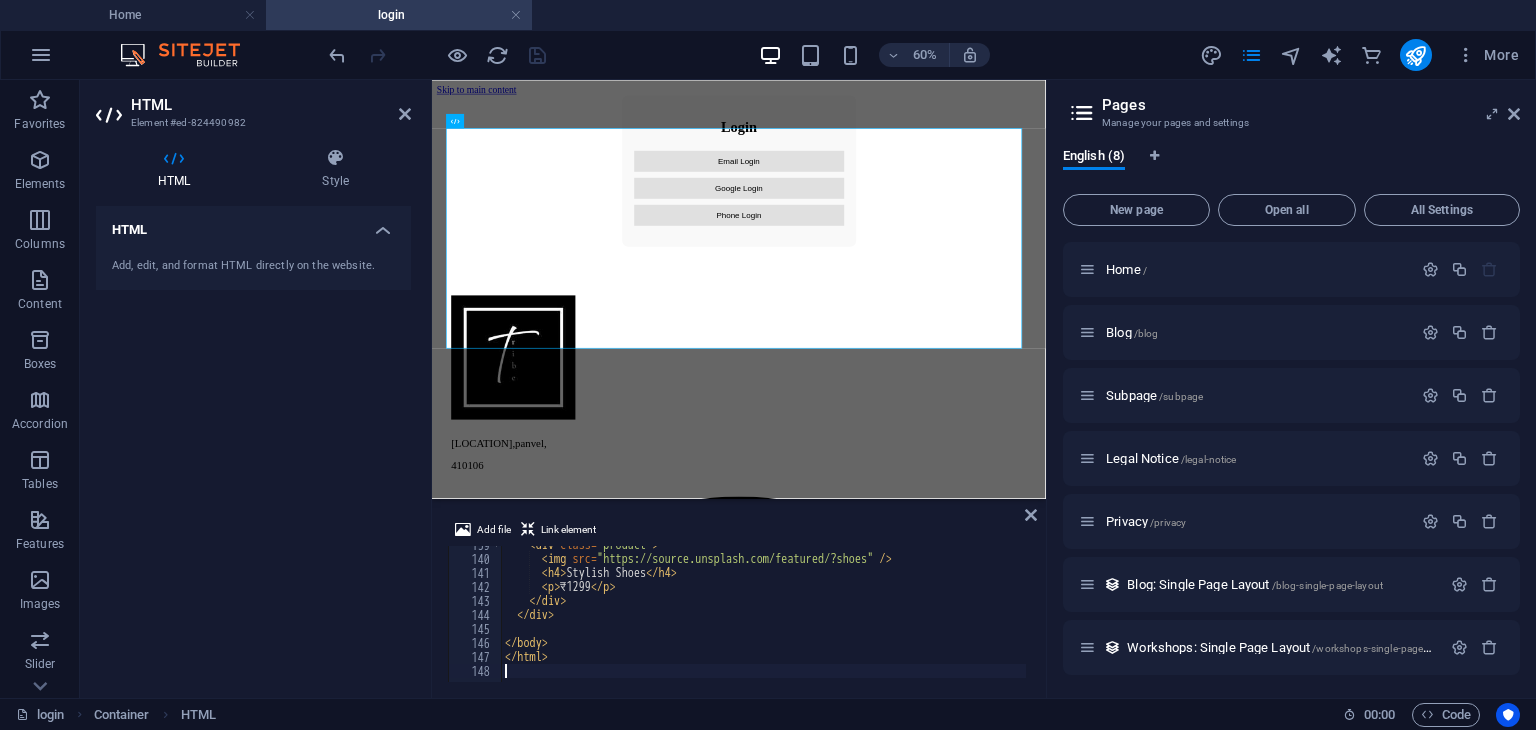 scroll, scrollTop: 1940, scrollLeft: 0, axis: vertical 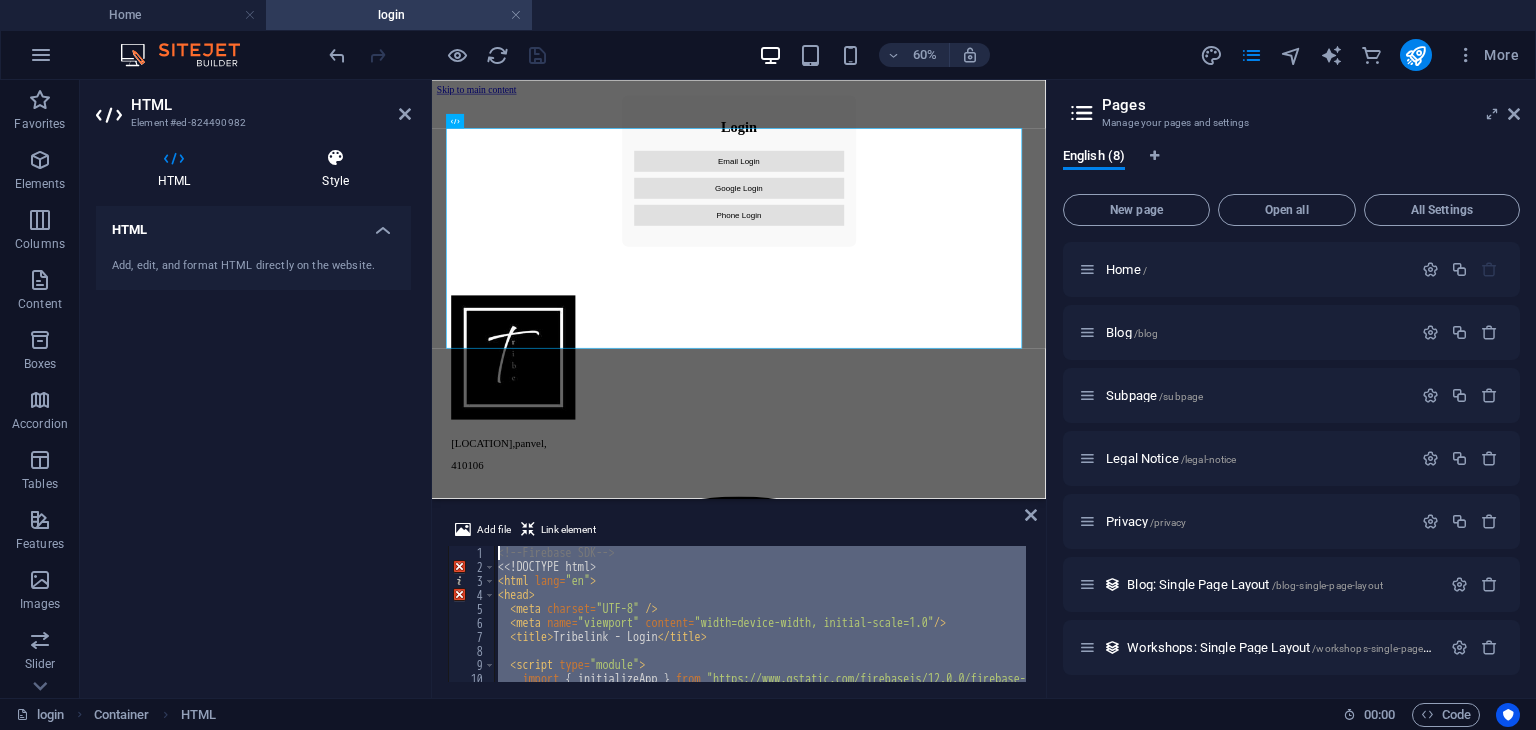 drag, startPoint x: 585, startPoint y: 654, endPoint x: 348, endPoint y: 171, distance: 538.013 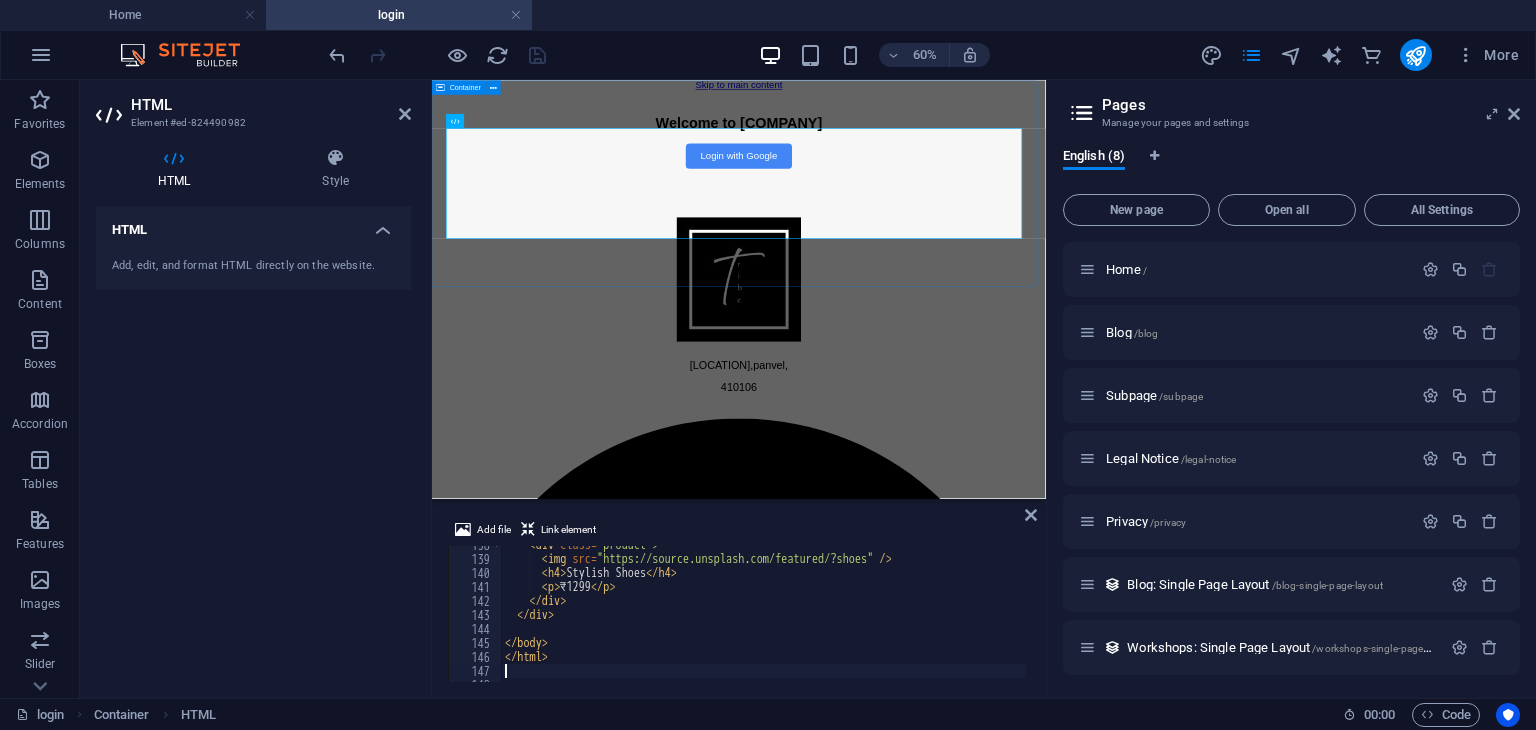 type 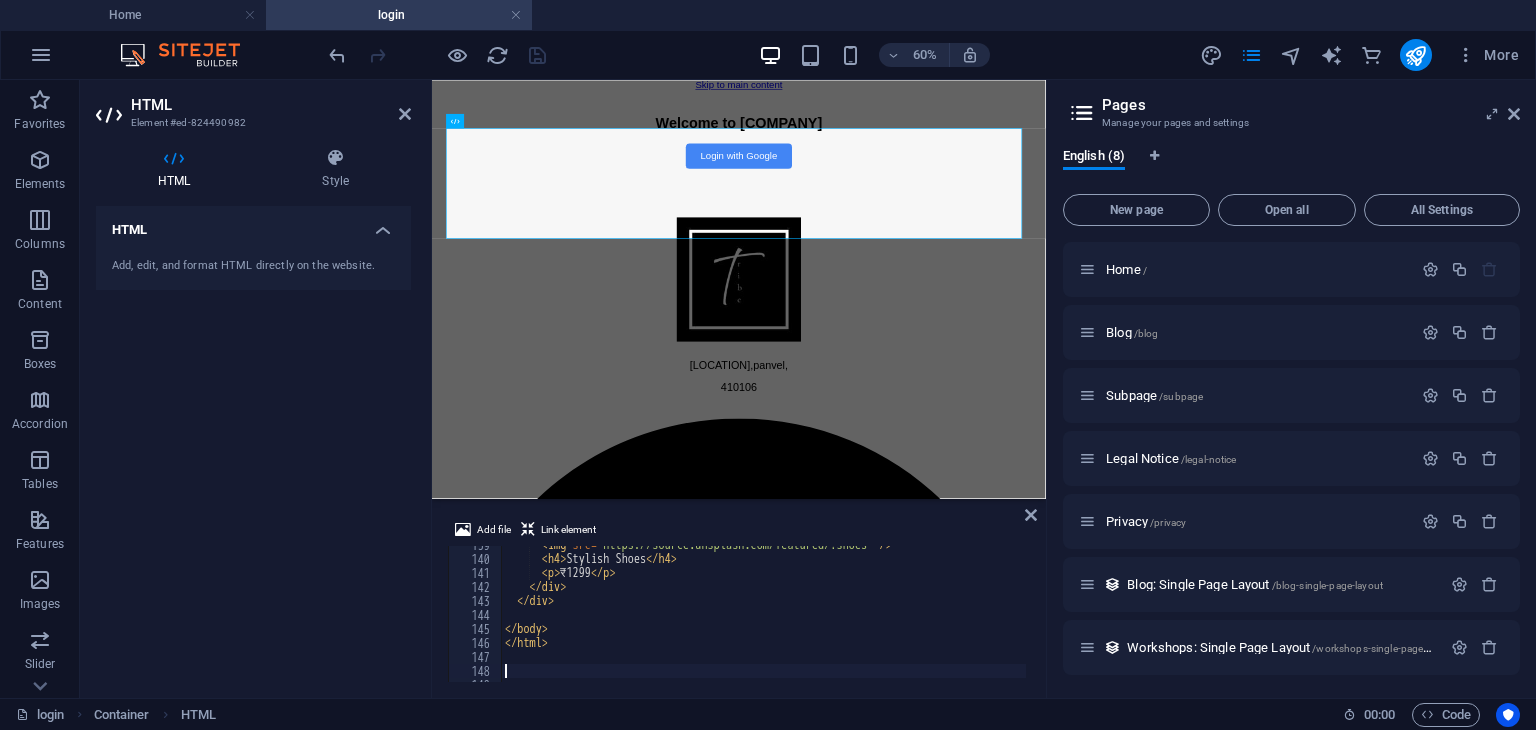 click on "Pages Manage your pages and settings English (8) New page Open all All Settings Home / Blog /blog Subpage /subpage Legal Notice /legal-notice Privacy /privacy Blog: Single Page Layout /blog-single-page-layout Workshops: Single Page Layout /workshops-single-page-layout login /login" at bounding box center [1291, 389] 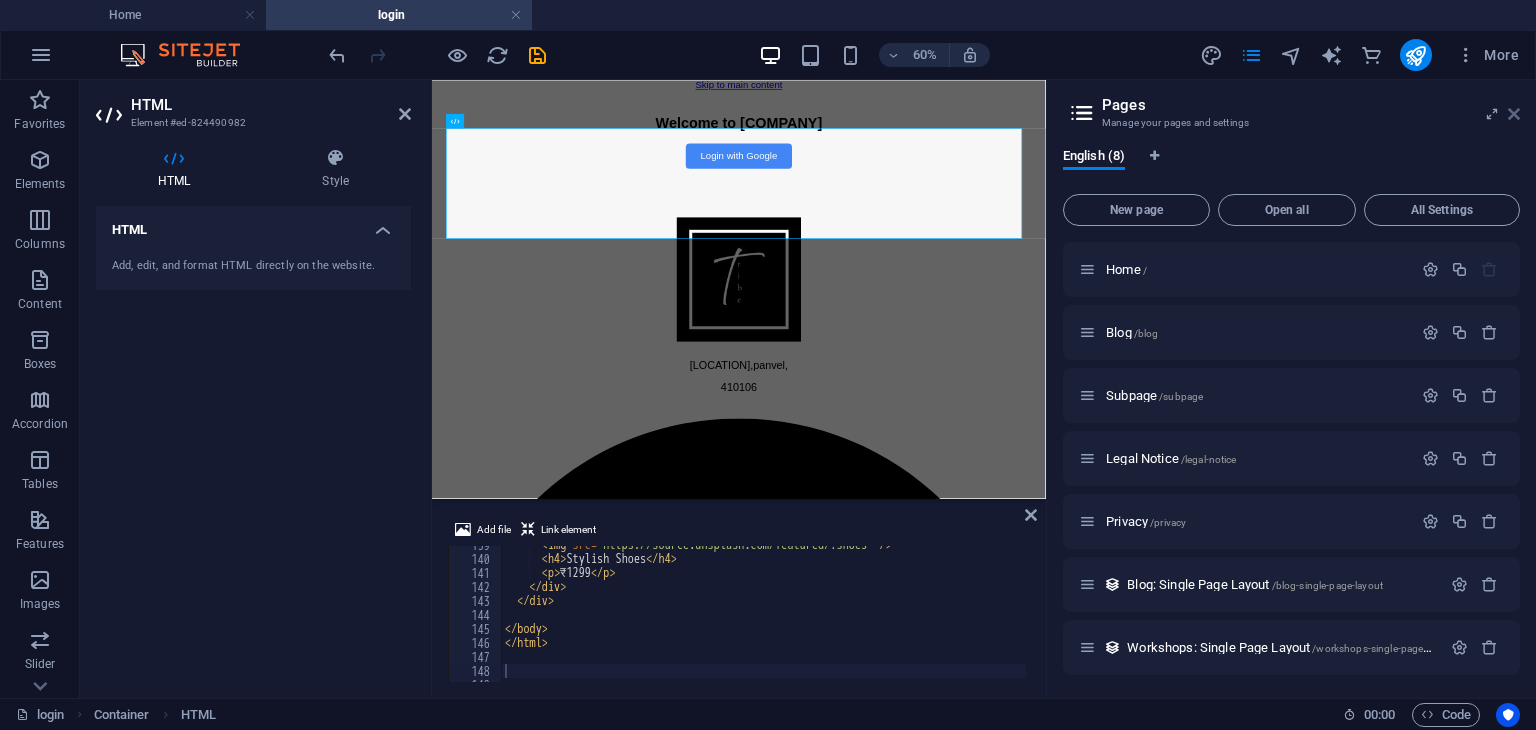 click at bounding box center [1514, 114] 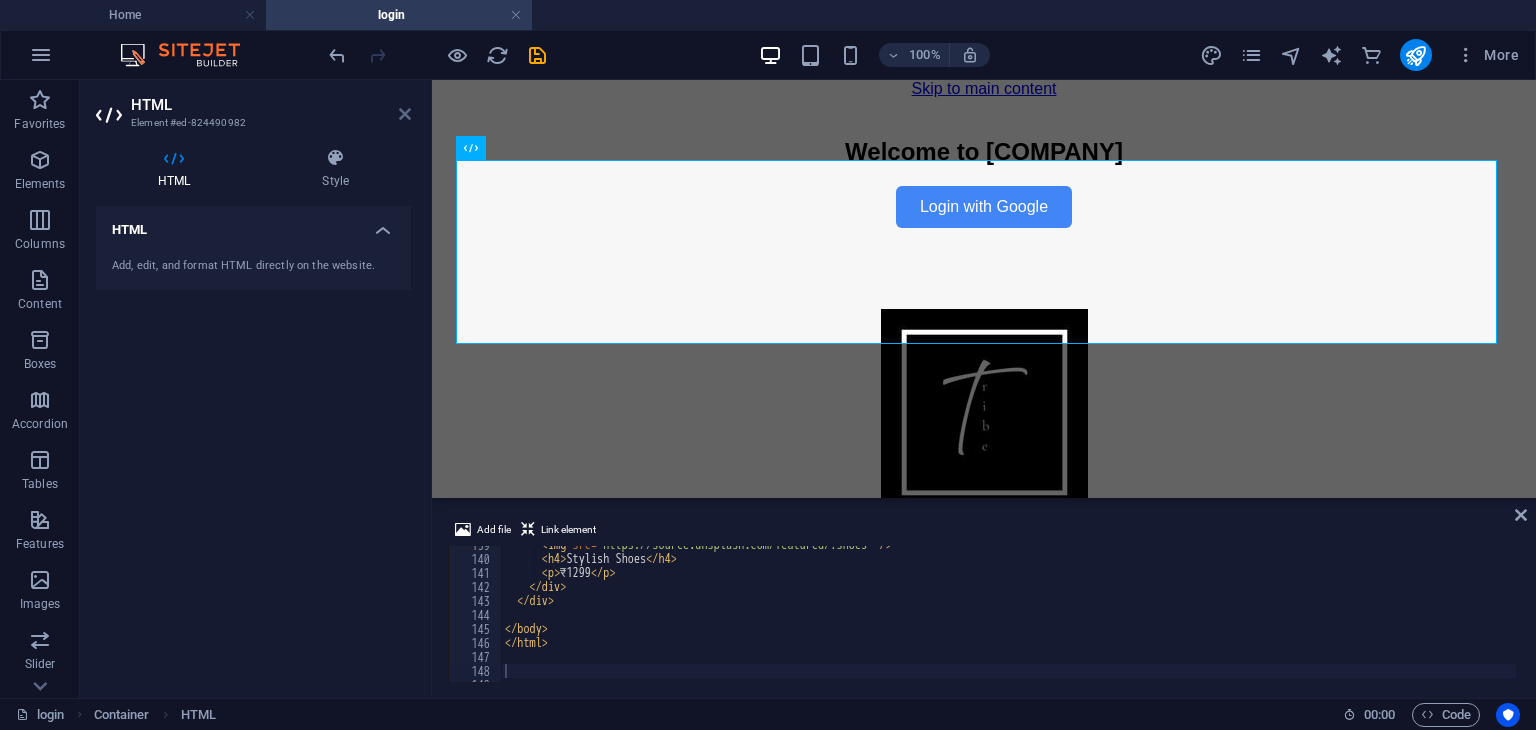 click at bounding box center [405, 114] 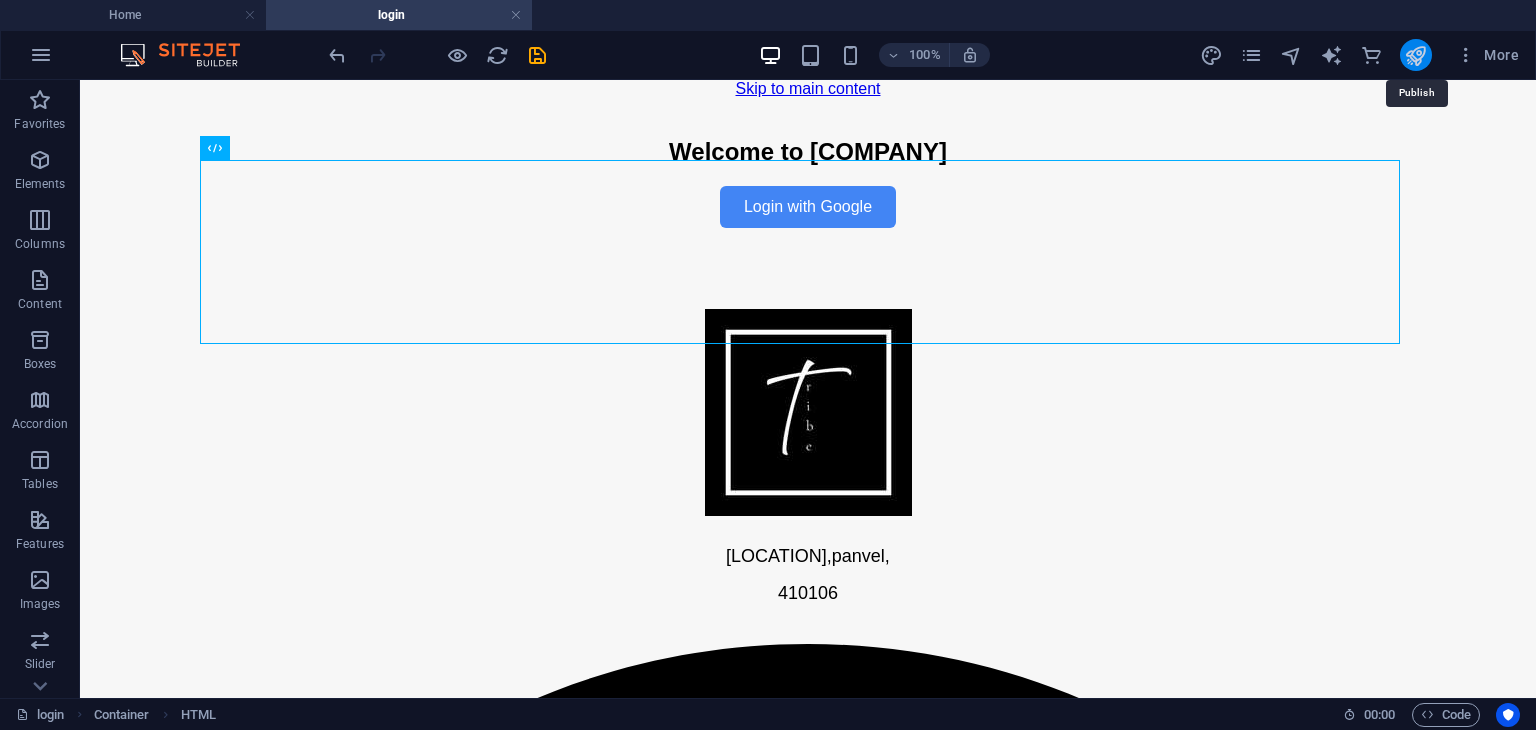 click at bounding box center [1415, 55] 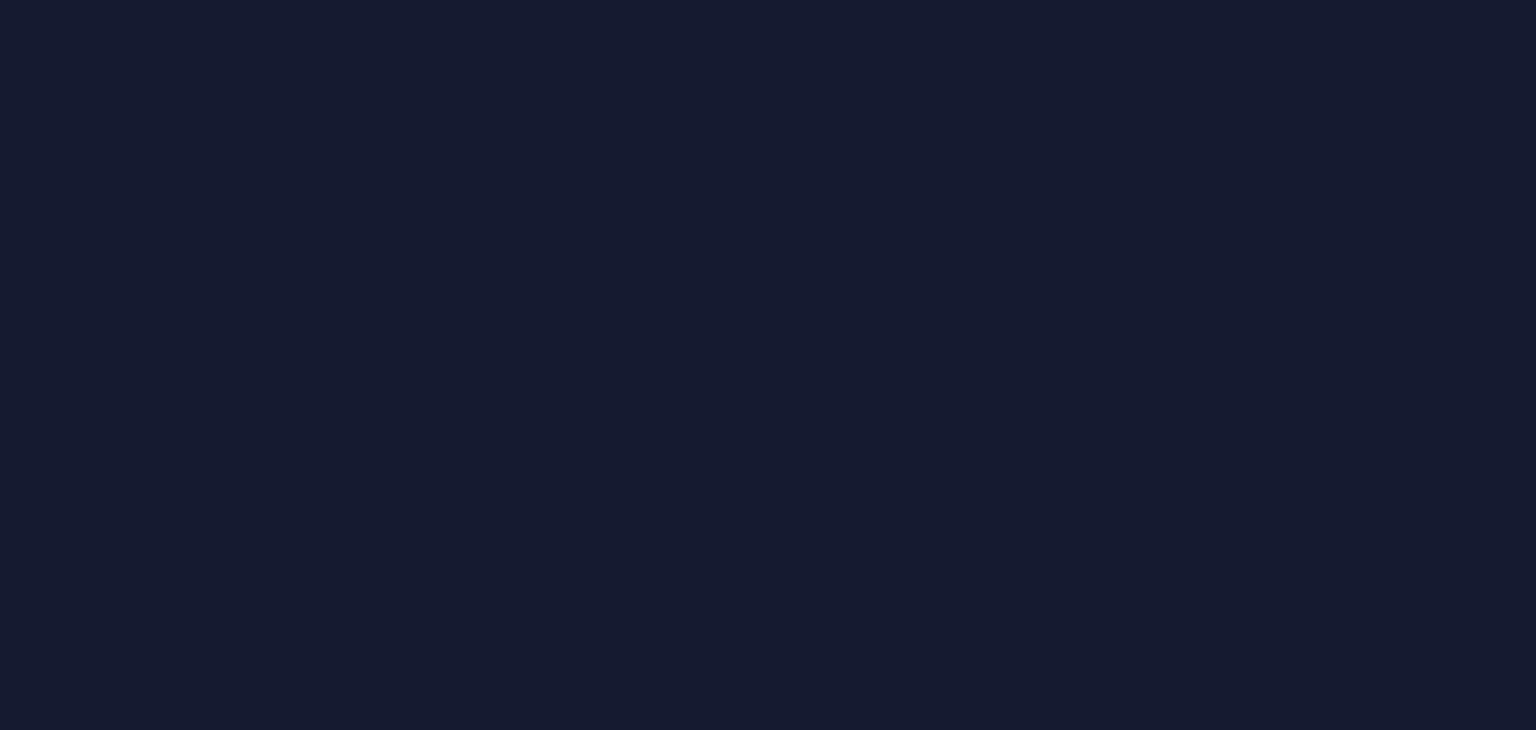 scroll, scrollTop: 0, scrollLeft: 0, axis: both 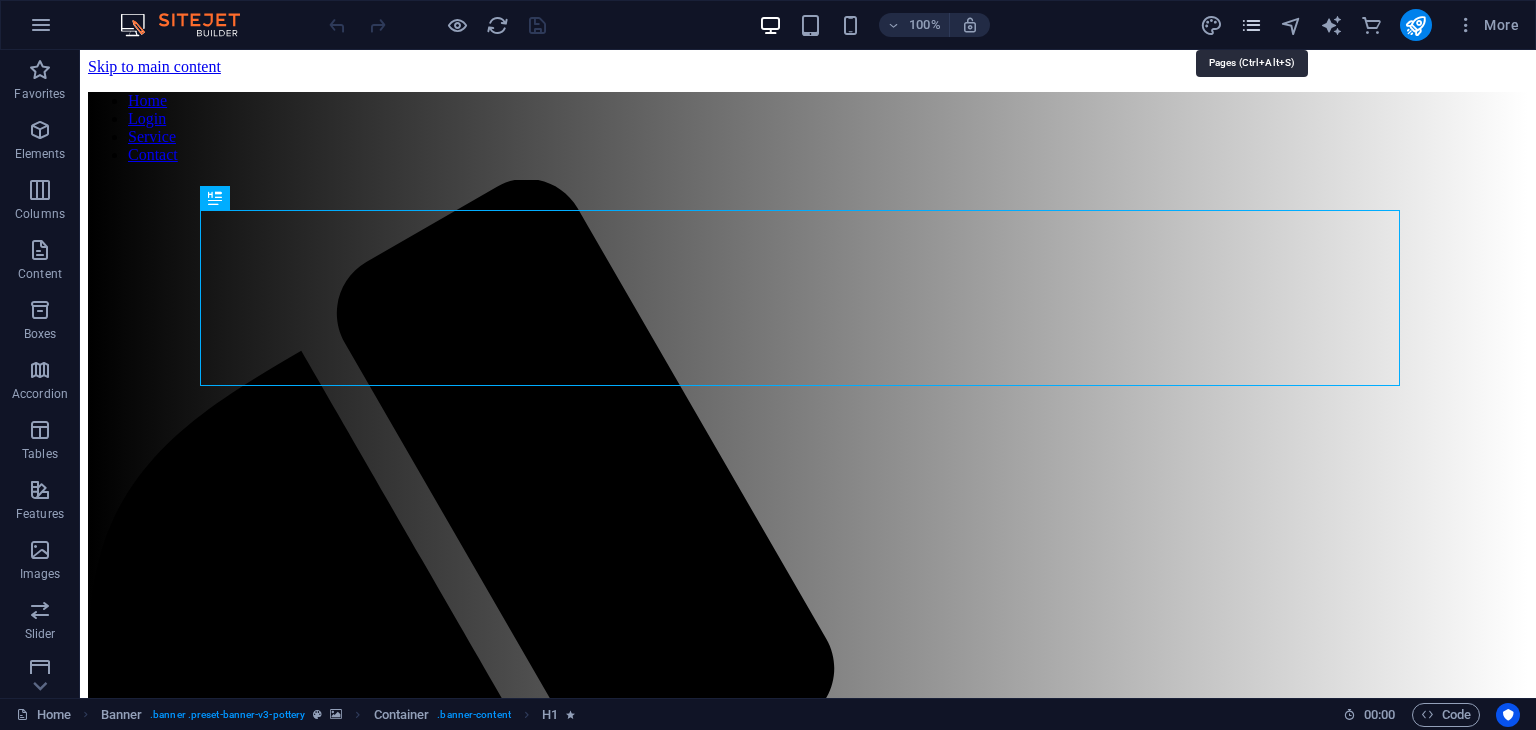 click at bounding box center [1251, 25] 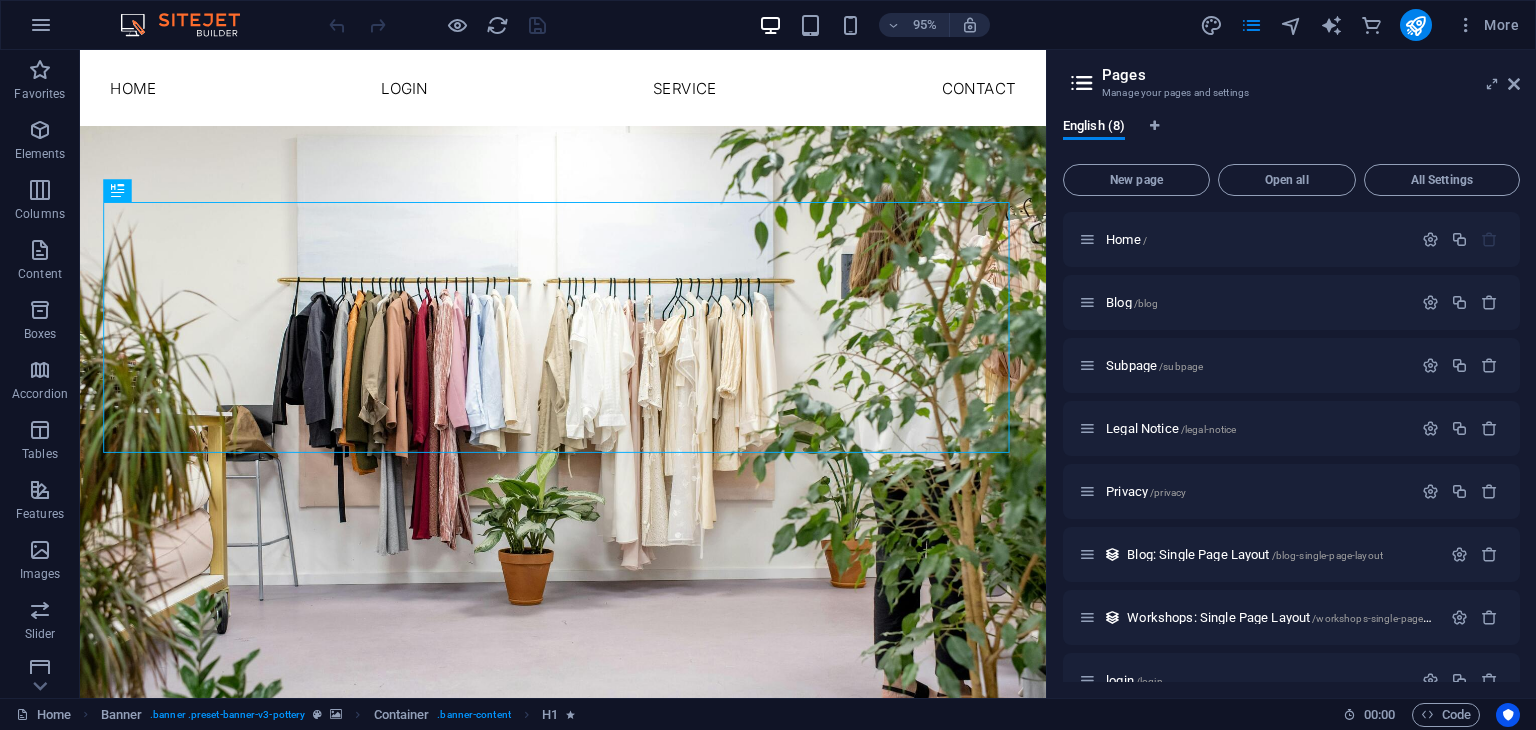 scroll, scrollTop: 34, scrollLeft: 0, axis: vertical 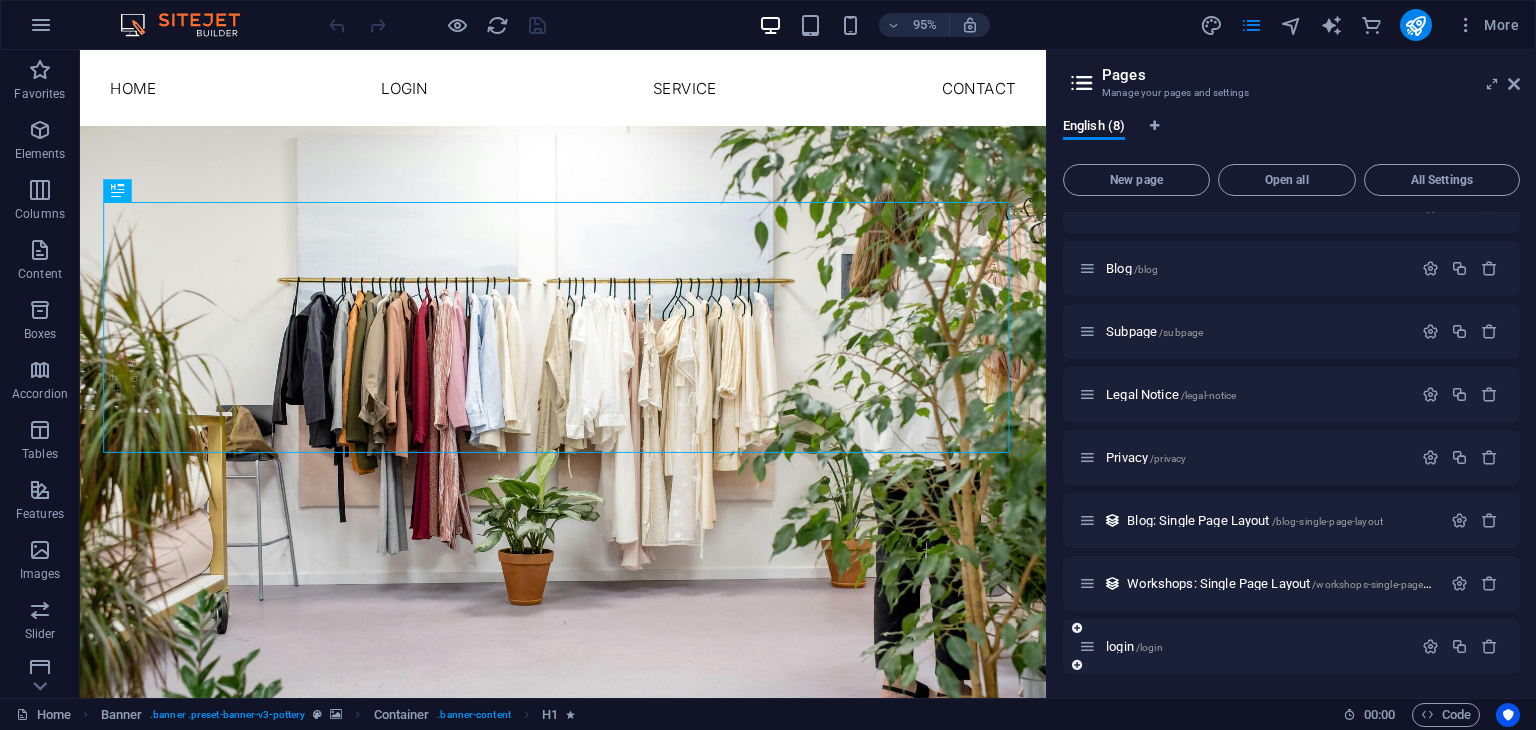 click at bounding box center [1087, 646] 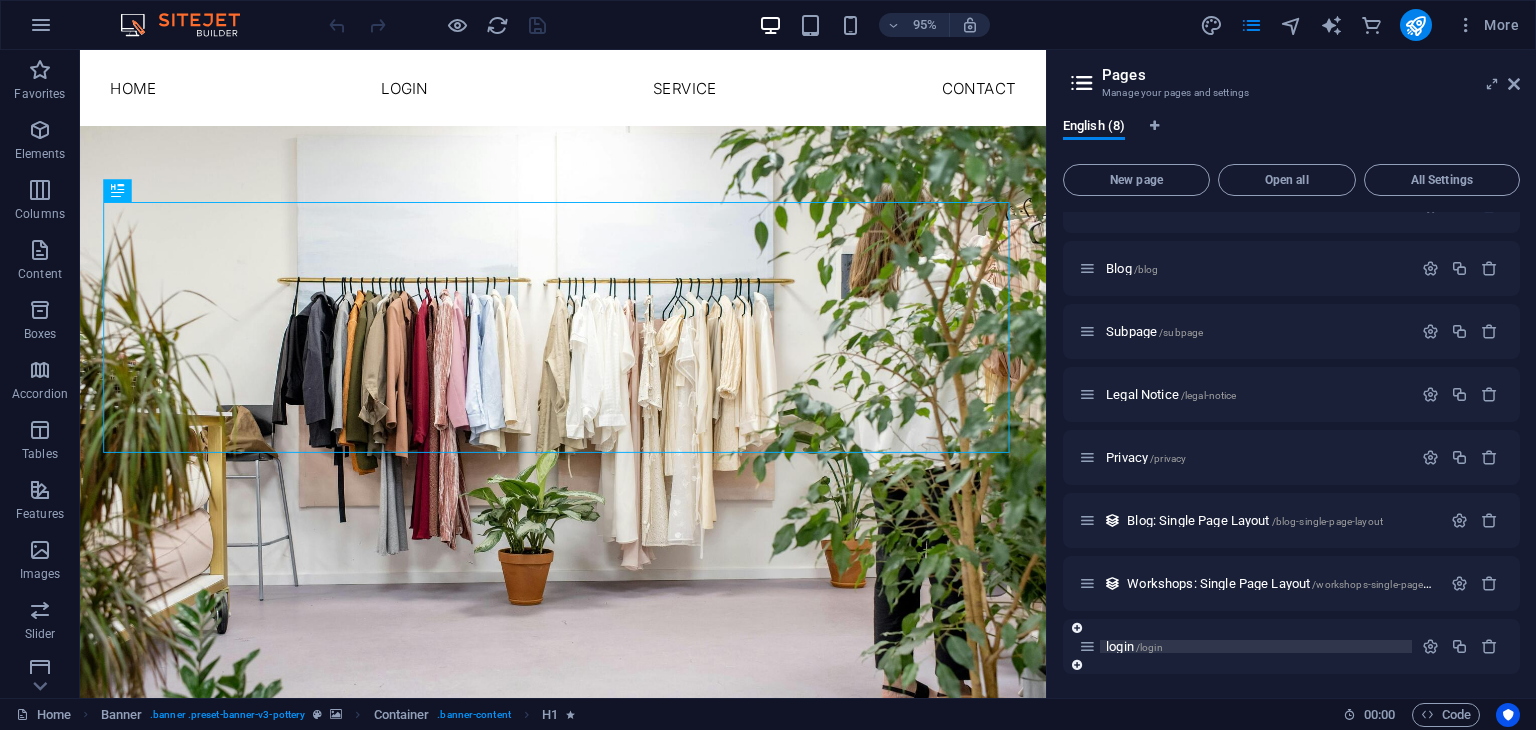 click on "login /login" at bounding box center [1134, 646] 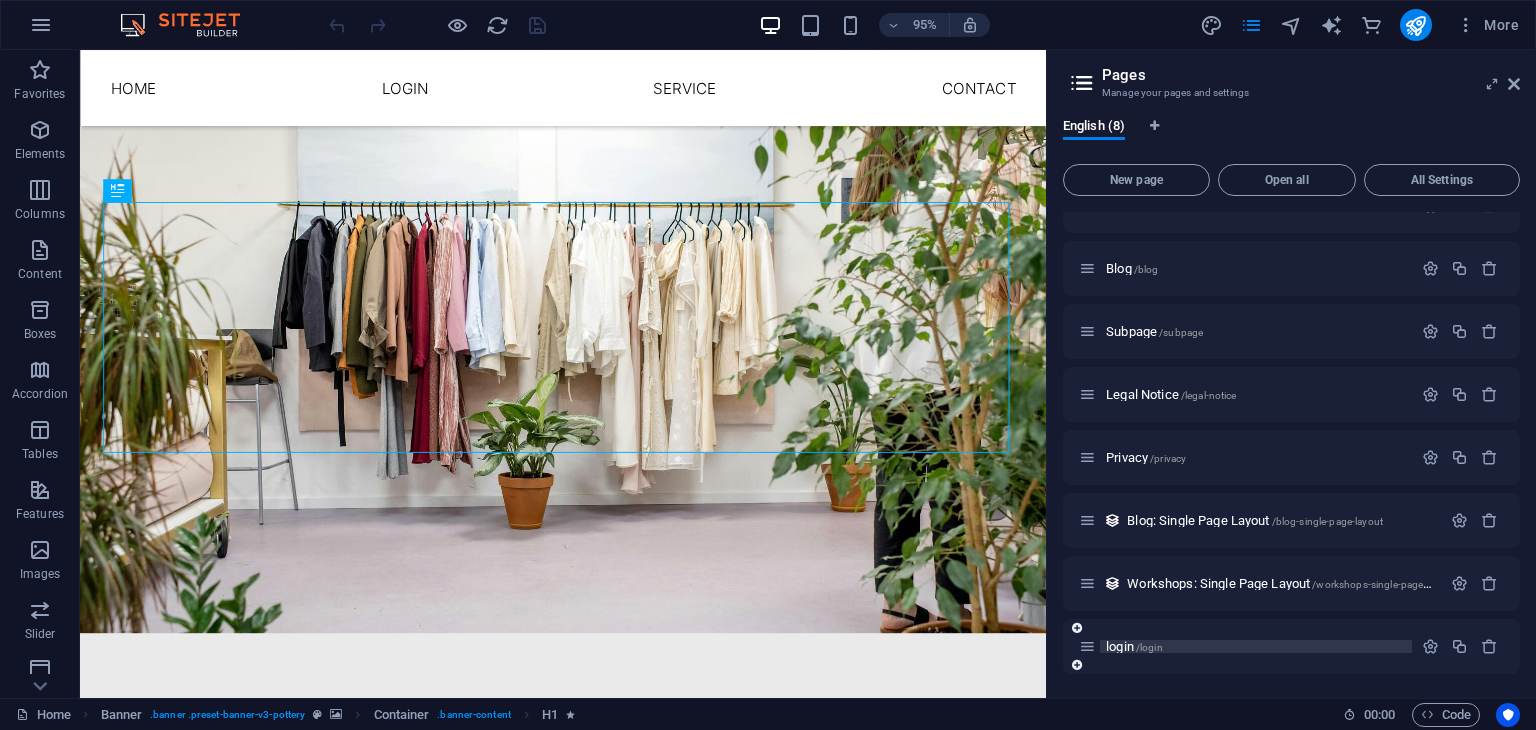 scroll, scrollTop: 0, scrollLeft: 0, axis: both 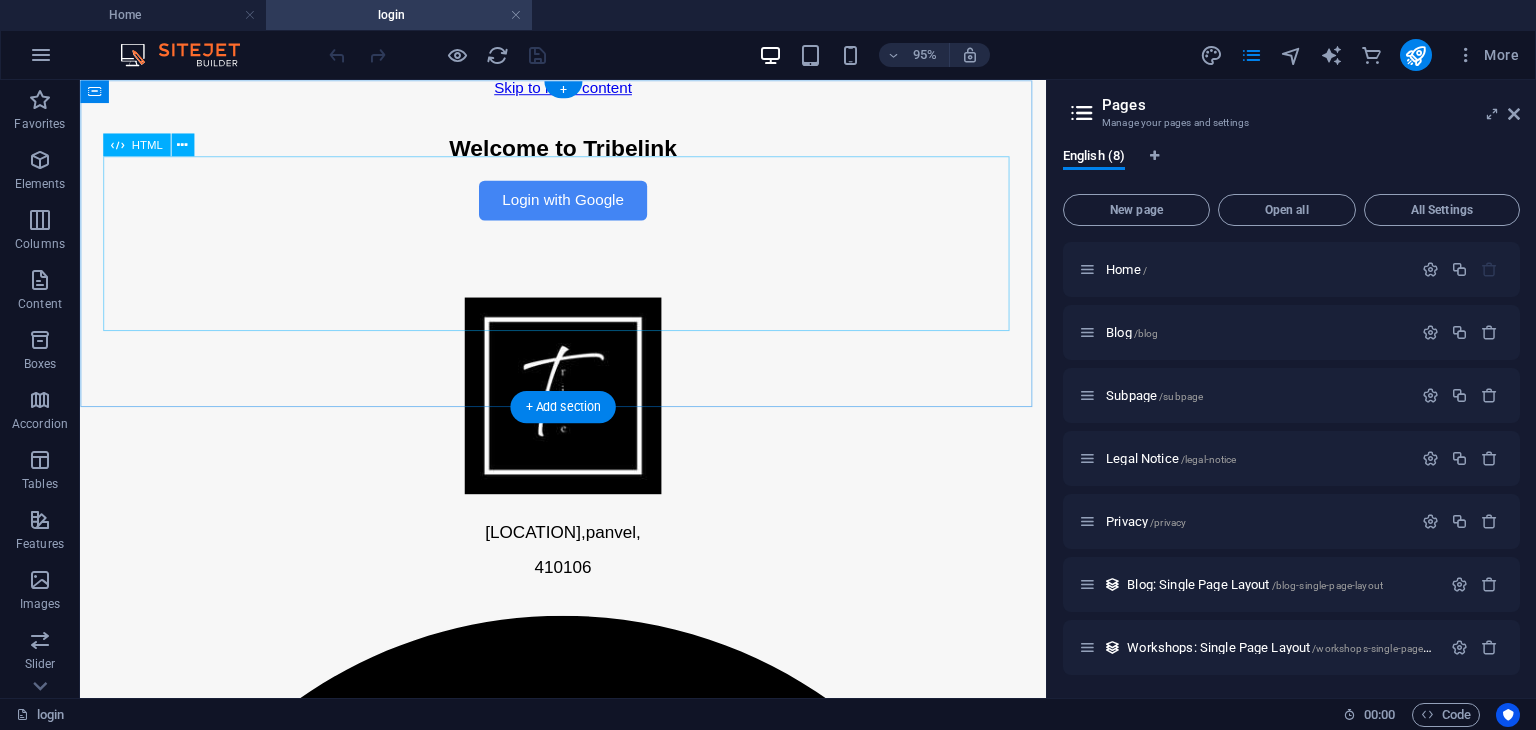 click on "Tribelink - Login
Welcome to Tribelink
Login with Google
🛍️ Our Latest Collection
Floral Dress
₹799
Trendy Top
₹499
Stylish Shoes
₹1299" at bounding box center [588, 183] 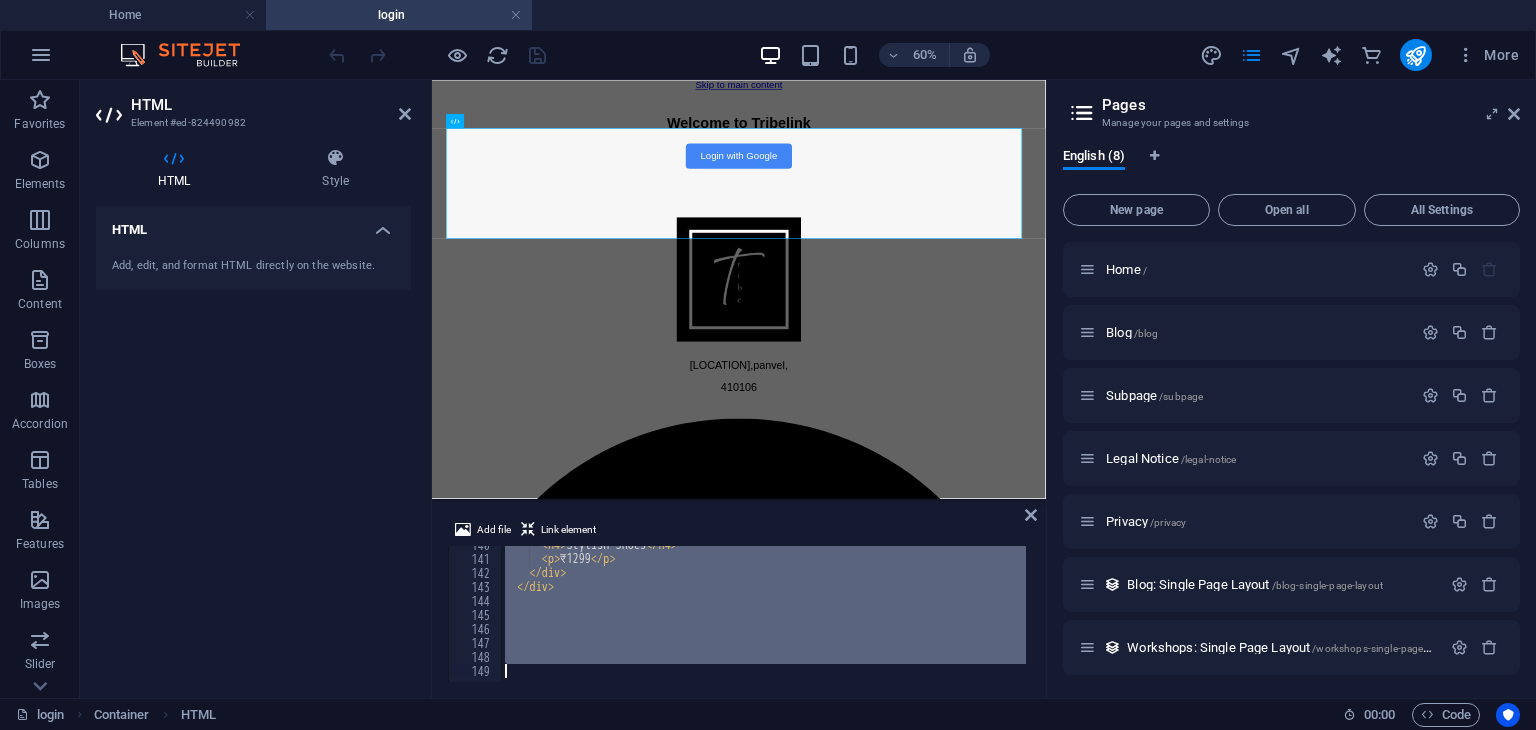 drag, startPoint x: 500, startPoint y: 556, endPoint x: 544, endPoint y: 776, distance: 224.35686 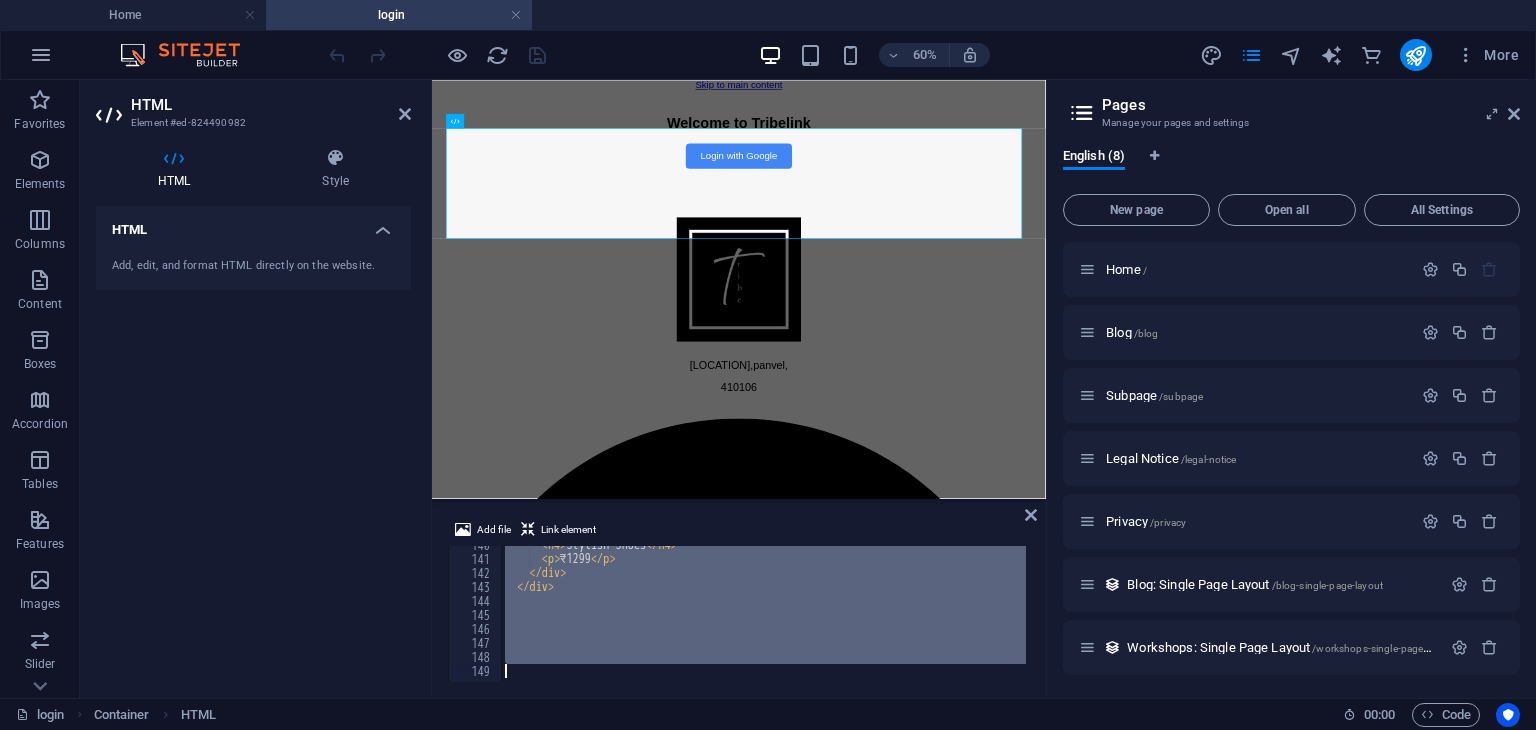 type 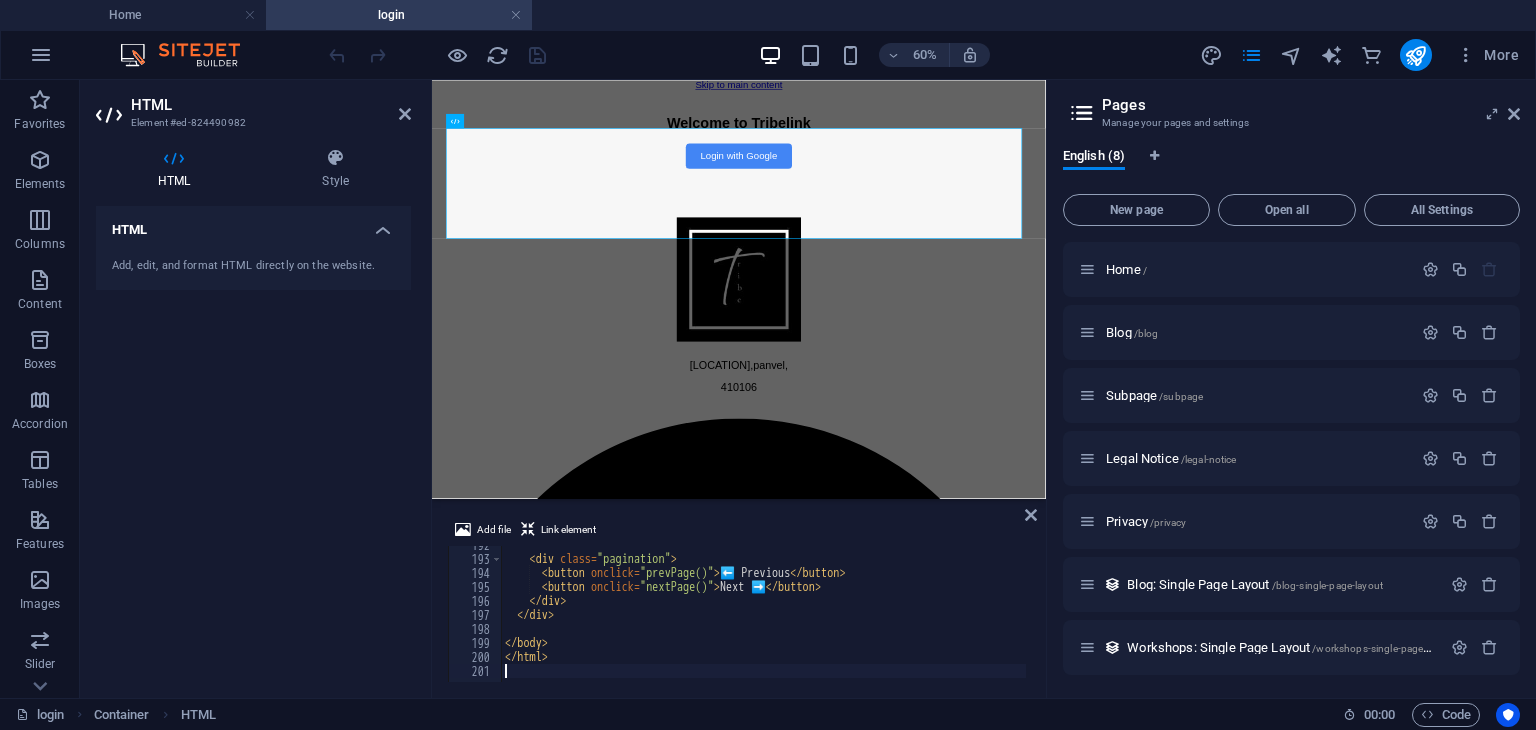 scroll, scrollTop: 2682, scrollLeft: 0, axis: vertical 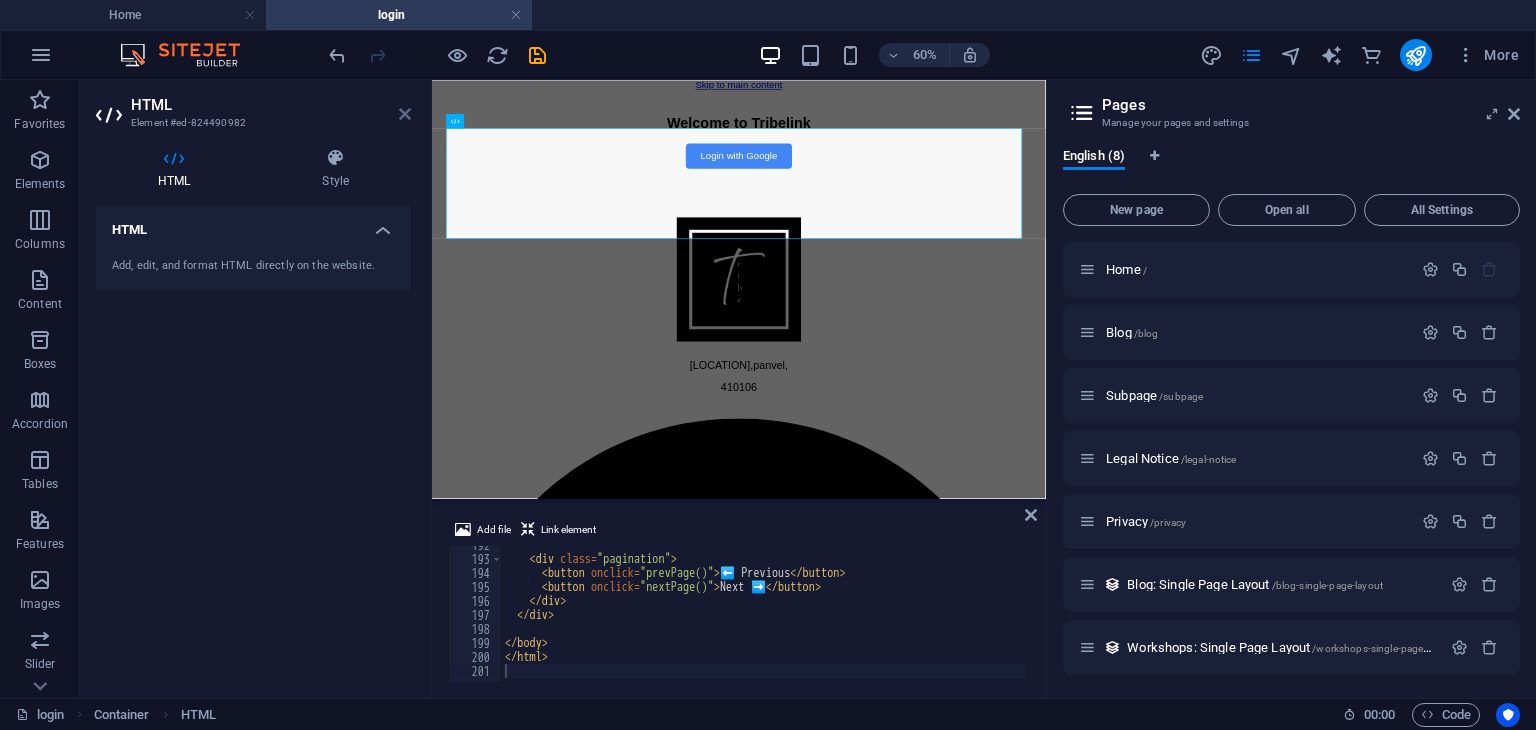 click at bounding box center (405, 114) 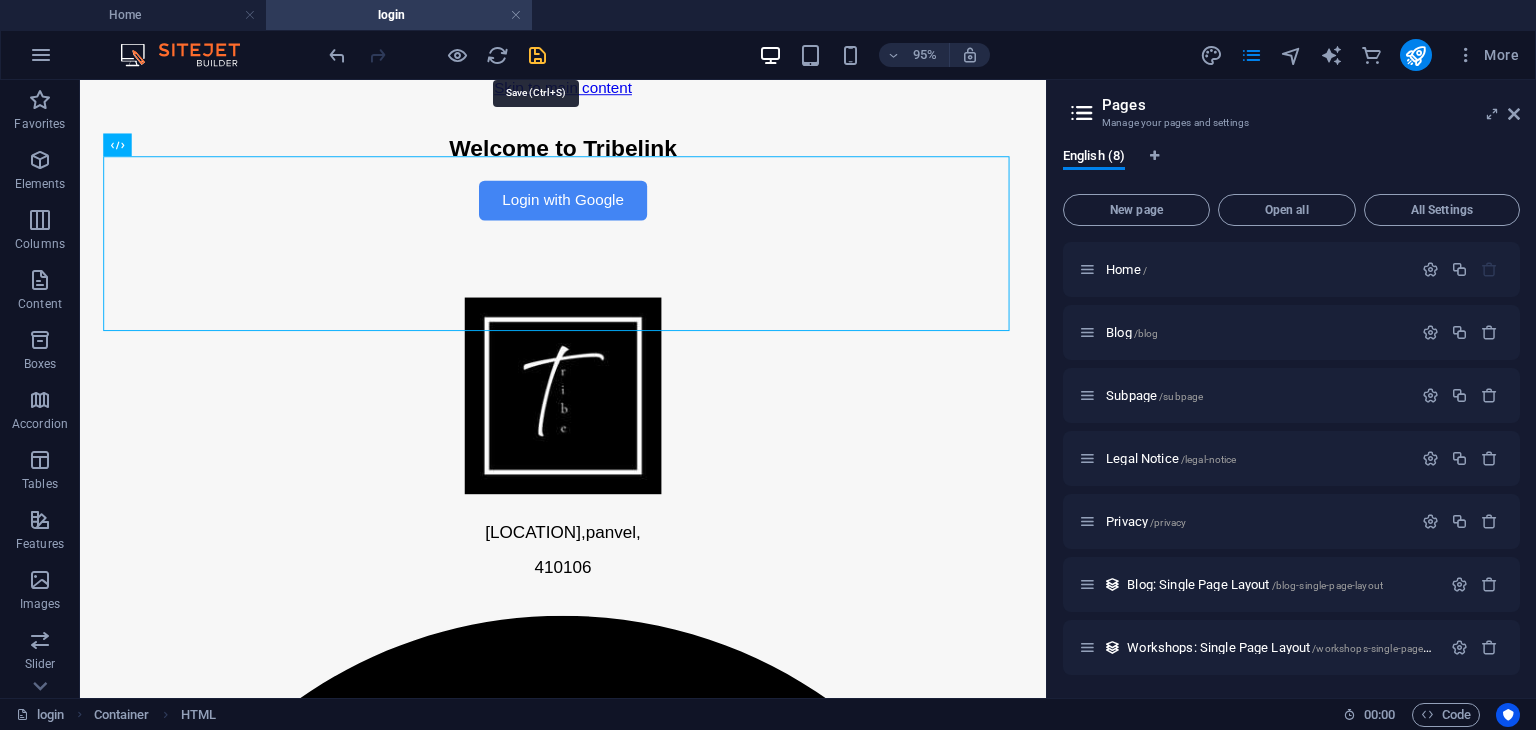 click at bounding box center [537, 55] 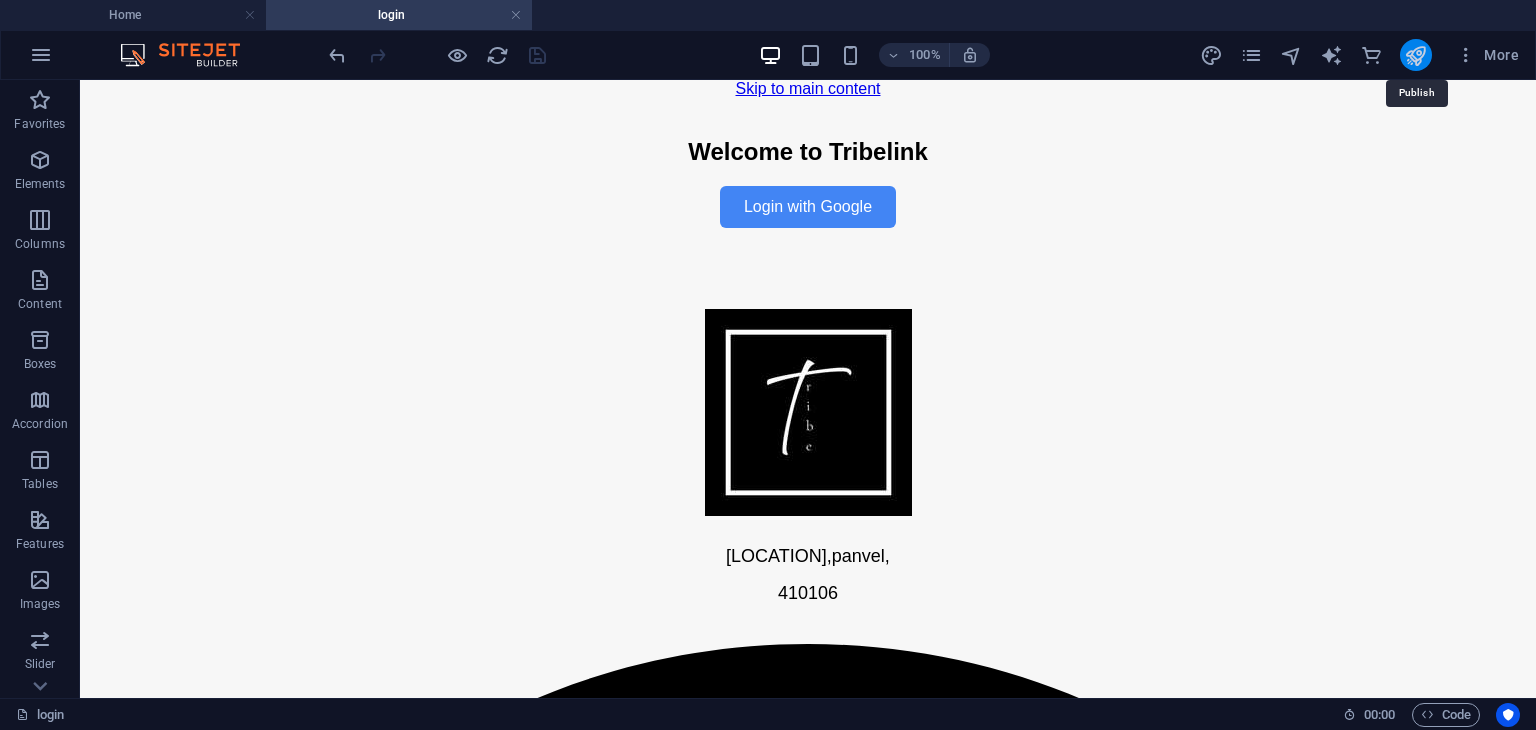 click at bounding box center [1415, 55] 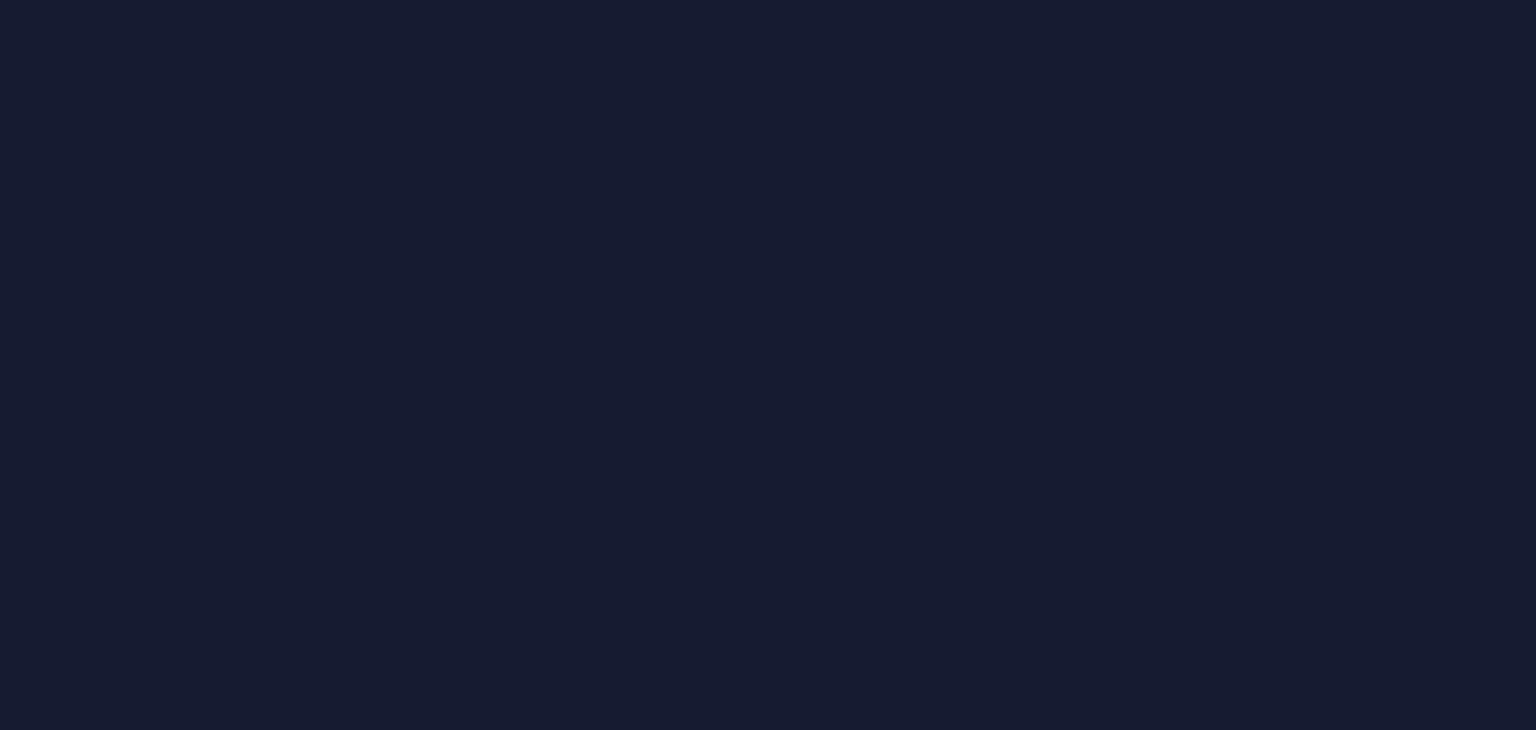 scroll, scrollTop: 0, scrollLeft: 0, axis: both 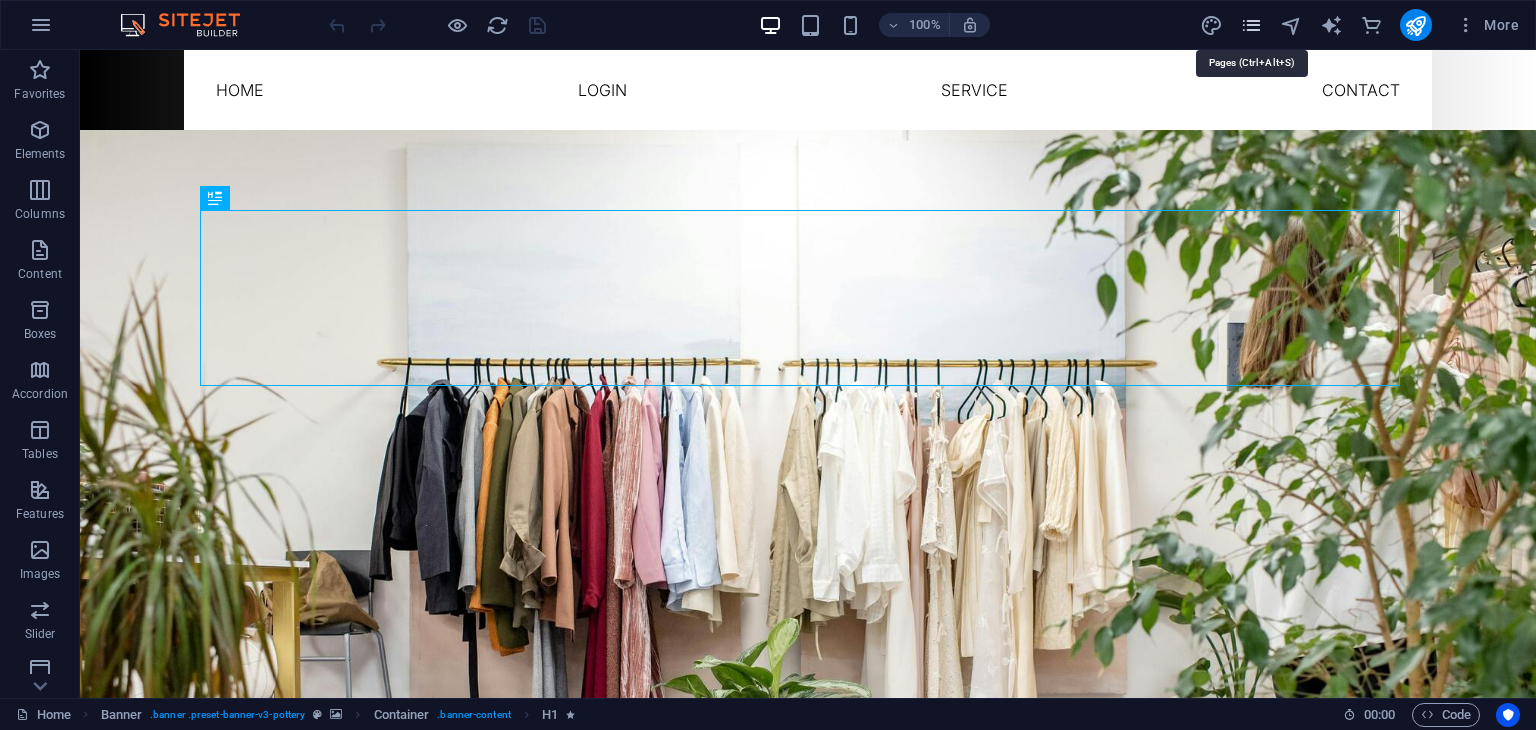 click on "More" at bounding box center [1363, 25] 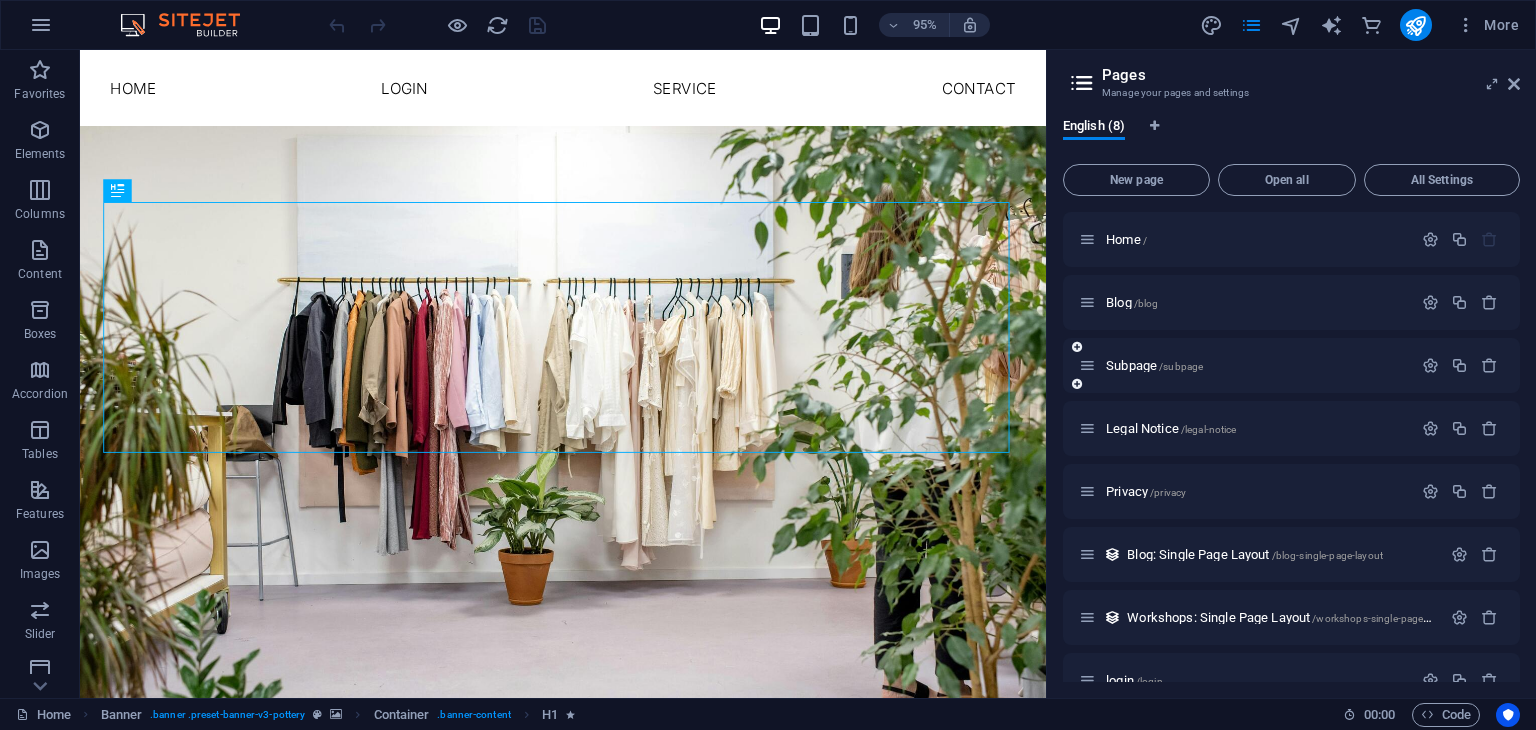scroll, scrollTop: 34, scrollLeft: 0, axis: vertical 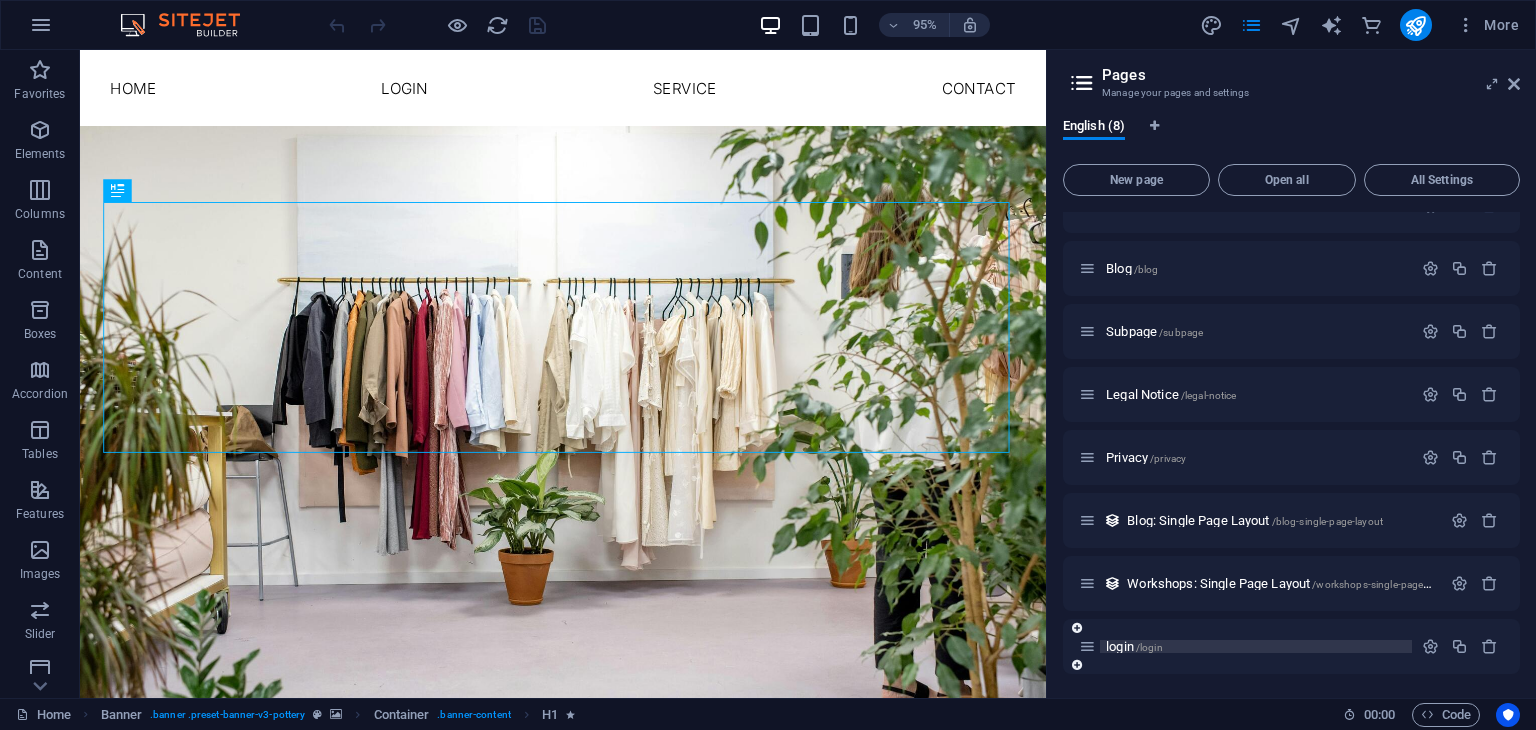 click on "login /login" at bounding box center (1134, 646) 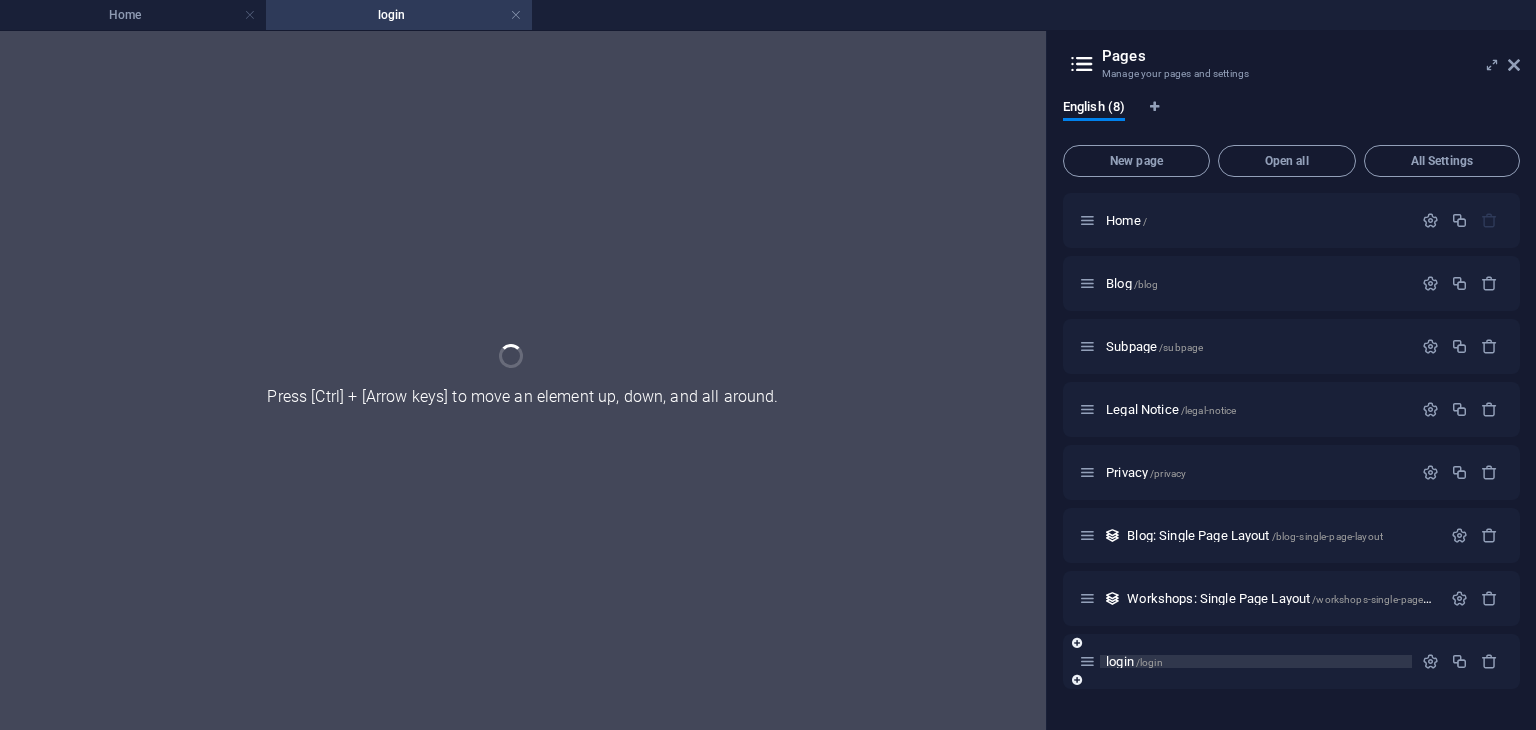 scroll, scrollTop: 0, scrollLeft: 0, axis: both 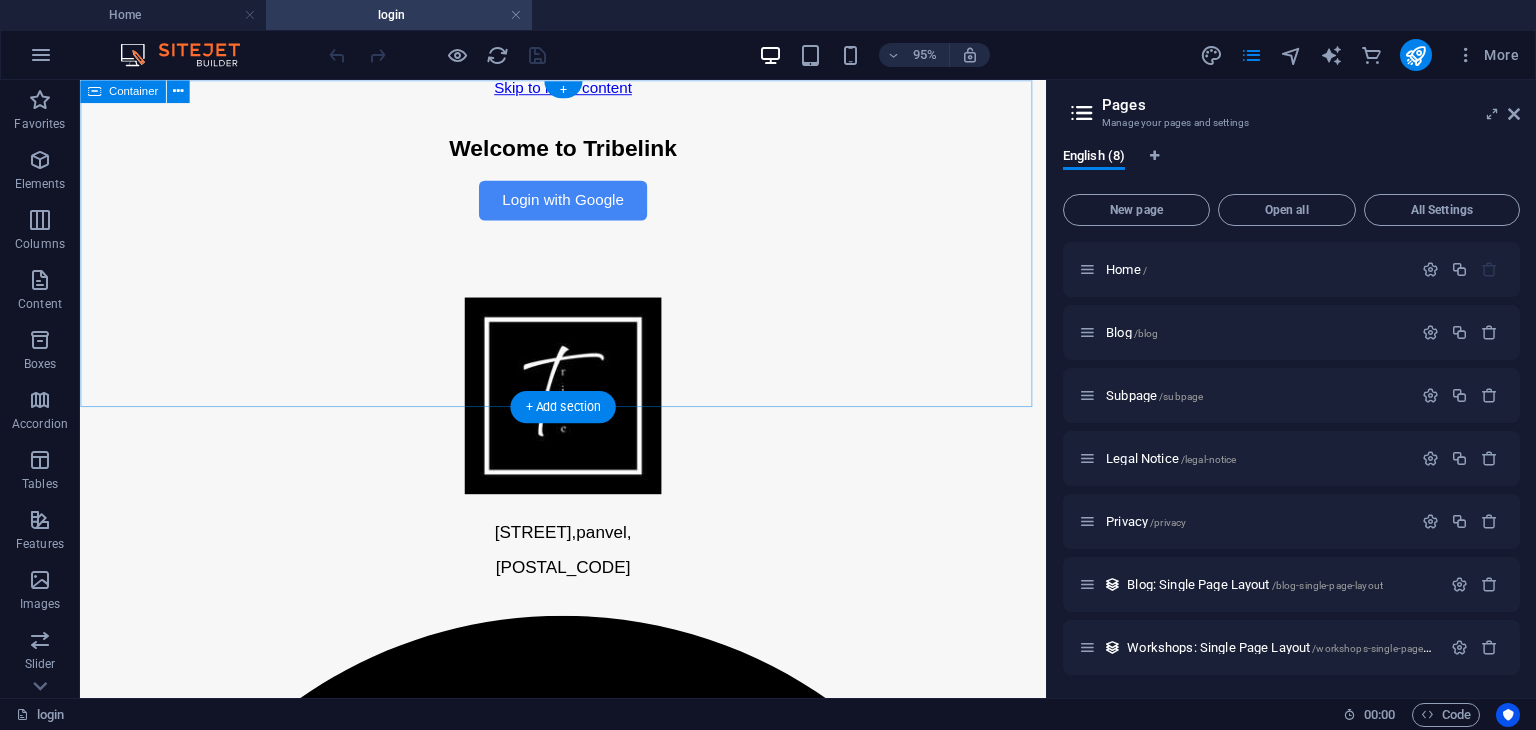 click on "Tribelink - Login
Welcome to Tribelink
Login with Google
🛍️ Our Latest Collection
⬅️ Previous
Next ➡️" at bounding box center [588, 183] 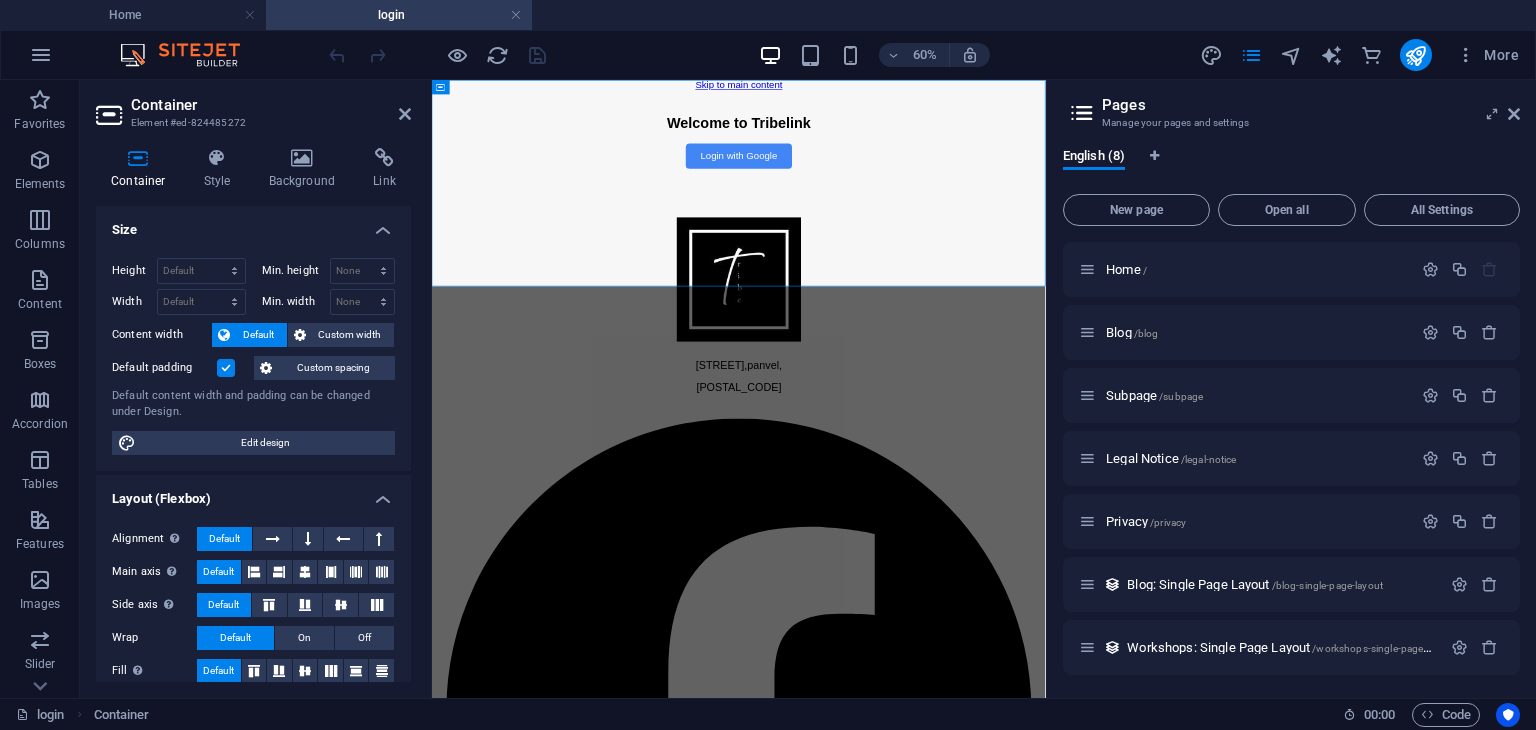 scroll, scrollTop: 298, scrollLeft: 0, axis: vertical 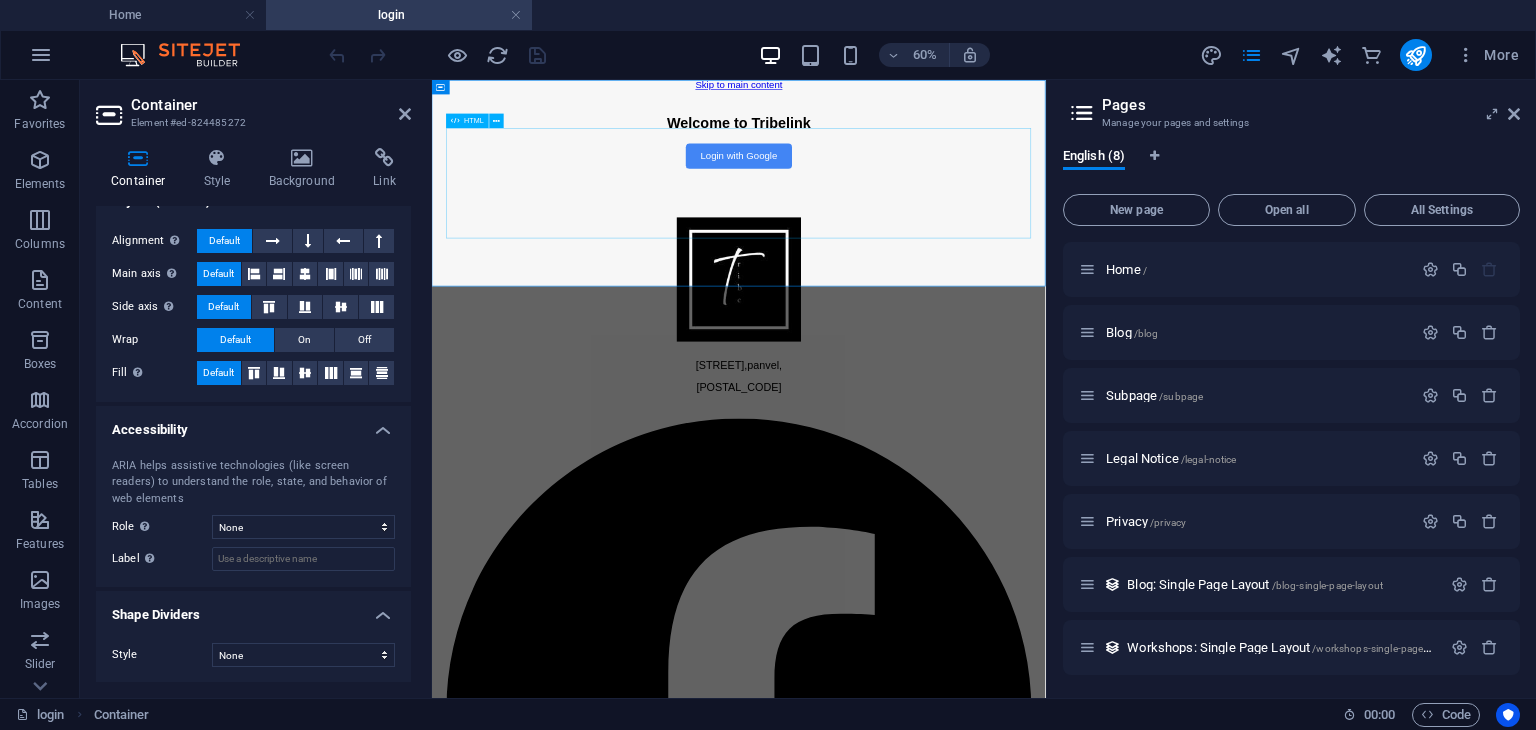click on "Tribelink - Login
Welcome to Tribelink
Login with Google
🛍️ Our Latest Collection
⬅️ Previous
Next ➡️" at bounding box center (943, 183) 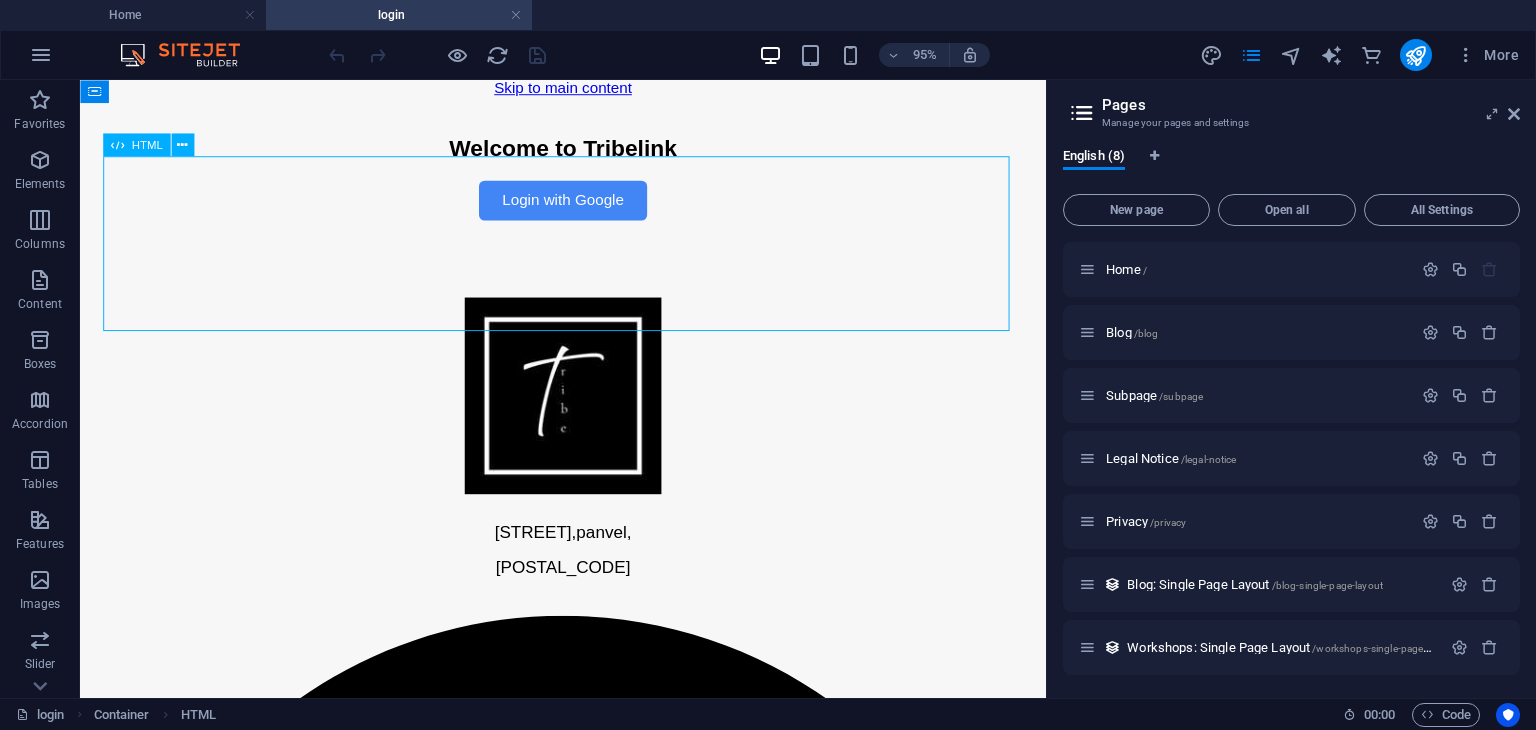 click on "Tribelink - Login
Welcome to Tribelink
Login with Google
🛍️ Our Latest Collection
⬅️ Previous
Next ➡️" at bounding box center (588, 183) 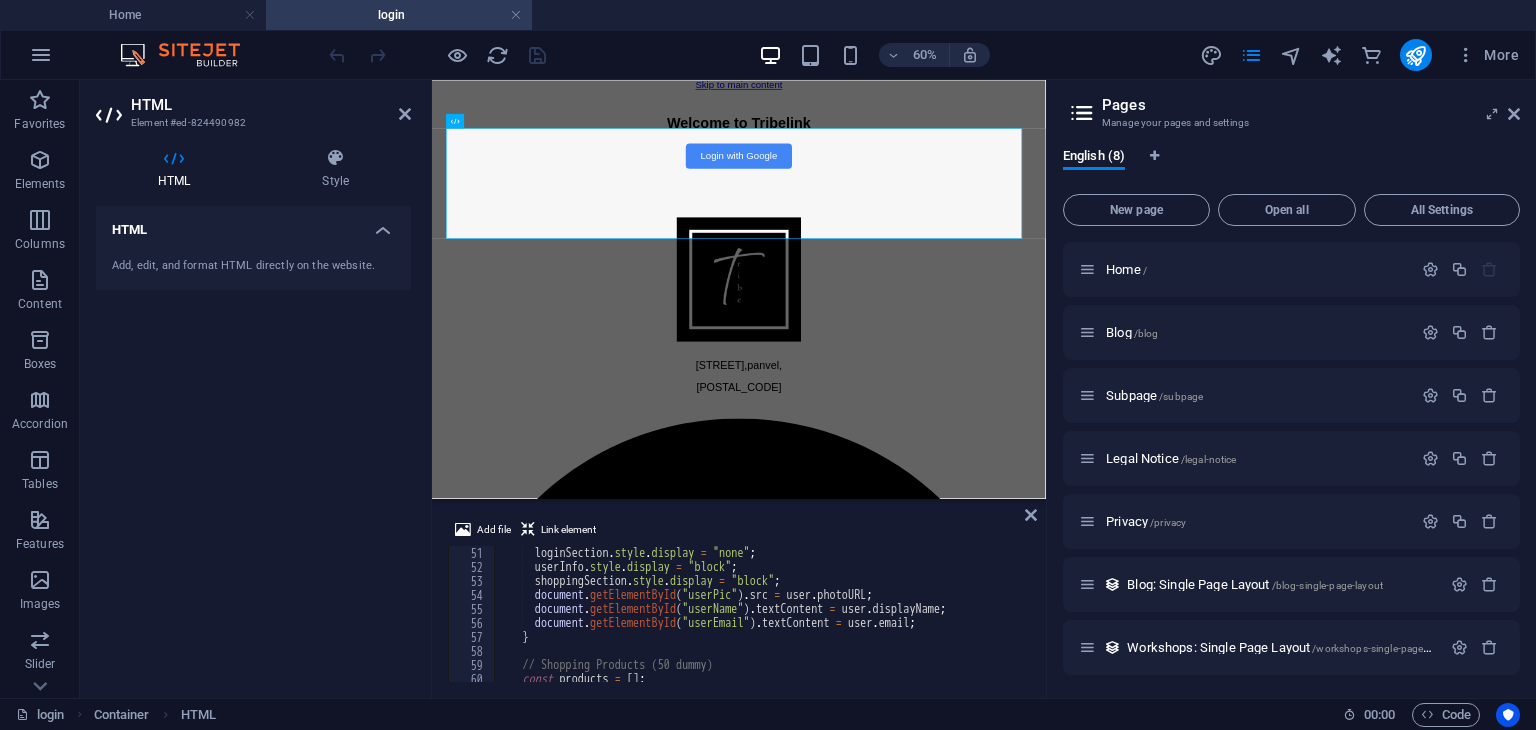 scroll, scrollTop: 690, scrollLeft: 0, axis: vertical 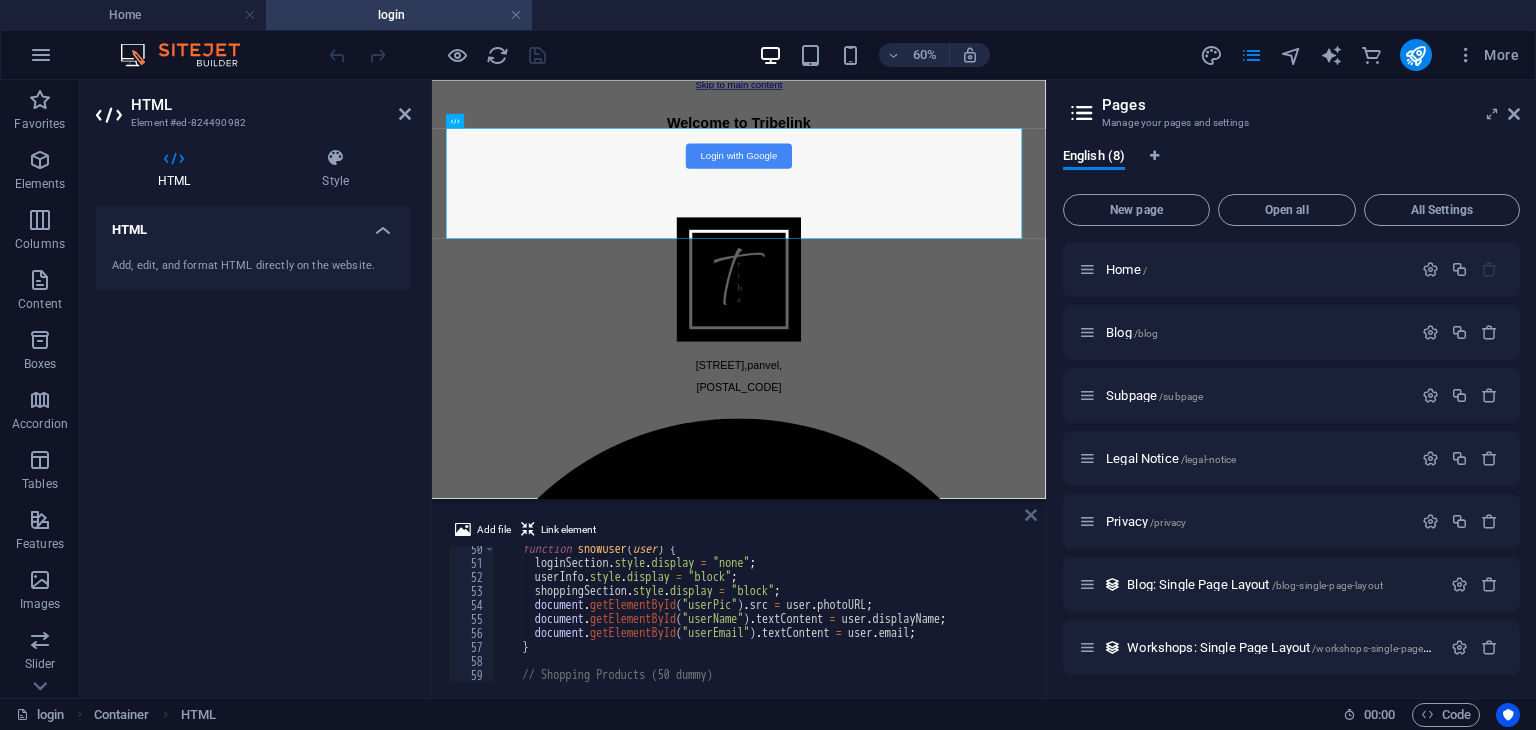 click at bounding box center (1031, 515) 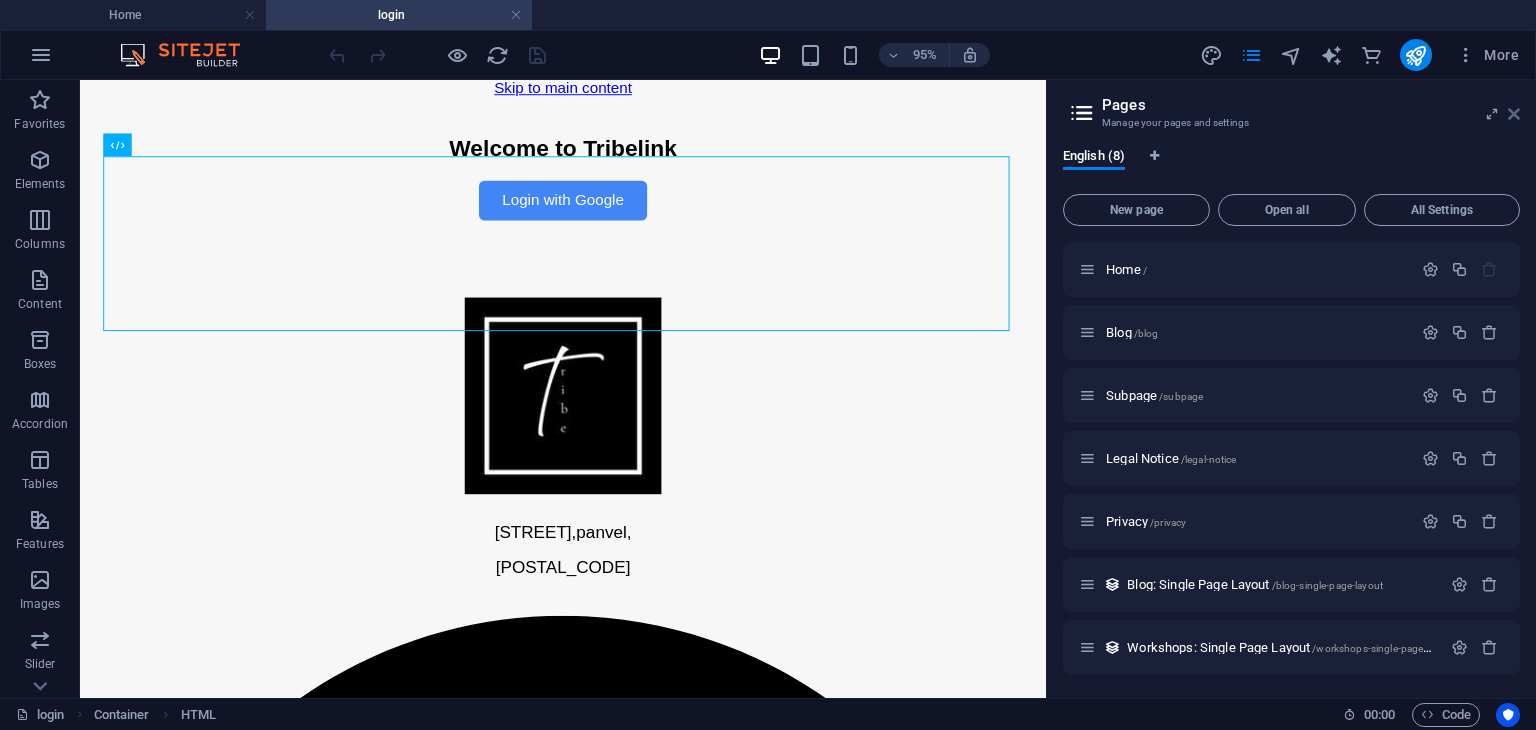 click at bounding box center (1514, 114) 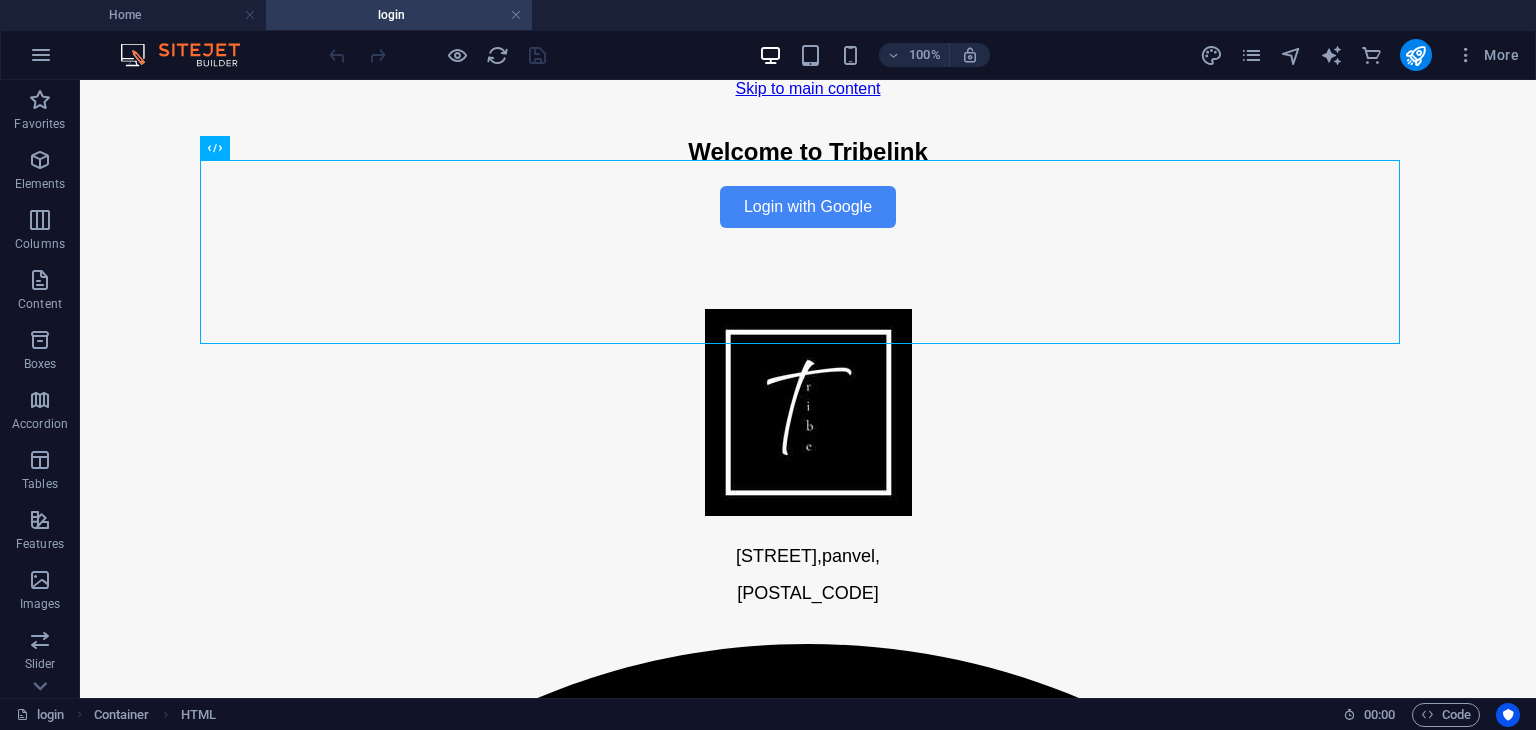 click on "More" at bounding box center [1363, 55] 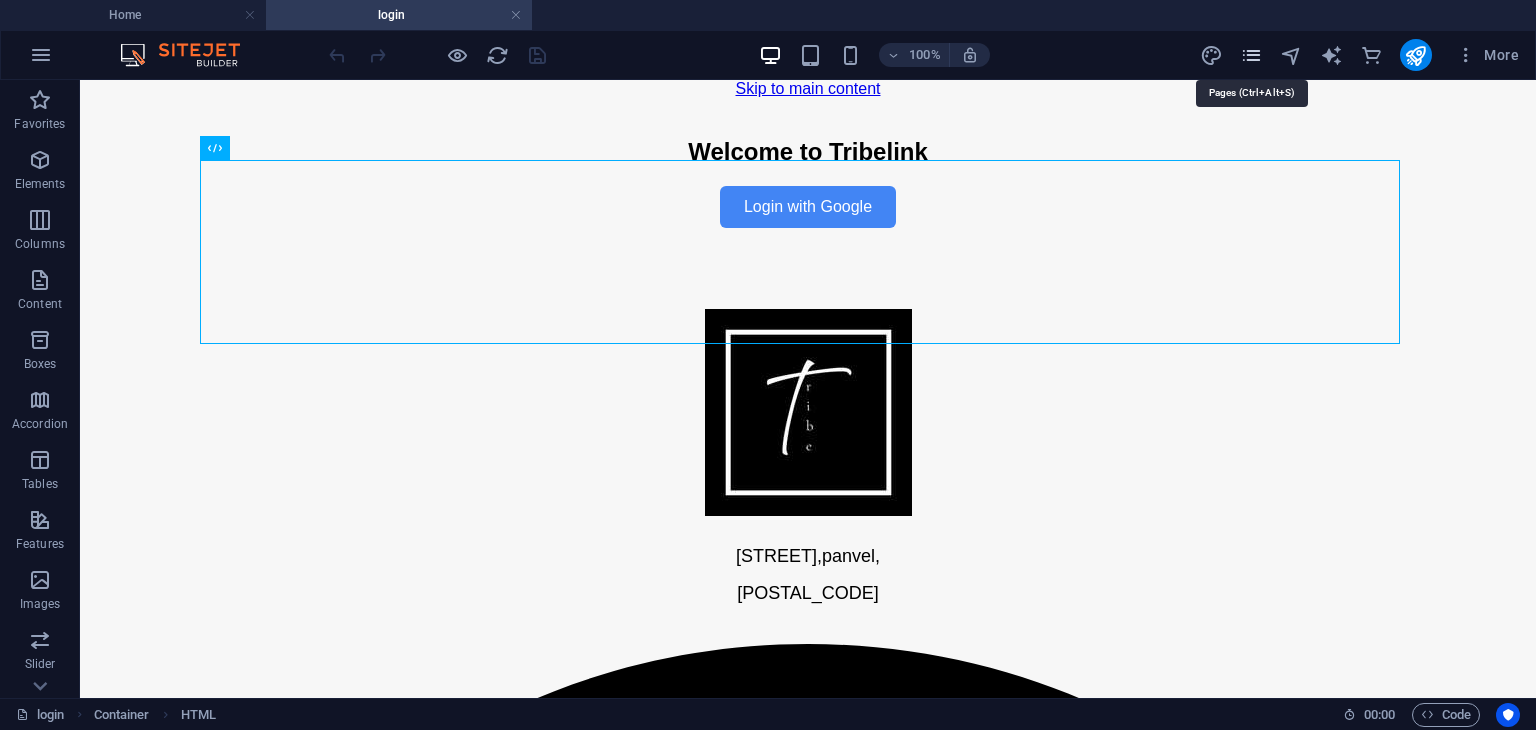 click at bounding box center [1251, 55] 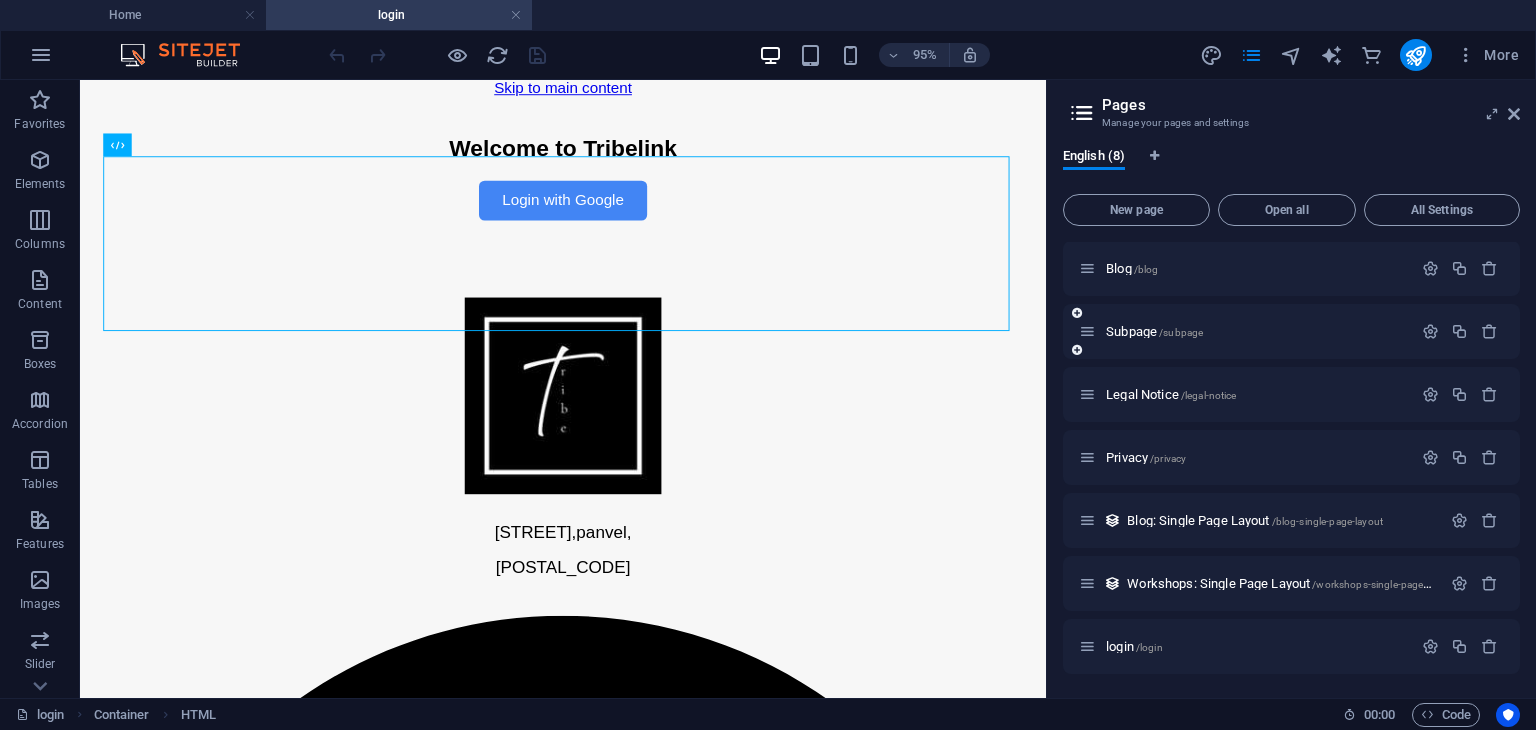 scroll, scrollTop: 0, scrollLeft: 0, axis: both 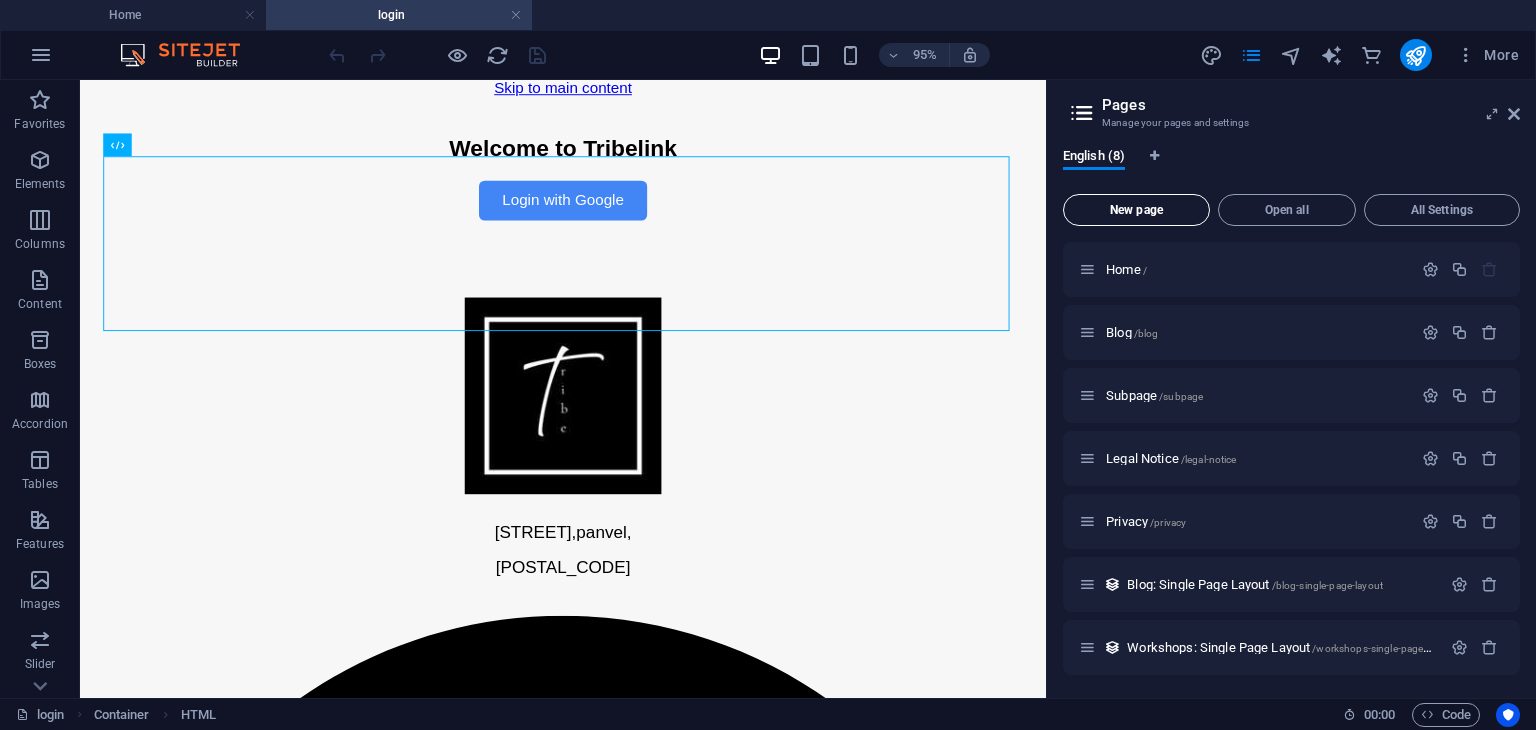 click on "New page" at bounding box center [1136, 210] 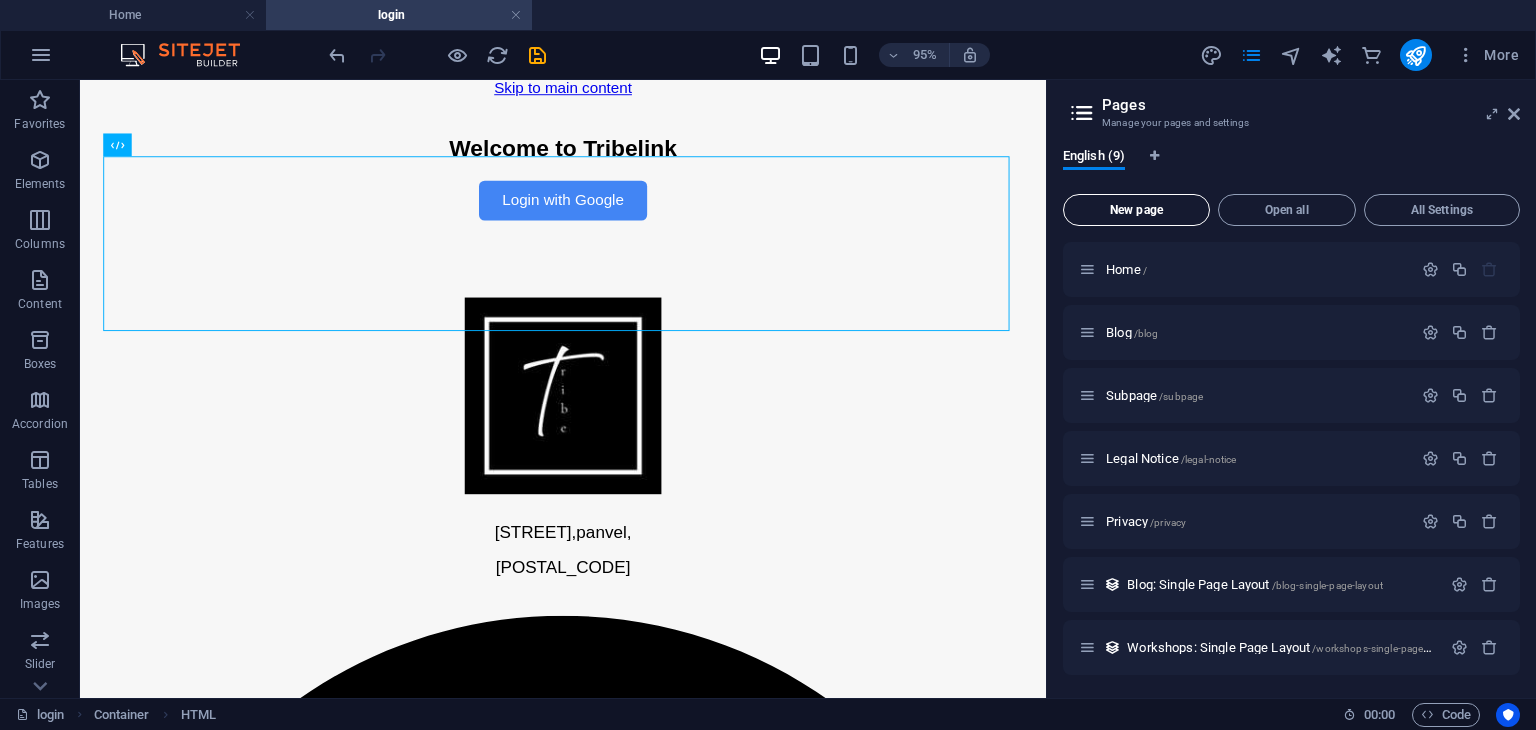 scroll, scrollTop: 387, scrollLeft: 0, axis: vertical 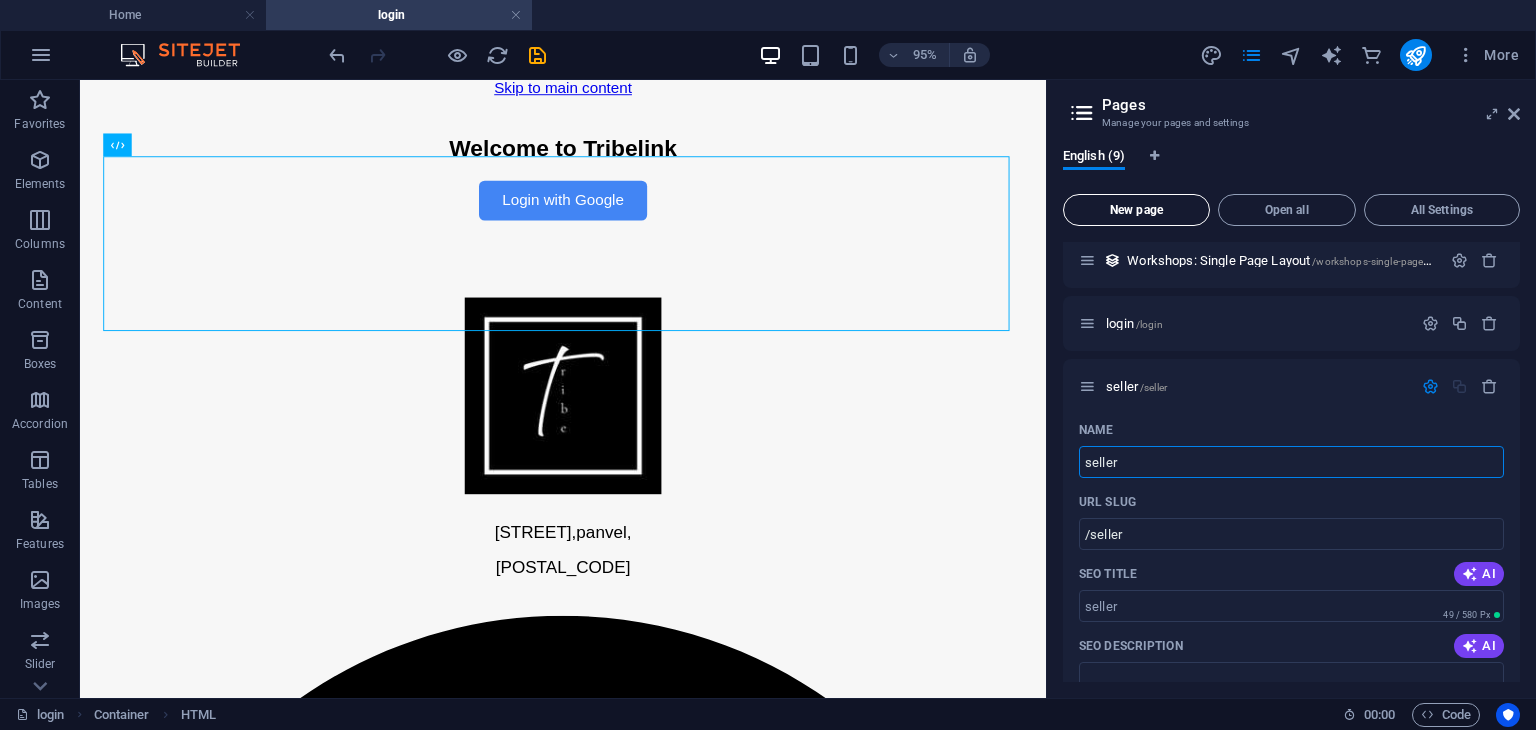 type on "seller" 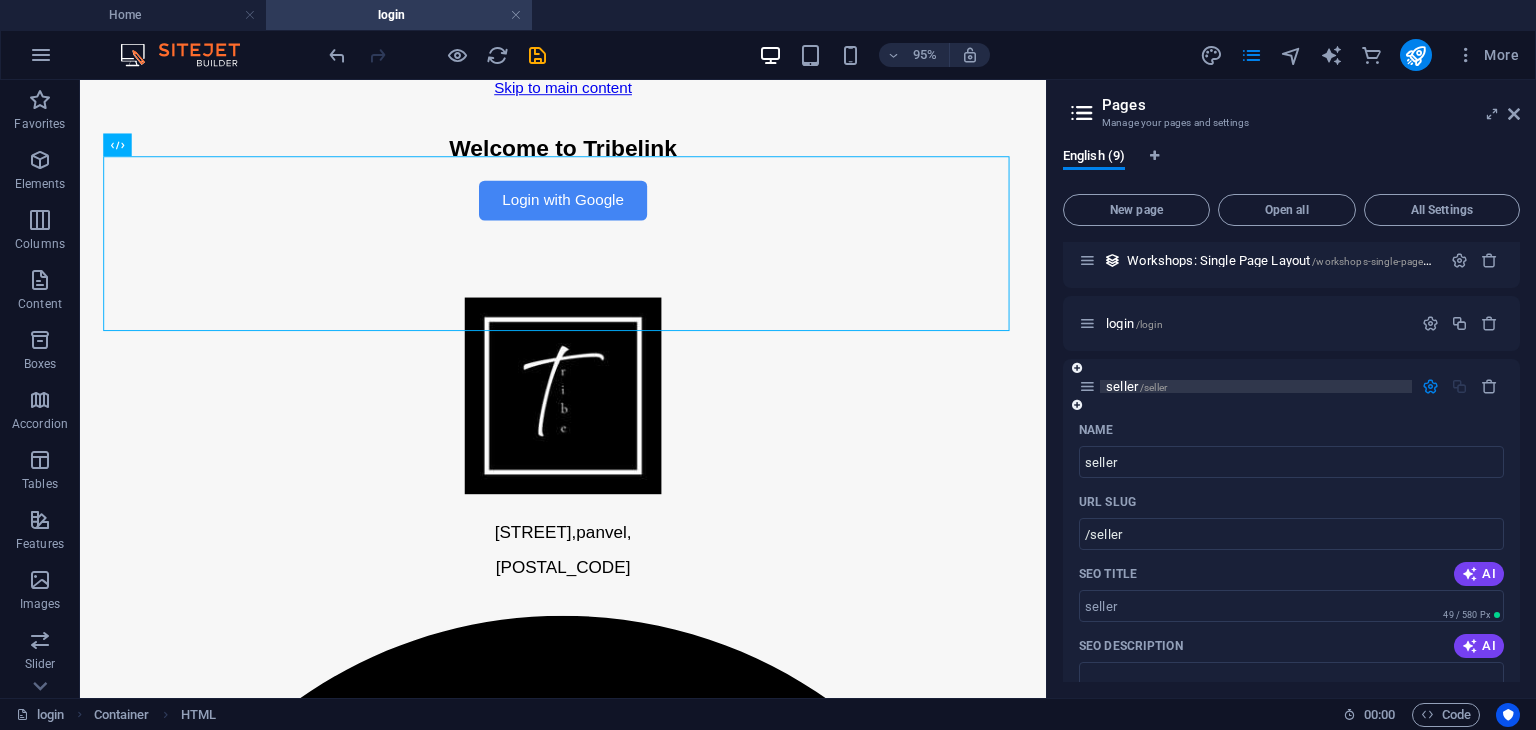 click on "seller /seller" at bounding box center [1256, 386] 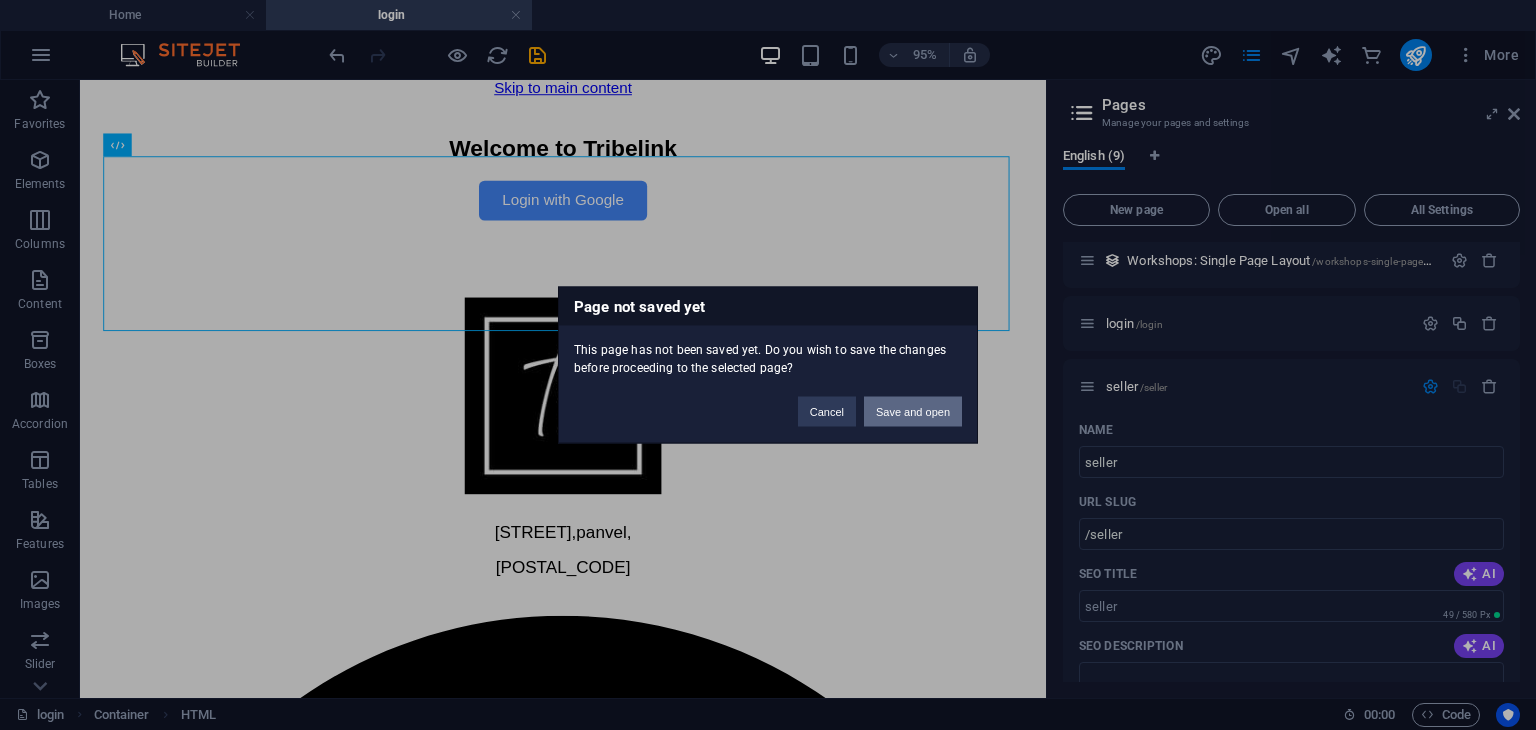 click on "Save and open" at bounding box center (913, 412) 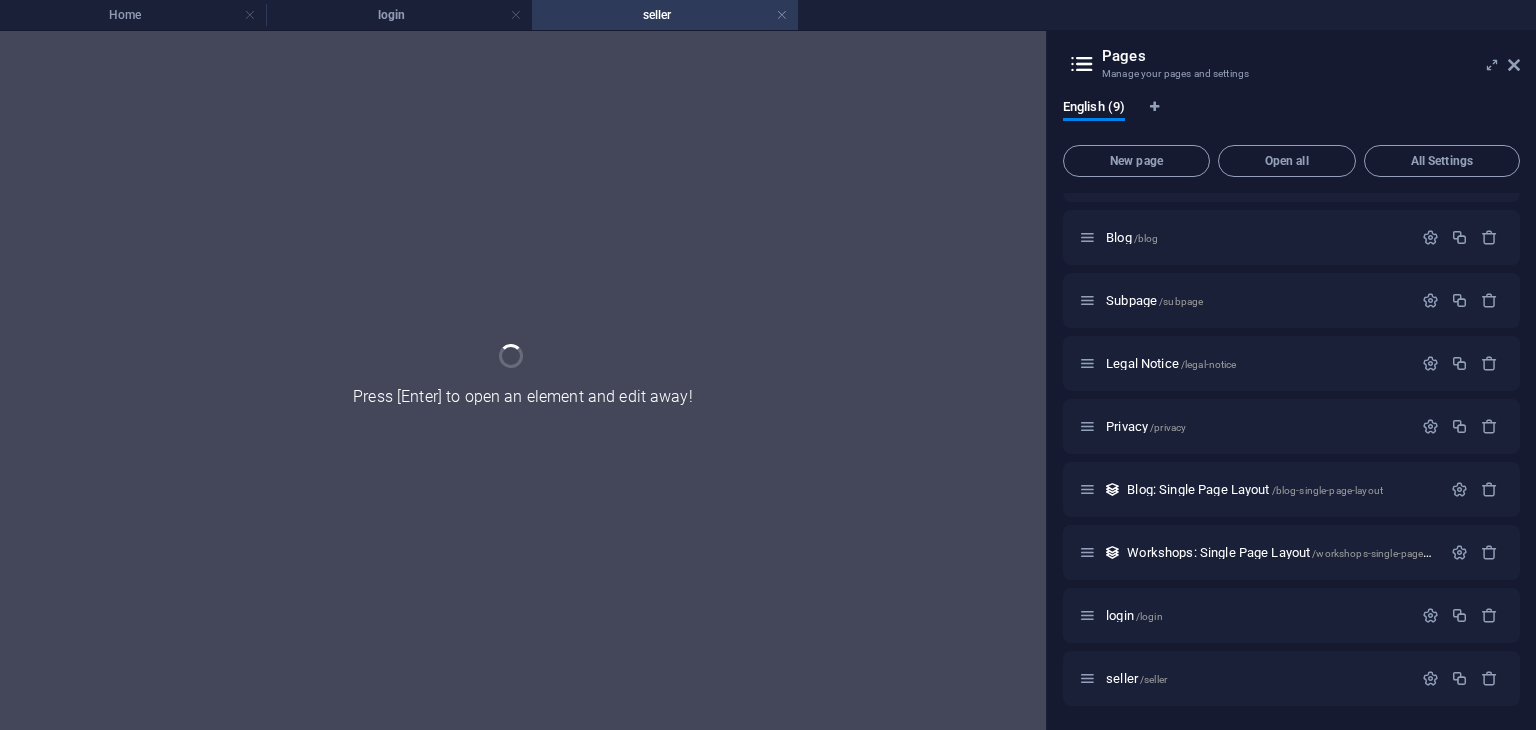scroll, scrollTop: 46, scrollLeft: 0, axis: vertical 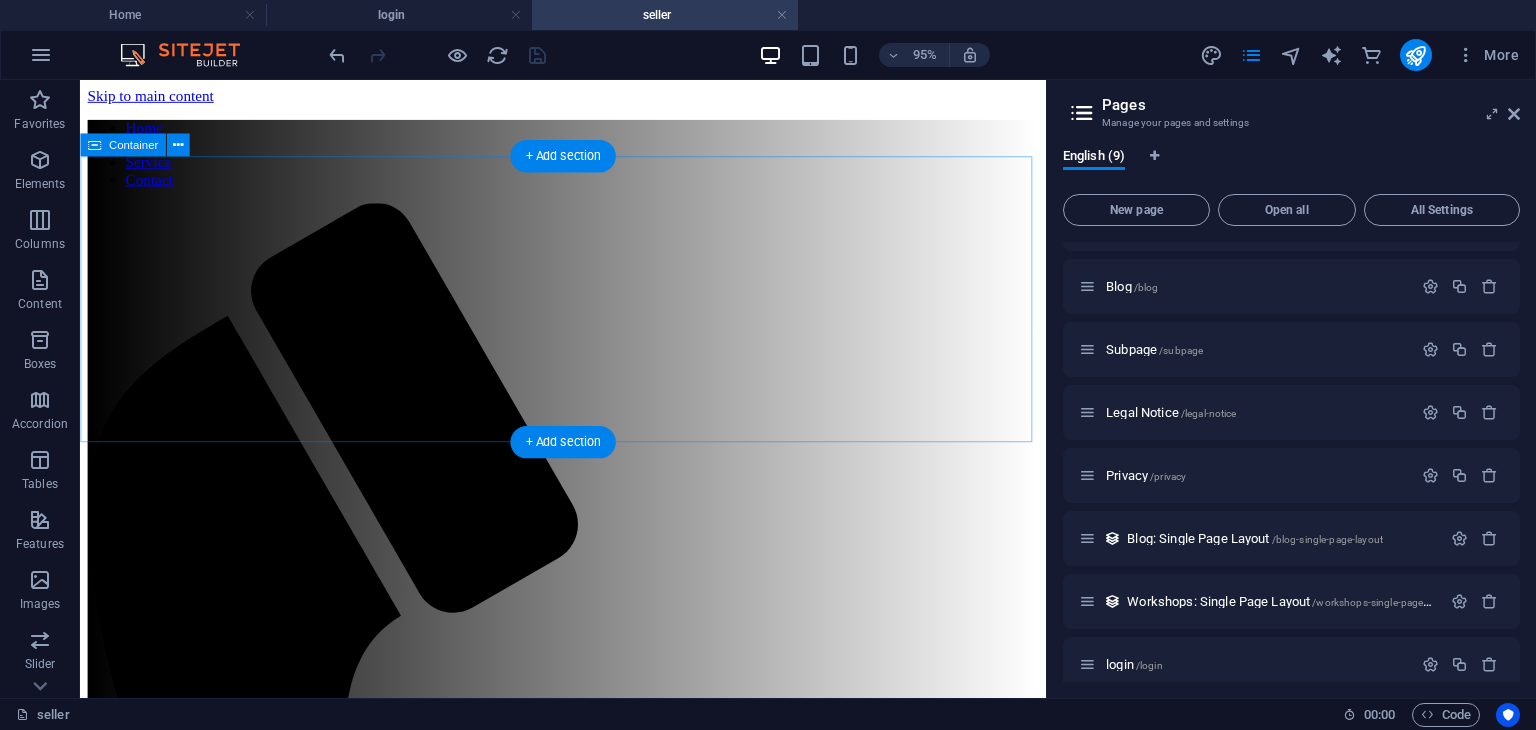 click on "Add elements" at bounding box center (529, 1644) 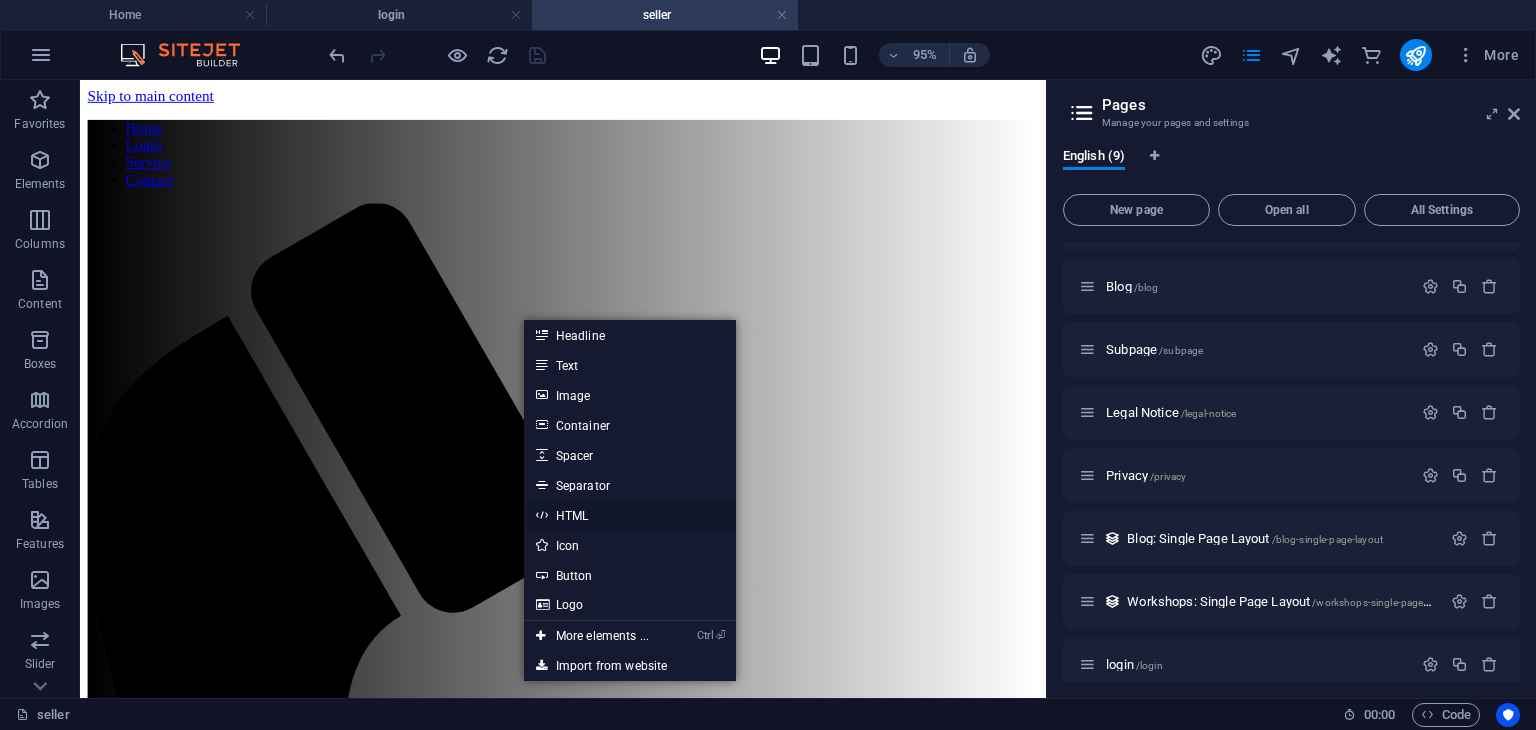 click on "HTML" at bounding box center (630, 515) 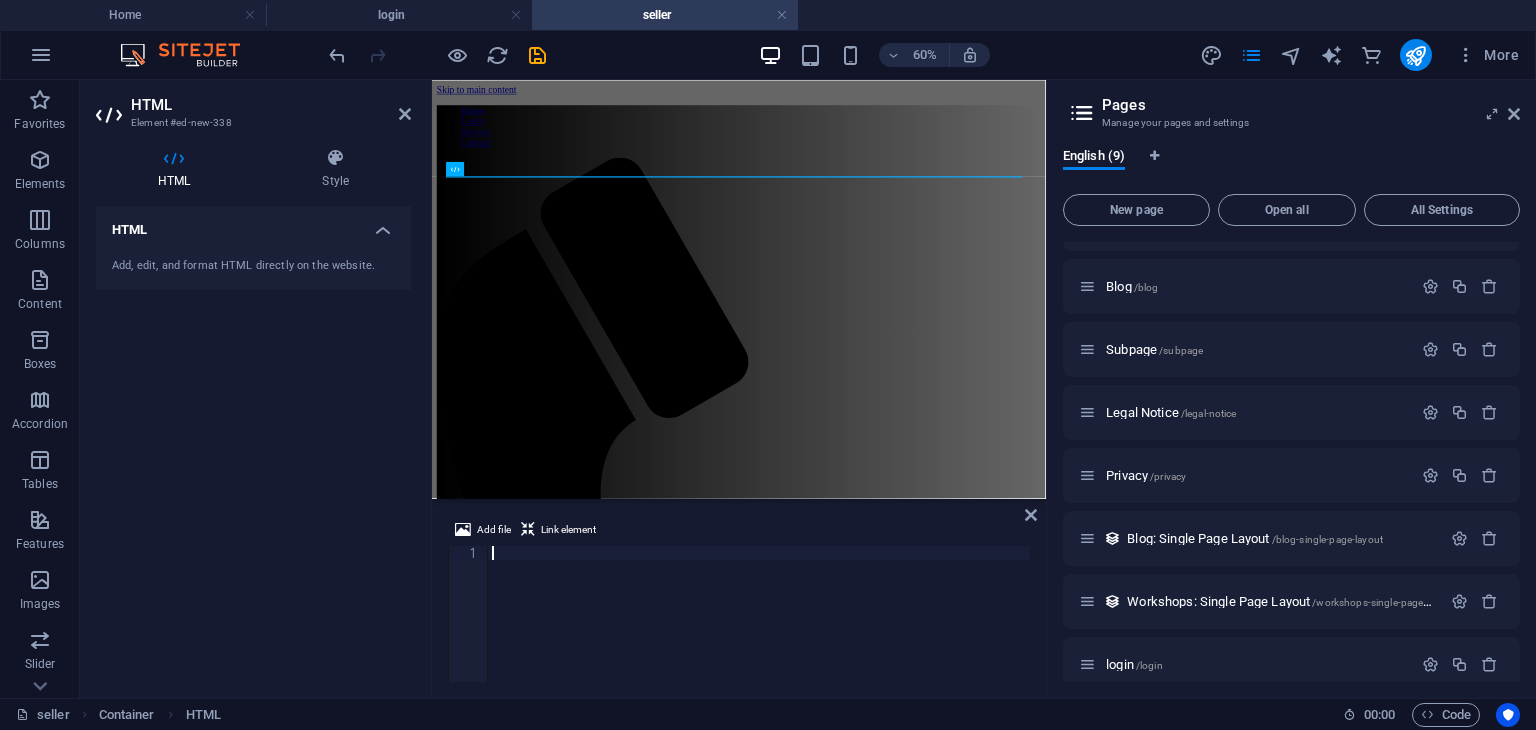 scroll, scrollTop: 1670, scrollLeft: 0, axis: vertical 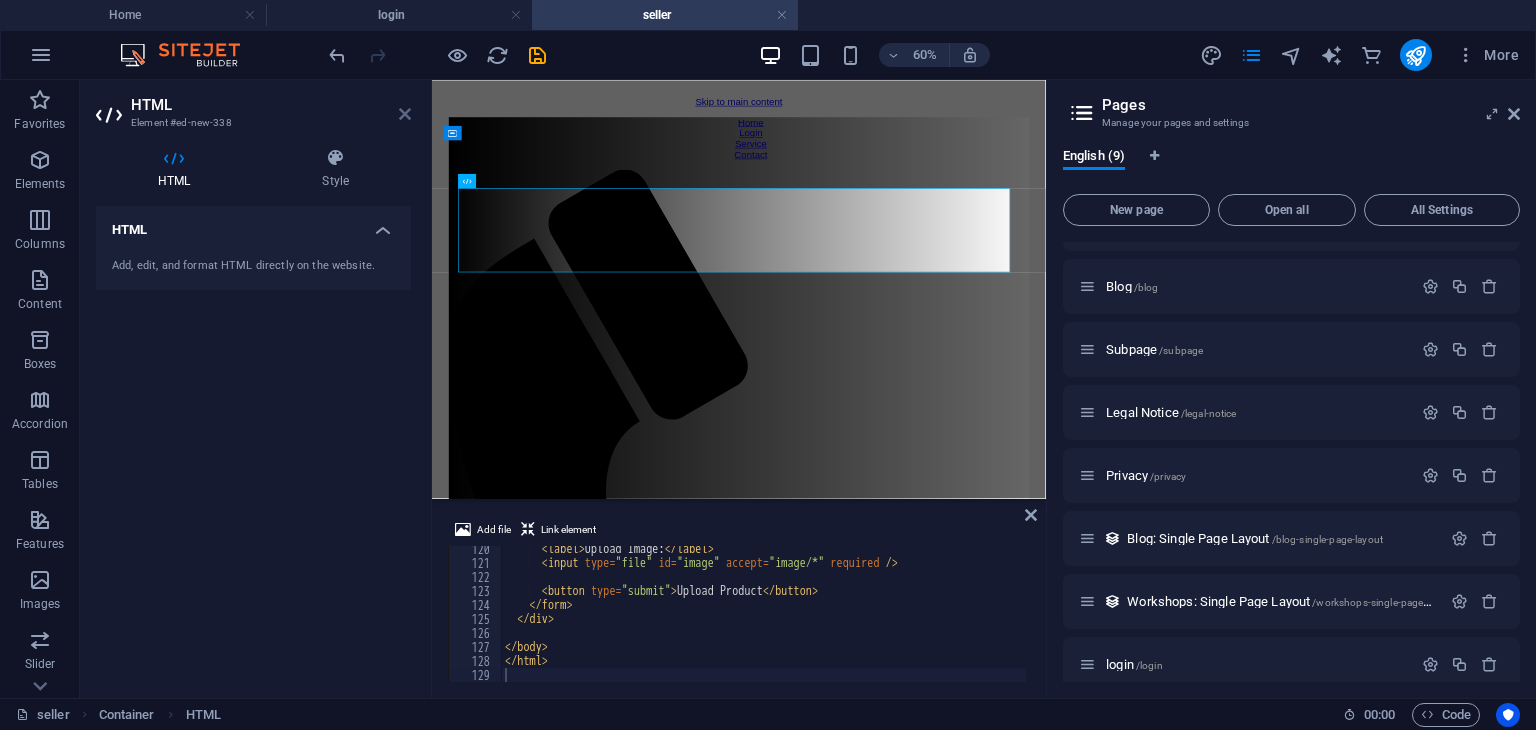 click at bounding box center [405, 114] 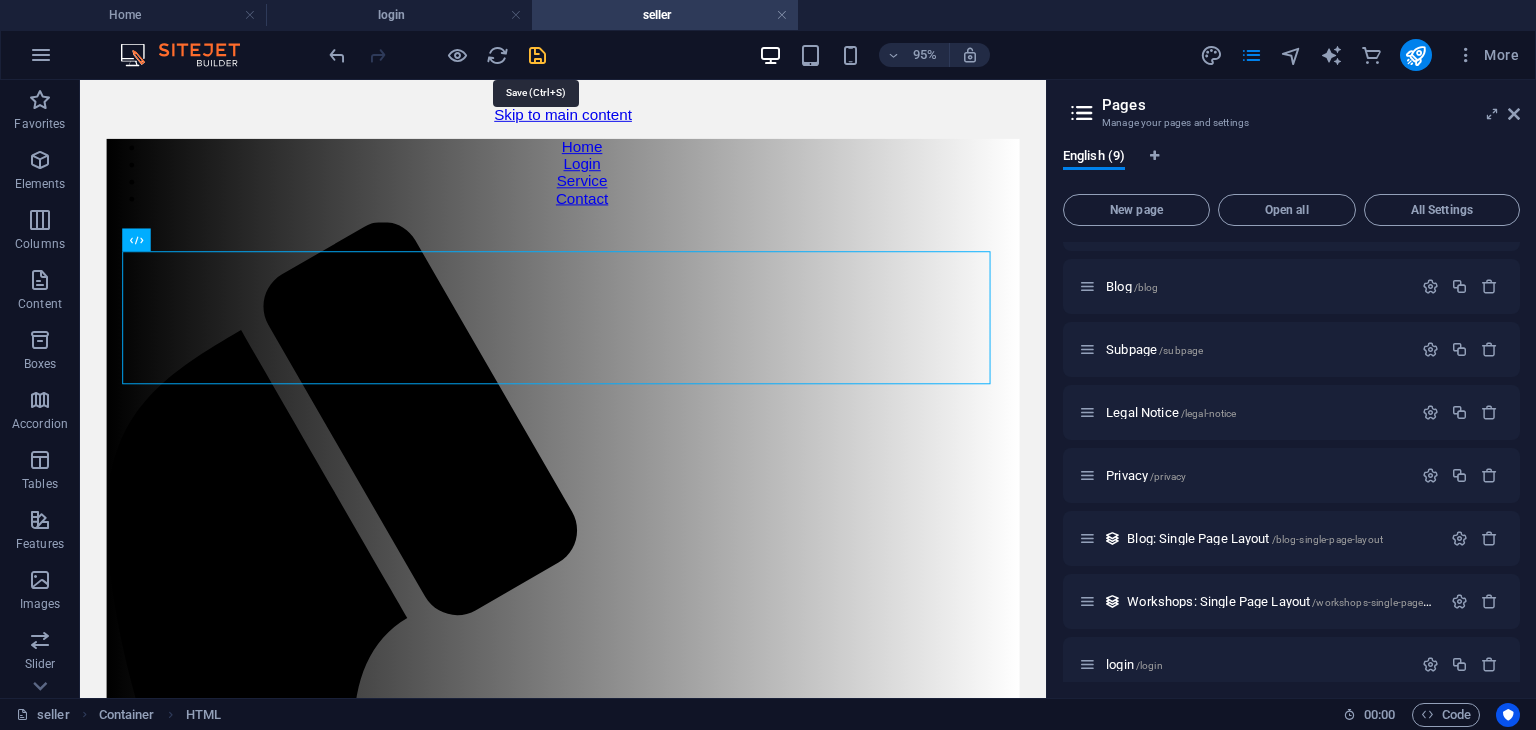 click at bounding box center (537, 55) 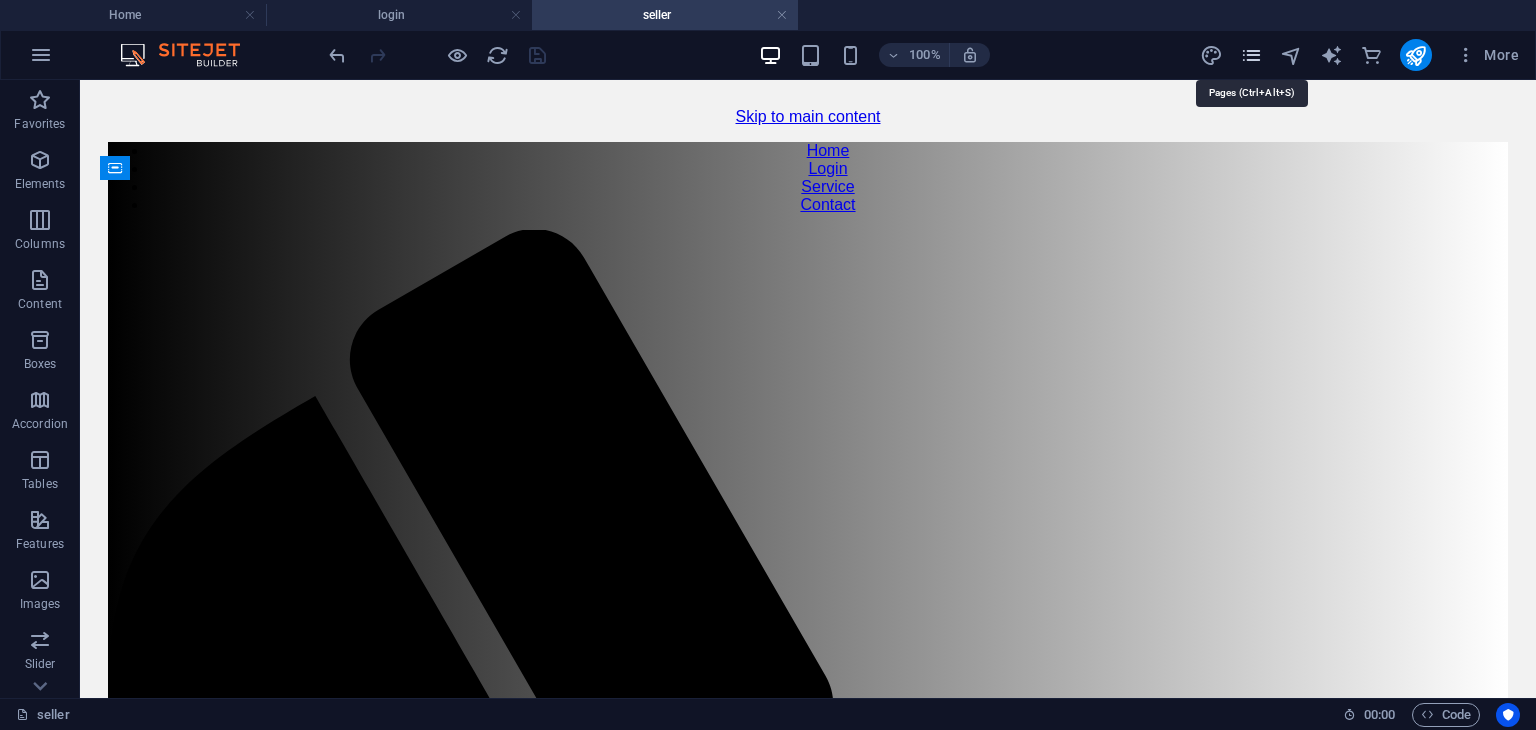 click at bounding box center (1251, 55) 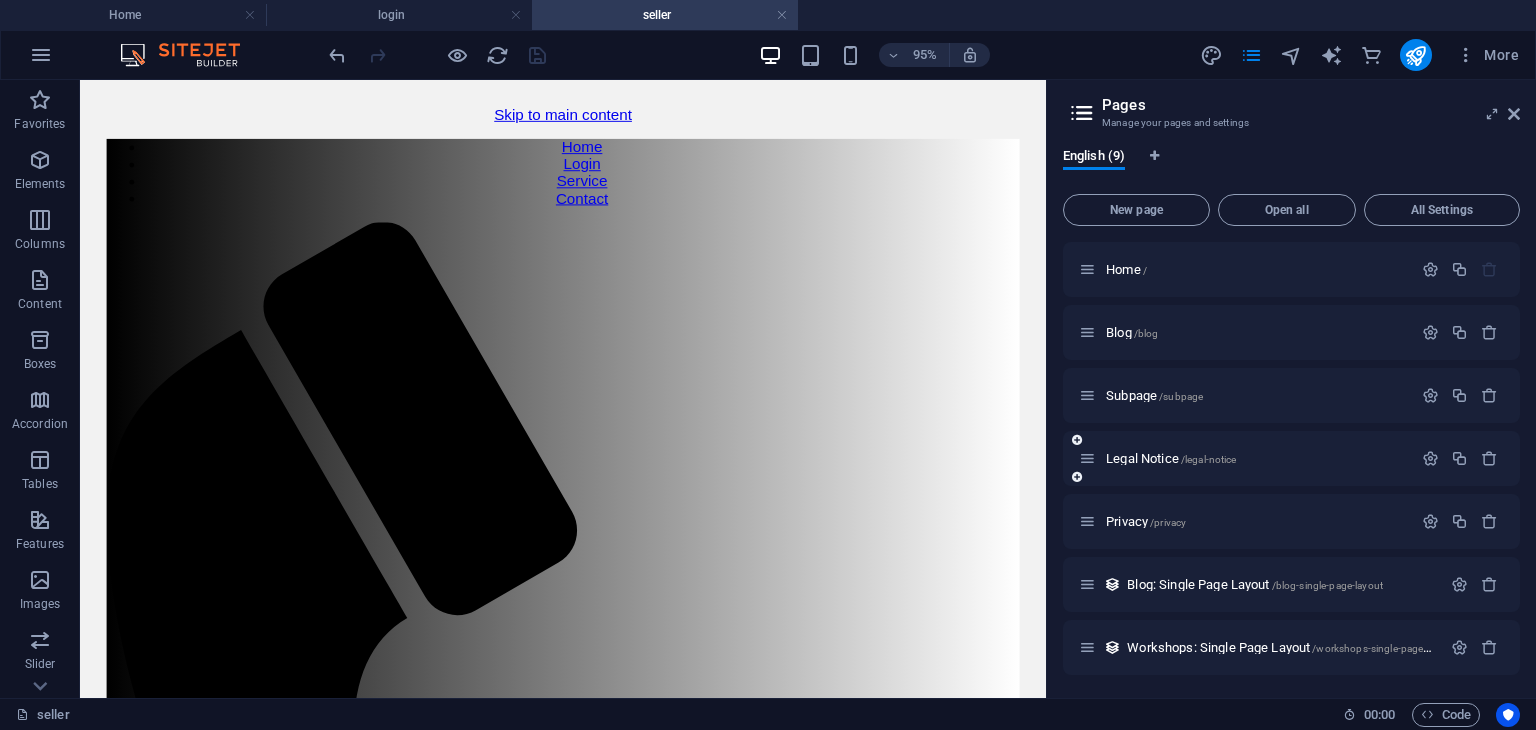 scroll, scrollTop: 127, scrollLeft: 0, axis: vertical 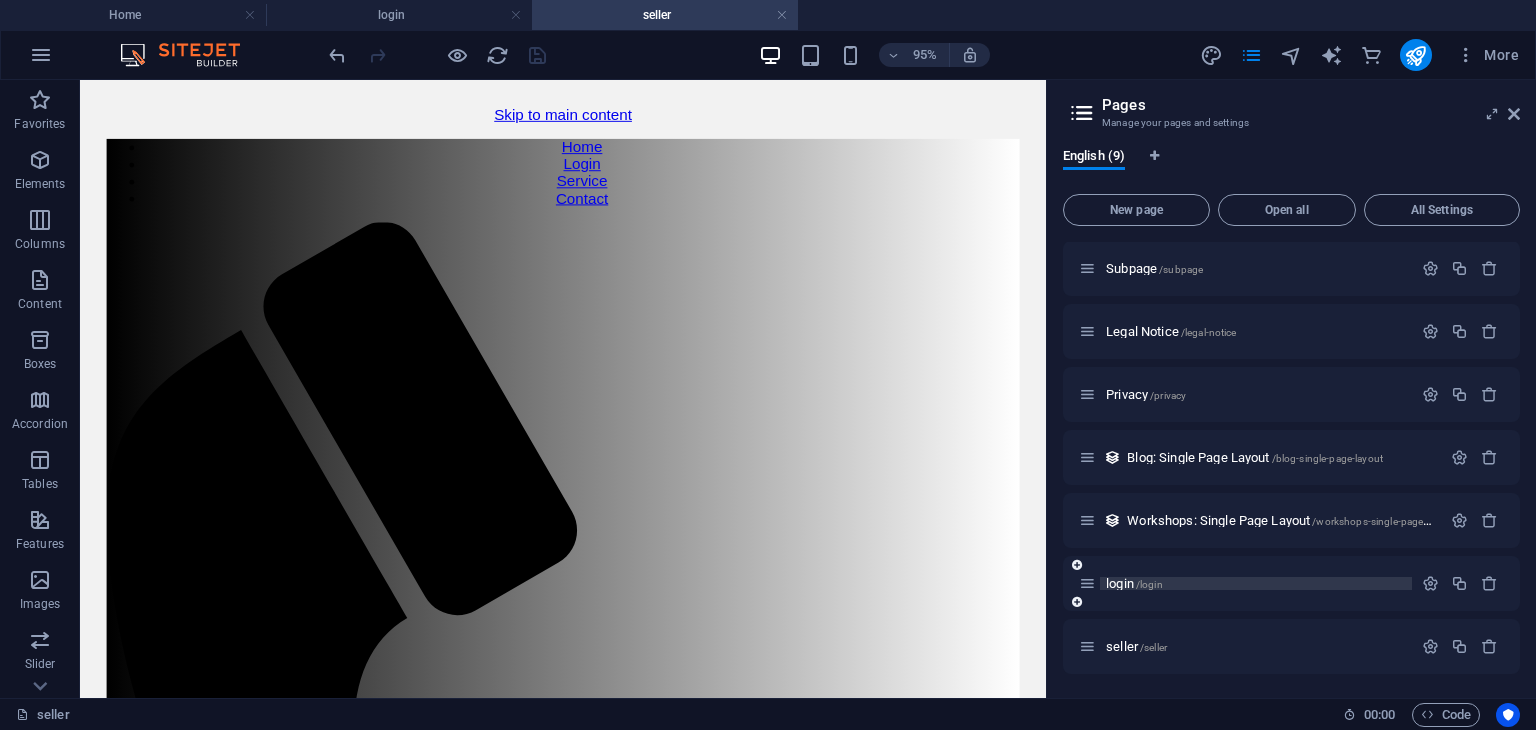 click on "/login" at bounding box center [1149, 584] 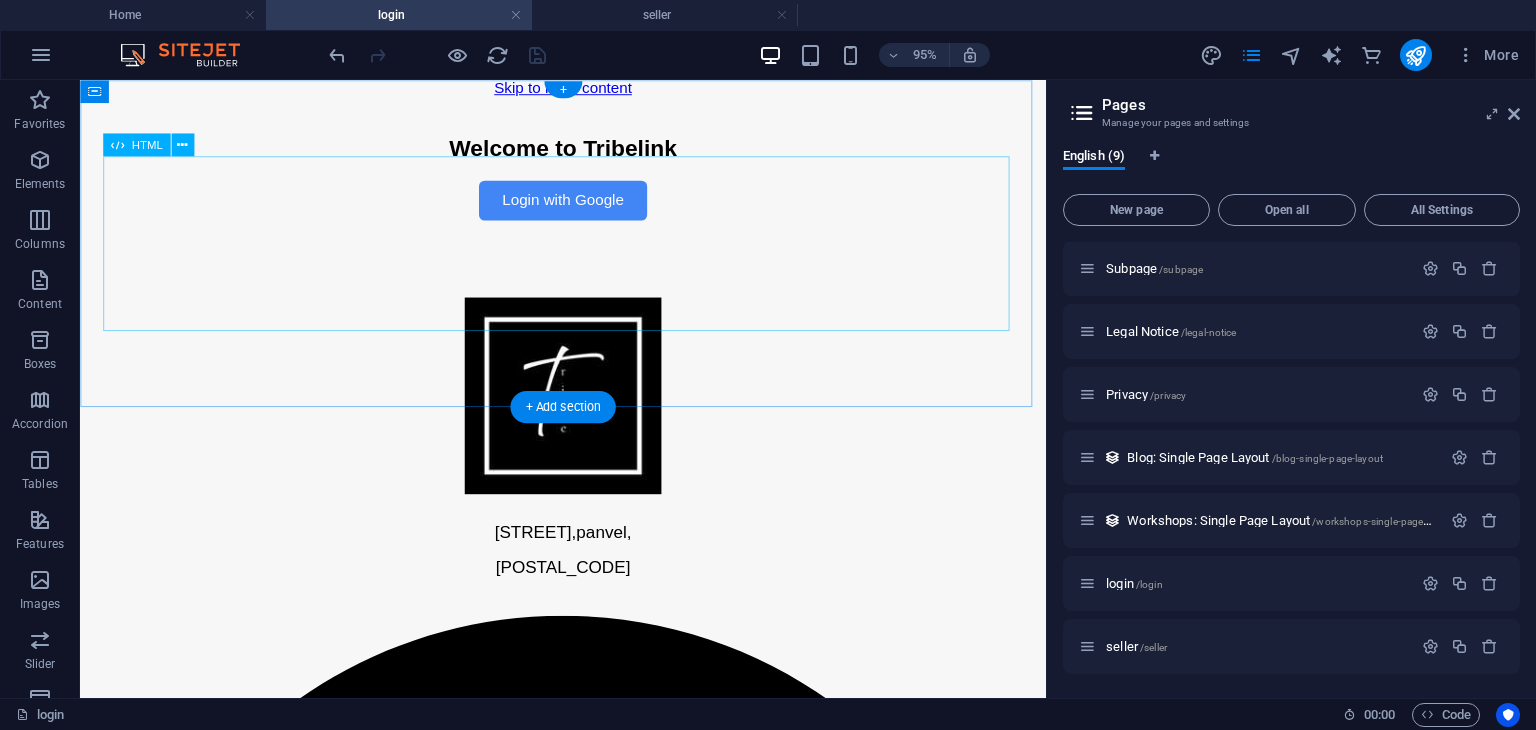 click on "Tribelink - Login
Welcome to Tribelink
Login with Google
🛍️ Our Latest Collection
⬅️ Previous
Next ➡️" at bounding box center [588, 183] 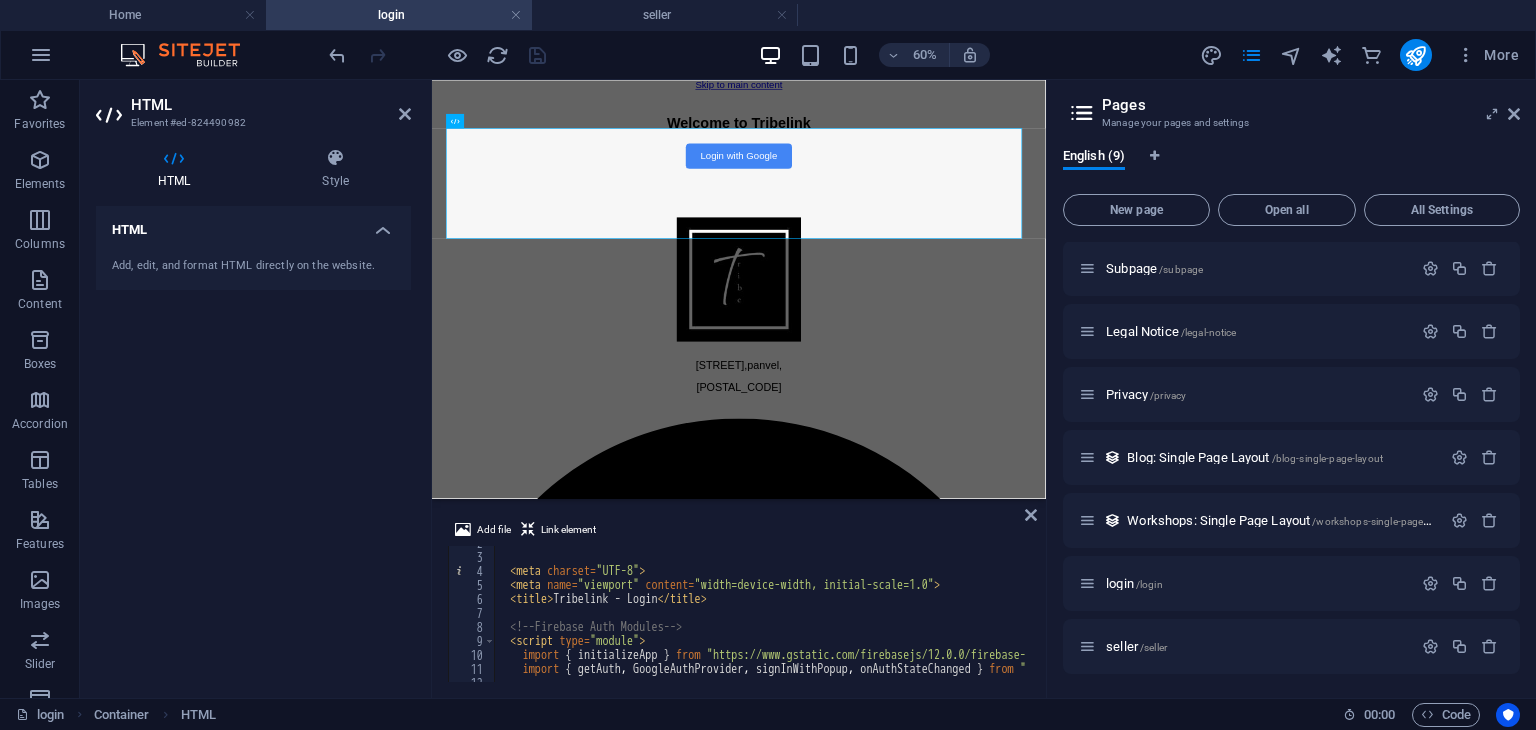 scroll, scrollTop: 38, scrollLeft: 0, axis: vertical 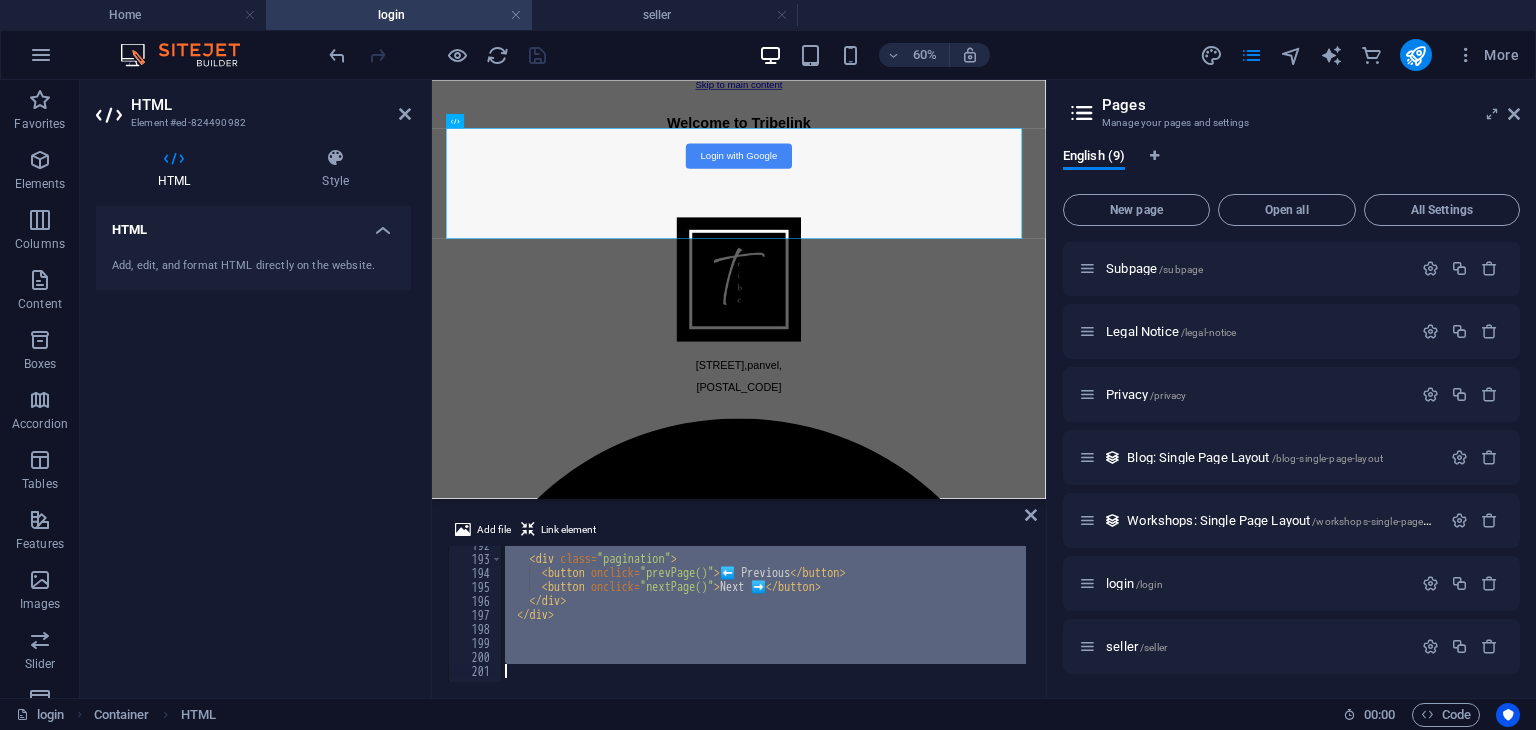 drag, startPoint x: 505, startPoint y: 623, endPoint x: 730, endPoint y: 776, distance: 272.0919 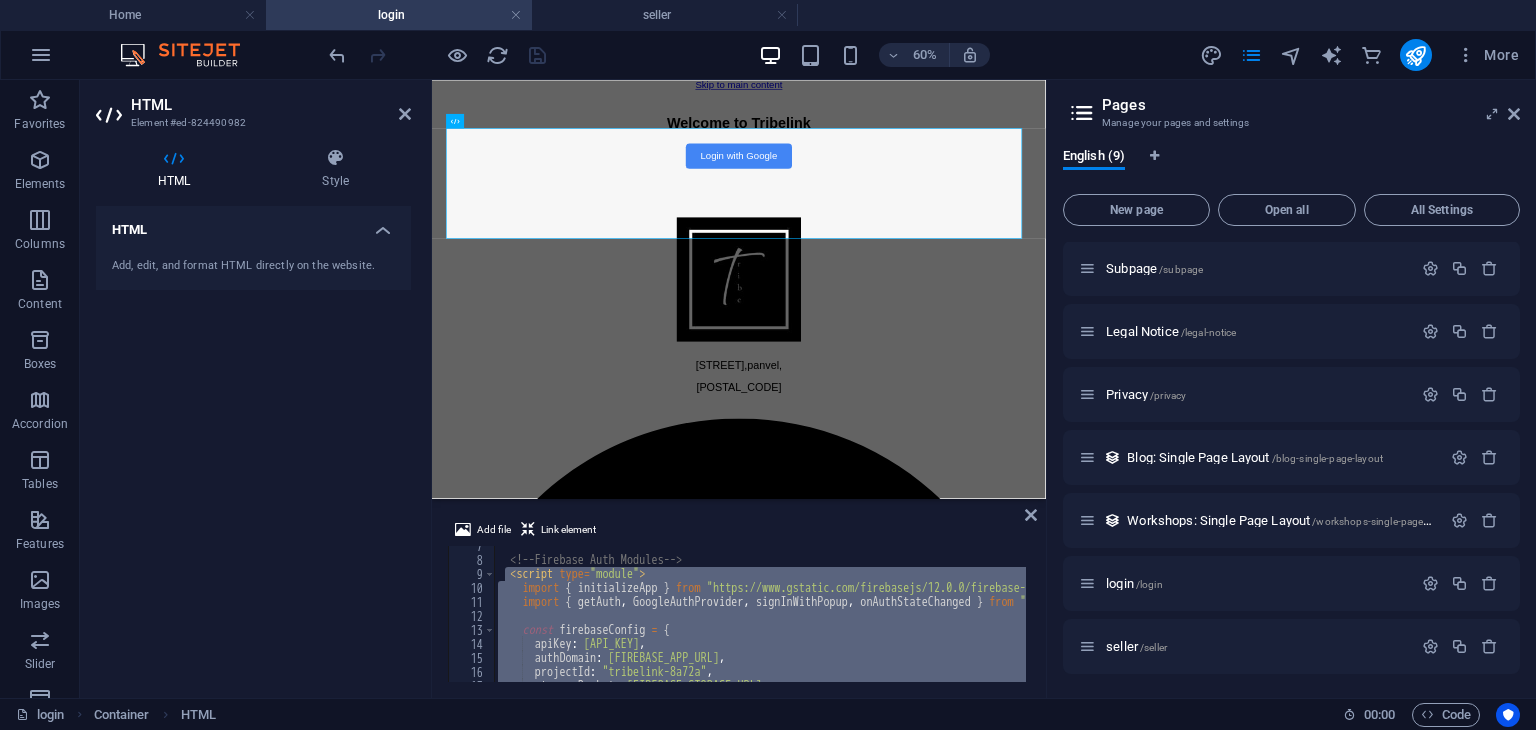 scroll, scrollTop: 82, scrollLeft: 0, axis: vertical 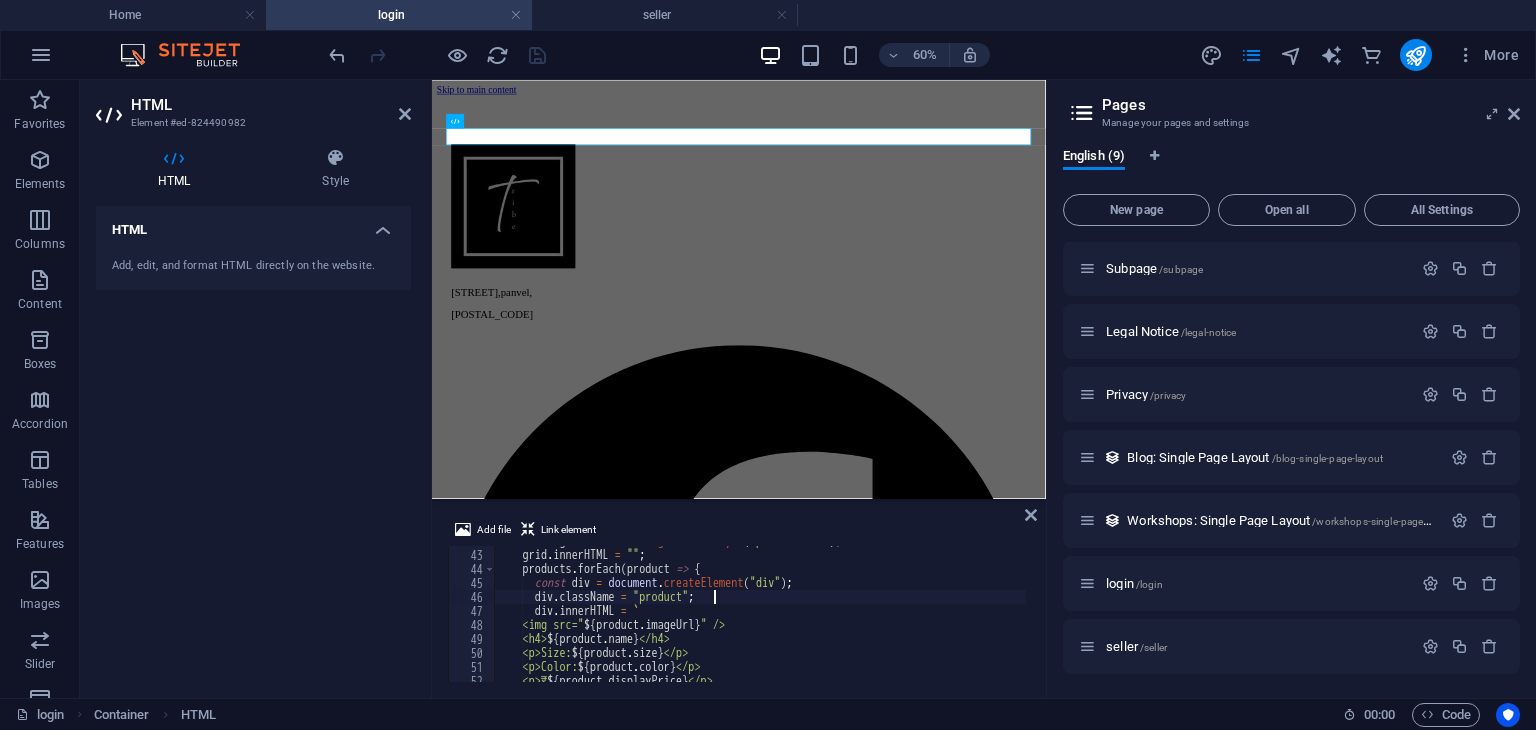 click on "const   grid   =   document . getElementById ( "productGrid" ) ;      grid . innerHTML   =   "" ;      products . forEach ( product   =>   {         const   div   =   document . createElement ( "div" ) ;         div . className   =   "product" ;         div . innerHTML   =   `          <img src=" ${ product . imageUrl } " />          <h4> ${ product . name } </h4>          <p>Size:  ${ product . size } </p>          <p>Color:  ${ product . color } </p>          <p>₹ ${ product . displayPrice } </p>" at bounding box center [973, 614] 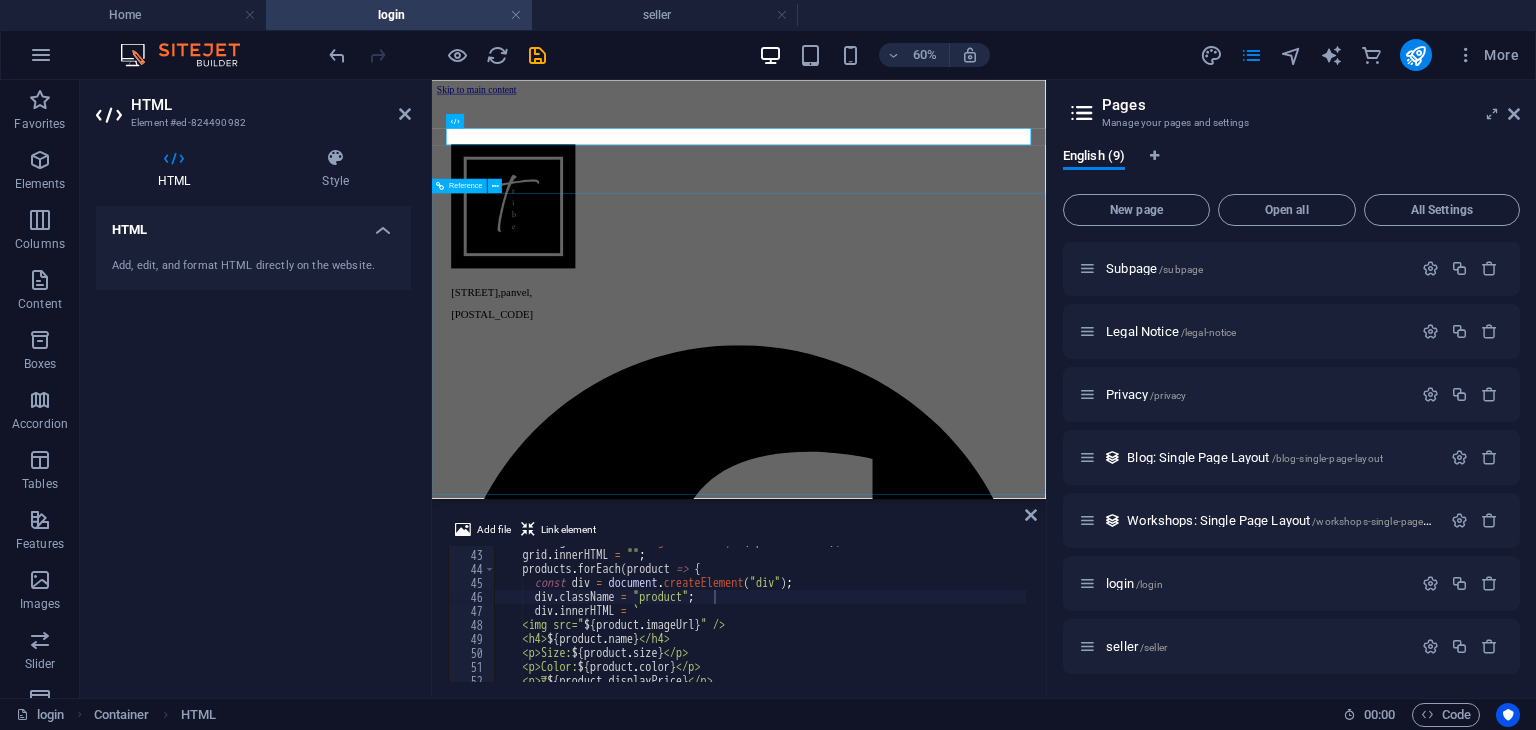 click on "khanda colony , [CITY],
410106 Quick Links Shop Contact About Blog Details Legal Notice Privacy Policy Contact none piyushbhagat4554@[EMAIL] 10:00 AM - 08:00 PM" at bounding box center [943, 2698] 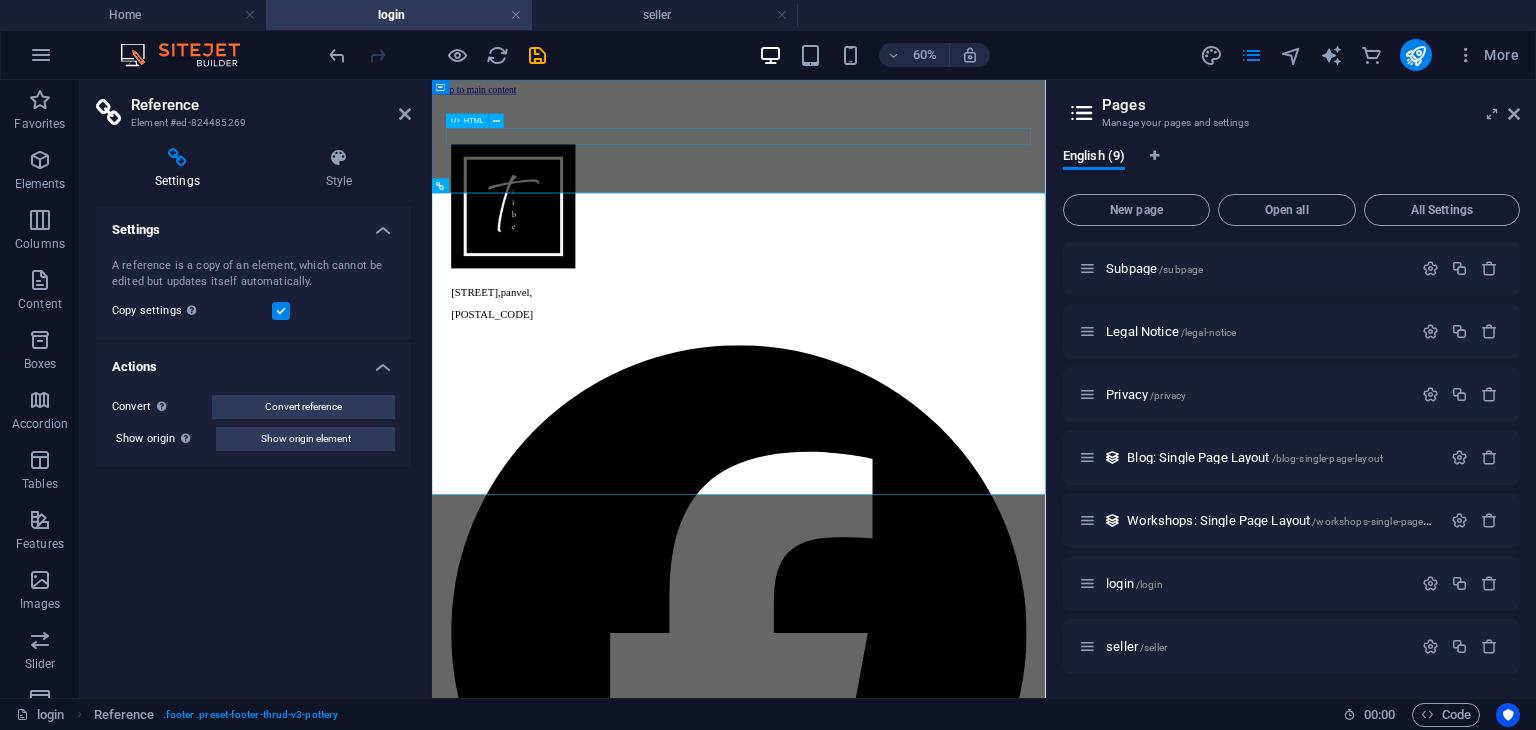 click on "Tribelink - Login" at bounding box center [943, 106] 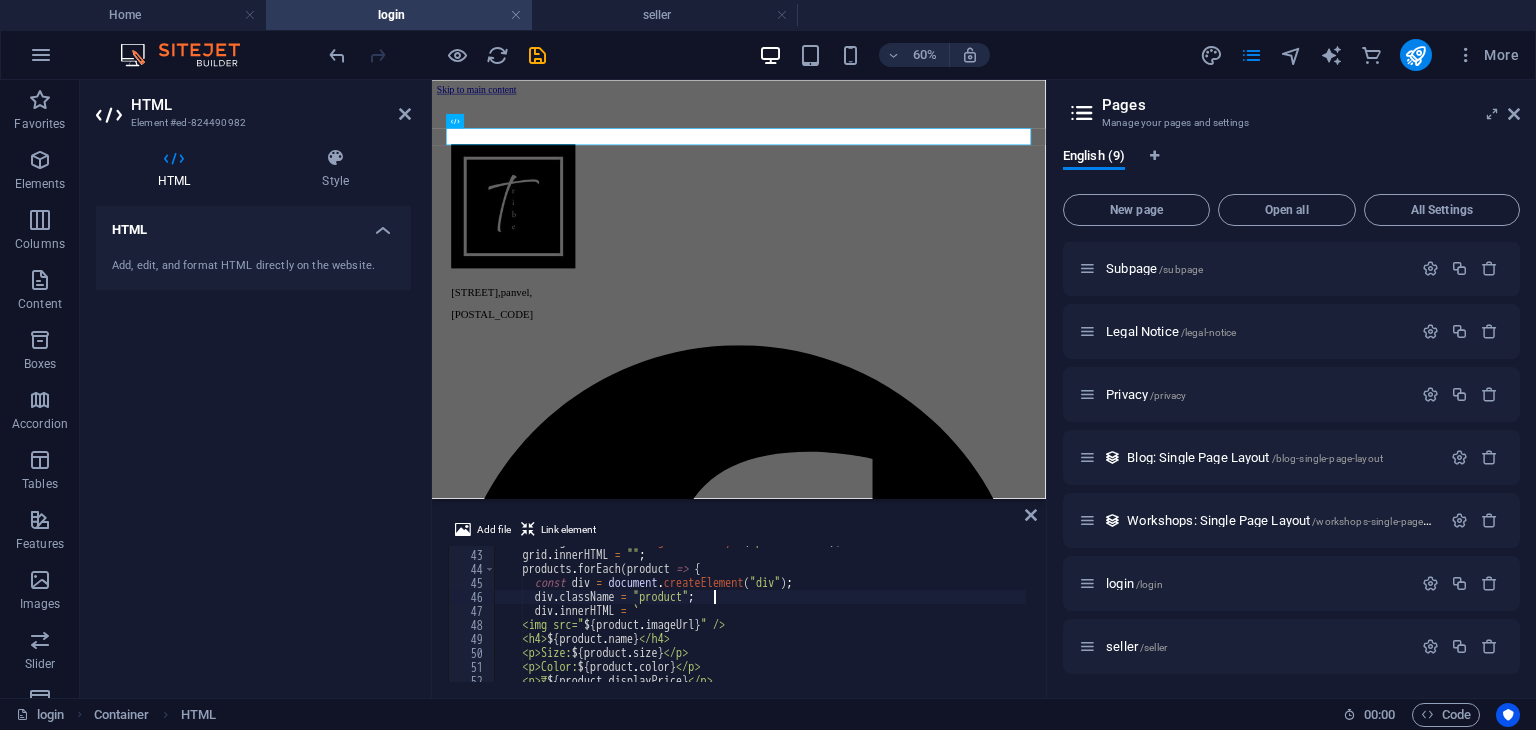 scroll, scrollTop: 904, scrollLeft: 0, axis: vertical 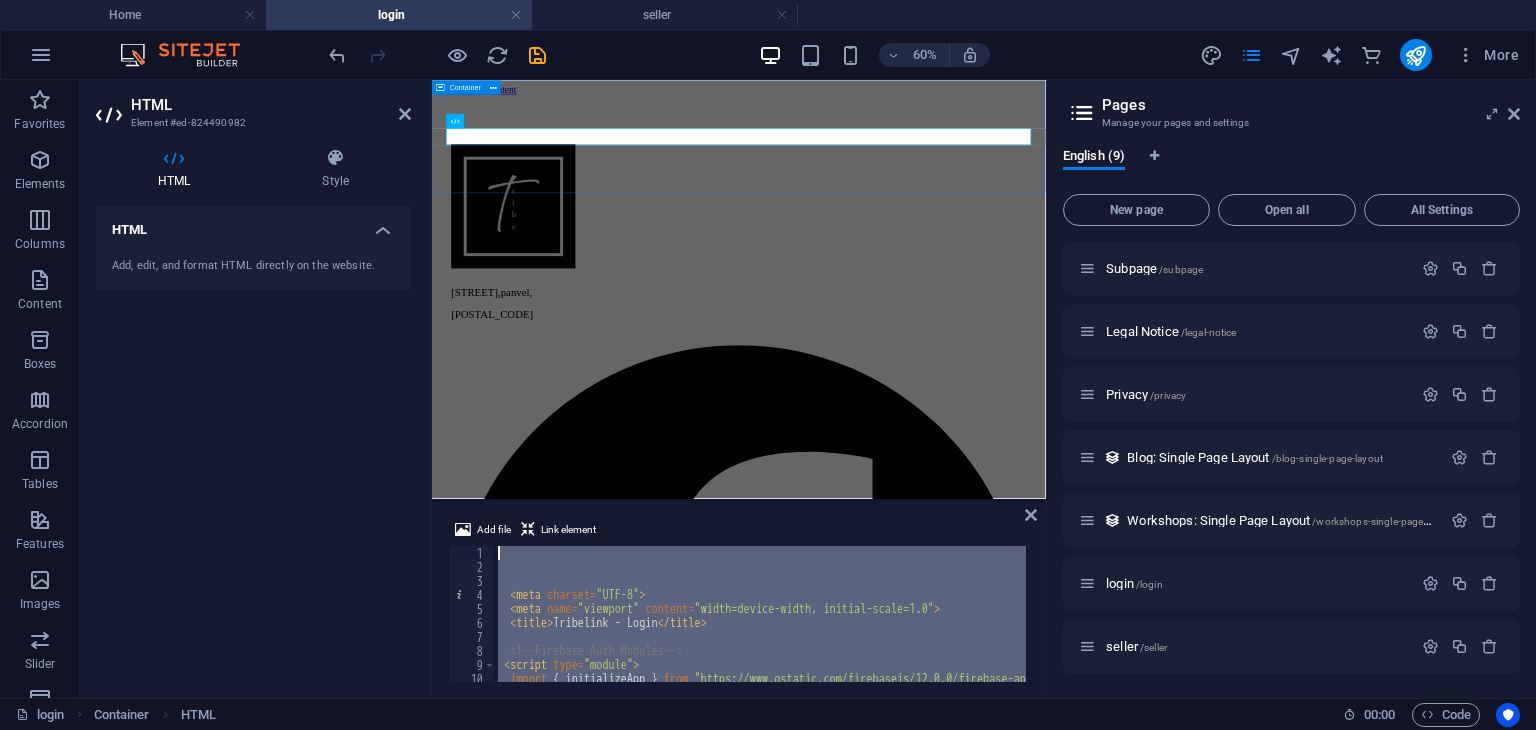 drag, startPoint x: 1154, startPoint y: 741, endPoint x: 446, endPoint y: 204, distance: 888.613 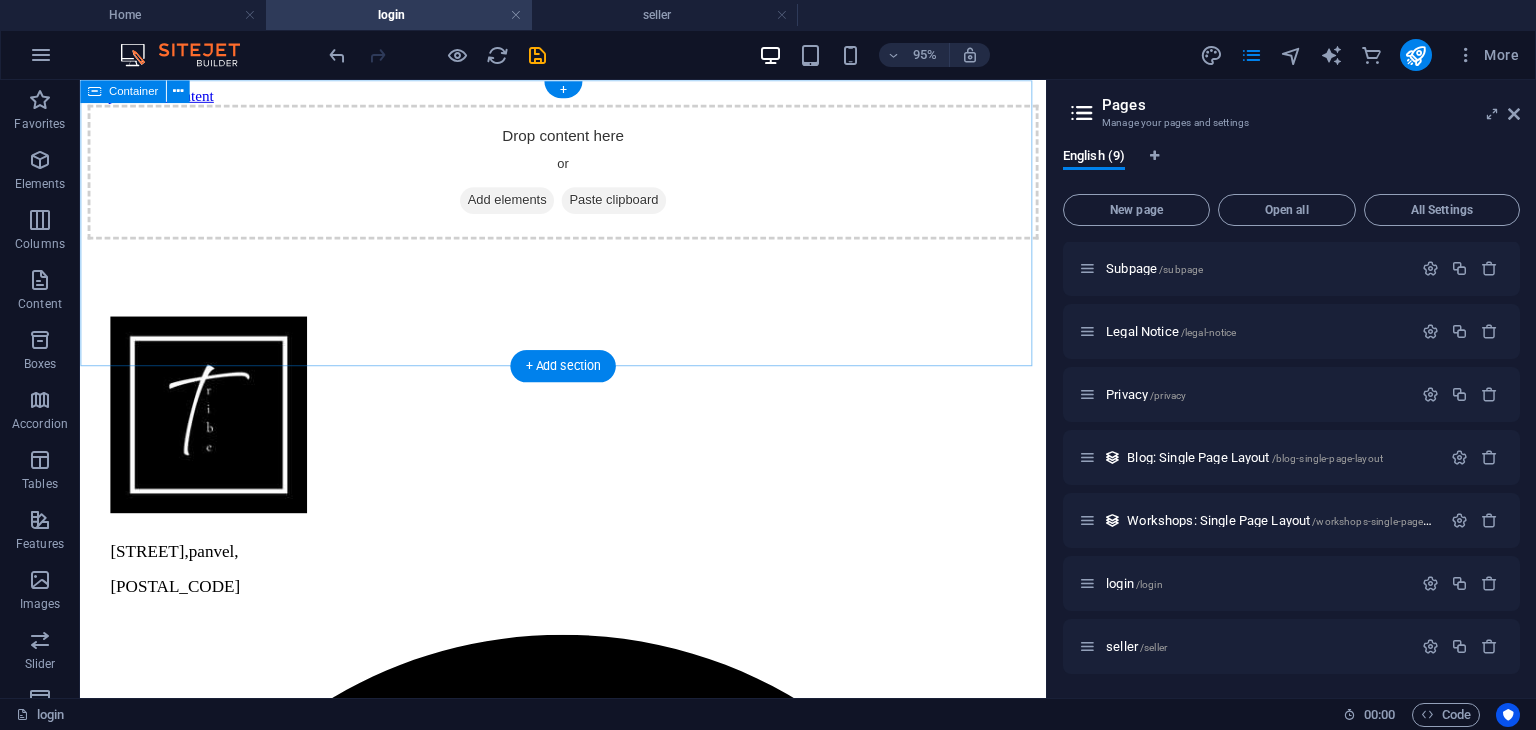click on "Add elements" at bounding box center (529, 207) 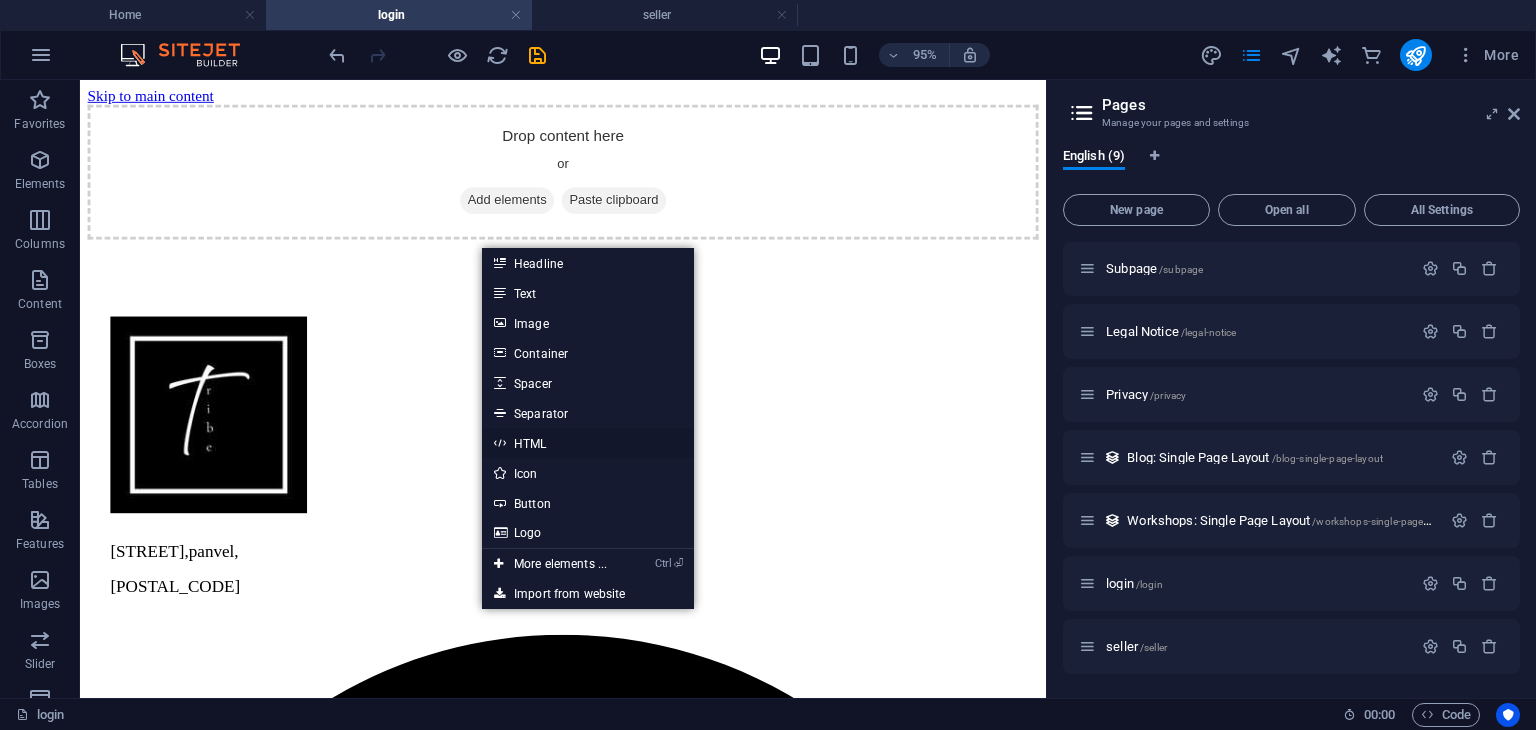 click on "HTML" at bounding box center [588, 443] 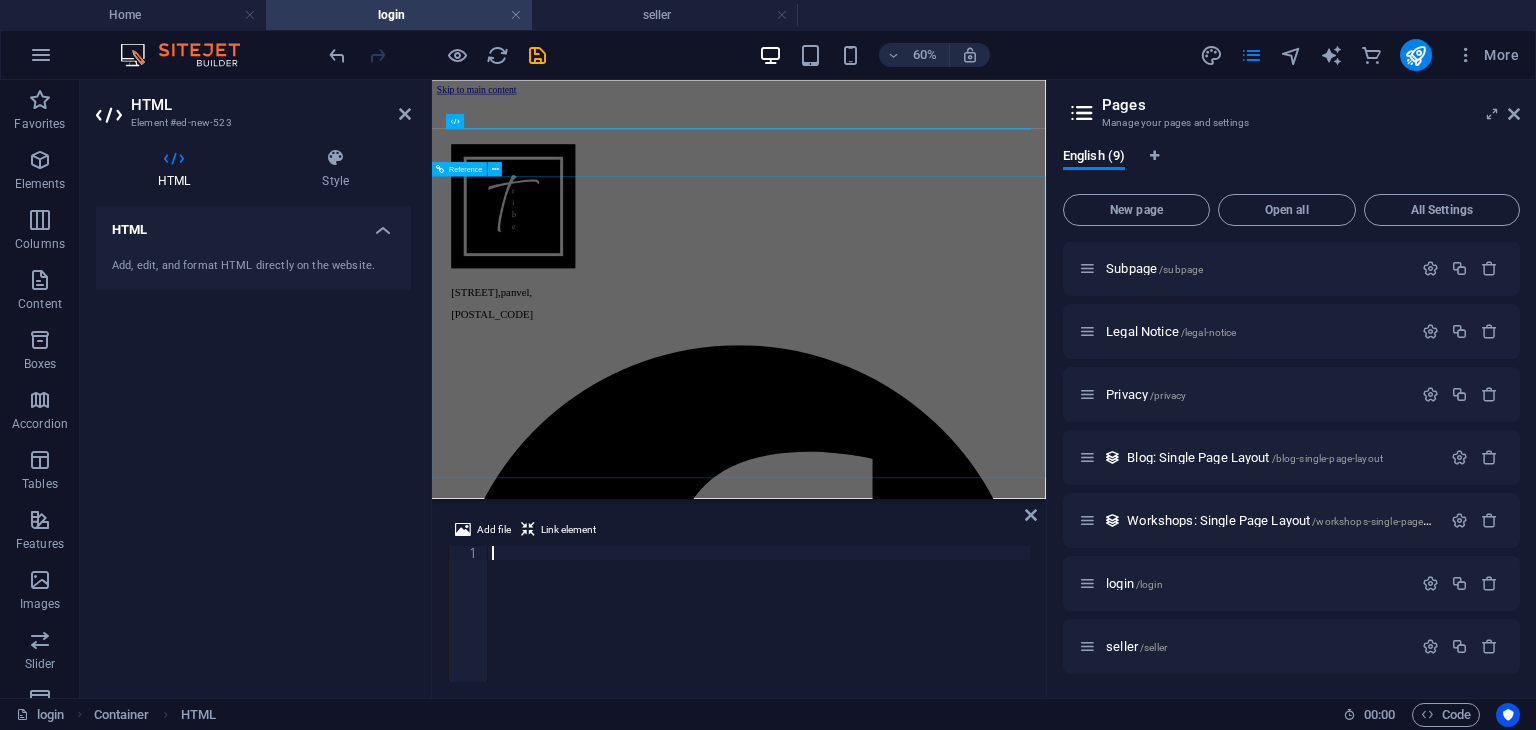 scroll, scrollTop: 2860, scrollLeft: 0, axis: vertical 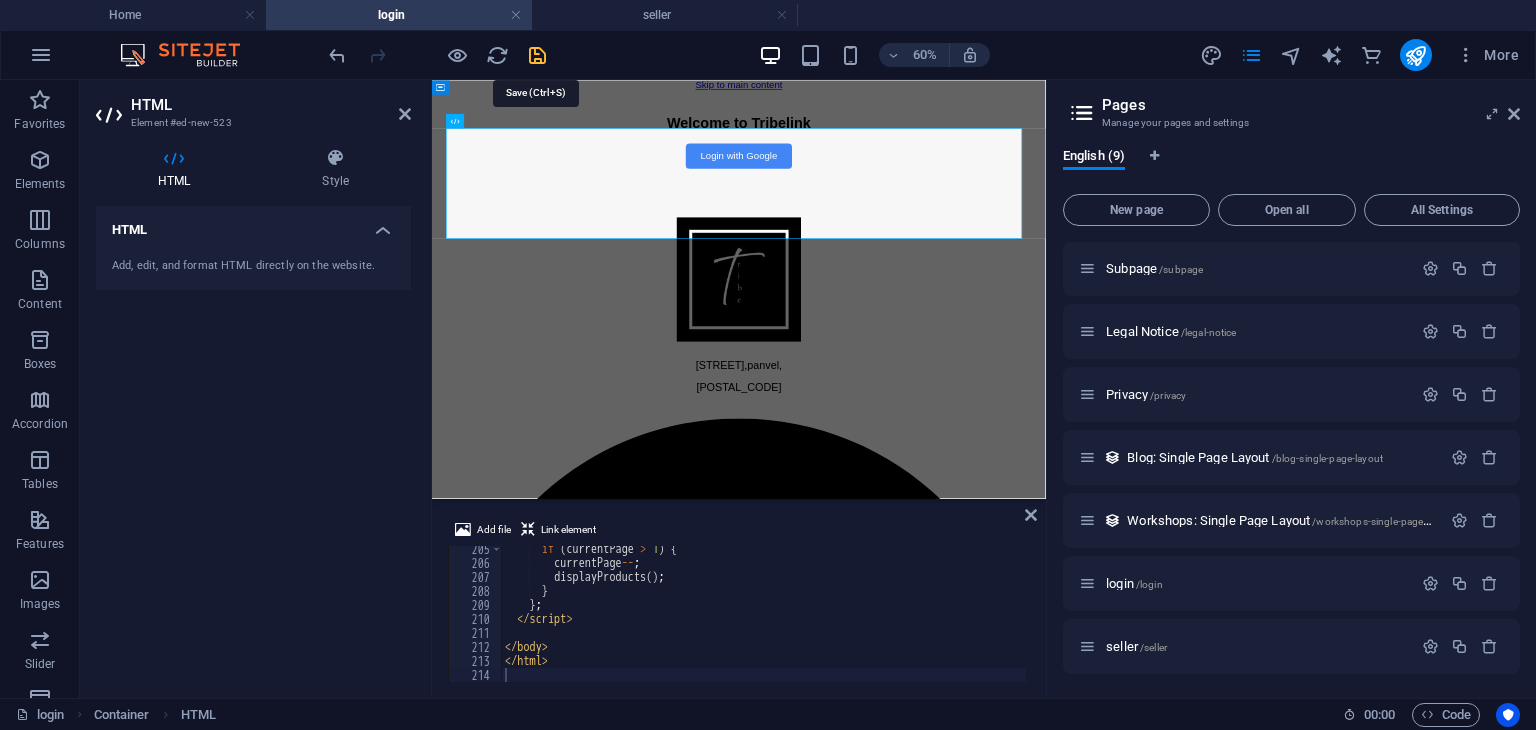 click at bounding box center (537, 55) 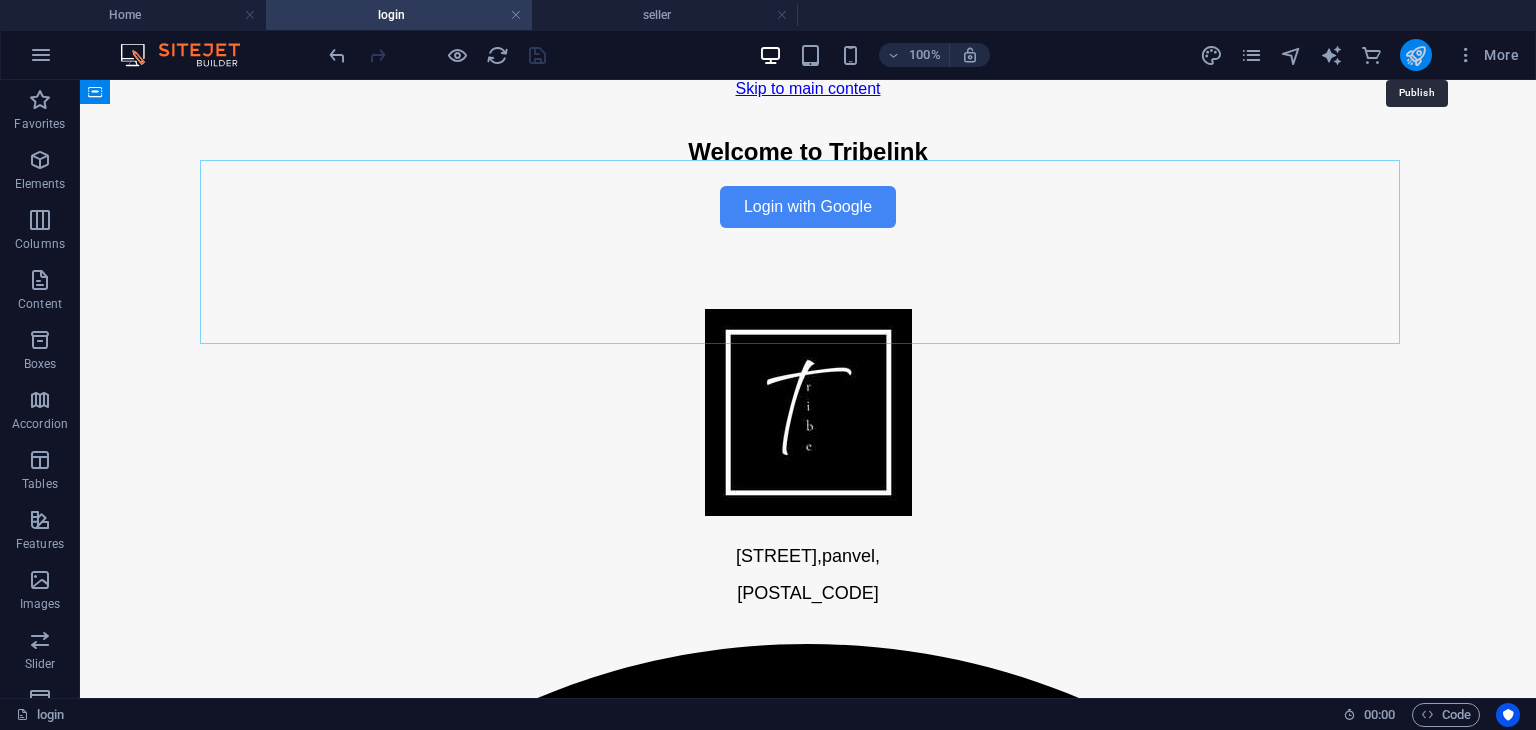 click at bounding box center (1415, 55) 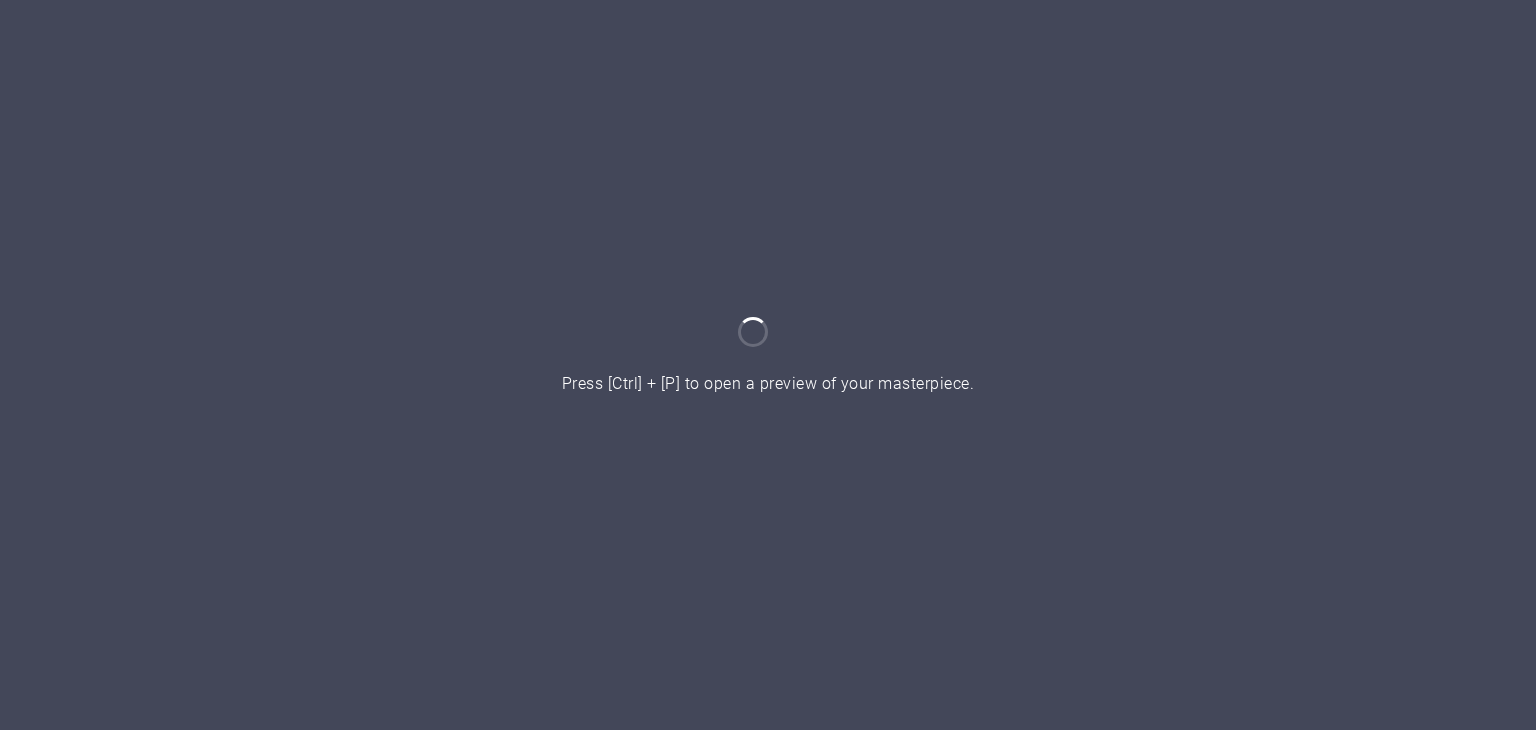 scroll, scrollTop: 0, scrollLeft: 0, axis: both 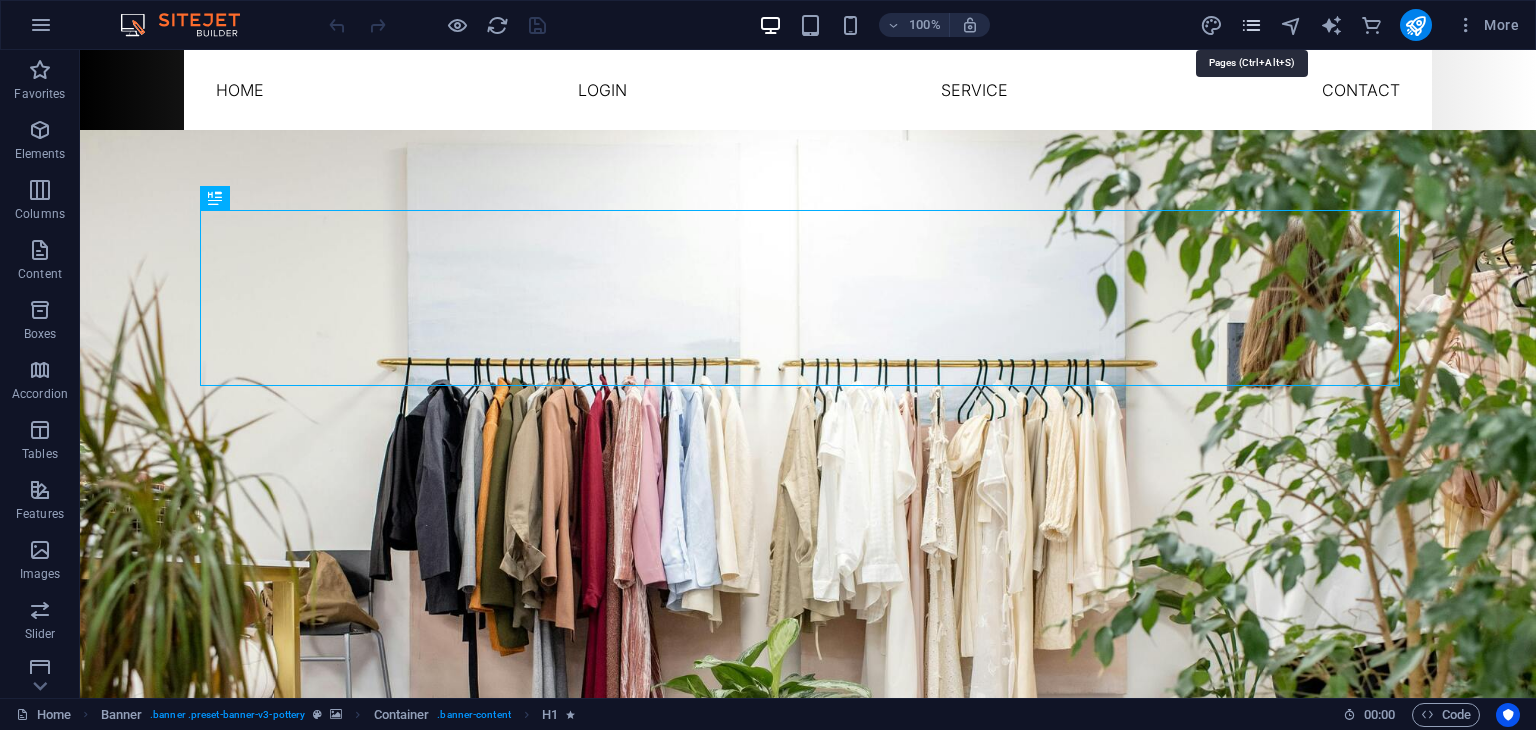click at bounding box center (1251, 25) 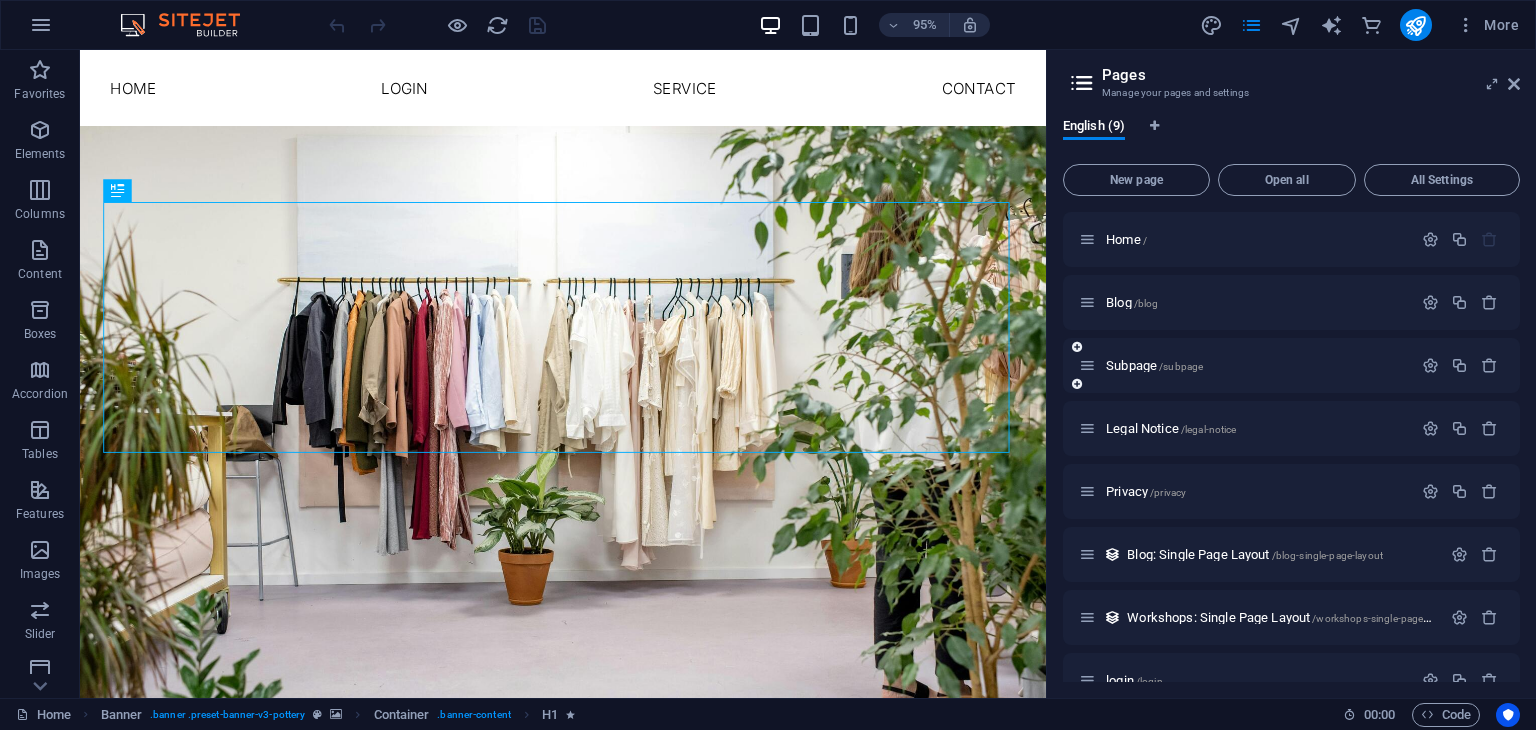 scroll, scrollTop: 97, scrollLeft: 0, axis: vertical 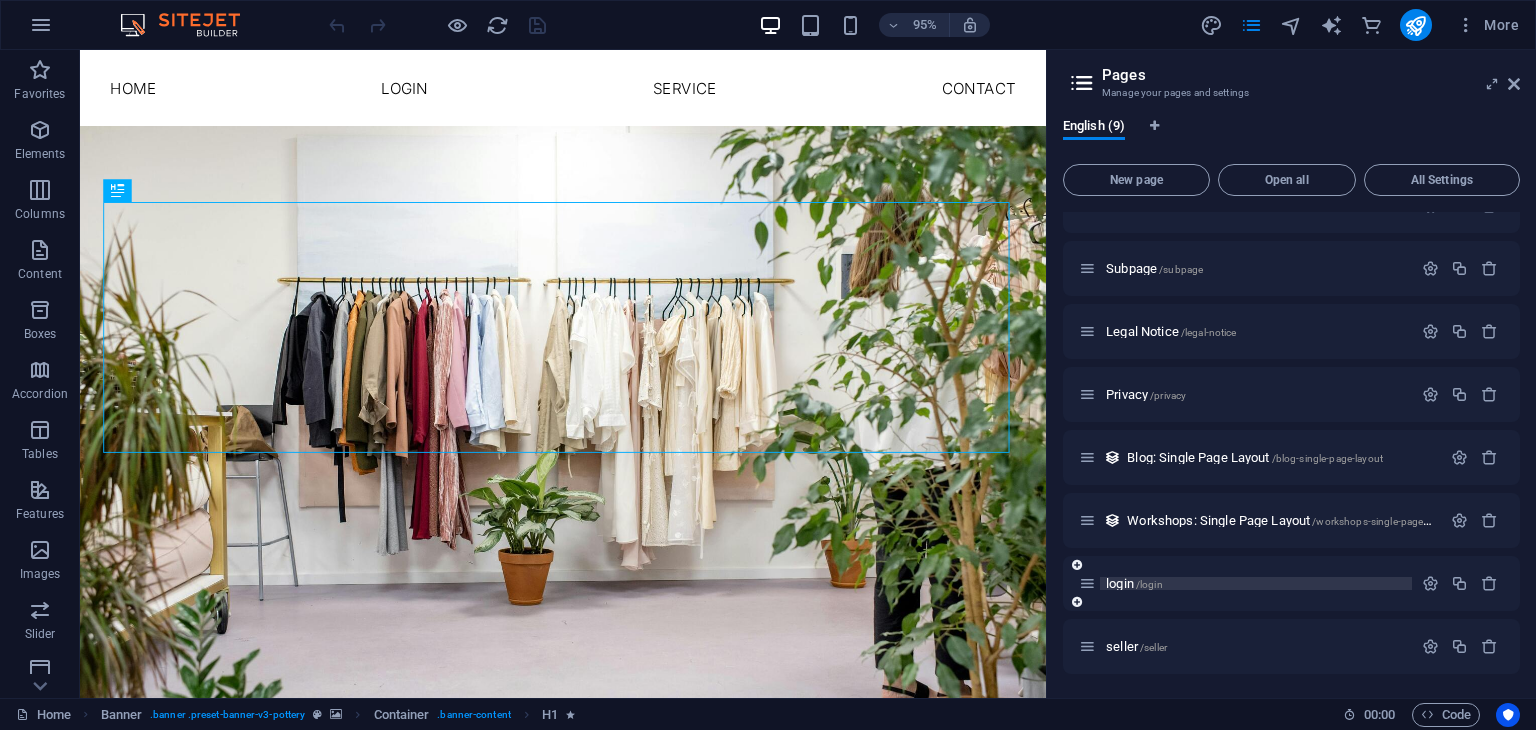 click on "/login" at bounding box center [1149, 584] 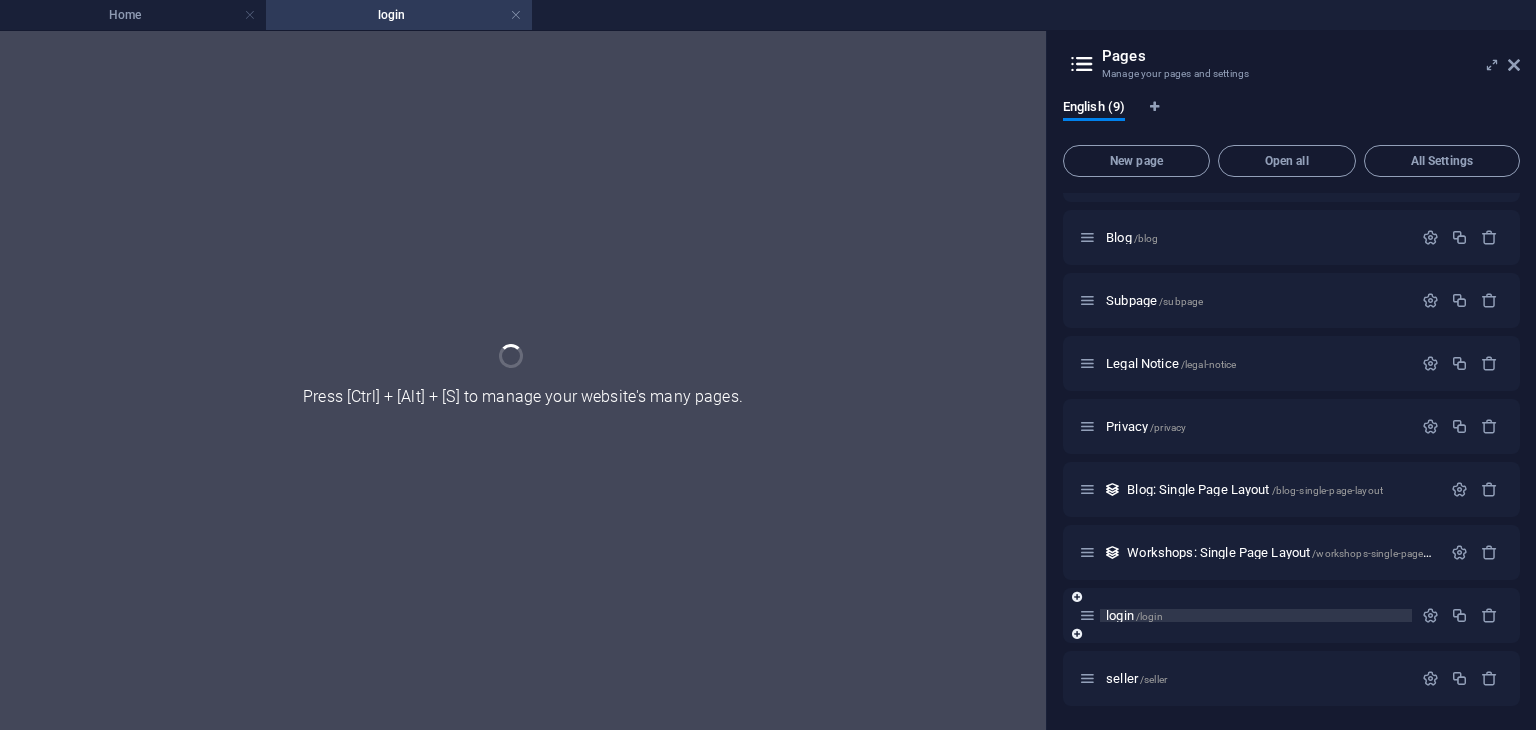 scroll, scrollTop: 46, scrollLeft: 0, axis: vertical 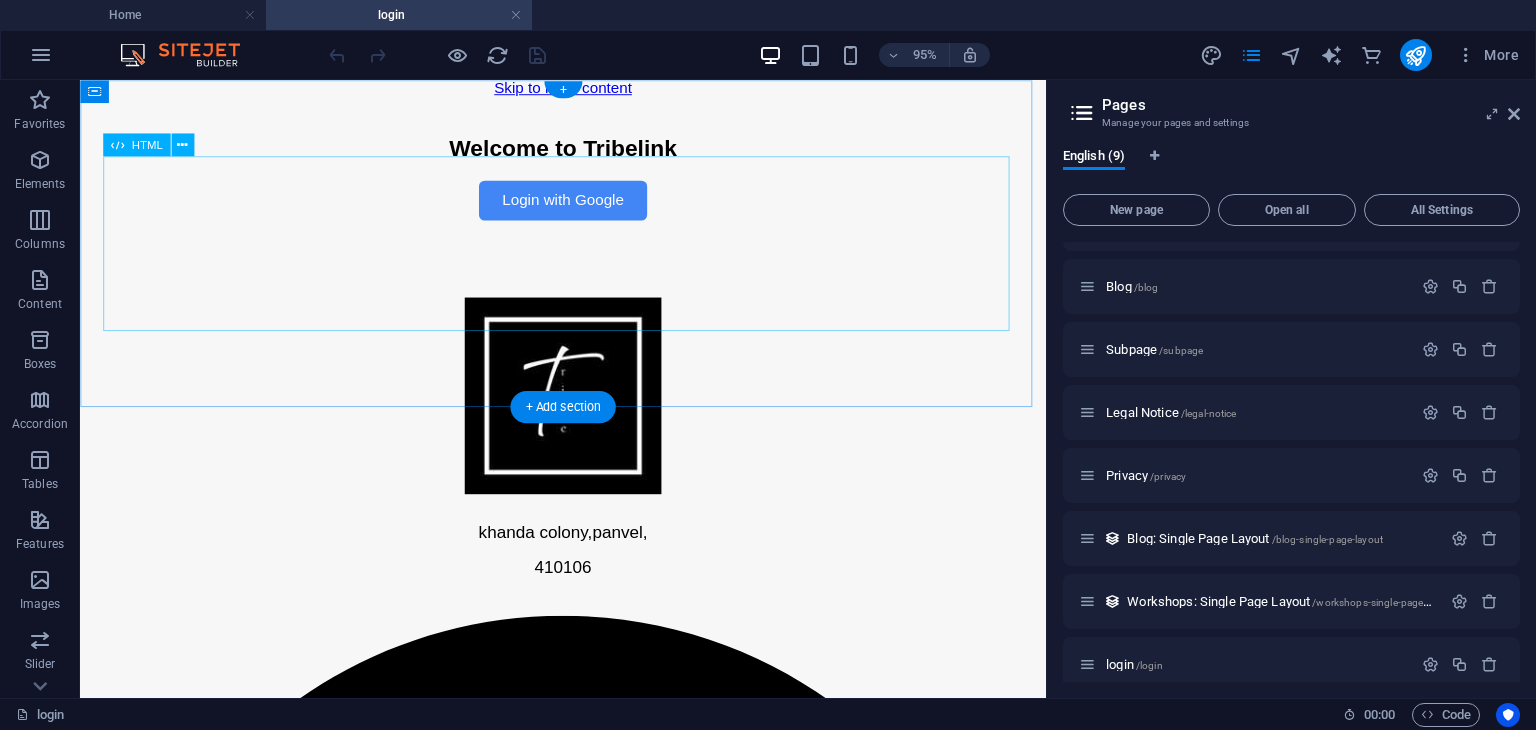 click on "Tribelink - Buyer View
Welcome to Tribelink
Login with Google
🛍️ Our Latest Collection
⬅️ Previous
Next ➡️" at bounding box center (588, 183) 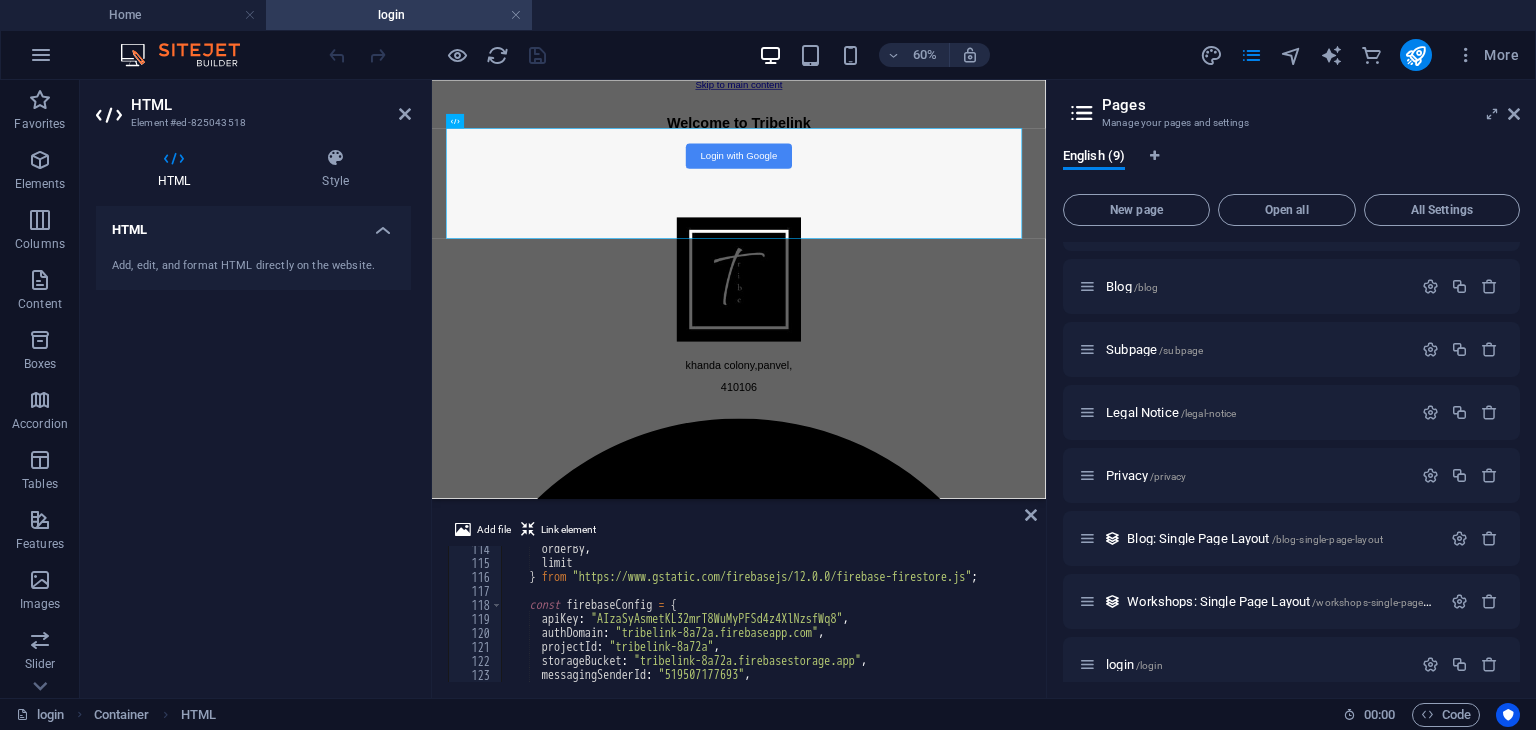 scroll, scrollTop: 1586, scrollLeft: 0, axis: vertical 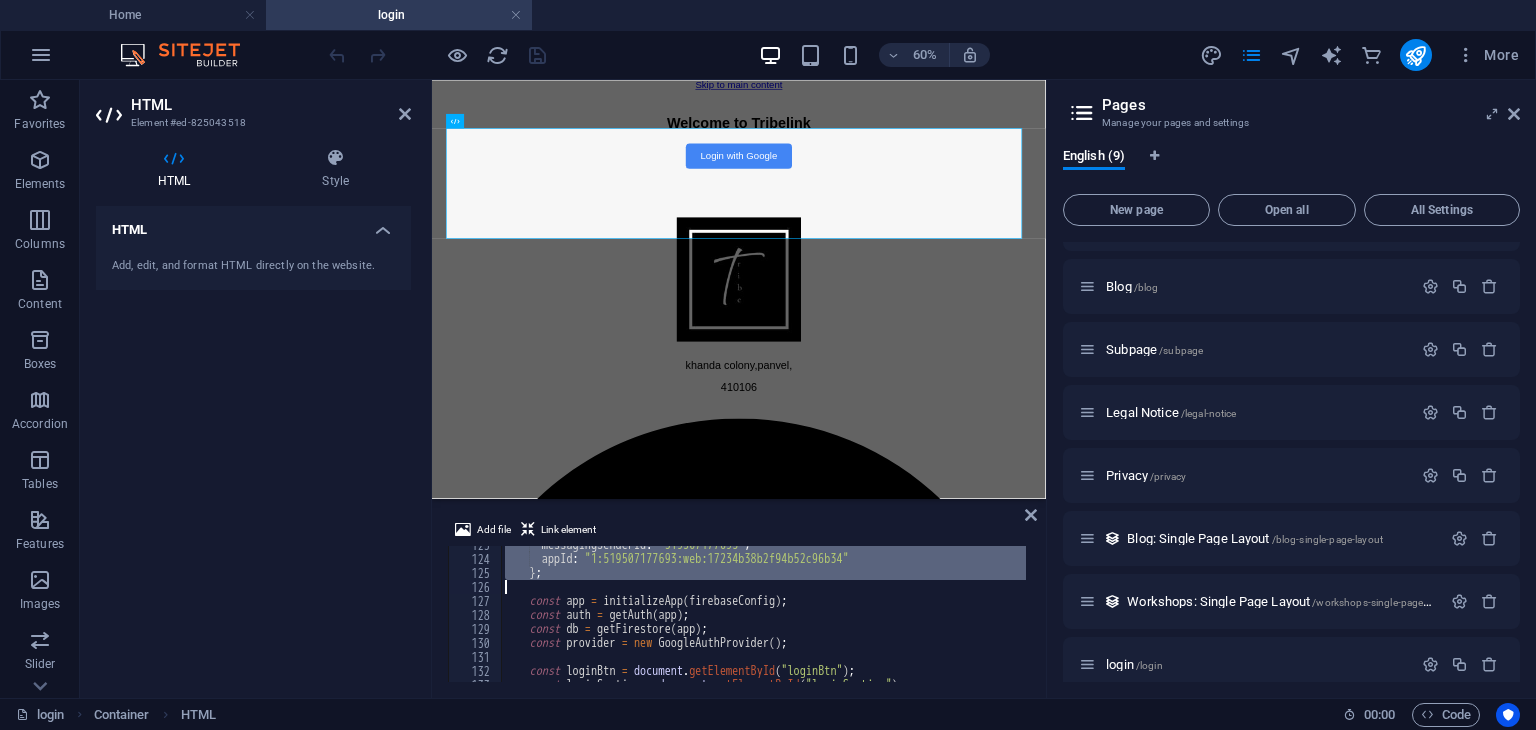 drag, startPoint x: 531, startPoint y: 605, endPoint x: 567, endPoint y: 589, distance: 39.39543 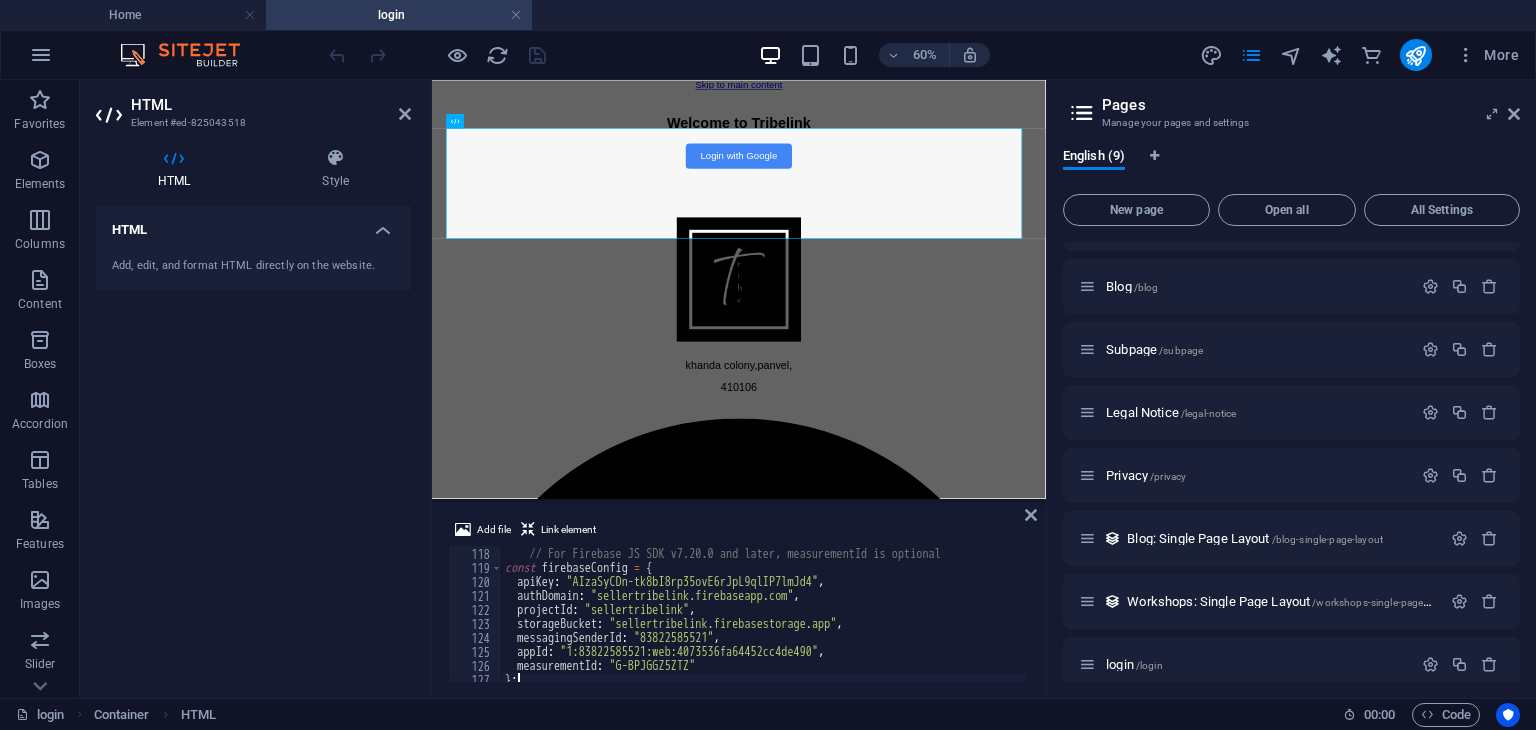 scroll, scrollTop: 1637, scrollLeft: 0, axis: vertical 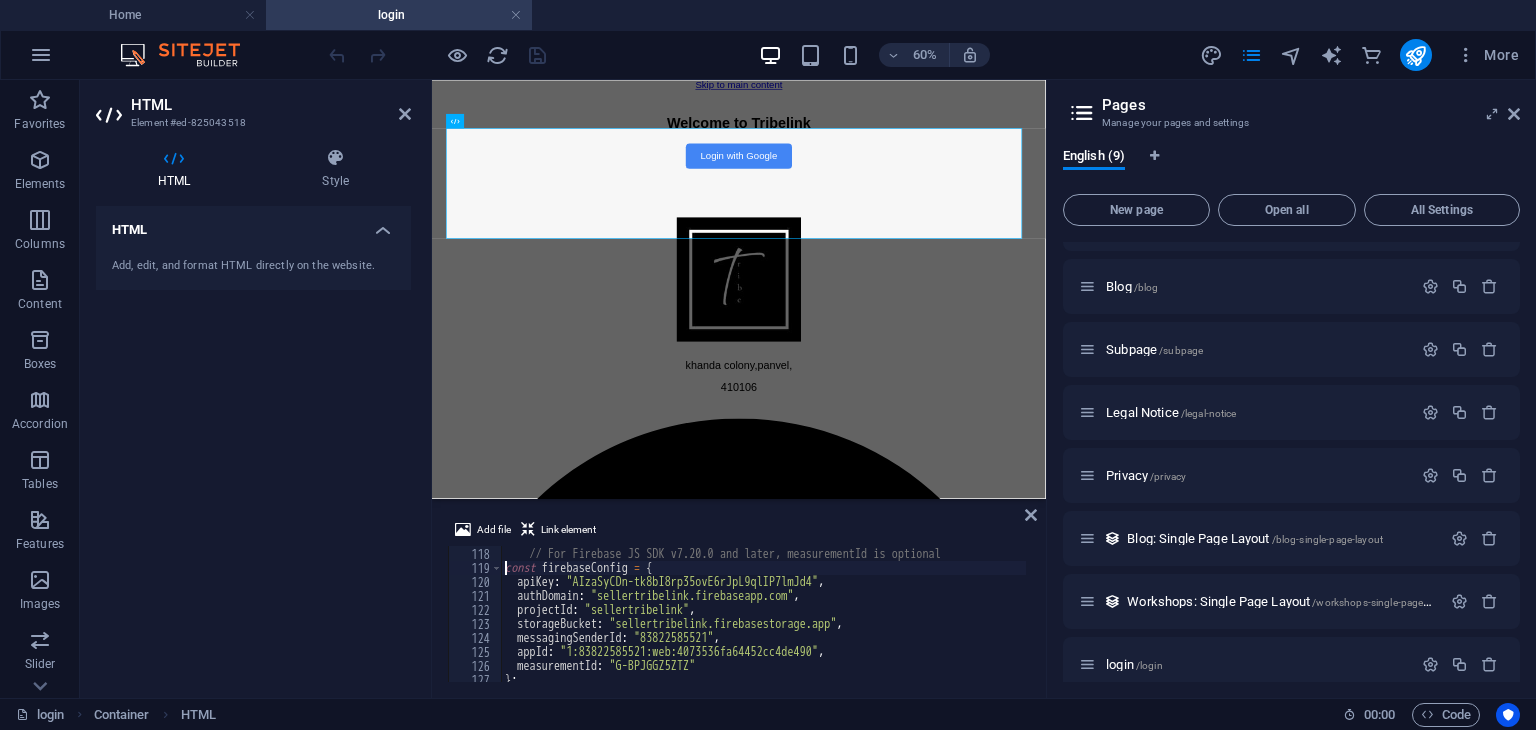 click on "// For Firebase JS SDK v7.20.0 and later, measurementId is optional const   firebaseConfig   =   {    apiKey :   "AIzaSyCDn-tk8bI8rp35ovE6rJpL9qlIP7lmJd4" ,    authDomain :   "sellertribelink.firebaseapp.com" ,    projectId :   "sellertribelink" ,    storageBucket :   "sellertribelink.firebasestorage.app" ,    messagingSenderId :   "83822585521" ,    appId :   "1:83822585521:web:4073536fa64452cc4de490" ,    measurementId :   "G-BPJGGZ5ZTZ" } ;" at bounding box center (821, 613) 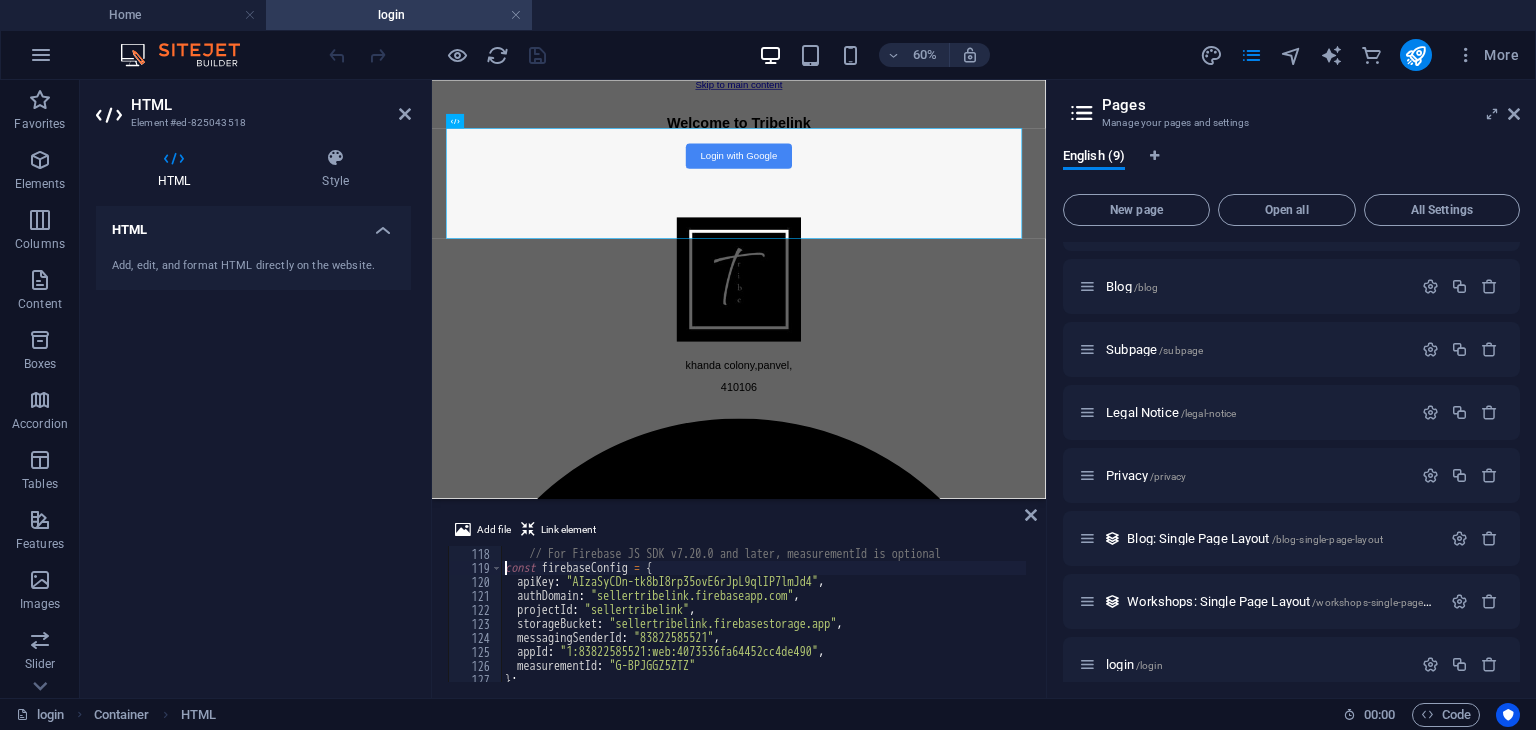 scroll, scrollTop: 0, scrollLeft: 0, axis: both 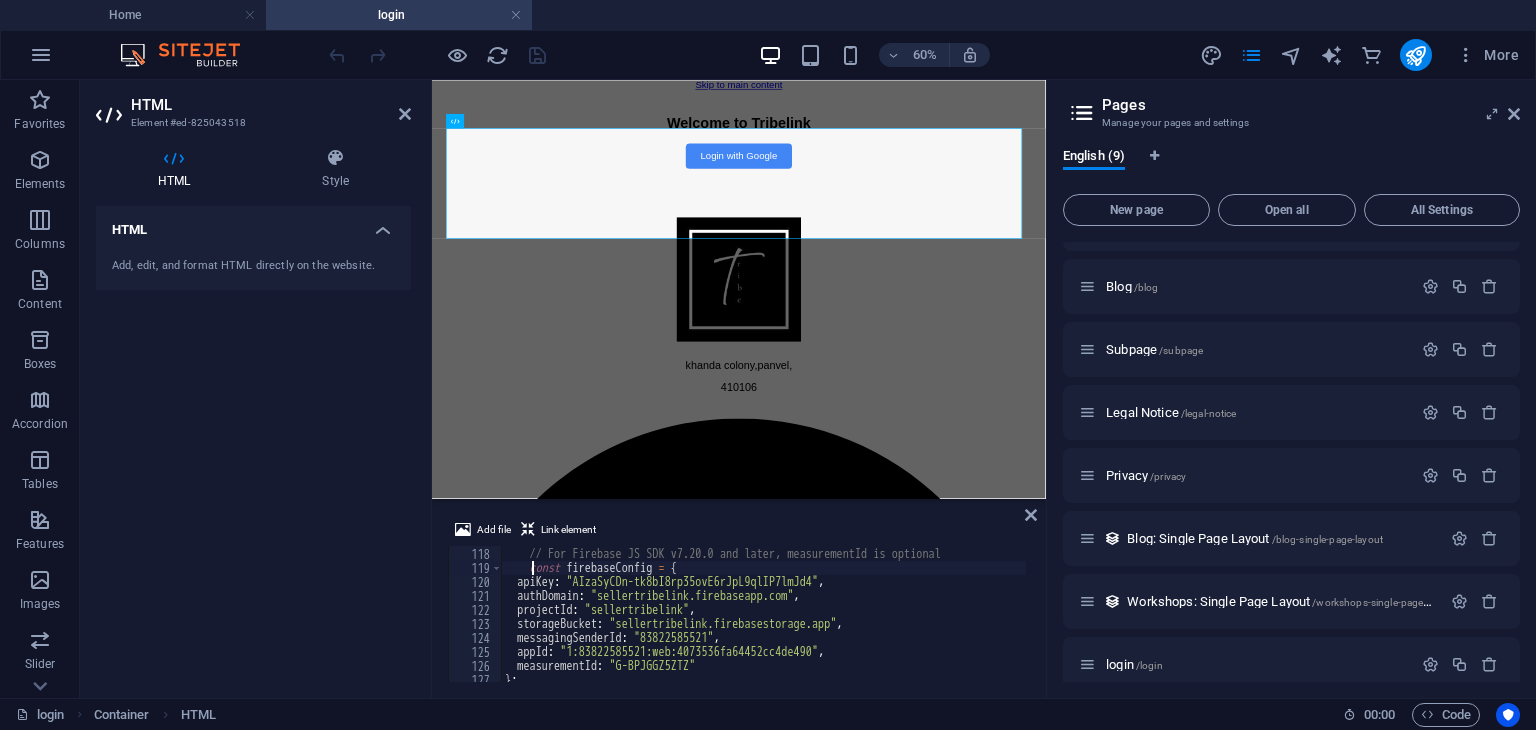 type on "const firebaseConfig = {" 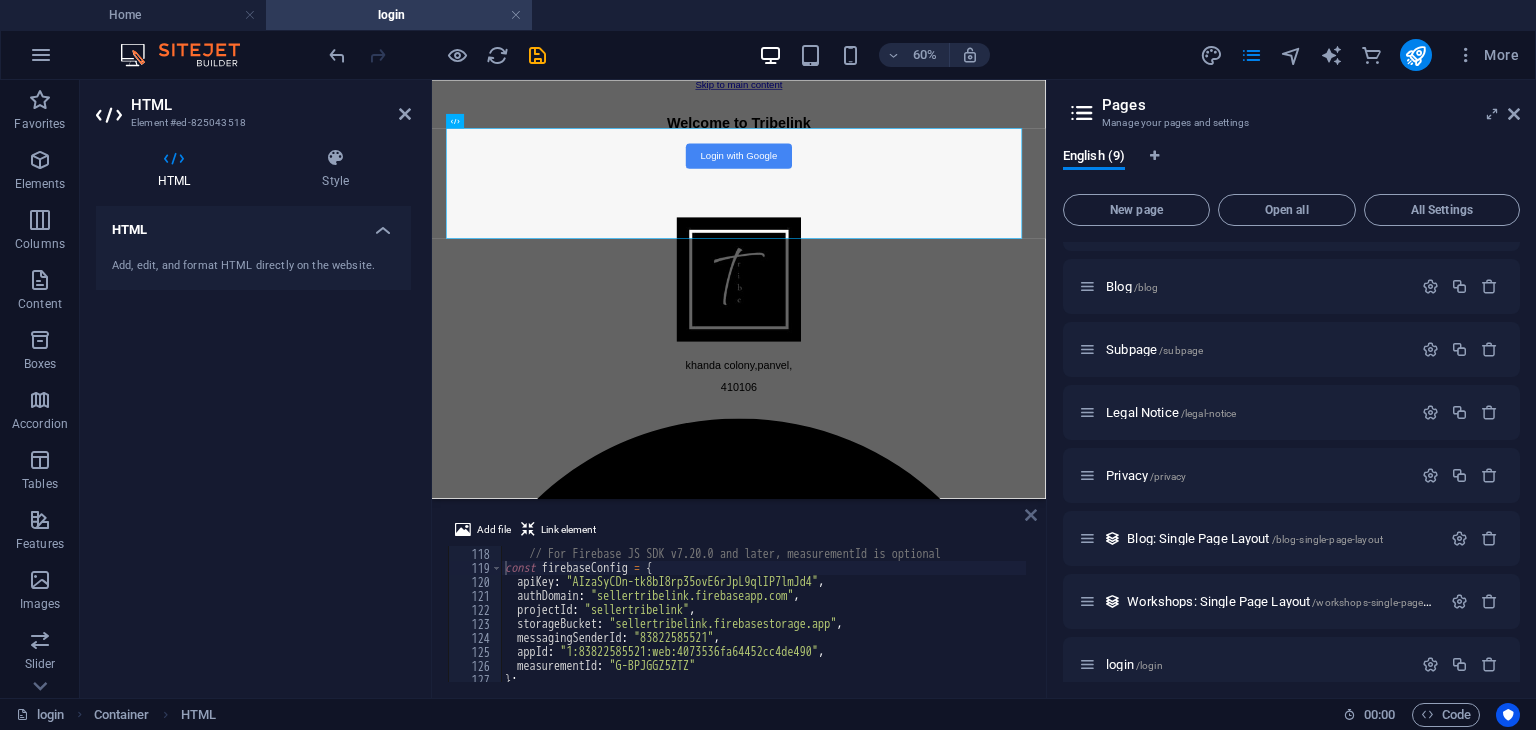click at bounding box center (1031, 515) 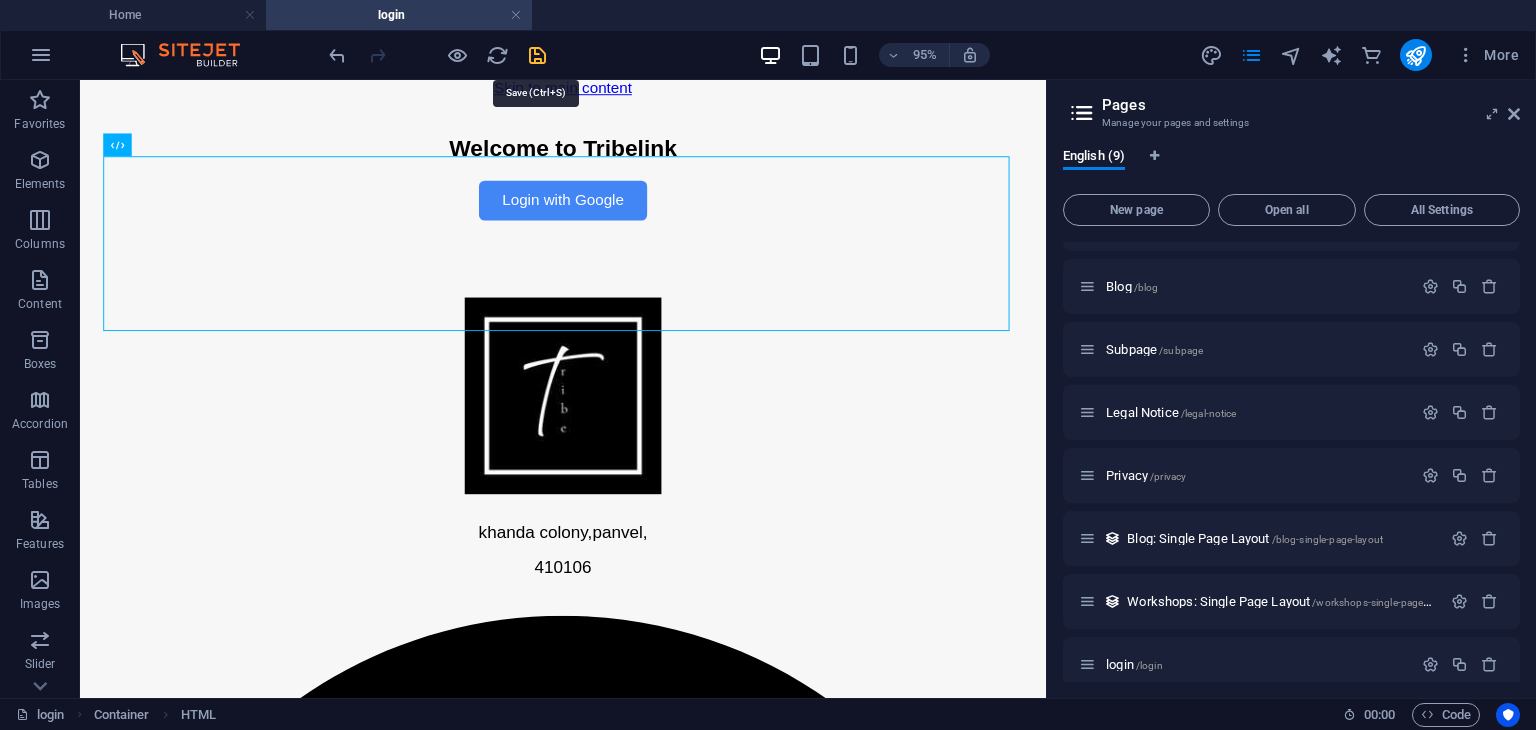 click at bounding box center (537, 55) 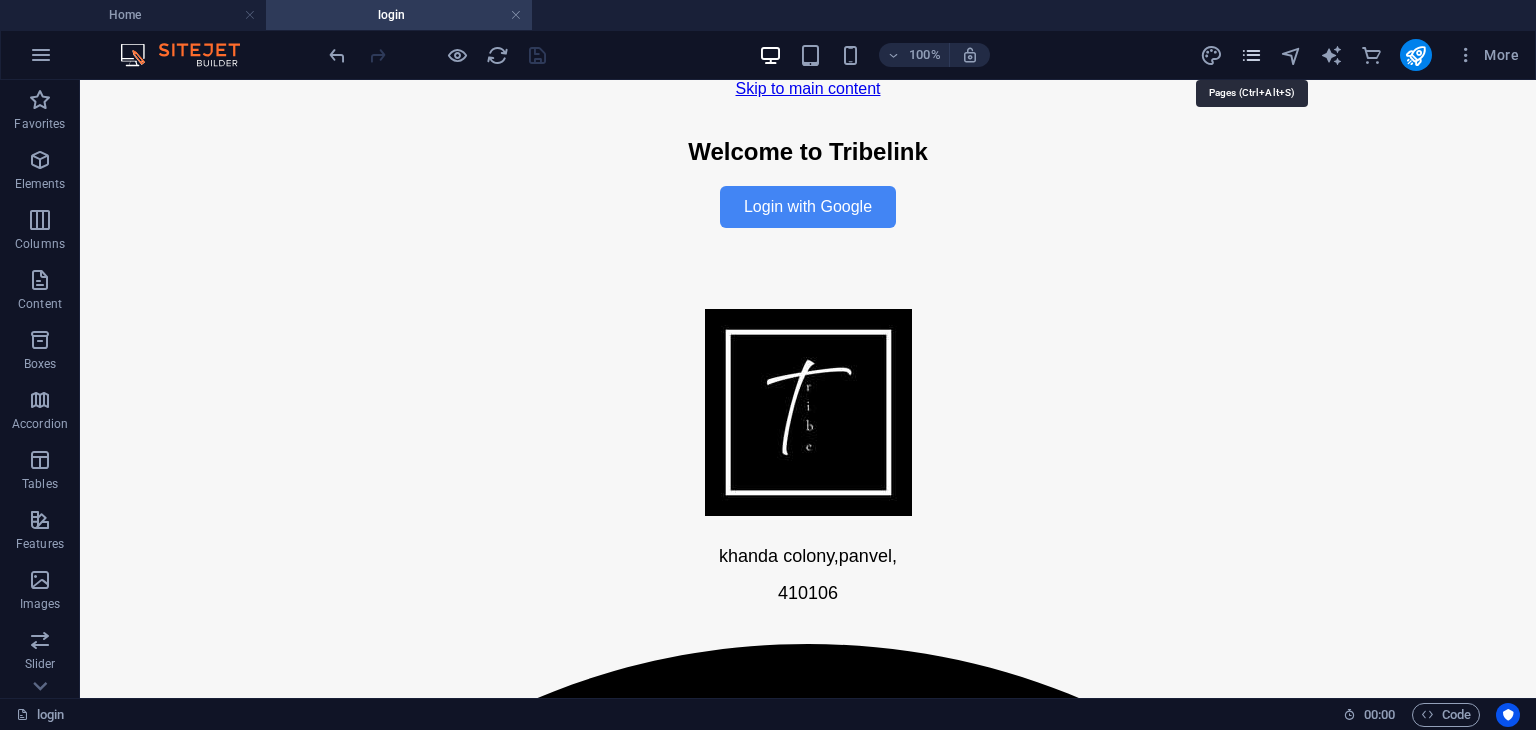 click at bounding box center (1251, 55) 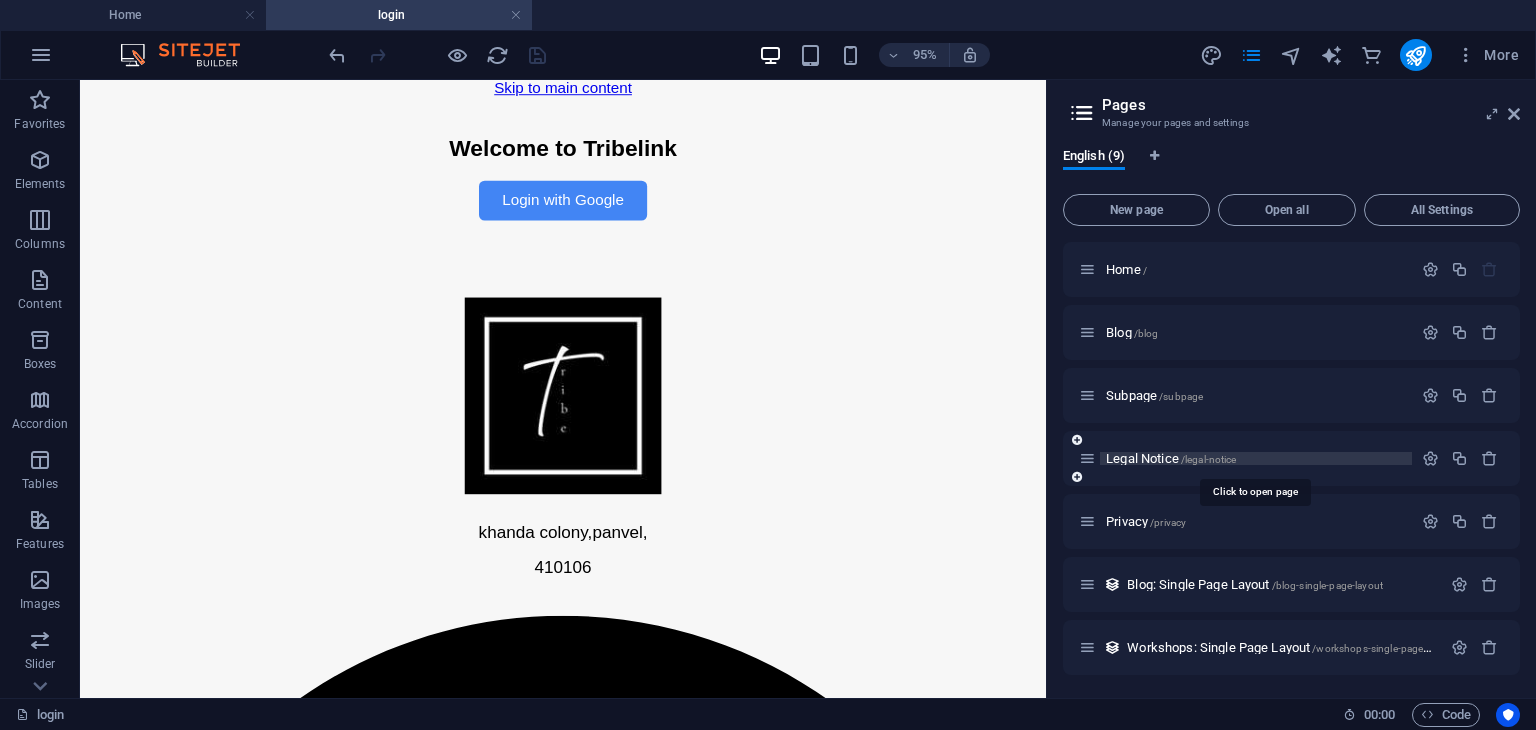 scroll, scrollTop: 127, scrollLeft: 0, axis: vertical 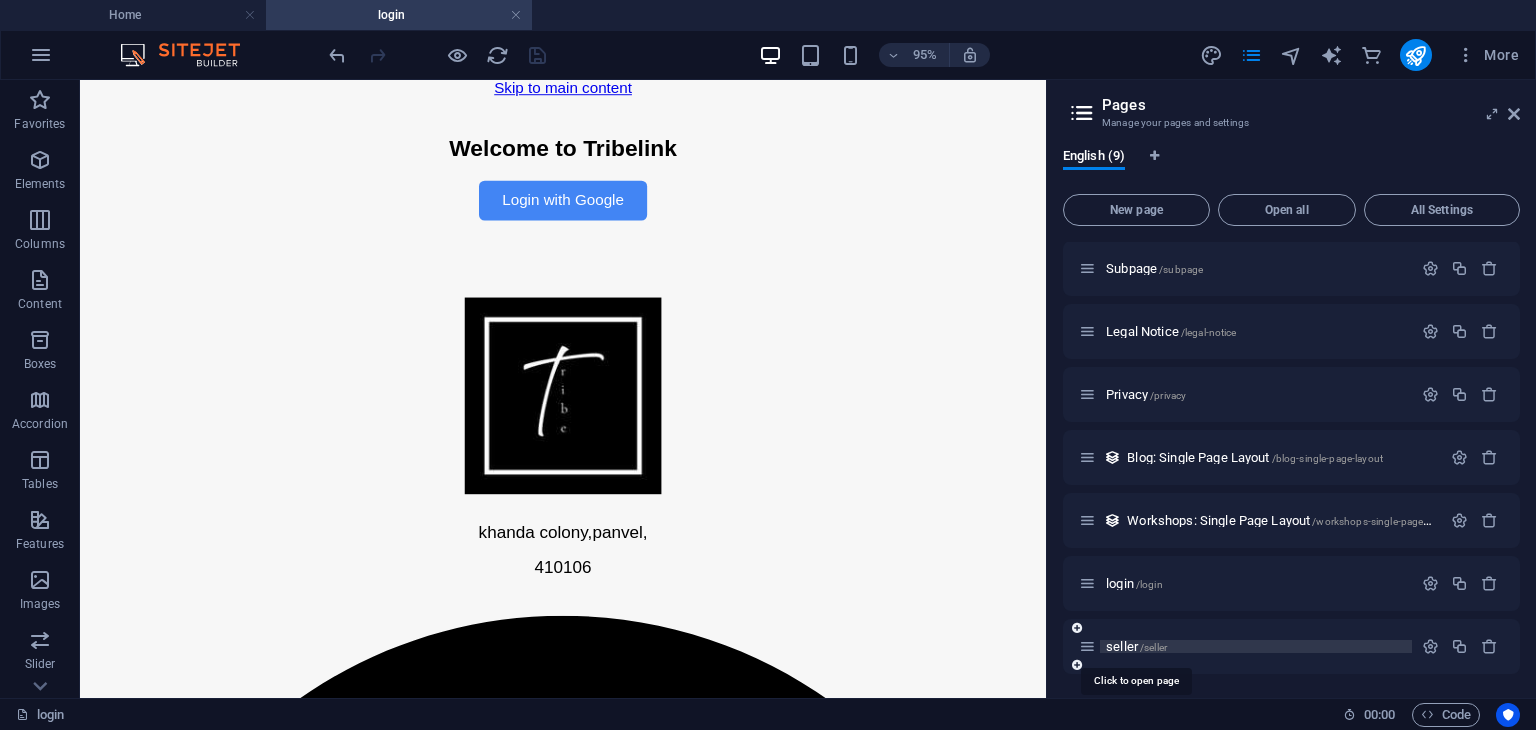 click on "/seller" at bounding box center (1153, 647) 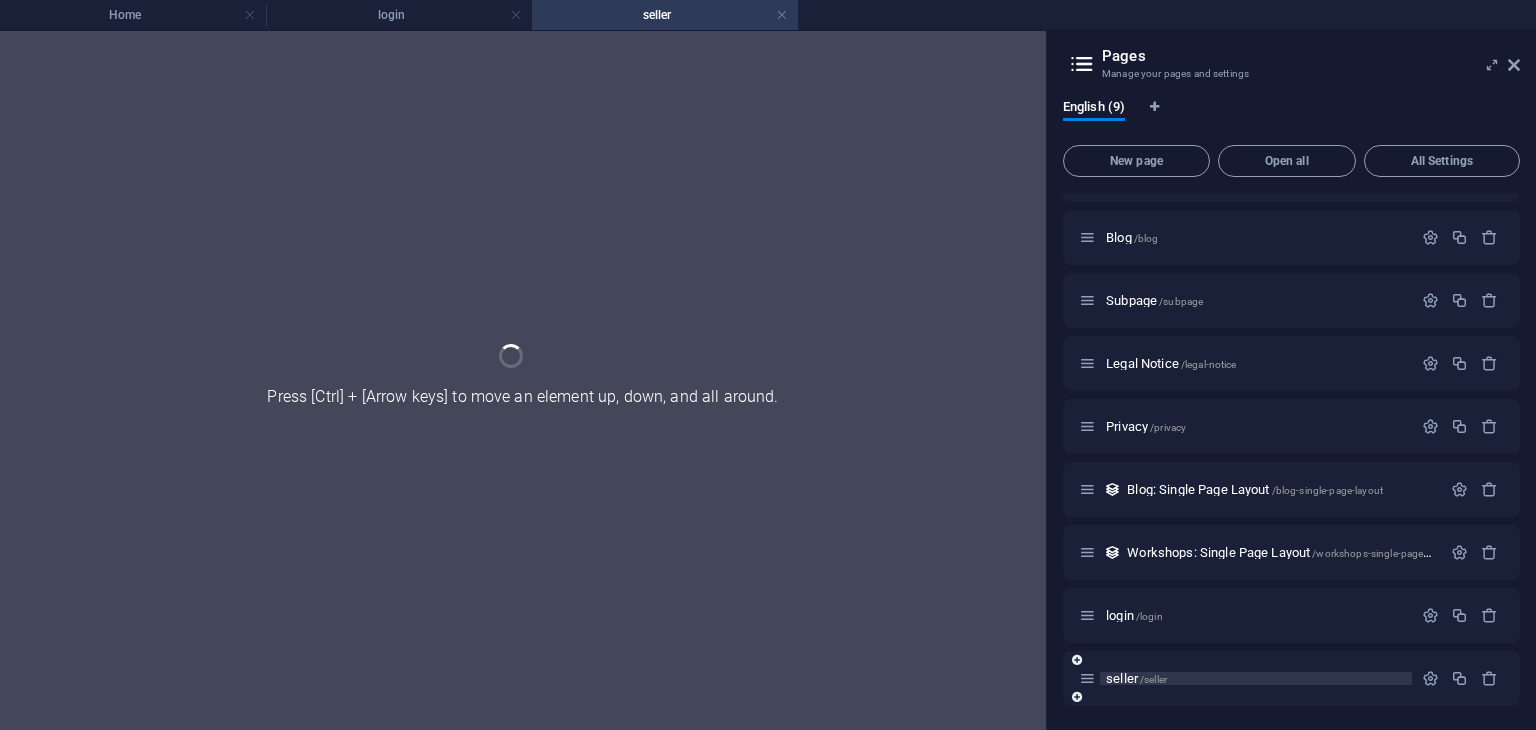 scroll, scrollTop: 46, scrollLeft: 0, axis: vertical 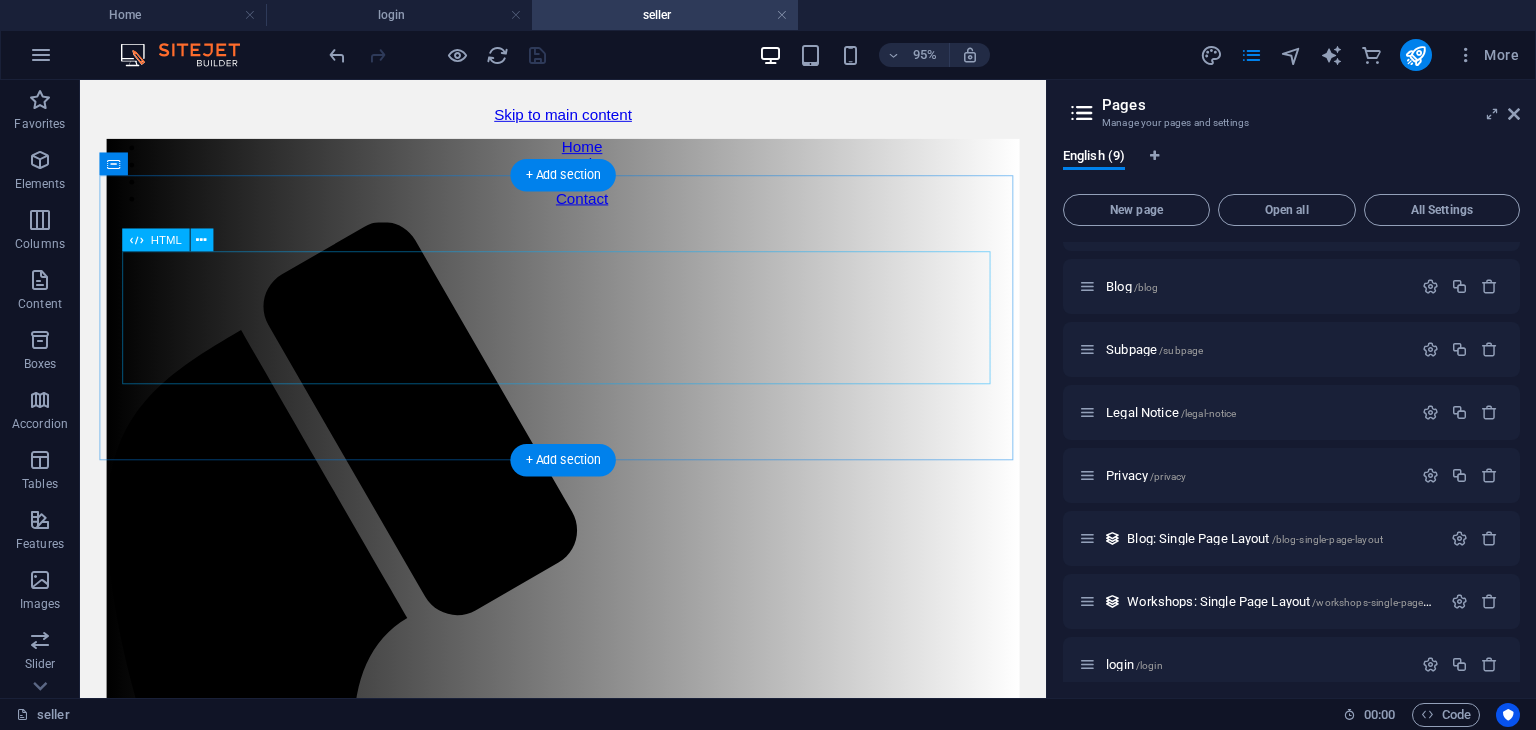 click on "Seller Dashboard
Seller Dashboard
Login with Google
Product Name:
Price (₹):
Color:
Quantity:
Size:
Select size
S
M
L
XL
Free Size
Upload Image:
Upload Product" at bounding box center (588, 1585) 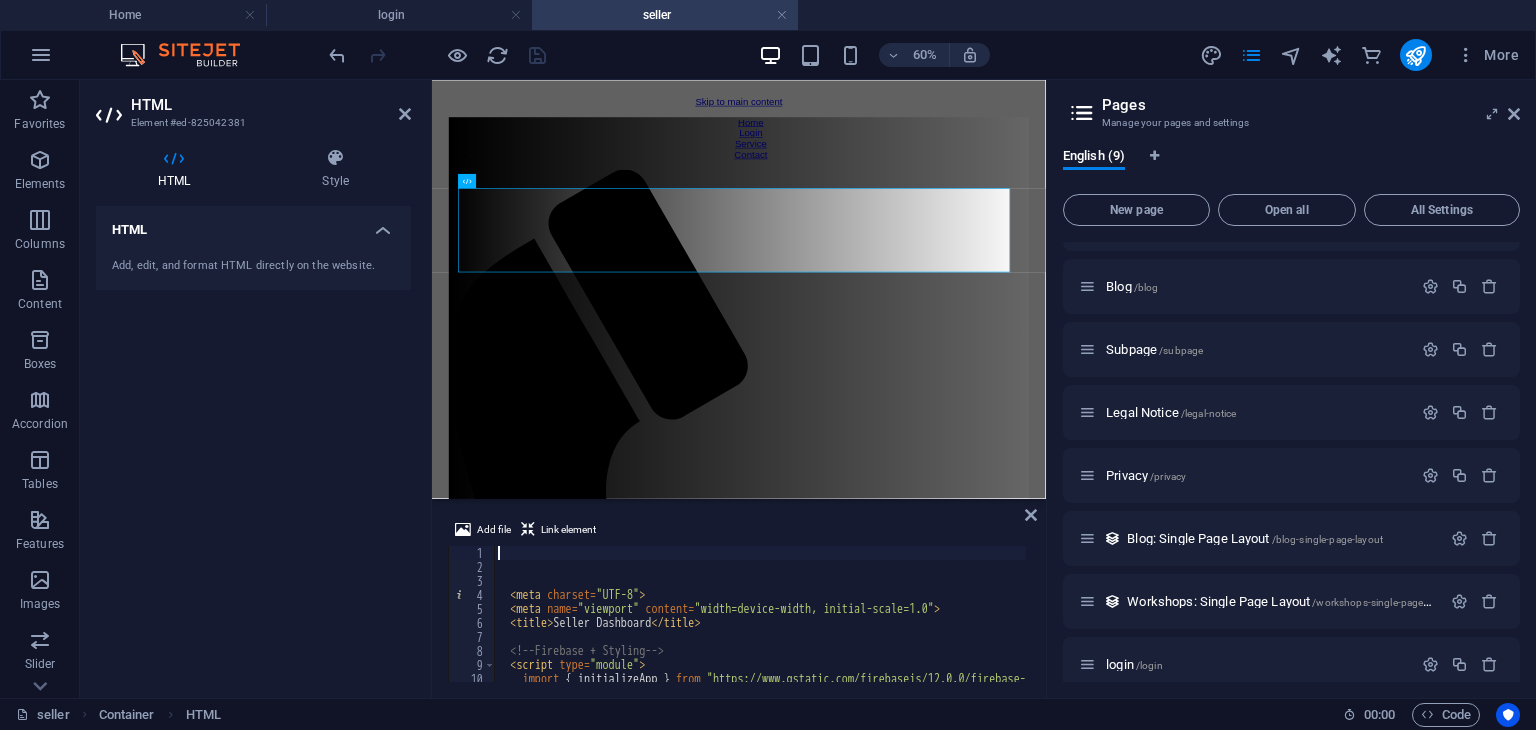 click on "< meta   charset = "UTF-8" >    < meta   name = "viewport"   content = "width=device-width, initial-scale=1.0" >    < title > Seller Dashboard </ title >    <!--  Firebase + Styling  -->    < script   type = "module" >      import   {   initializeApp   }   from   "https://www.gstatic.com/firebasejs/12.0.0/firebase-app.js" ;      import   {   getAuth ,   GoogleAuthProvider ,   signInWithPopup ,   onAuthStateChanged   }   from   "https://www.gstatic.com/firebasejs/12.0.0/firebase-auth.js" ;" at bounding box center [990, 626] 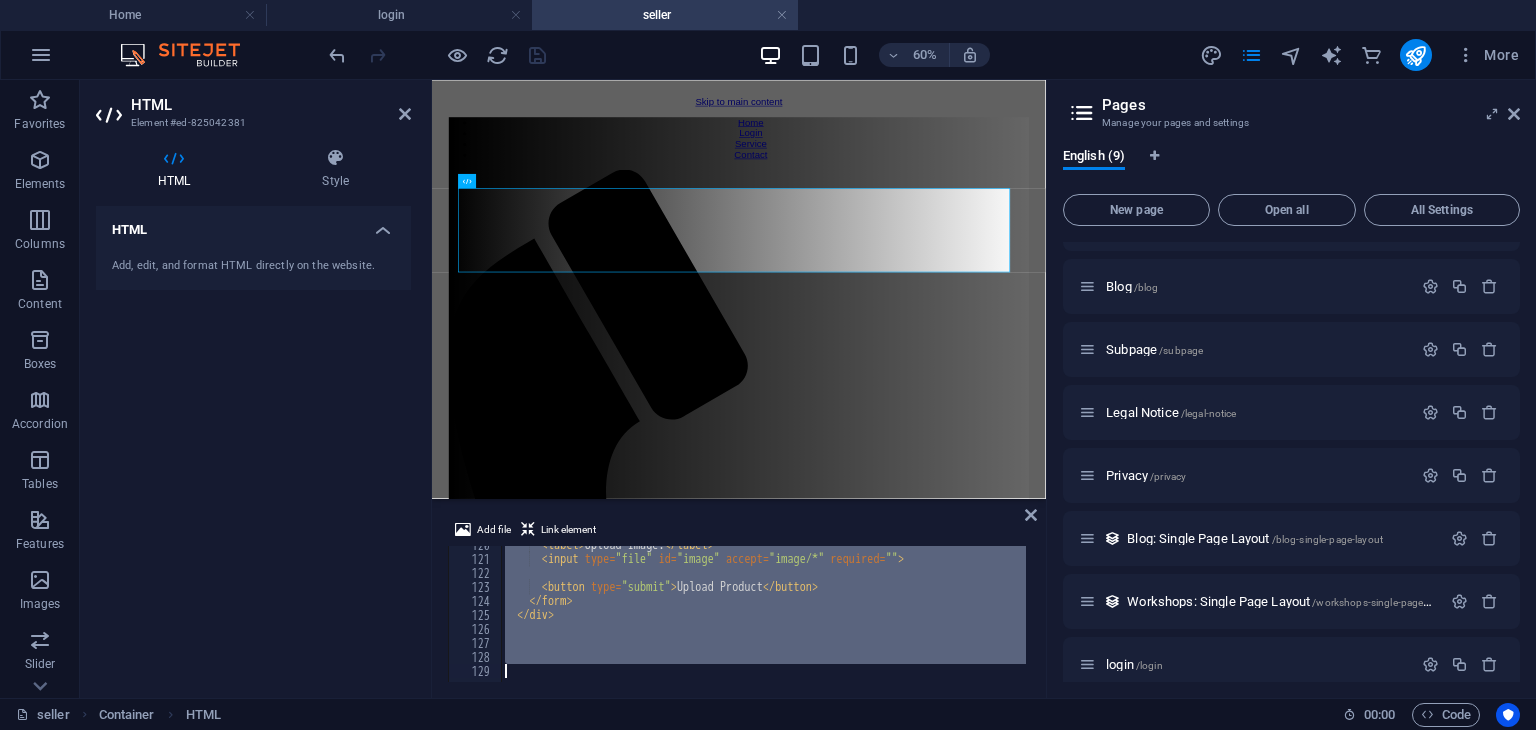 drag, startPoint x: 502, startPoint y: 570, endPoint x: 616, endPoint y: 776, distance: 235.44002 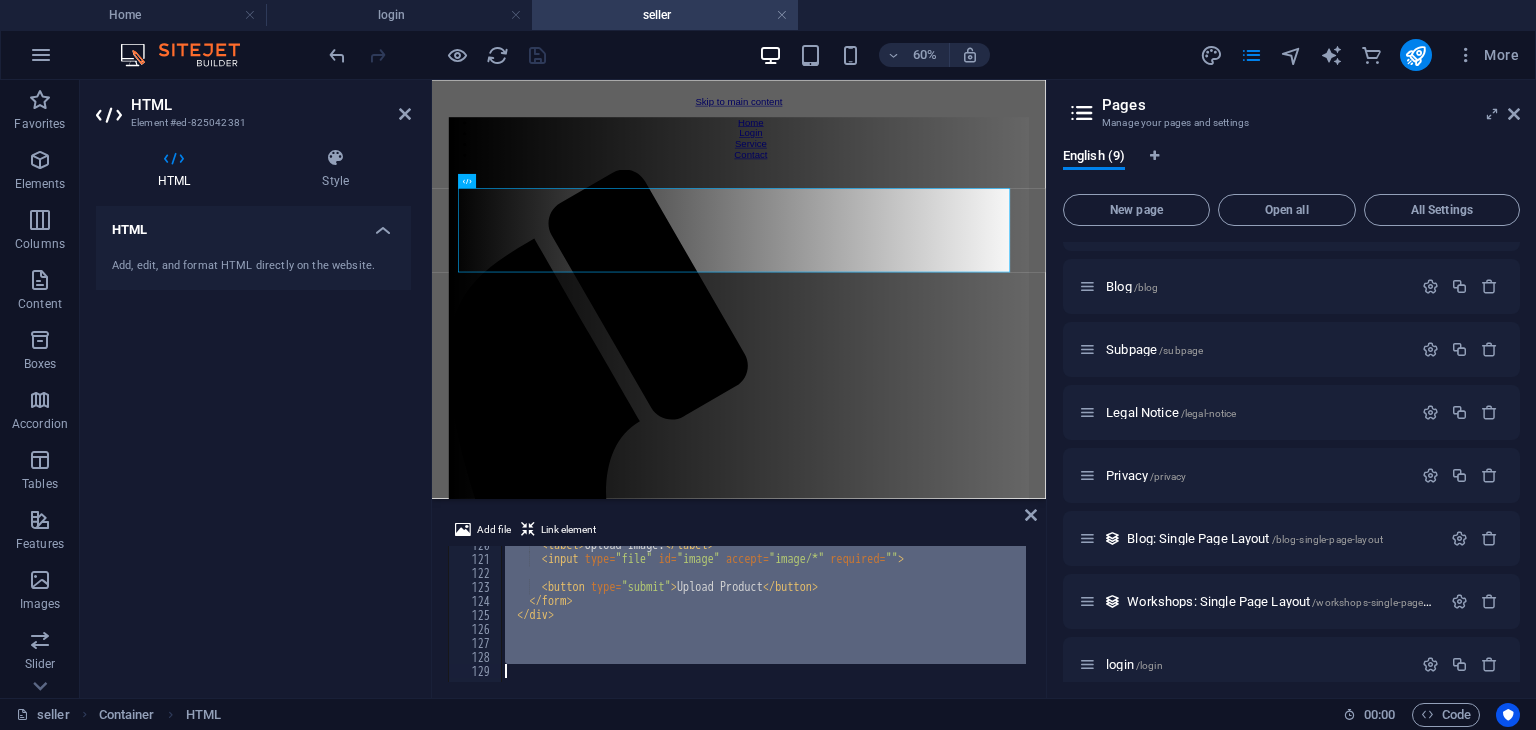 type 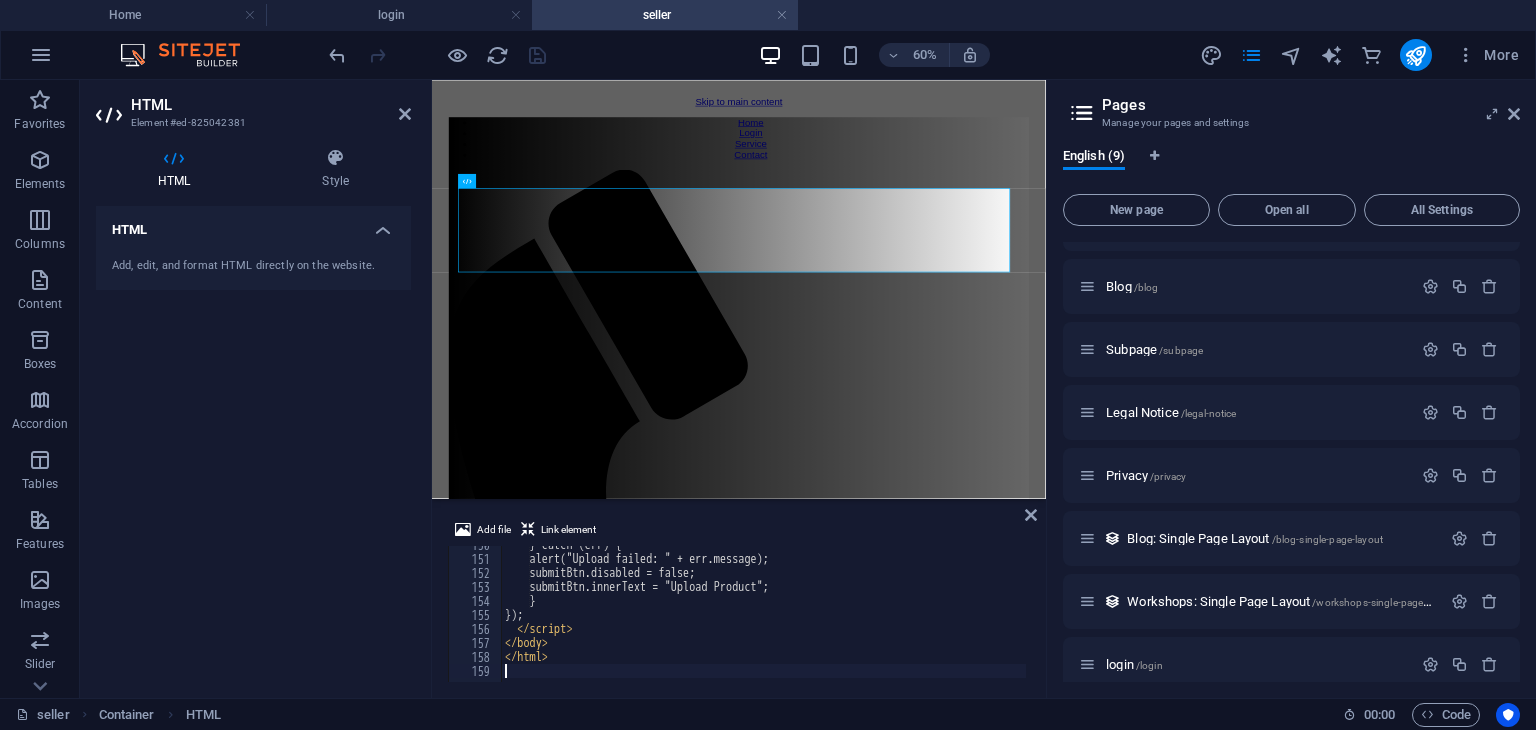 scroll, scrollTop: 2094, scrollLeft: 0, axis: vertical 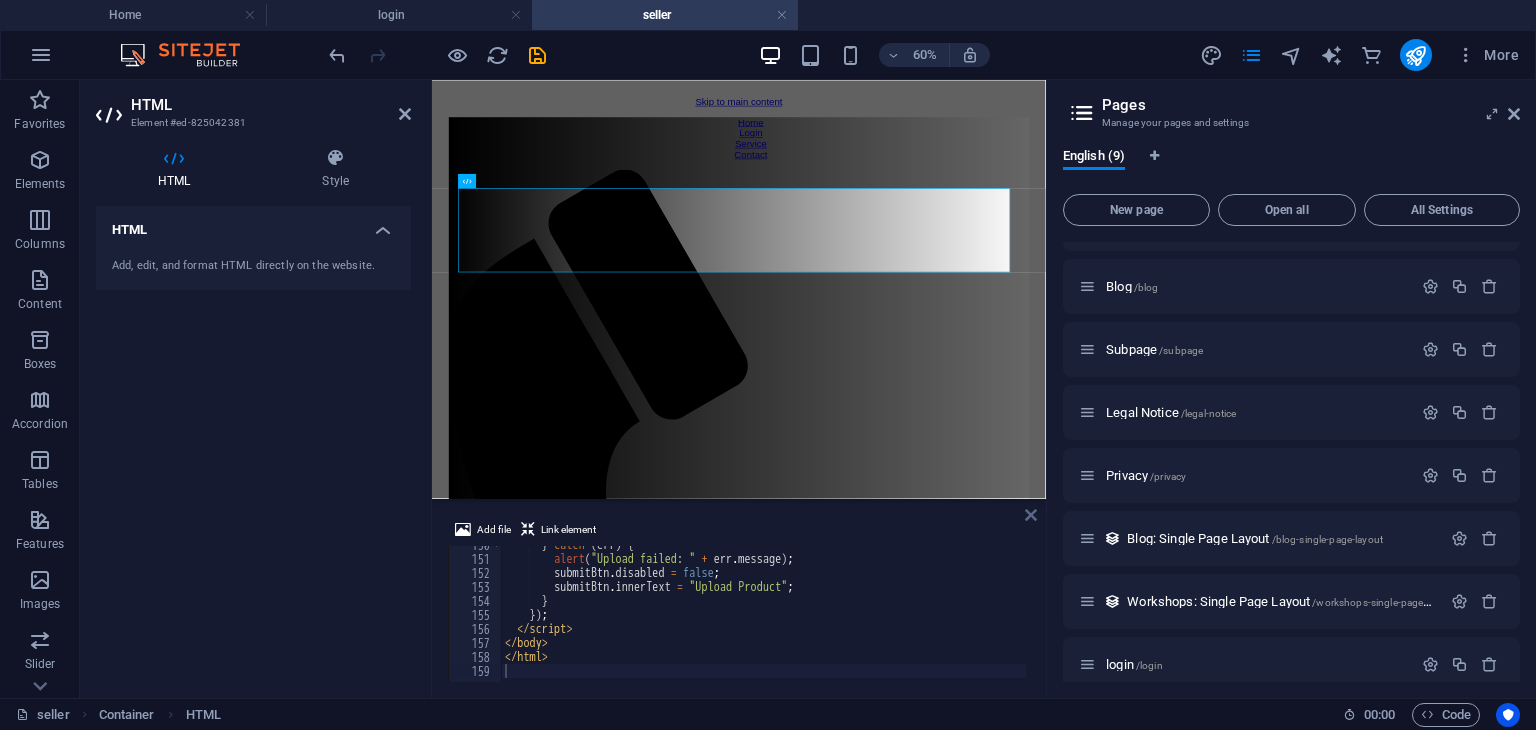 click at bounding box center (1031, 515) 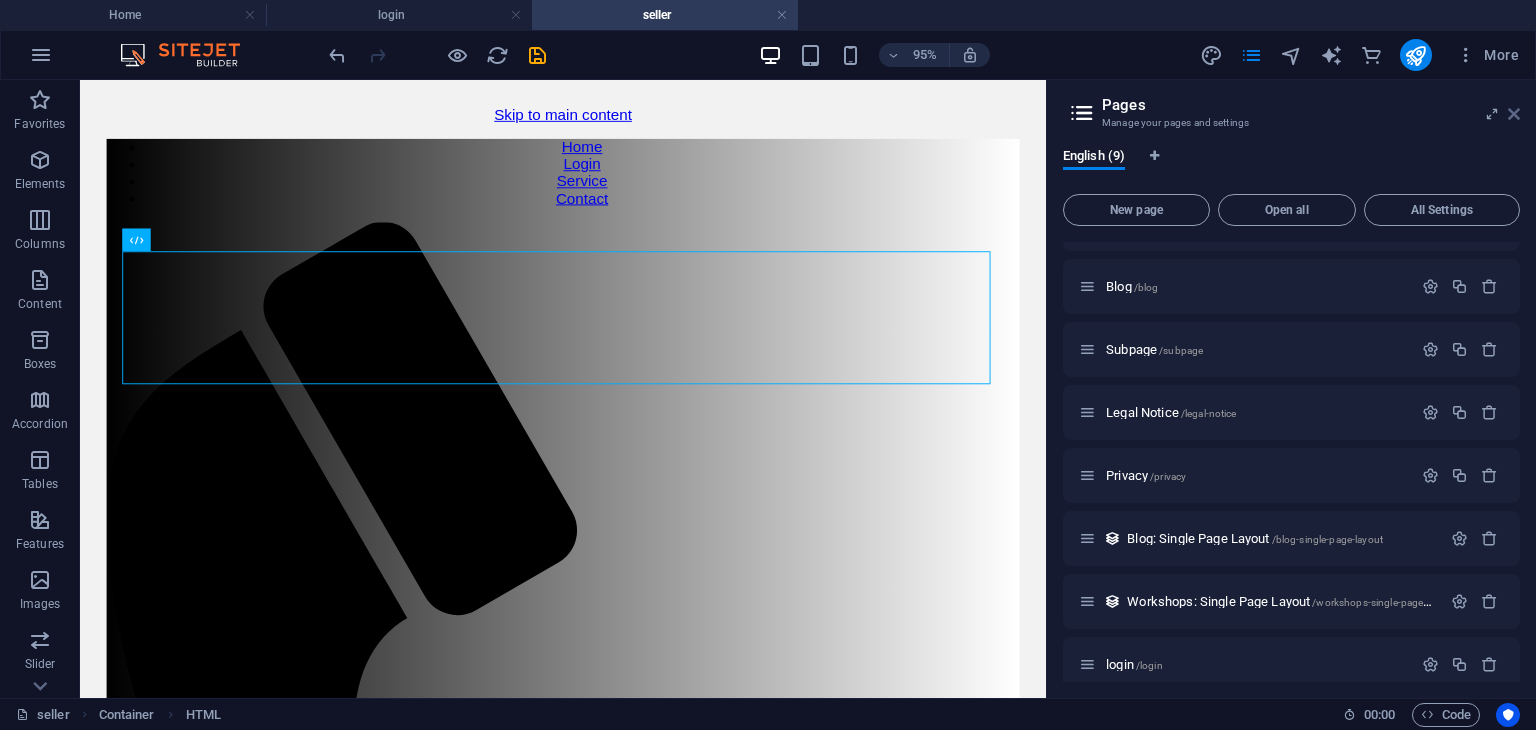 click on "Pages Manage your pages and settings English (9) New page Open all All Settings Home / Blog /blog Subpage /subpage Legal Notice /legal-notice Privacy /privacy Blog: Single Page Layout /blog-single-page-layout Workshops: Single Page Layout /workshops-single-page-layout login /login seller /seller" at bounding box center [1291, 389] 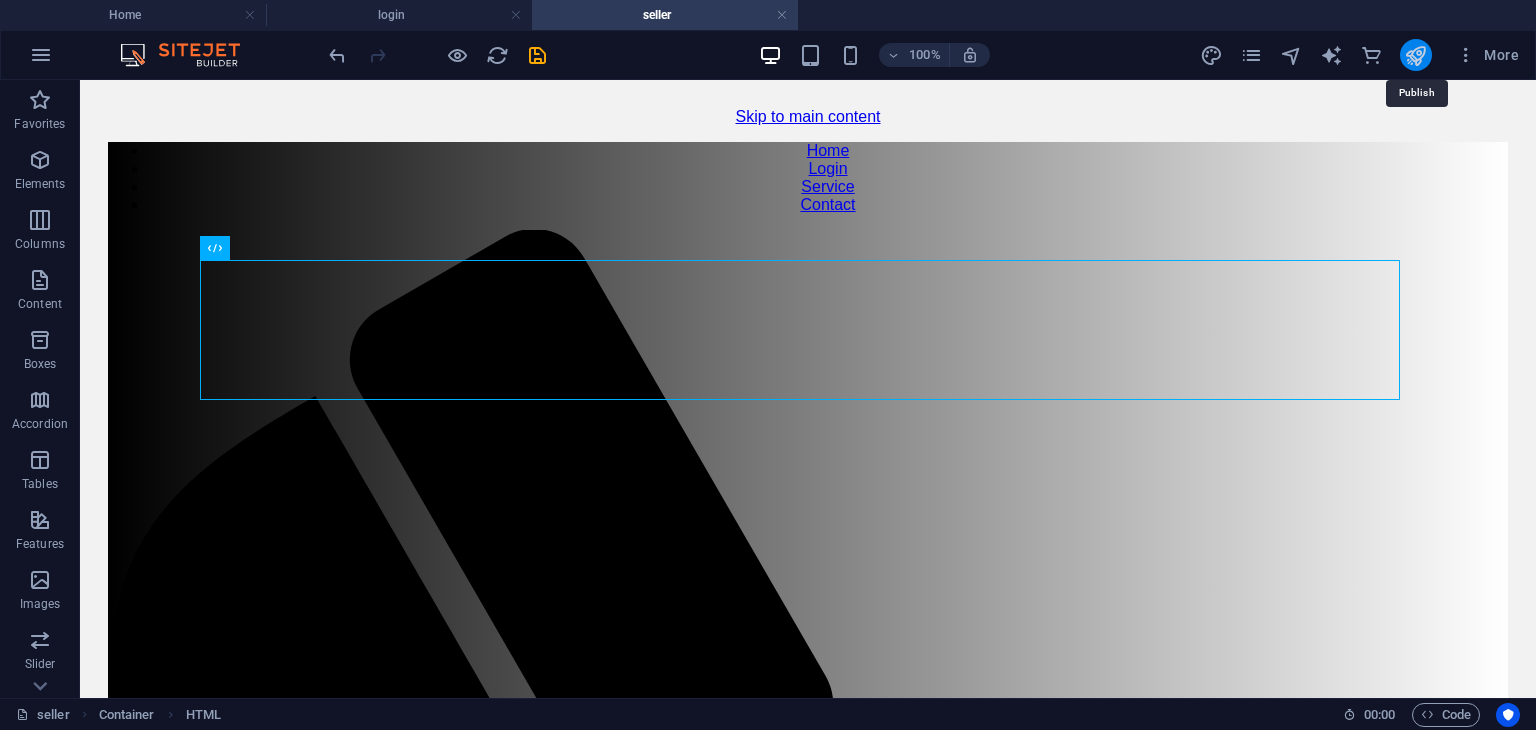 click at bounding box center (1415, 55) 